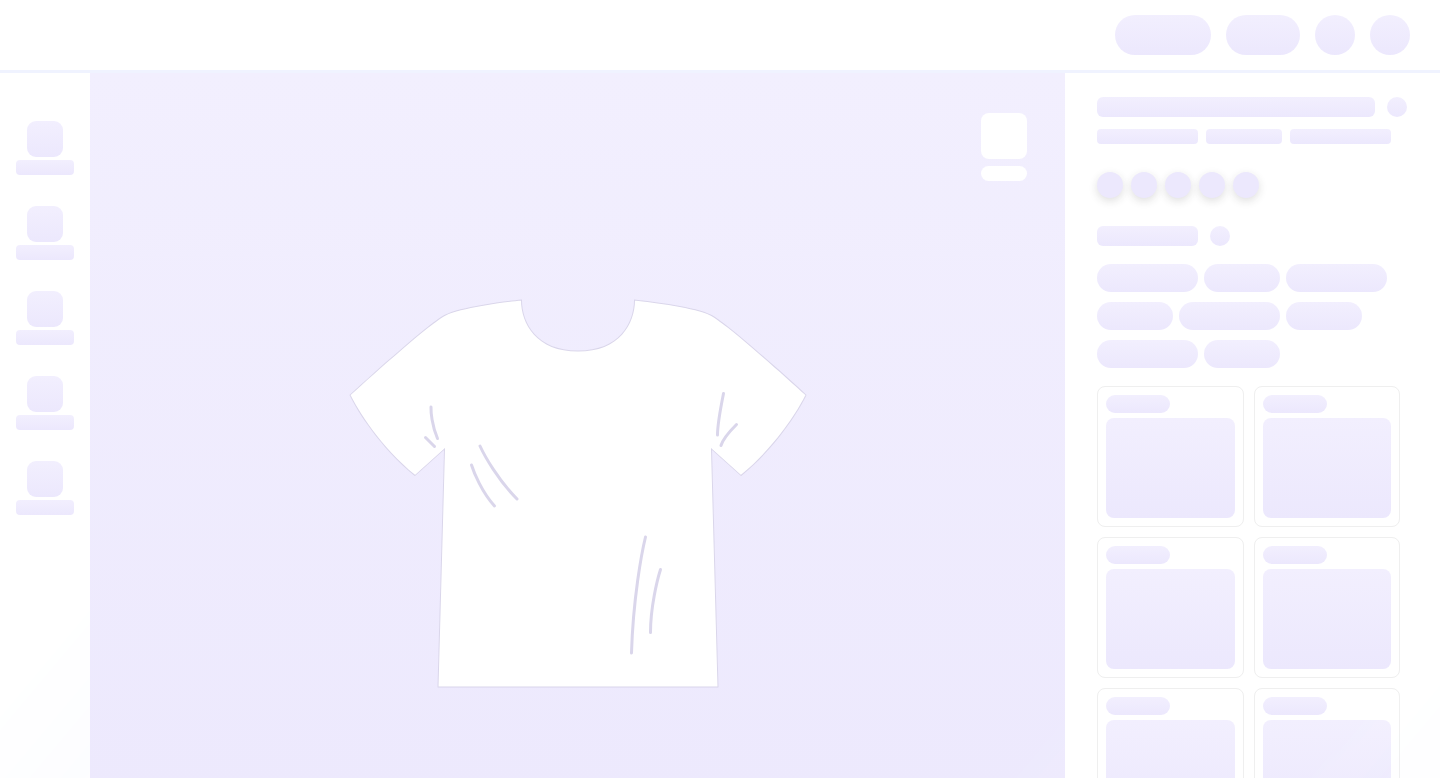 scroll, scrollTop: 0, scrollLeft: 0, axis: both 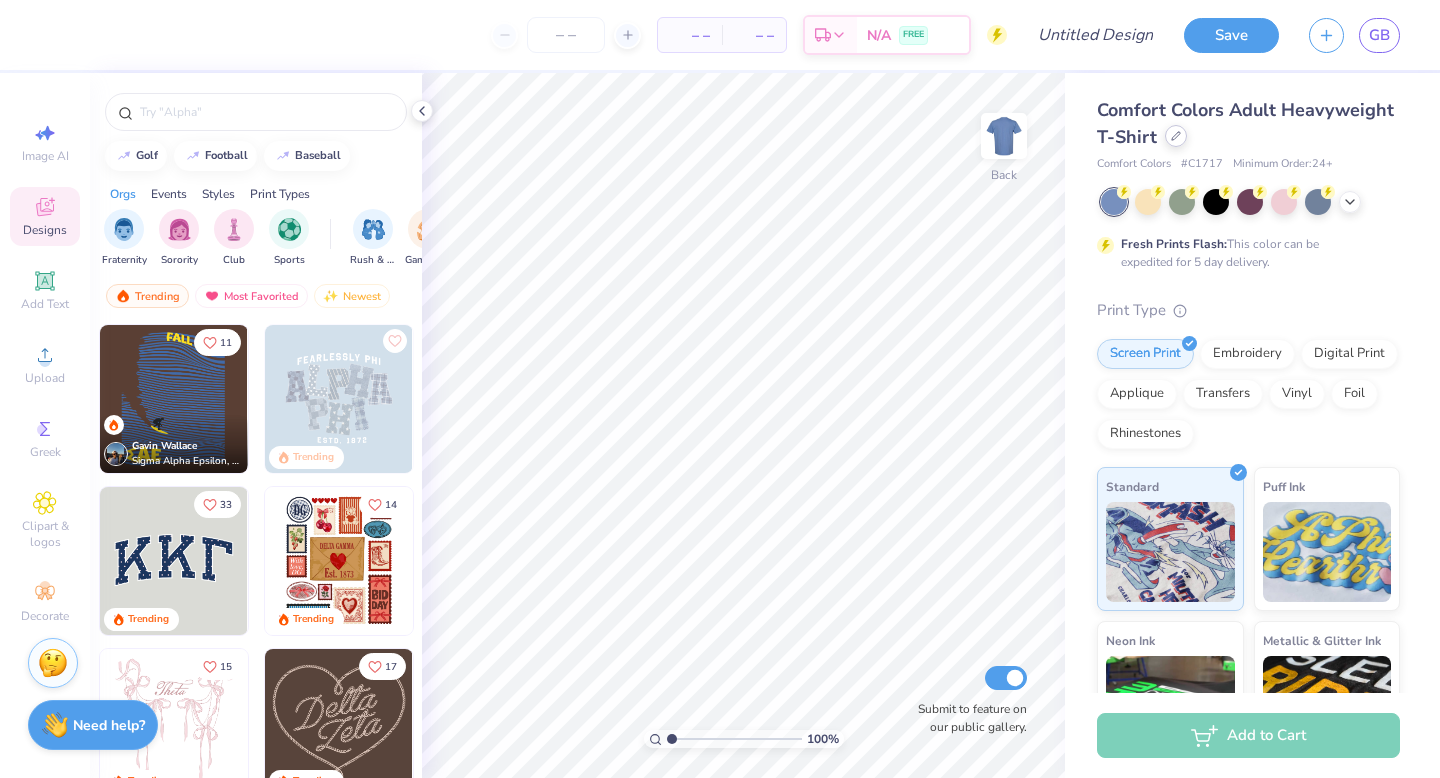 click 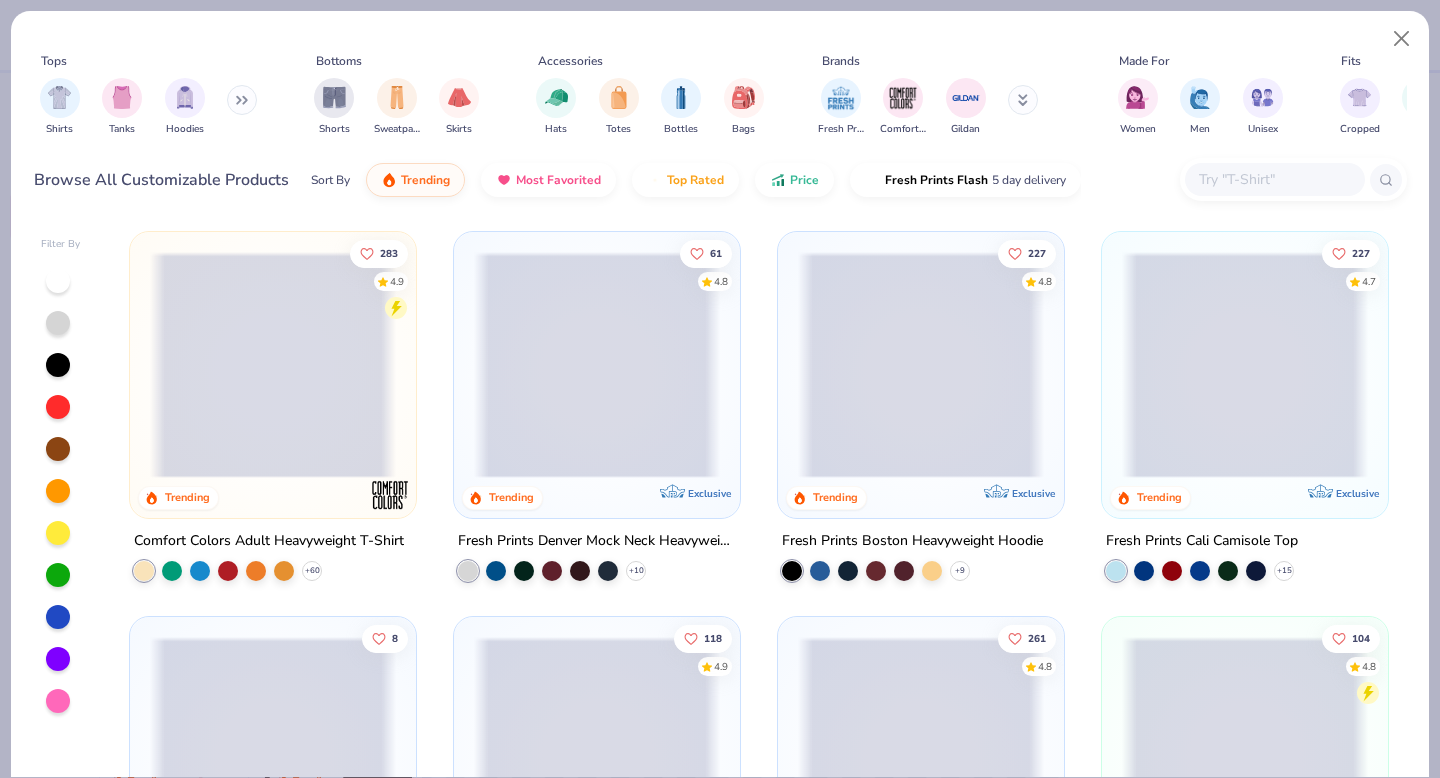 click at bounding box center [1274, 179] 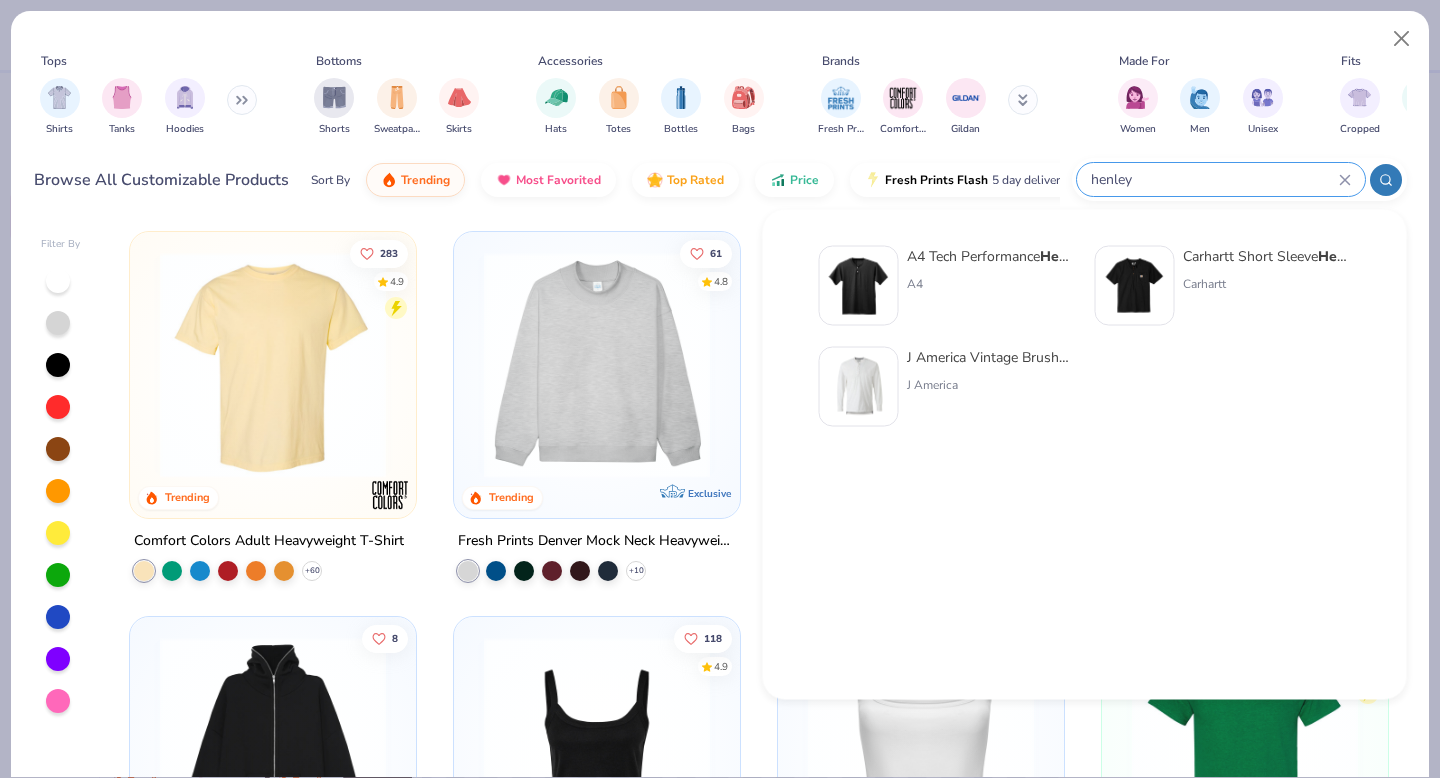 type on "henley" 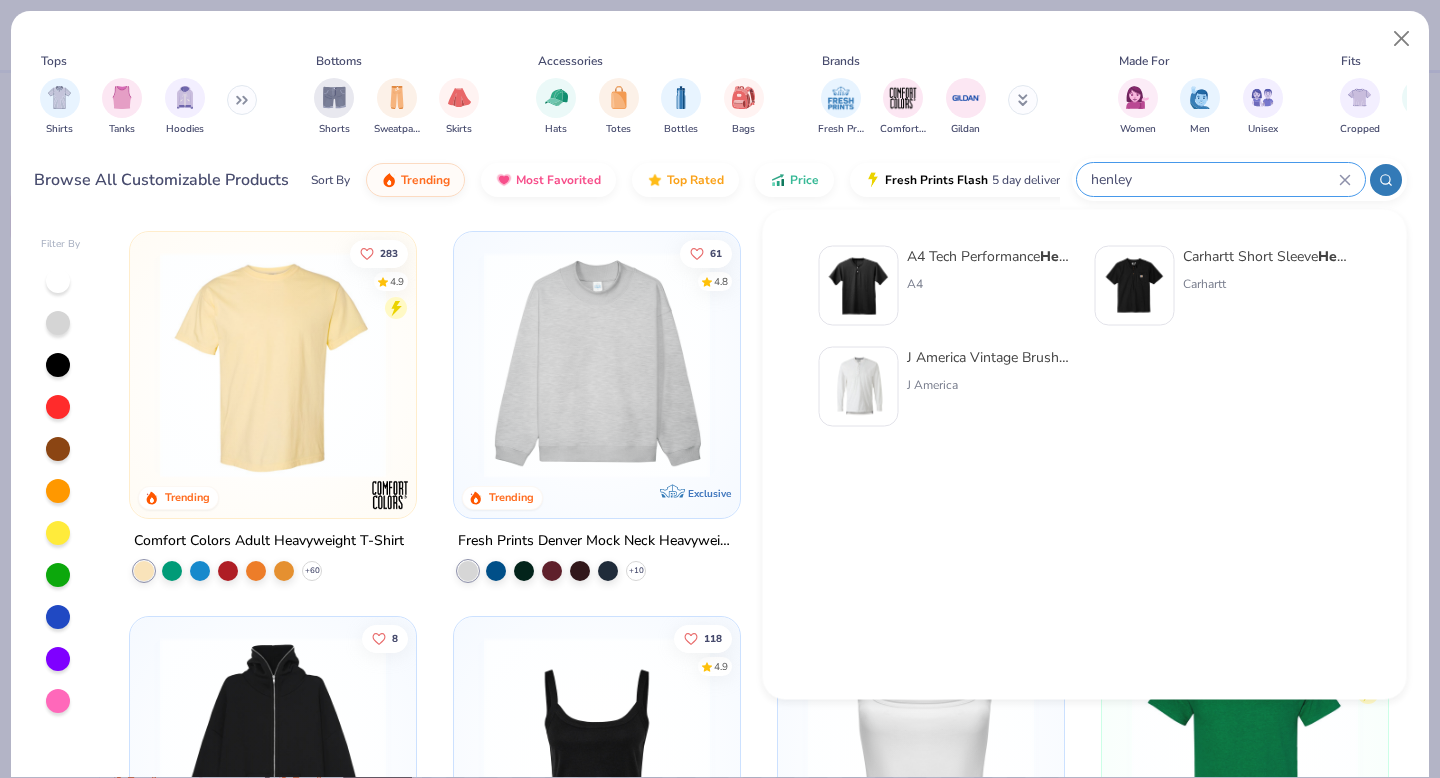 click on "A4 Tech Performance  Henley" at bounding box center [991, 256] 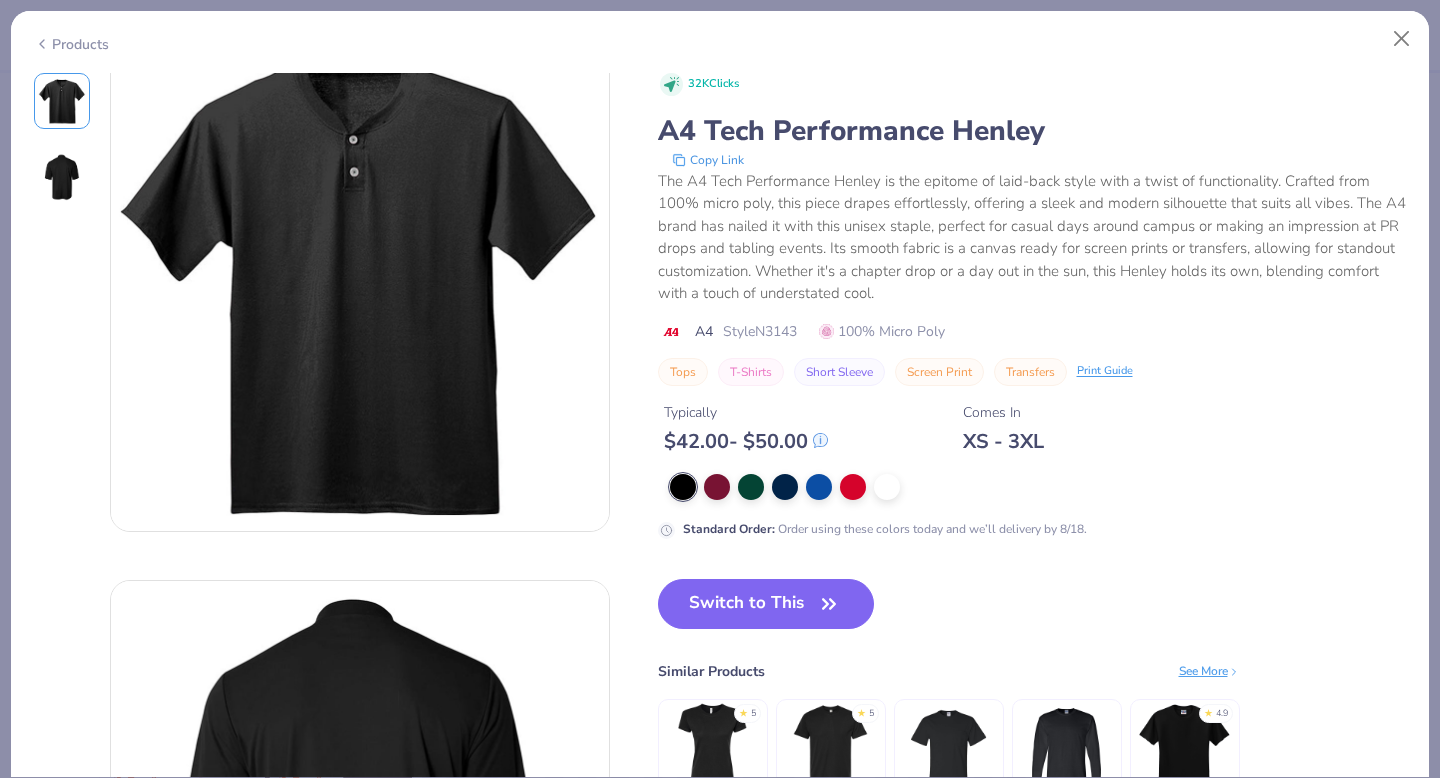 scroll, scrollTop: 29, scrollLeft: 0, axis: vertical 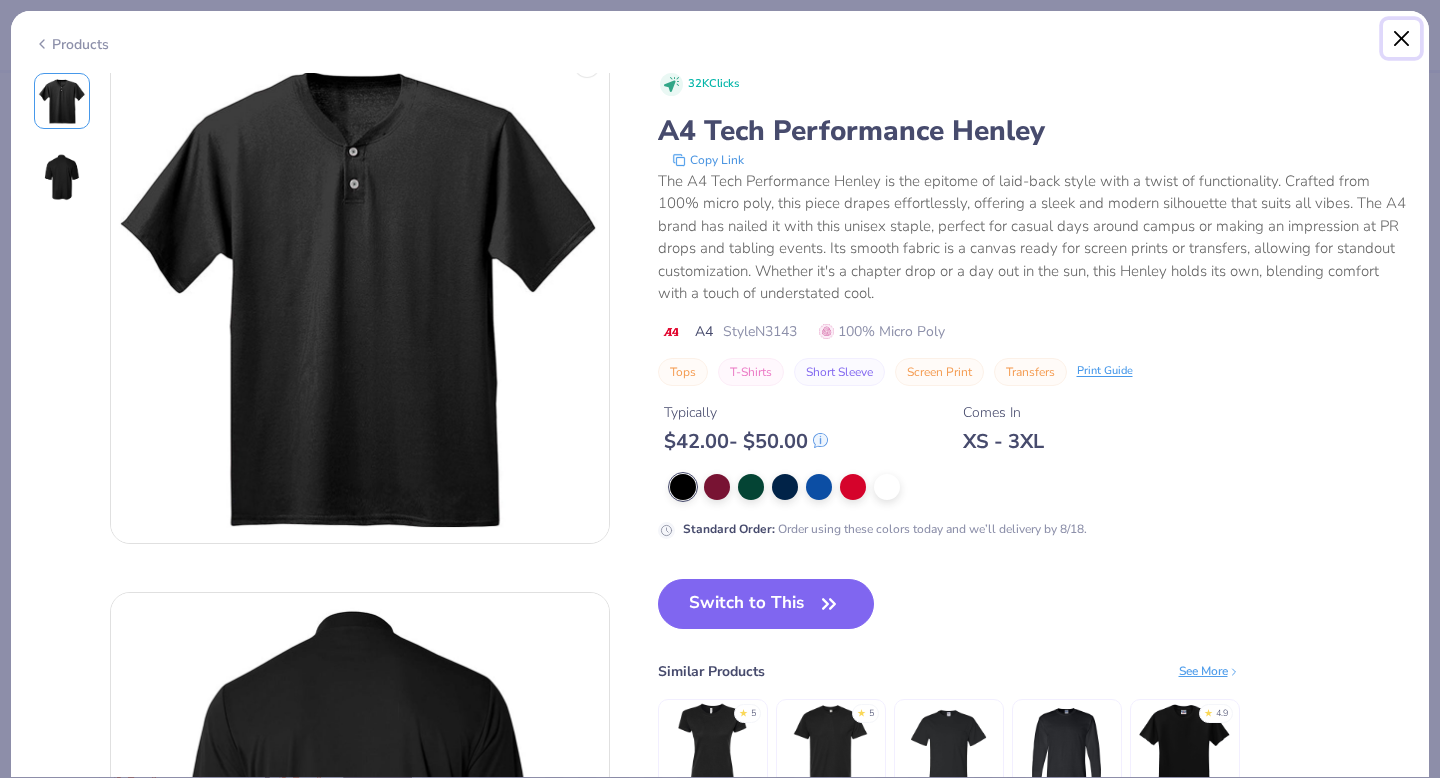 click at bounding box center [1402, 39] 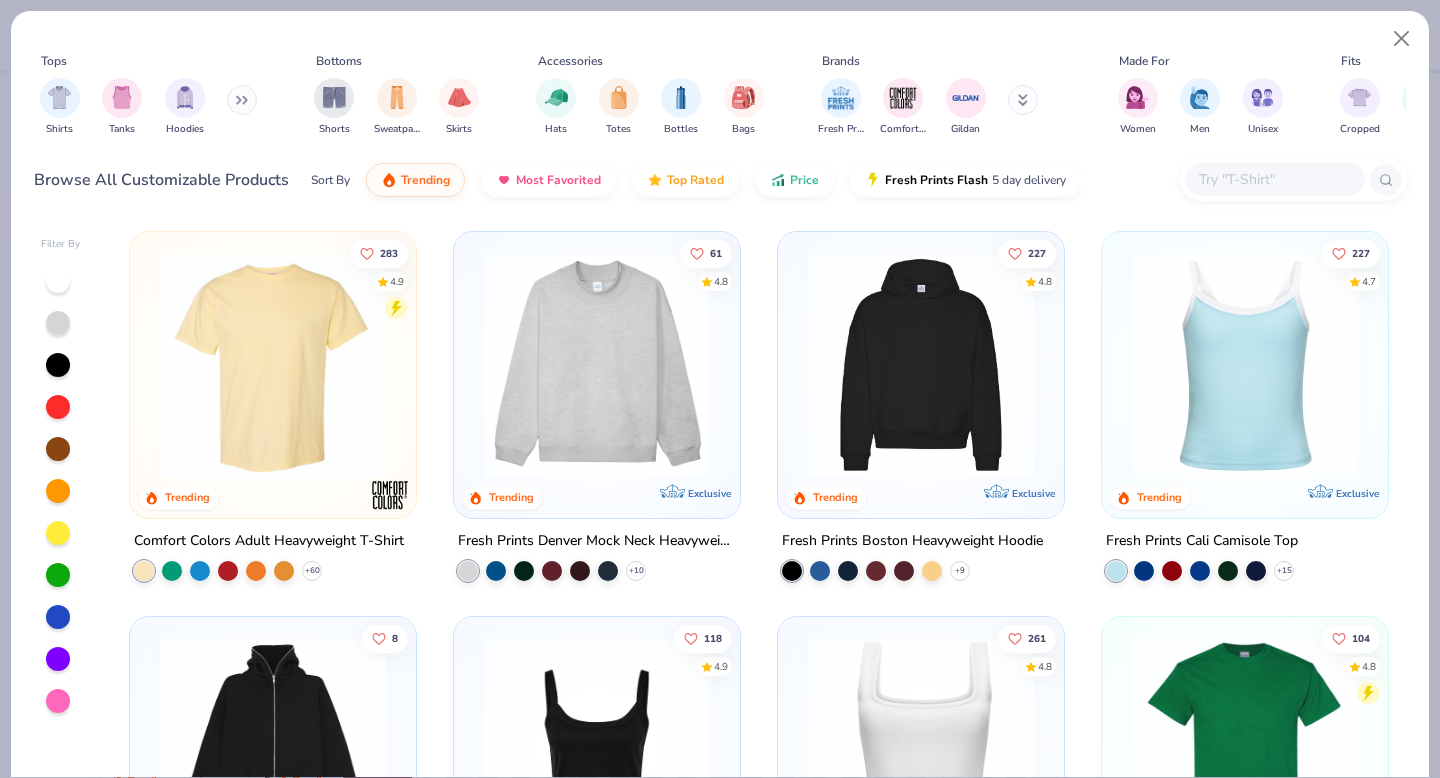 click at bounding box center [1274, 179] 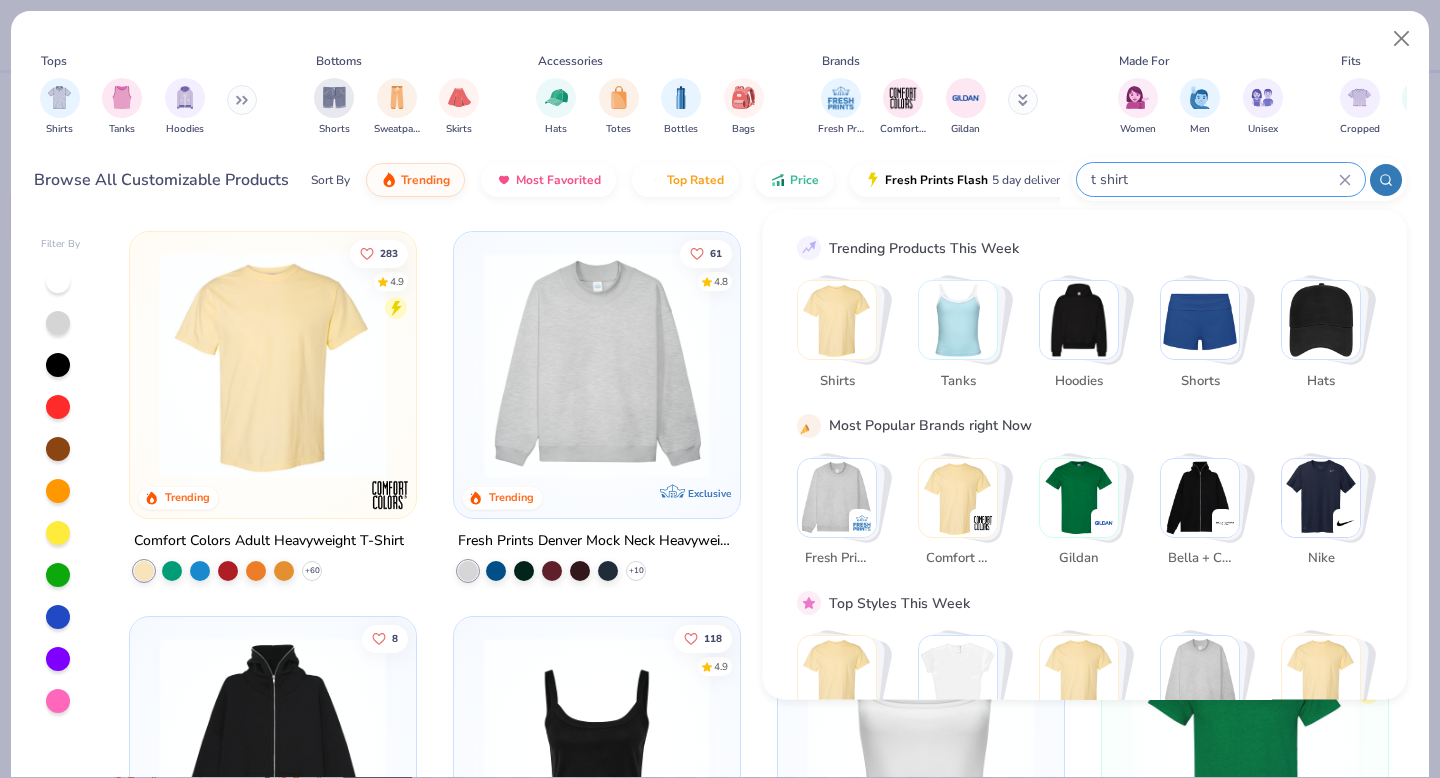 type on "t shirt" 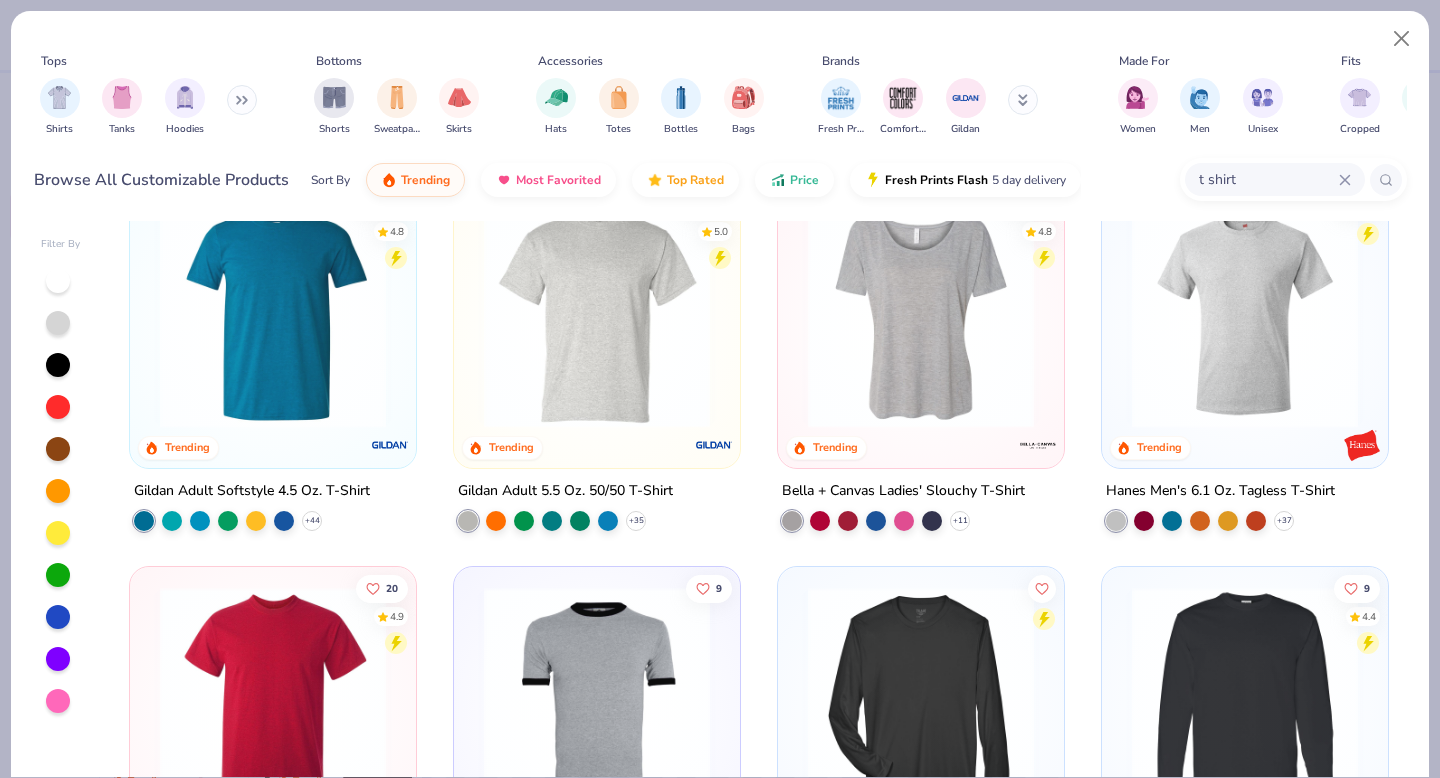 scroll, scrollTop: 880, scrollLeft: 0, axis: vertical 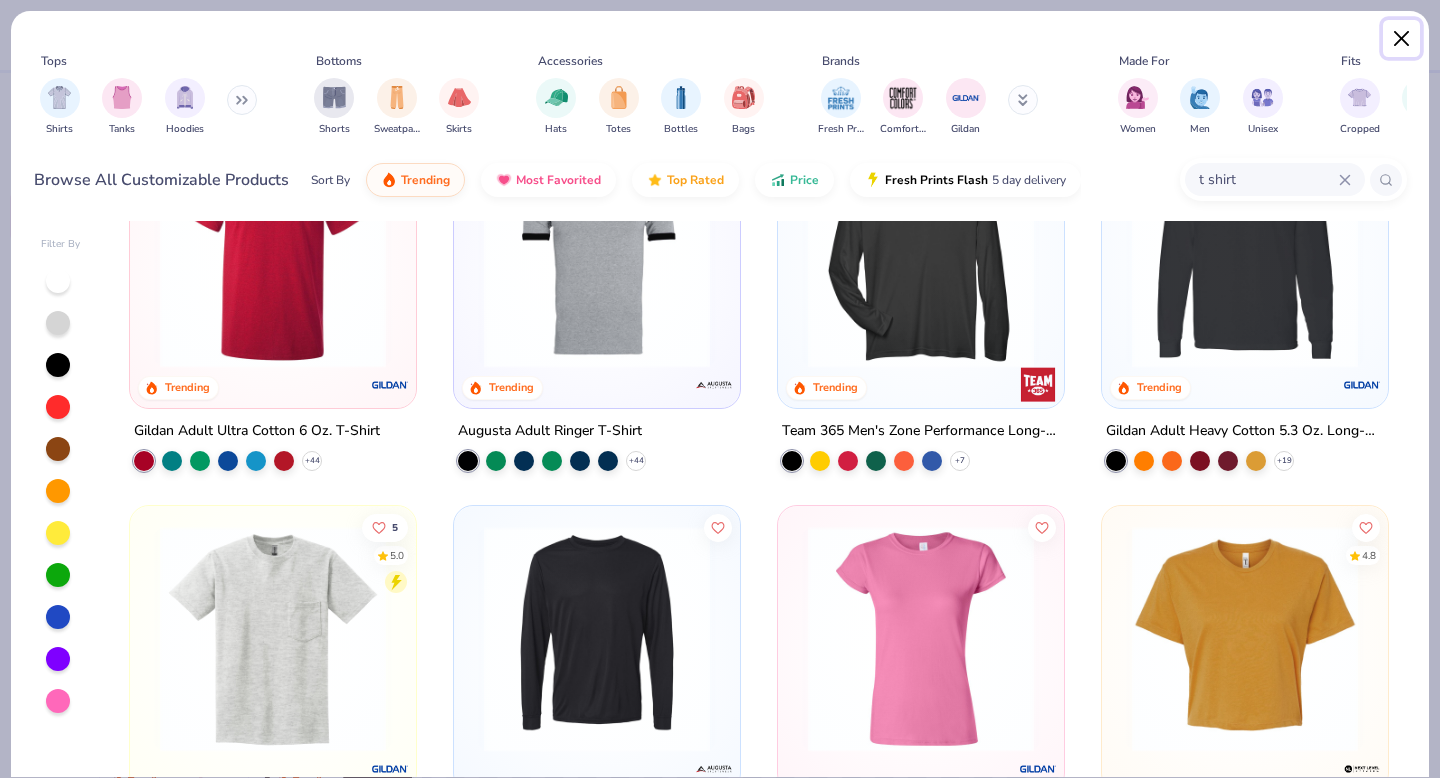 click at bounding box center [1402, 39] 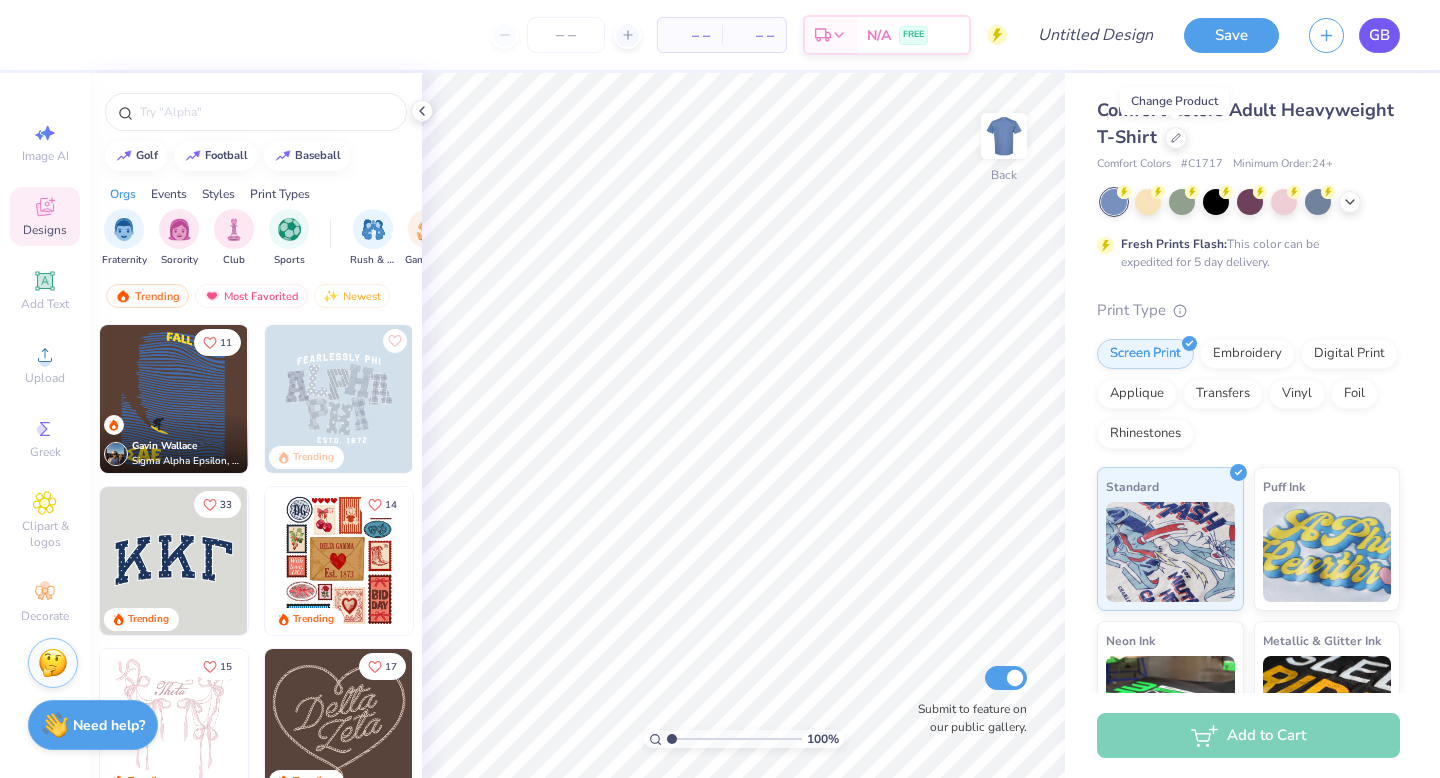 click on "GB" at bounding box center [1379, 35] 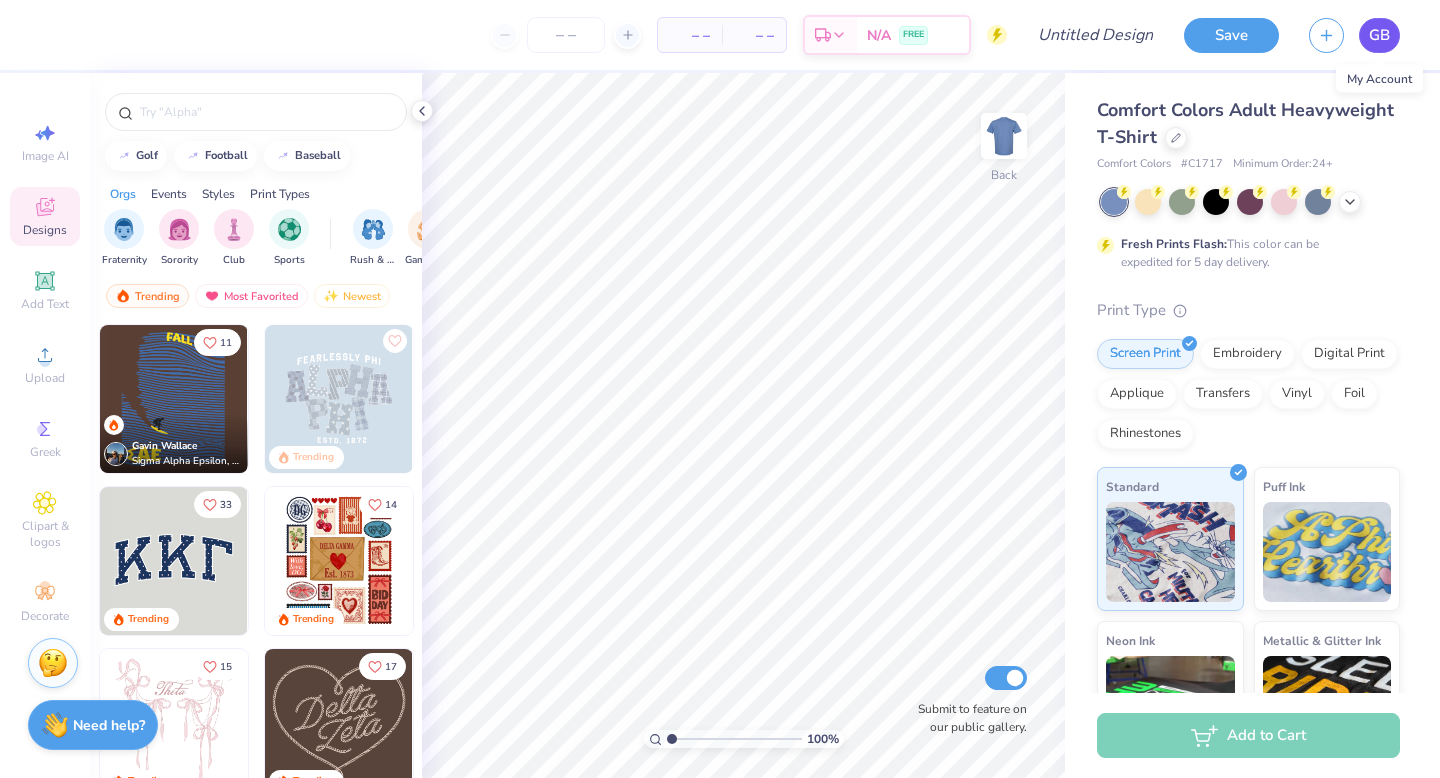 click on "GB" at bounding box center [1379, 35] 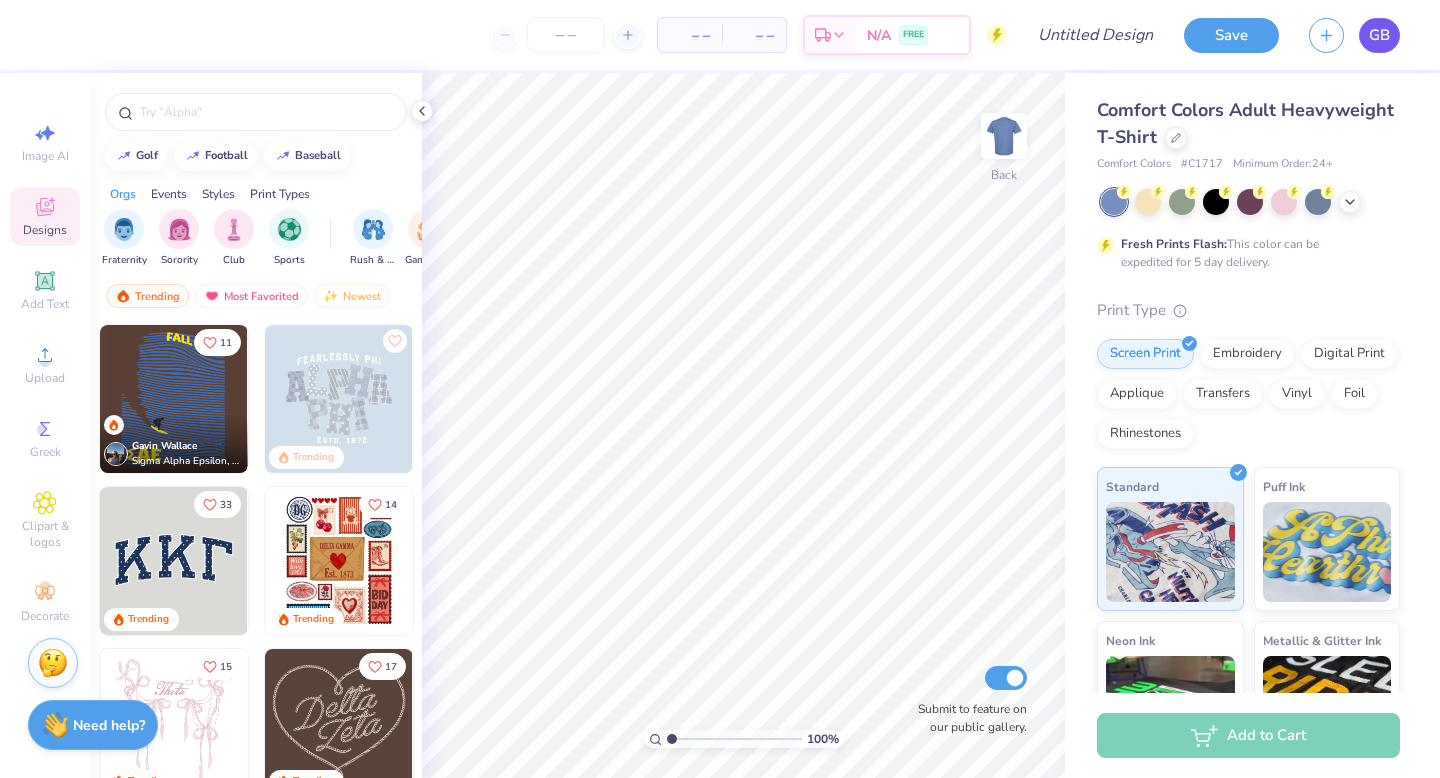 click on "GB" at bounding box center [1379, 35] 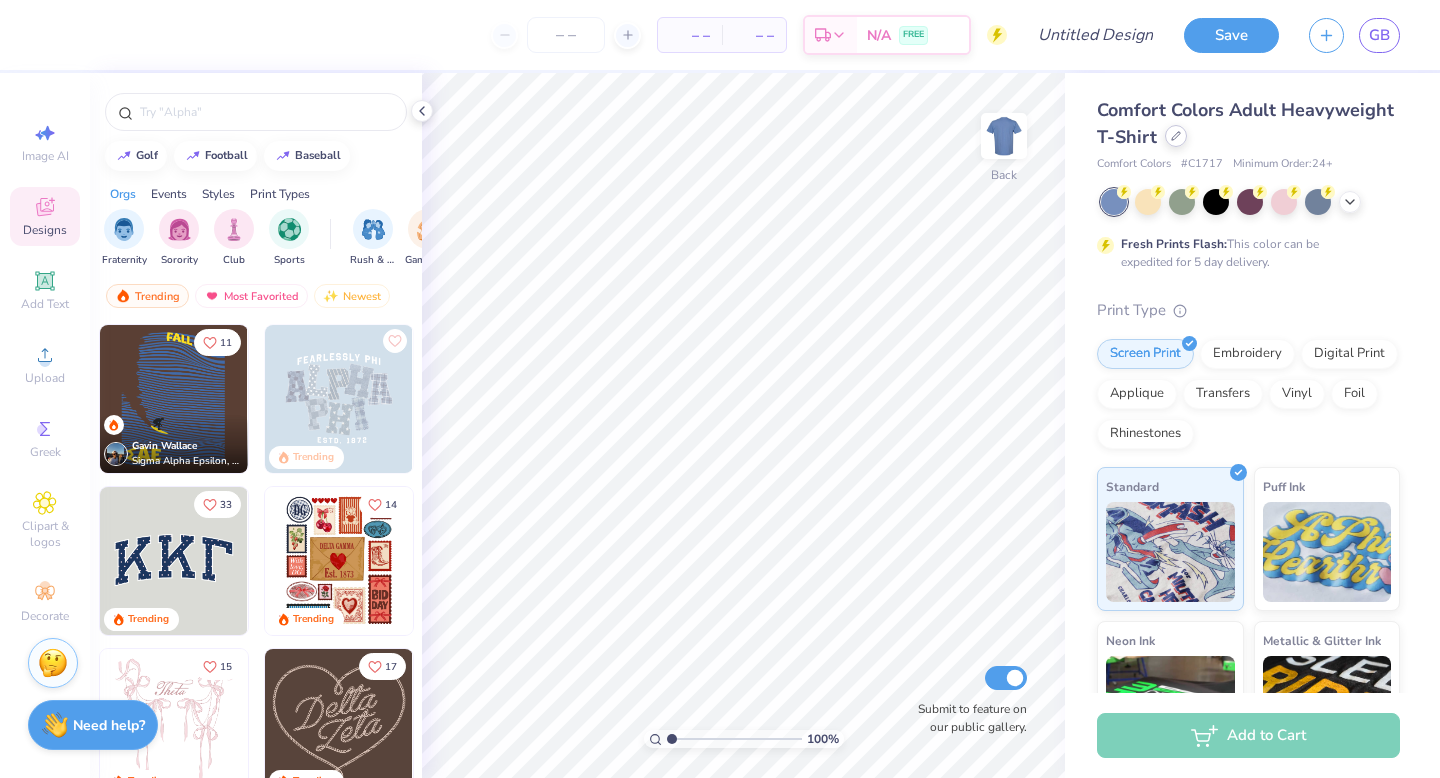 click at bounding box center (1176, 136) 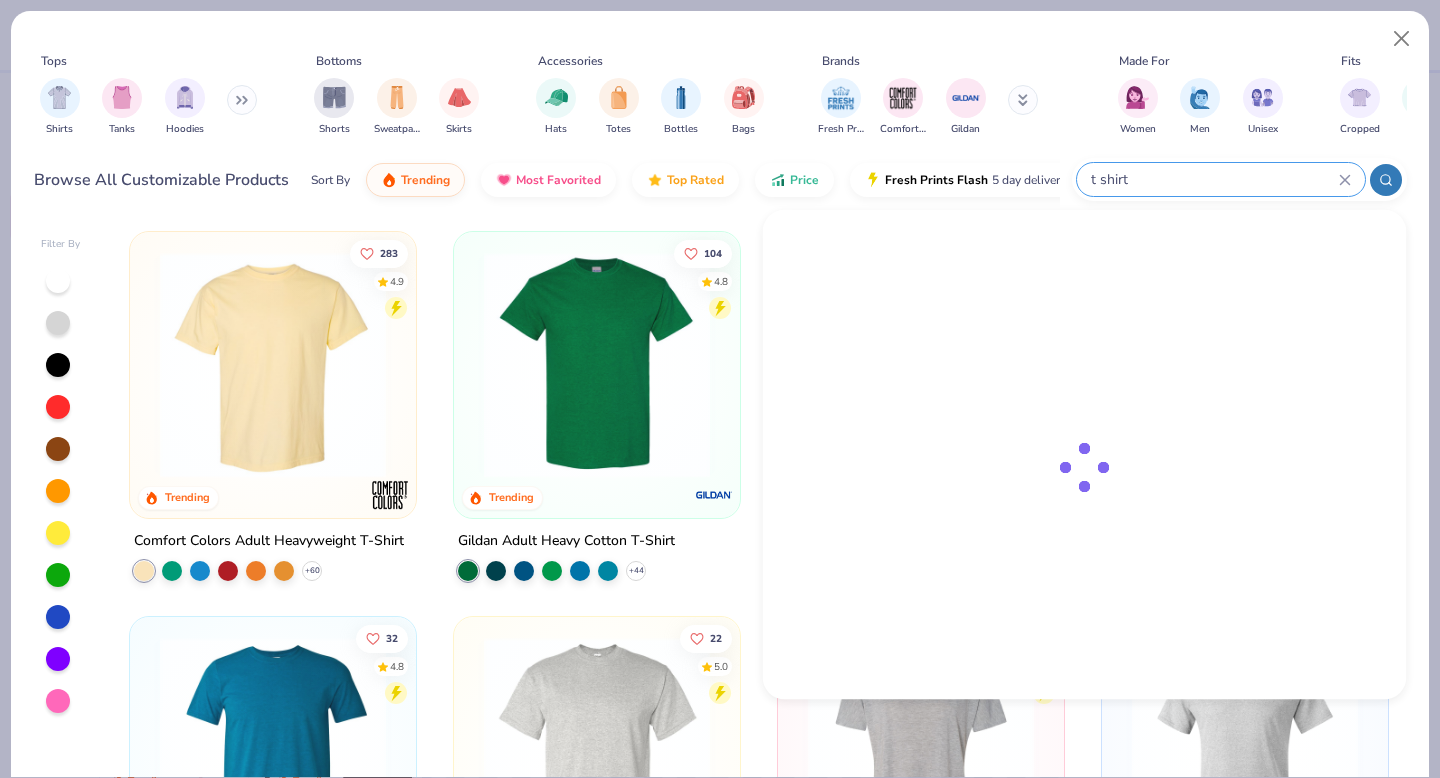 drag, startPoint x: 1258, startPoint y: 179, endPoint x: 1125, endPoint y: 179, distance: 133 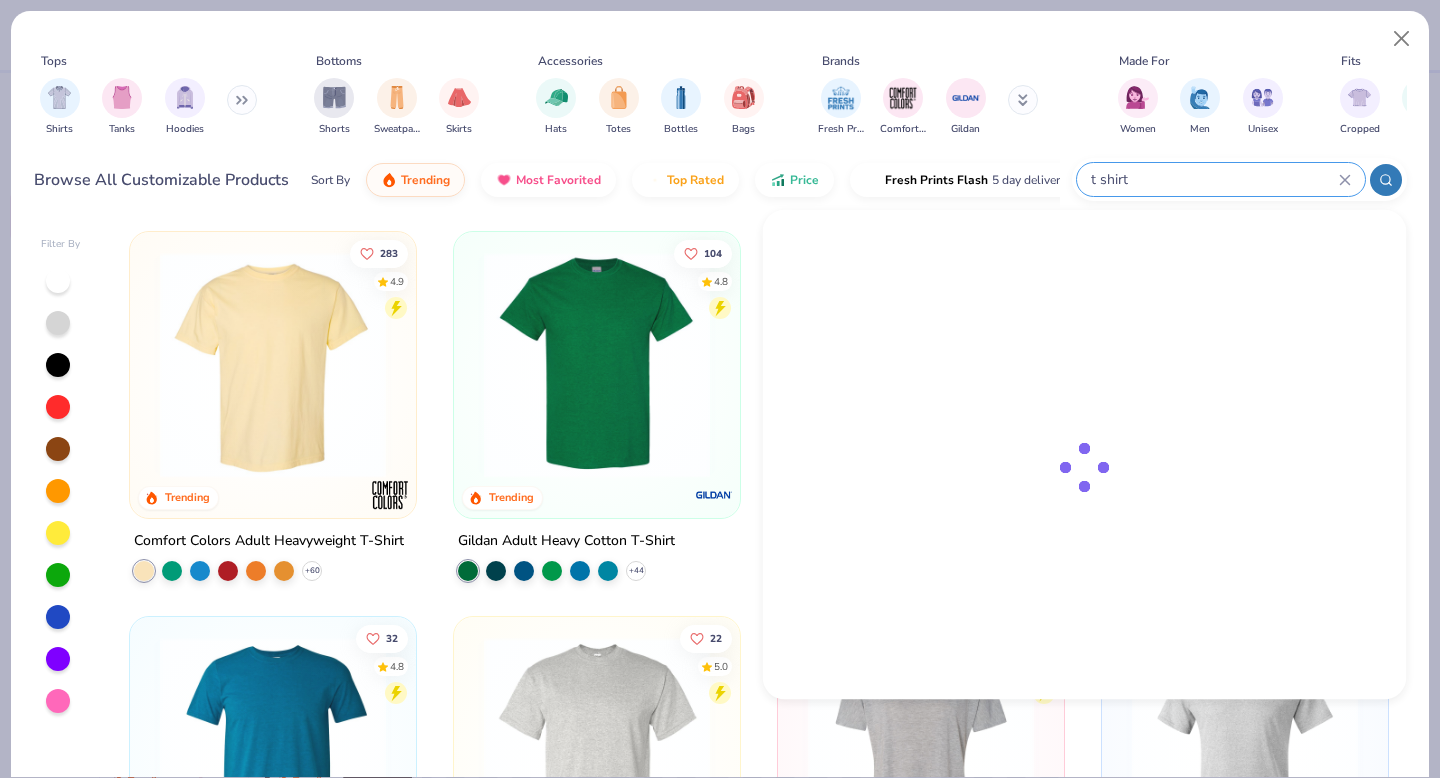 click on "t shirt" at bounding box center (1214, 179) 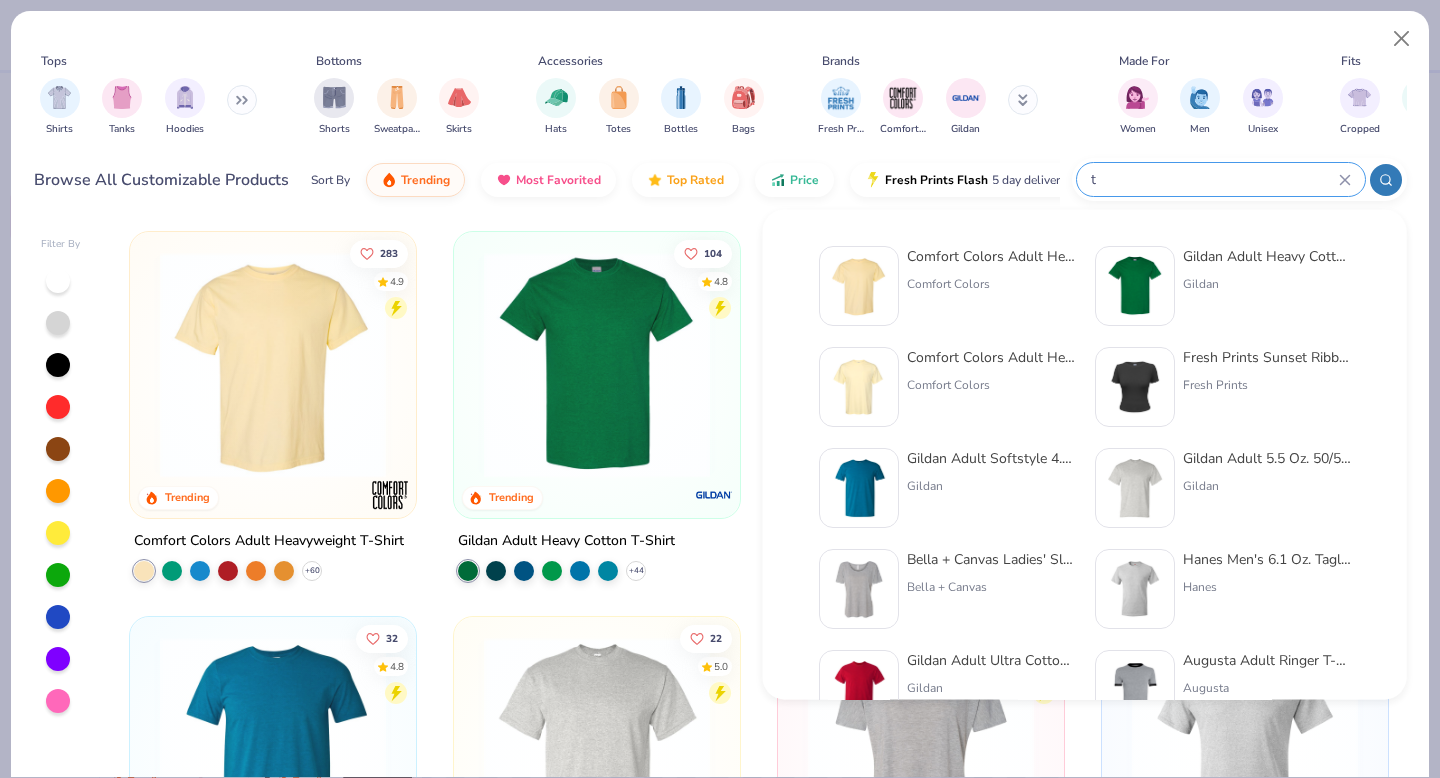 type on "t" 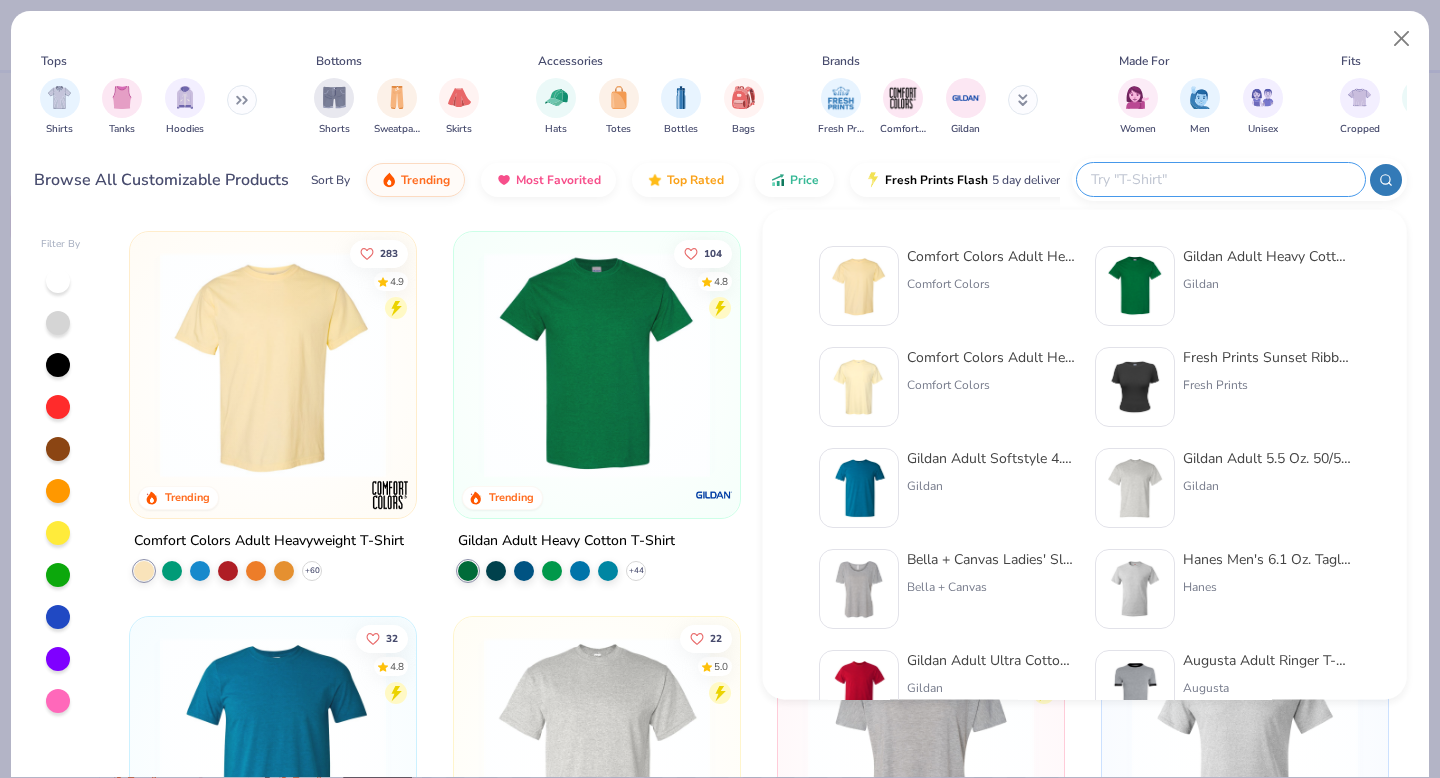 type on "c" 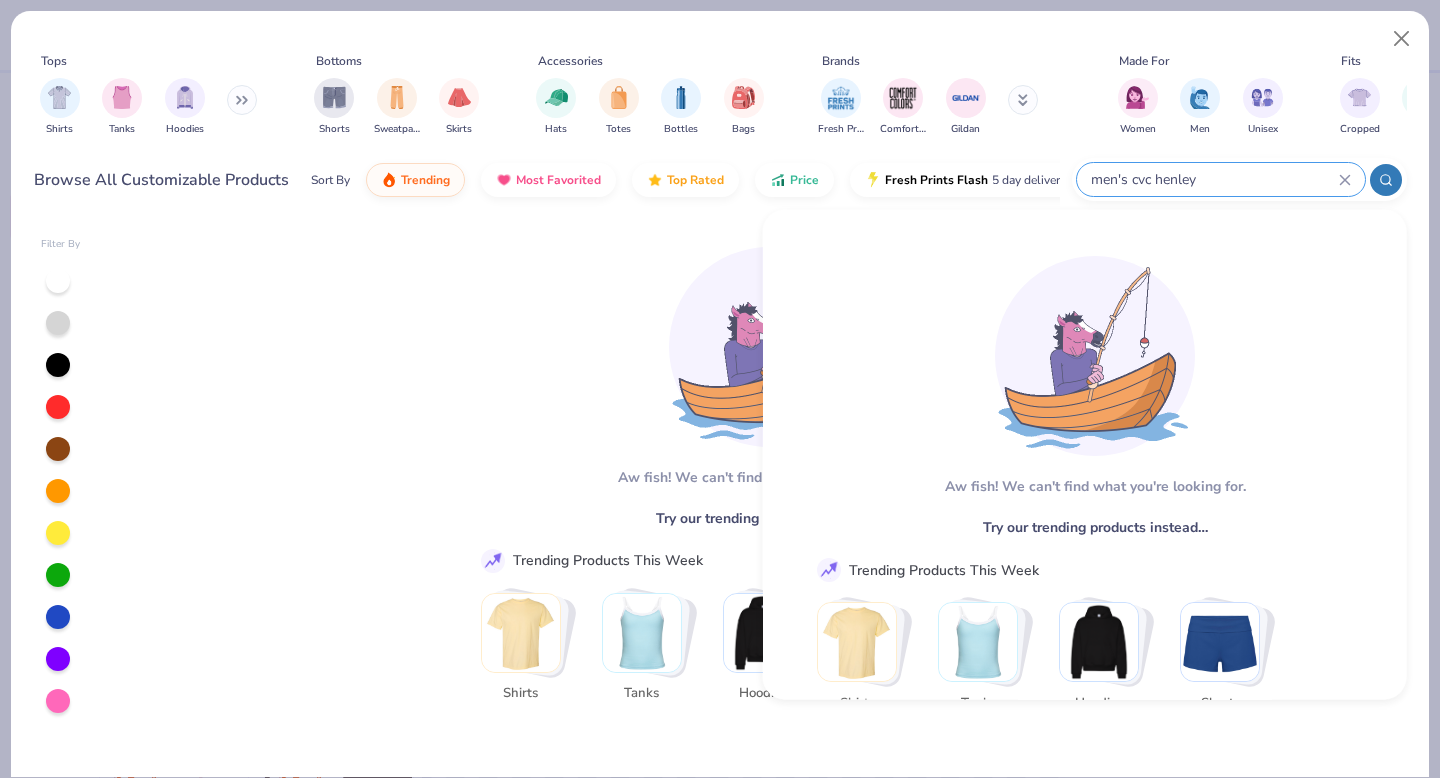drag, startPoint x: 1239, startPoint y: 184, endPoint x: 931, endPoint y: 158, distance: 309.09546 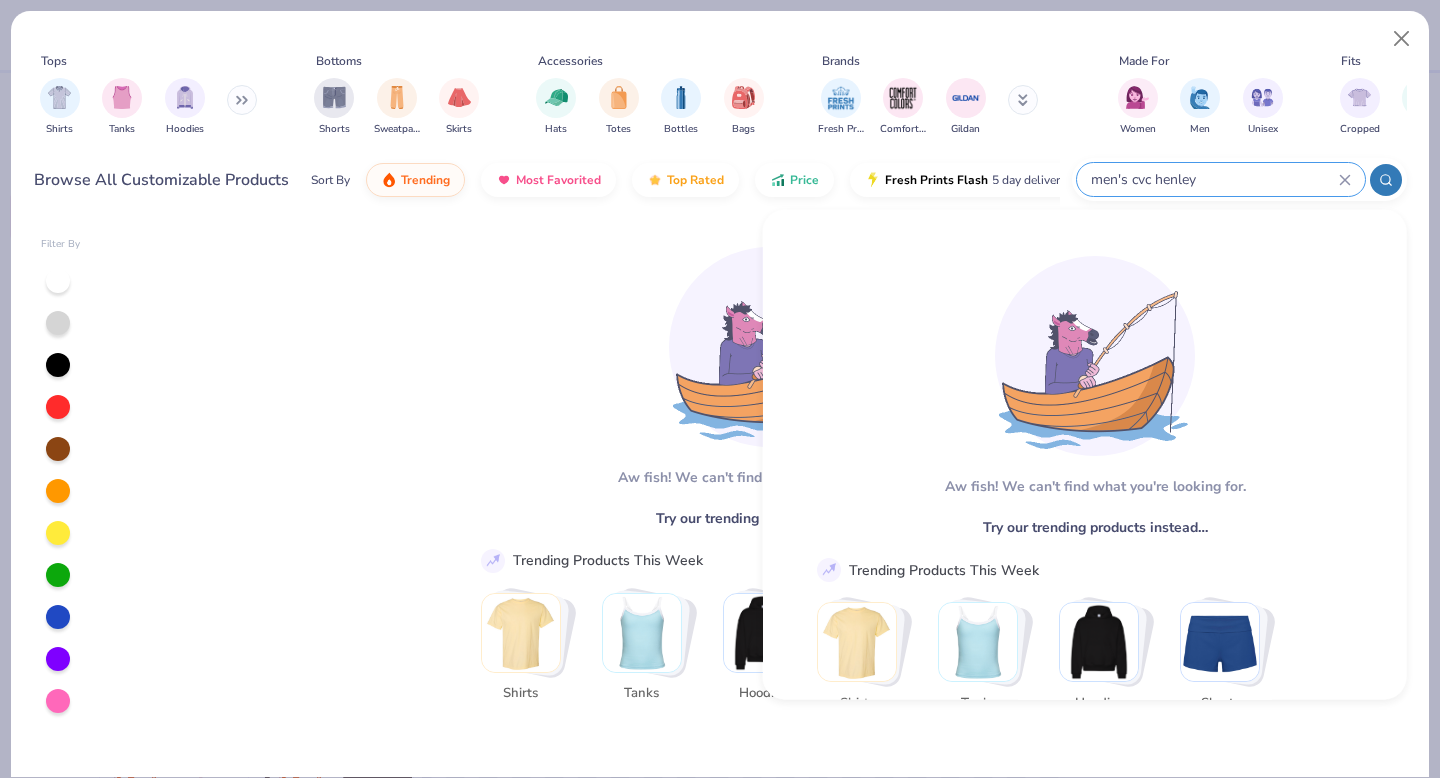 click on "Browse All Customizable Products Sort By Trending Most Favorited Top Rated Price Fresh Prints Flash 5 day delivery men's cvc henley" at bounding box center [720, 180] 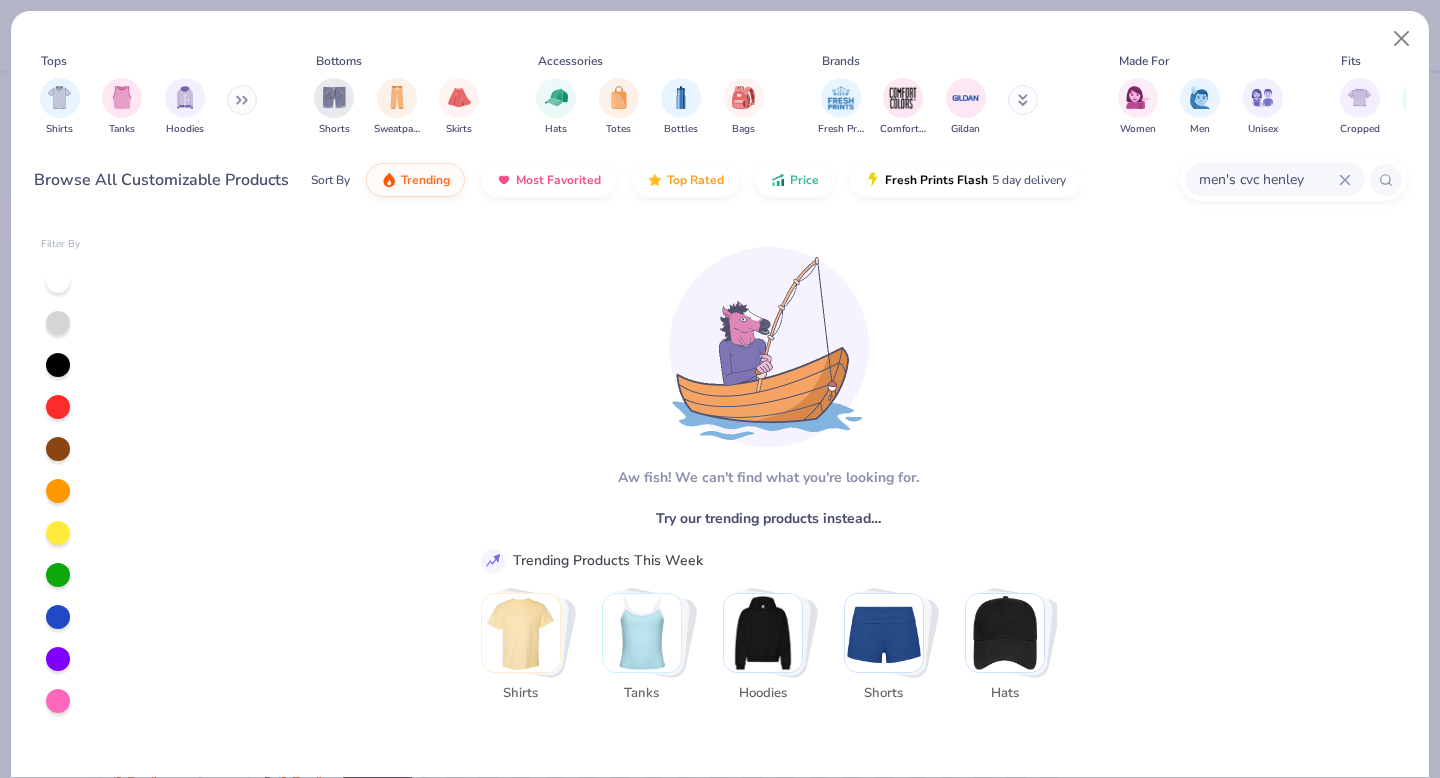click on "men's cvc henley" at bounding box center (1275, 179) 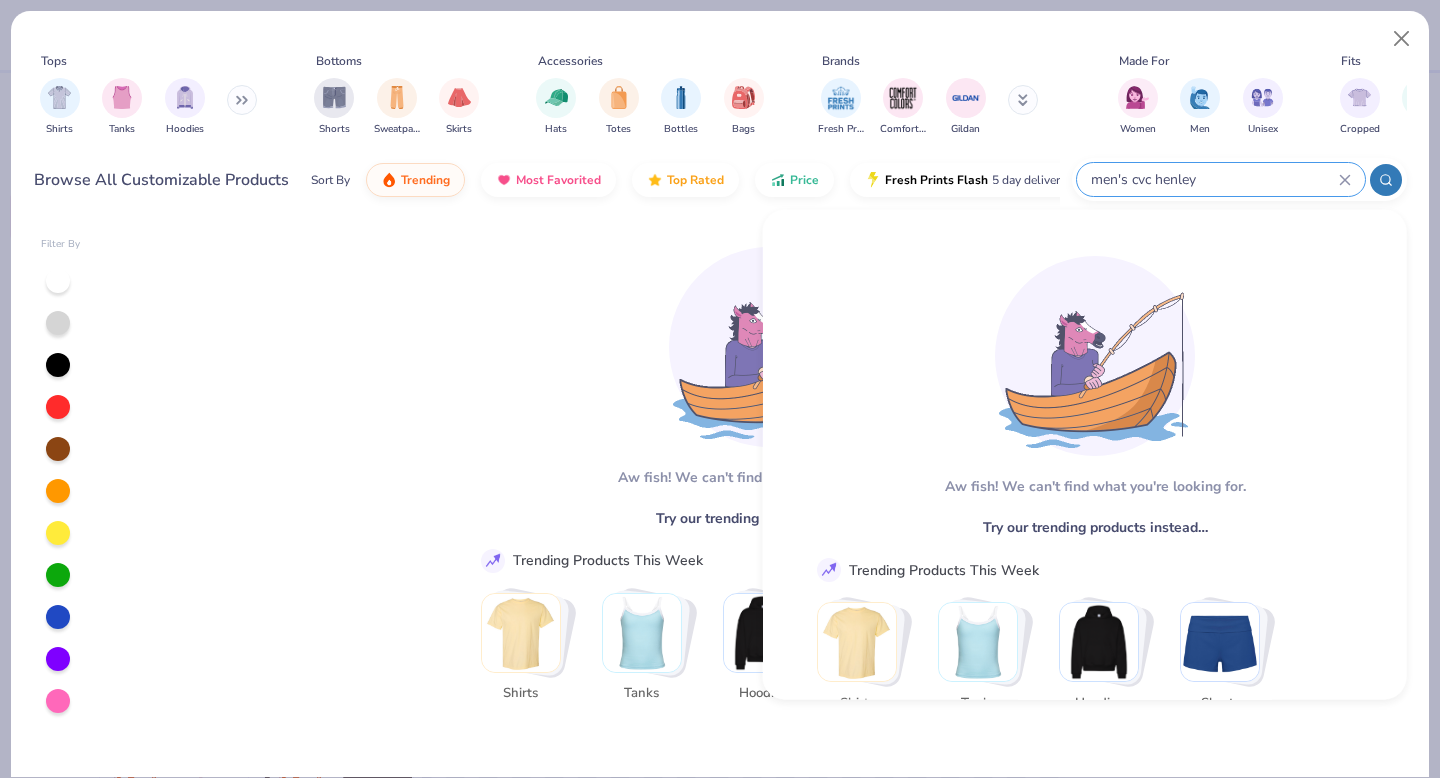 click 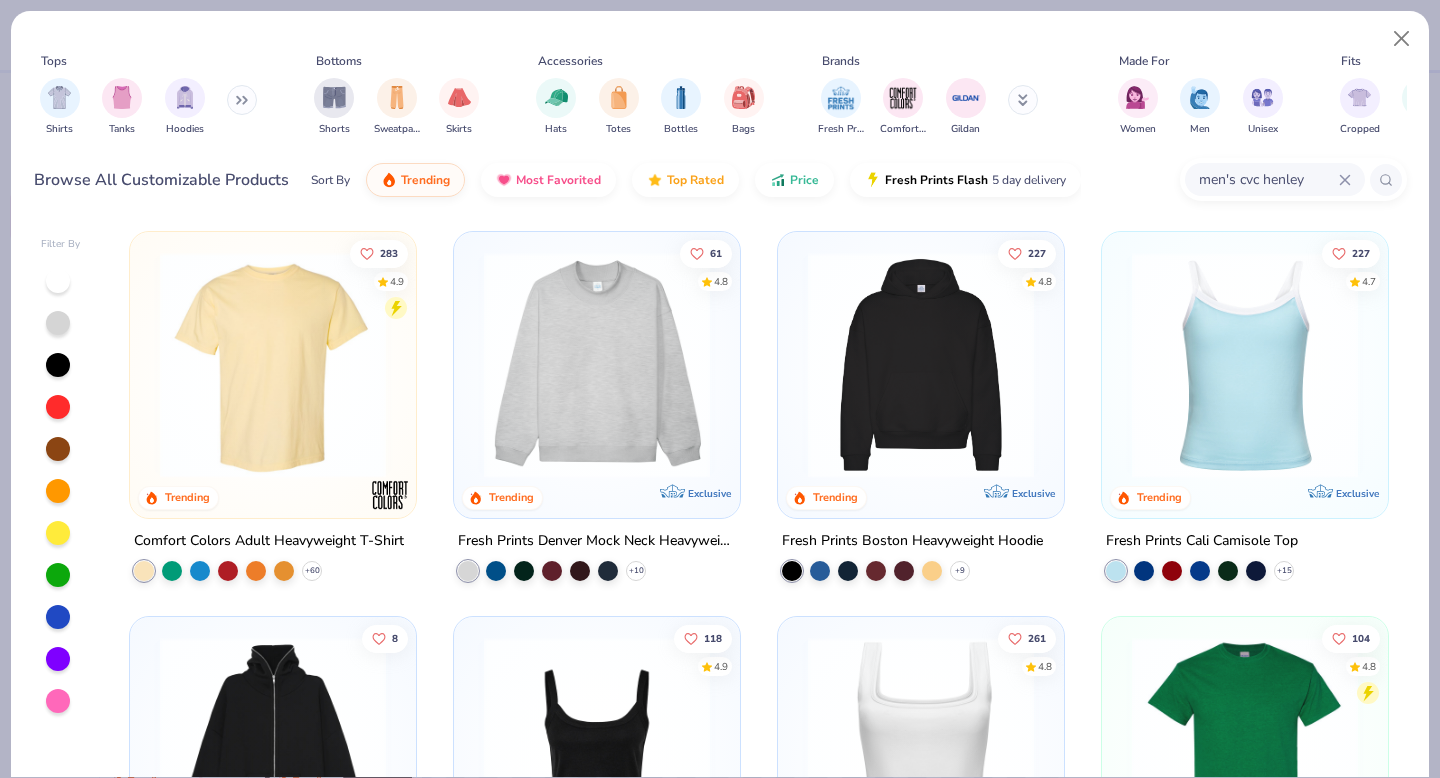 click on "men's cvc henley" at bounding box center (1268, 179) 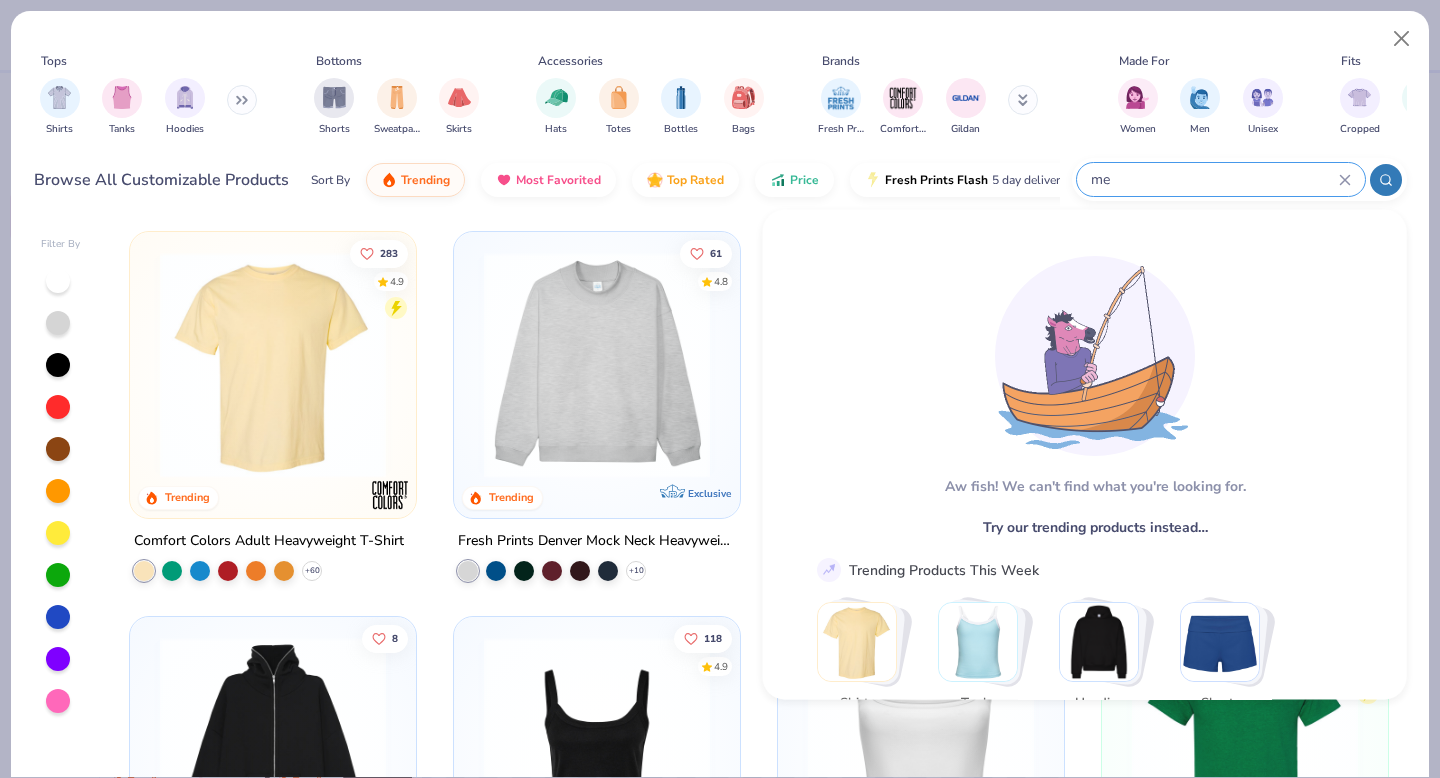 type on "m" 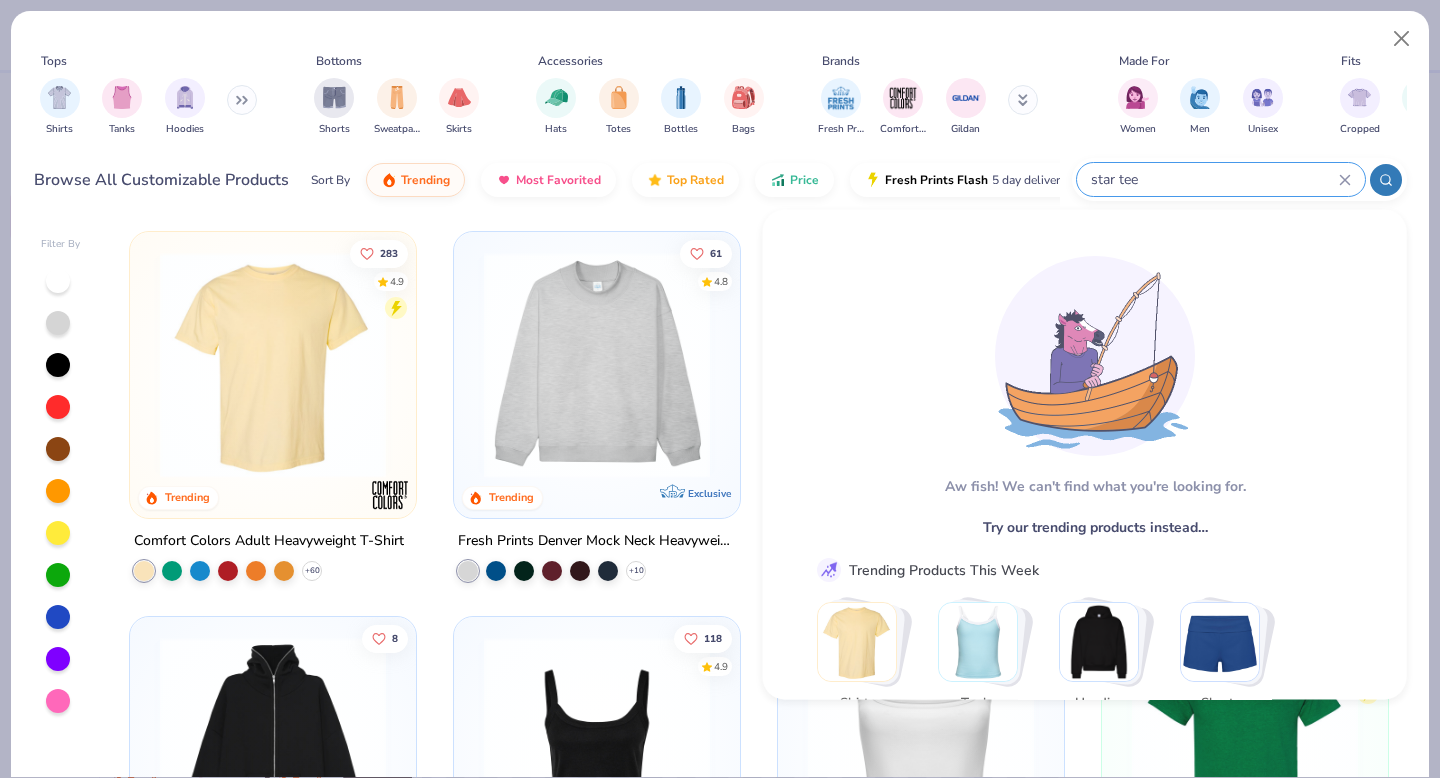 type on "star tee" 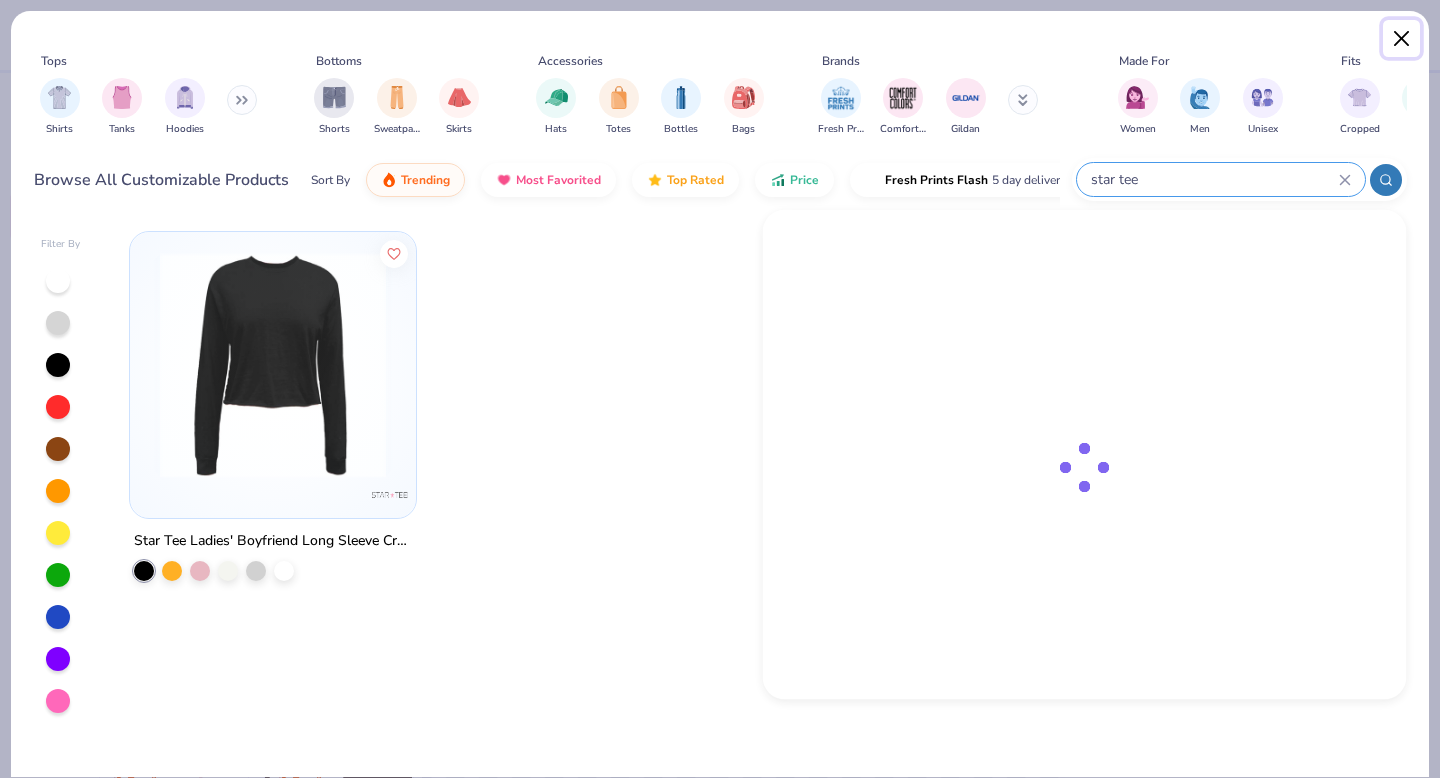 click at bounding box center [1402, 39] 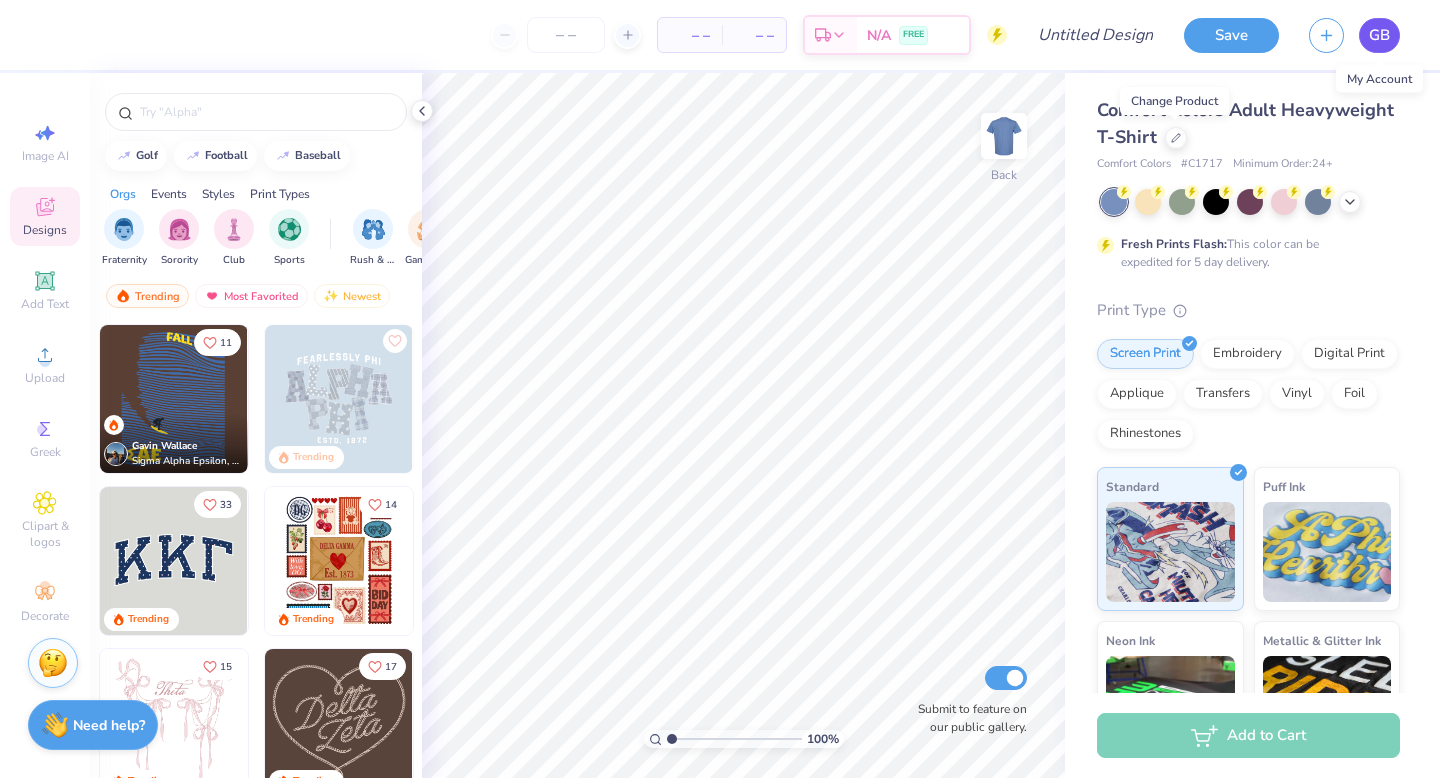 click on "GB" at bounding box center (1379, 35) 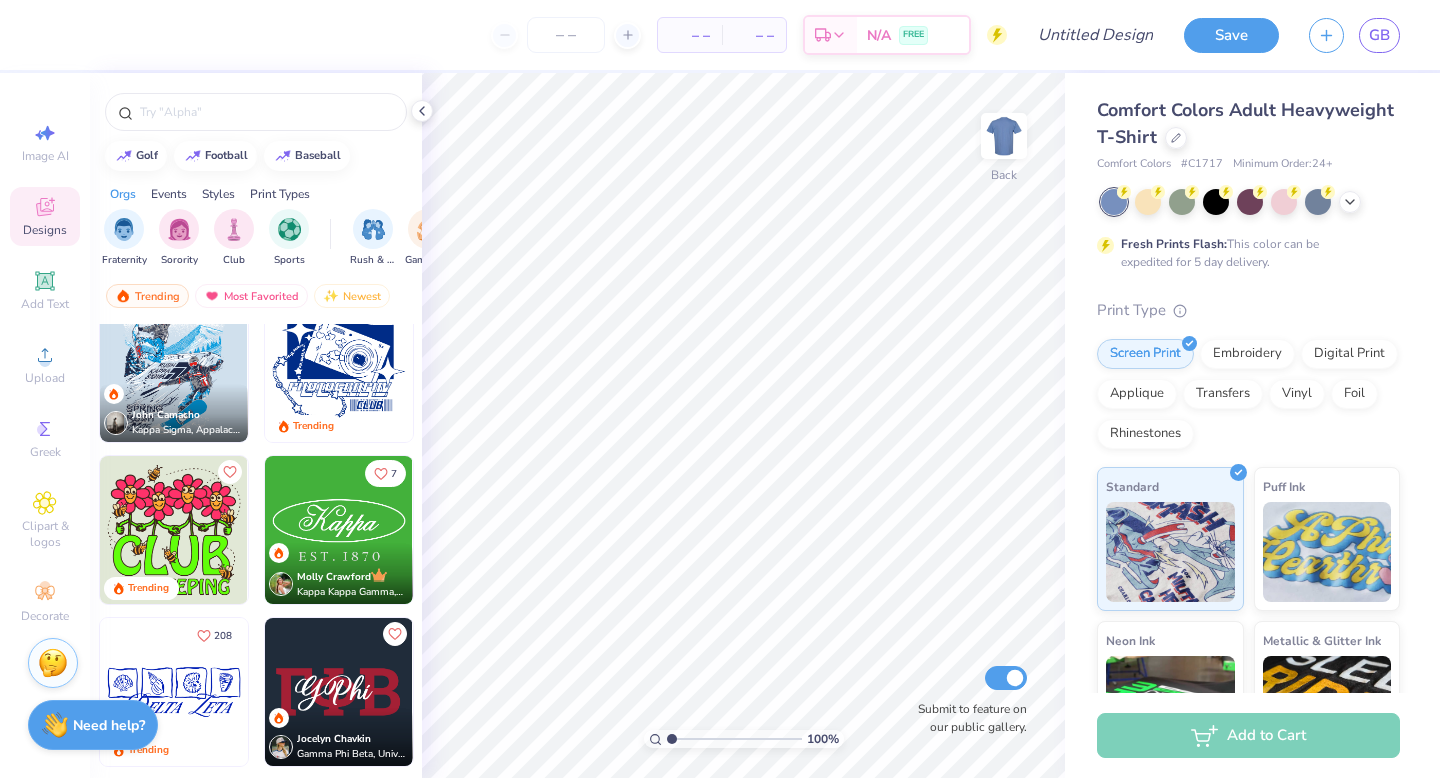scroll, scrollTop: 2040, scrollLeft: 0, axis: vertical 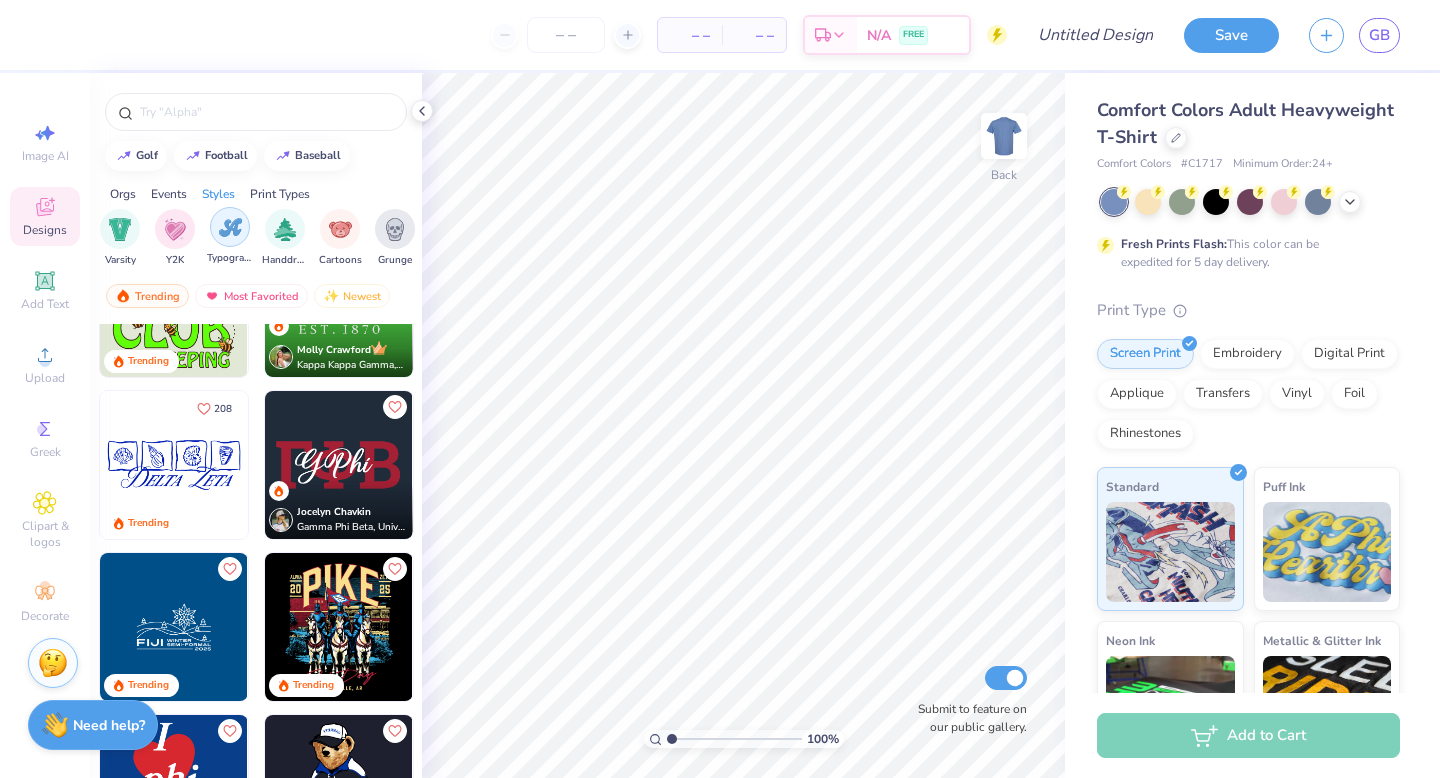 click at bounding box center [230, 227] 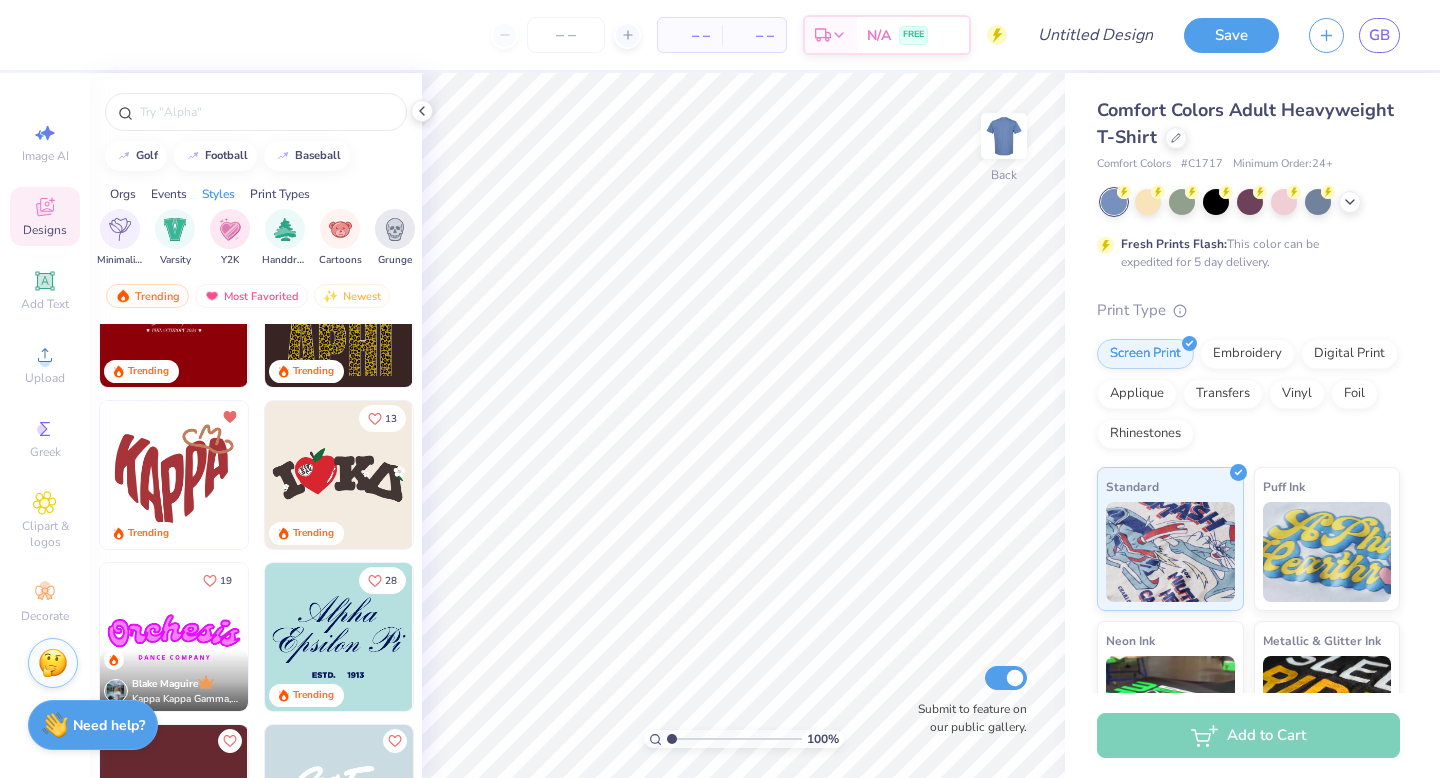 scroll, scrollTop: 578, scrollLeft: 0, axis: vertical 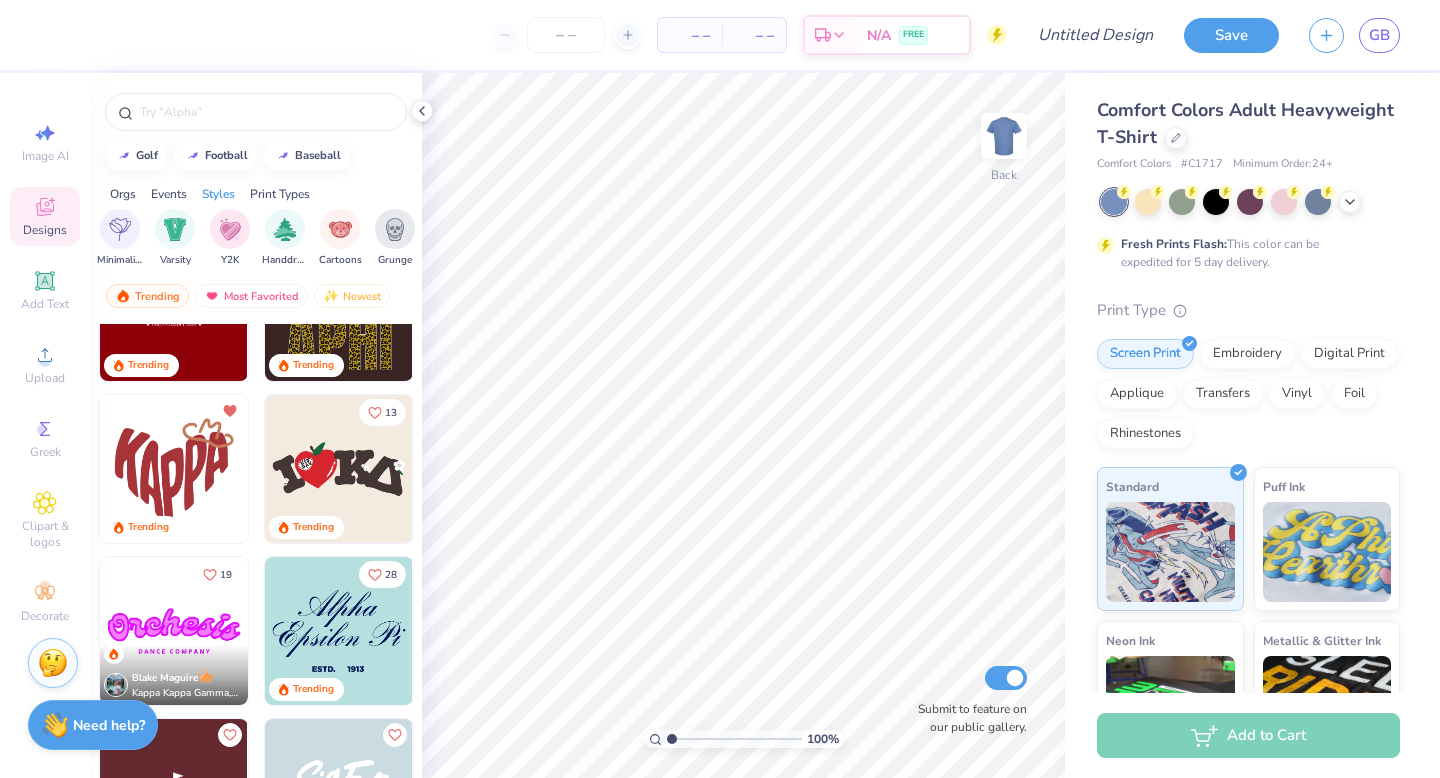 click at bounding box center (174, 469) 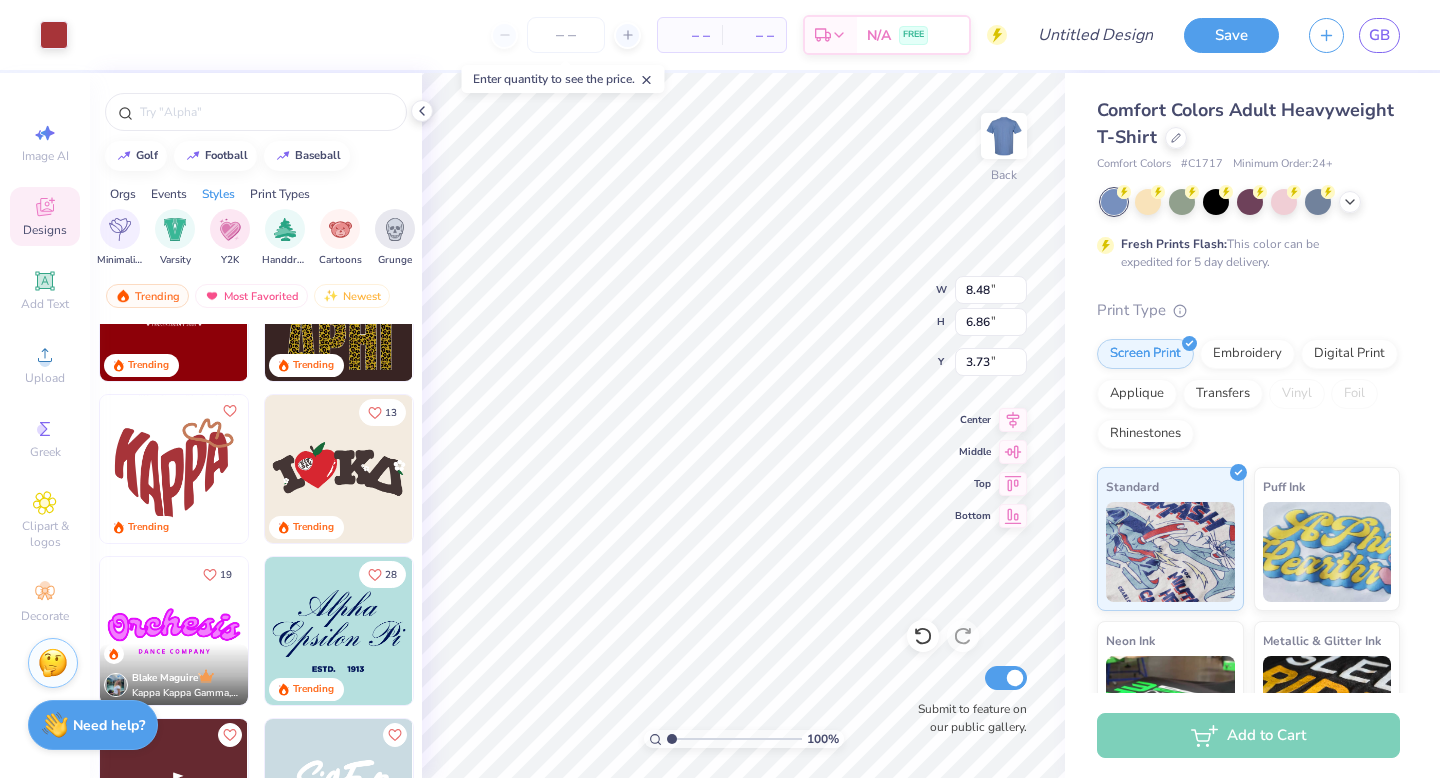 type on "8.48" 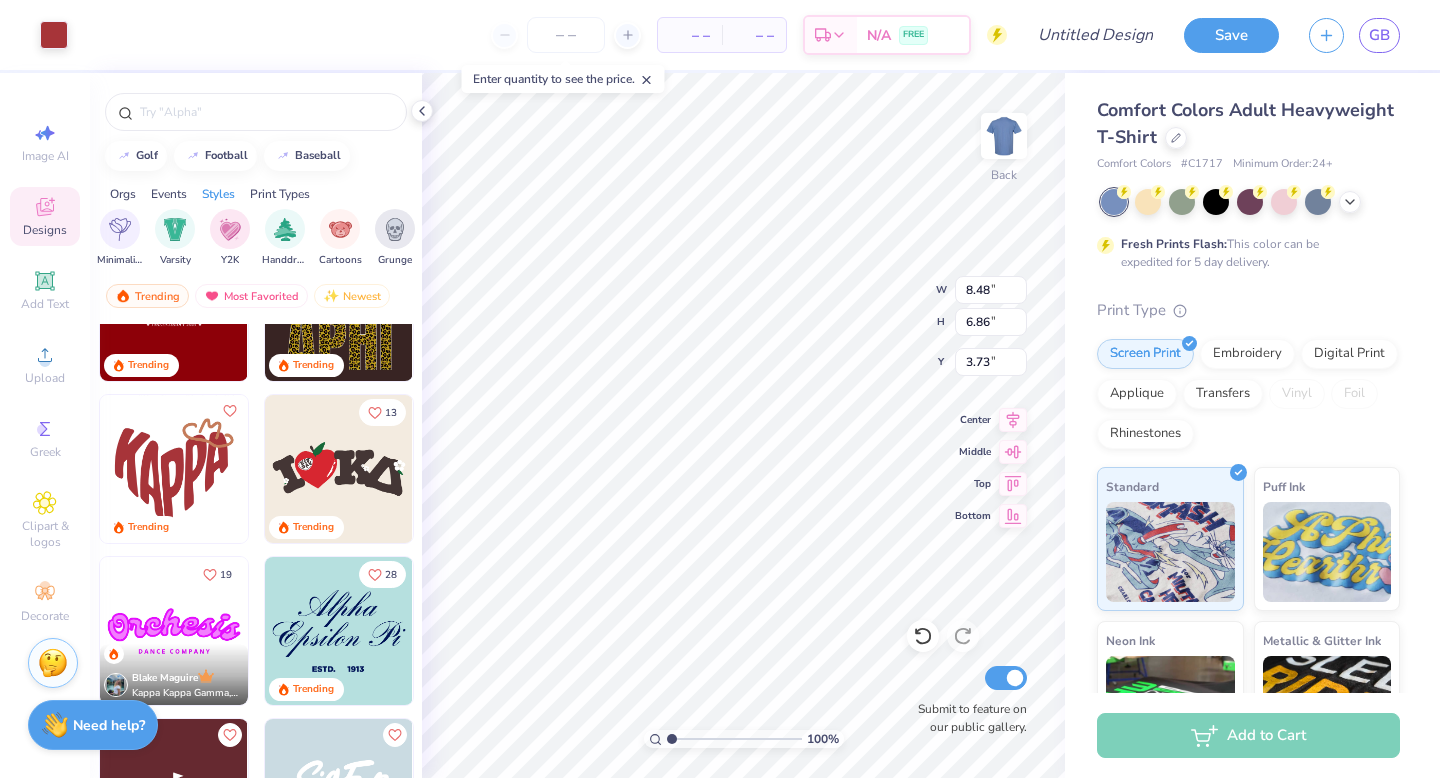 type on "6.86" 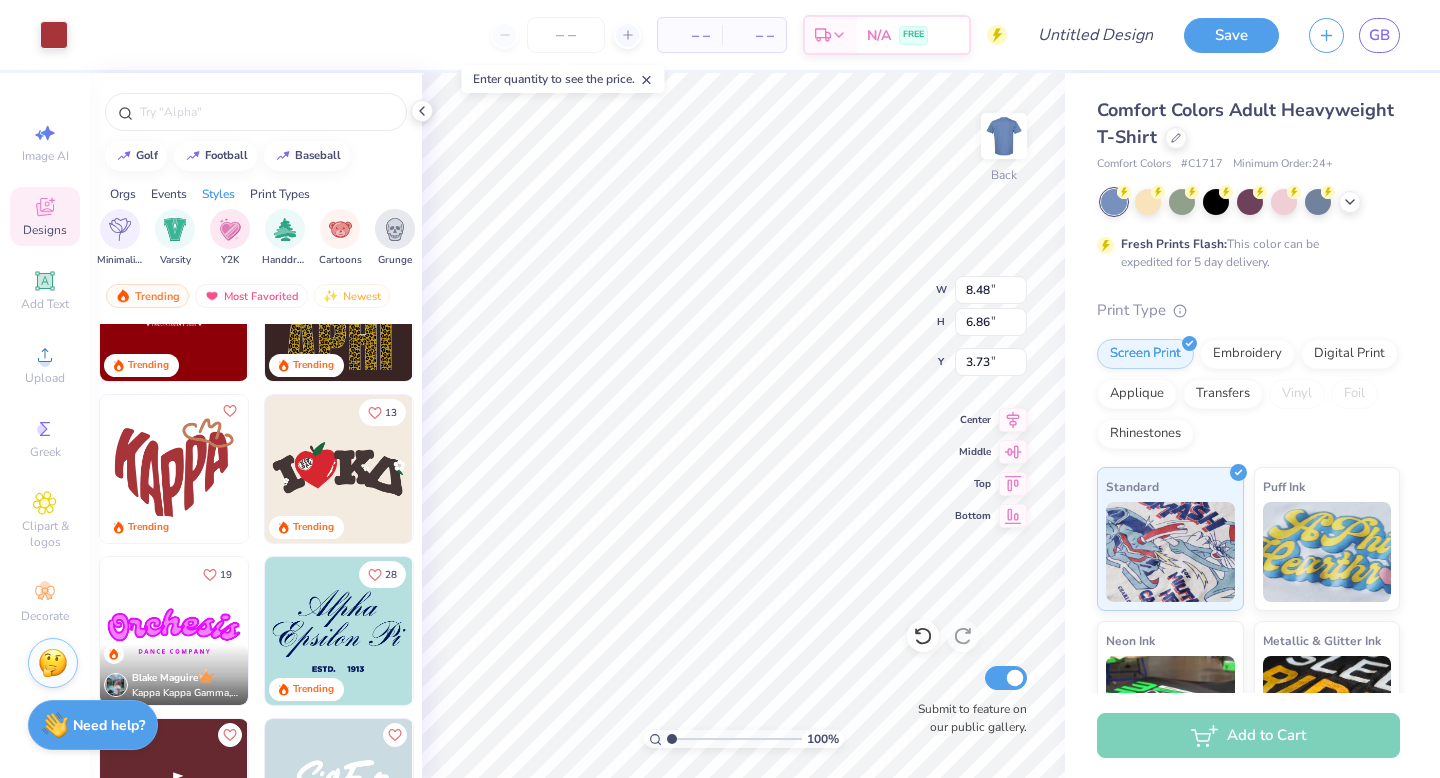 type on "3.73" 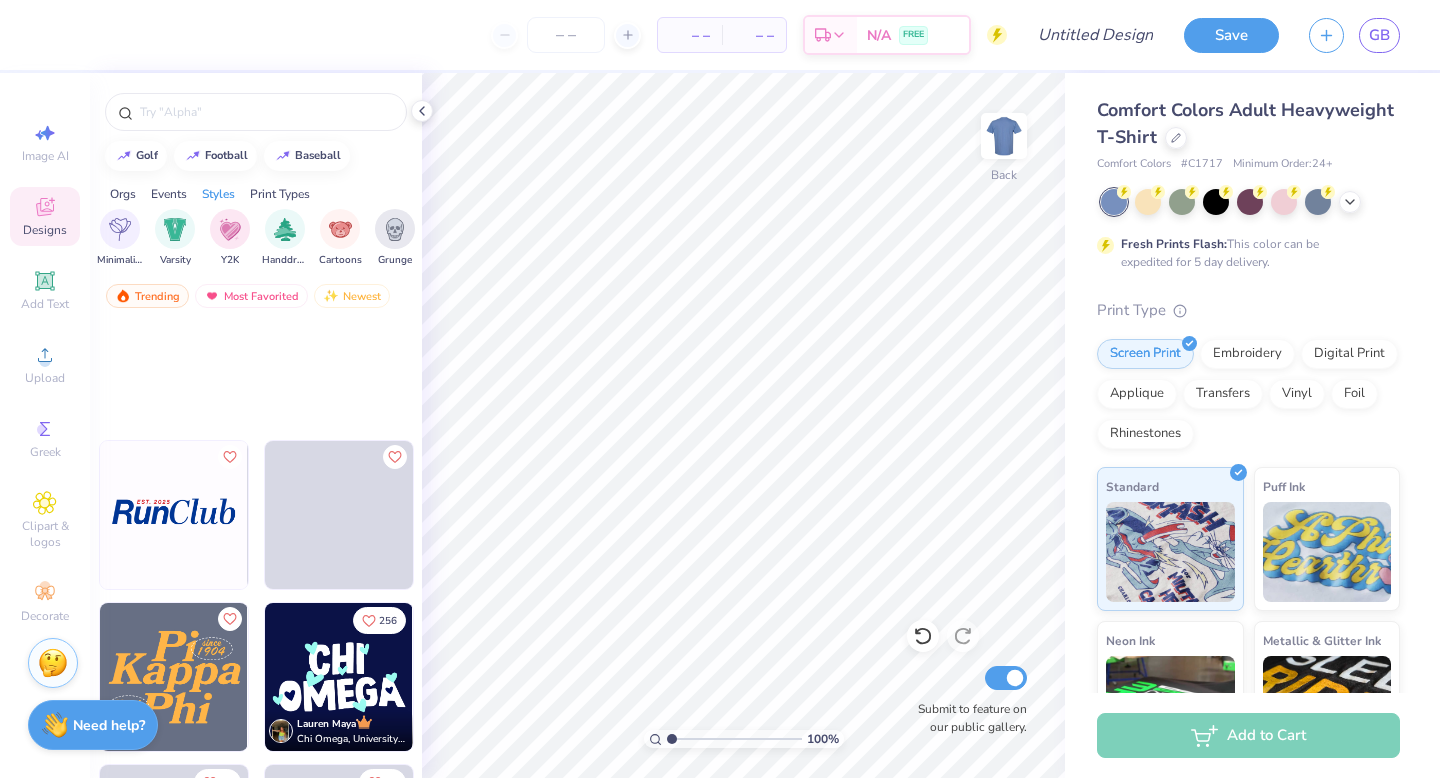 scroll, scrollTop: 3812, scrollLeft: 0, axis: vertical 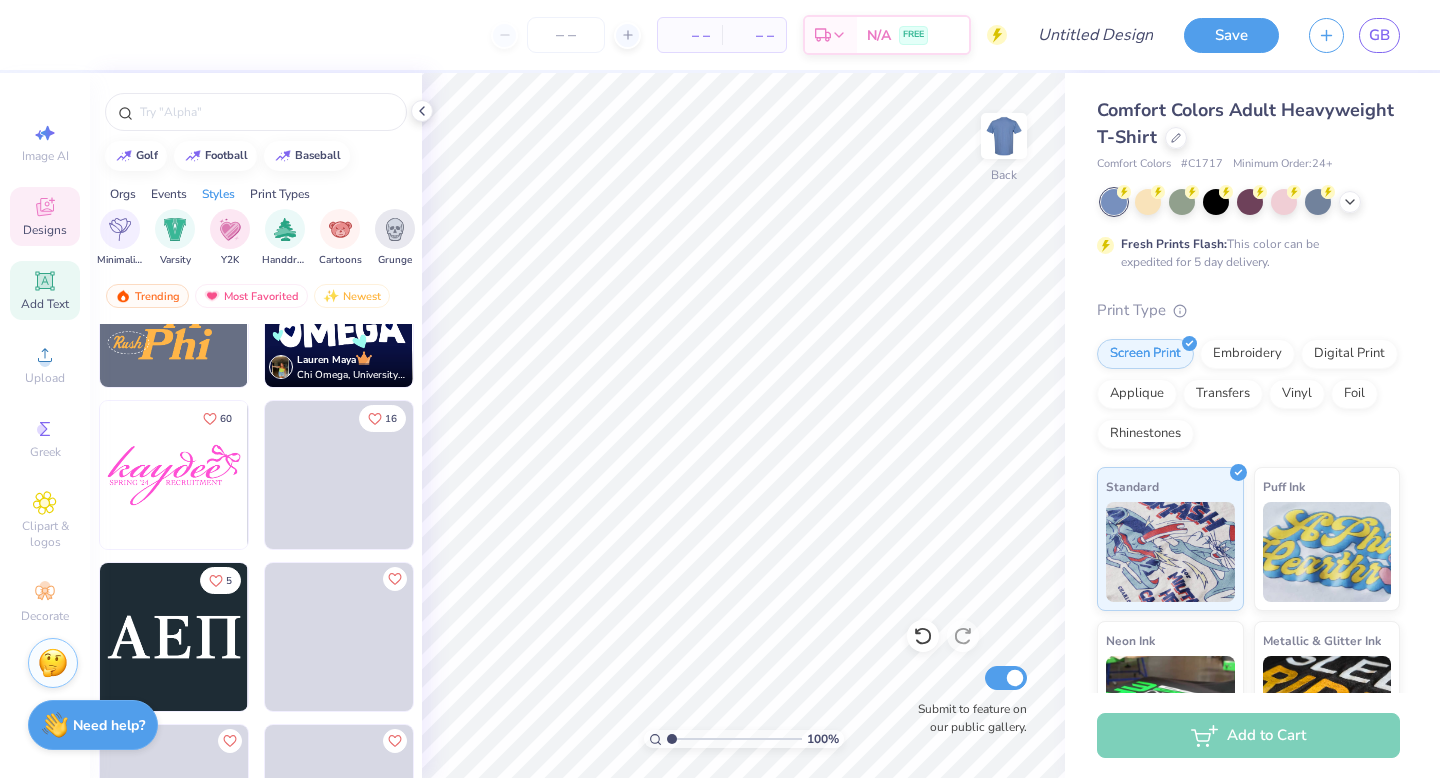 click 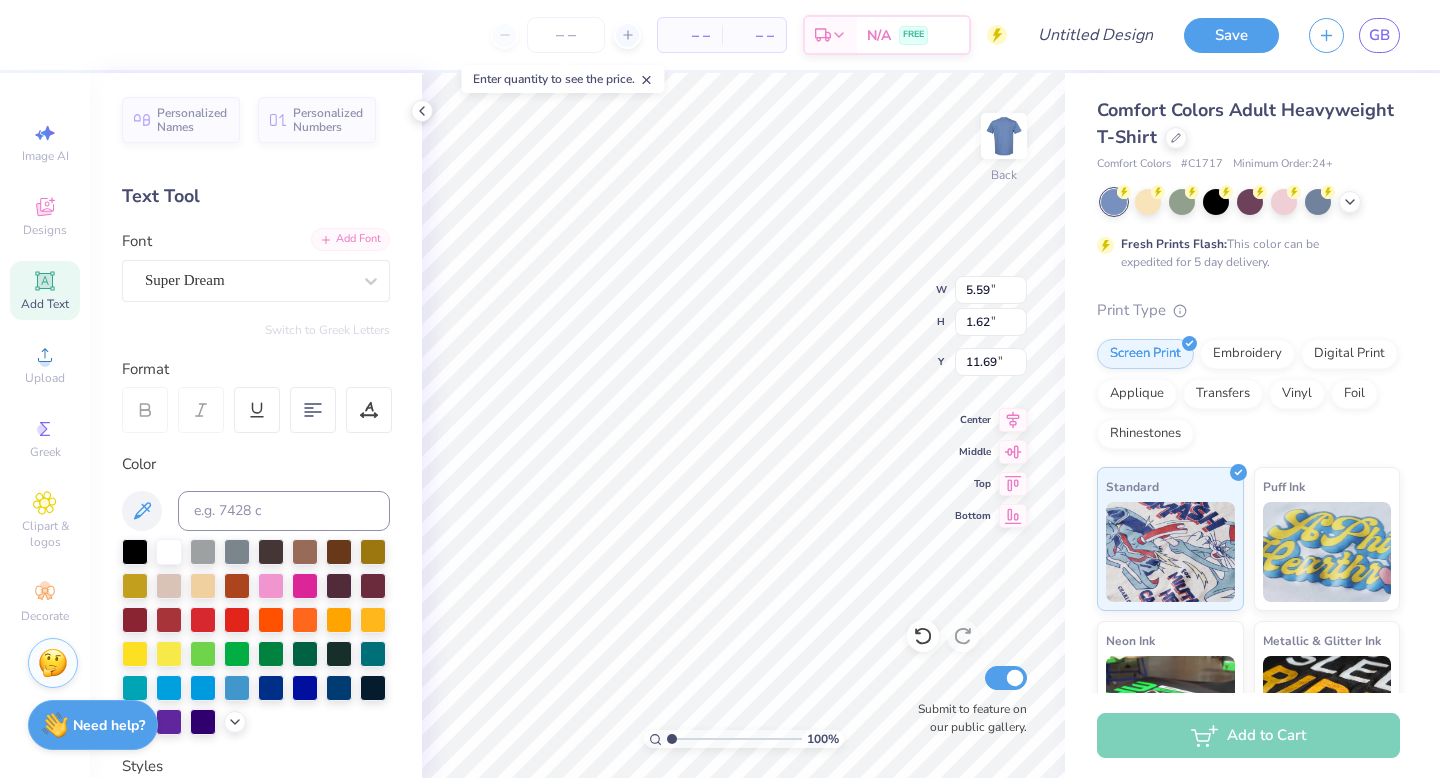 type on "3.46" 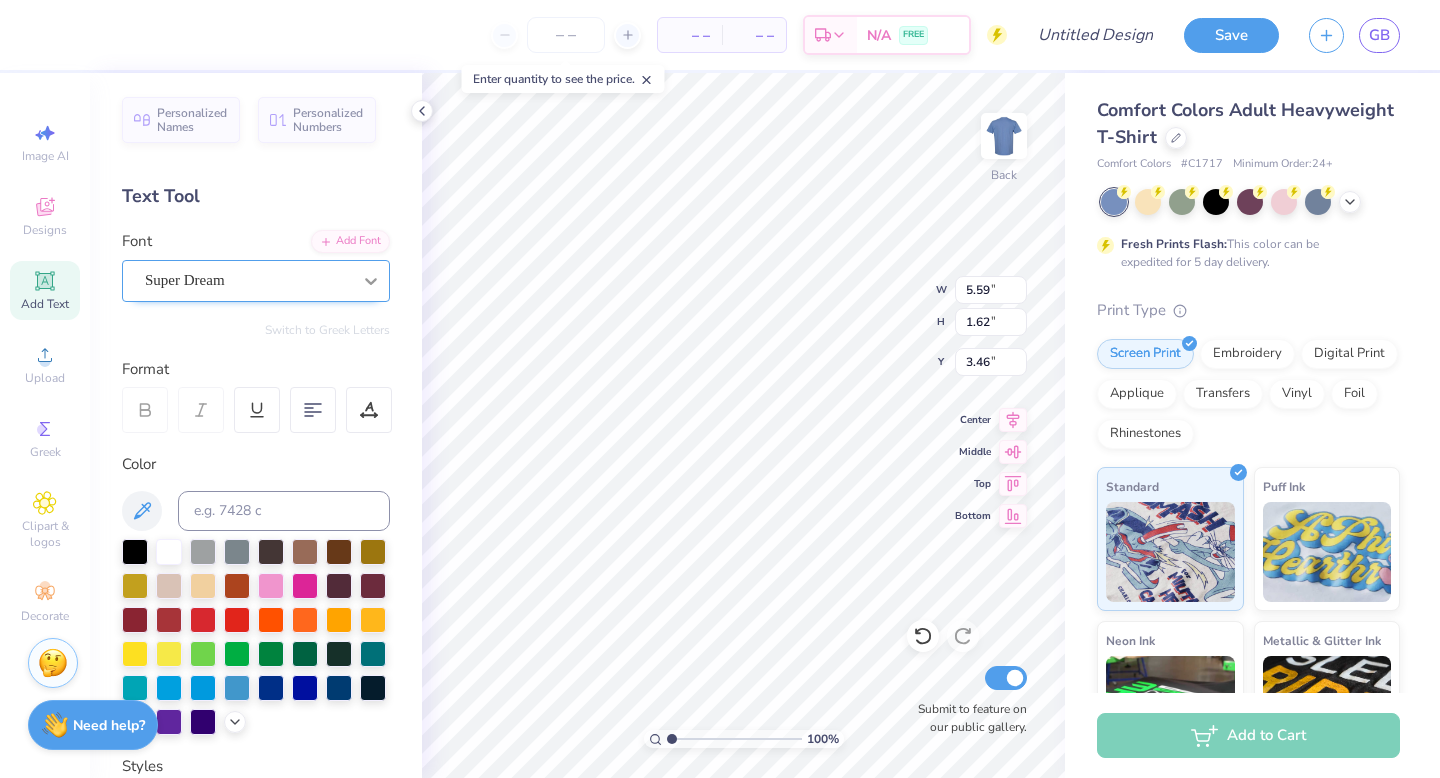 click 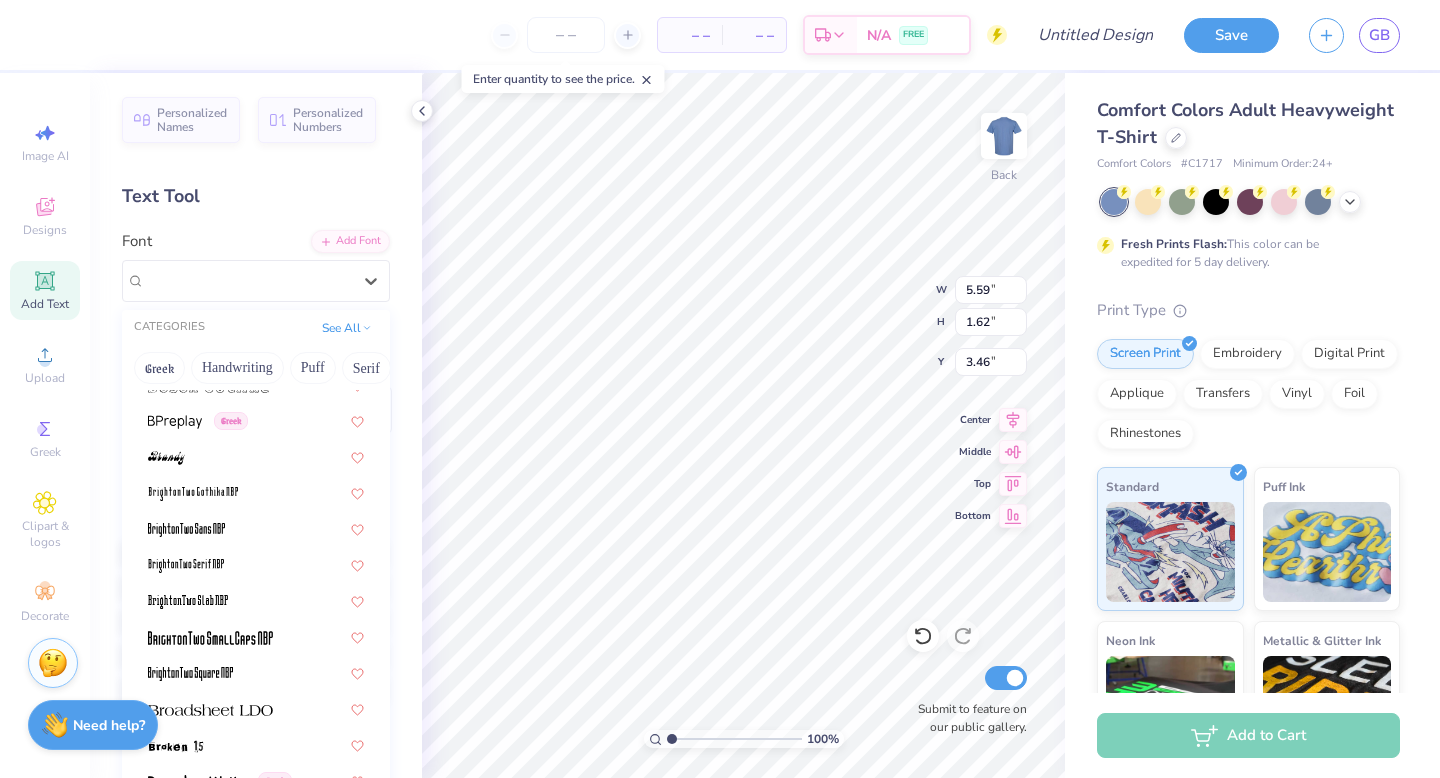 scroll, scrollTop: 1349, scrollLeft: 0, axis: vertical 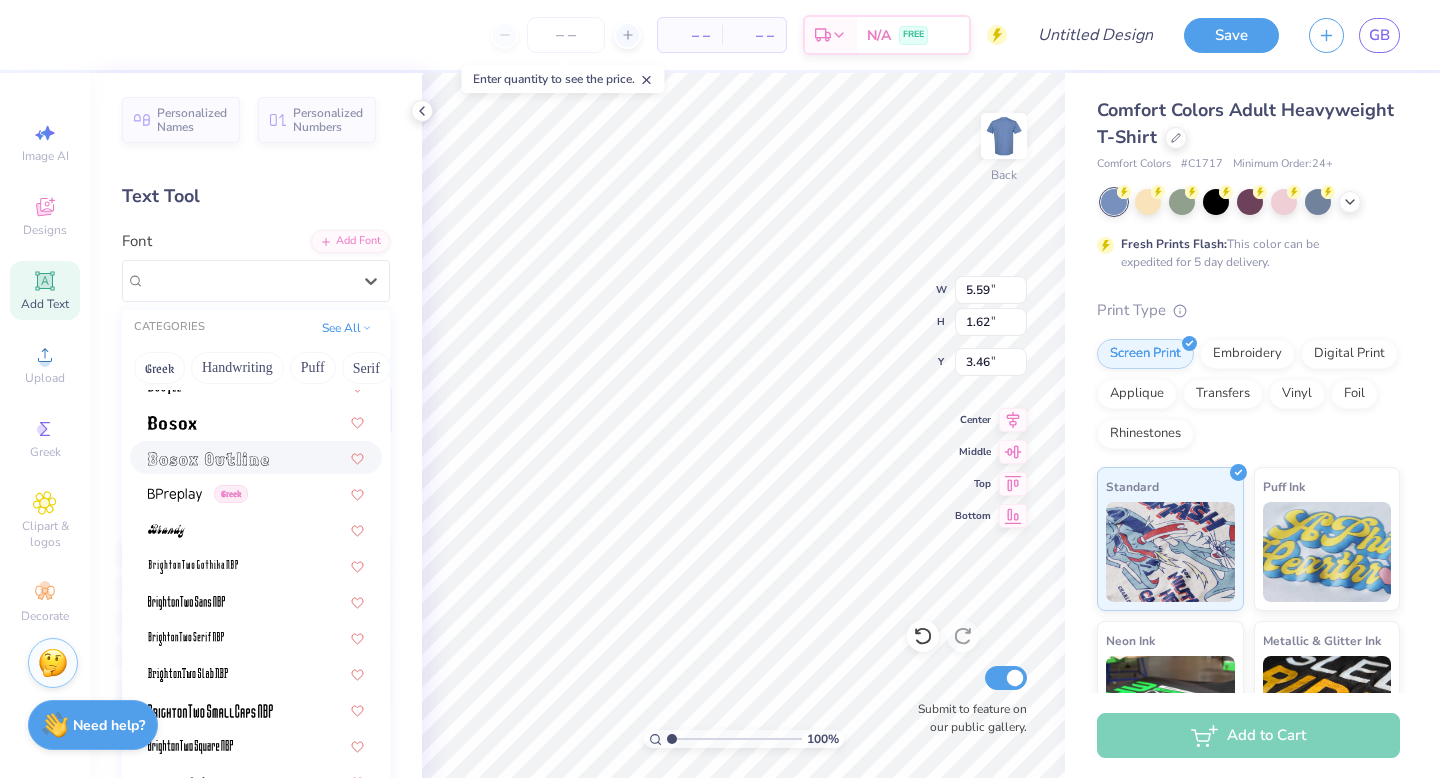 click at bounding box center (256, 457) 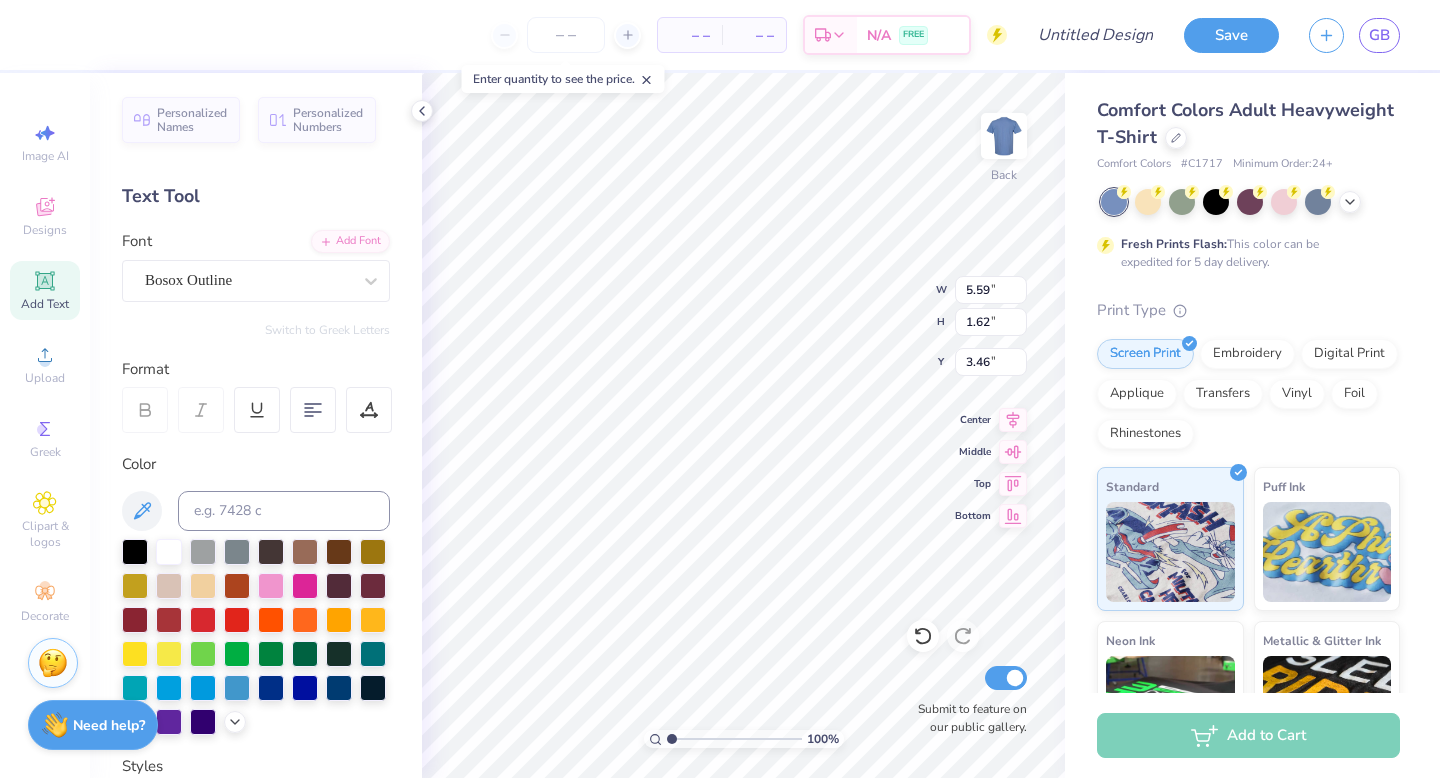 type on "4.53" 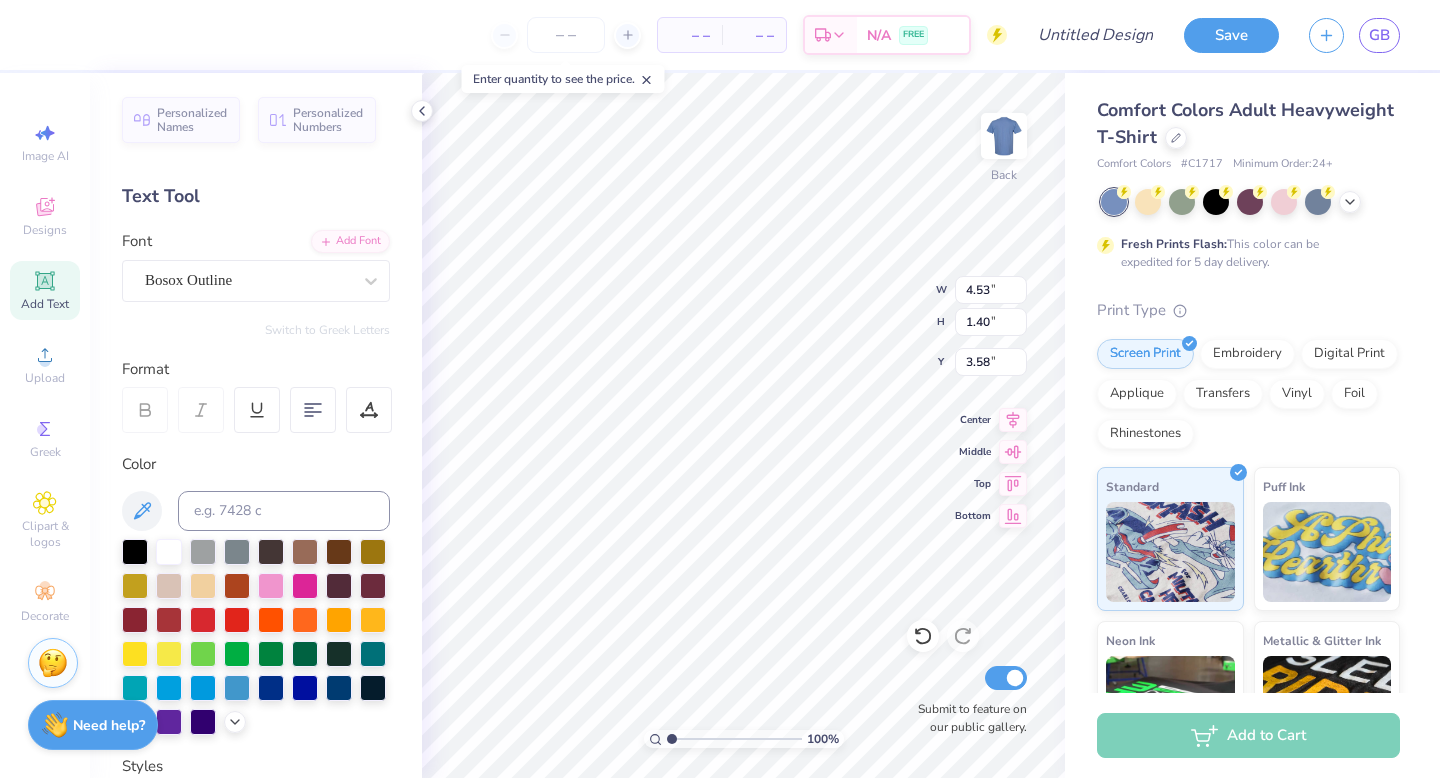scroll, scrollTop: 0, scrollLeft: 4, axis: horizontal 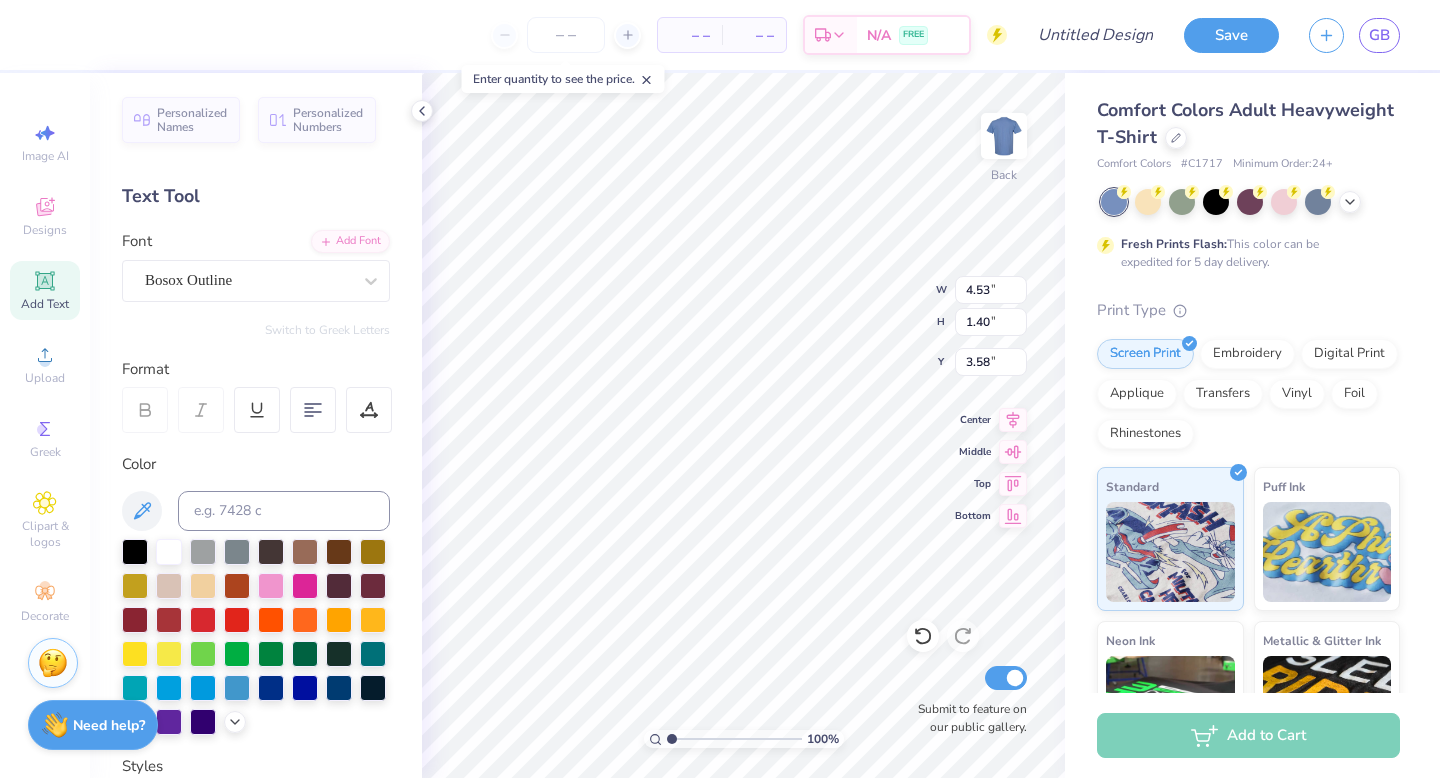 type on "TEXAS ZETA" 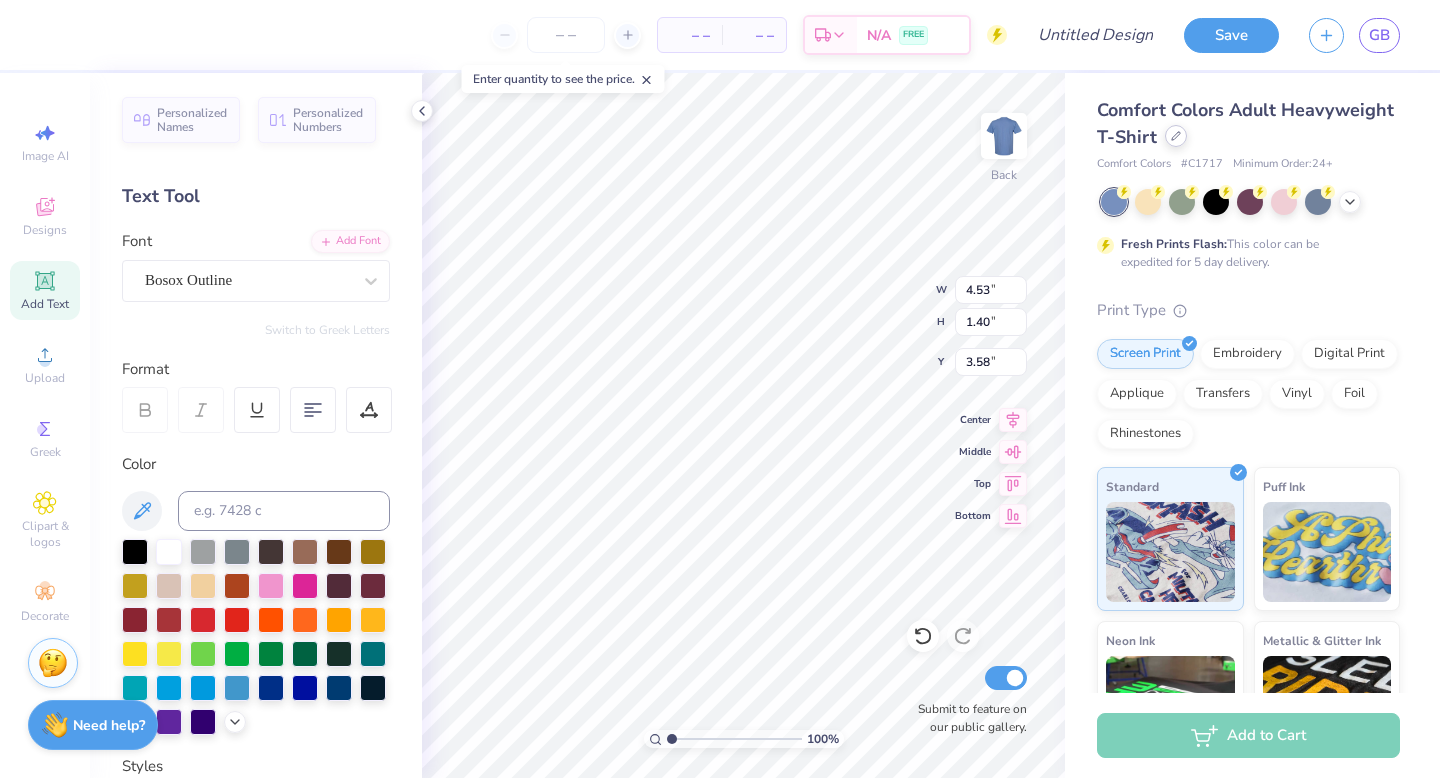 click at bounding box center (1176, 136) 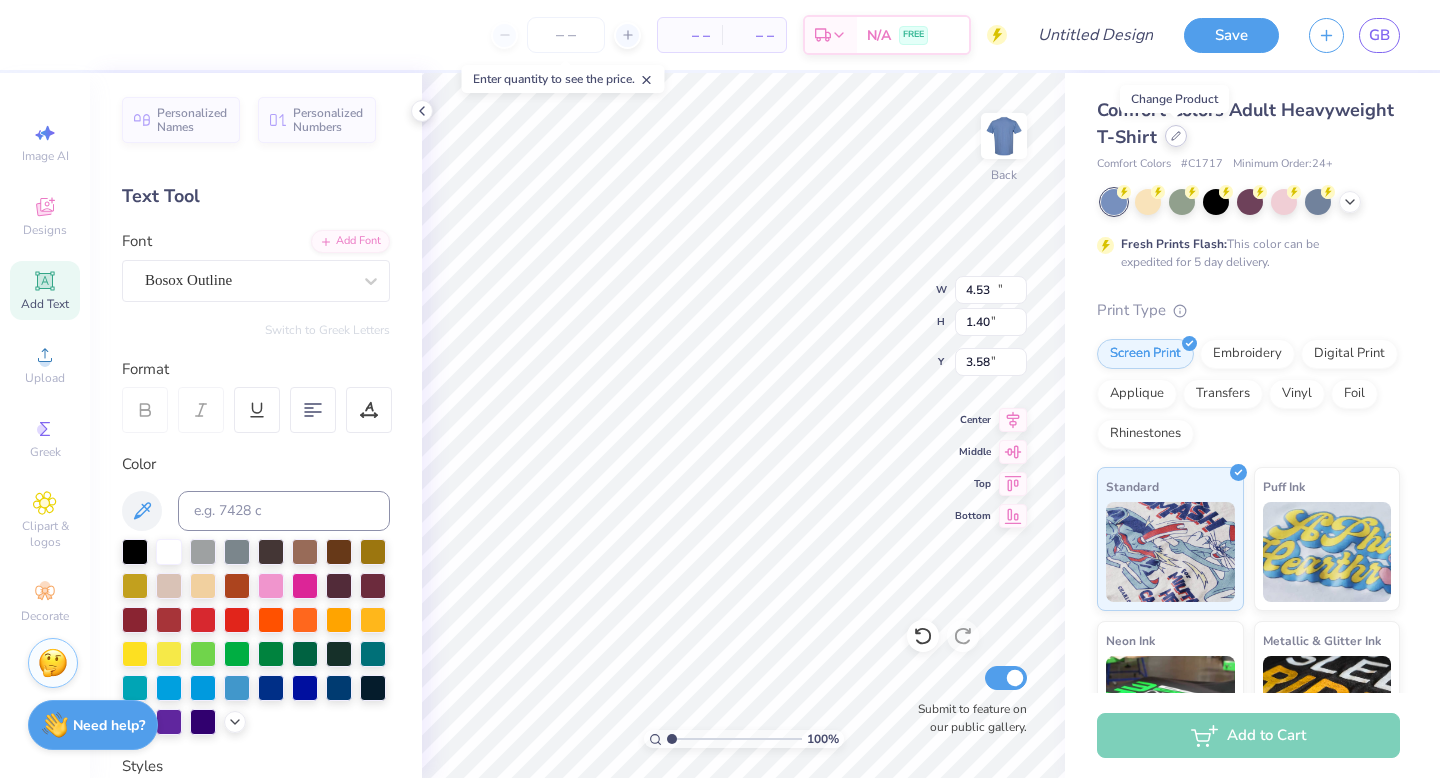 type on "11.00" 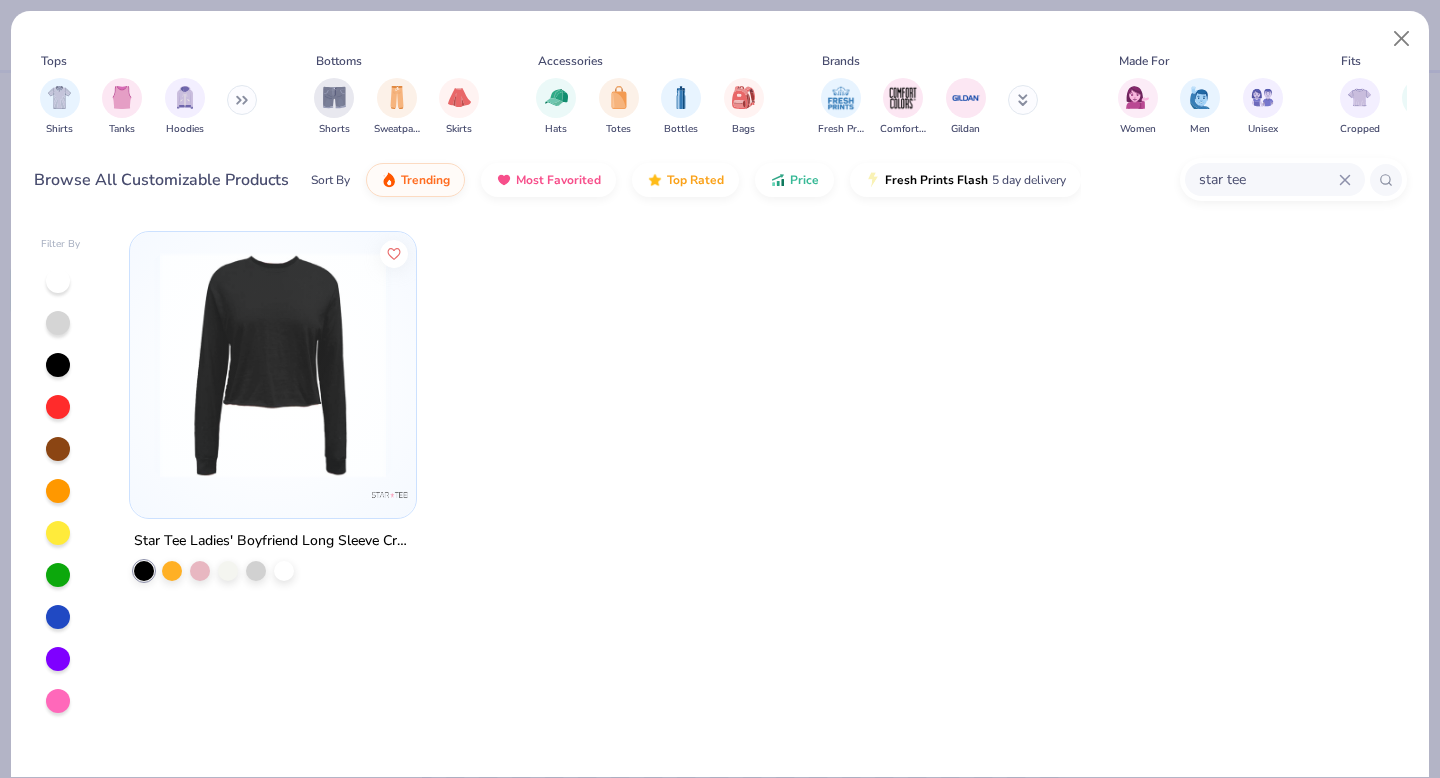 click 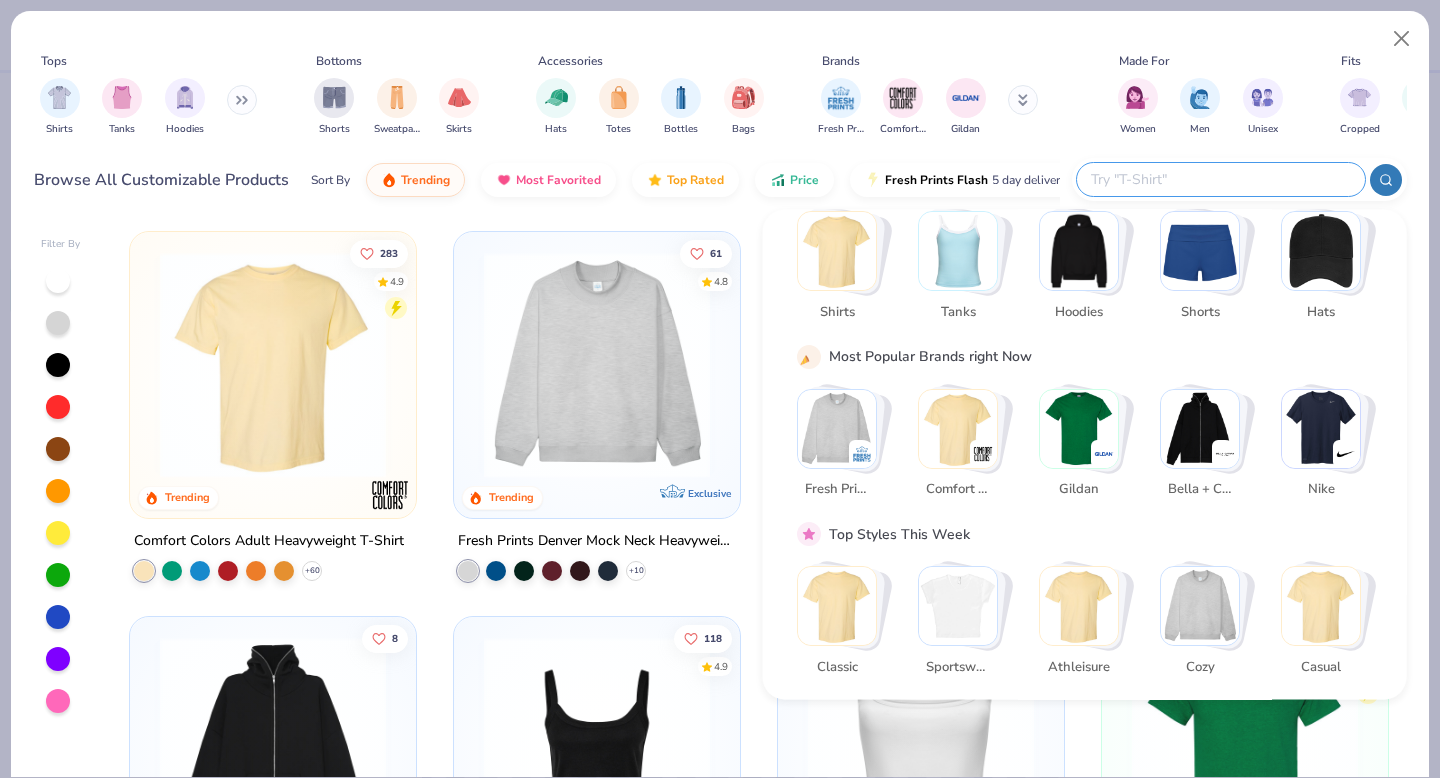 scroll, scrollTop: 0, scrollLeft: 0, axis: both 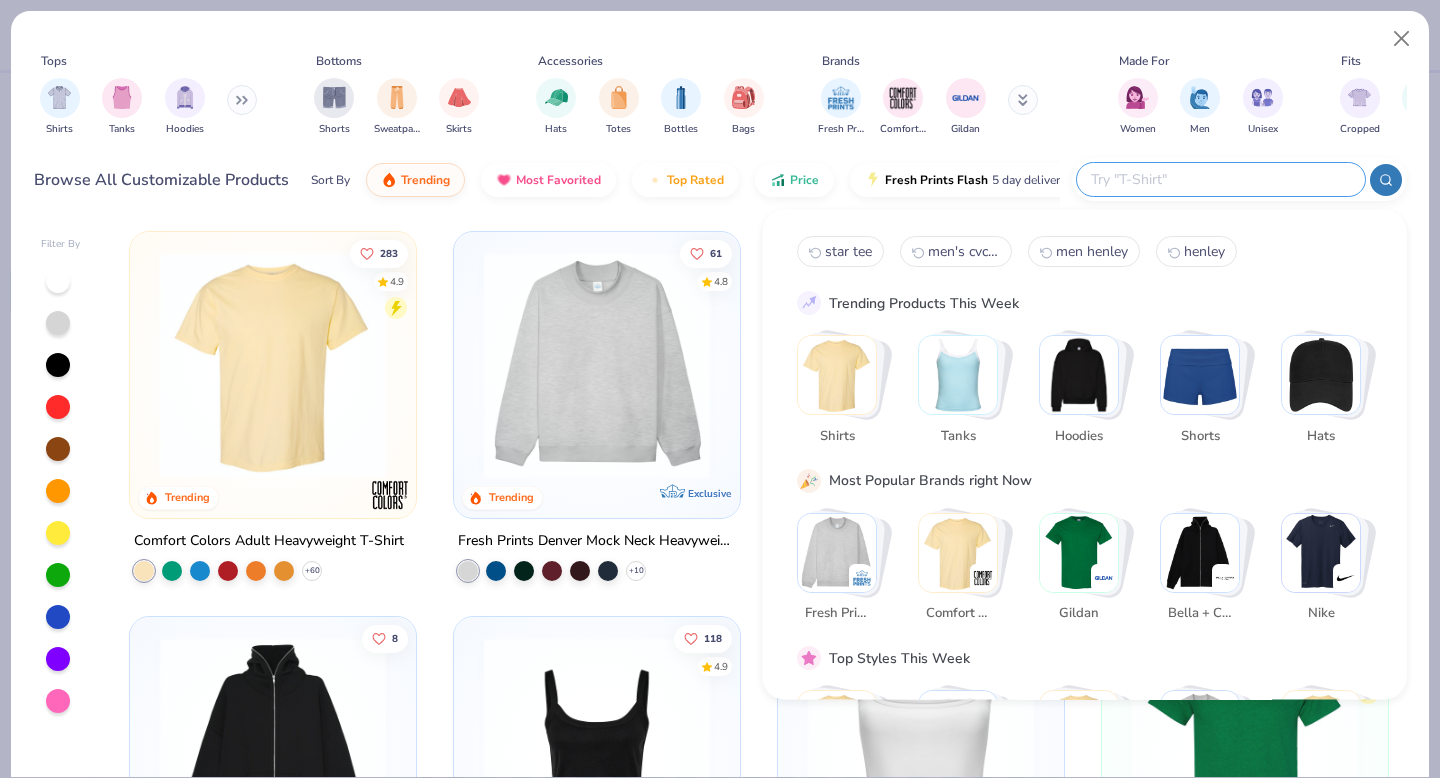 click at bounding box center [837, 375] 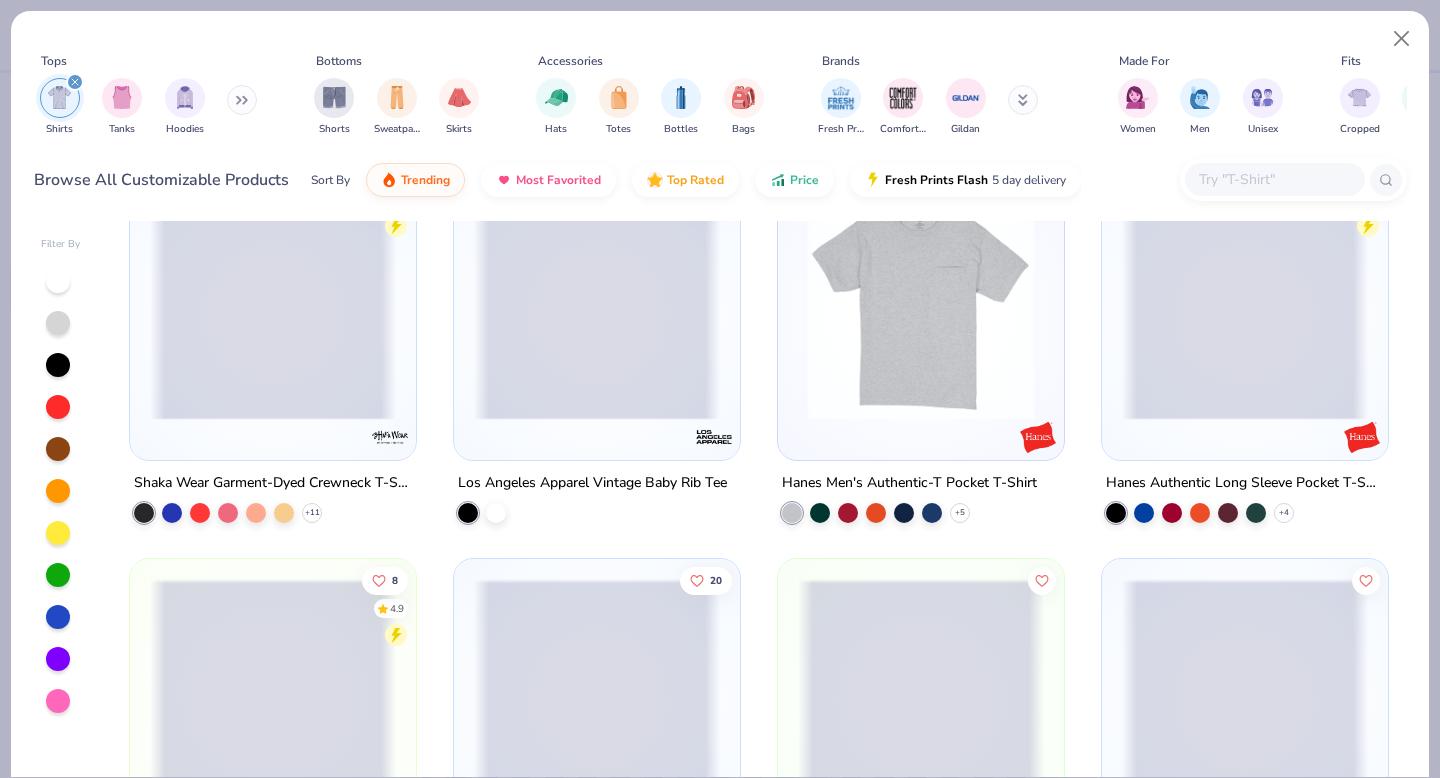 scroll, scrollTop: 5835, scrollLeft: 0, axis: vertical 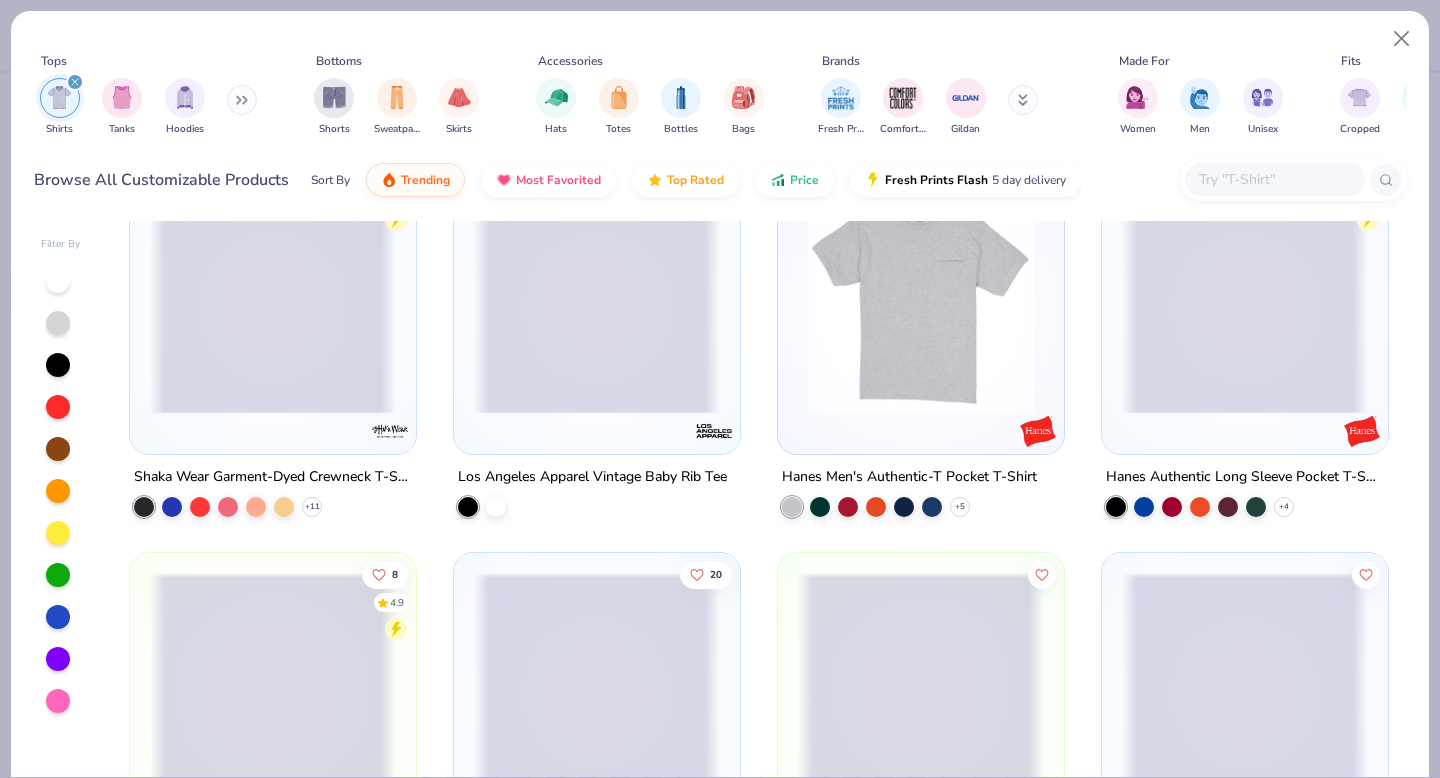 click at bounding box center [1274, 179] 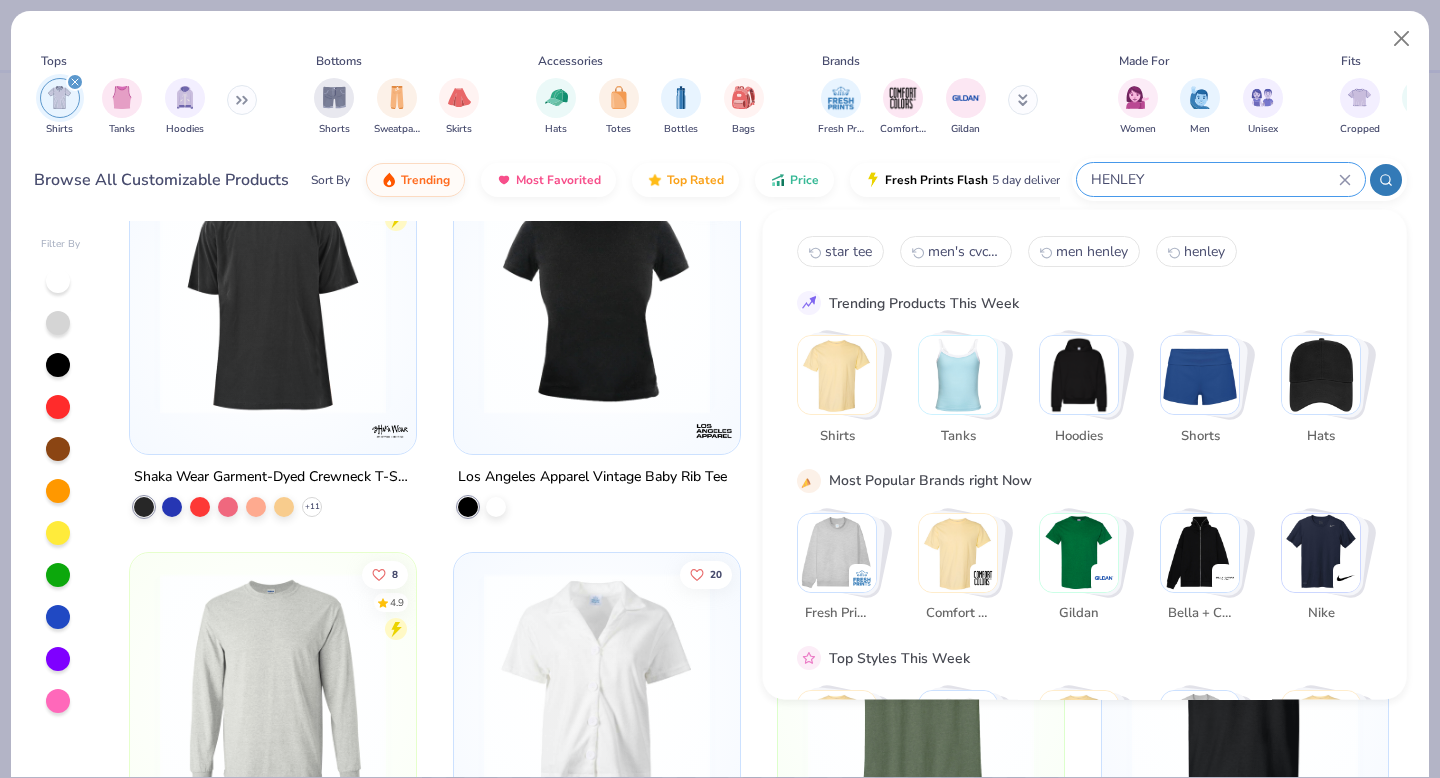 type on "HENLEY" 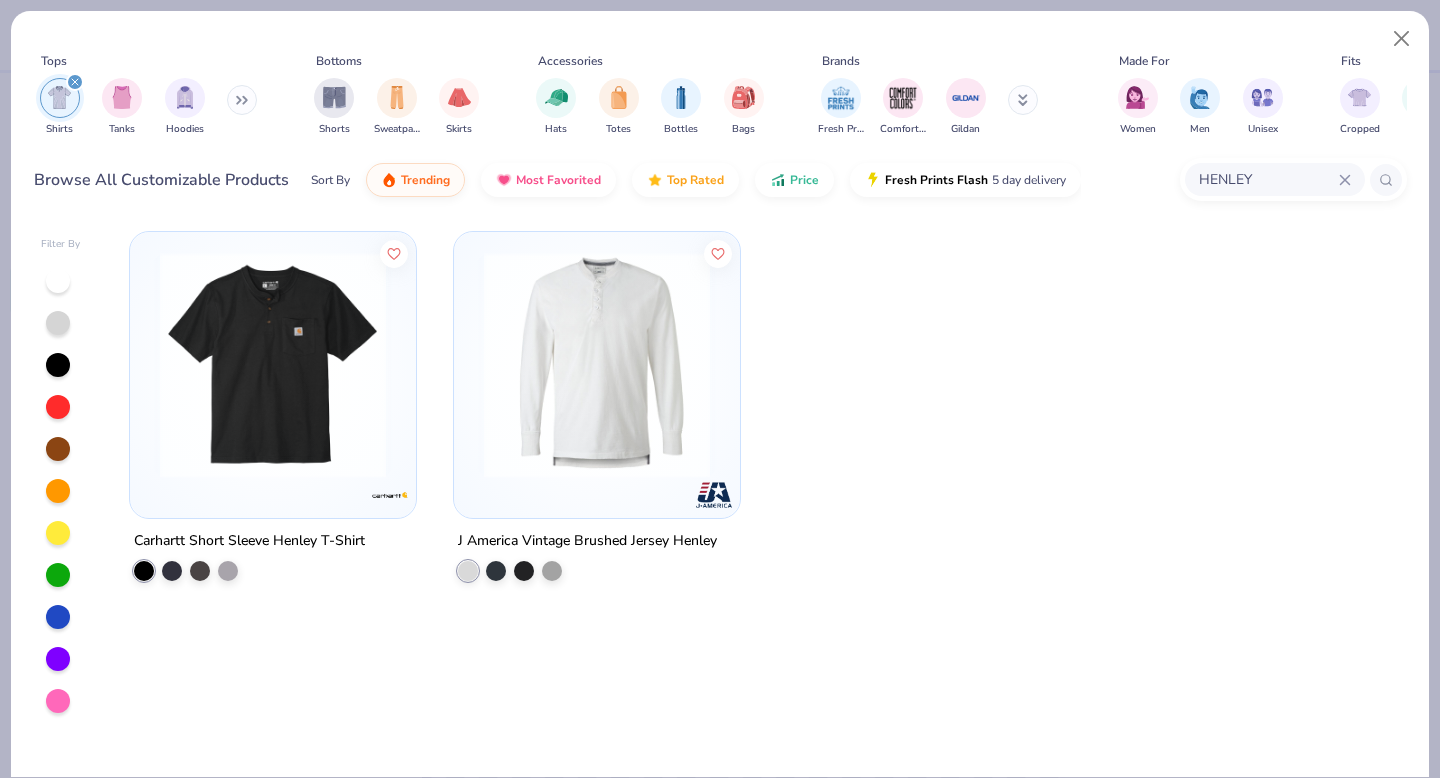 click on "HENLEY" at bounding box center [1268, 179] 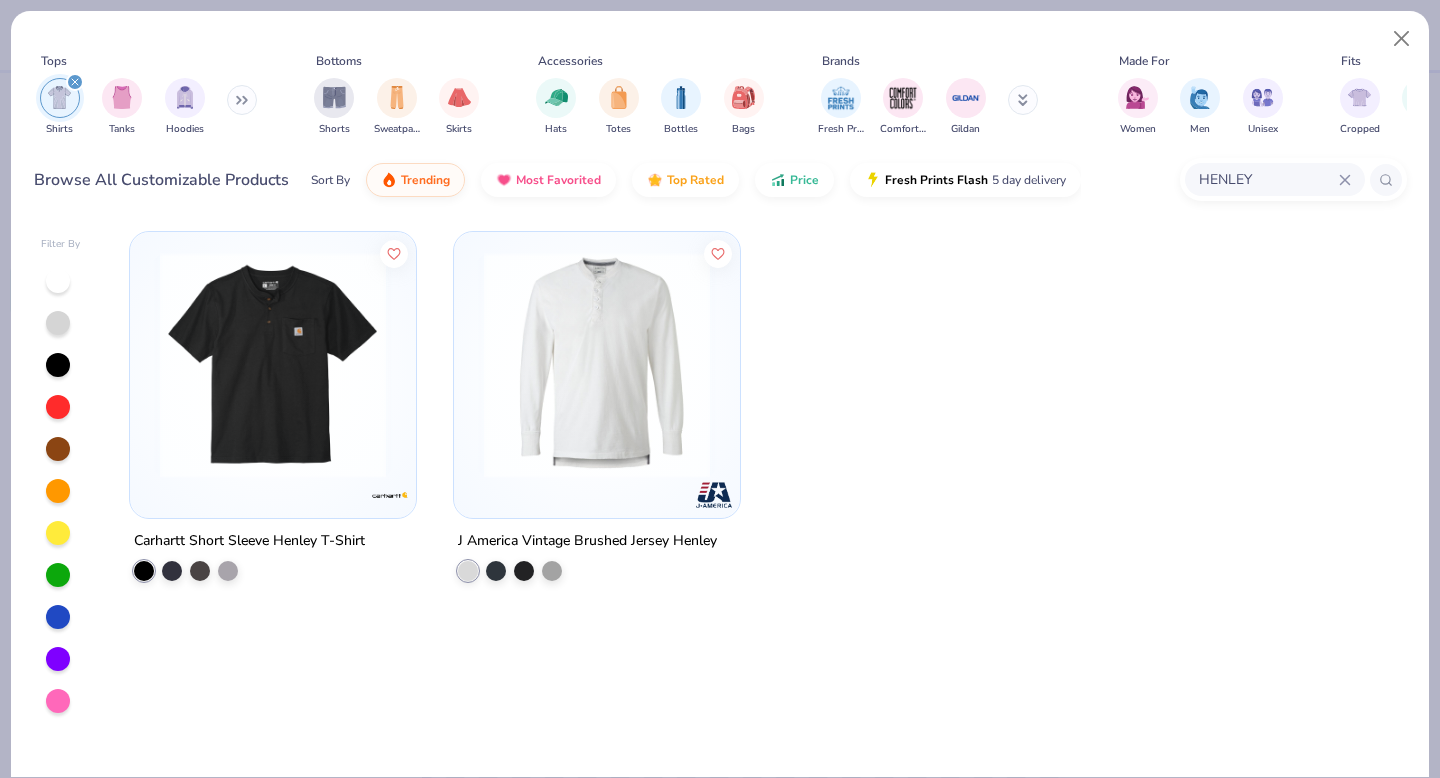 click on "HENLEY" at bounding box center (1268, 179) 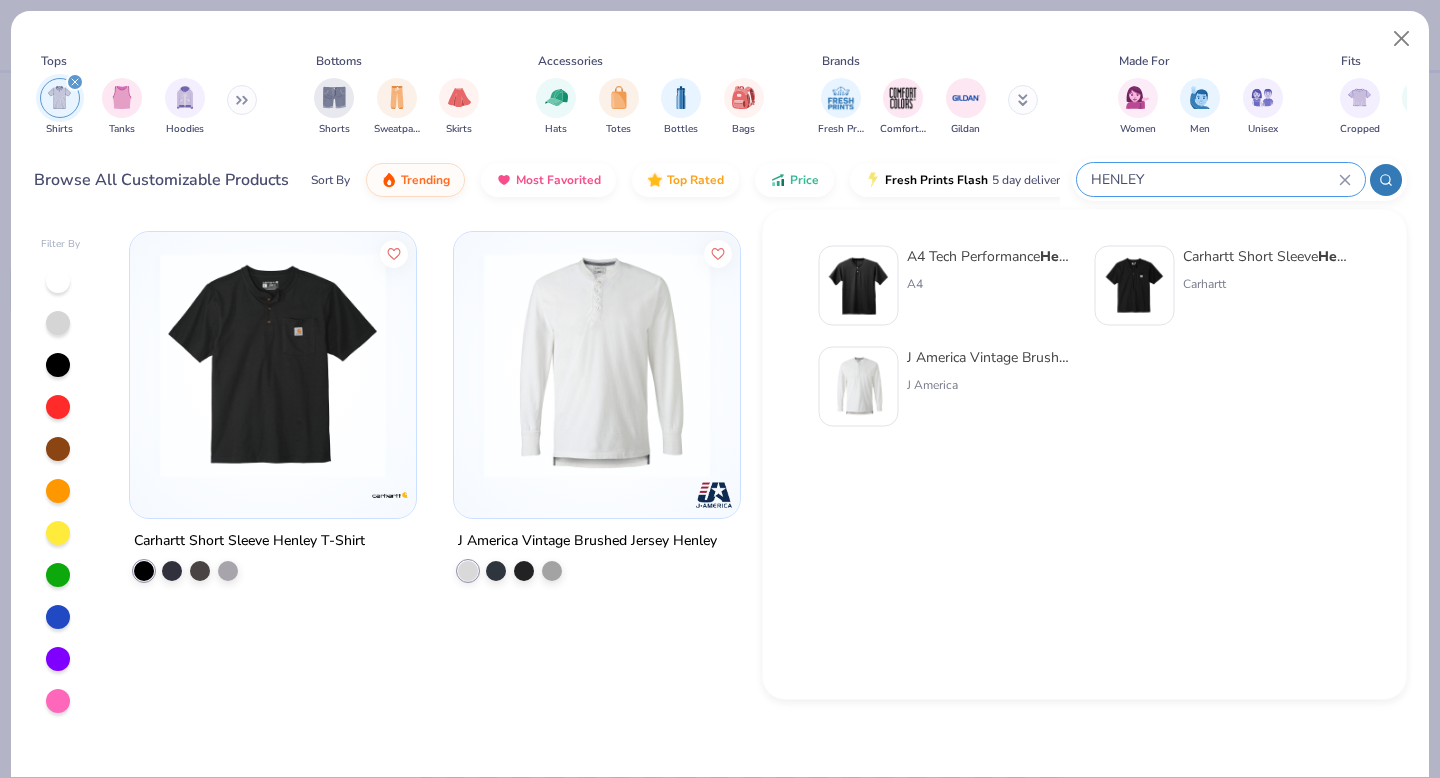click on "HENLEY" at bounding box center [1214, 179] 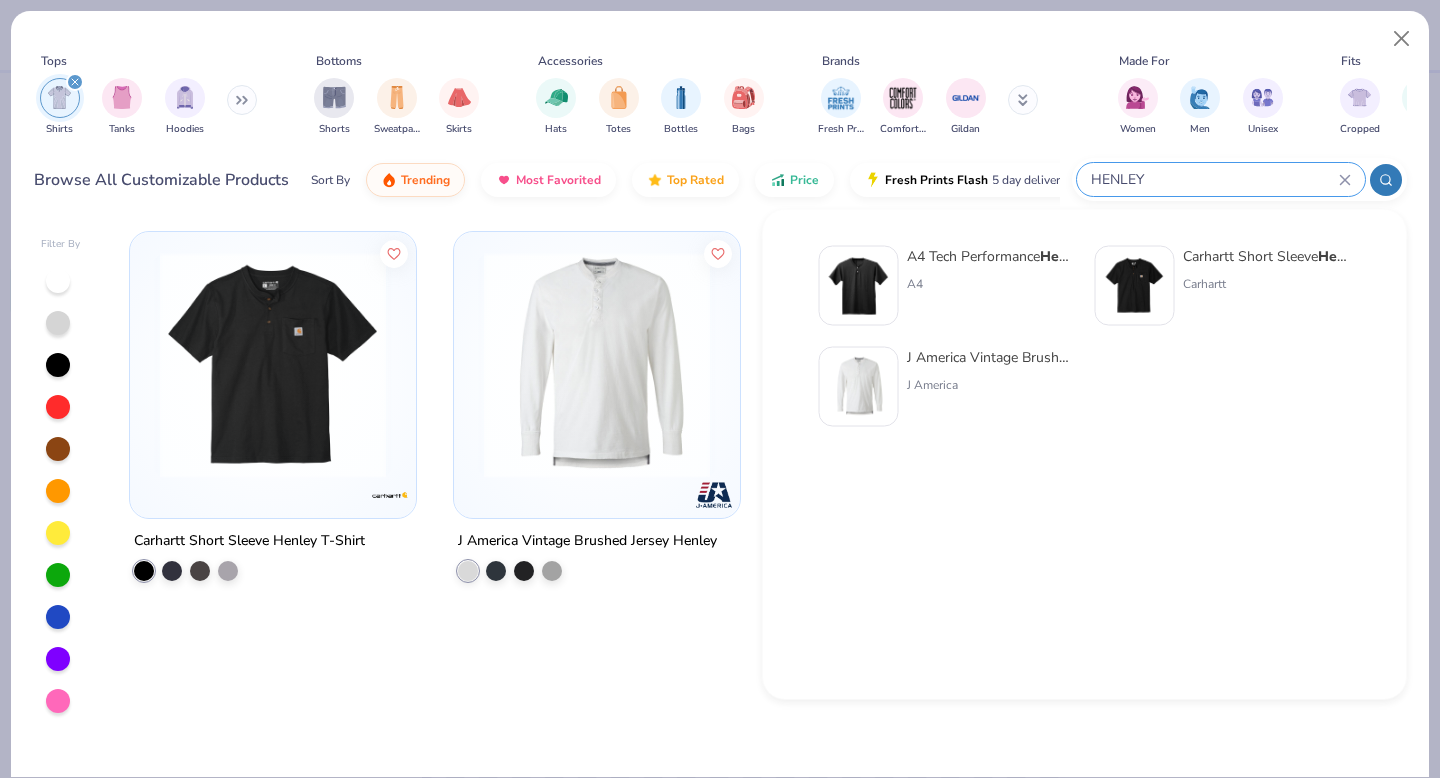 click on "HENLEY" at bounding box center (1214, 179) 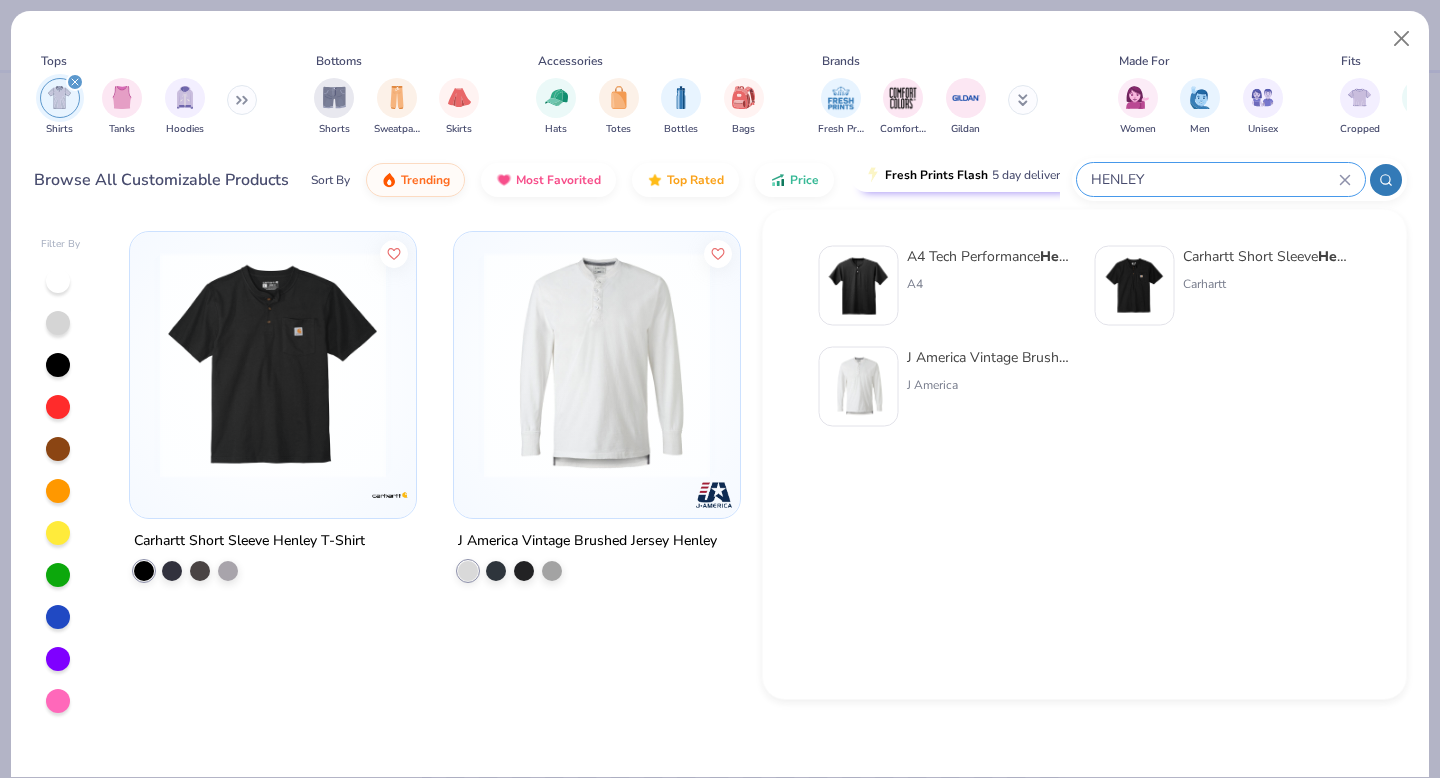 drag, startPoint x: 1160, startPoint y: 174, endPoint x: 1021, endPoint y: 174, distance: 139 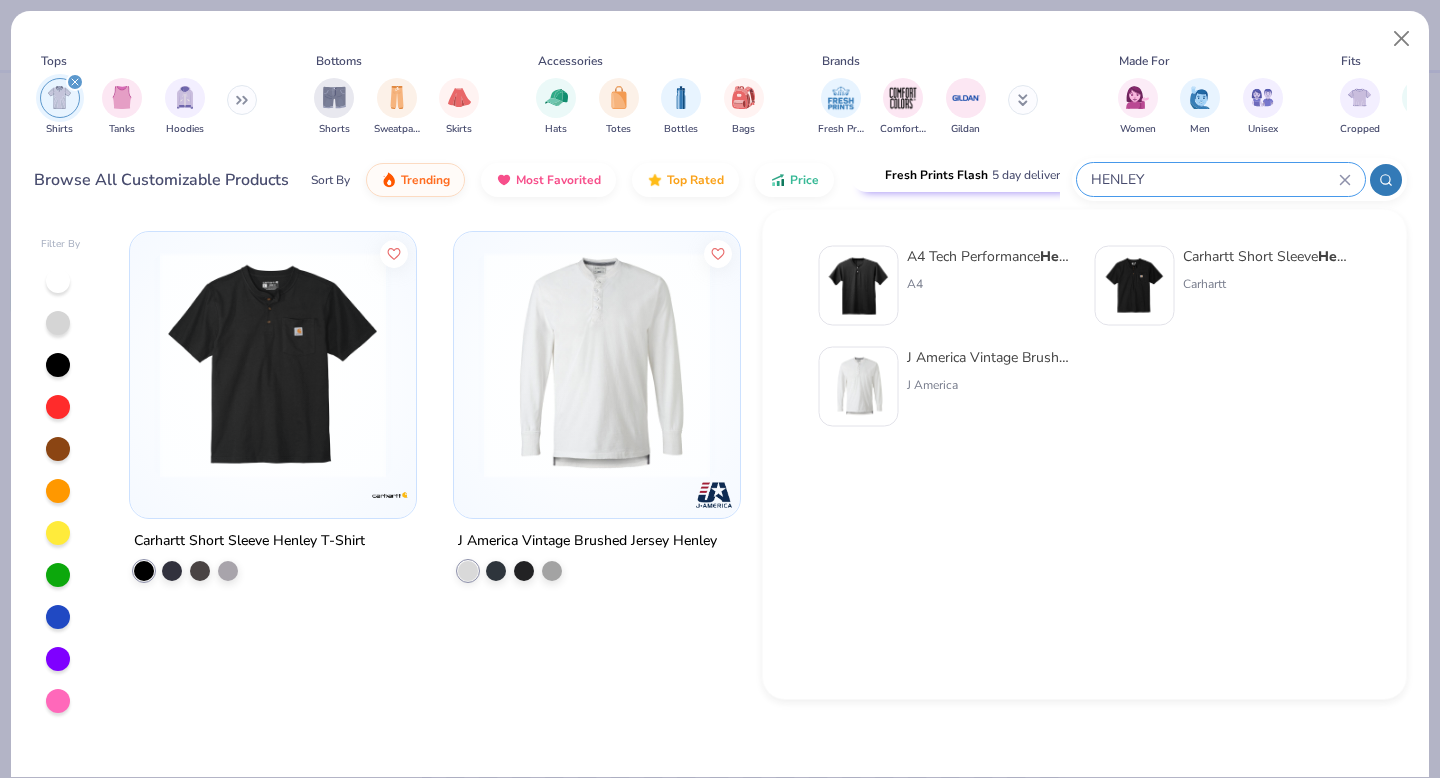 click on "Browse All Customizable Products Sort By Trending Most Favorited Top Rated Price Fresh Prints Flash 5 day delivery HENLEY" at bounding box center [720, 180] 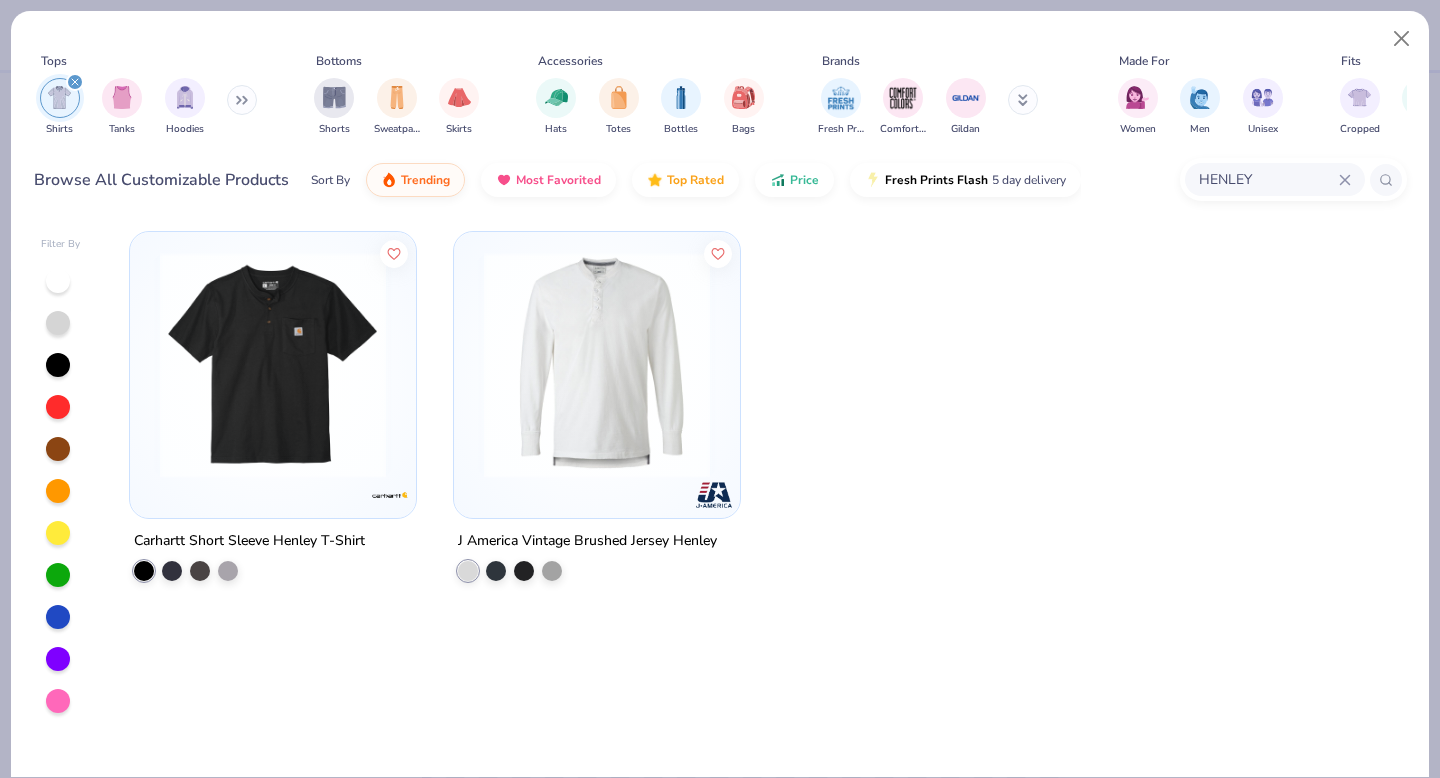 click 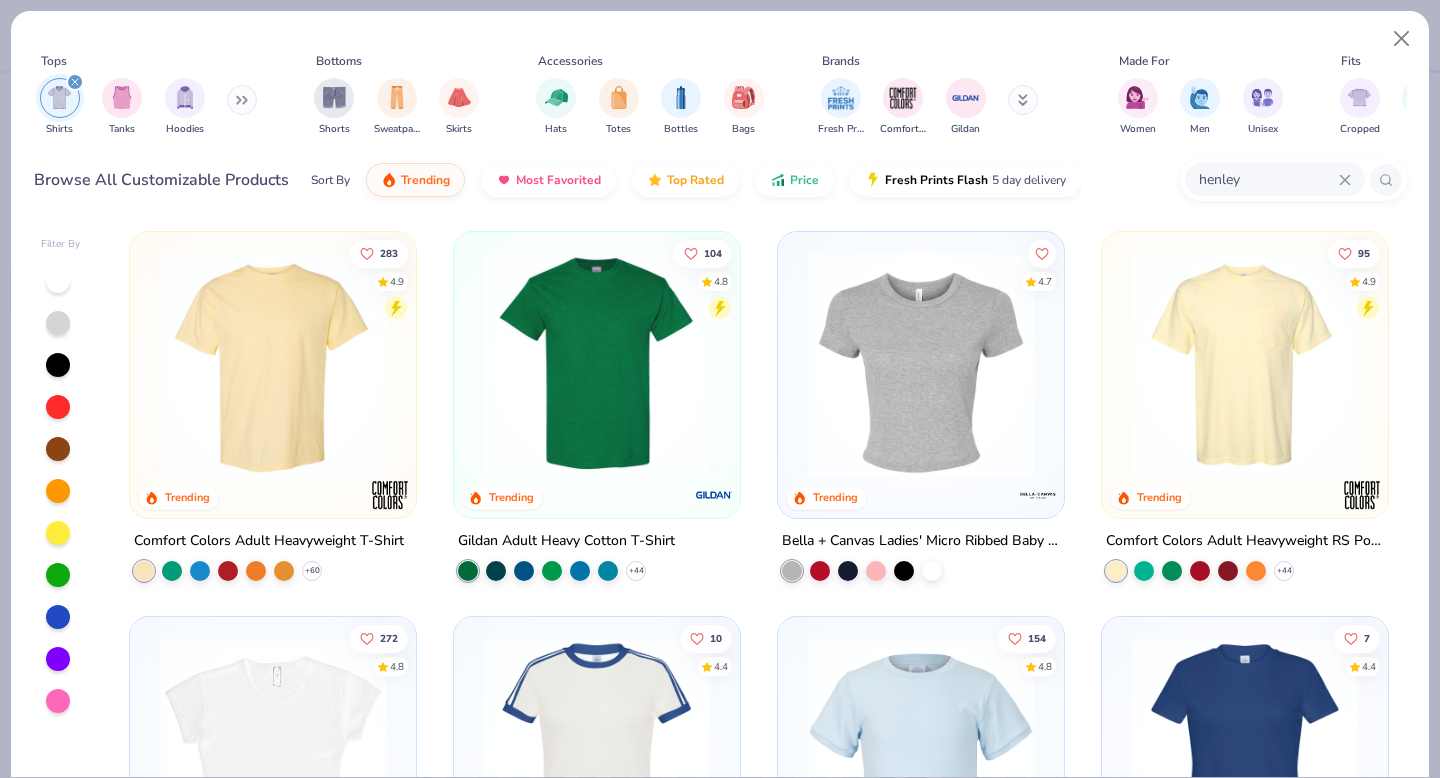 type on "henley" 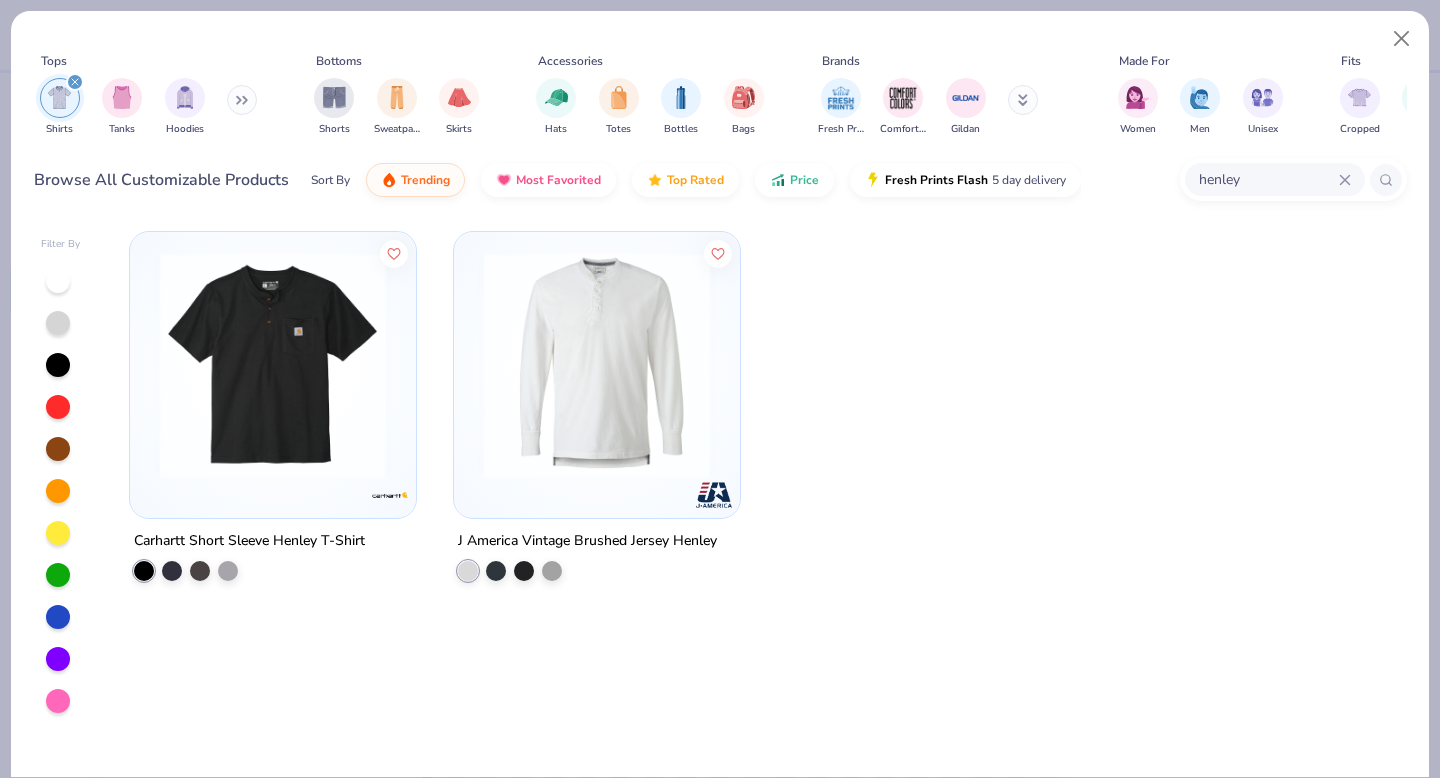 click on "henley" at bounding box center [1268, 179] 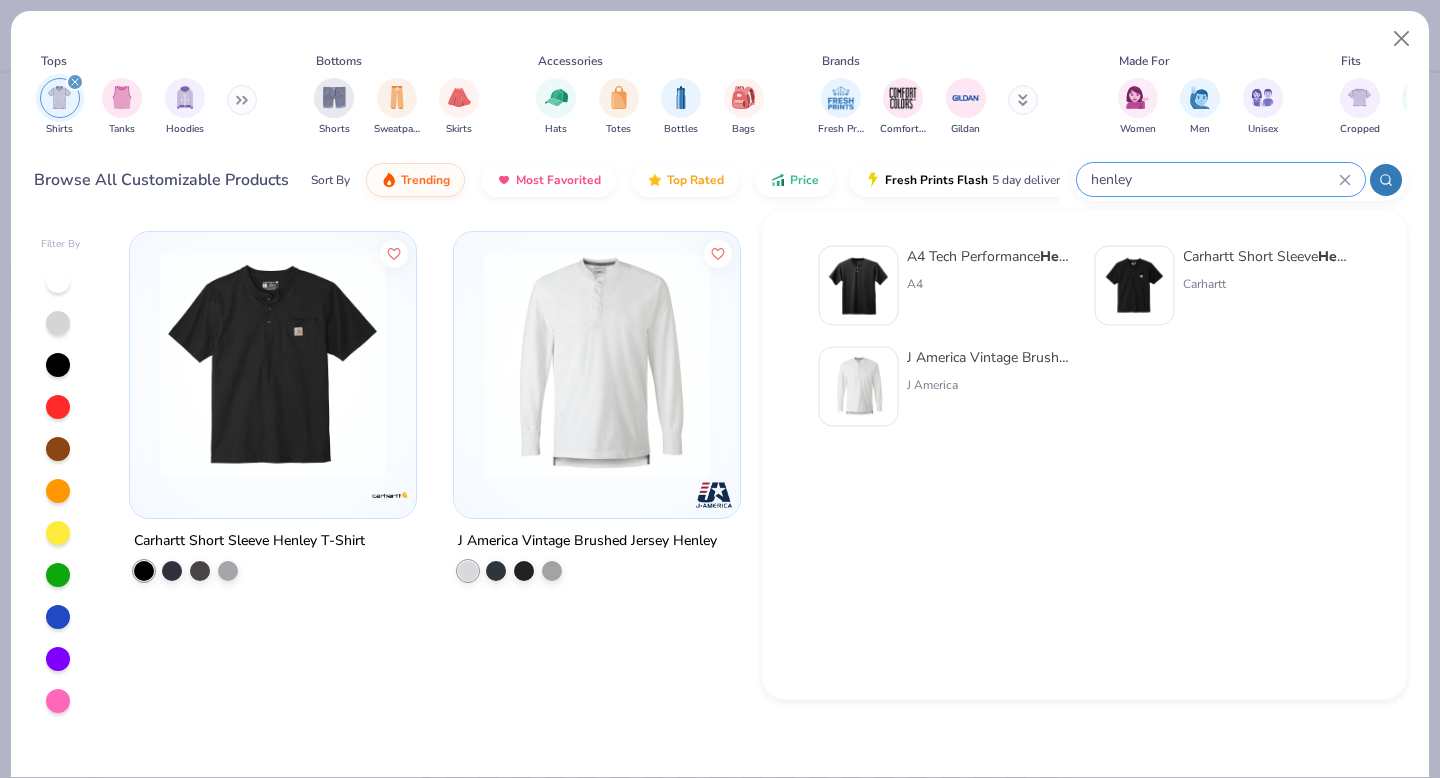 click on "A4 Tech Performance  Henley" at bounding box center (991, 256) 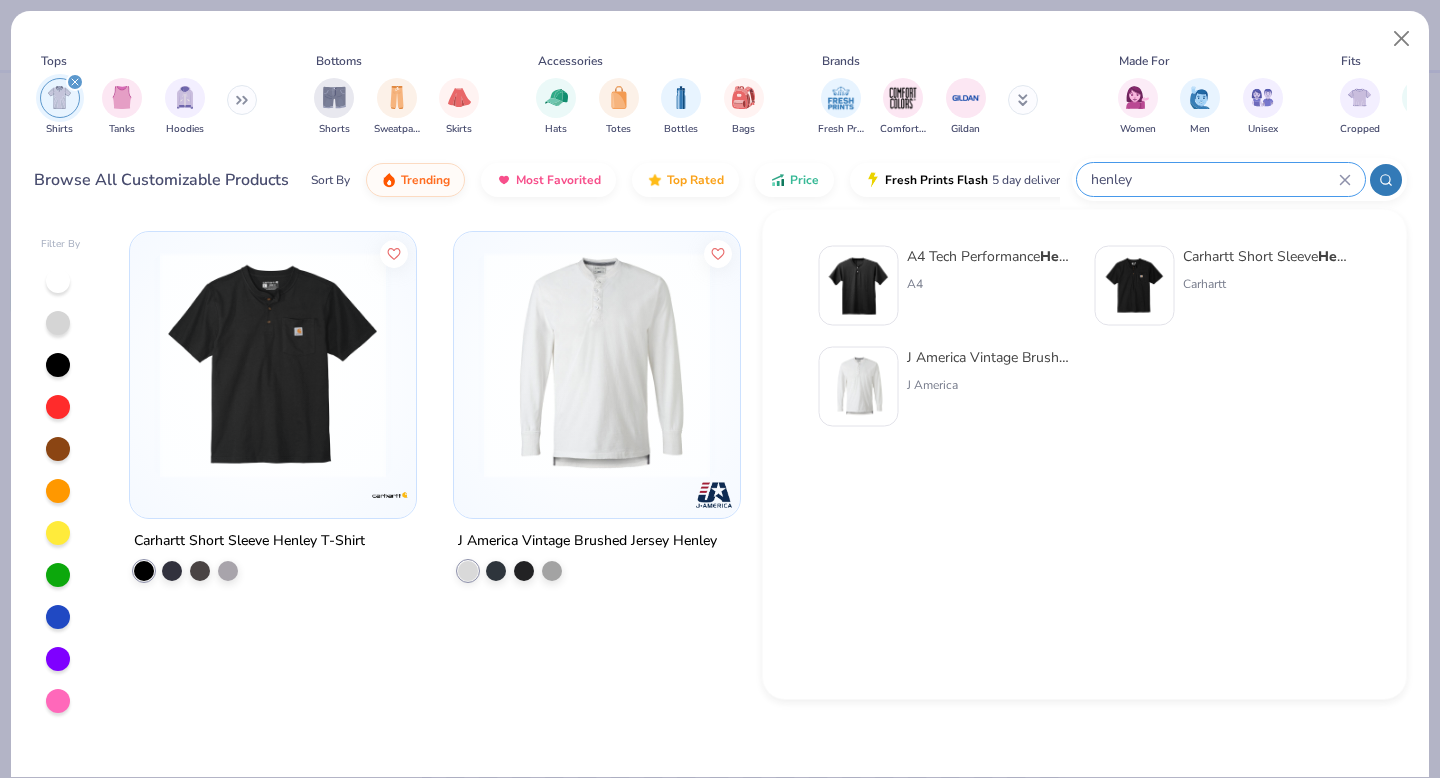 type 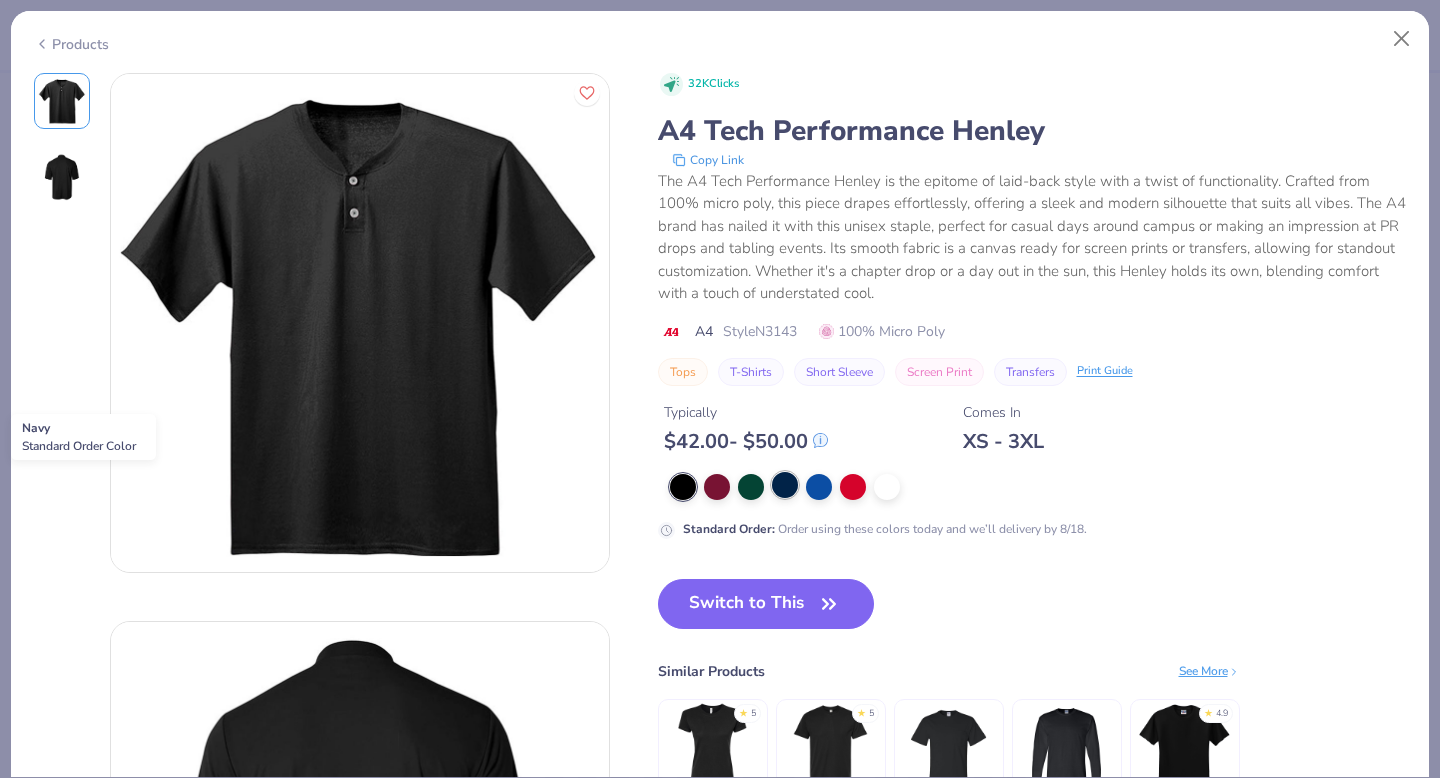 click at bounding box center (785, 485) 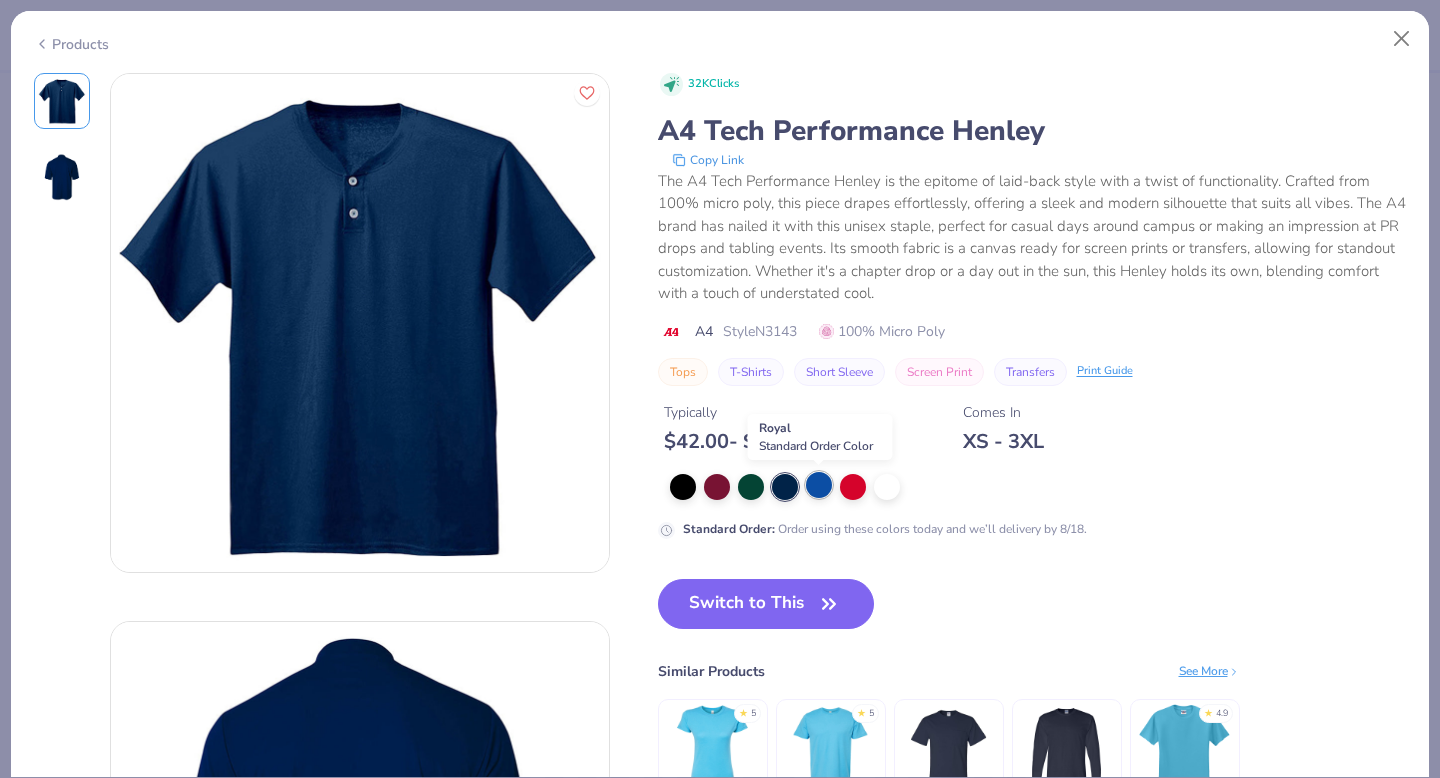 click at bounding box center [819, 485] 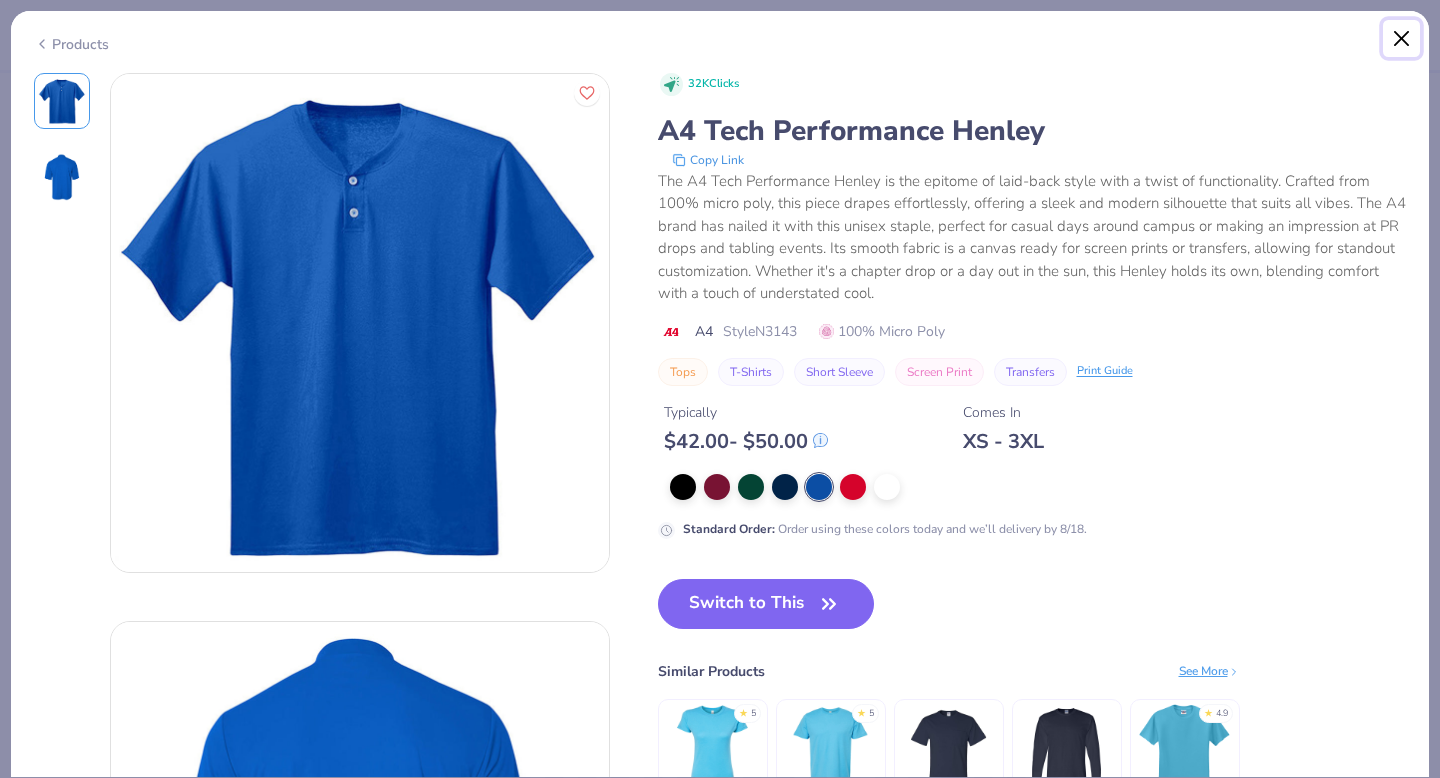 click at bounding box center (1402, 39) 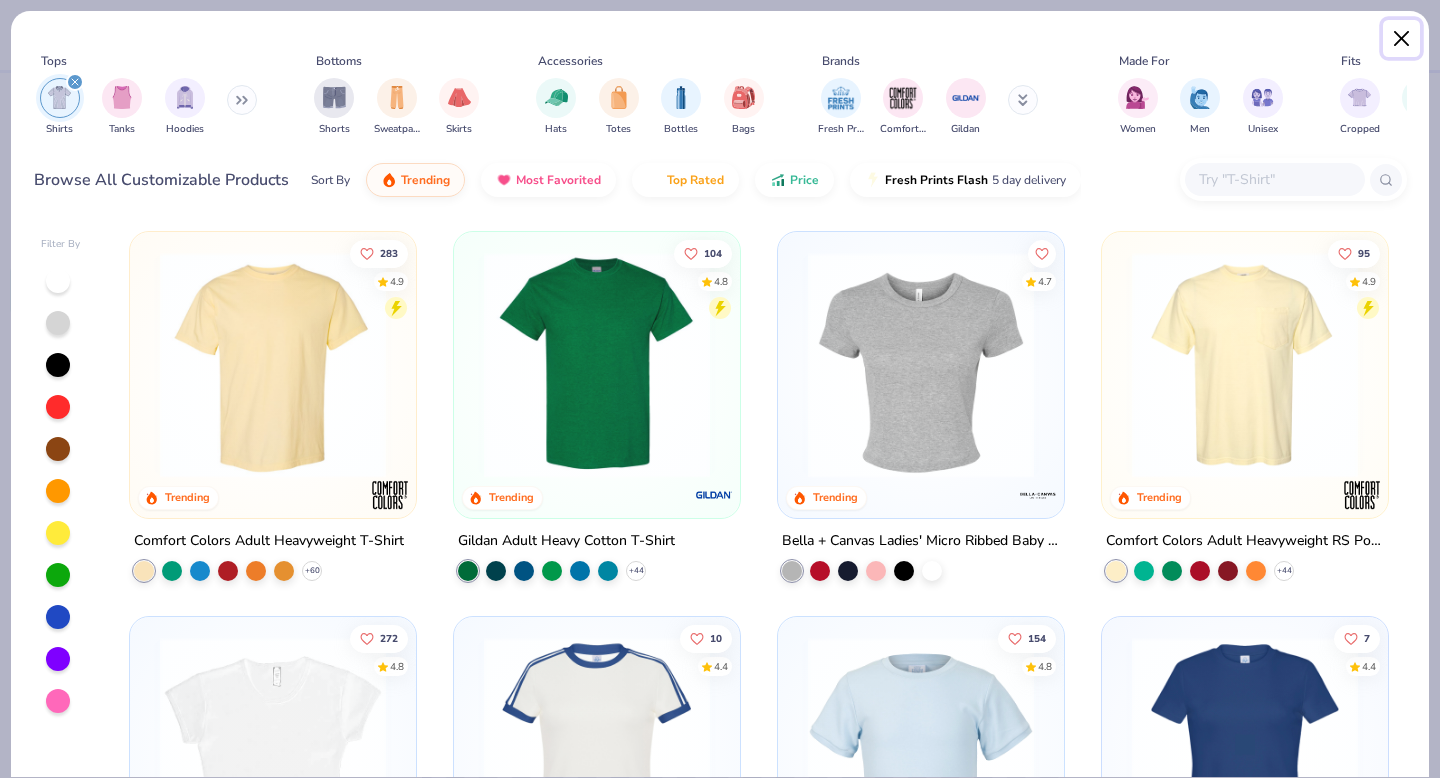 click at bounding box center [1402, 39] 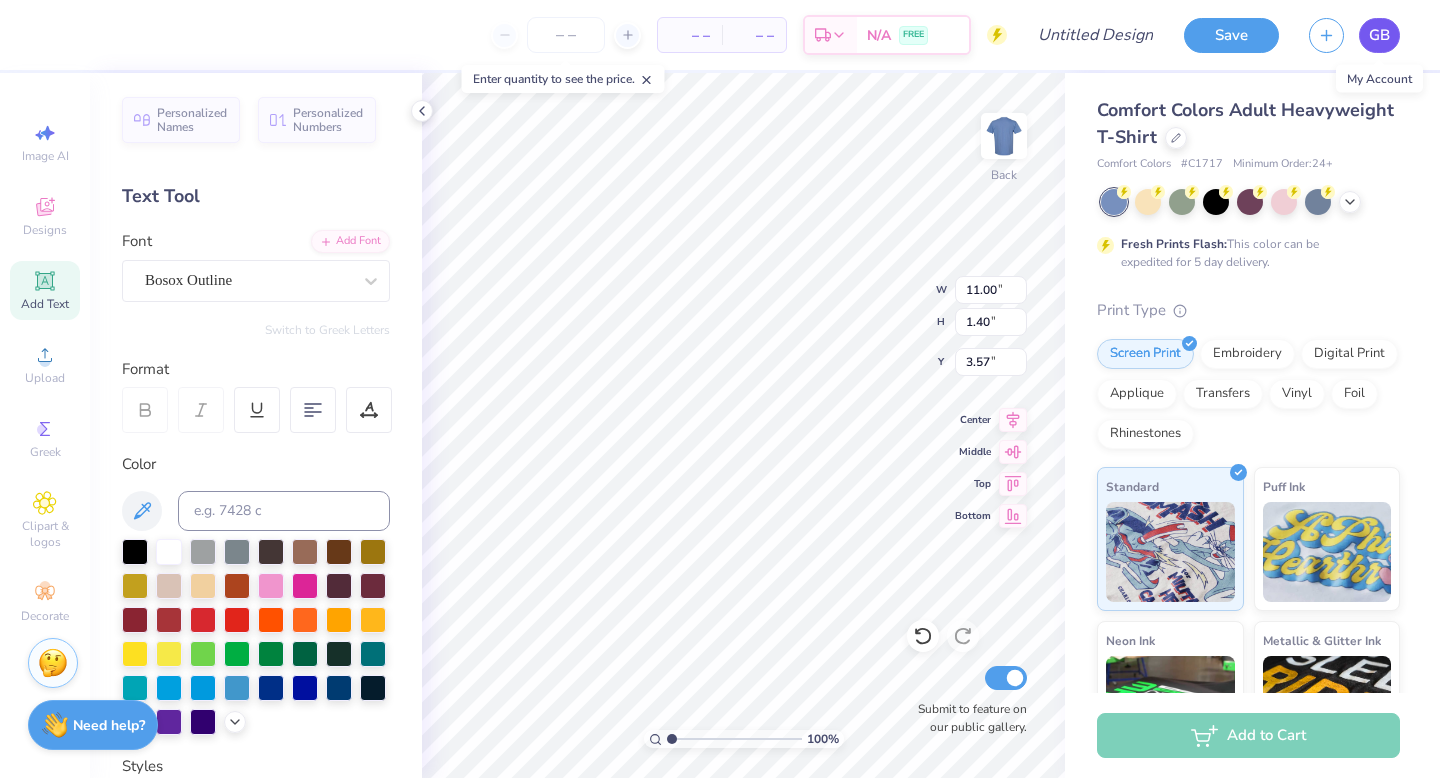click on "GB" at bounding box center (1379, 35) 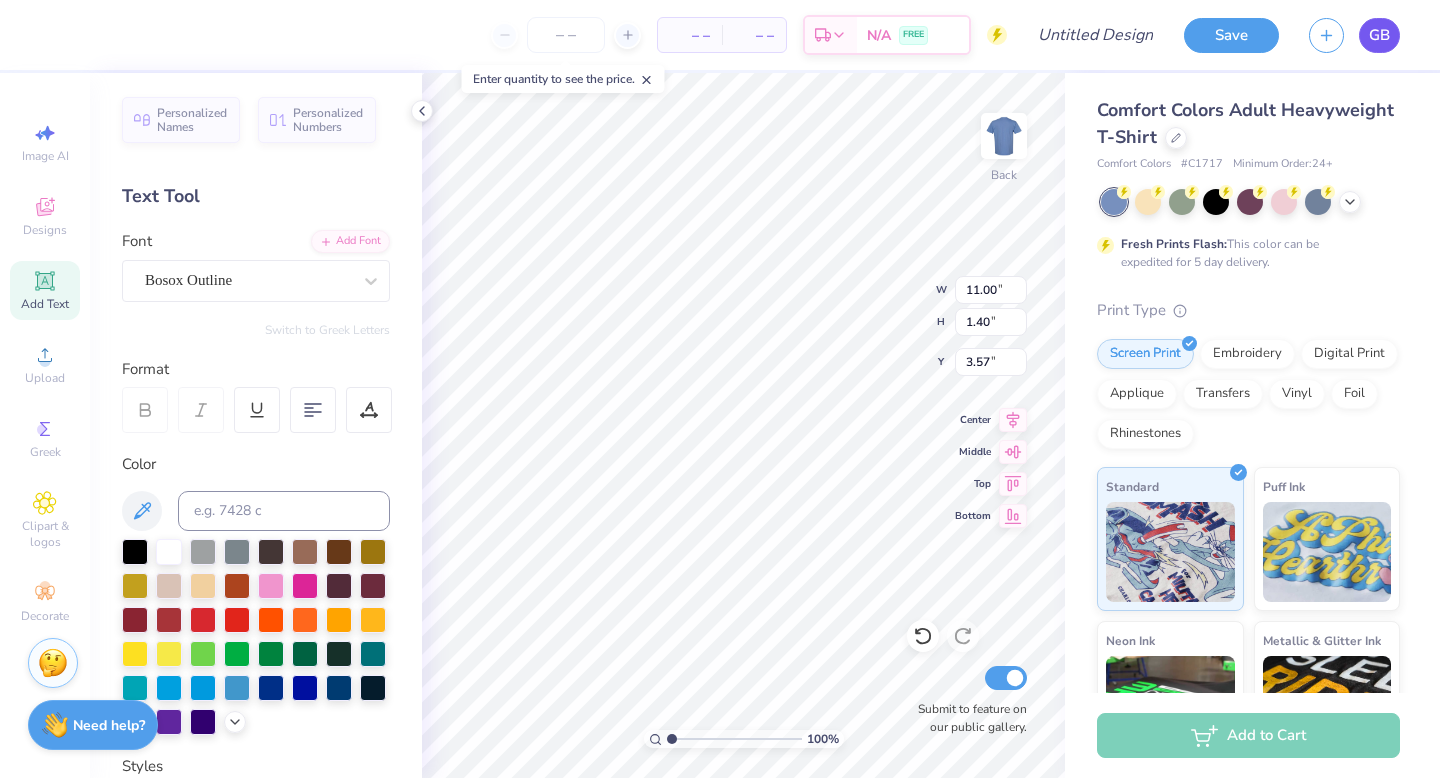 click on "GB" at bounding box center [1379, 35] 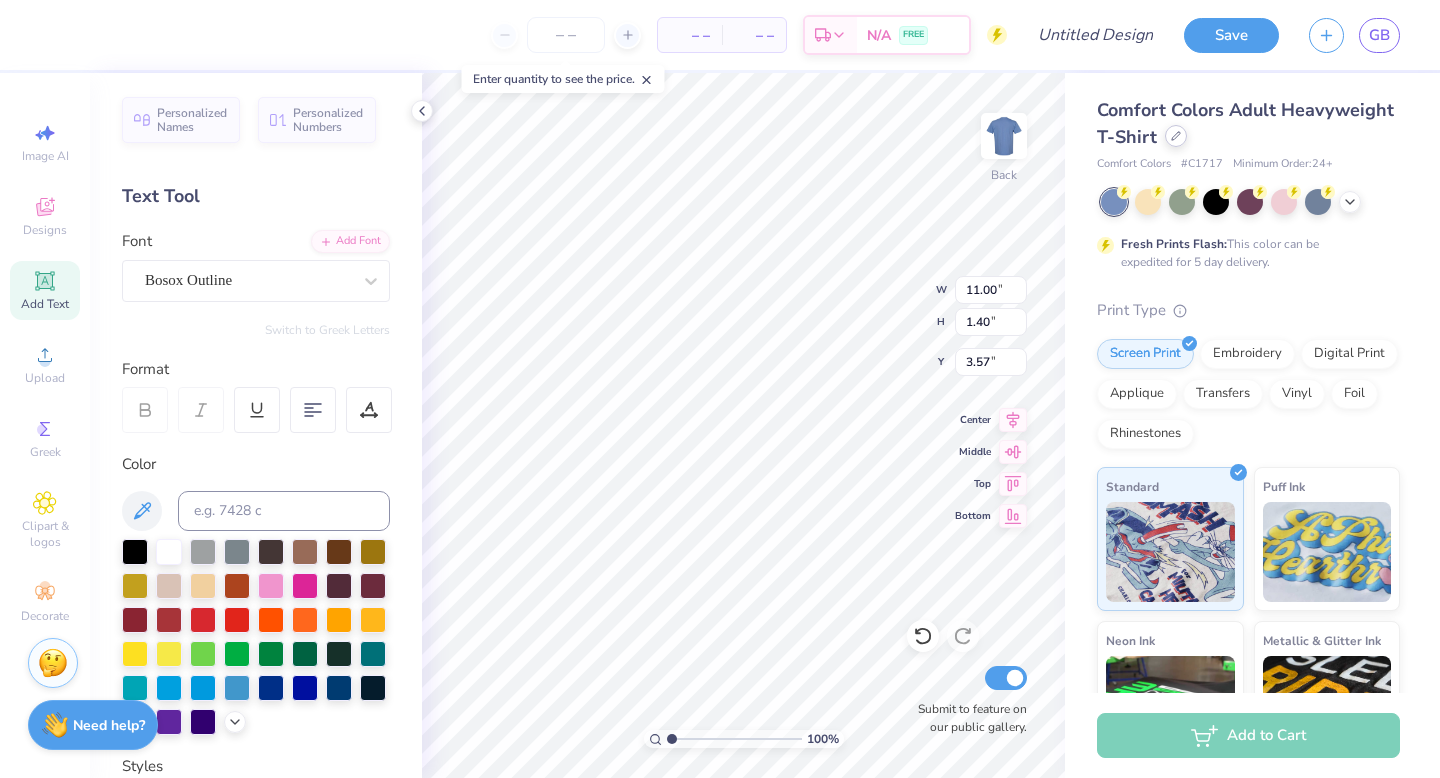 click 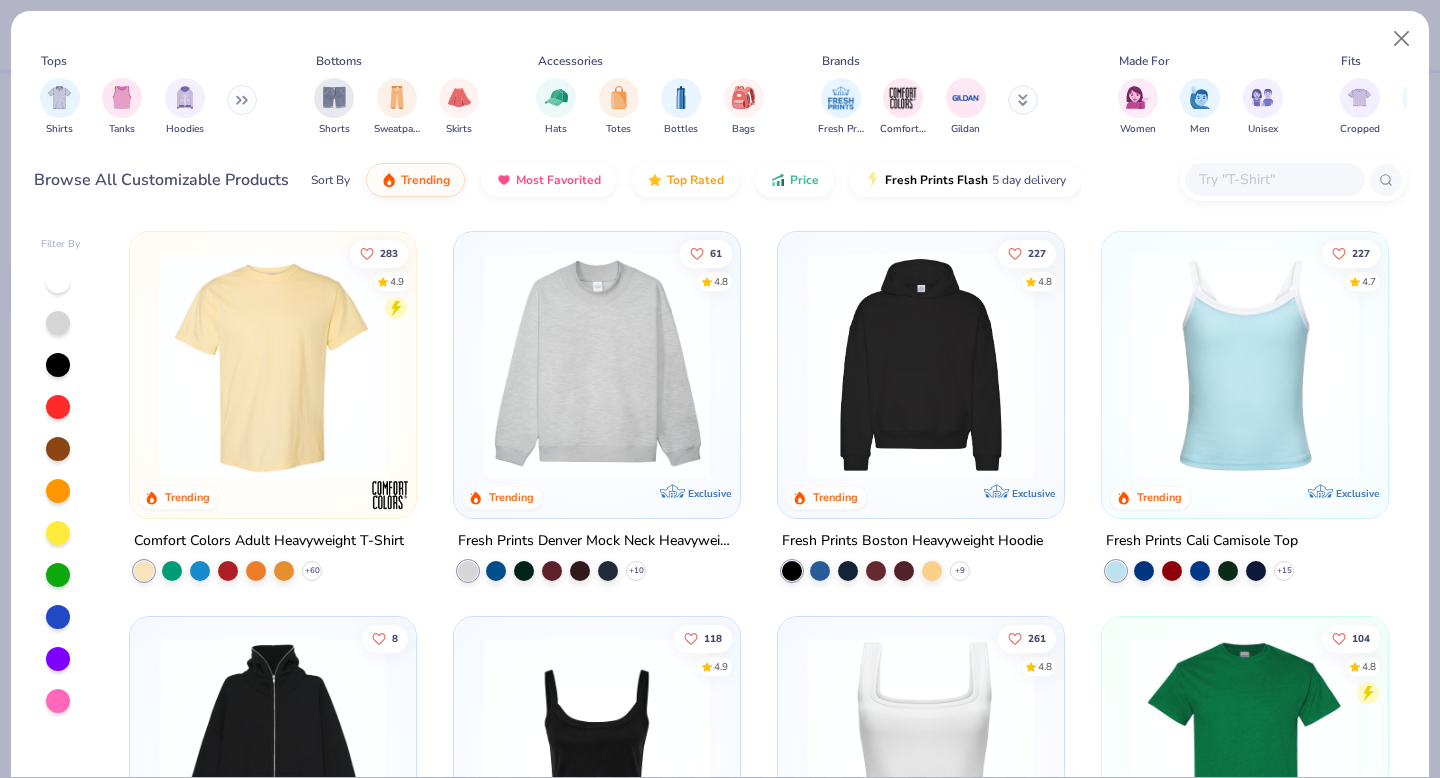 click at bounding box center (1274, 179) 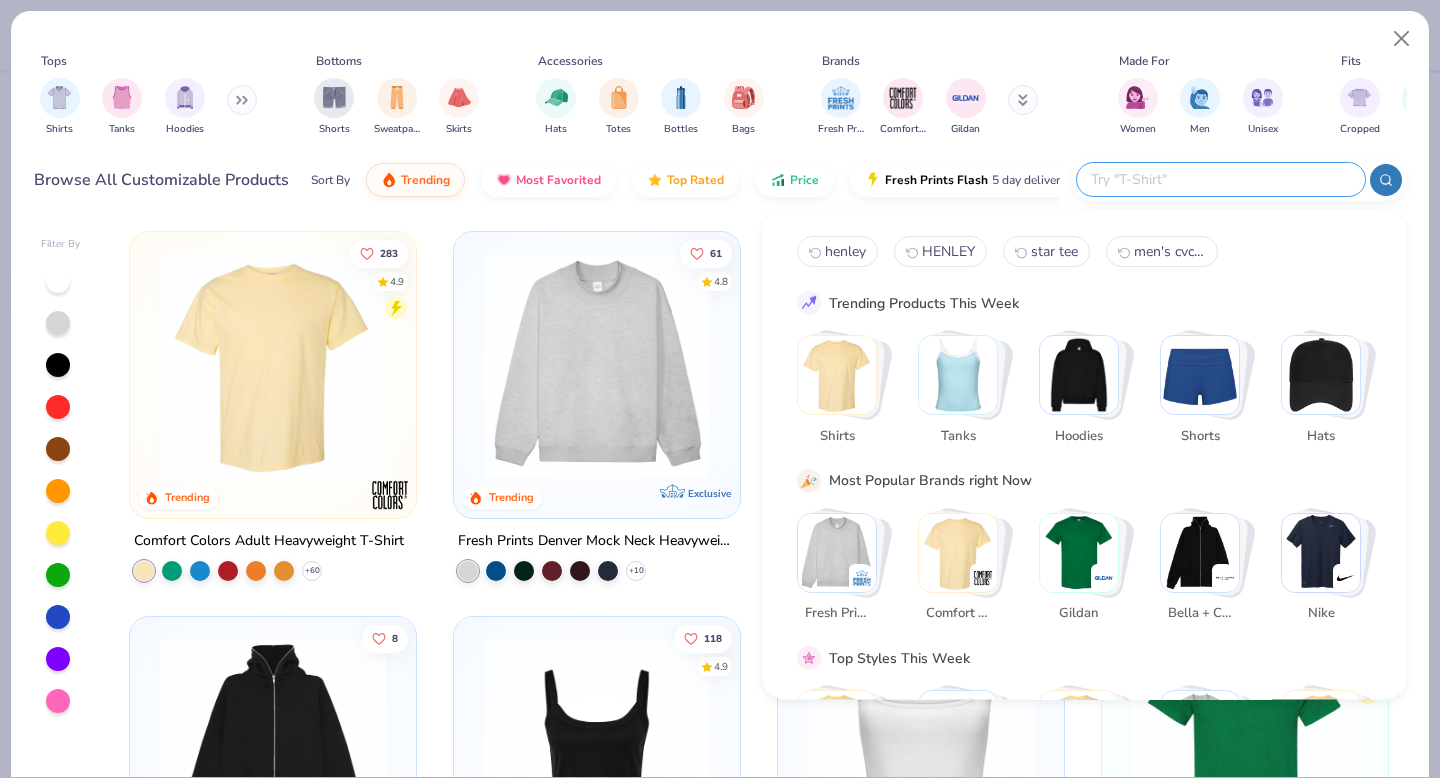 paste on "Dear Special Circumstances Appeal Team MD, Thank you for your response regarding my Cost of Attendance (COA) appeal regarding the UTILITIES and FOOD portion of my appeal.   I understand and appreciate the requirement under federal regulations to document actual expenses for an accurate COA adjustment. However, I would like to clarify that I have not yet incurred these out-of-pocket utility or grocery expenses, as I am transitioning from a "utilities-inclusive housing structure" (where utilities were included in monthly housing rent).    The upcoming 2025–26 academic year will be the first time I am living off campus in a shared house (1913 David Street, Austin, TX), and thus I do not yet have historical receipts for these categories.  In lieu of receipts, I have submitted detailed estimates based on actual service provider rates and publicly available data for Austin-area costs, which are representative of what I will pay starting in August.  These include:  Month-by-month utility forecasts based on Austin..." 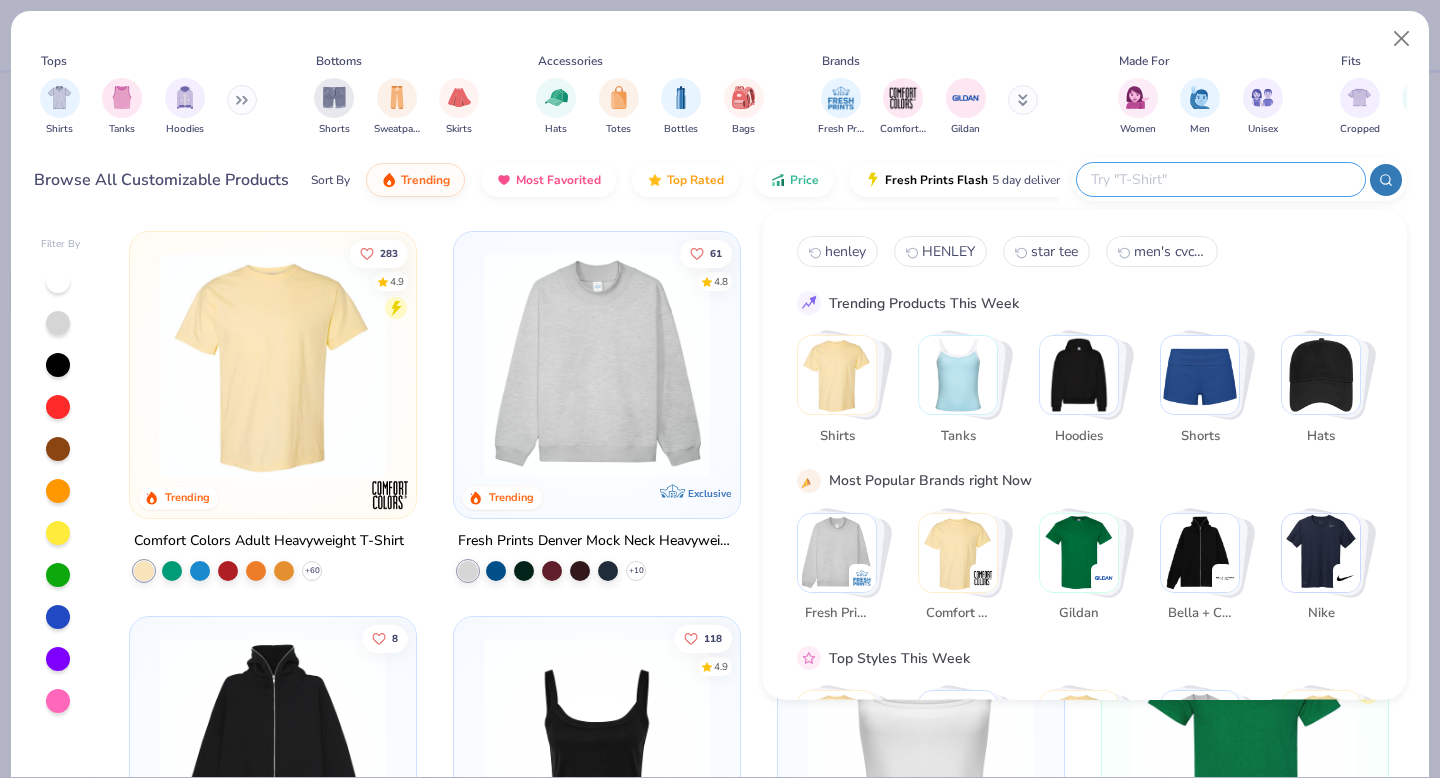 type on "Dear Special Circumstances Appeal Team MD, Thank you for your response regarding my Cost of Attendance (COA) appeal regarding the UTILITIES and FOOD portion of my appeal.   I understand and appreciate the requirement under federal regulations to document actual expenses for an accurate COA adjustment. However, I would like to clarify that I have not yet incurred these out-of-pocket utility or grocery expenses, as I am transitioning from a "utilities-inclusive housing structure" (where utilities were included in monthly housing rent).    The upcoming 2025–26 academic year will be the first time I am living off campus in a shared house (1913 David Street, Austin, TX), and thus I do not yet have historical receipts for these categories.  In lieu of receipts, I have submitted detailed estimates based on actual service provider rates and publicly available data for Austin-area costs, which are representative of what I will pay starting in August.  These include:  Month-by-month utility forecasts based on Austin..." 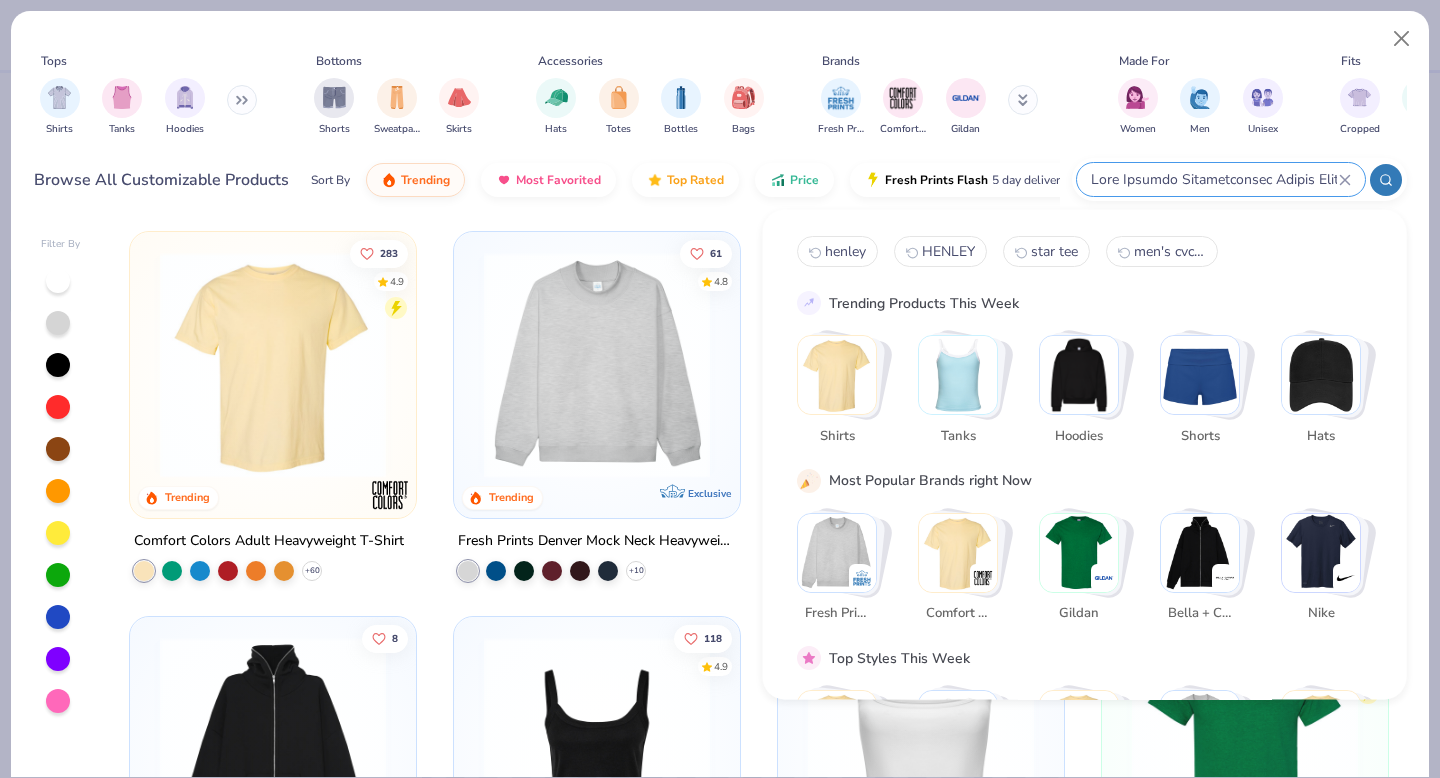 scroll, scrollTop: 0, scrollLeft: 12098, axis: horizontal 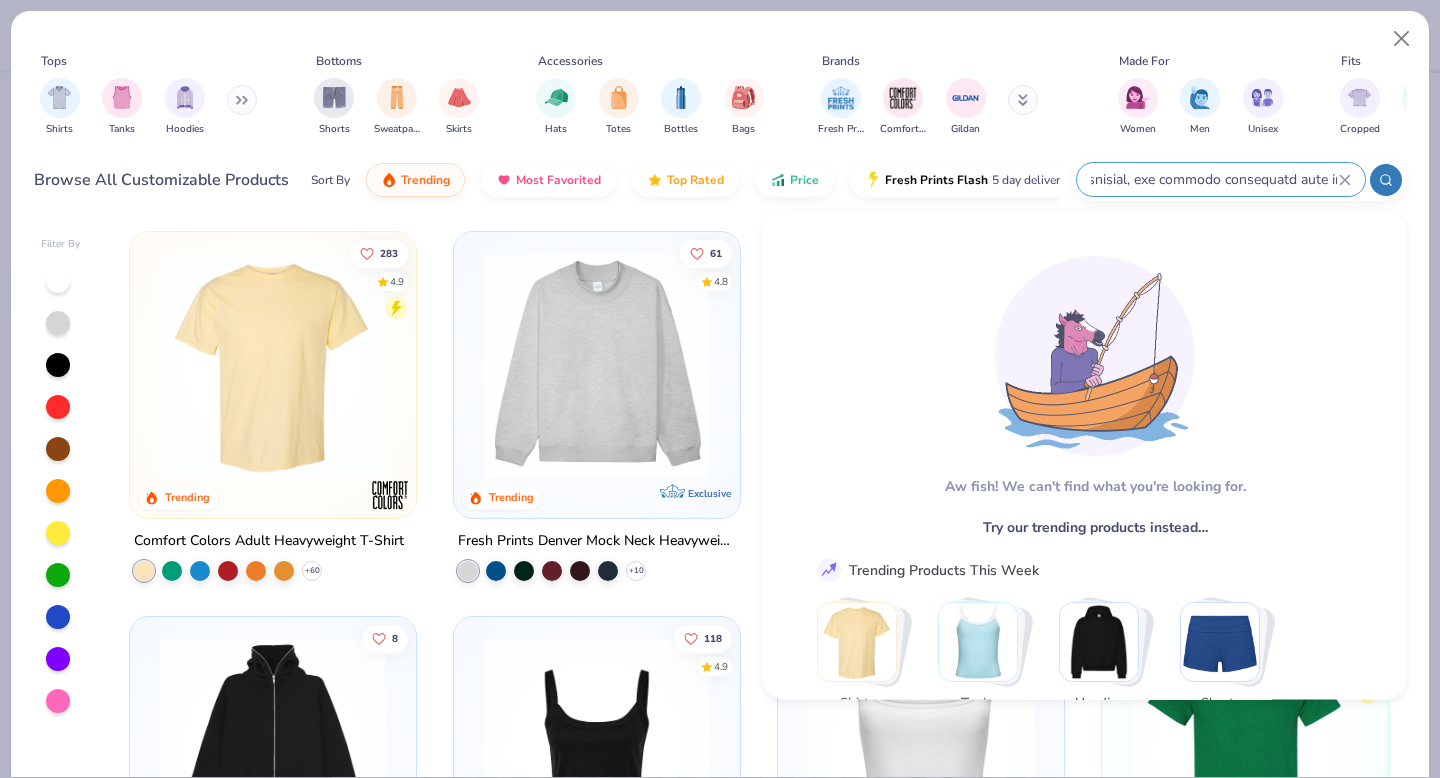 click 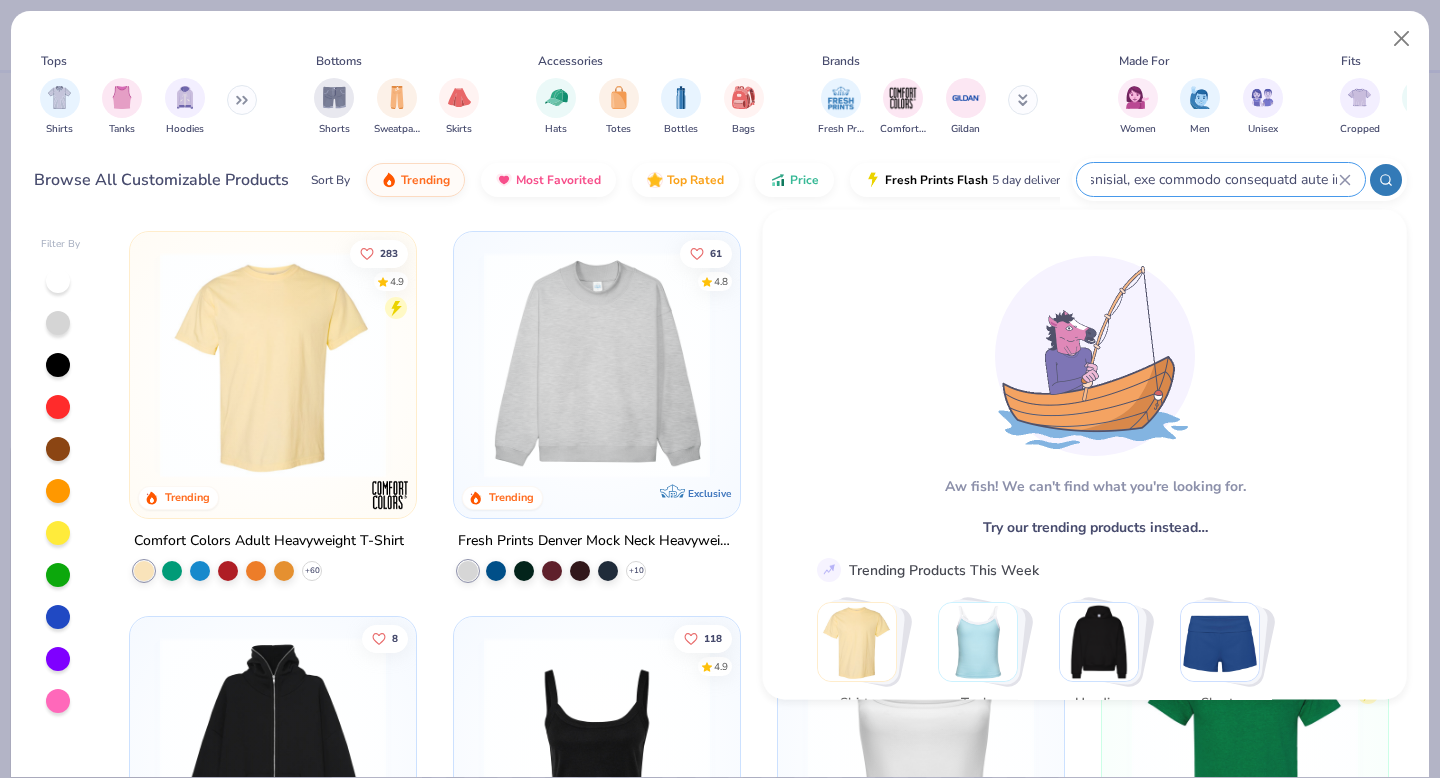 type 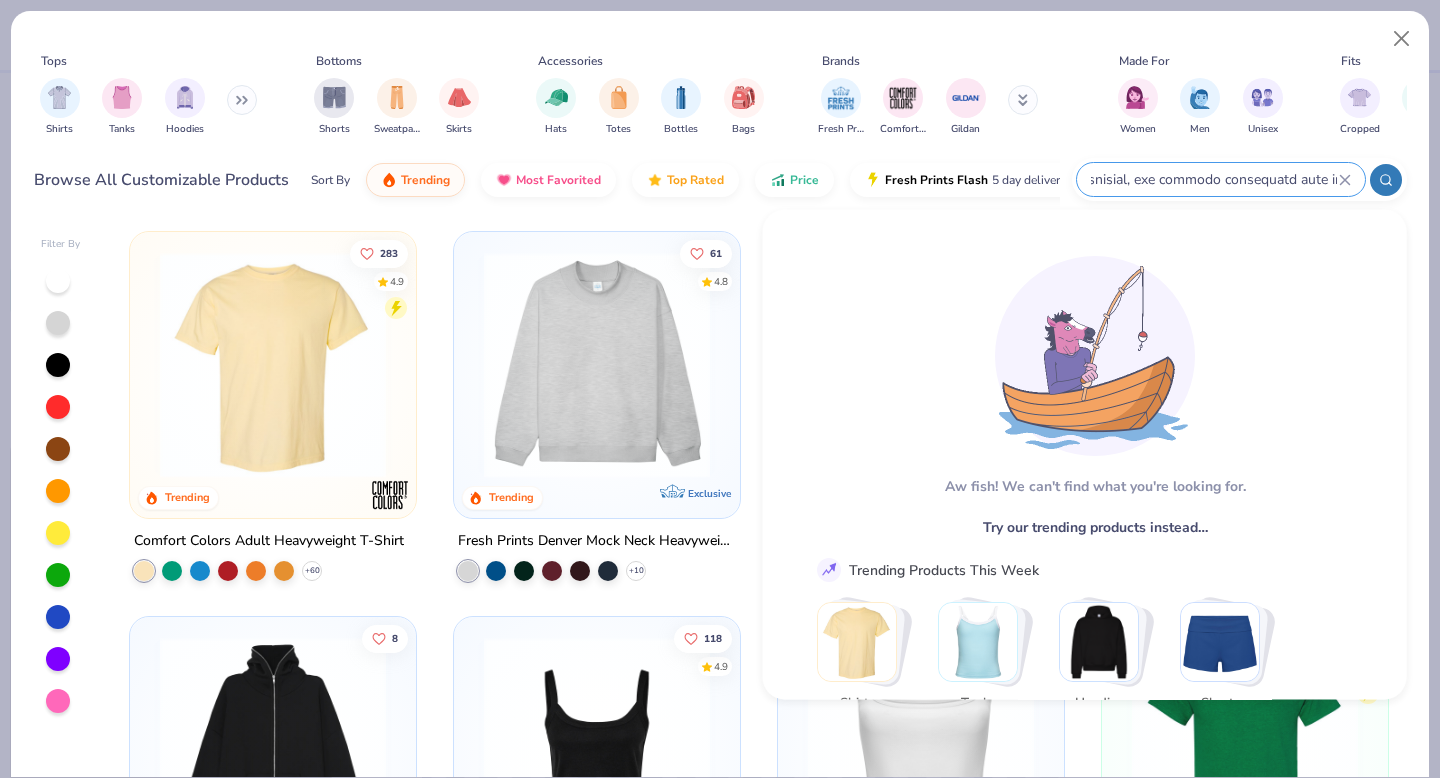 type on "x" 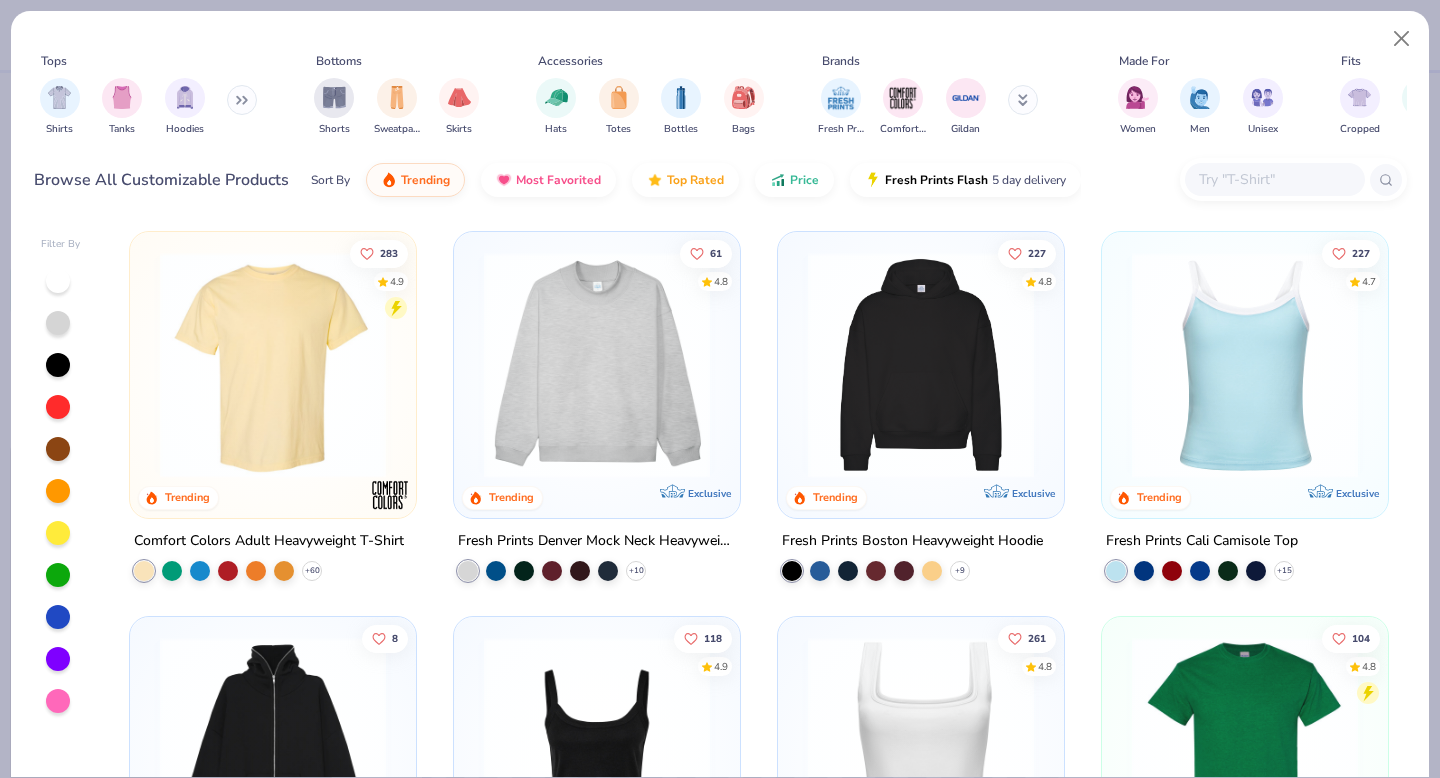scroll, scrollTop: 0, scrollLeft: 0, axis: both 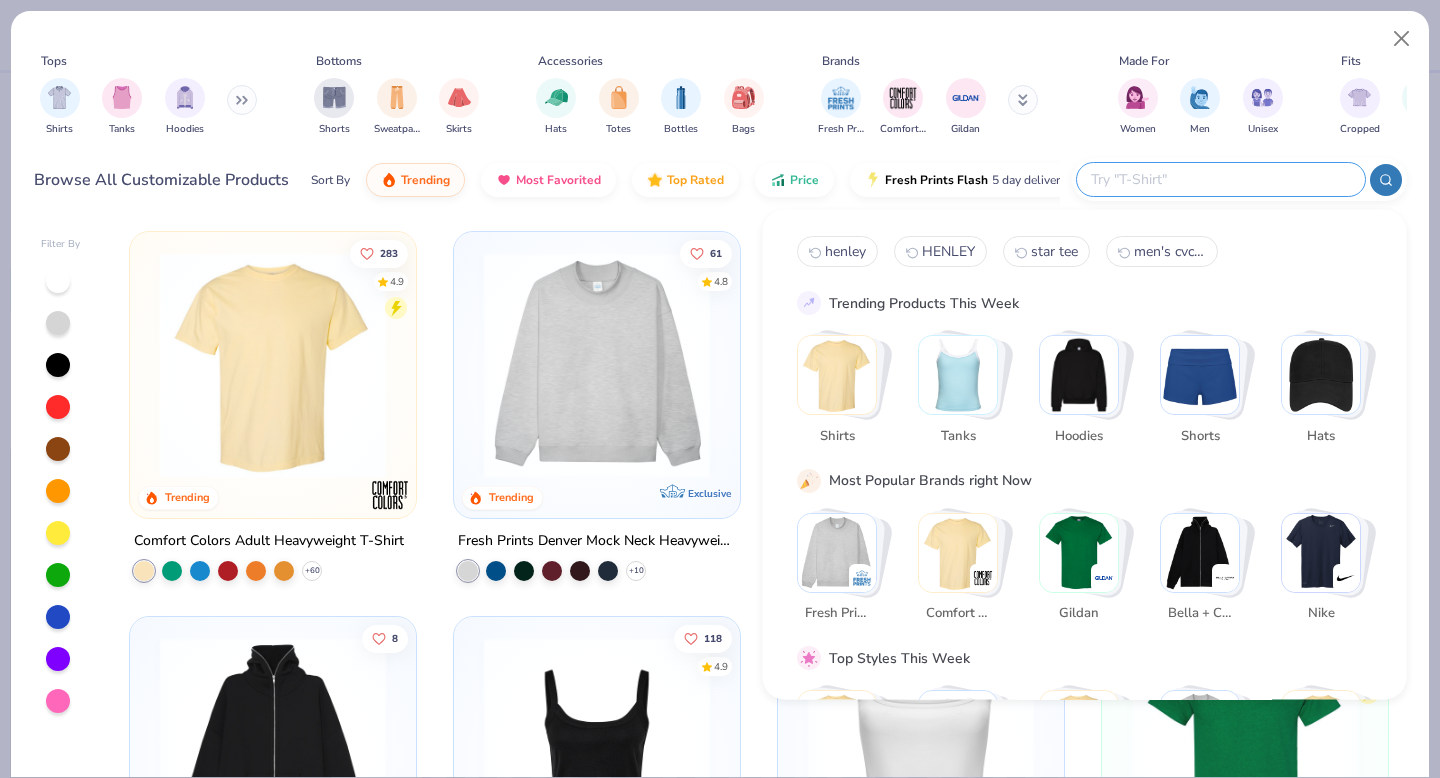 click at bounding box center [1220, 179] 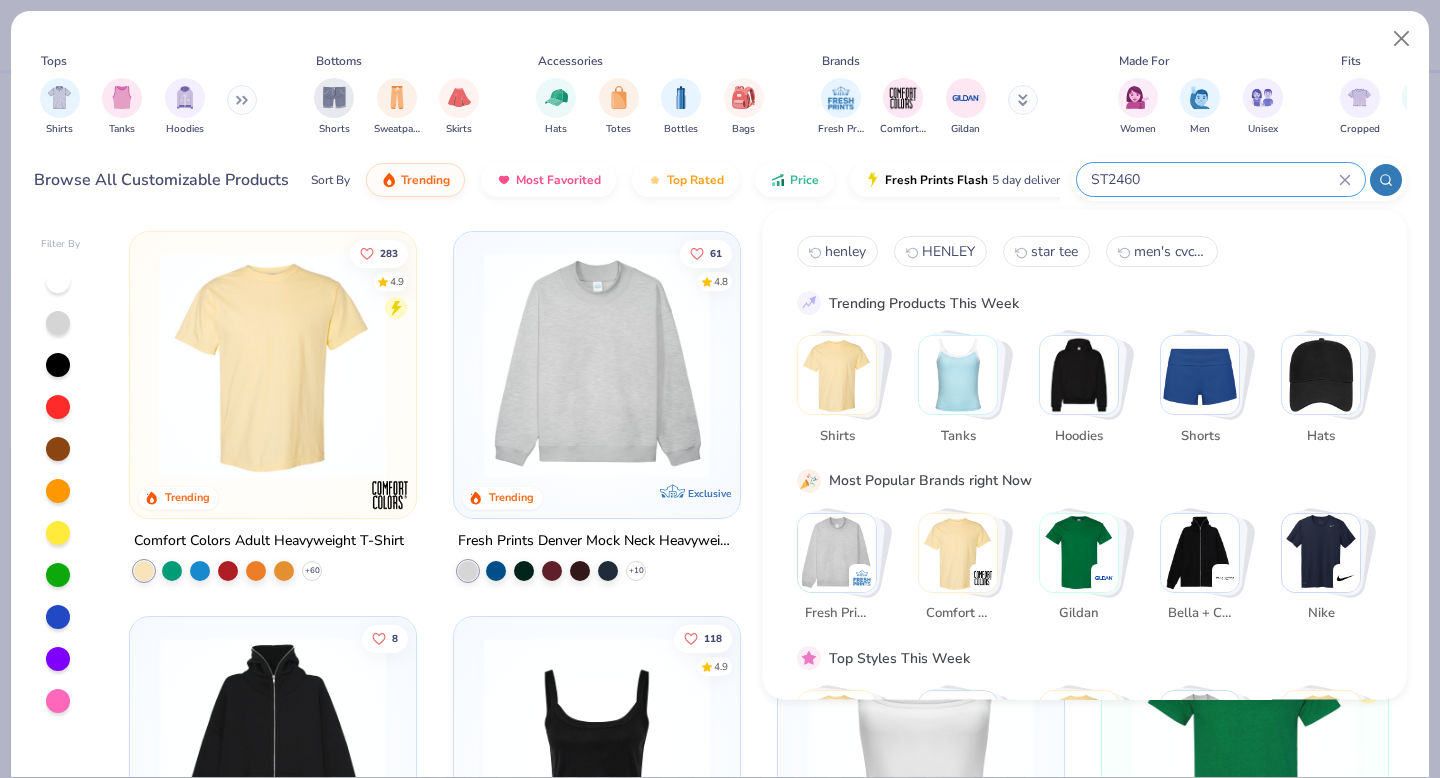 type on "ST2460" 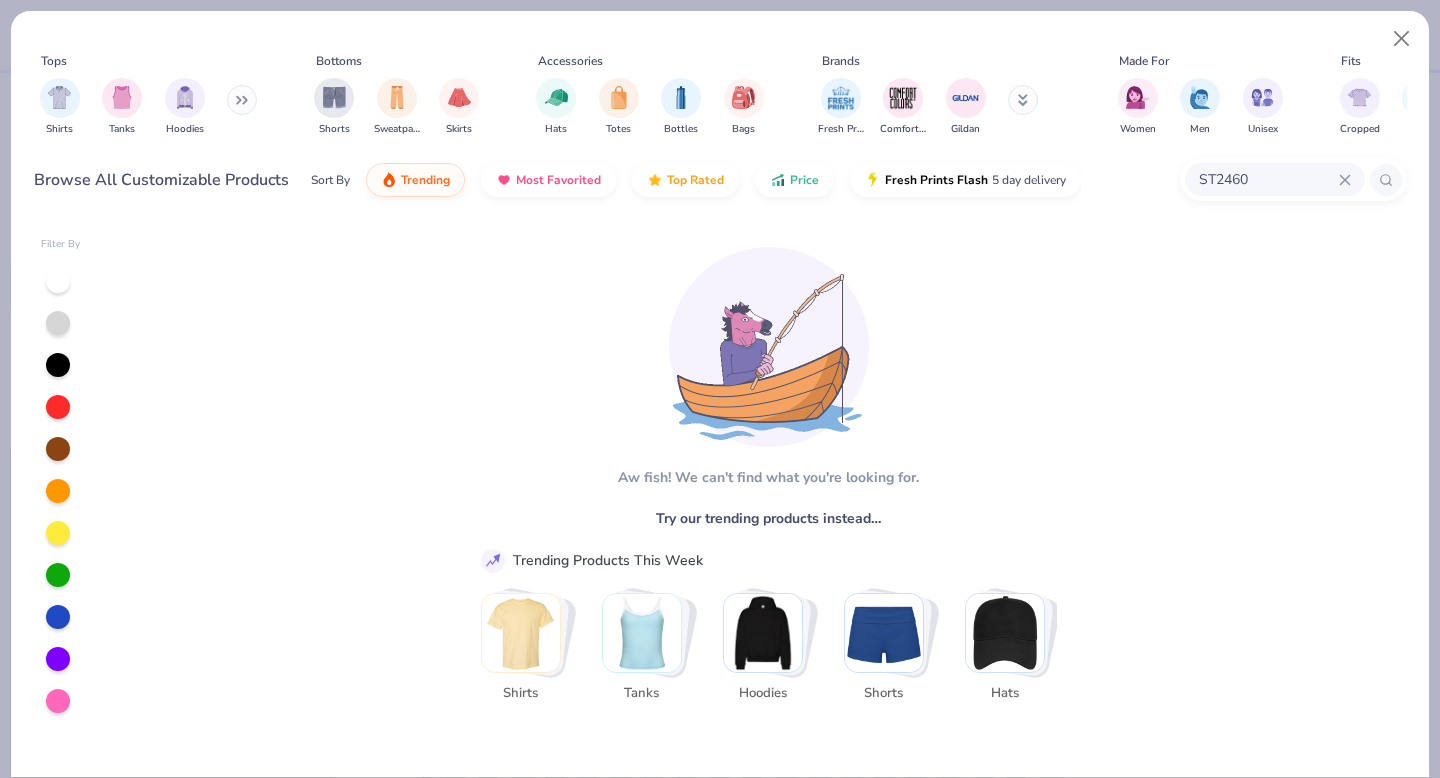 click 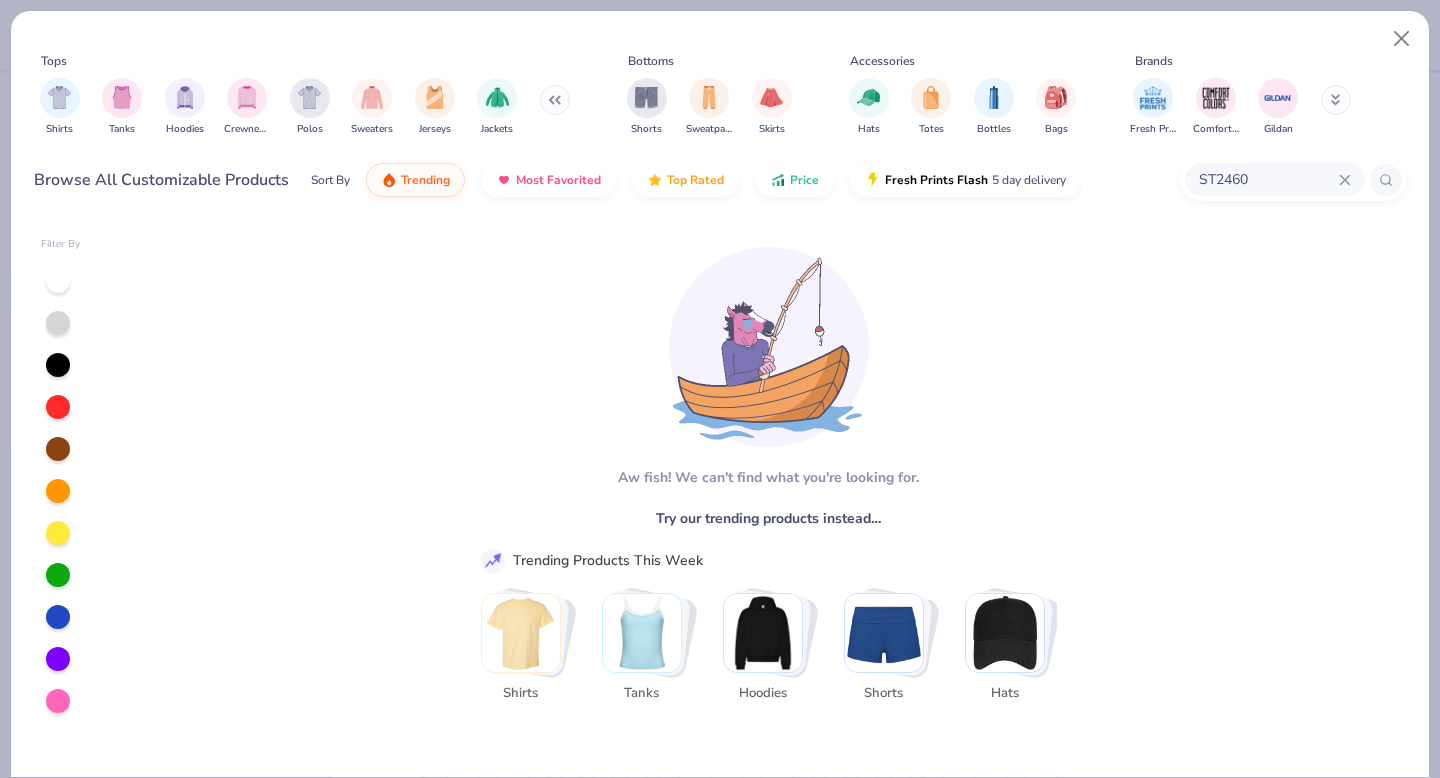 click at bounding box center [1336, 100] 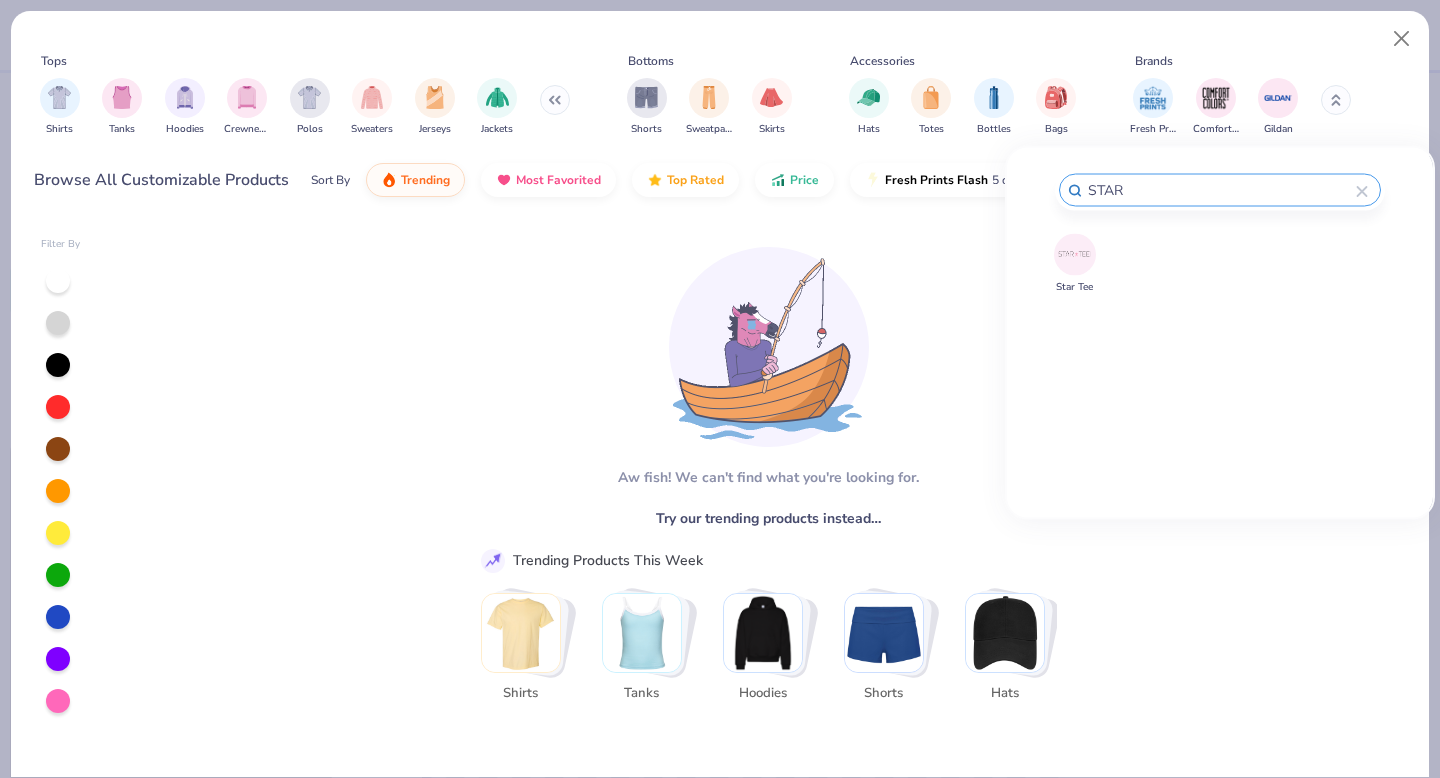 type on "STAR" 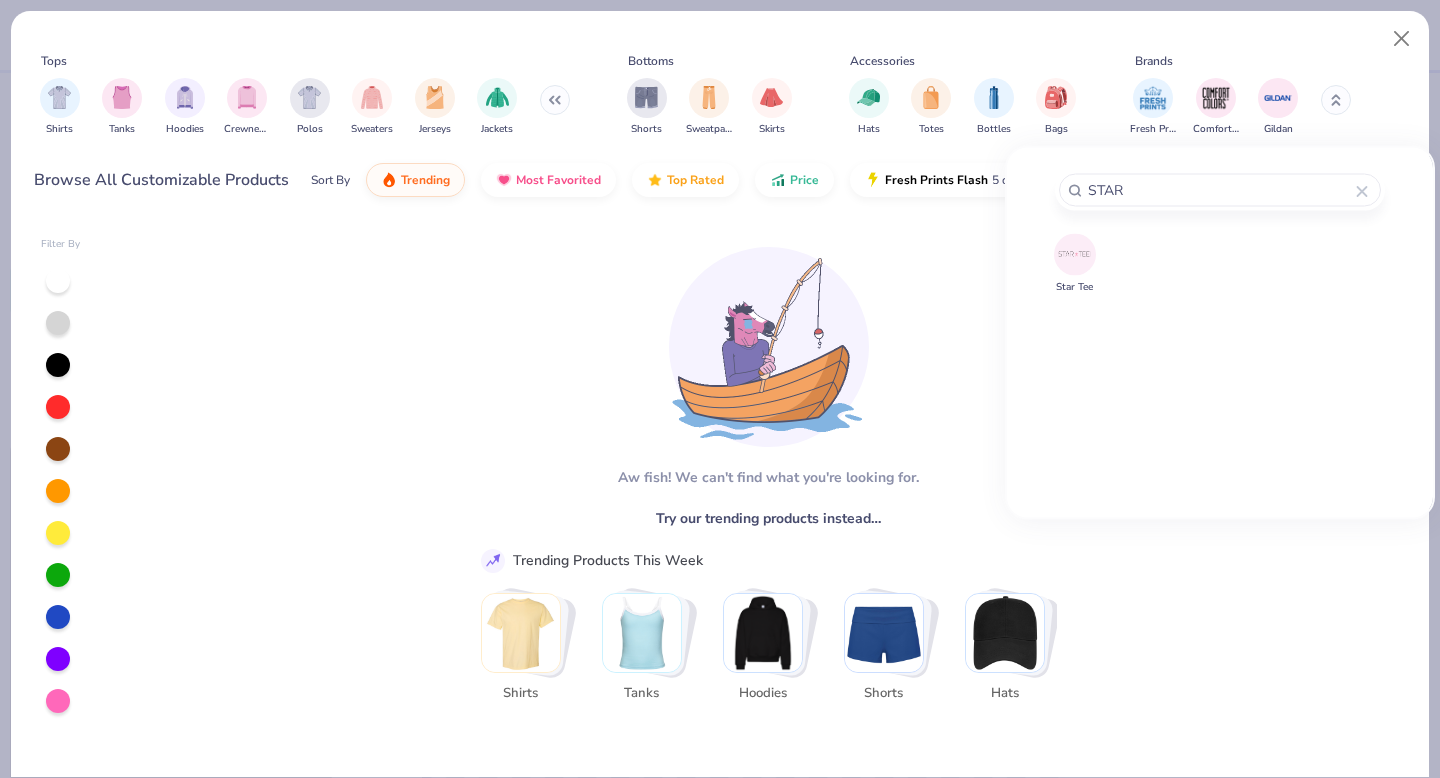 click at bounding box center (1074, 254) 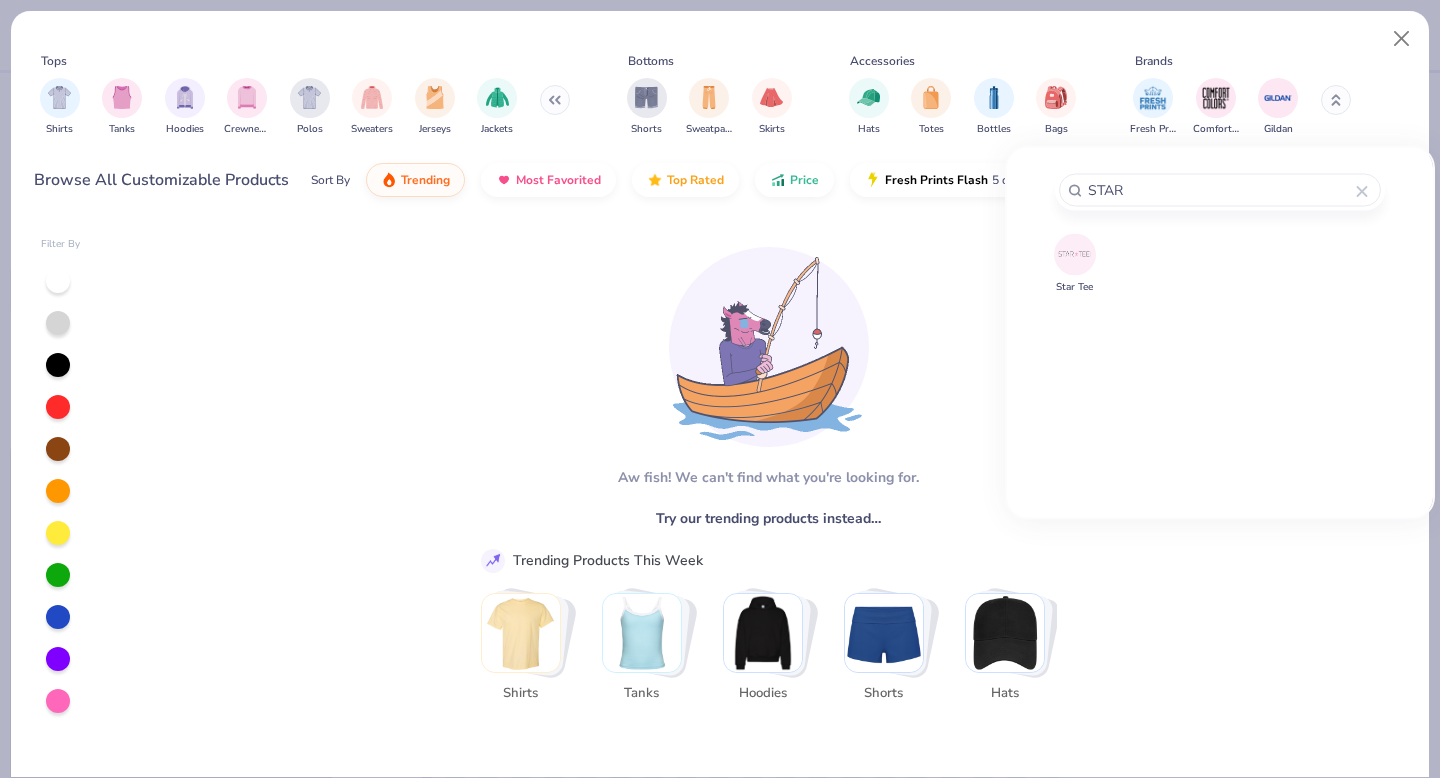 type on "x" 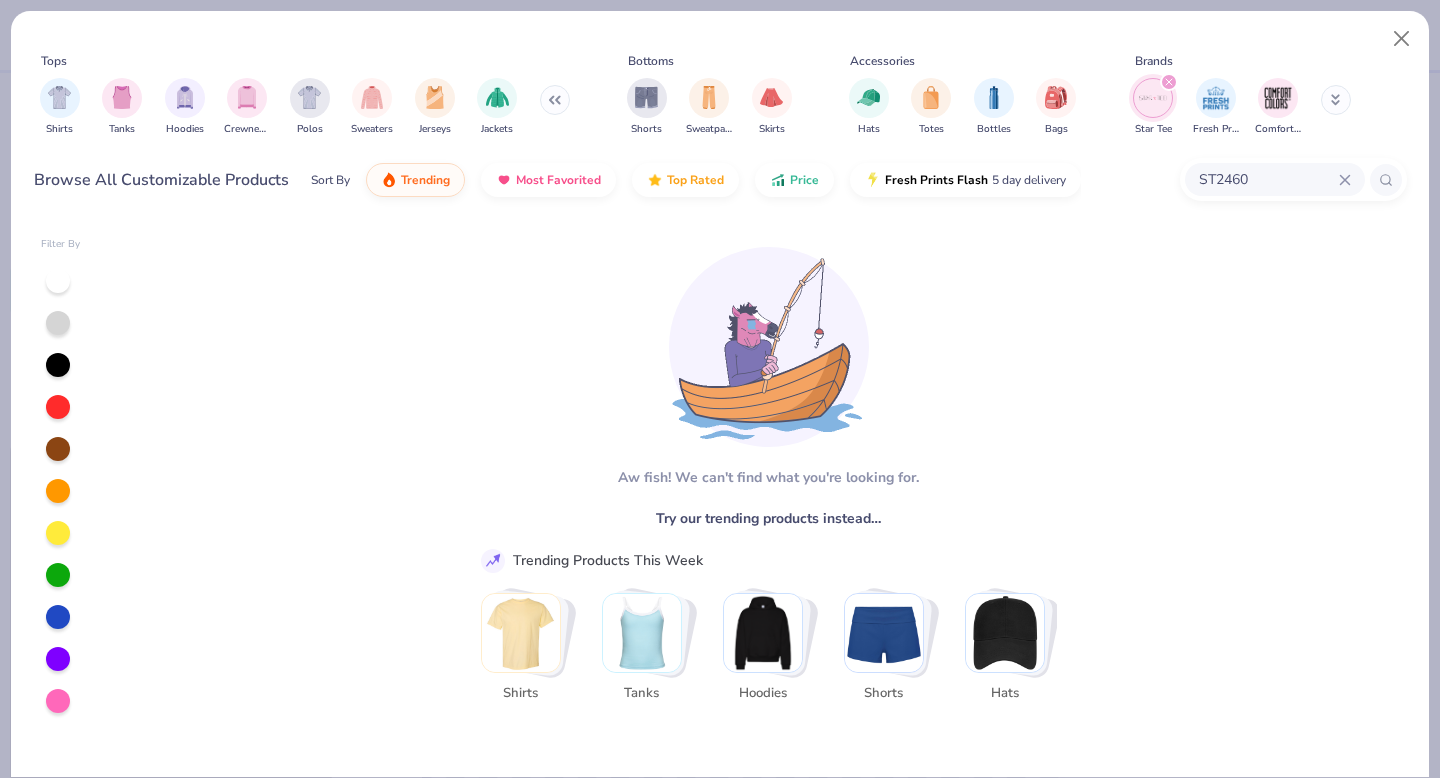 click 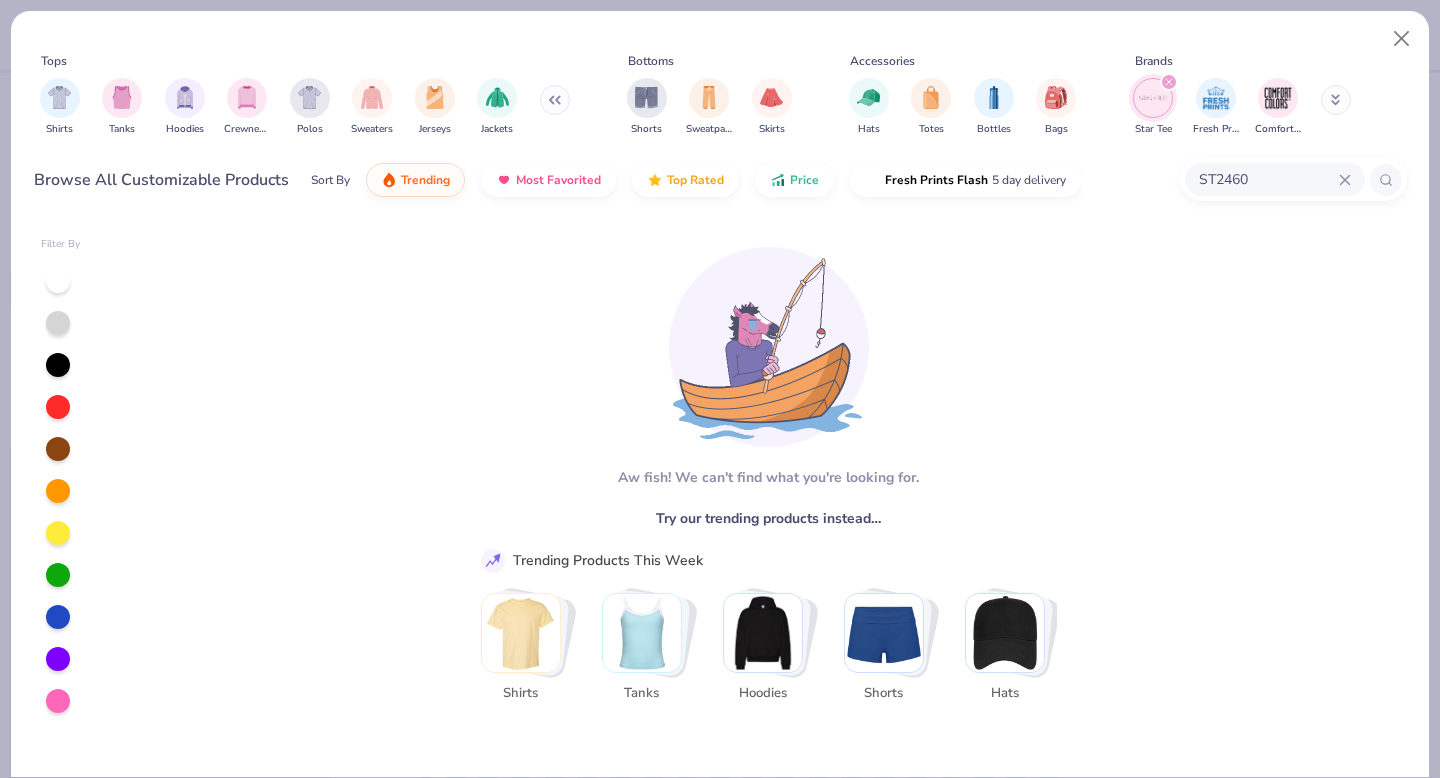 type 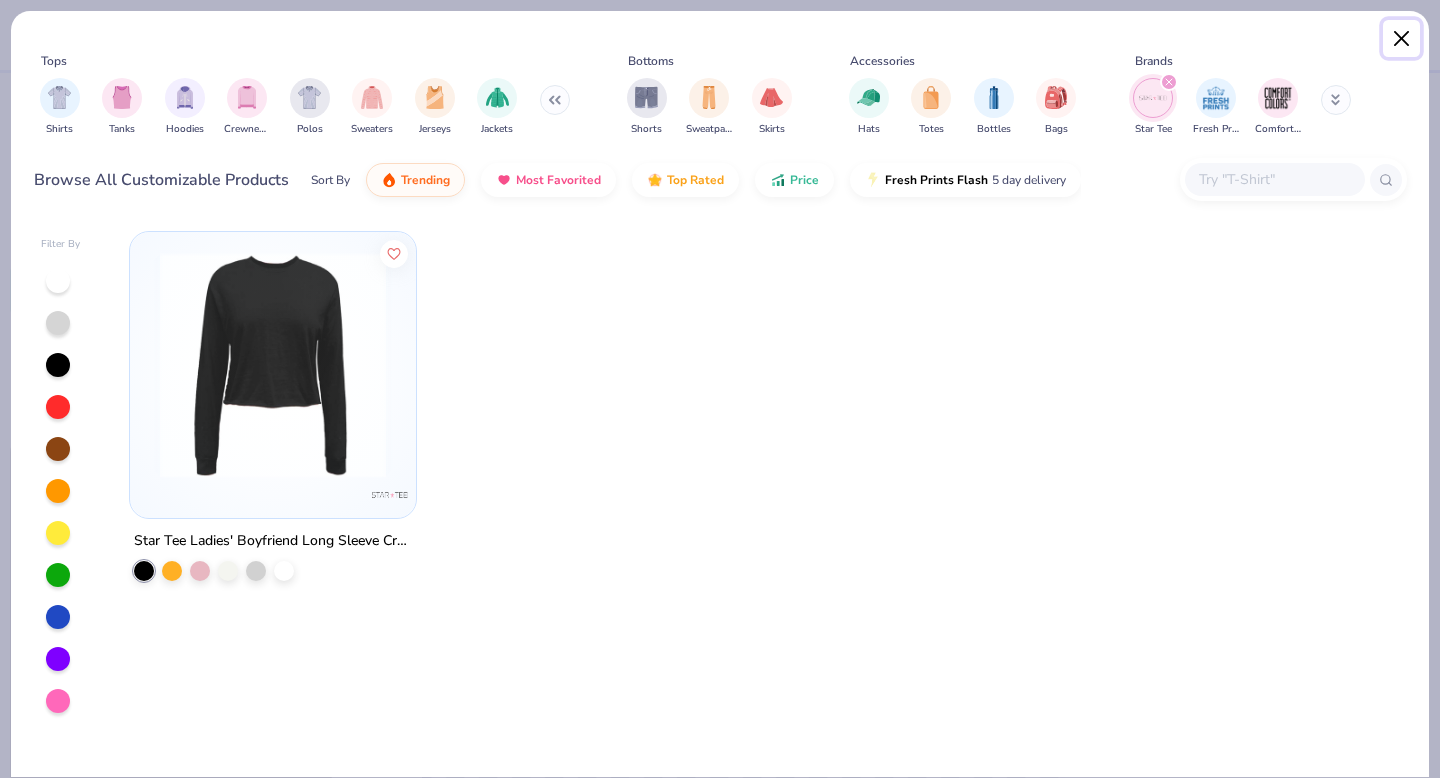 click at bounding box center [1402, 39] 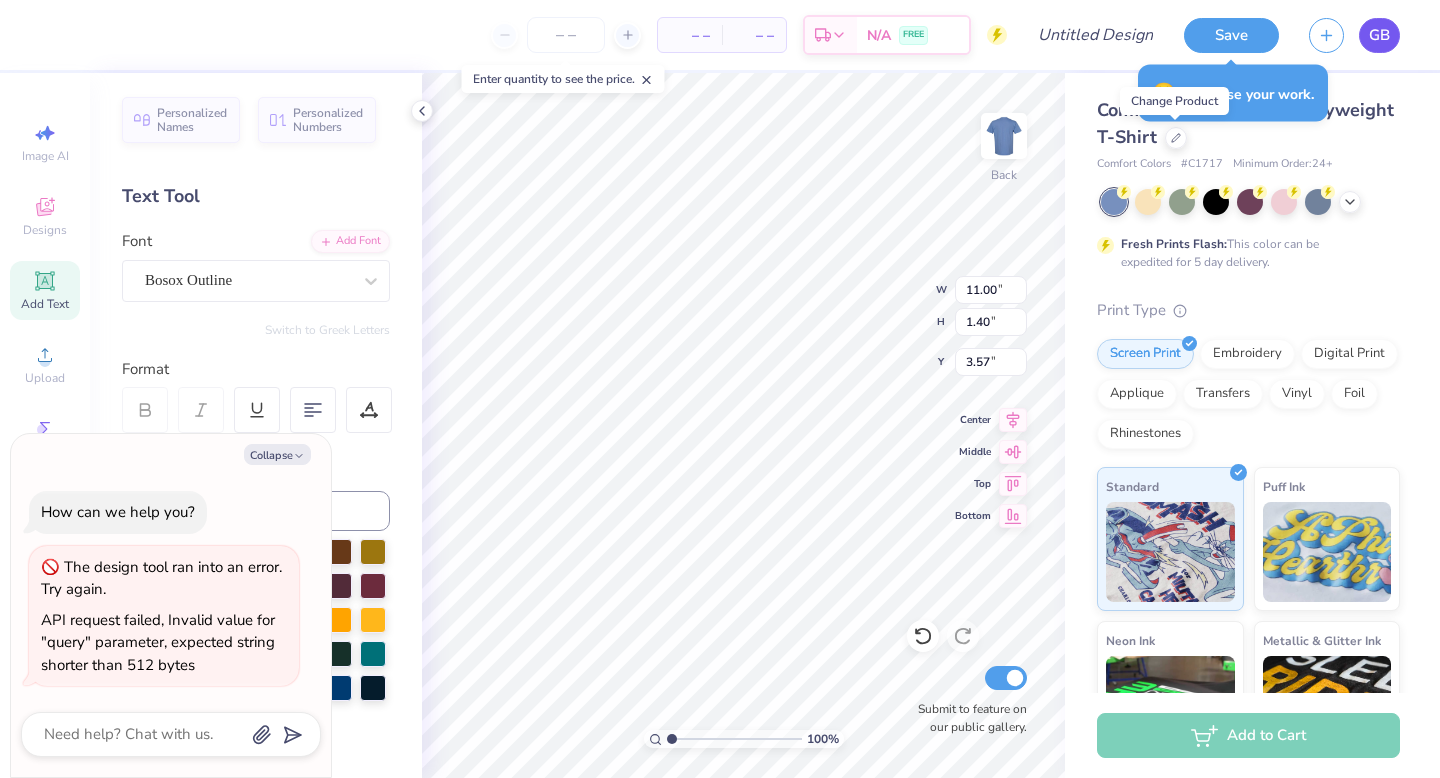 click on "GB" at bounding box center [1379, 35] 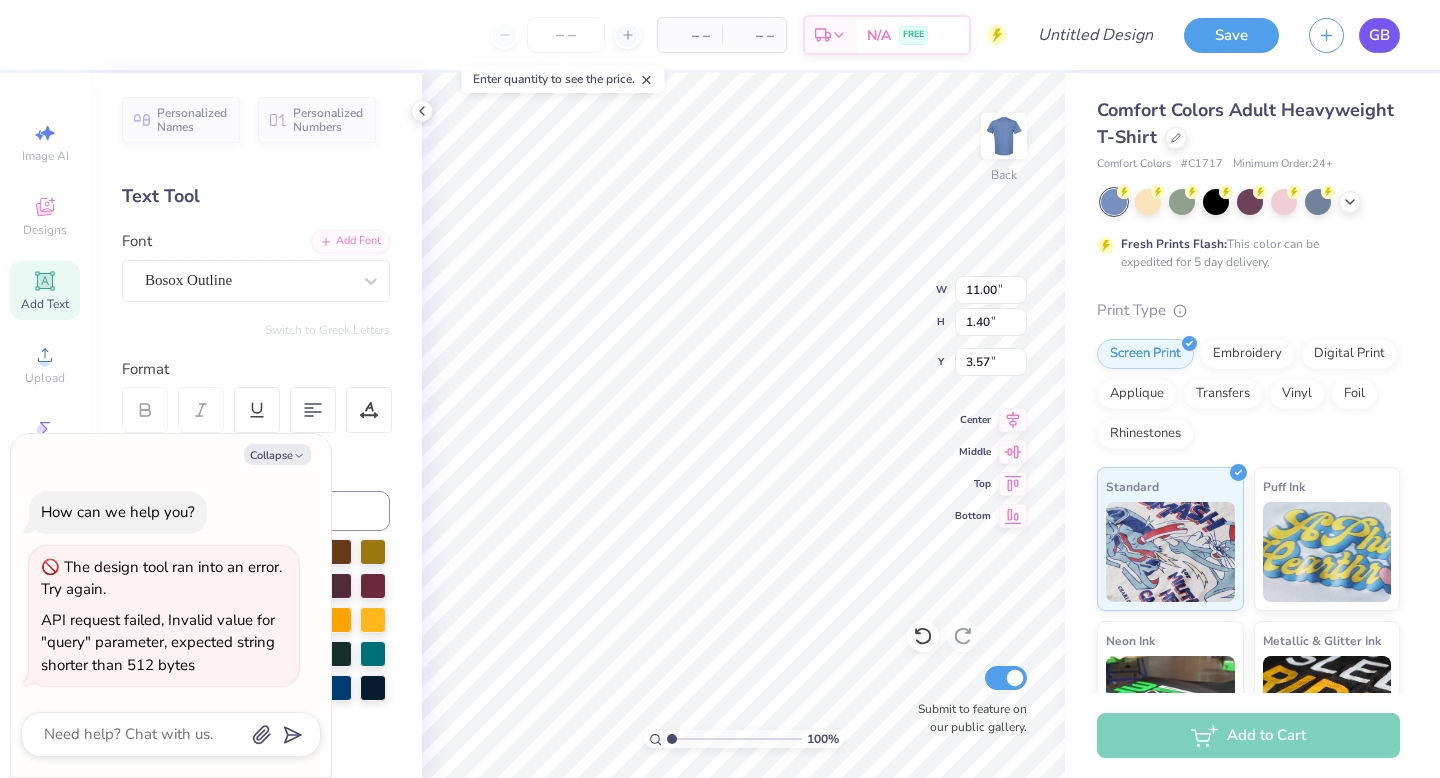 click on "GB" at bounding box center (1379, 35) 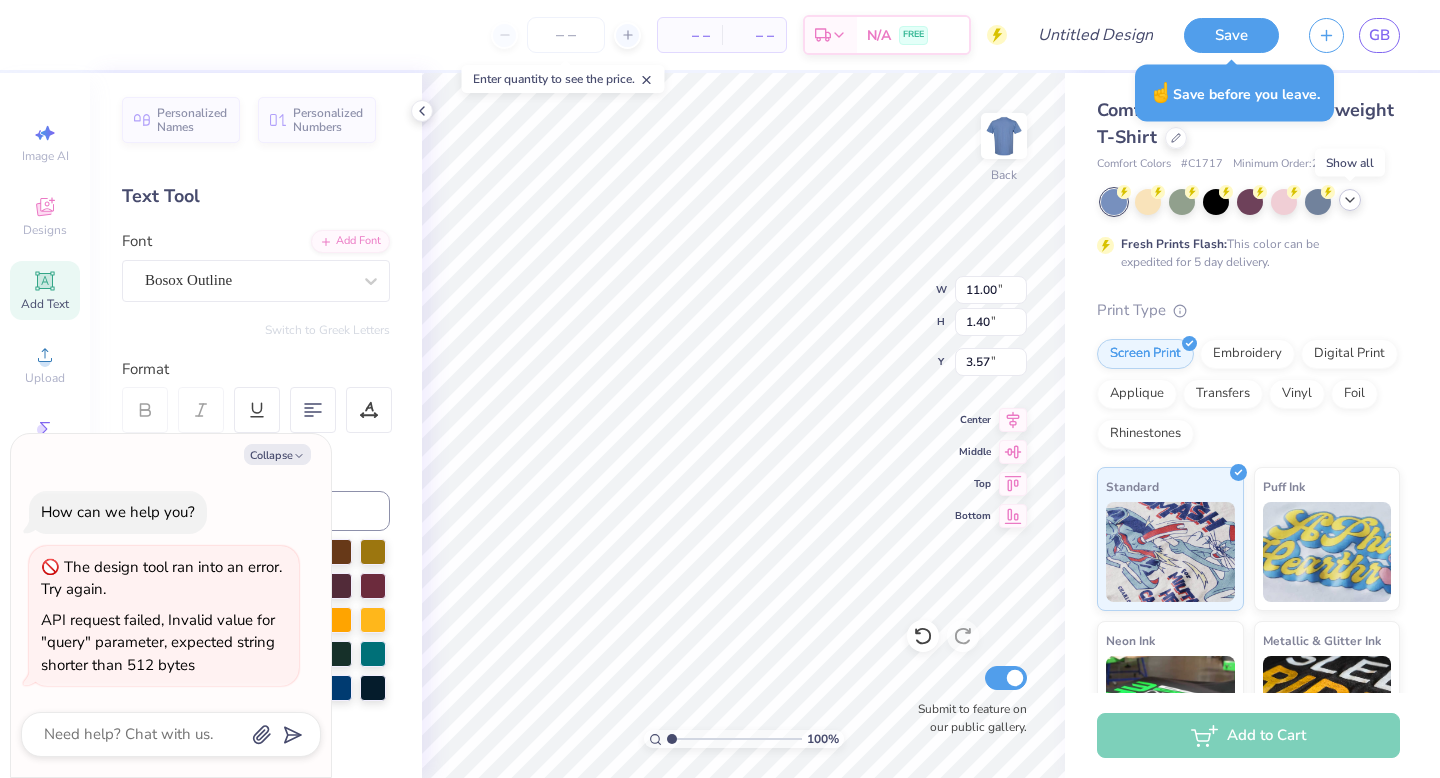 click 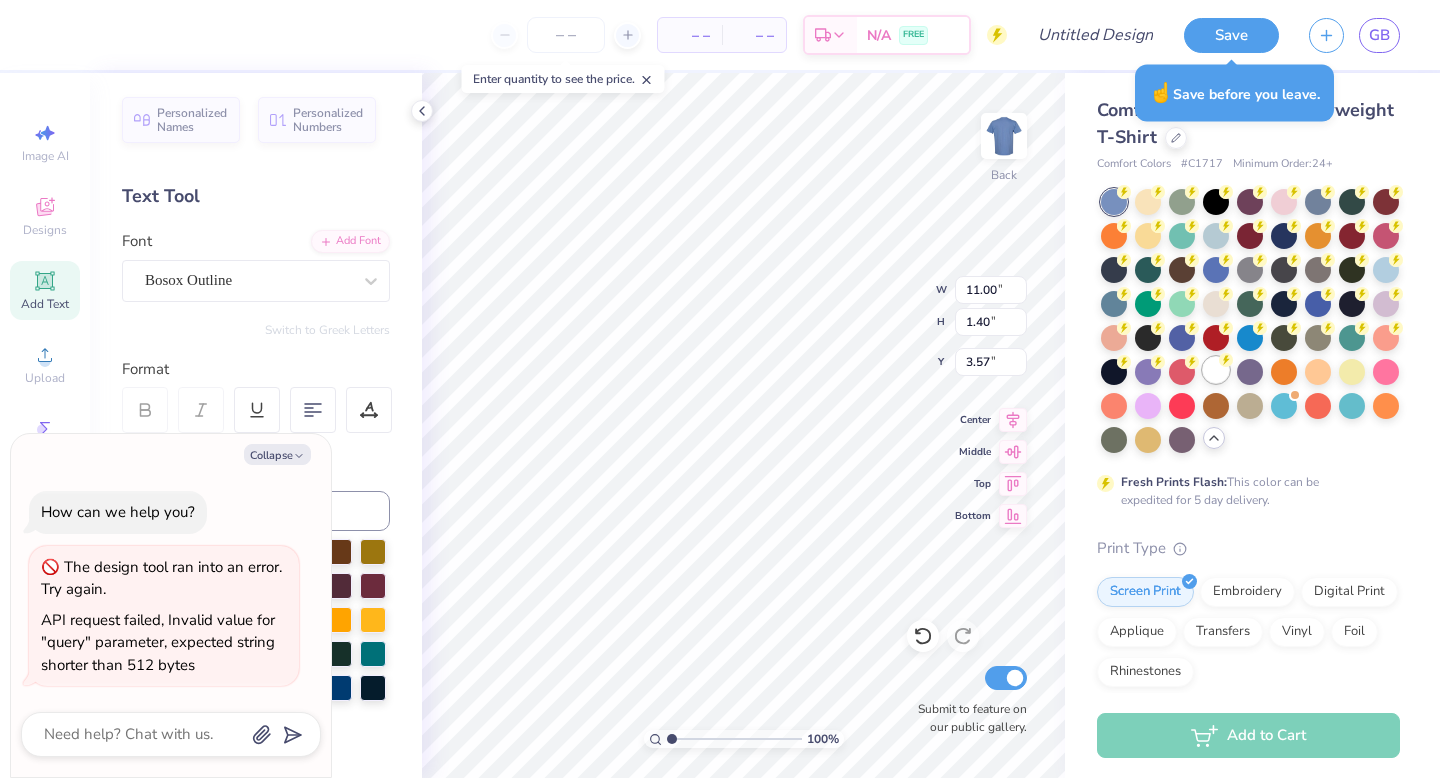 click 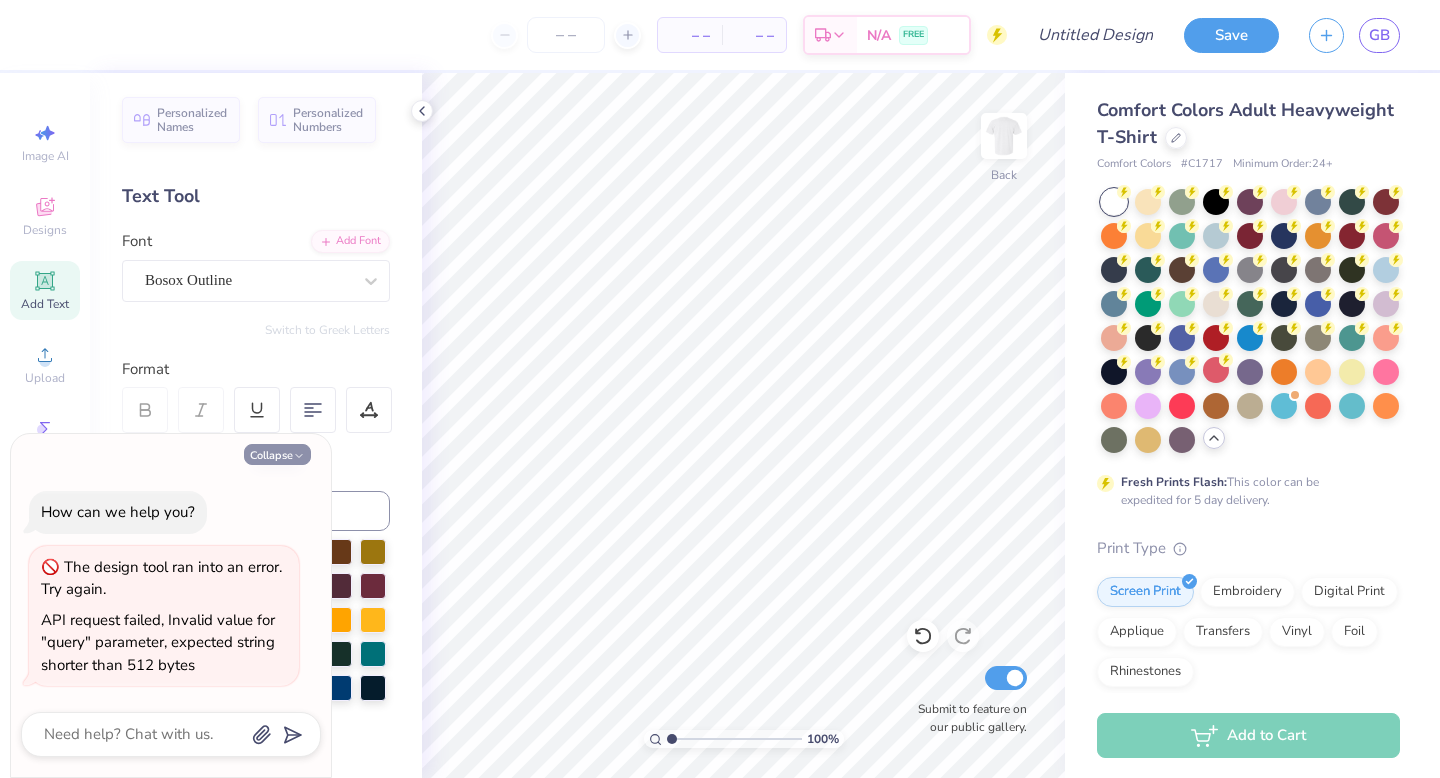 click on "Collapse" at bounding box center [277, 454] 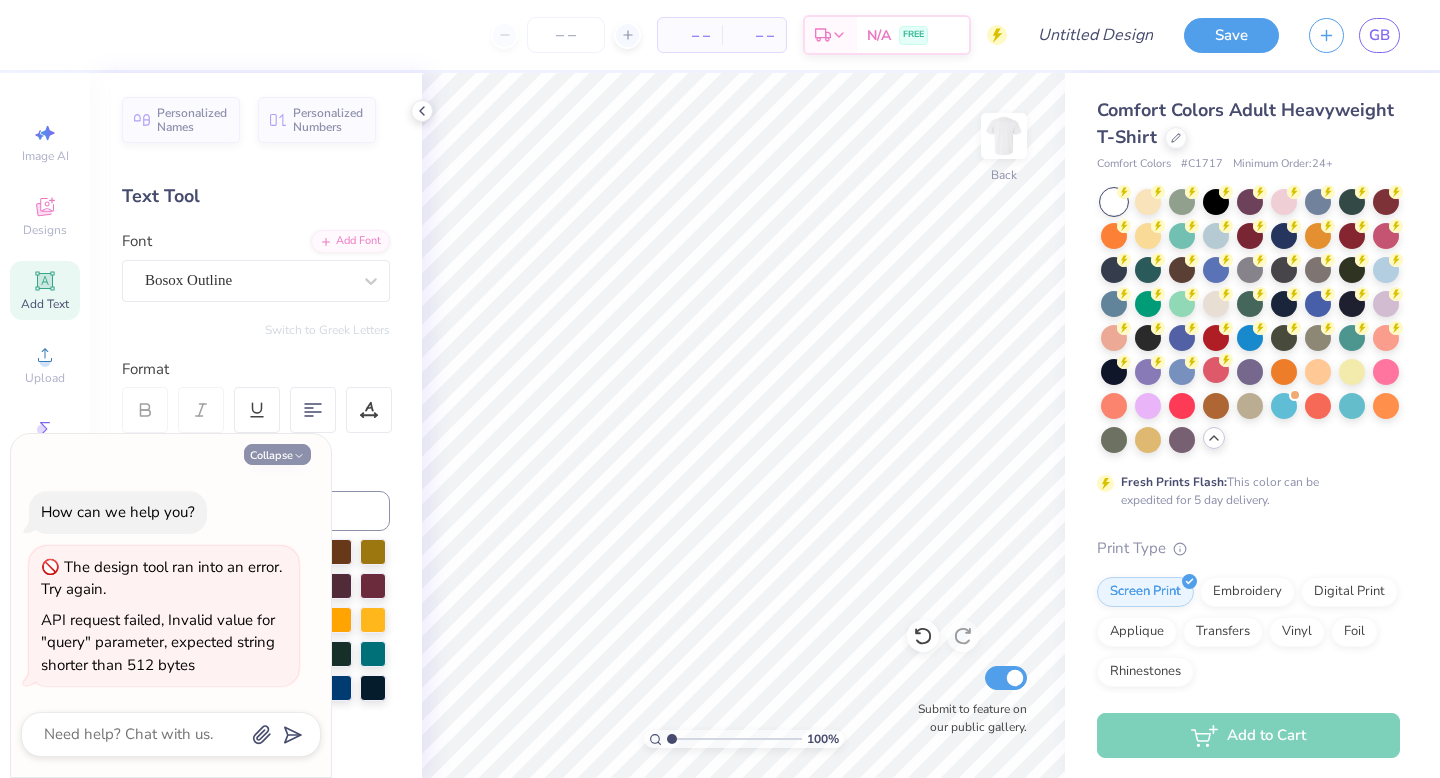 type on "x" 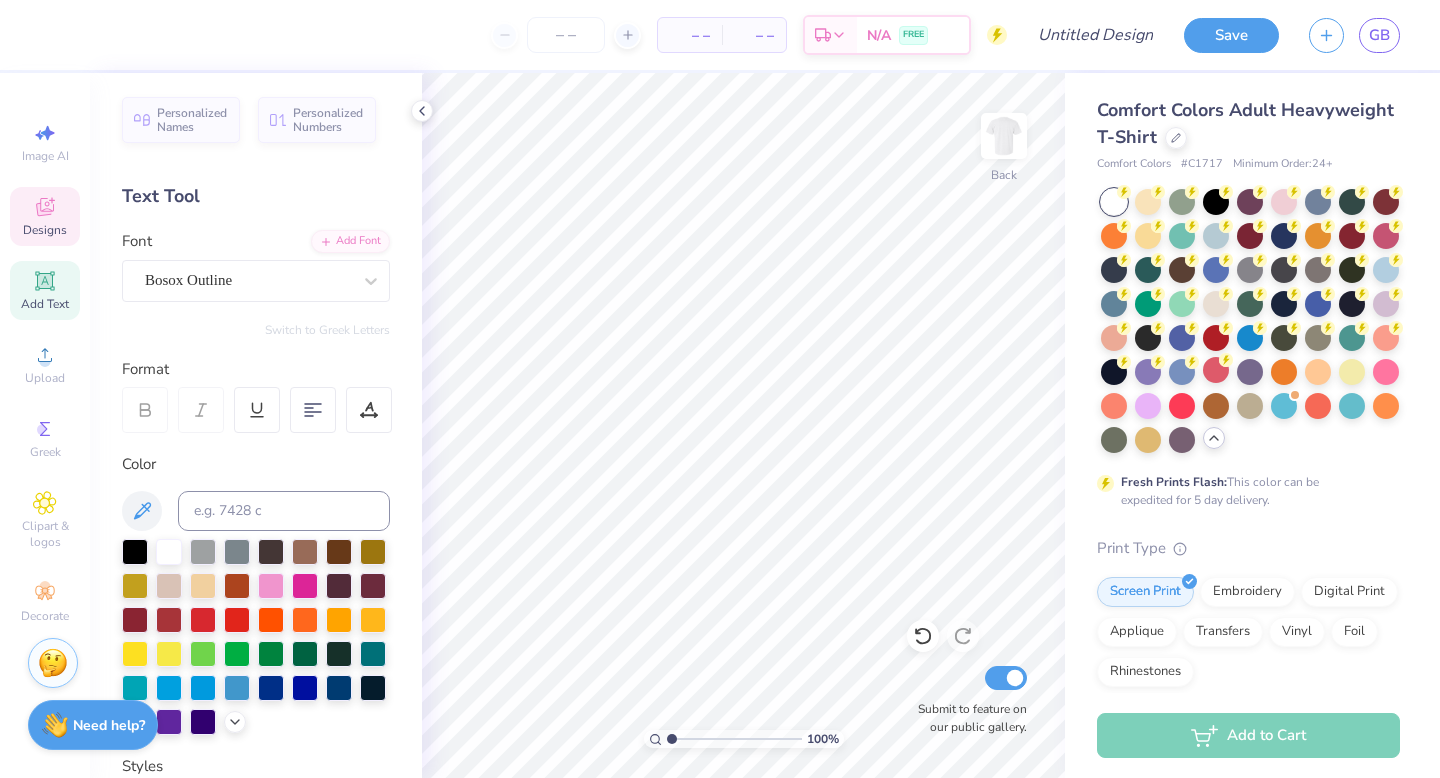 click on "Designs" at bounding box center (45, 230) 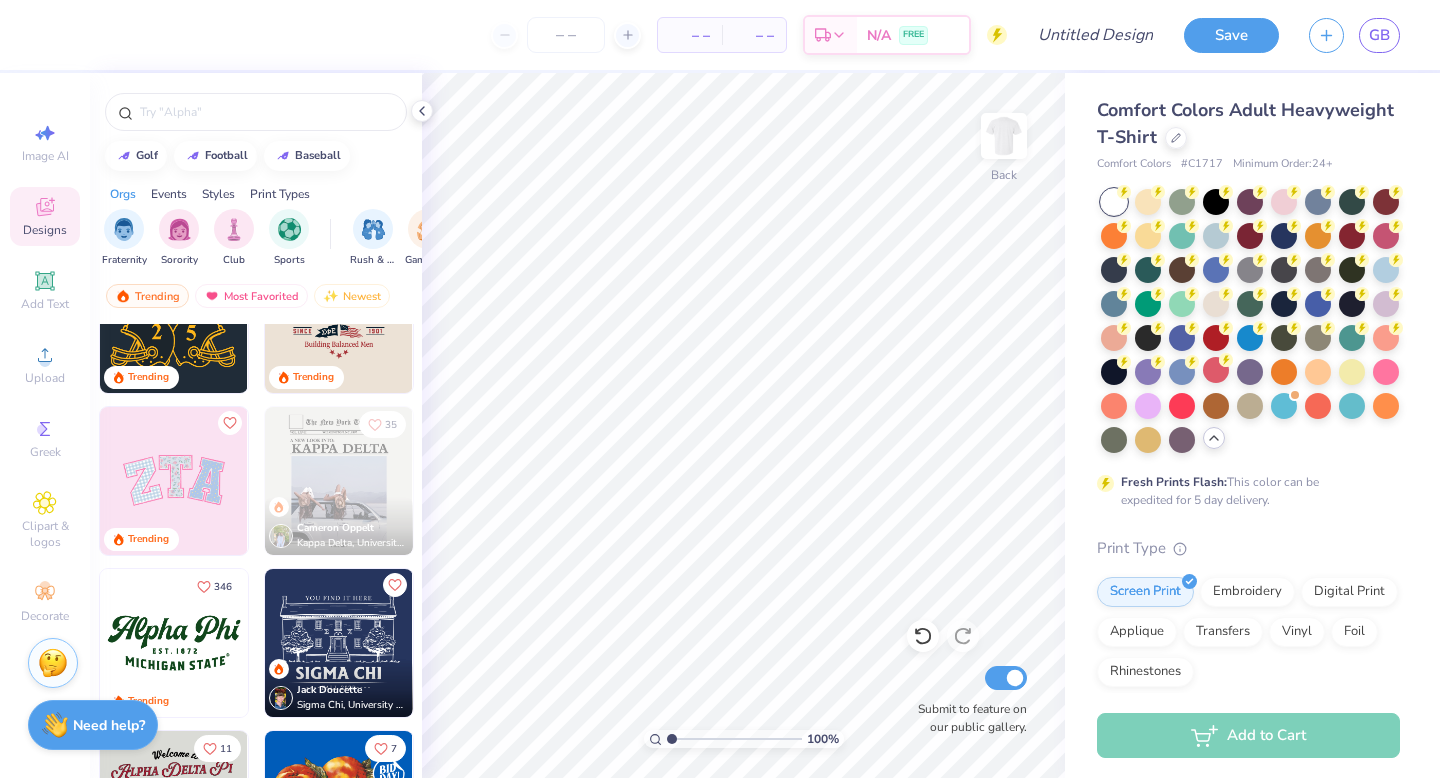 scroll, scrollTop: 800, scrollLeft: 0, axis: vertical 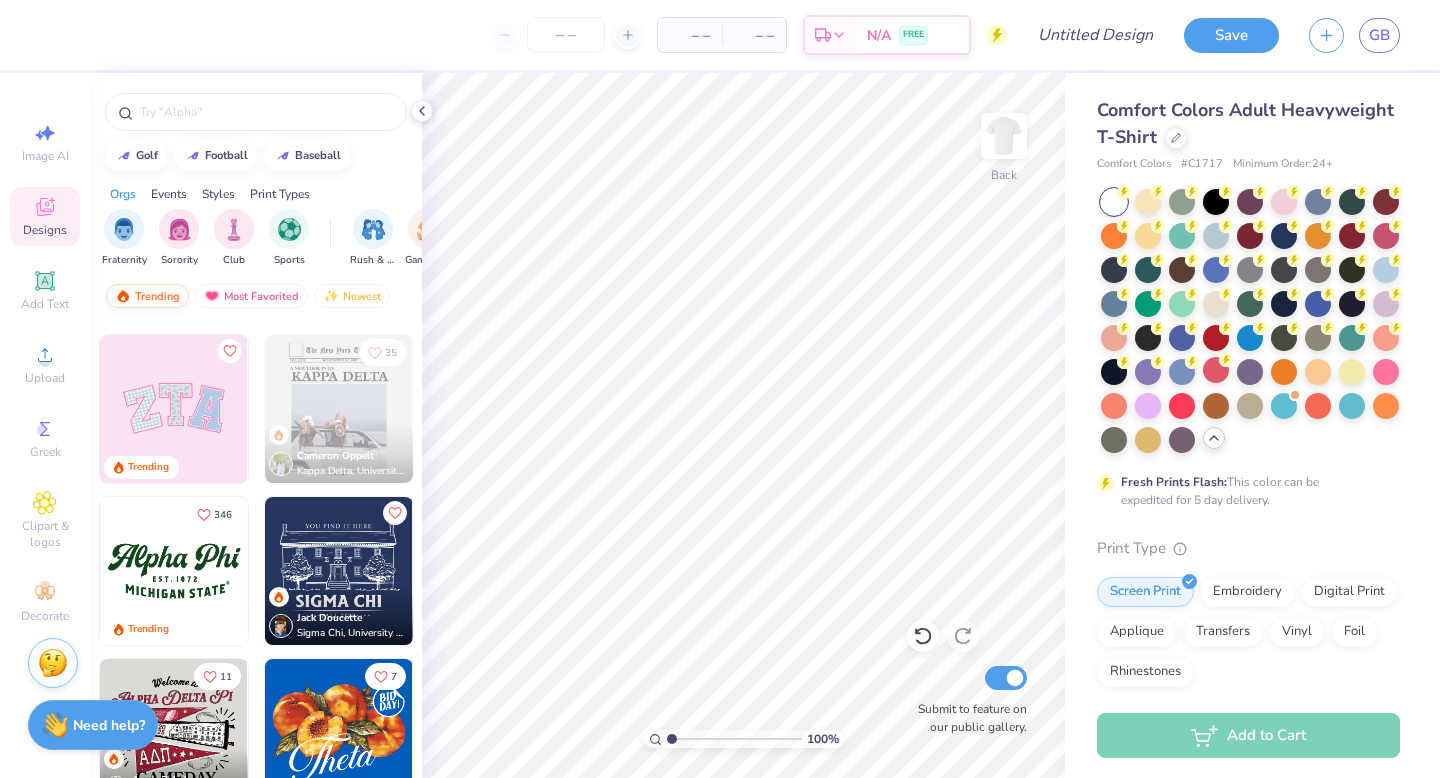 click on "Trending" at bounding box center [147, 296] 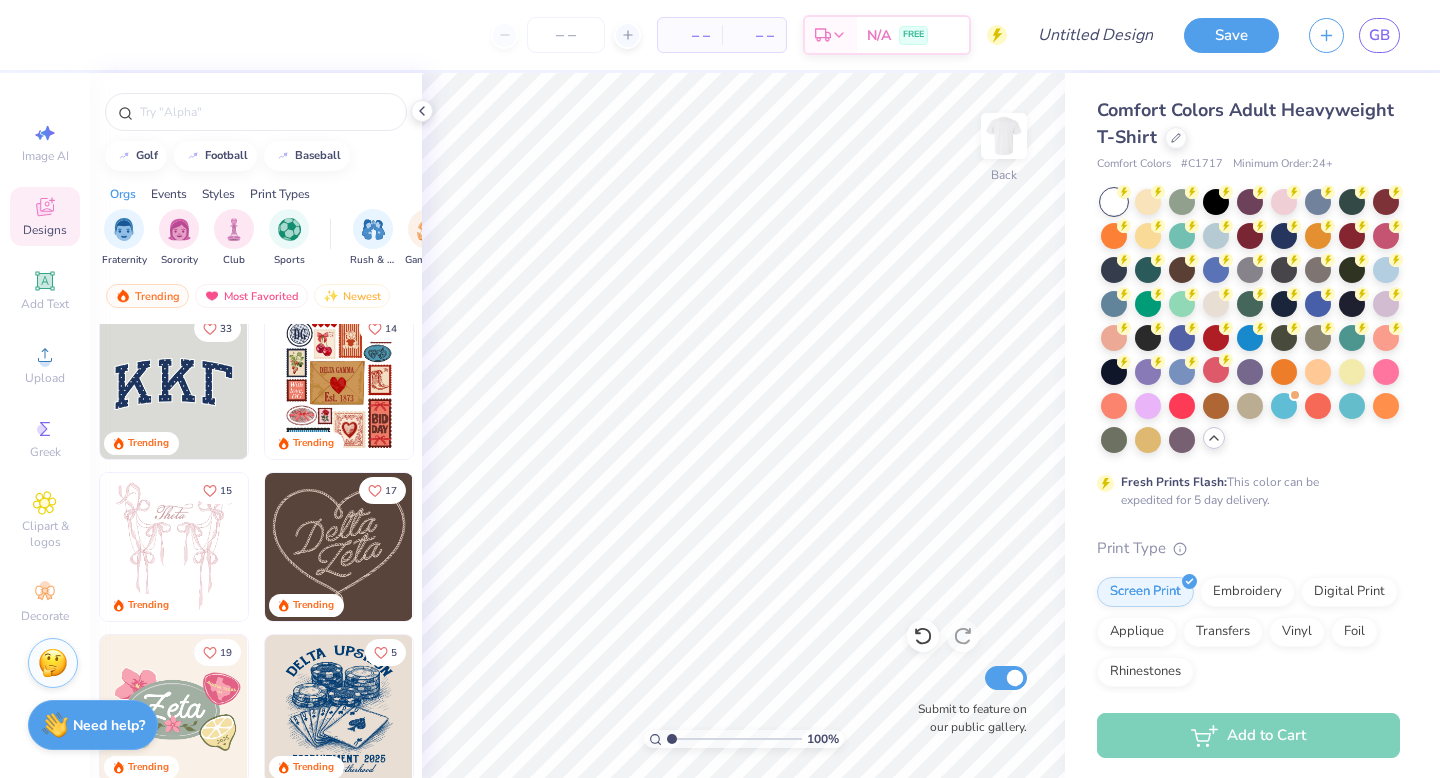 scroll, scrollTop: 0, scrollLeft: 0, axis: both 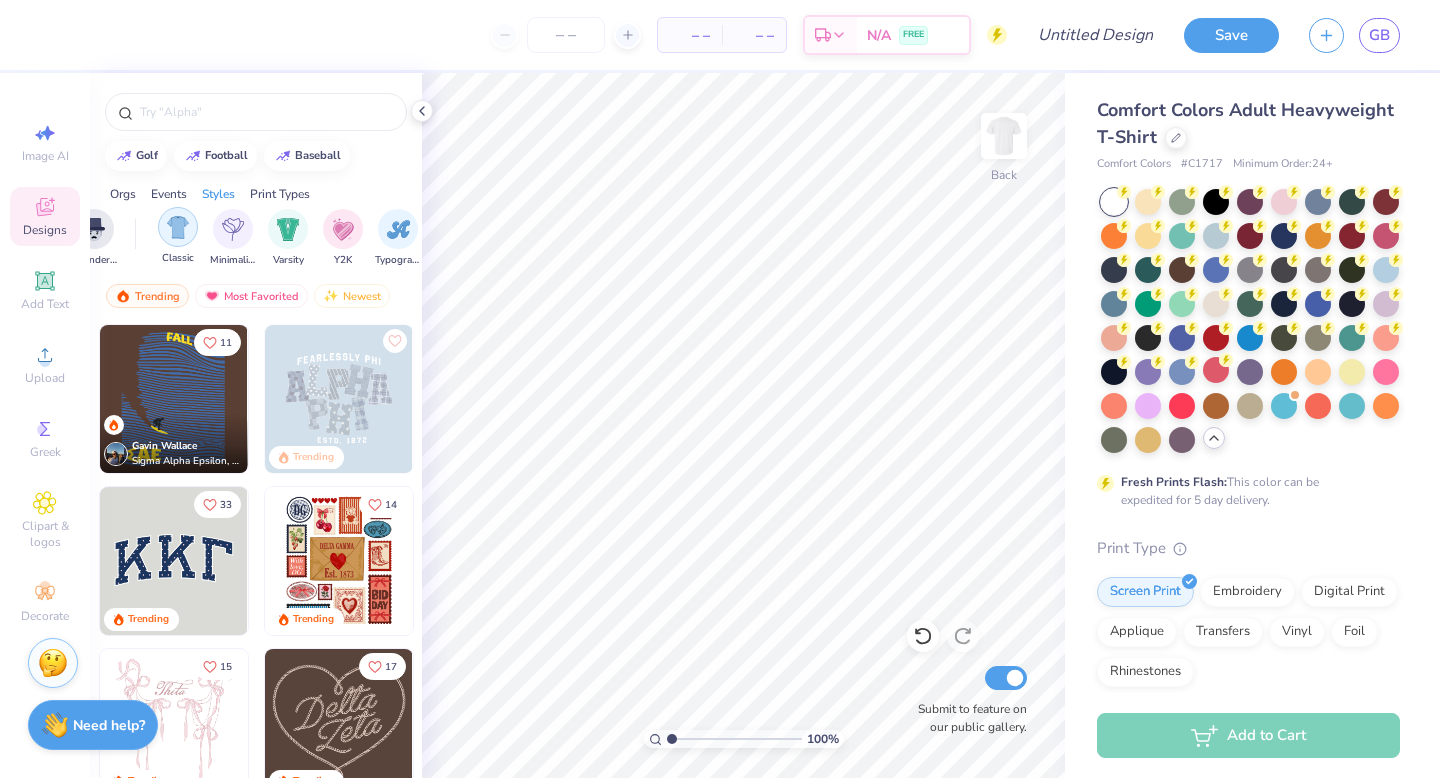 click at bounding box center (178, 227) 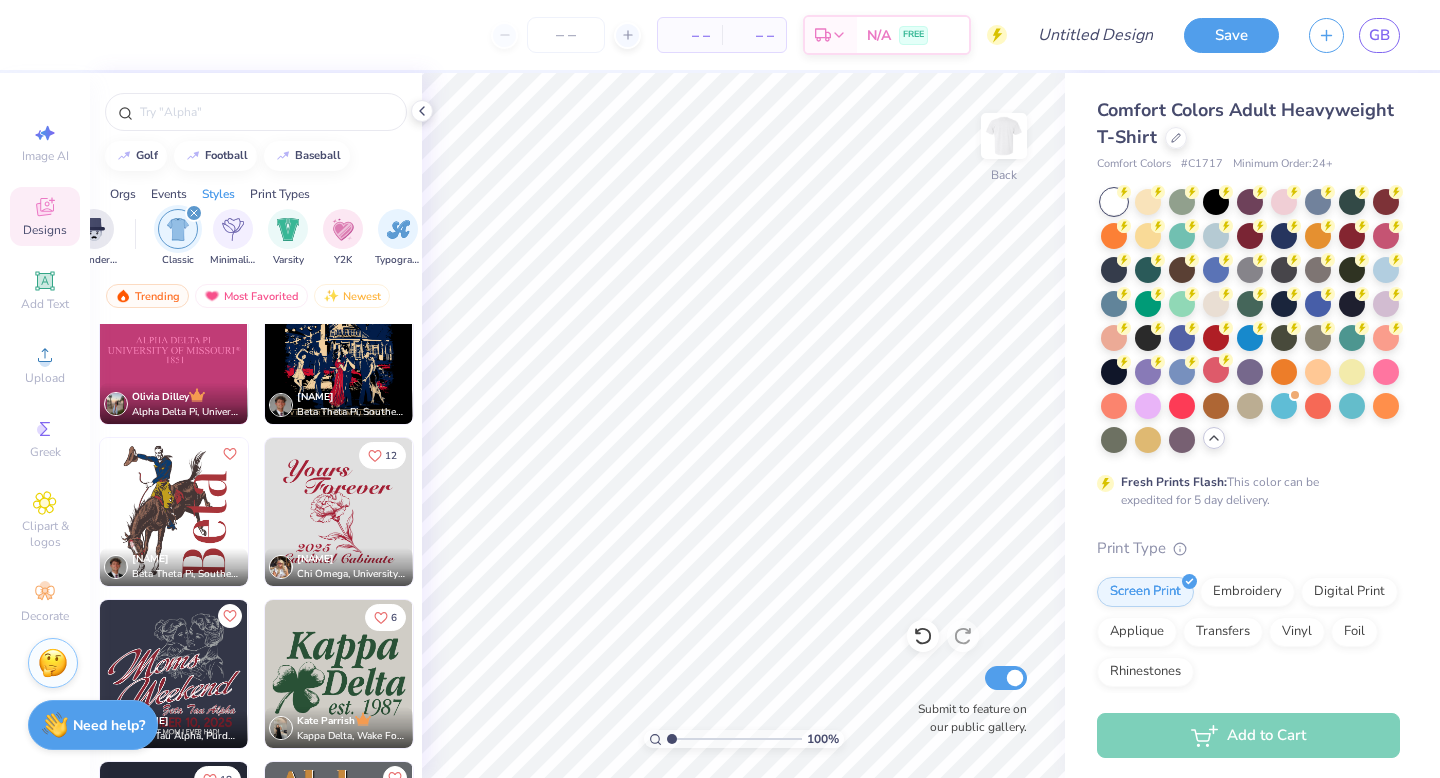 scroll, scrollTop: 8150, scrollLeft: 0, axis: vertical 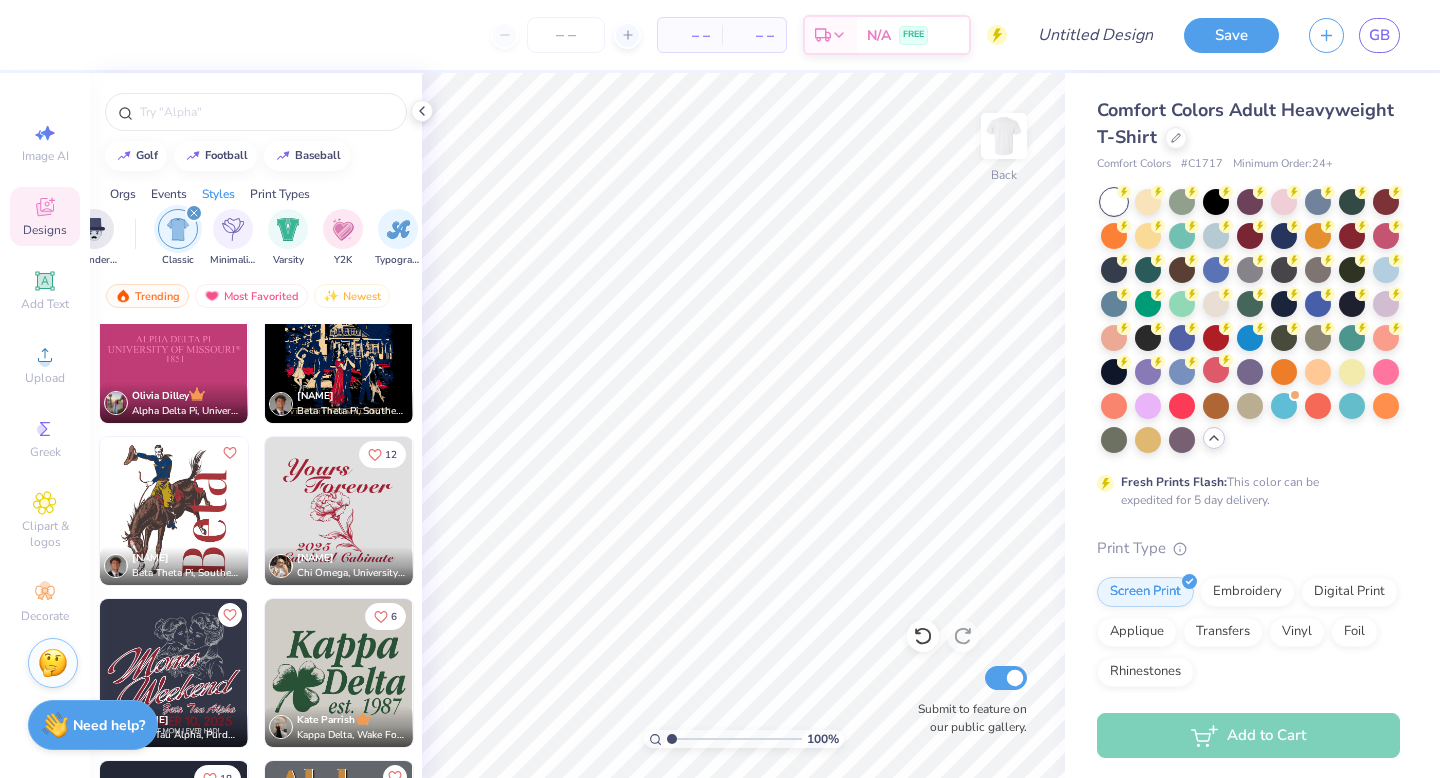 click at bounding box center (174, 349) 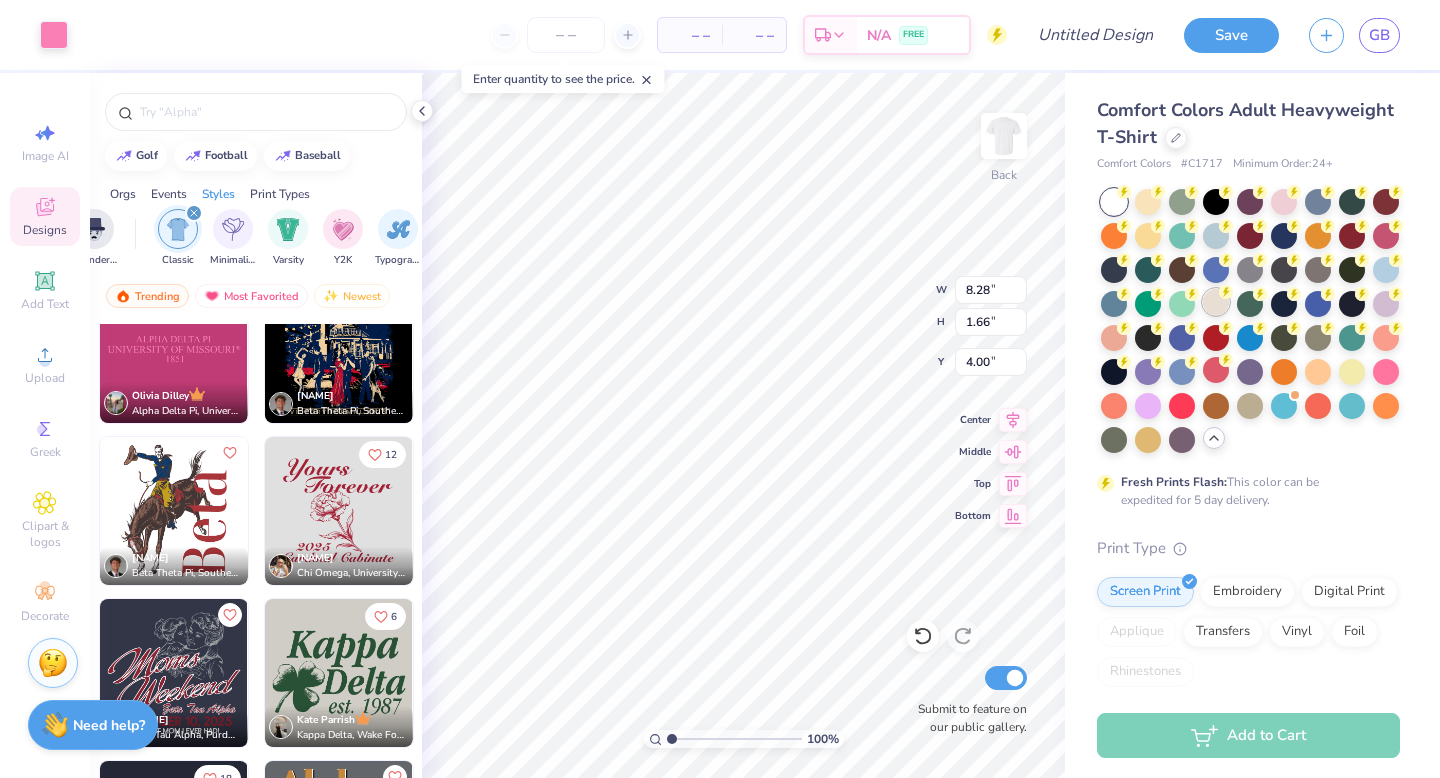 type on "4.00" 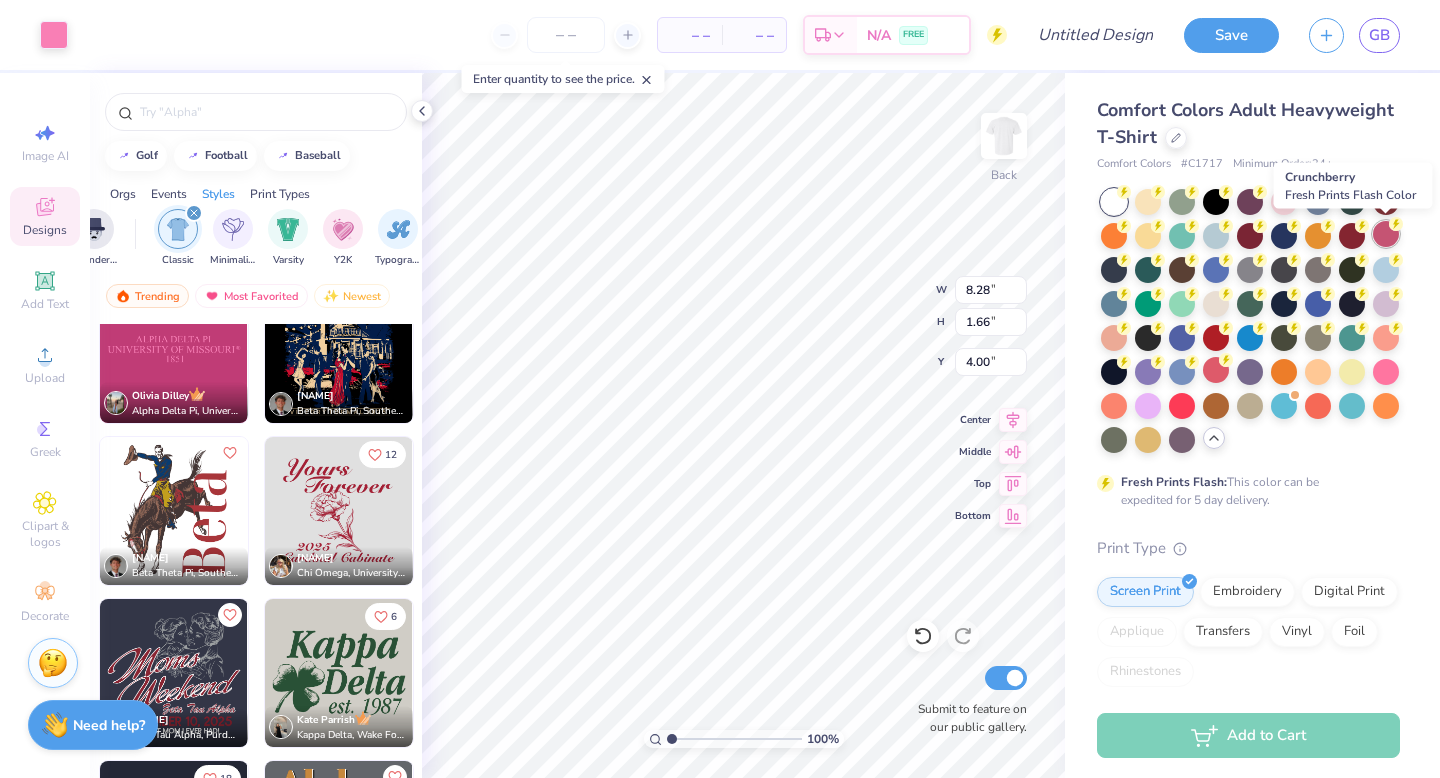 click at bounding box center (1386, 234) 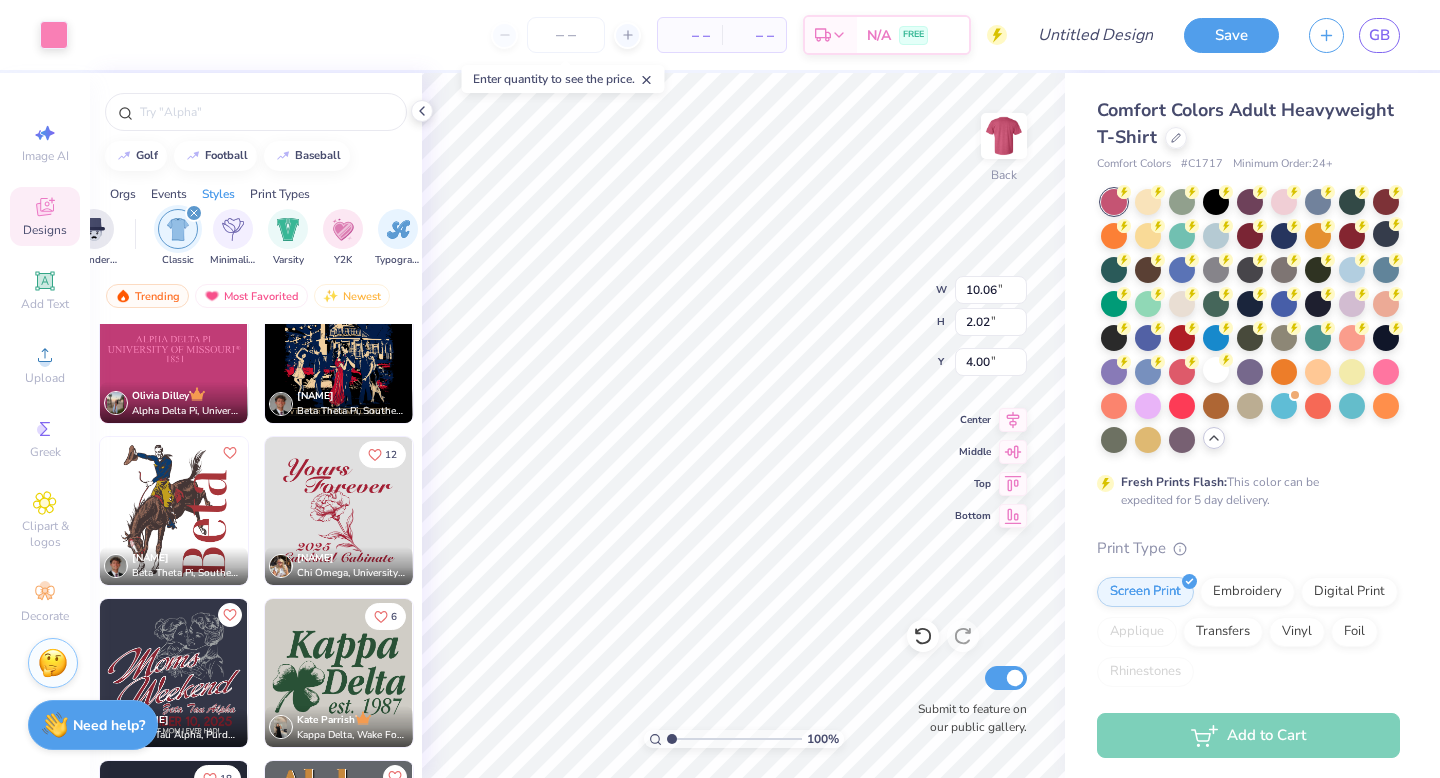 type on "10.06" 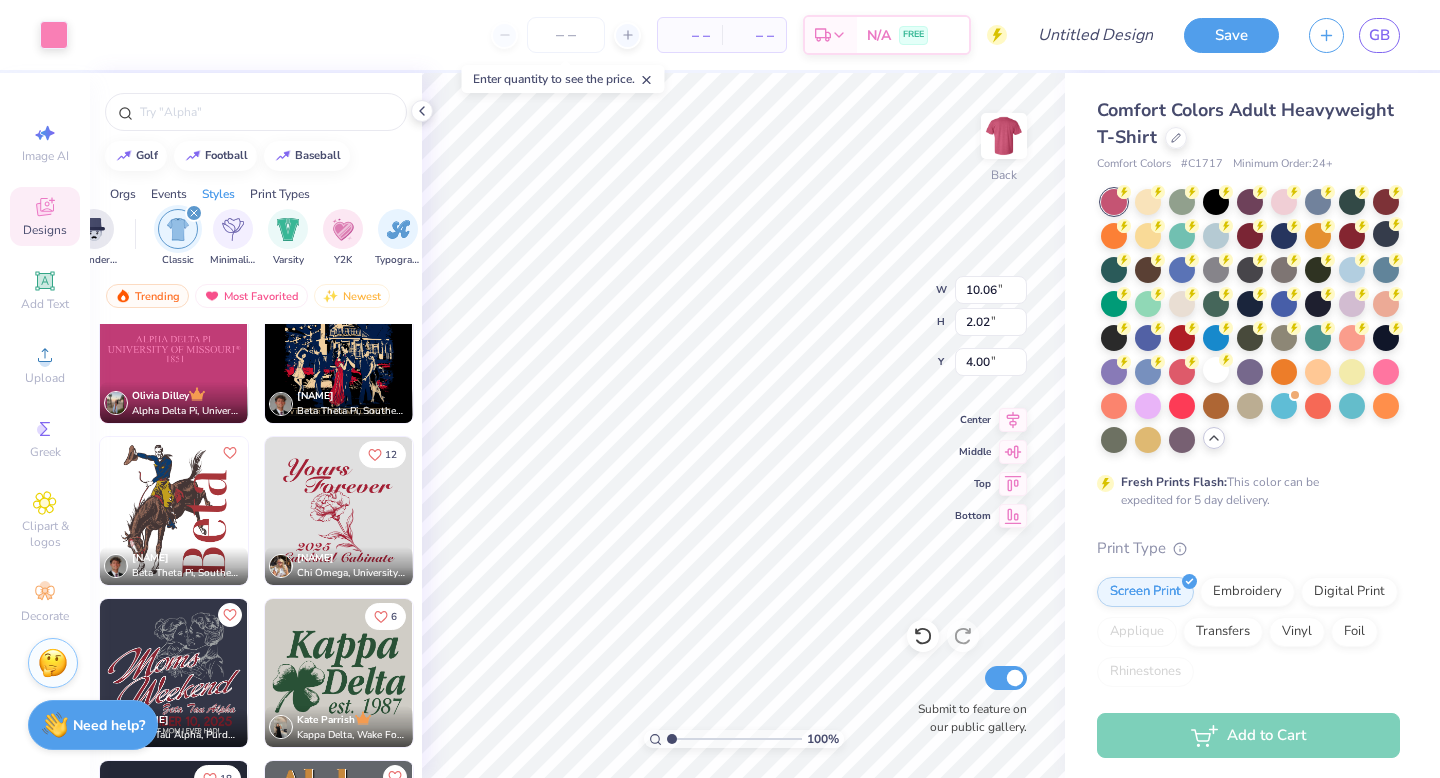 type on "2.02" 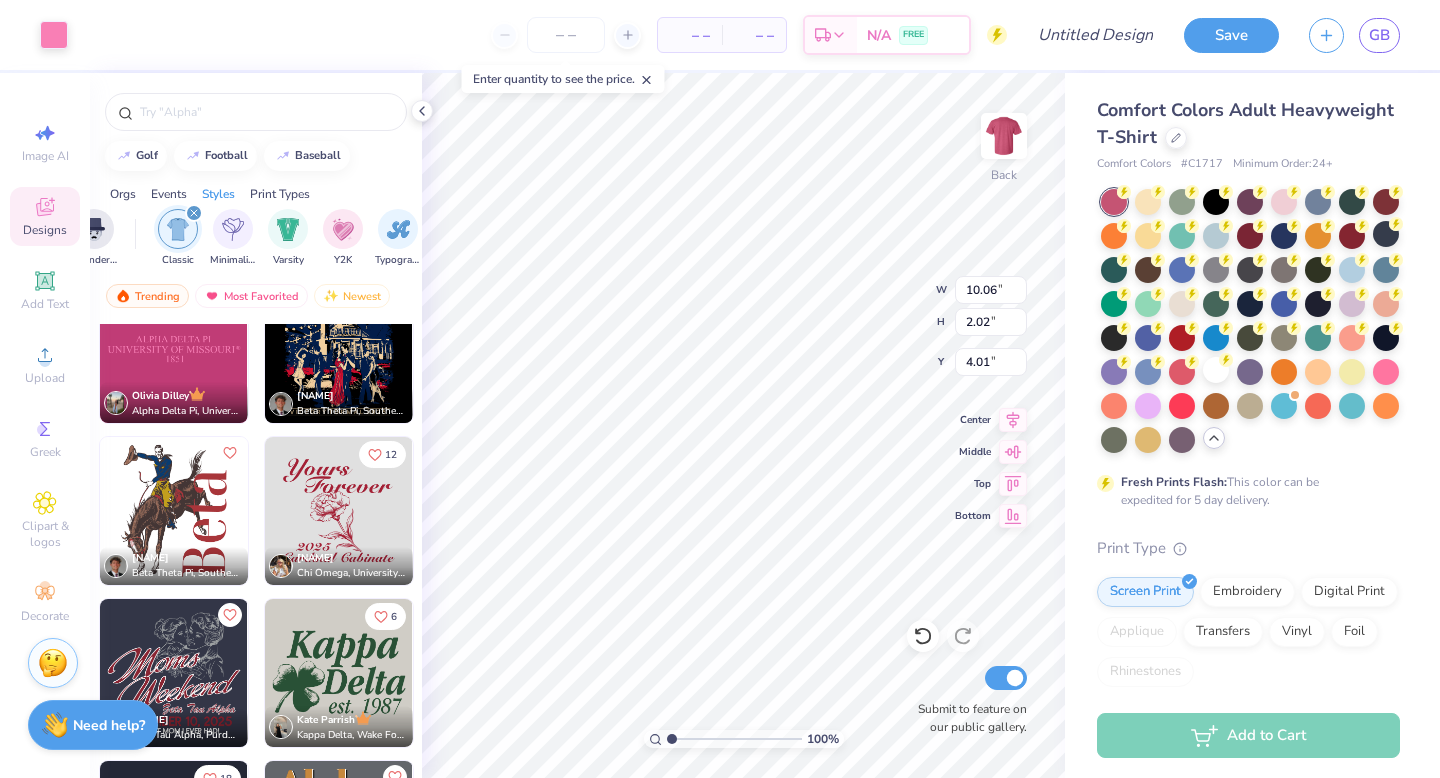 type on "4.02" 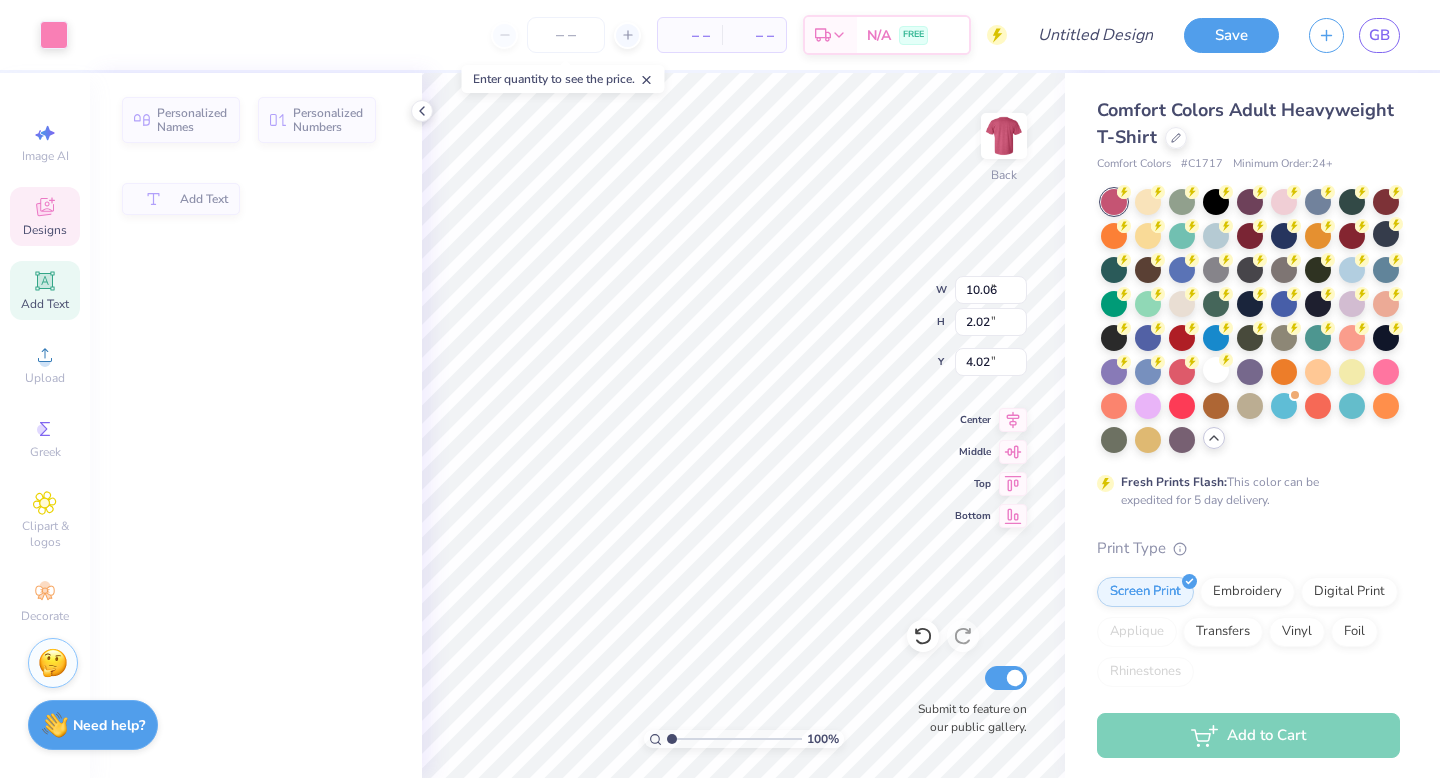 type on "5.78" 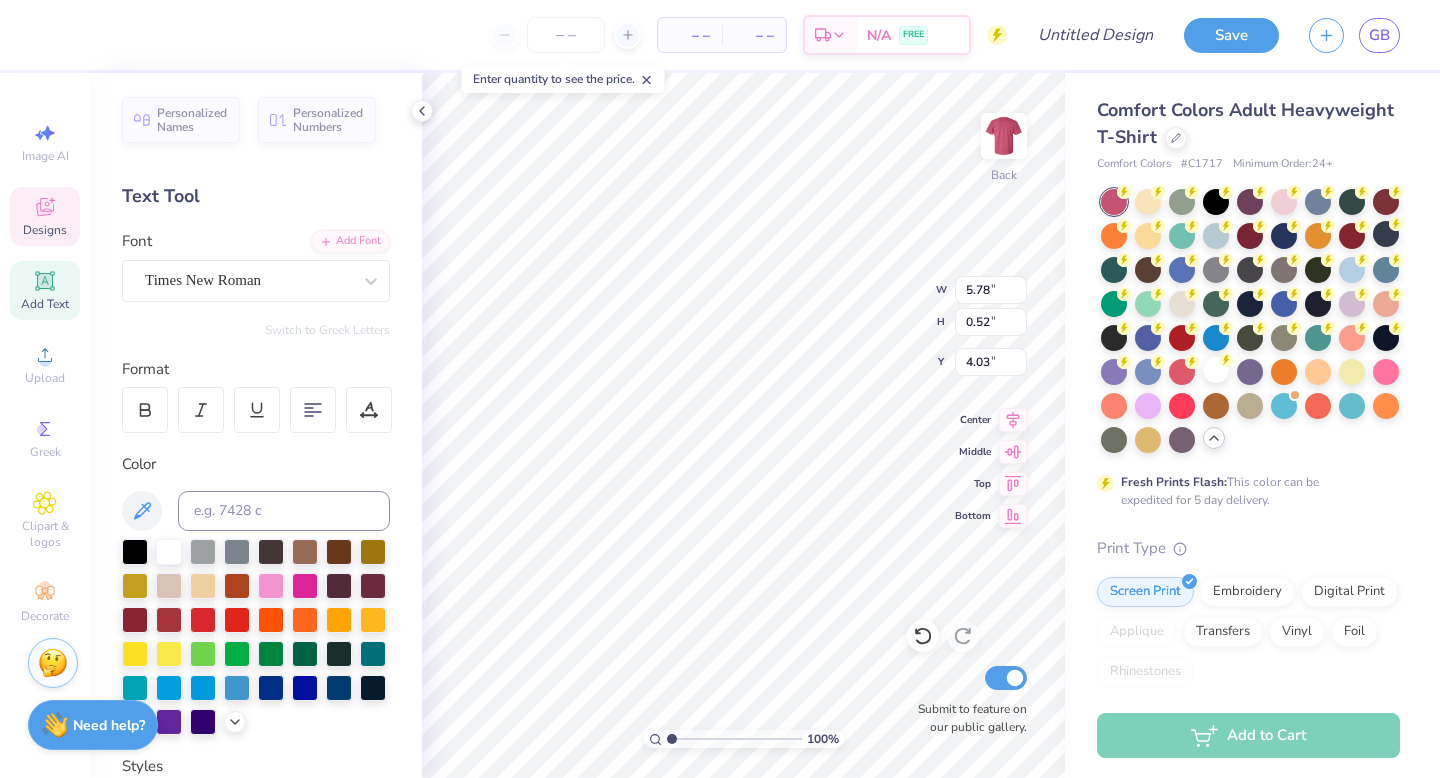scroll, scrollTop: 0, scrollLeft: 3, axis: horizontal 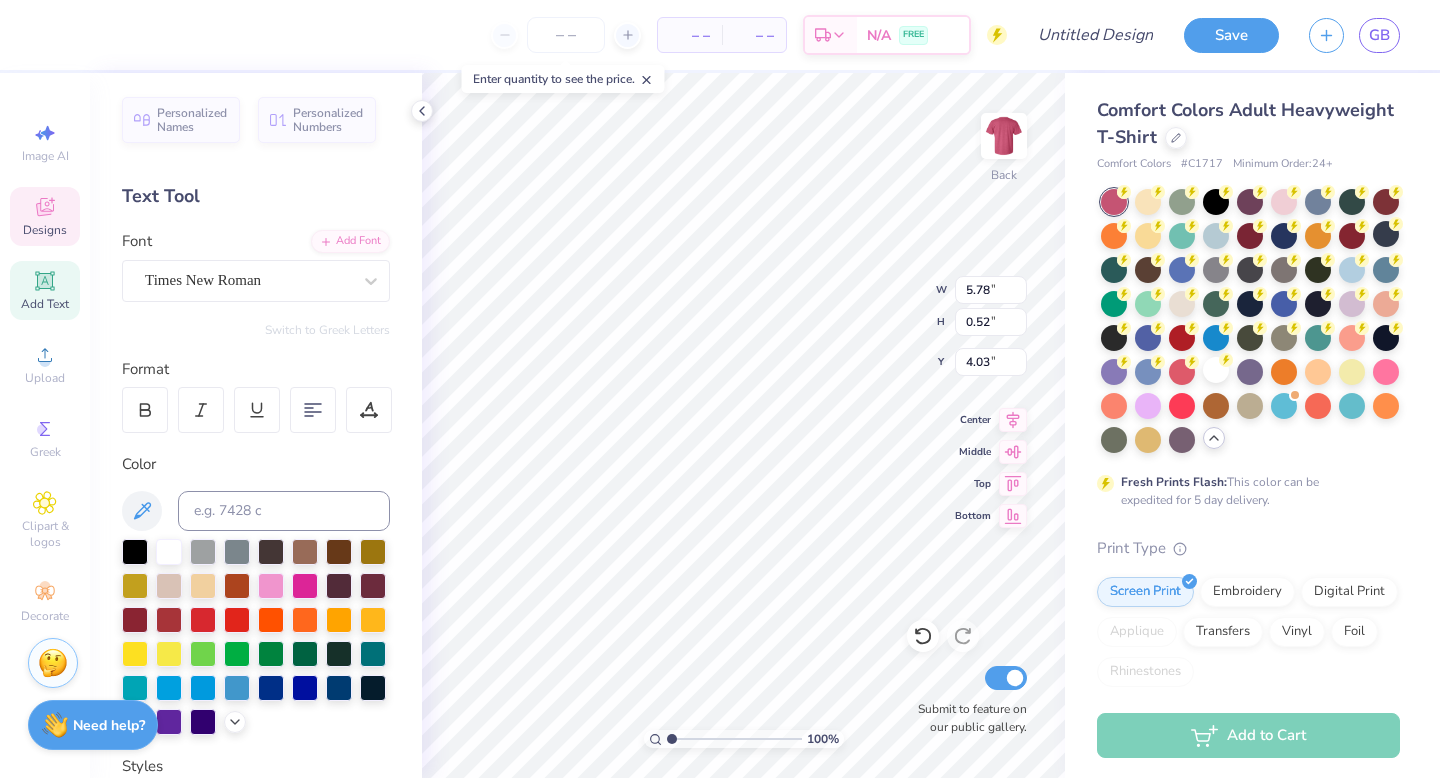 type on "ZETA TAU ALPHA" 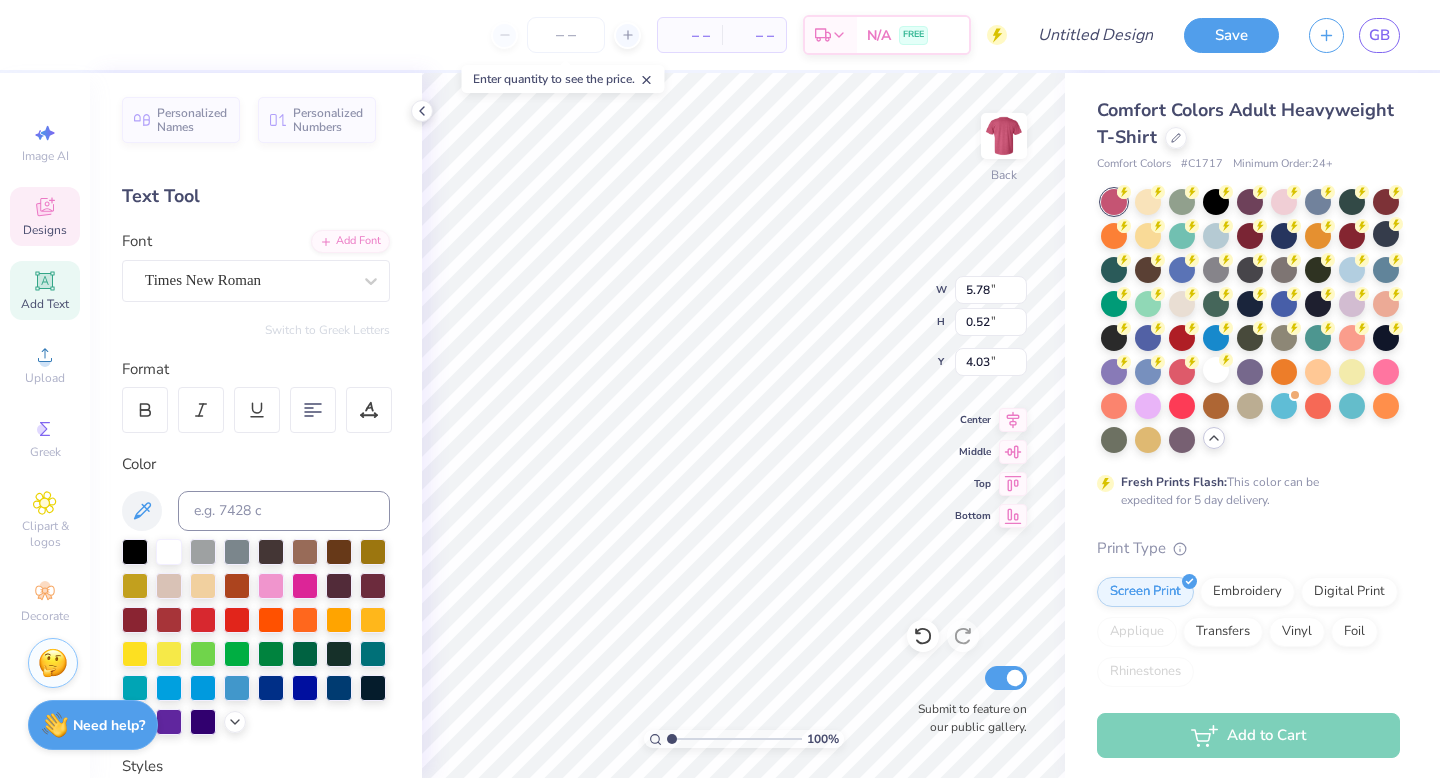type on "9.66" 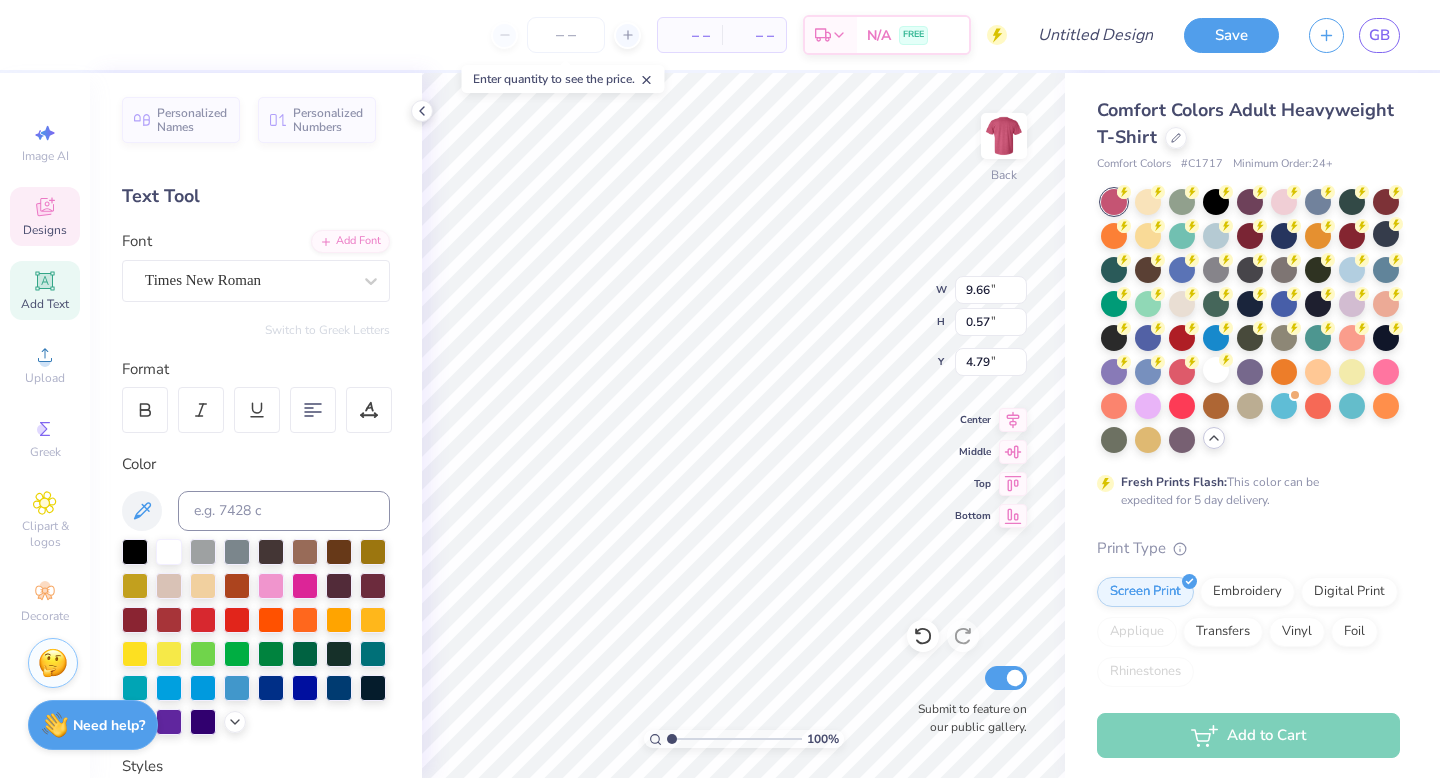 type on "UNIVERSITY OF TEXAS" 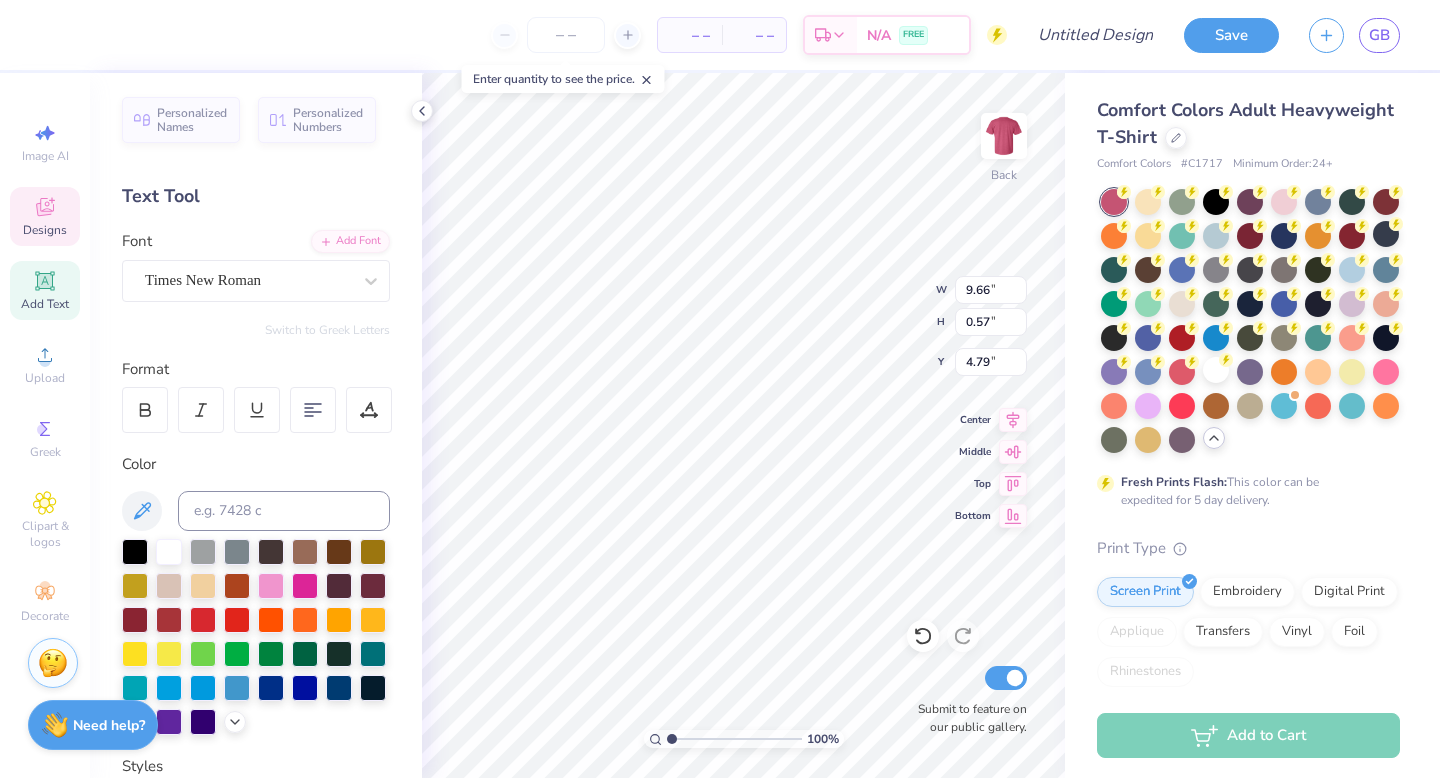type on "1.33" 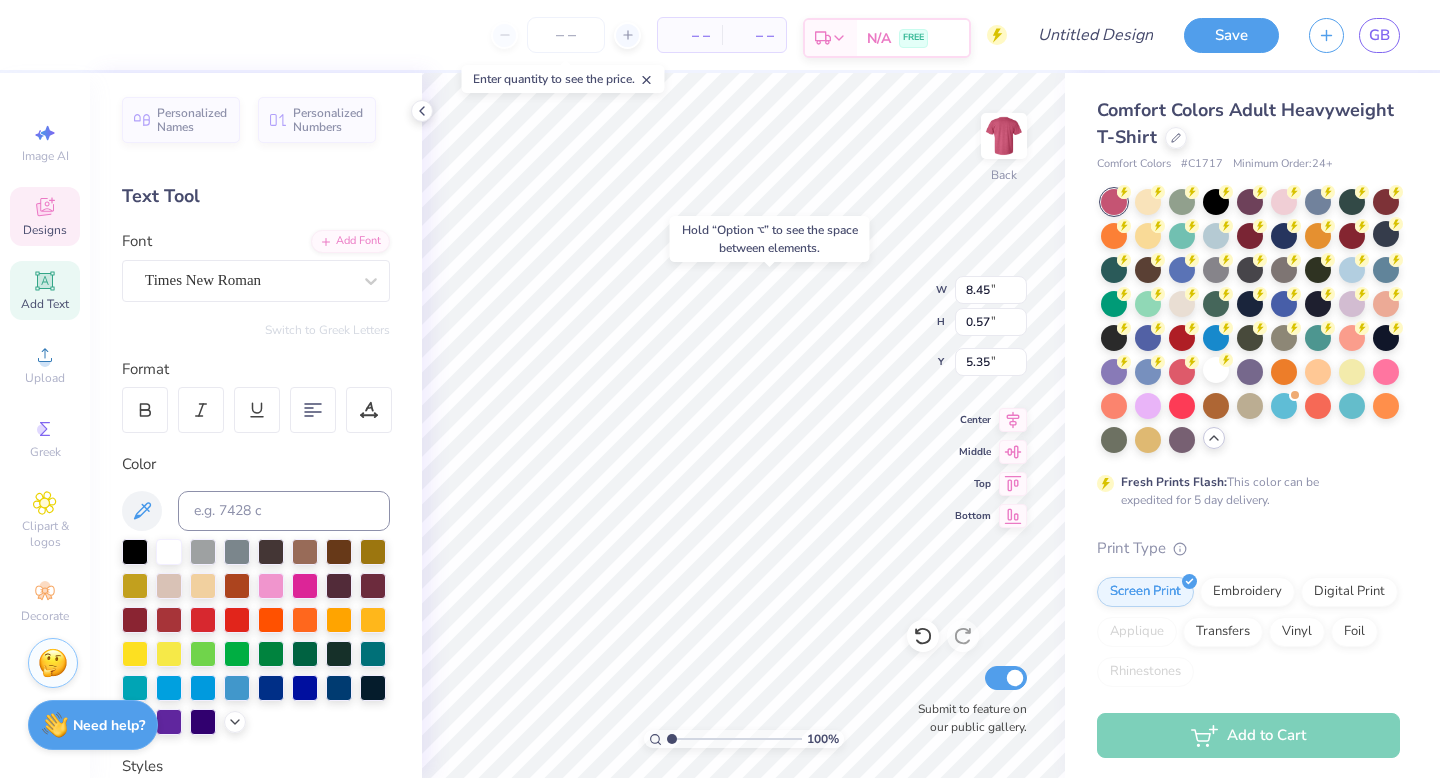 type on "5.35" 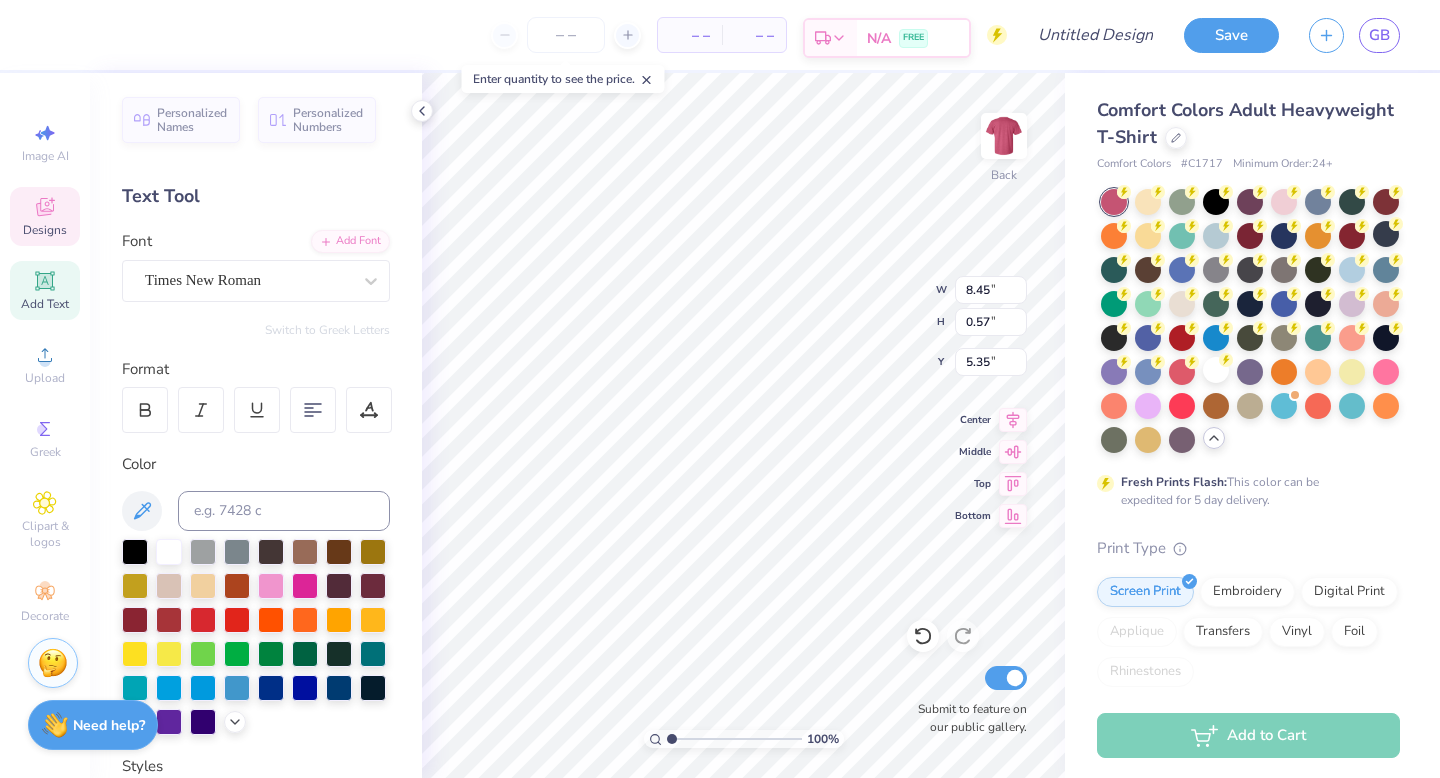 scroll, scrollTop: 0, scrollLeft: 0, axis: both 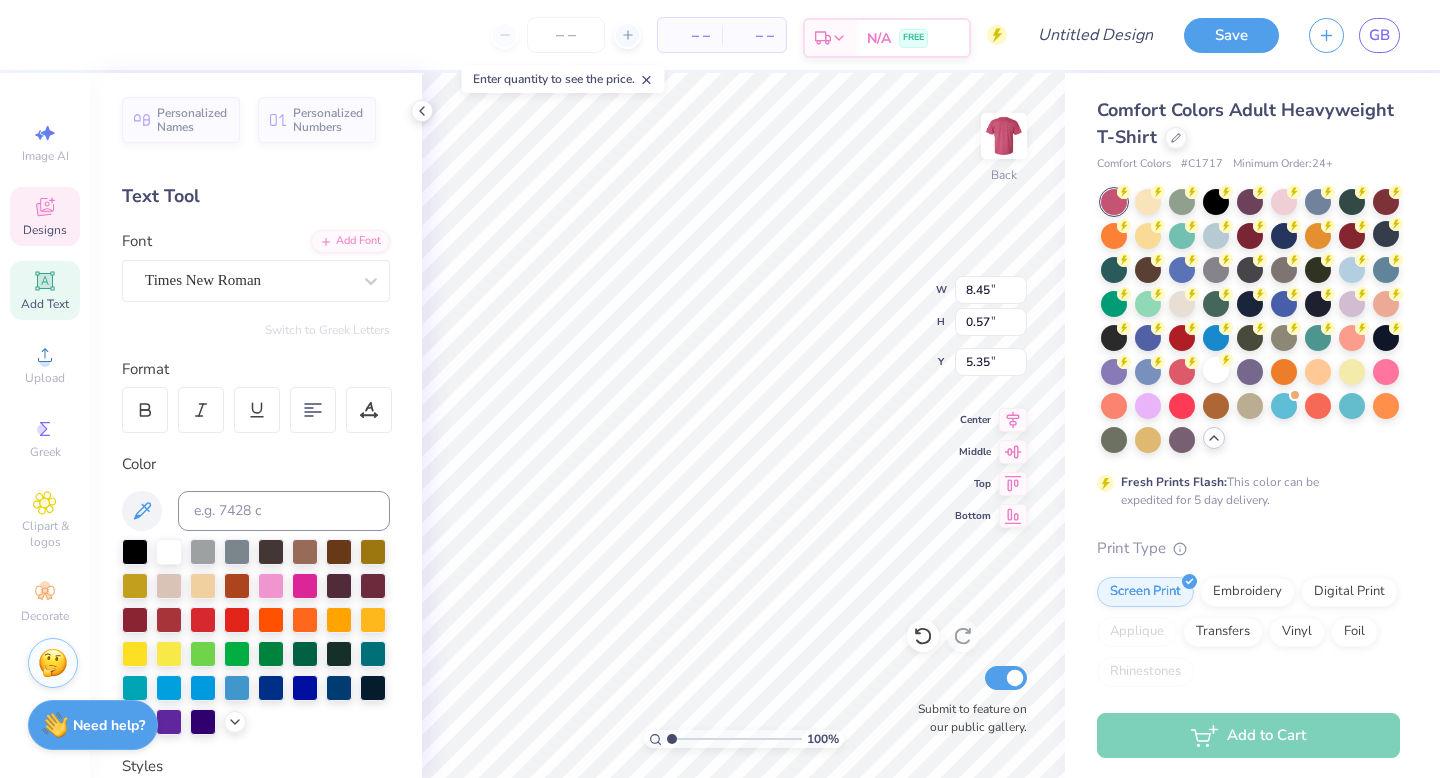 type on "1898" 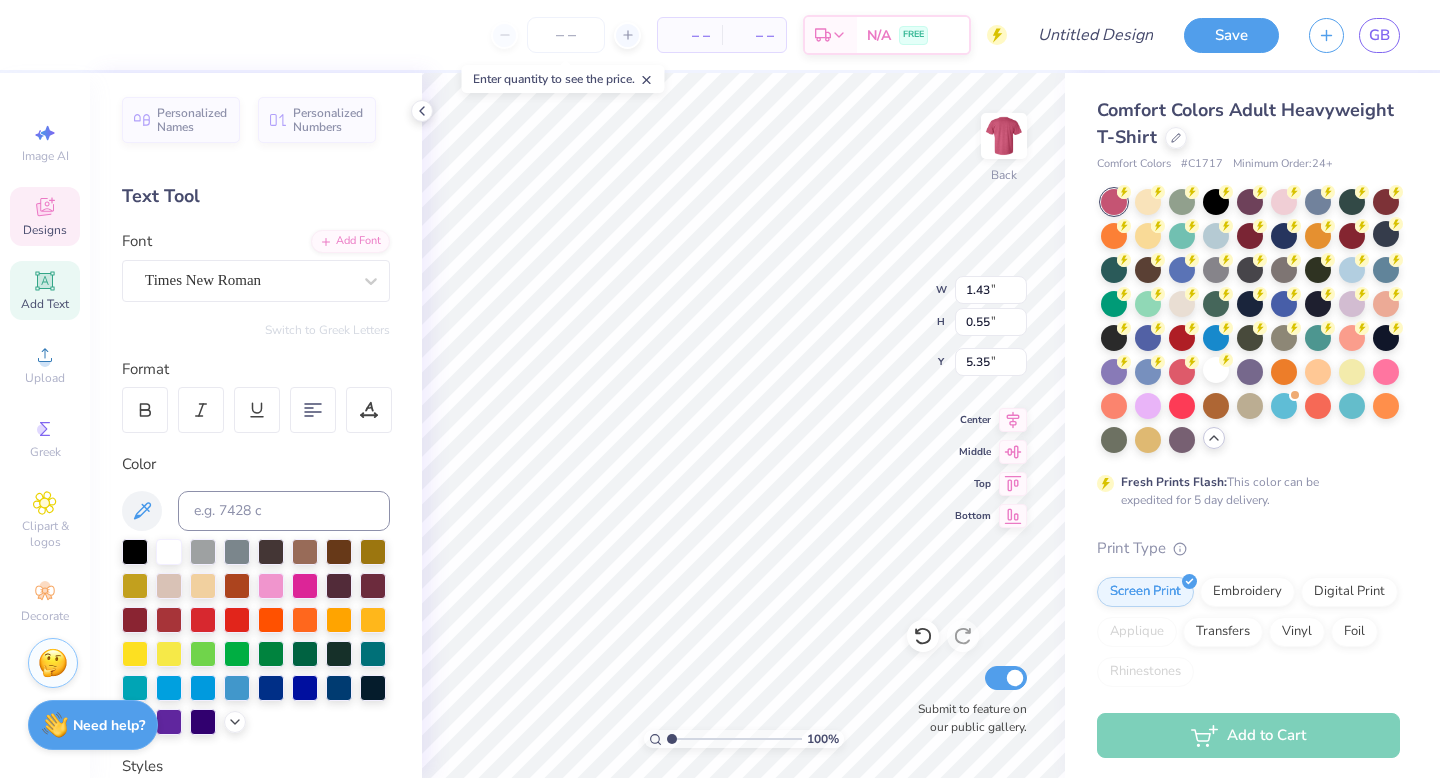 type on "5.35" 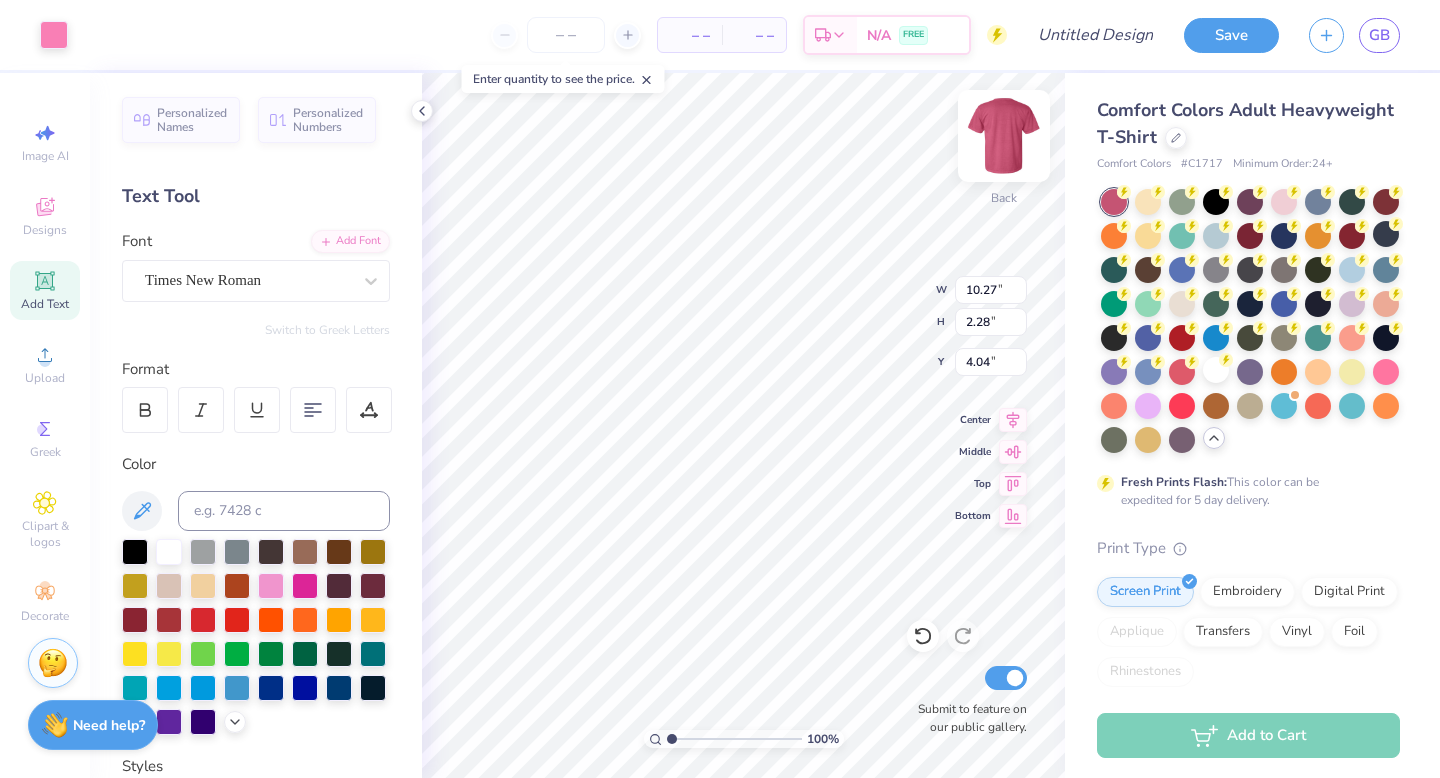 type on "10.27" 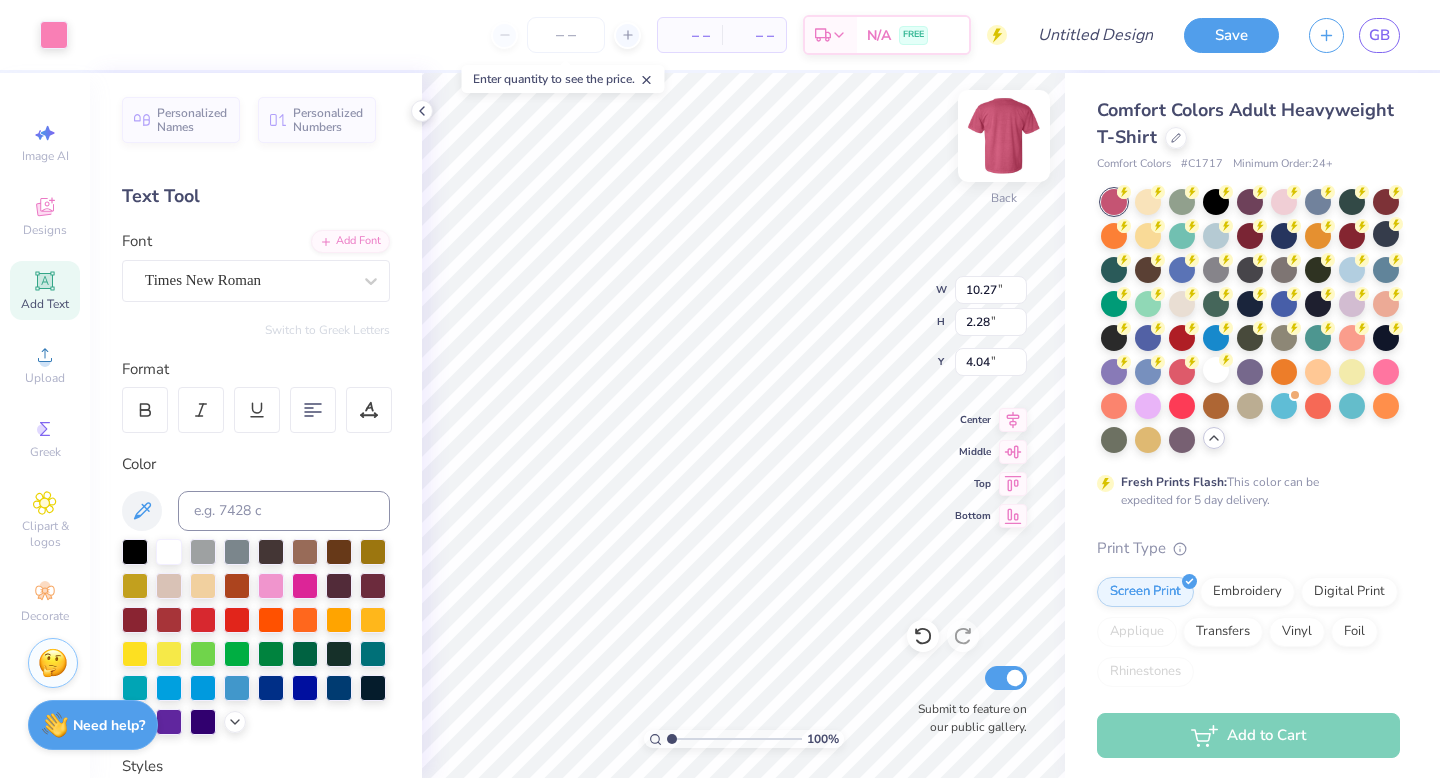 type on "3.39" 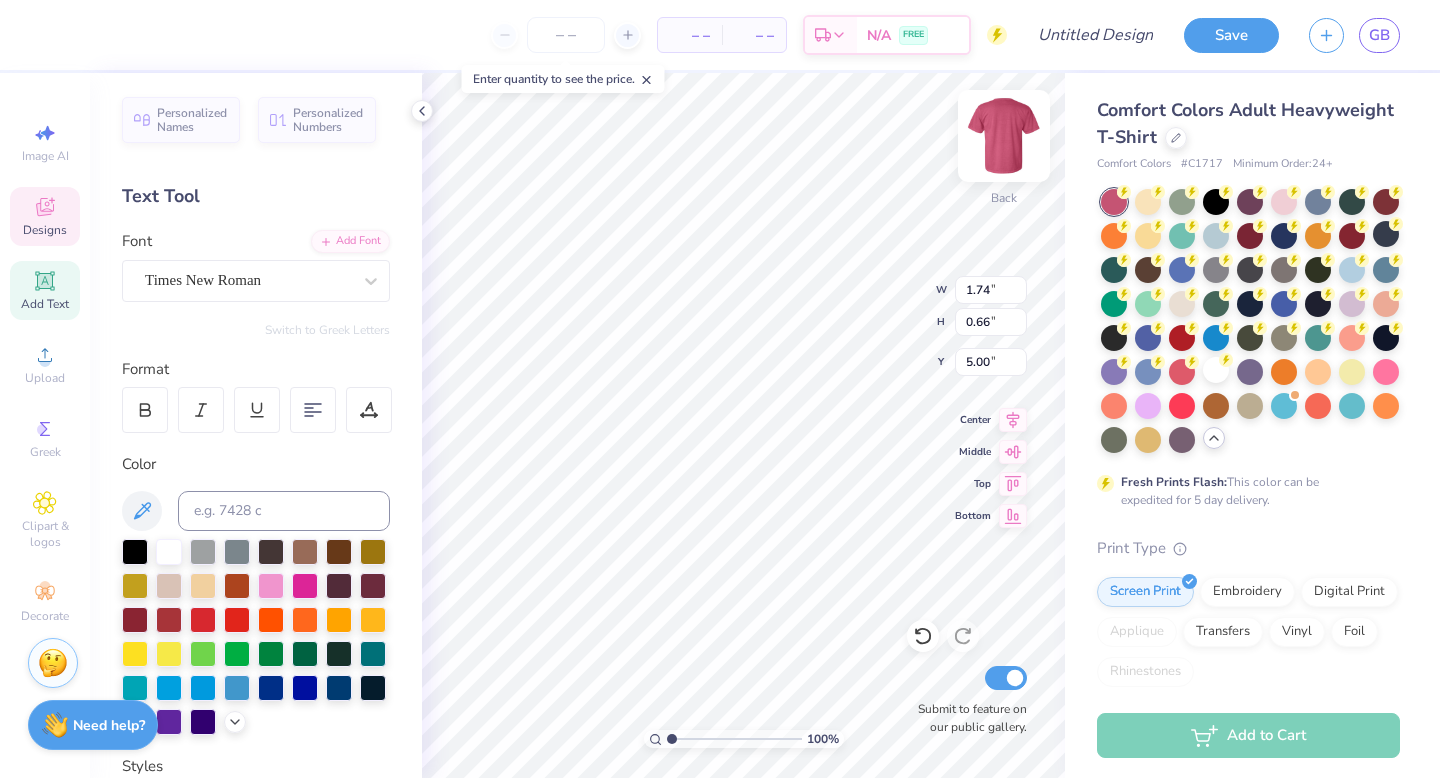 type on "5.24" 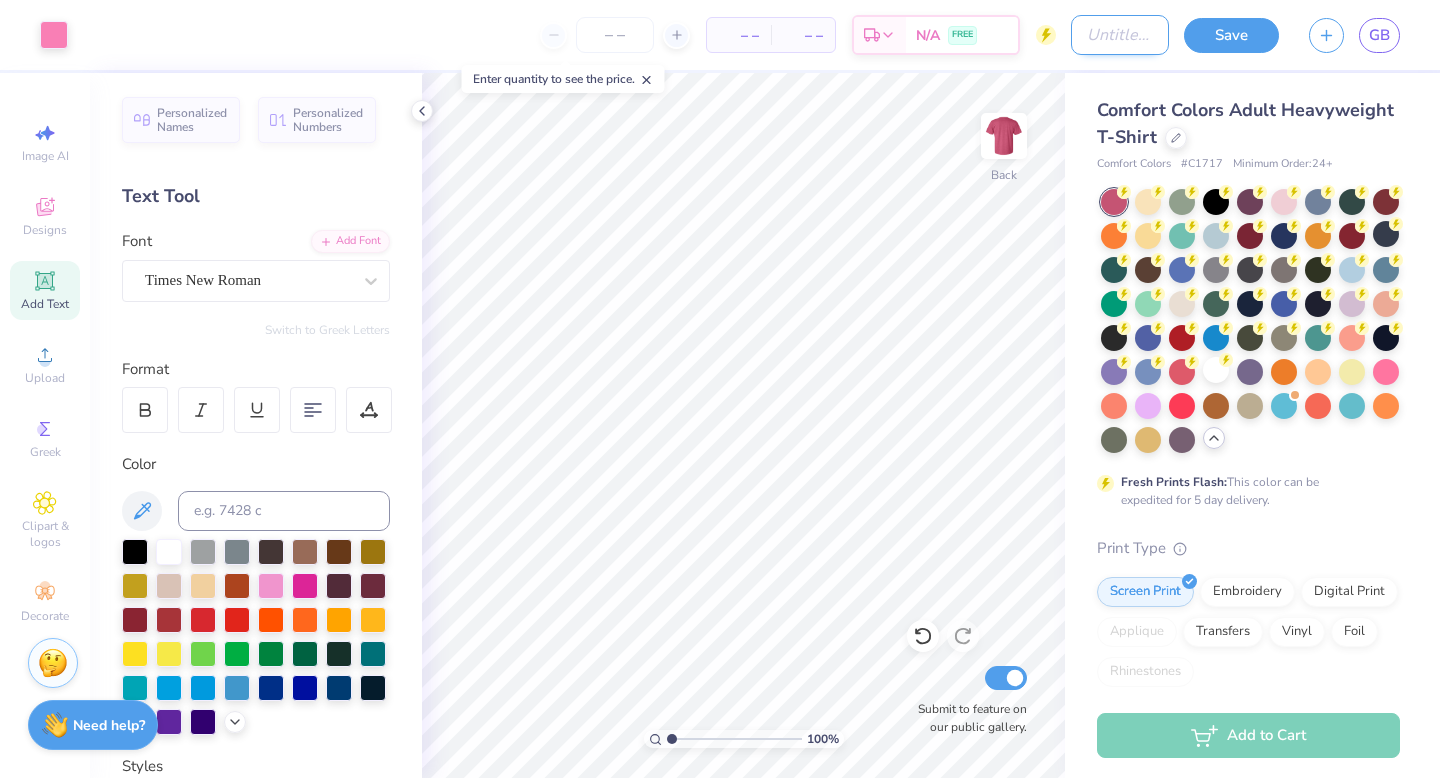 click on "Design Title" at bounding box center (1120, 35) 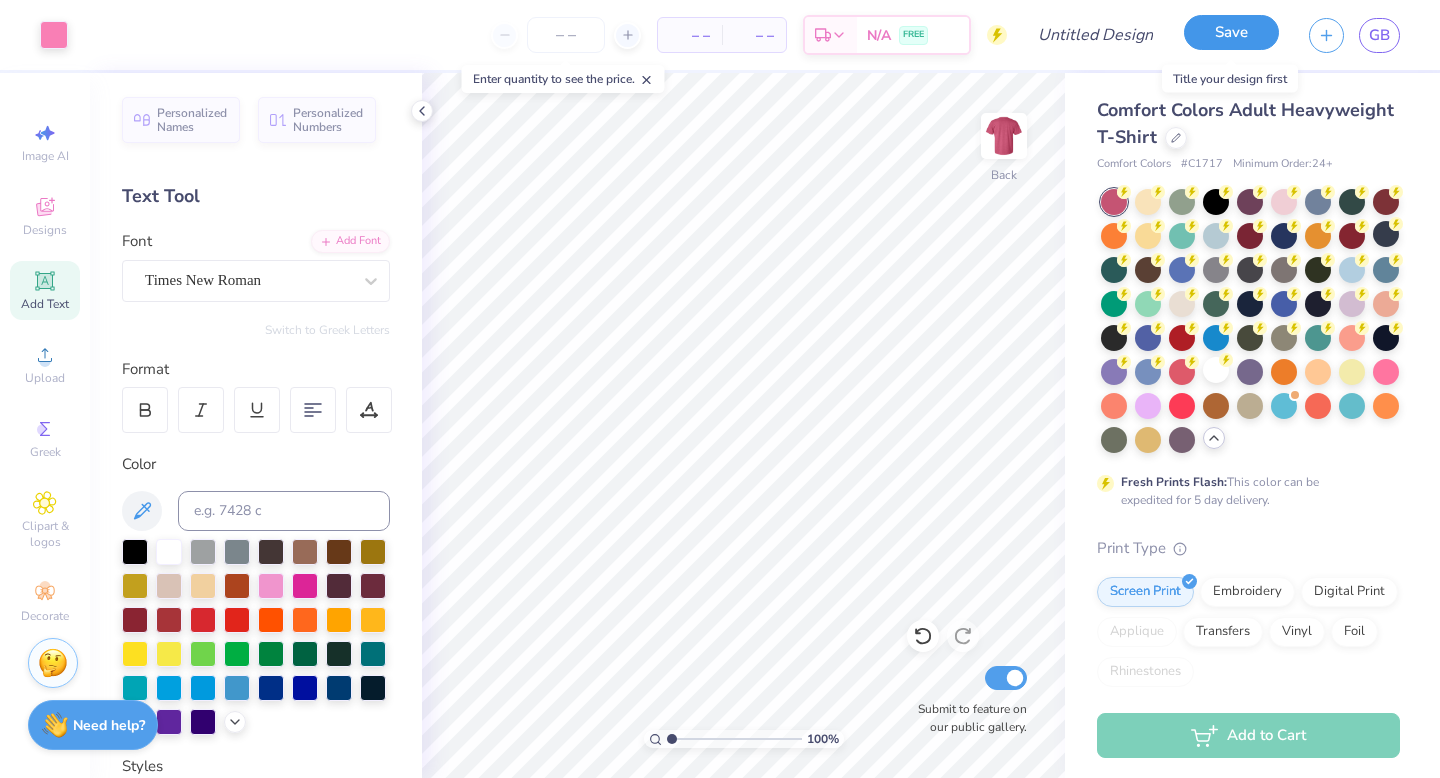 click on "Save" at bounding box center (1231, 32) 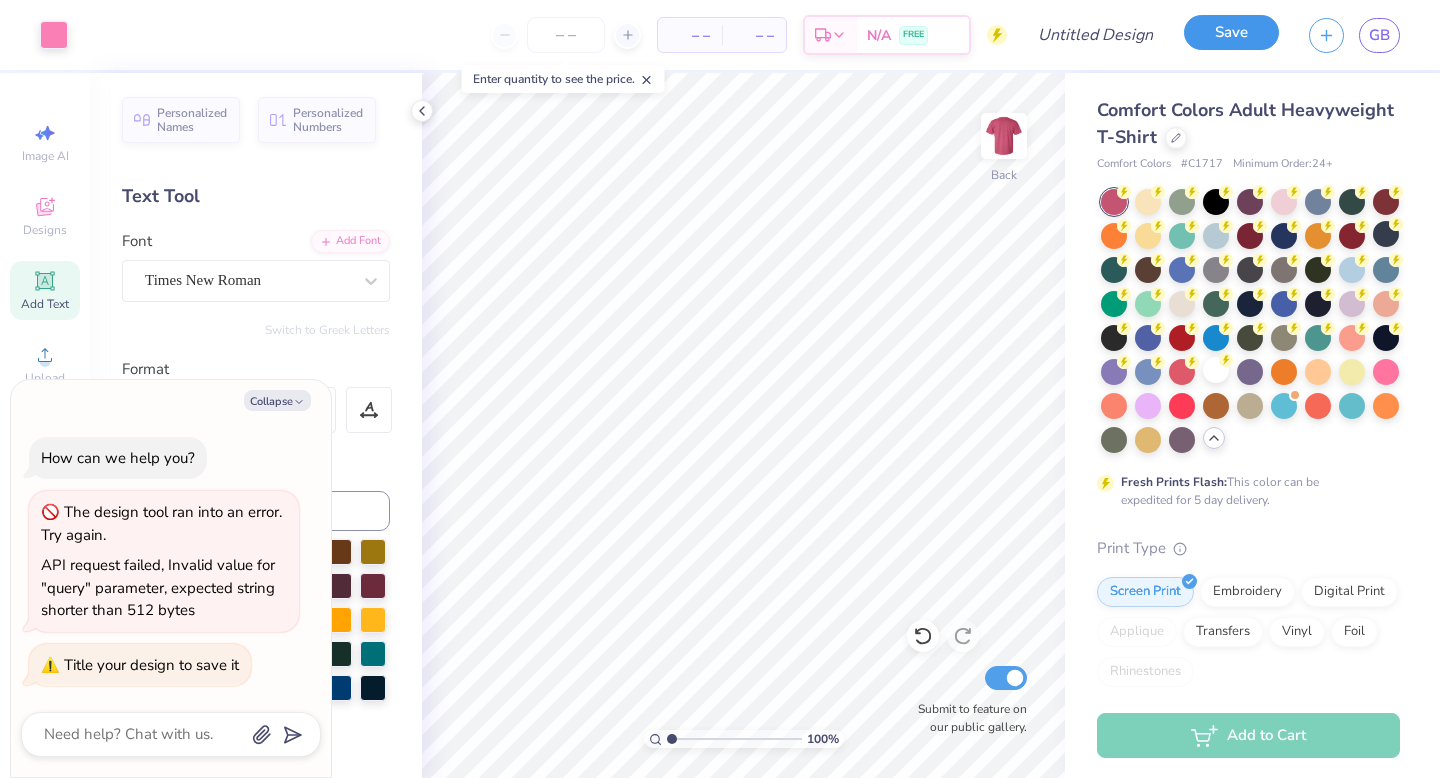 click on "Save" at bounding box center [1231, 32] 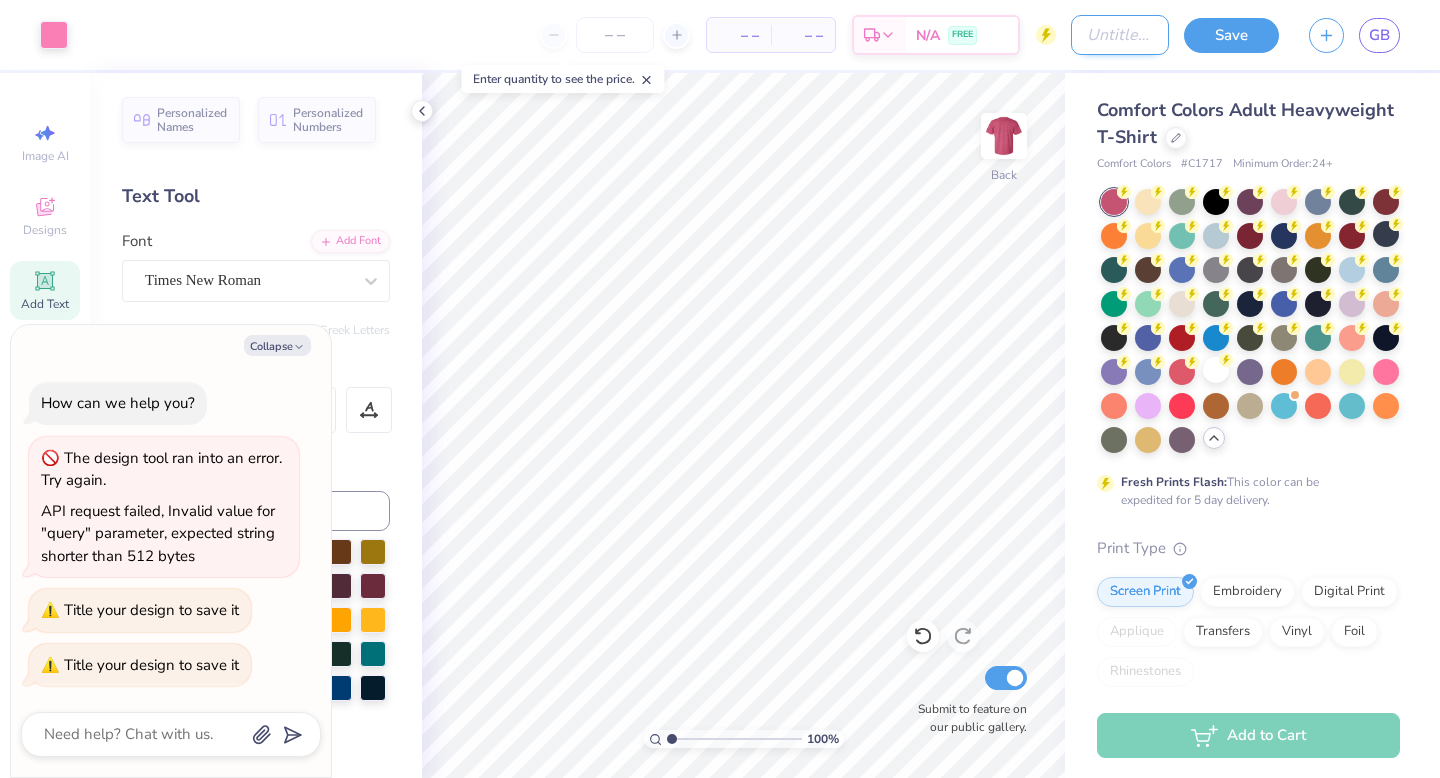 type on "x" 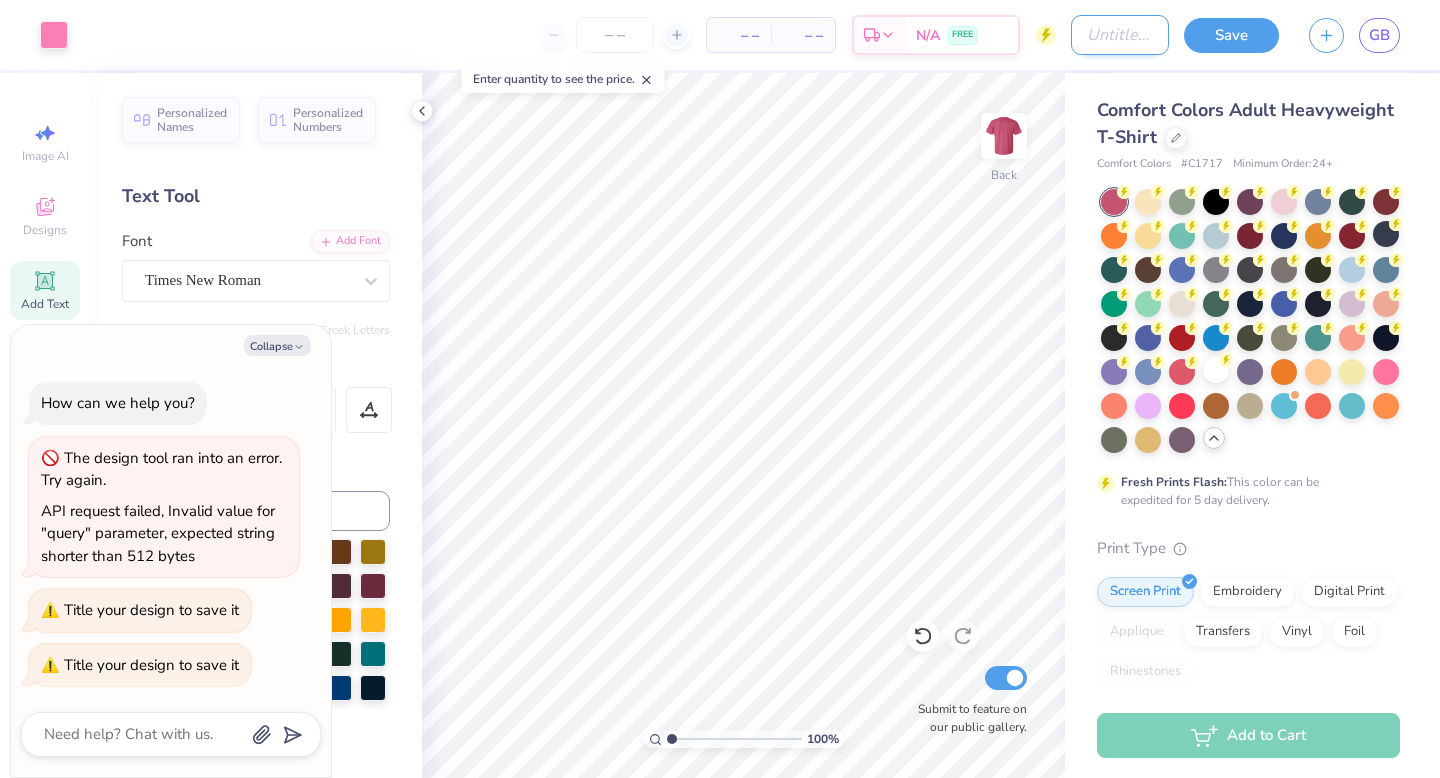 click on "Design Title" at bounding box center (1120, 35) 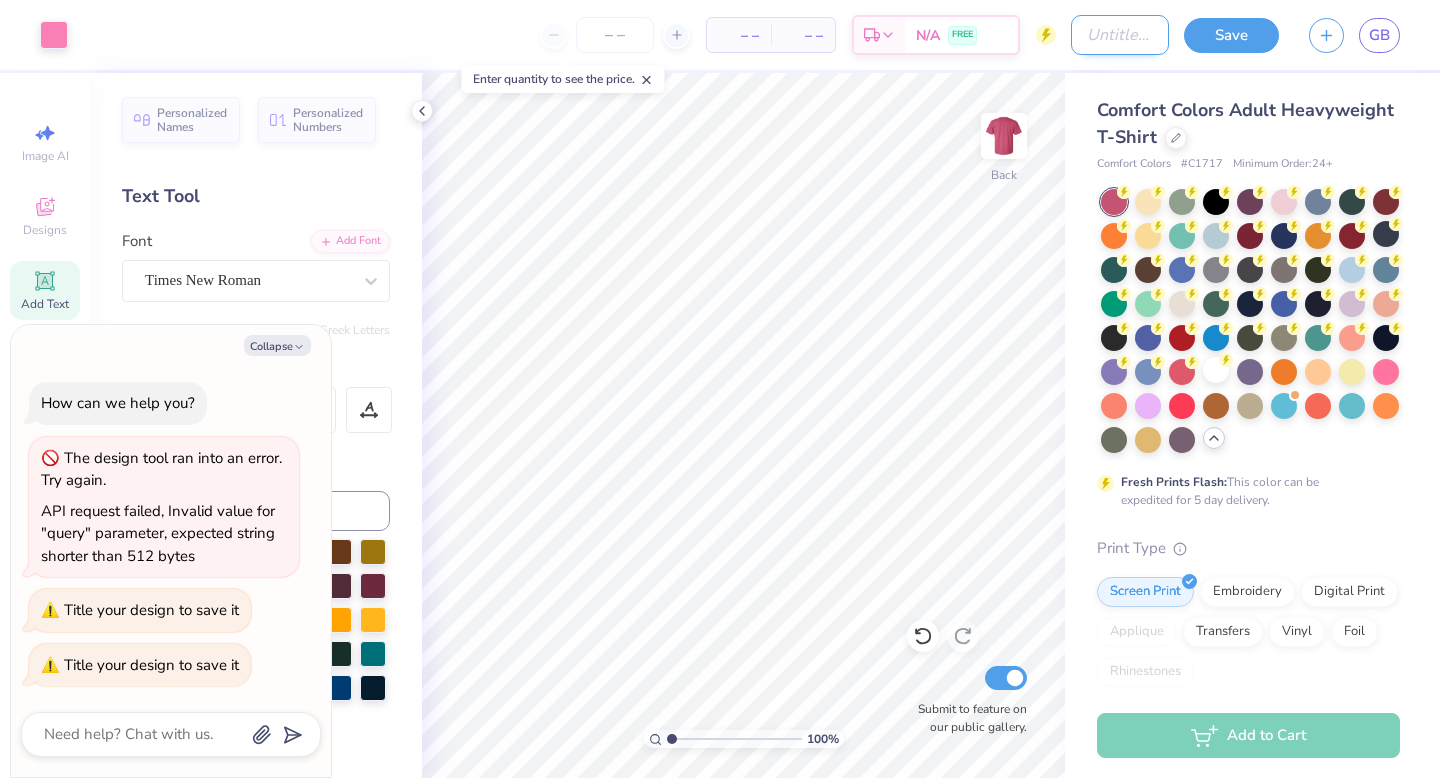 type on "z" 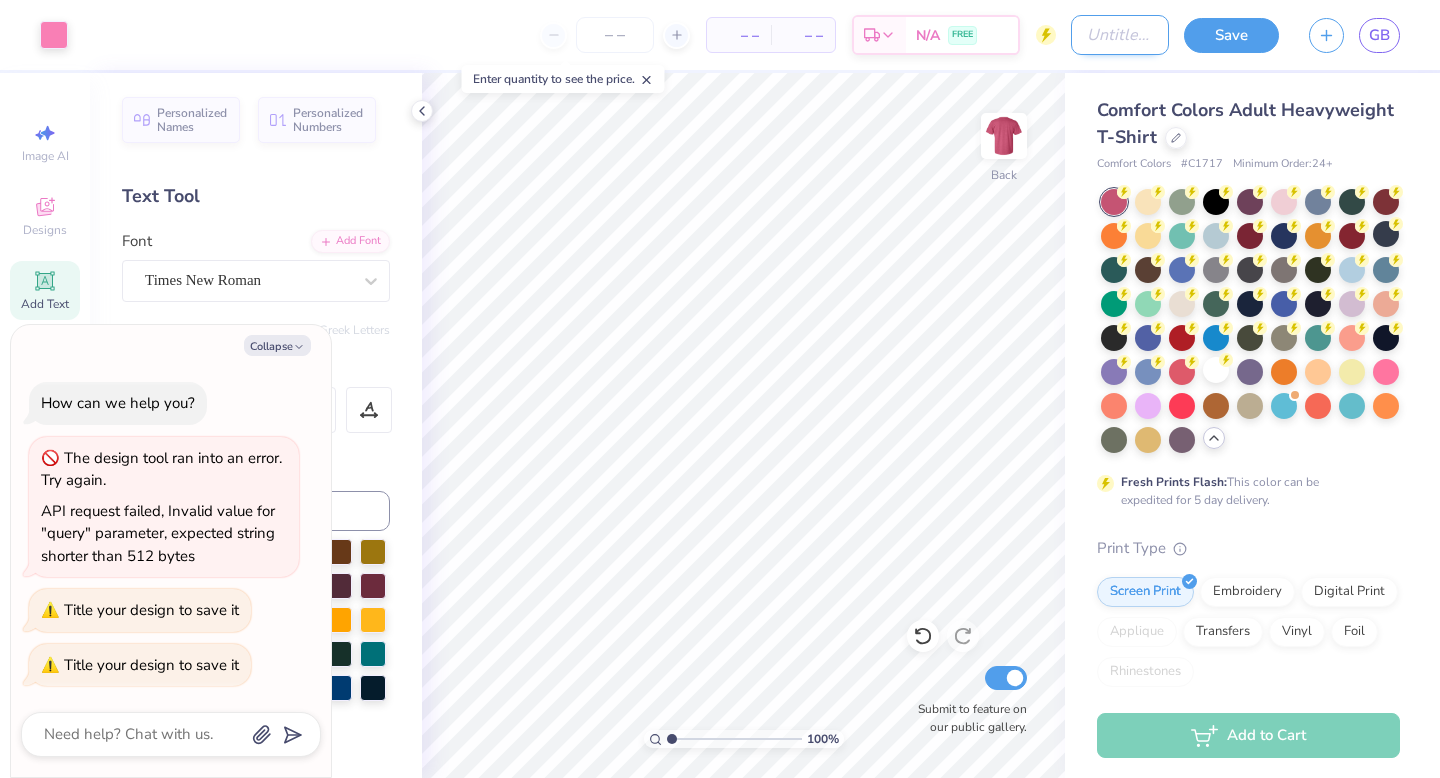 type on "x" 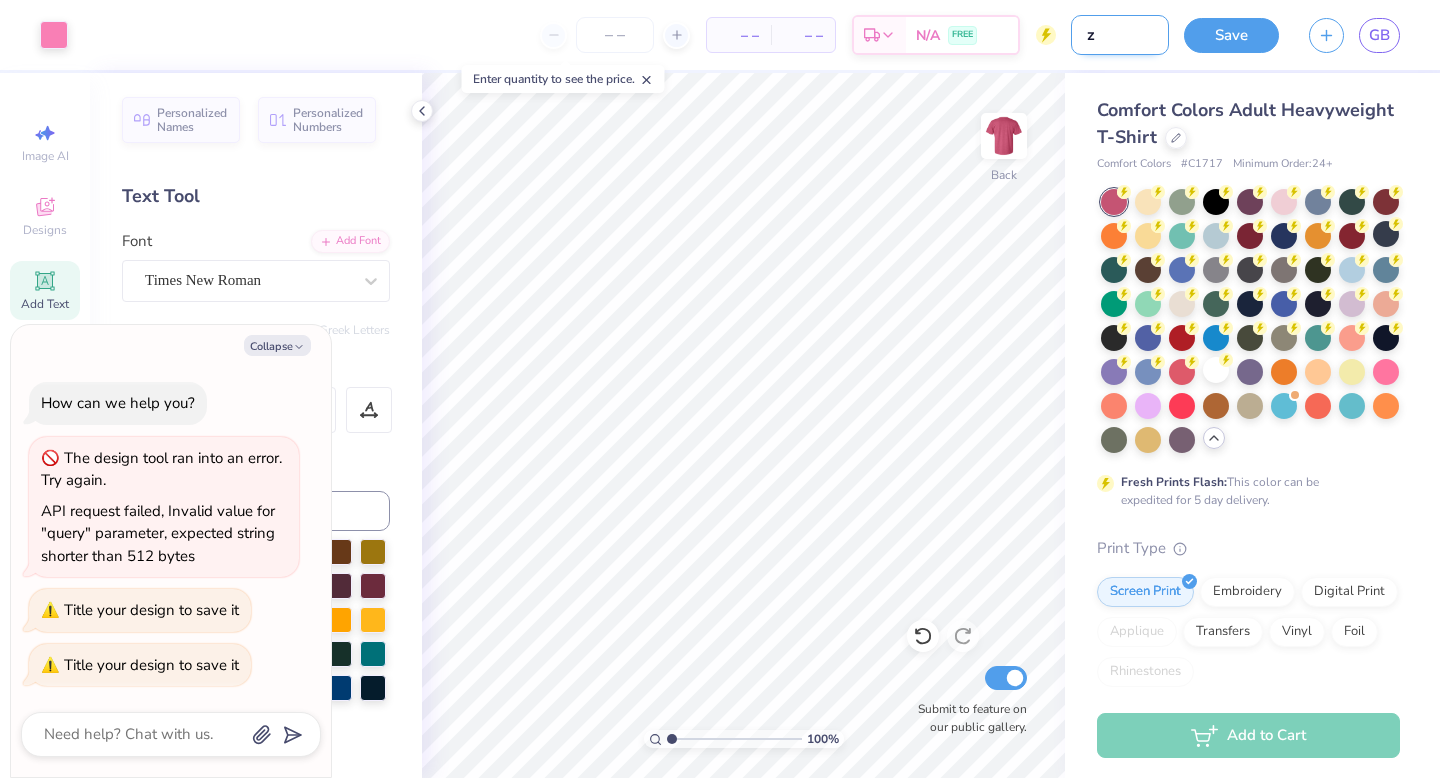 type on "ze" 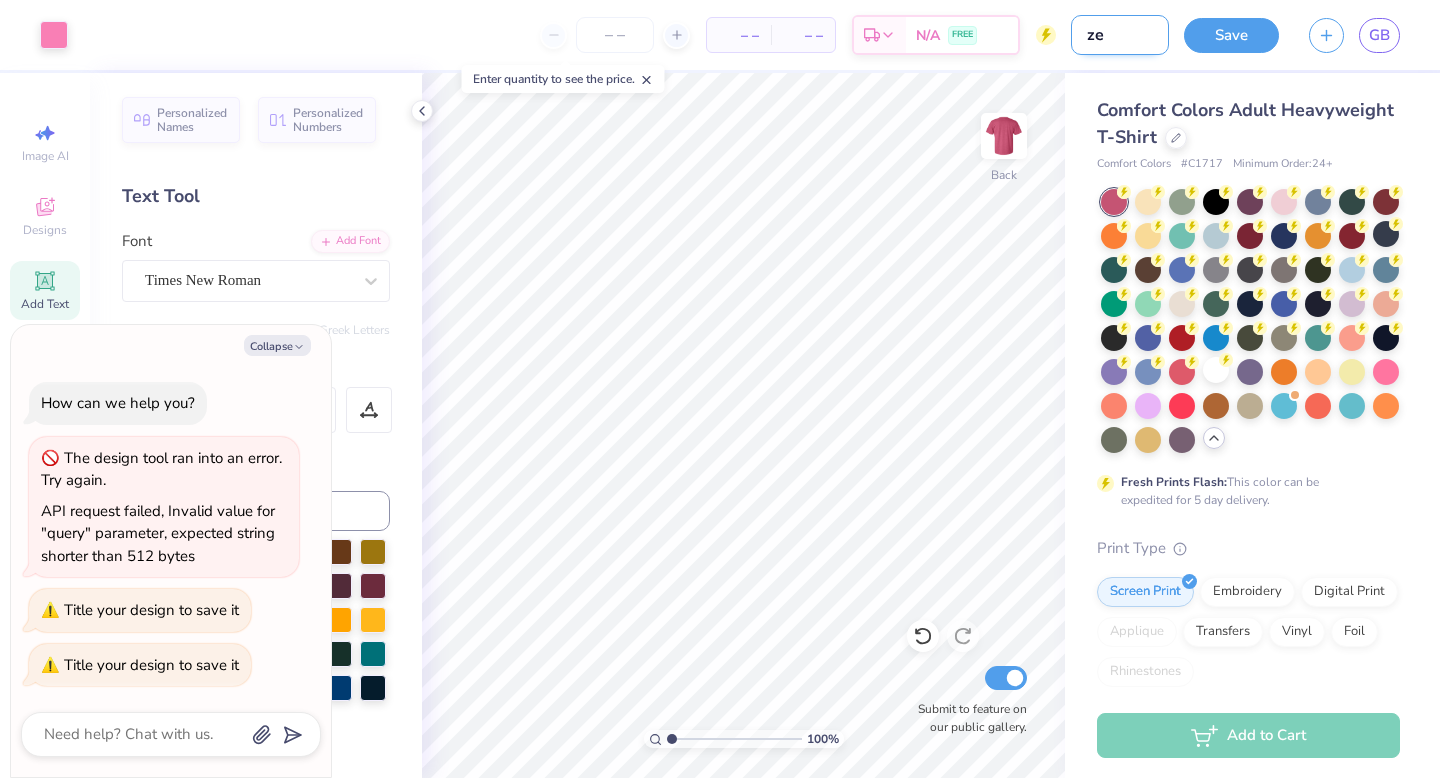 type on "zet" 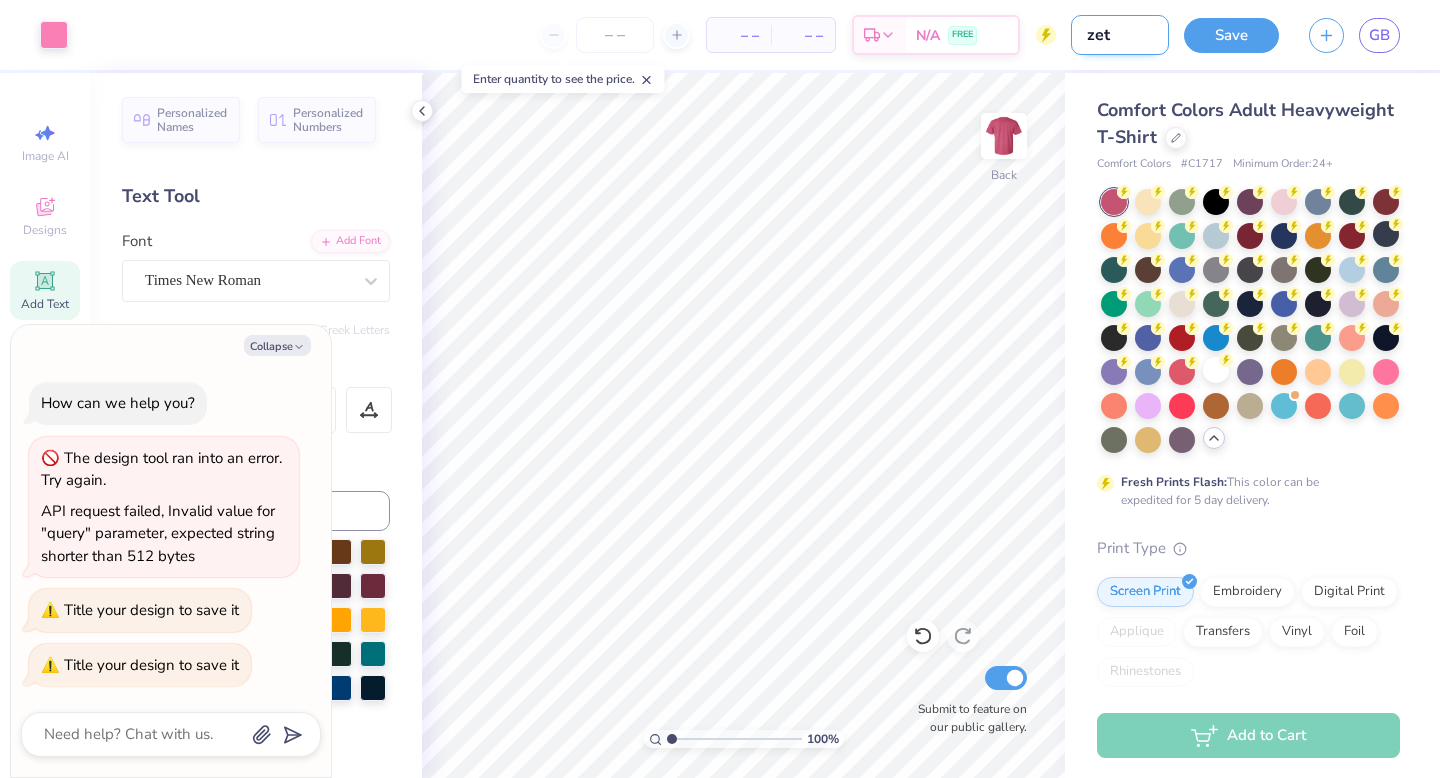 type on "zeta" 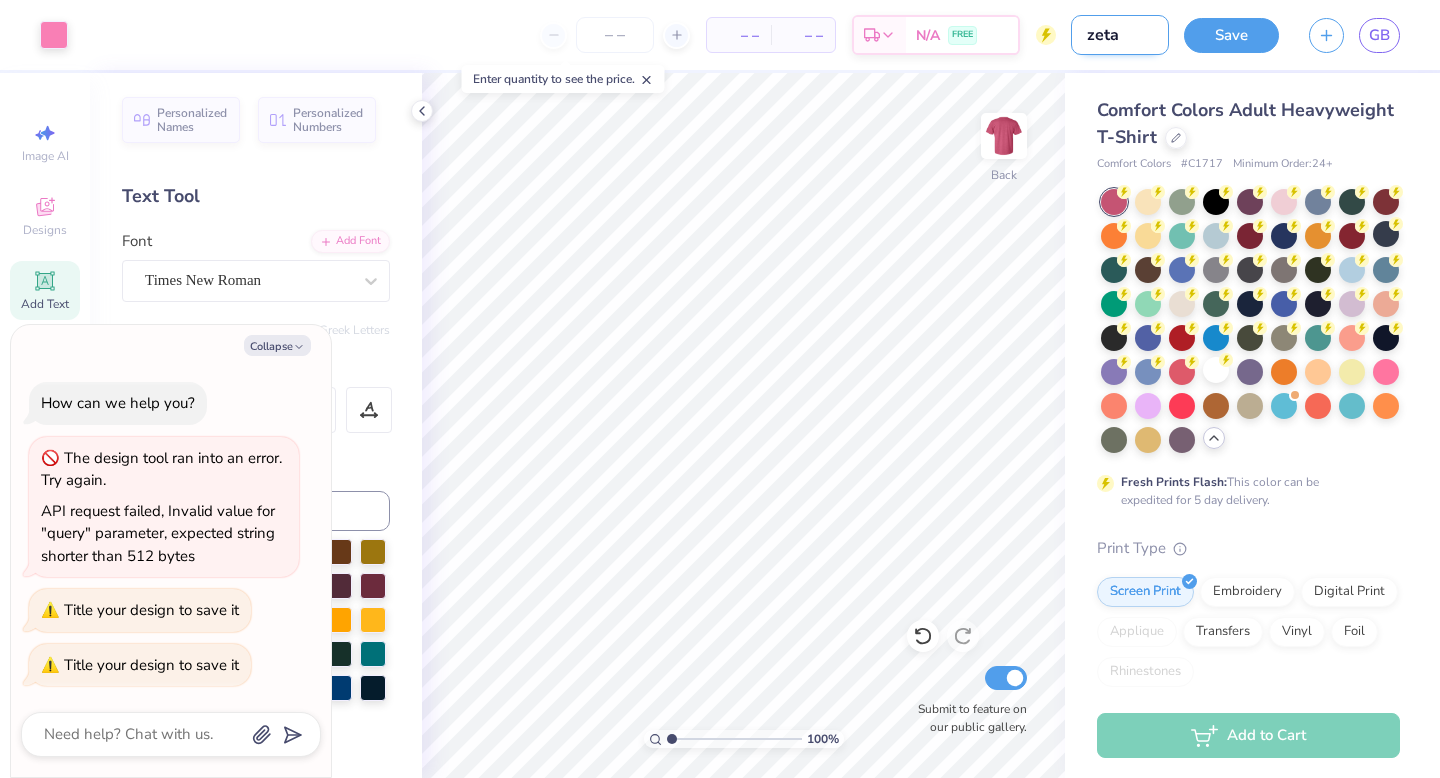 type on "zeta" 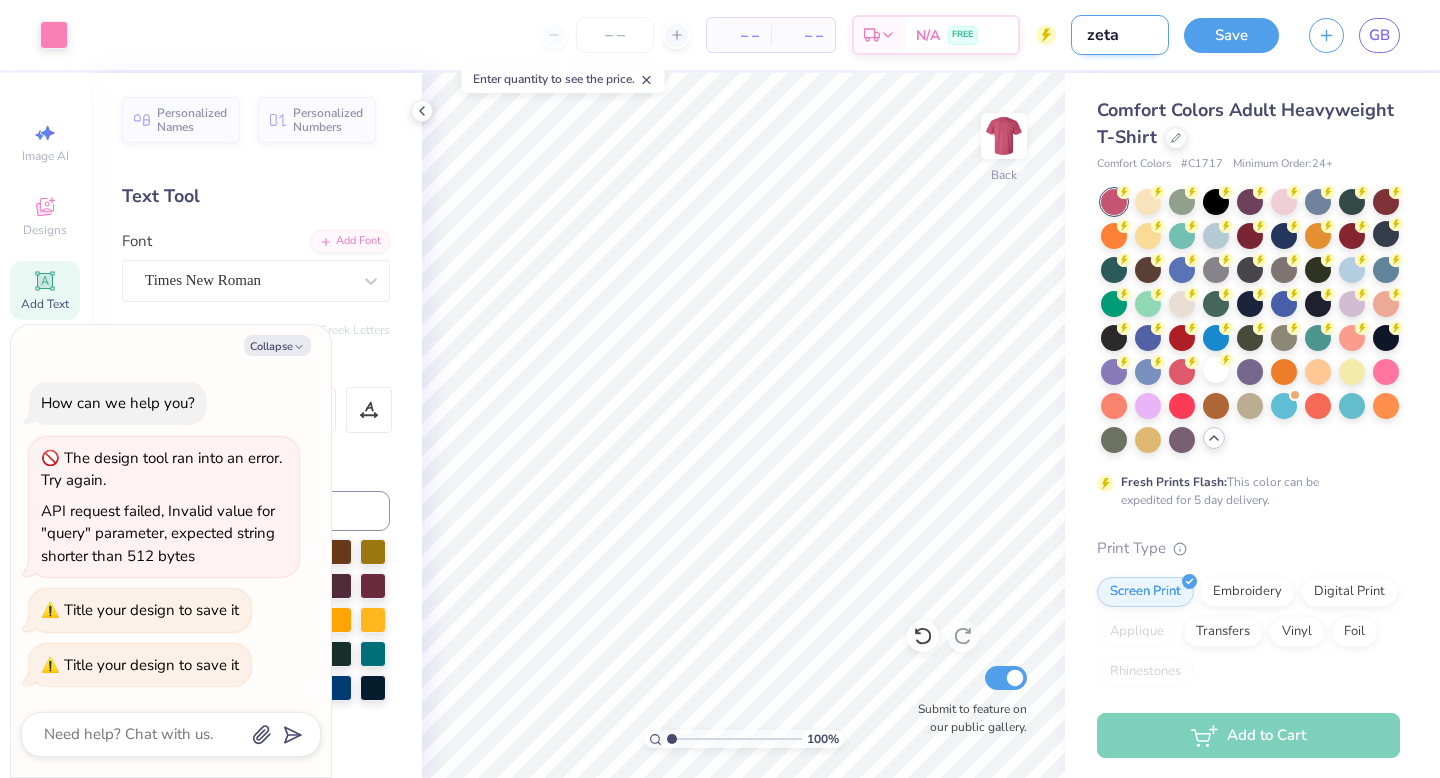 type on "x" 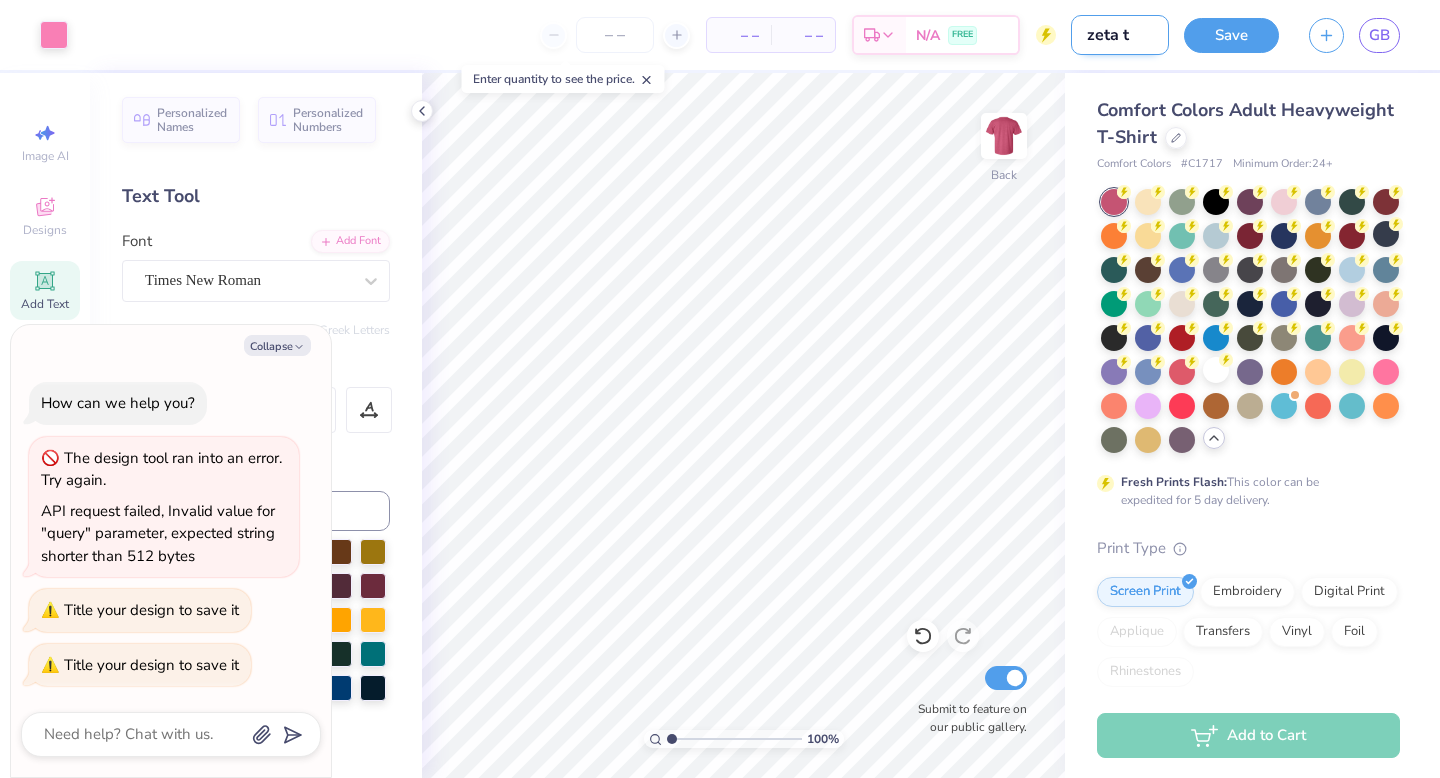 type on "zeta te" 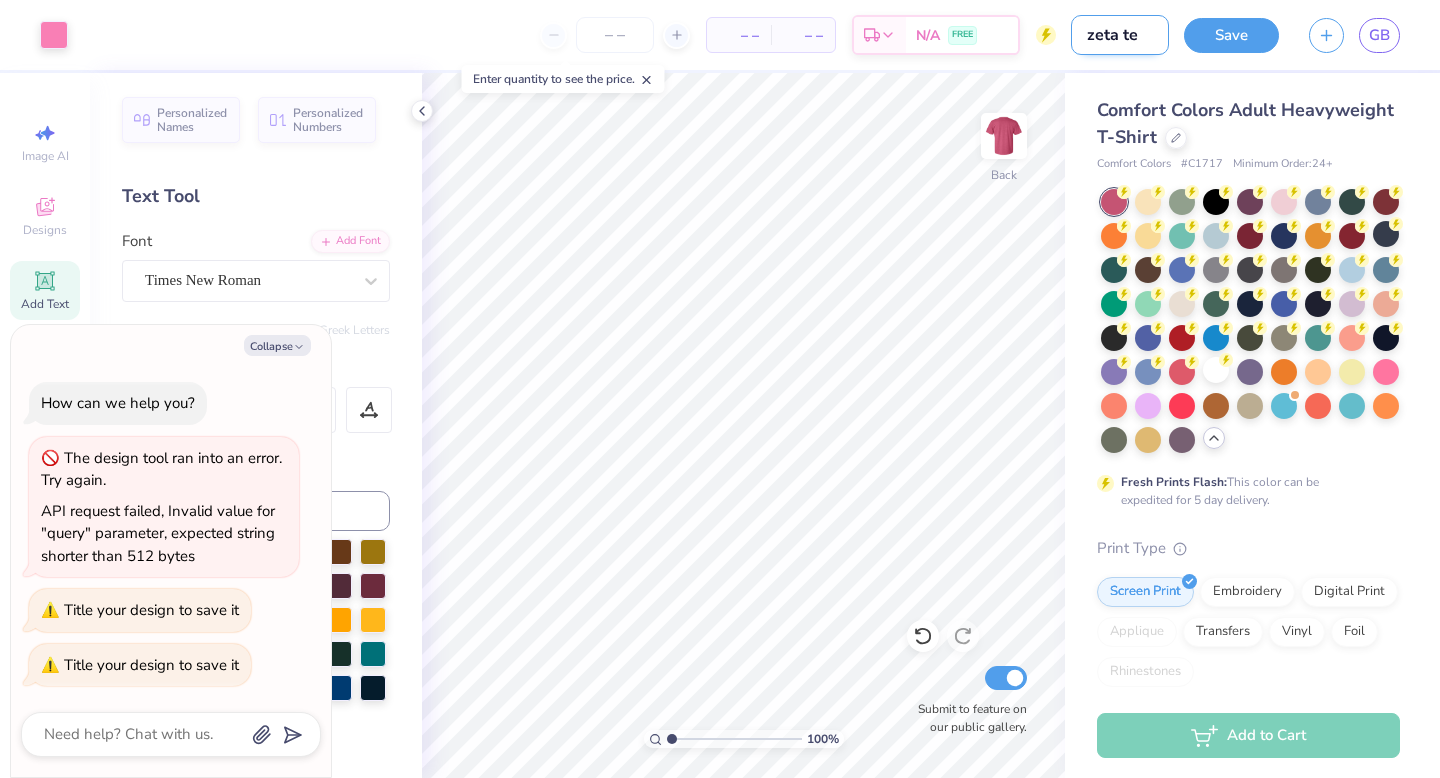 type on "zeta tee" 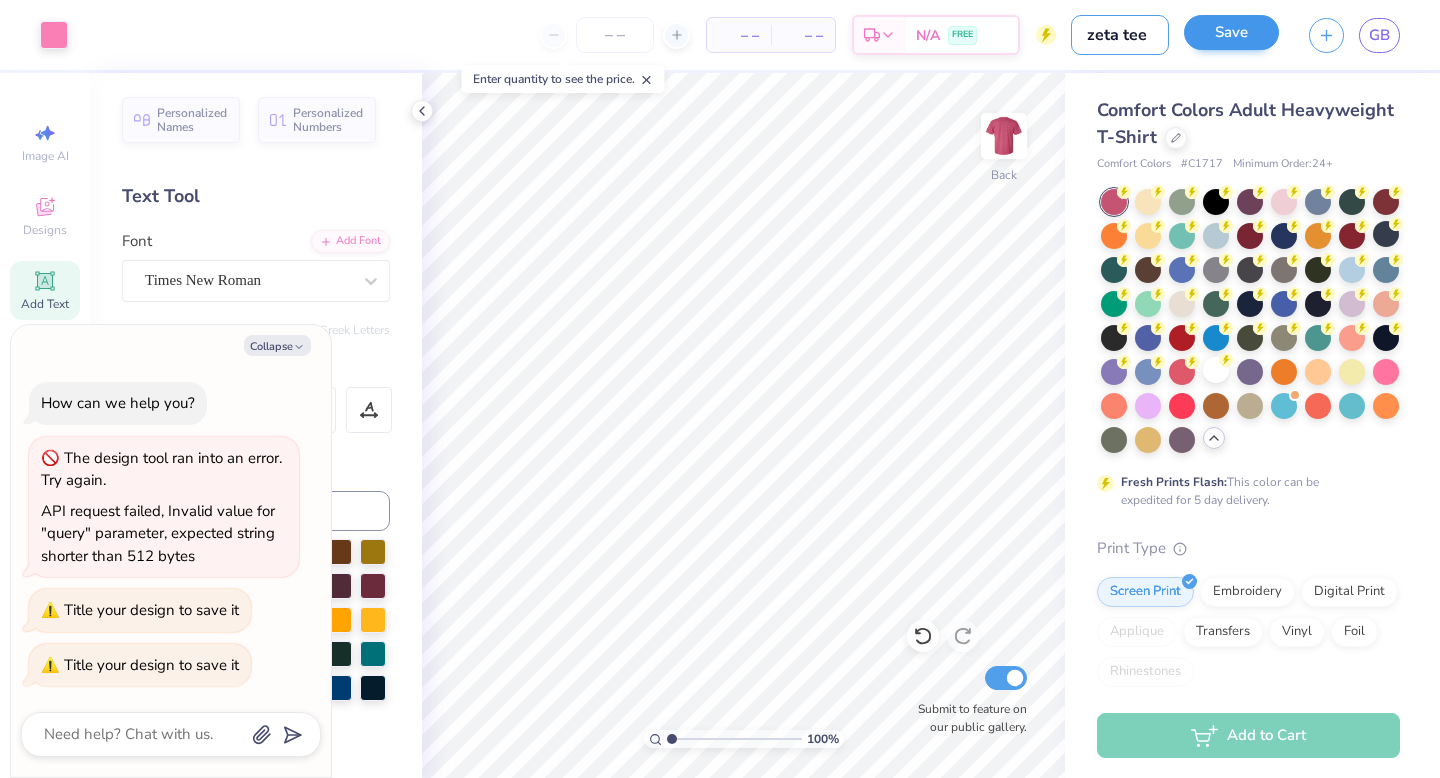 type on "zeta tee" 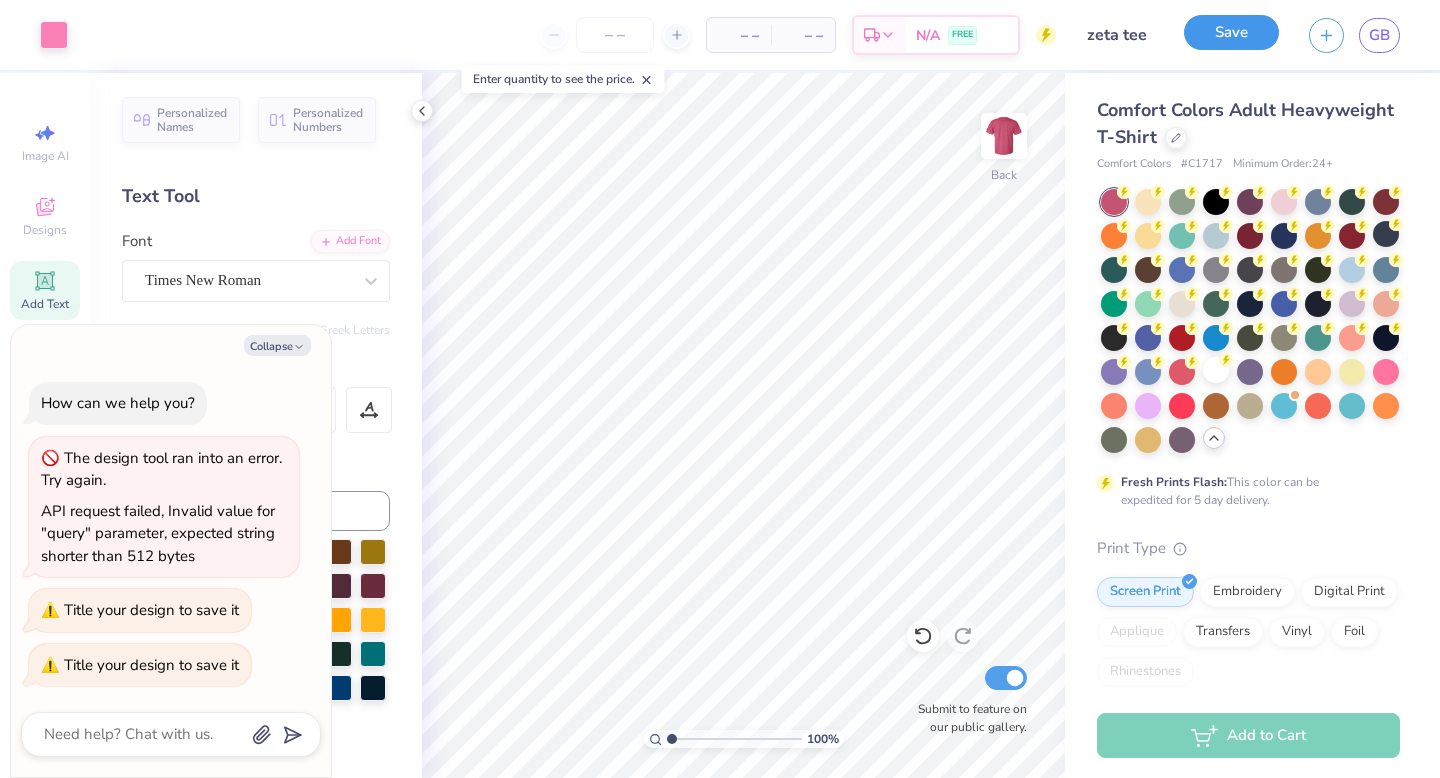 click on "Save" at bounding box center (1231, 32) 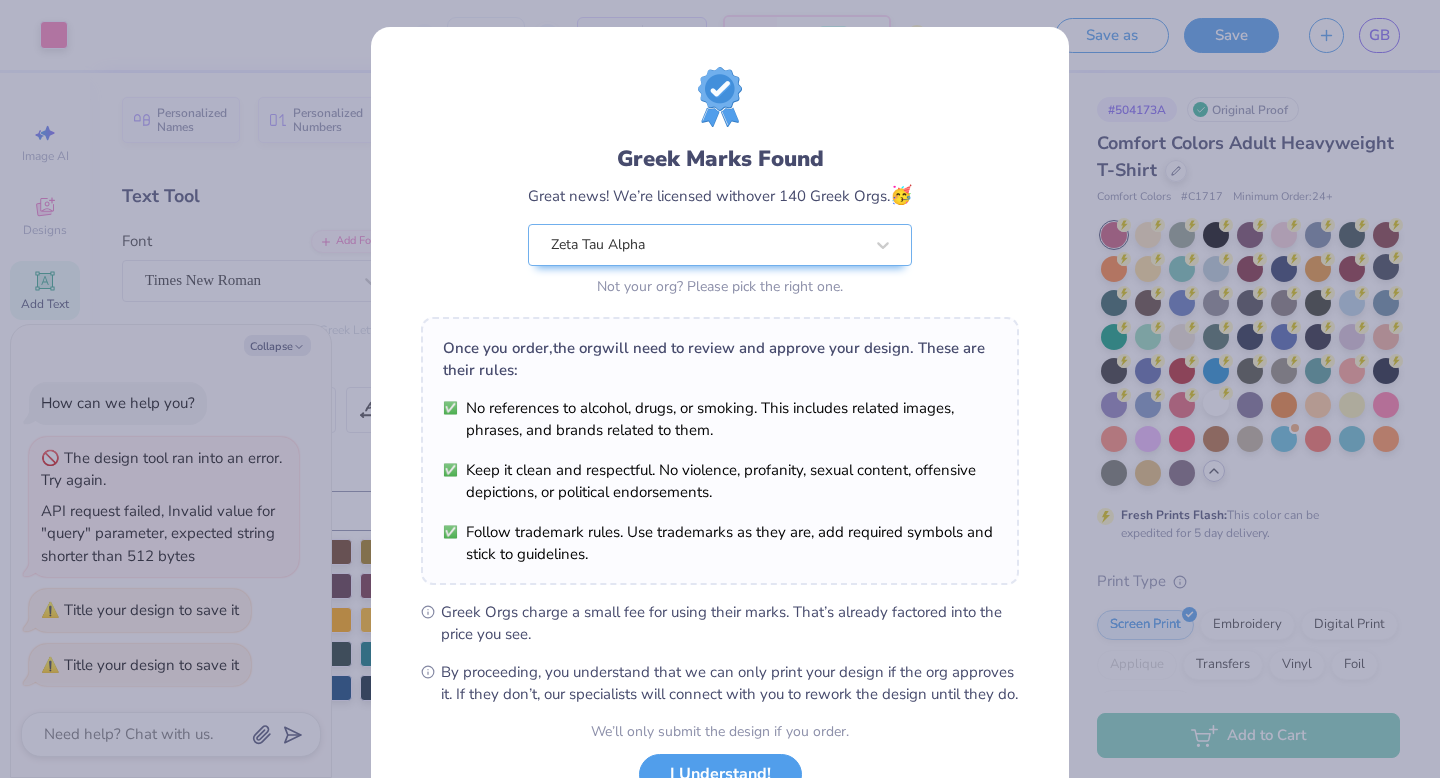 scroll, scrollTop: 158, scrollLeft: 0, axis: vertical 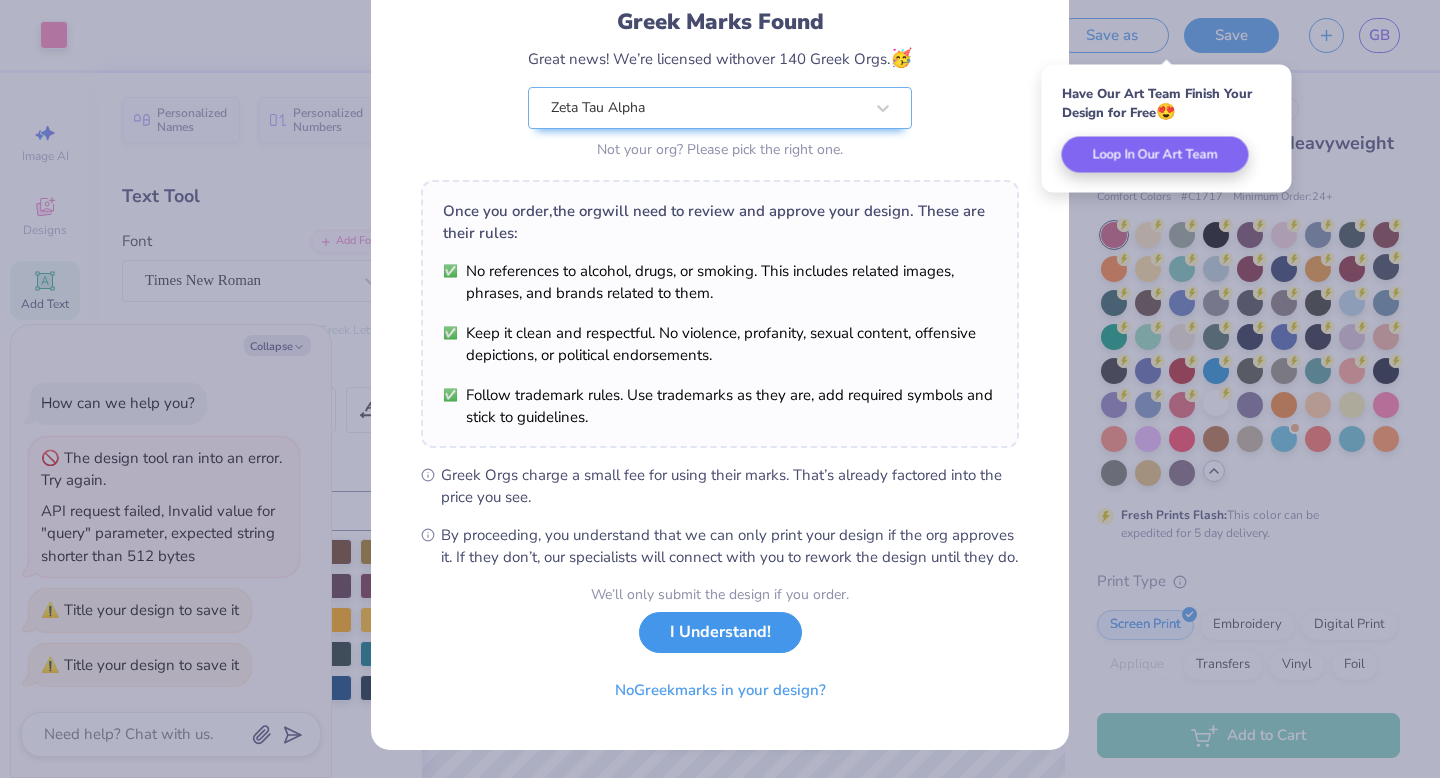 click on "I Understand!" at bounding box center [720, 632] 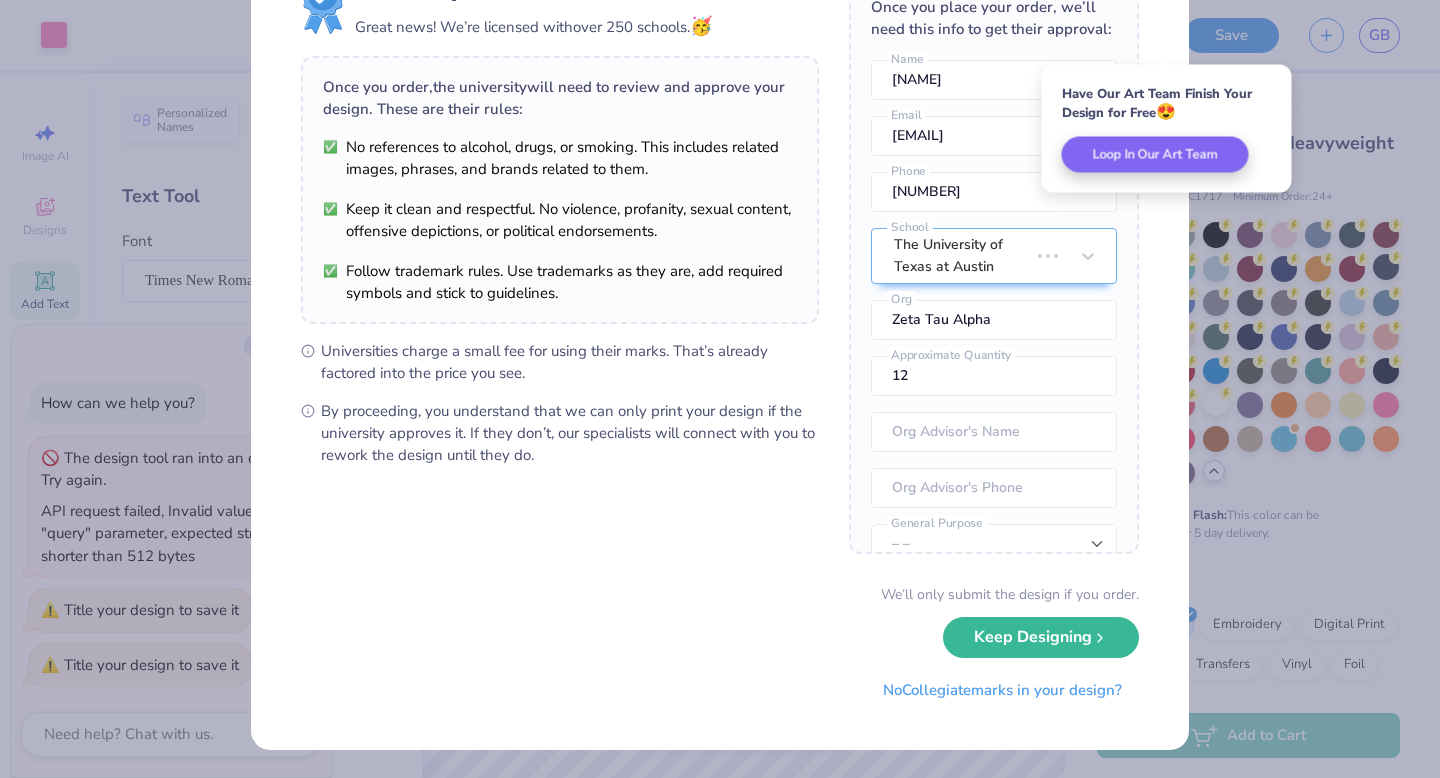 scroll, scrollTop: 0, scrollLeft: 0, axis: both 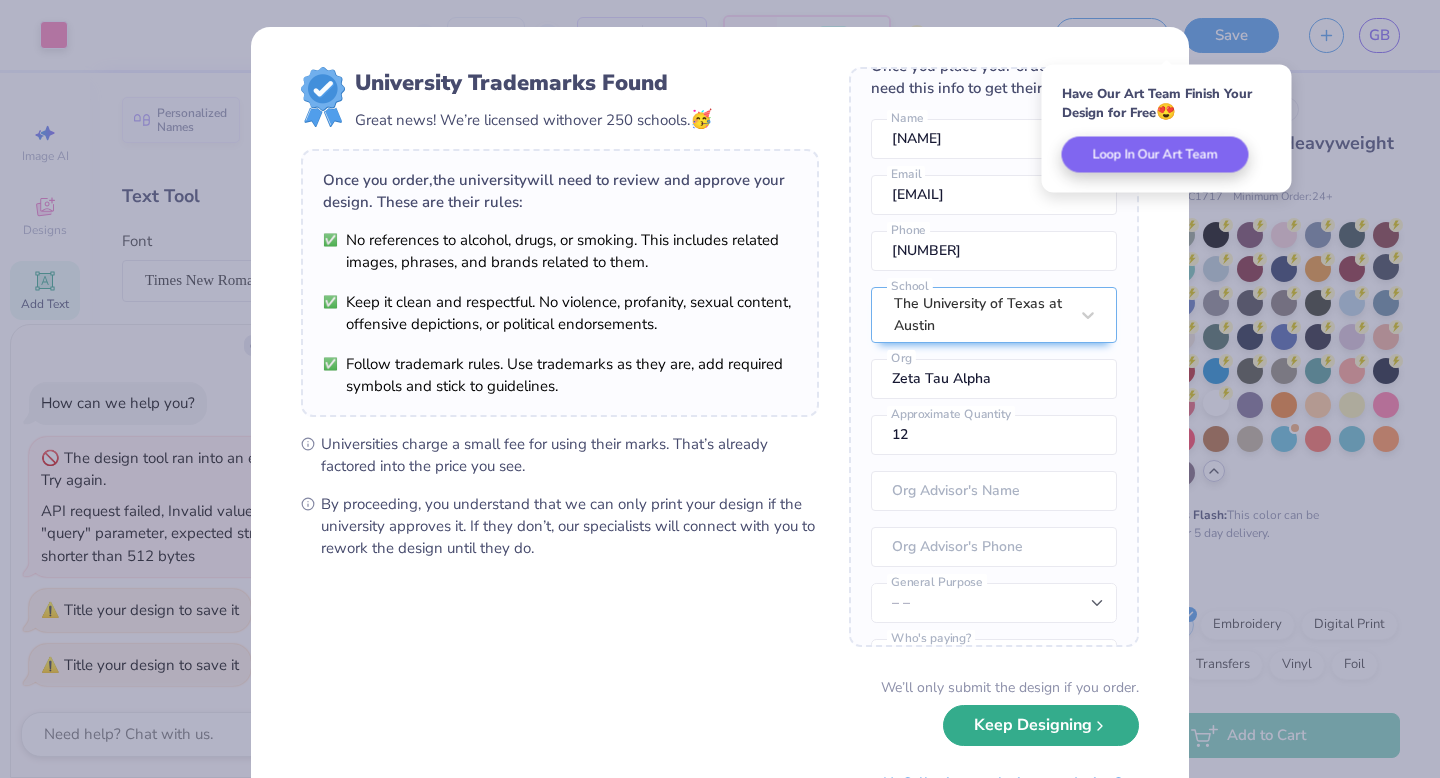 click on "Keep Designing" at bounding box center [1041, 725] 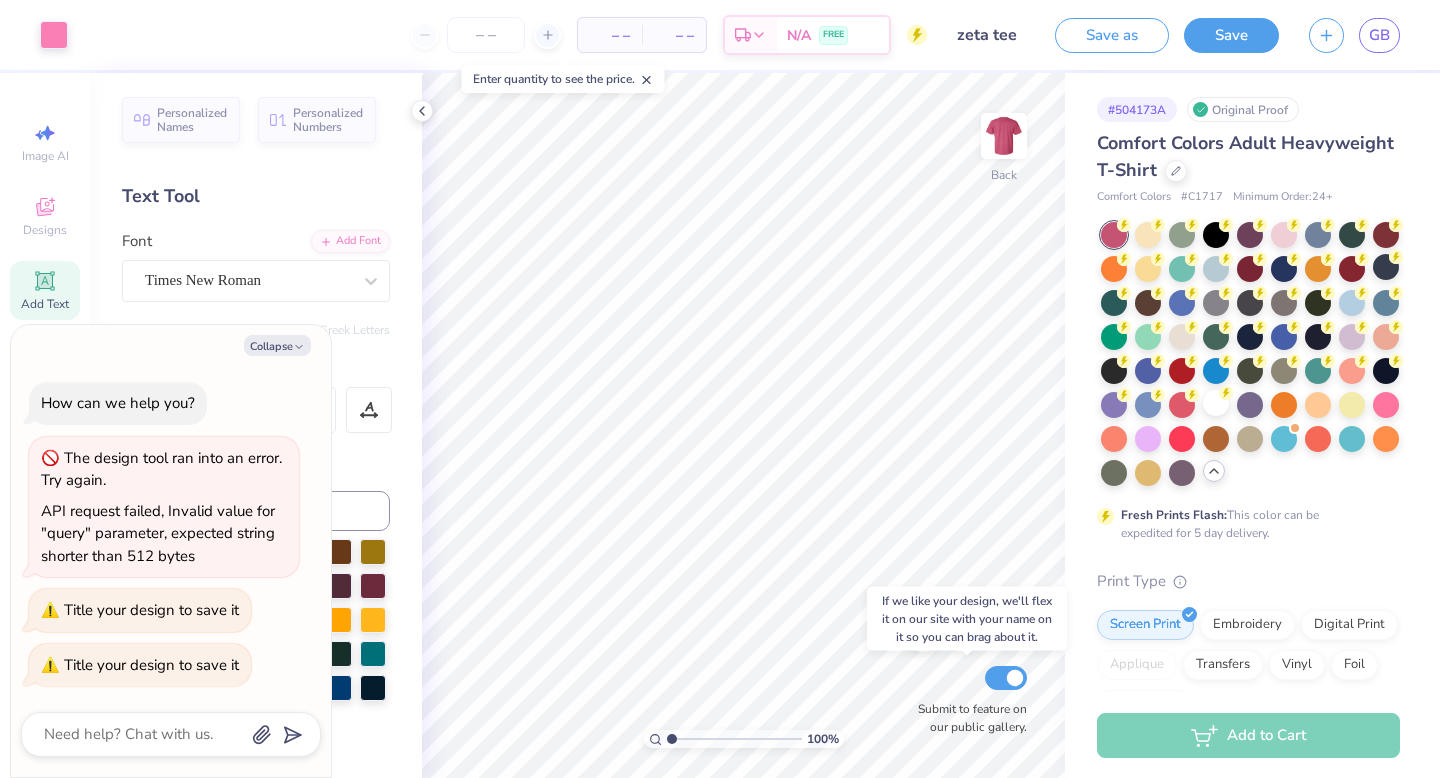 type on "x" 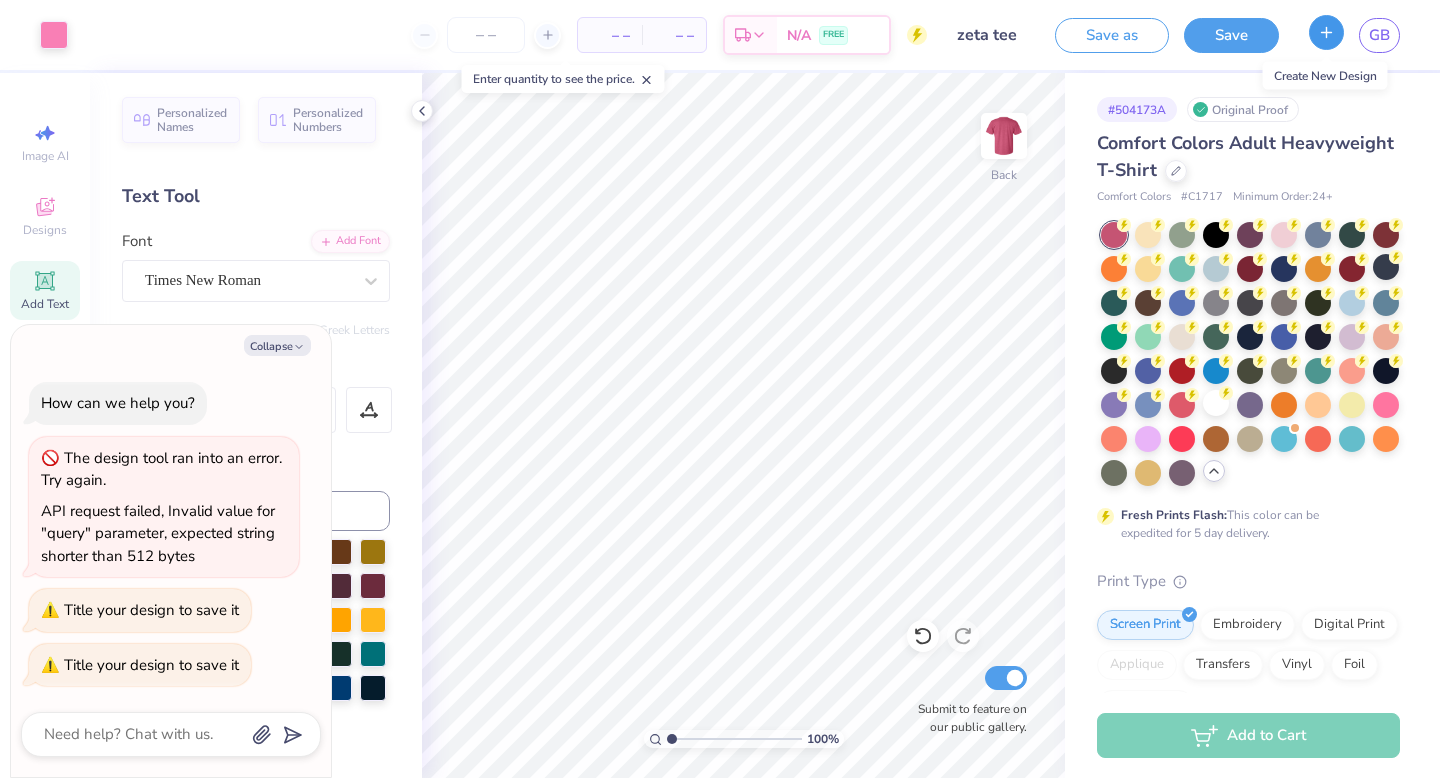 click 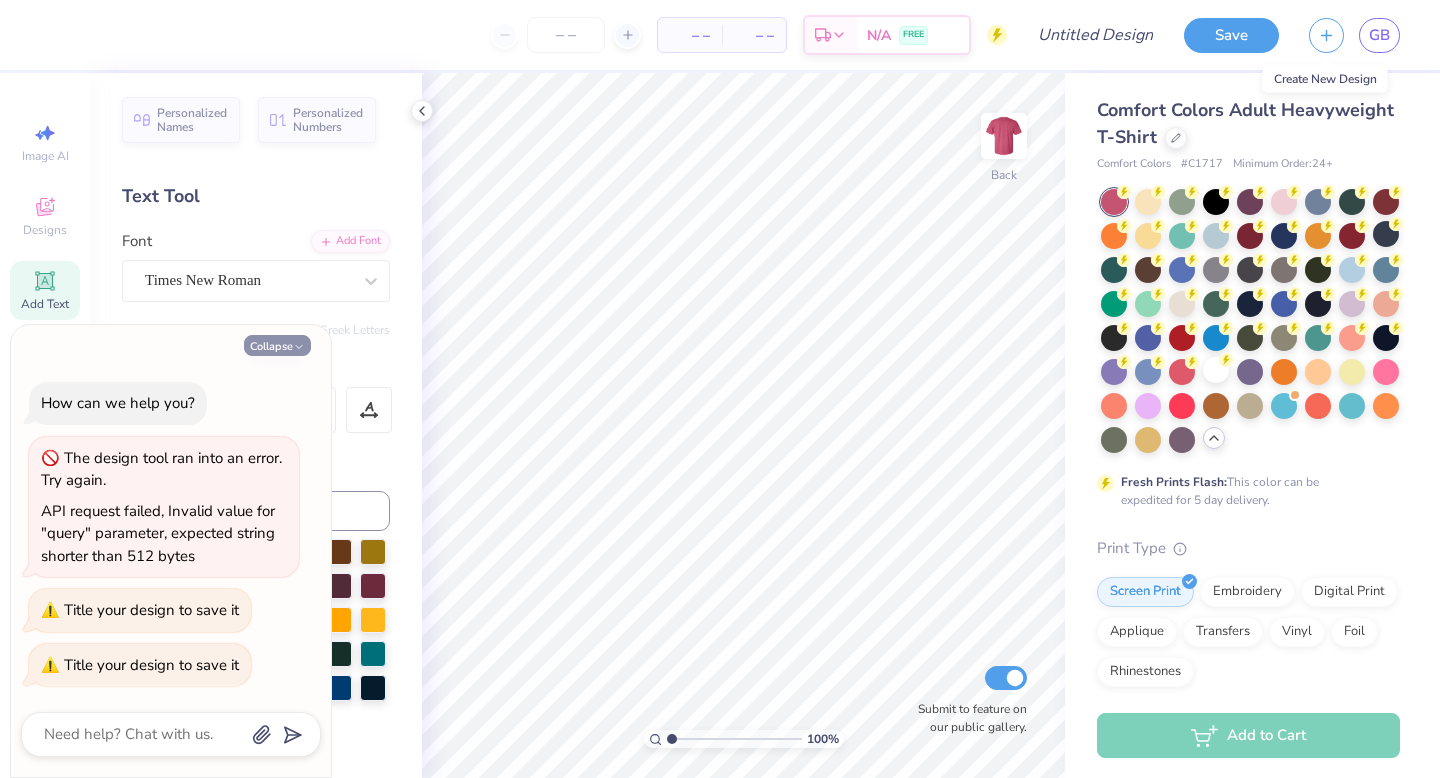 click on "Collapse" at bounding box center [277, 345] 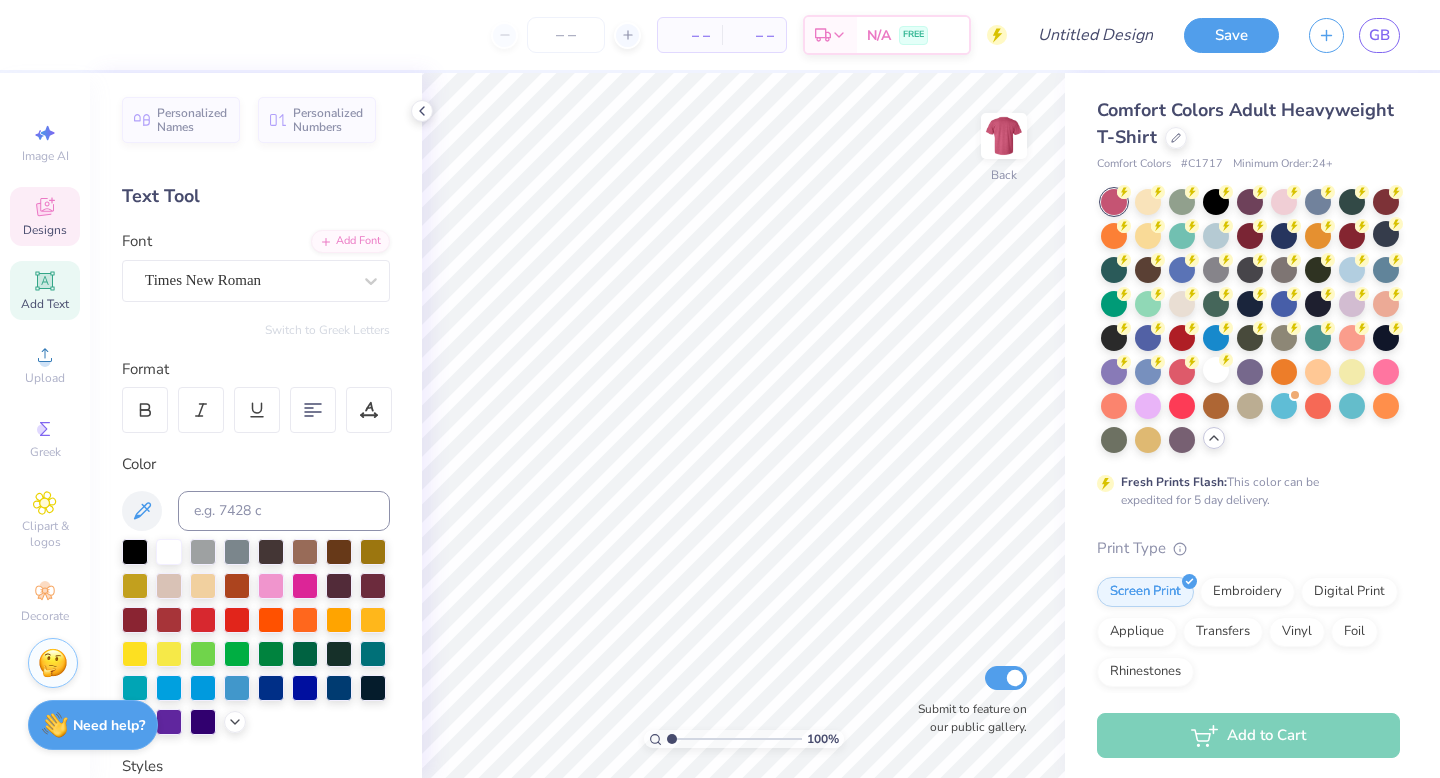 click on "Designs" at bounding box center (45, 216) 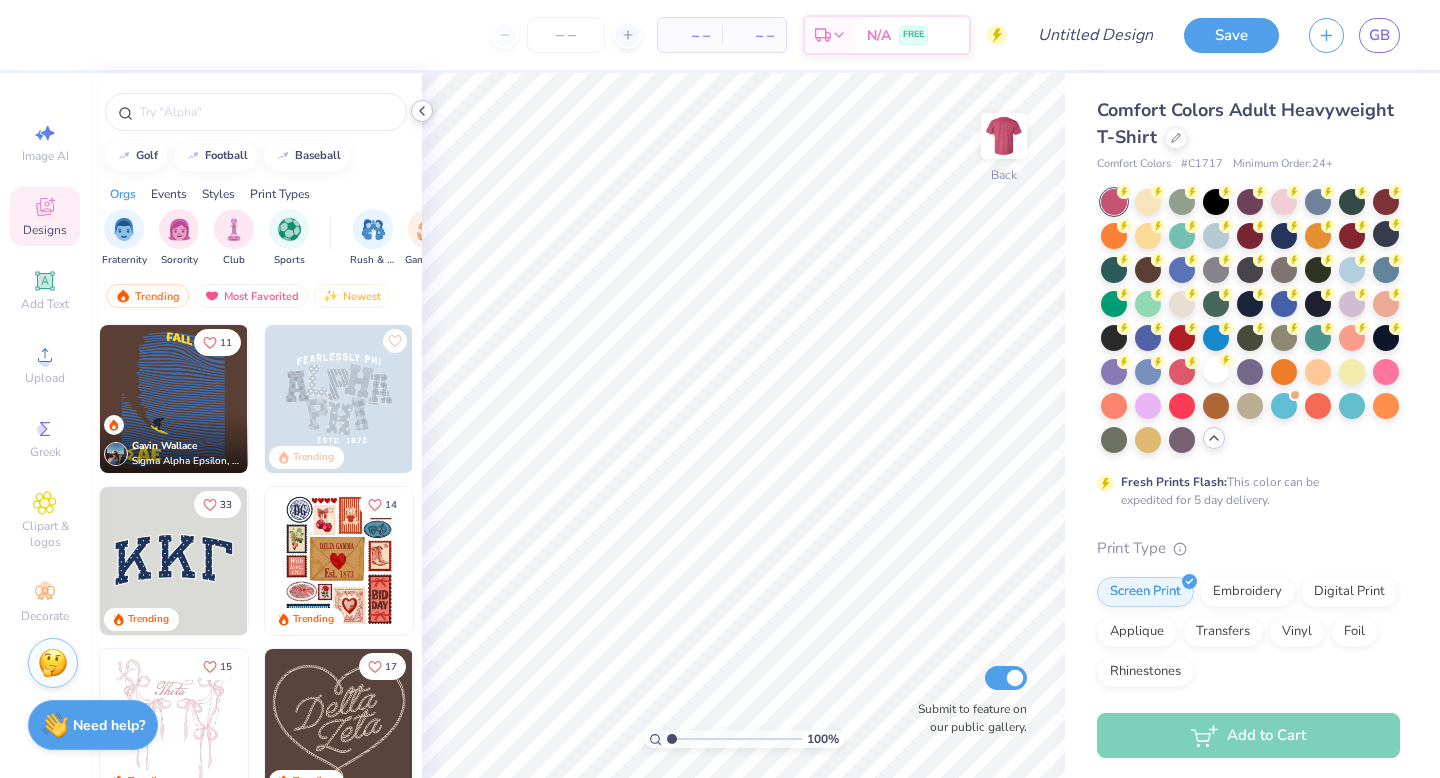 click 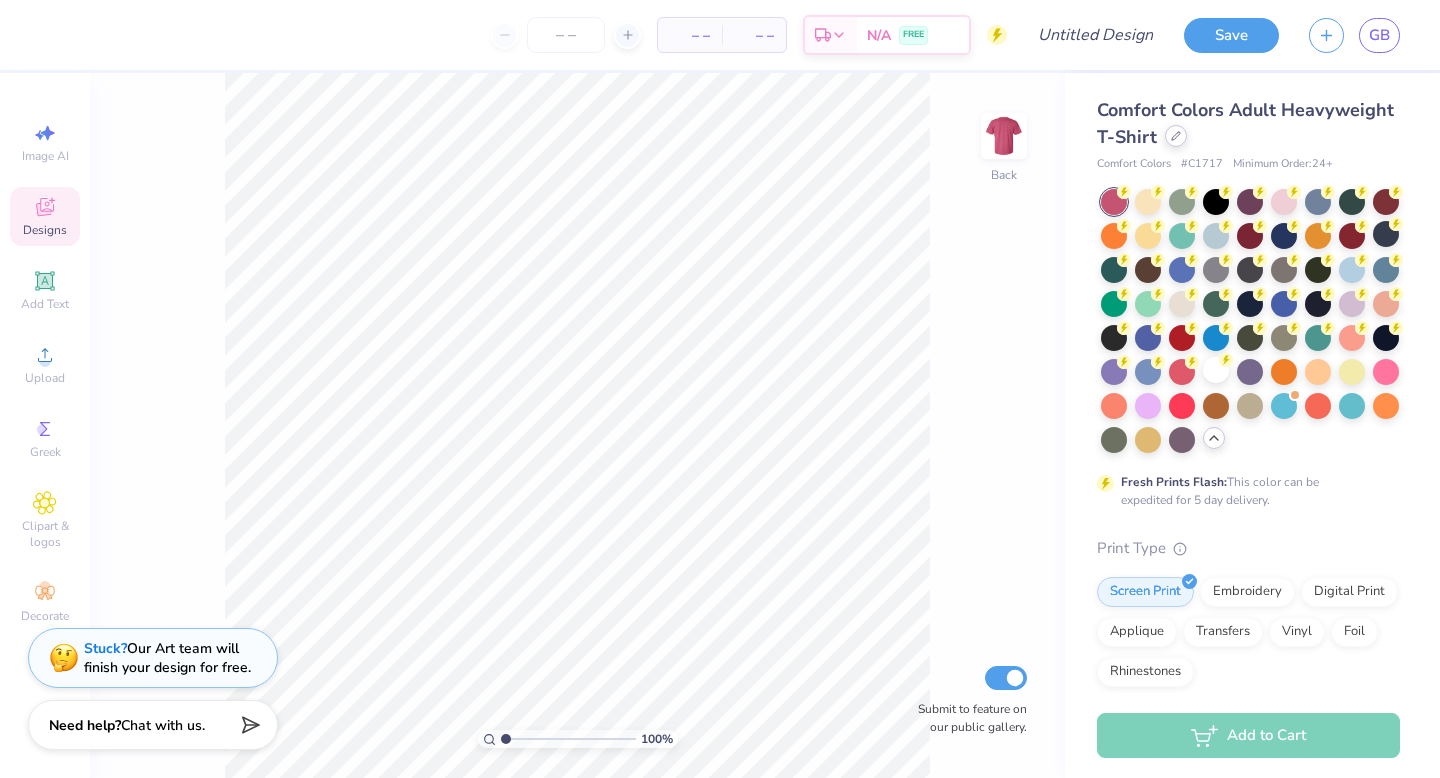 click at bounding box center [1176, 136] 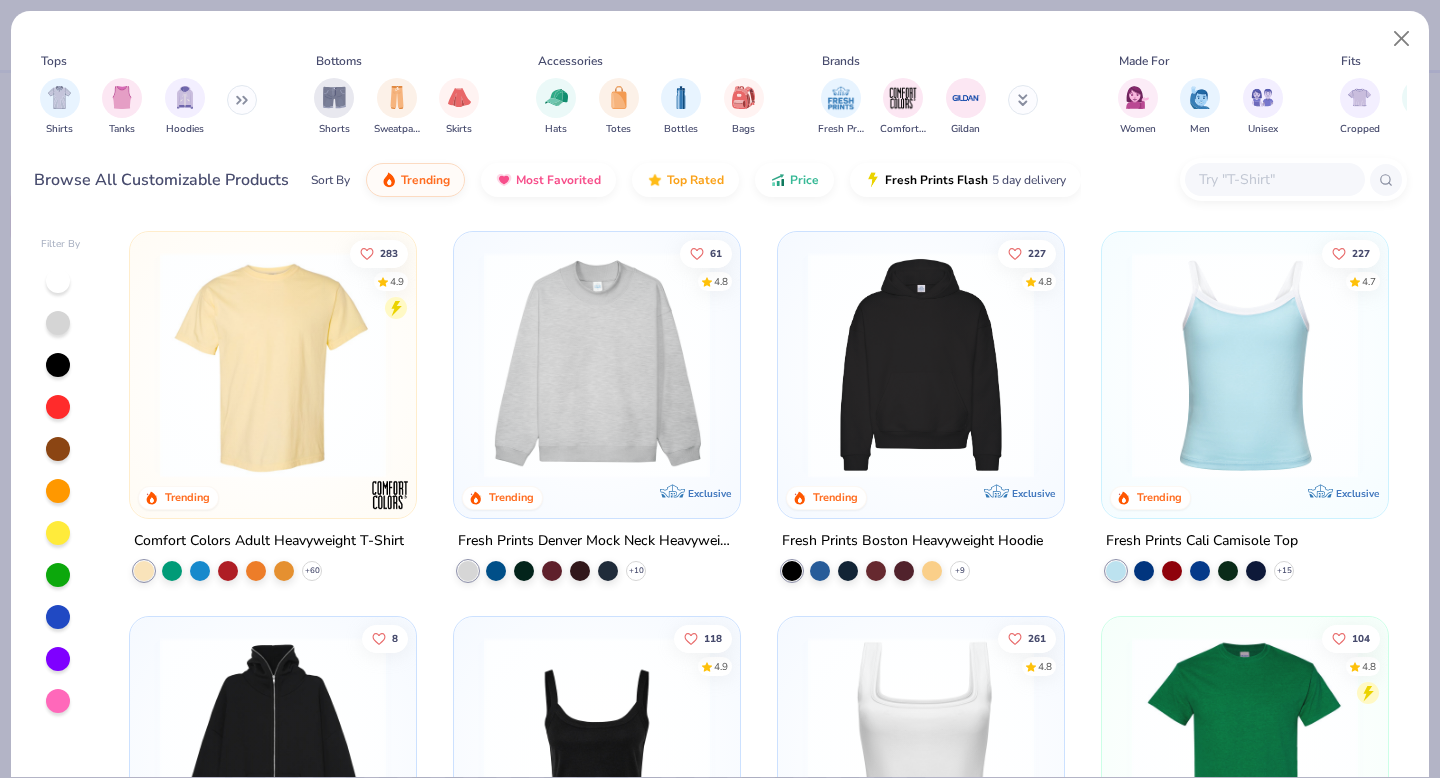 click at bounding box center (1274, 179) 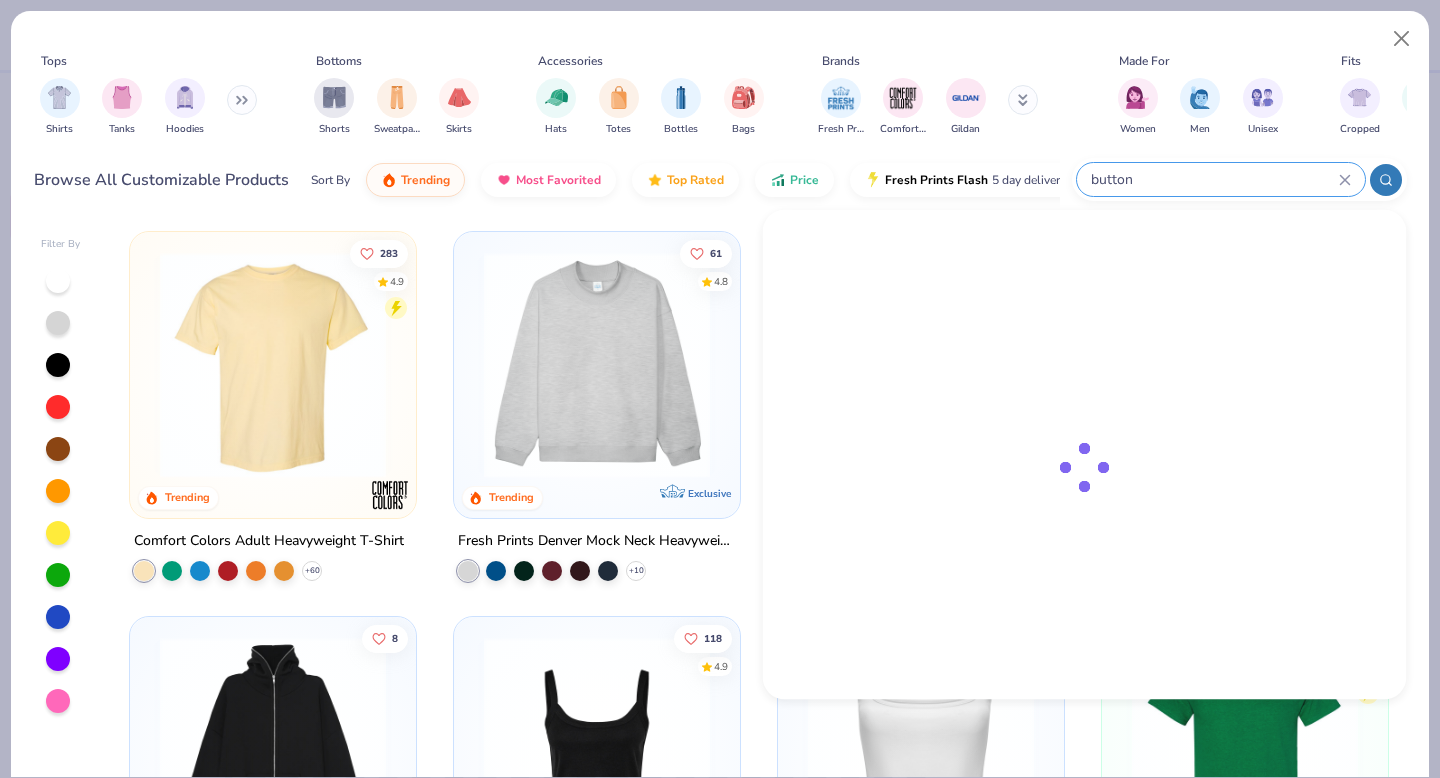 type on "button" 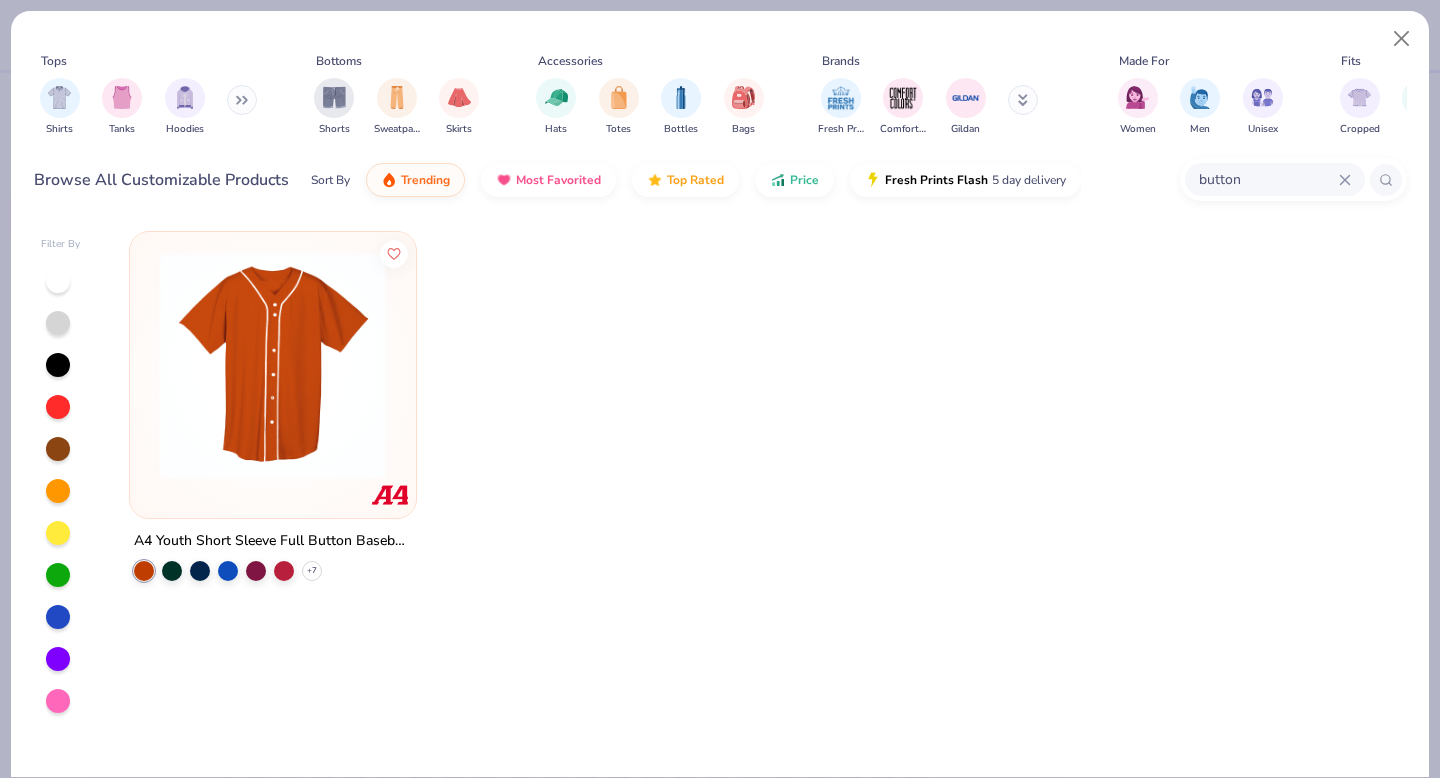 click 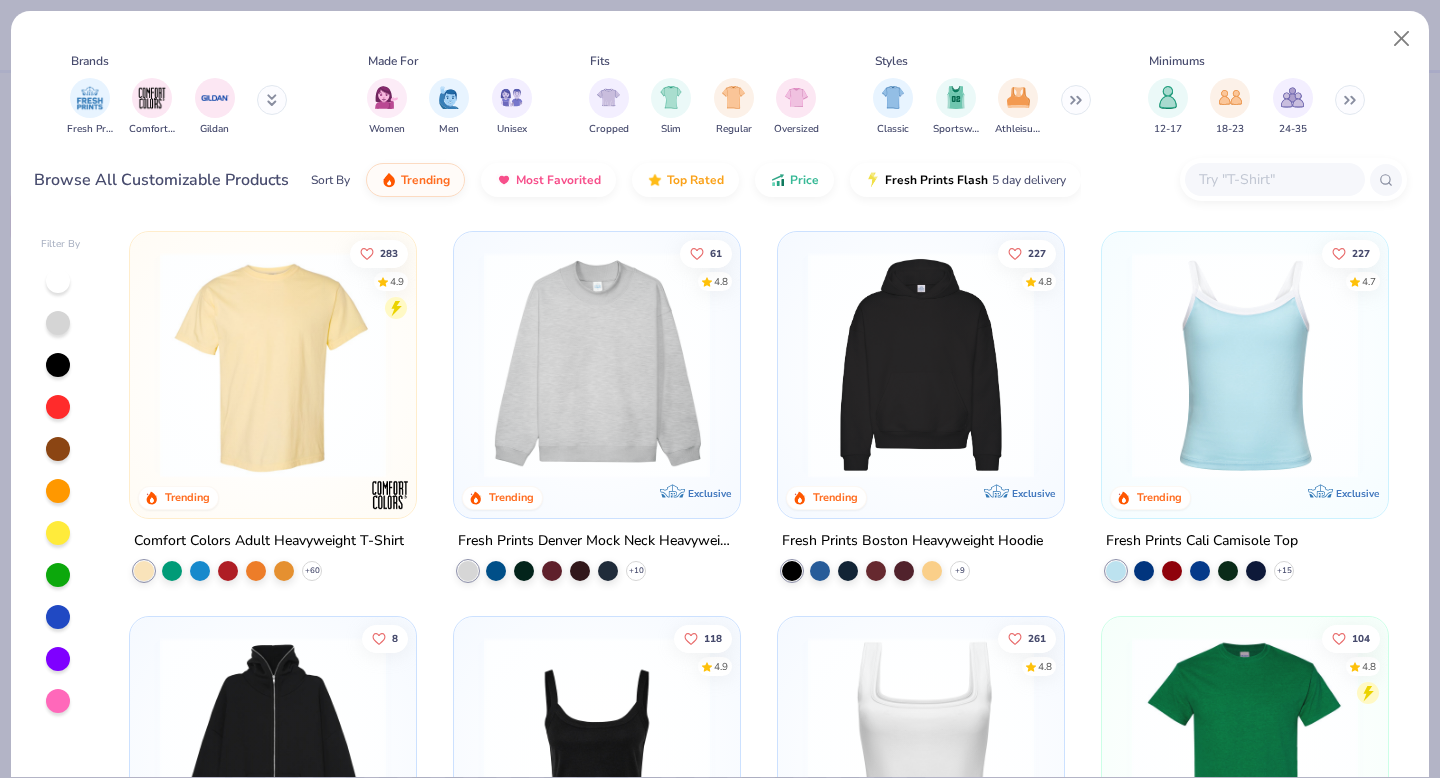 scroll, scrollTop: 0, scrollLeft: 753, axis: horizontal 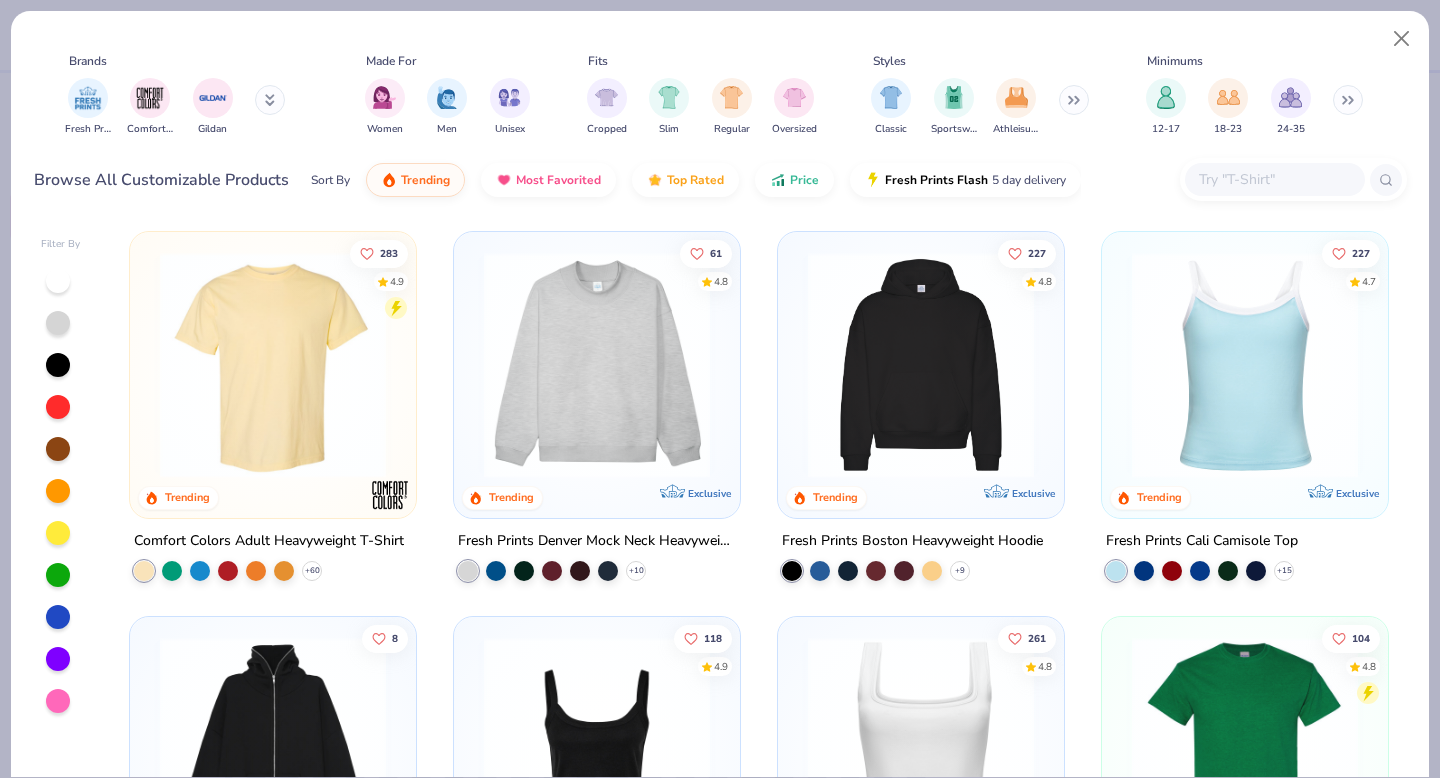 click 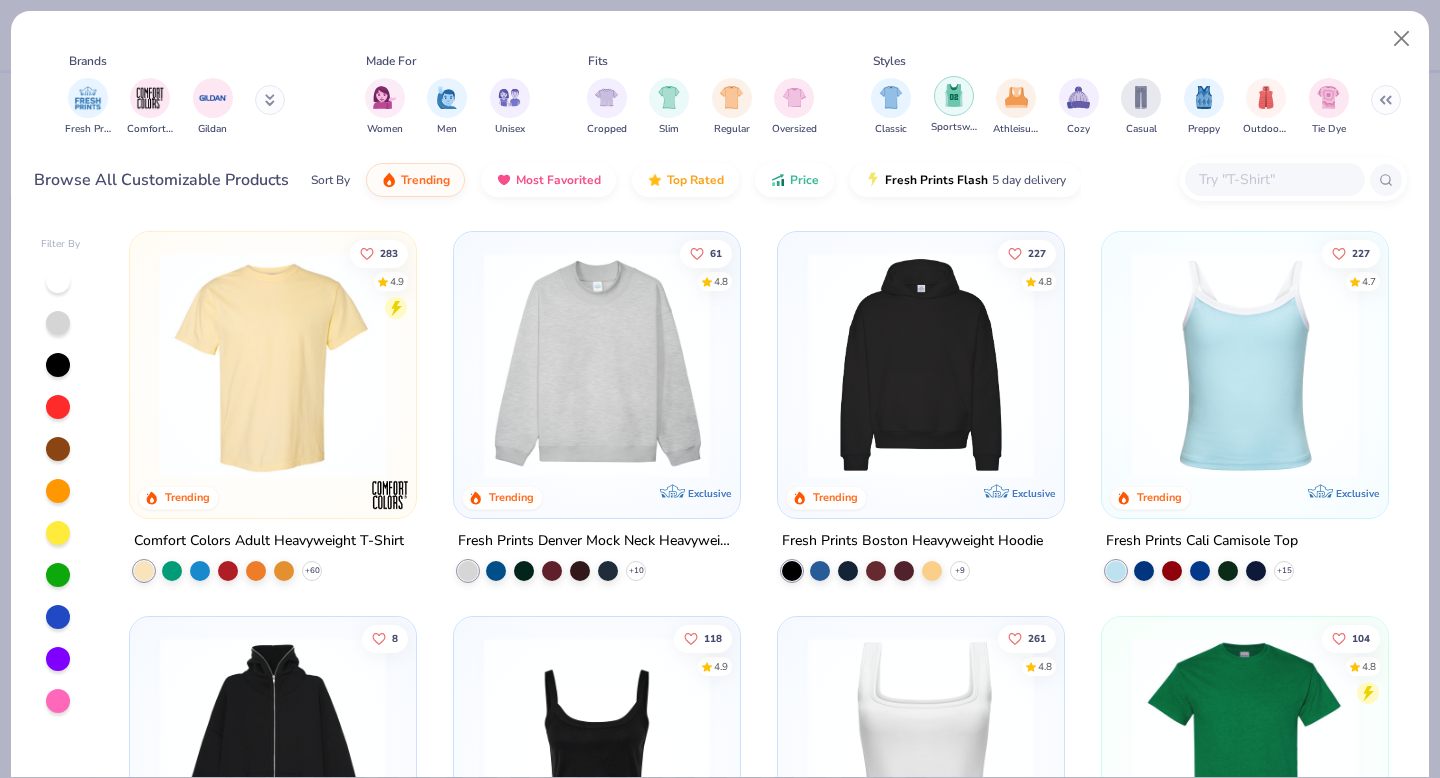 click at bounding box center (954, 95) 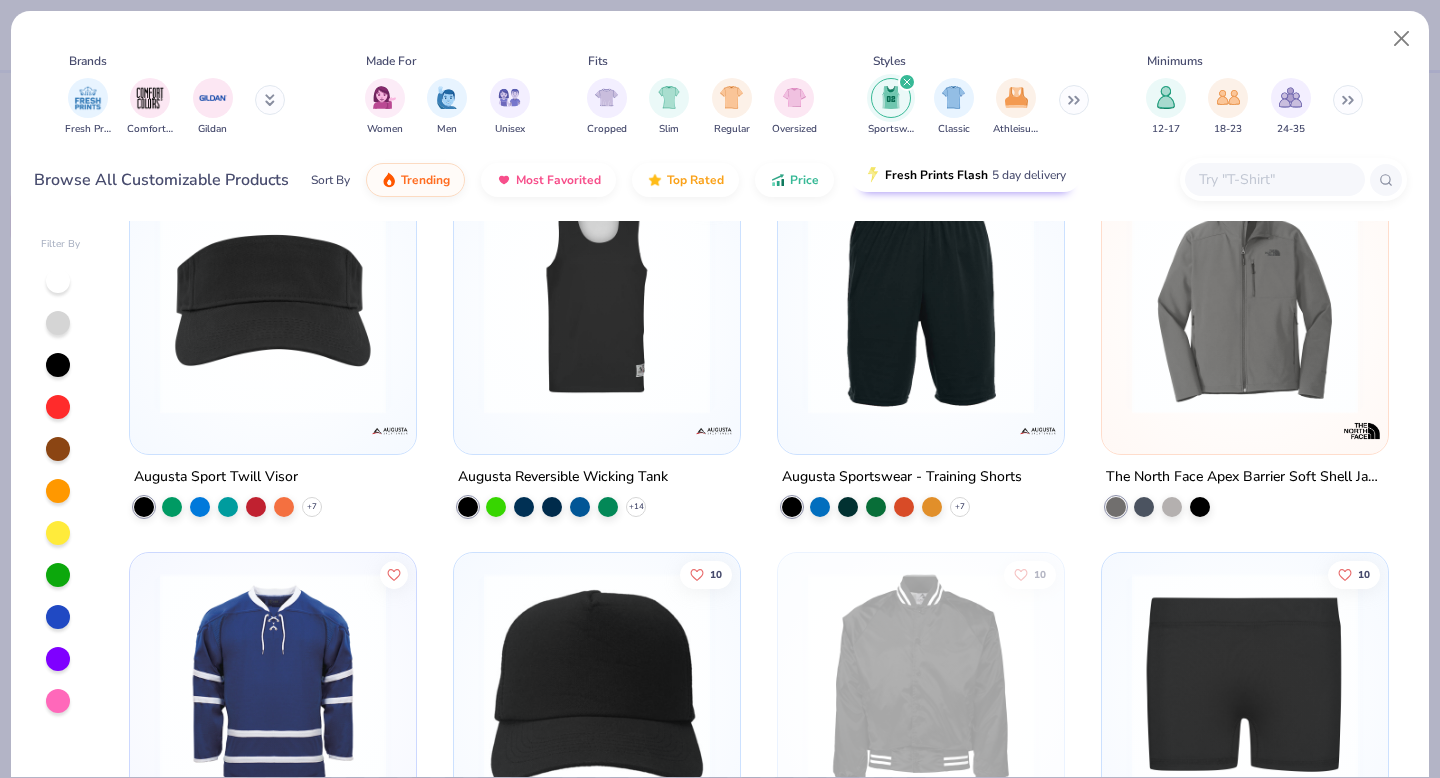scroll, scrollTop: 2758, scrollLeft: 0, axis: vertical 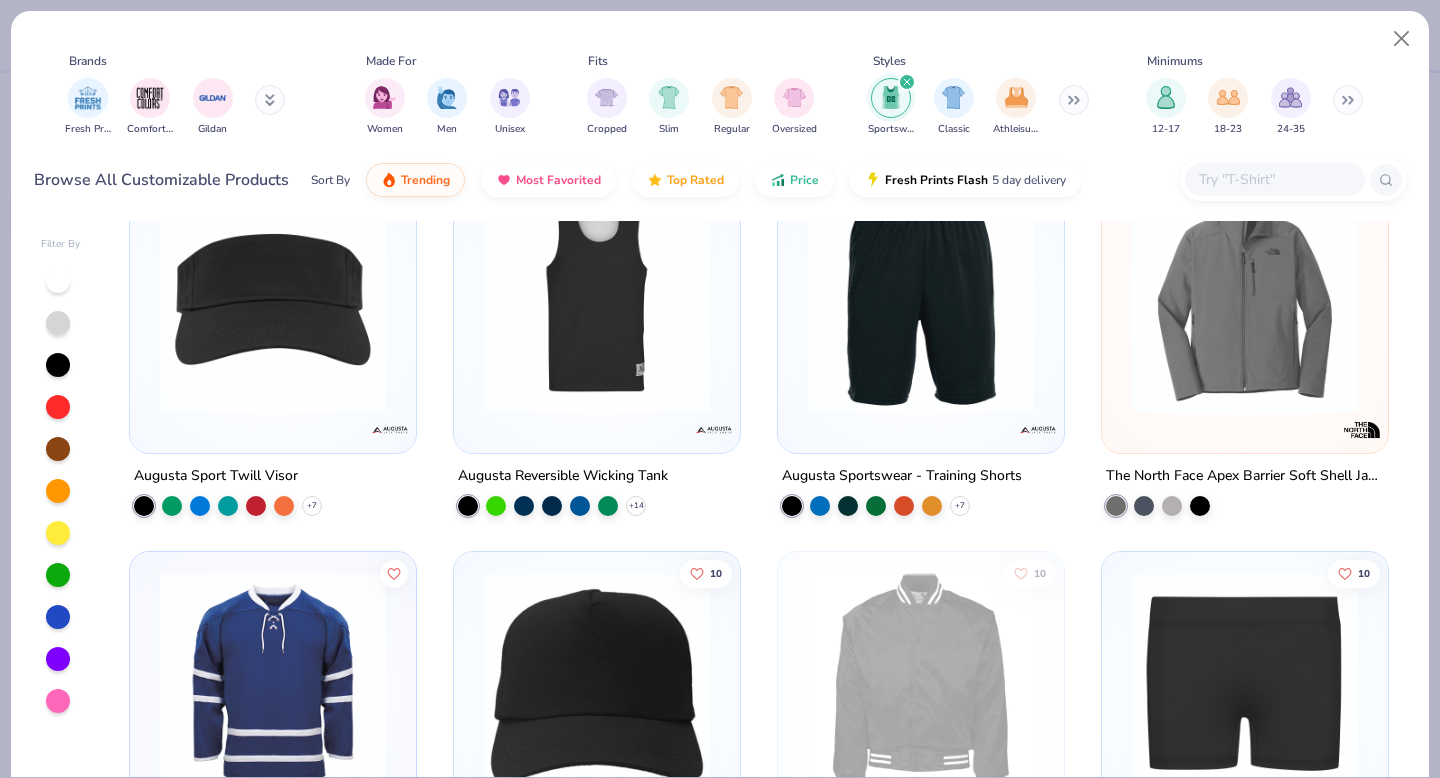 click at bounding box center [1274, 179] 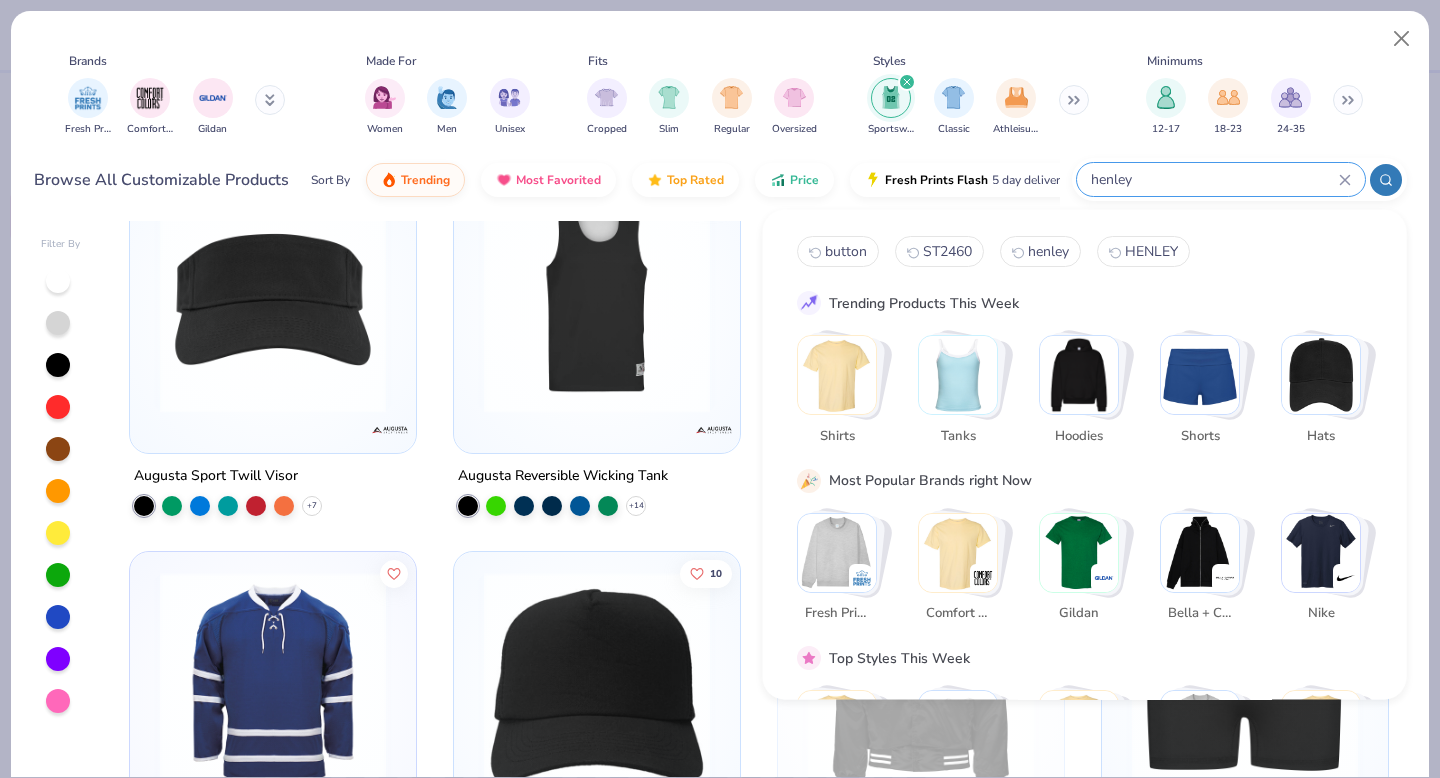 type on "henley" 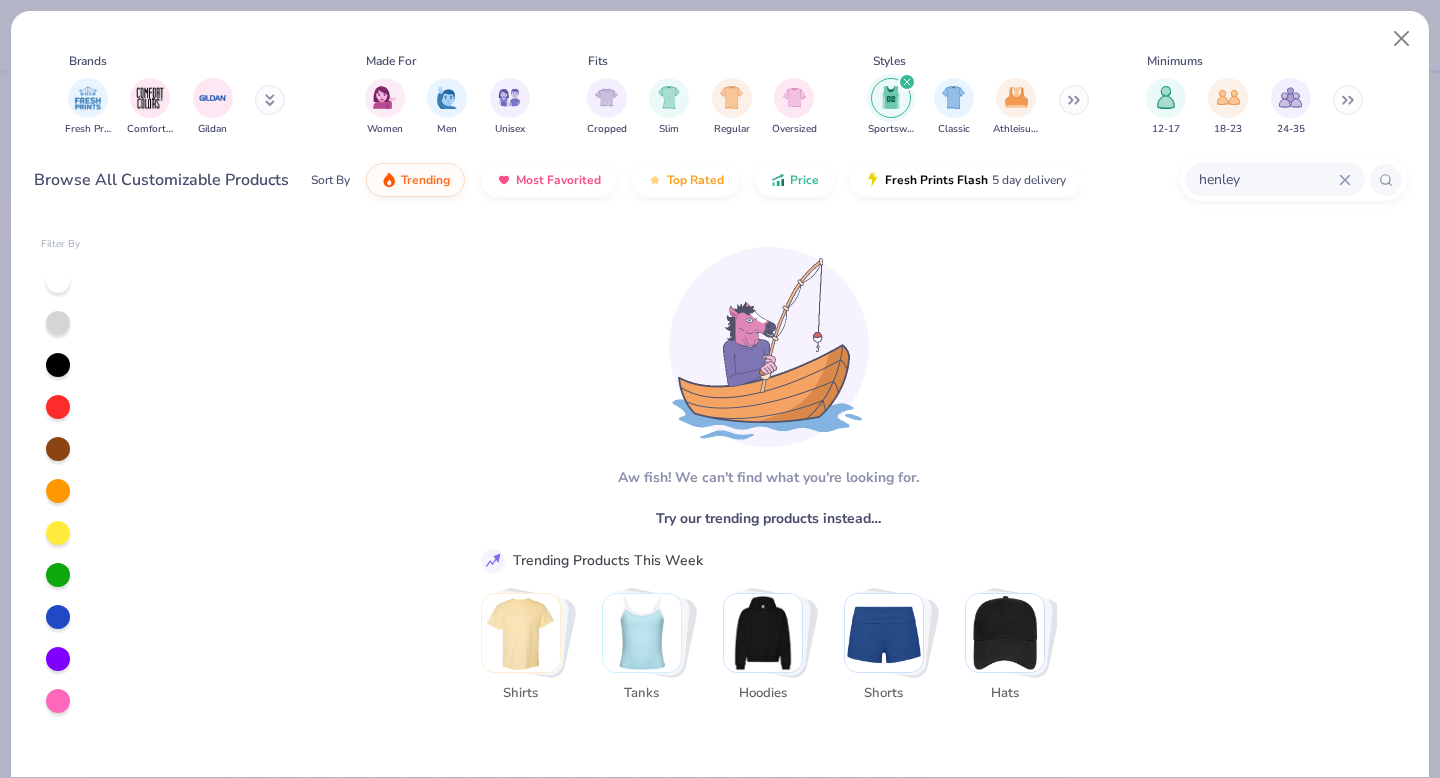 click 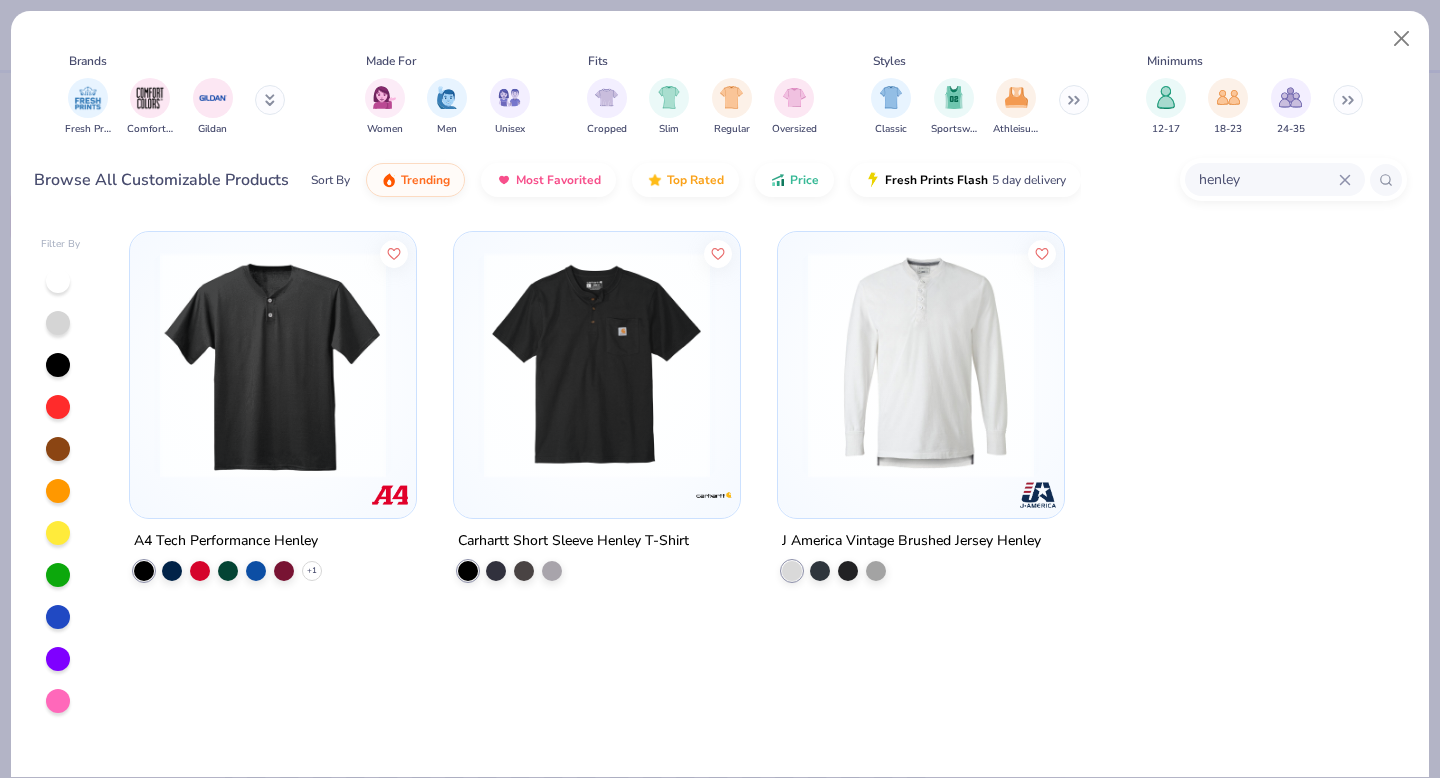 click 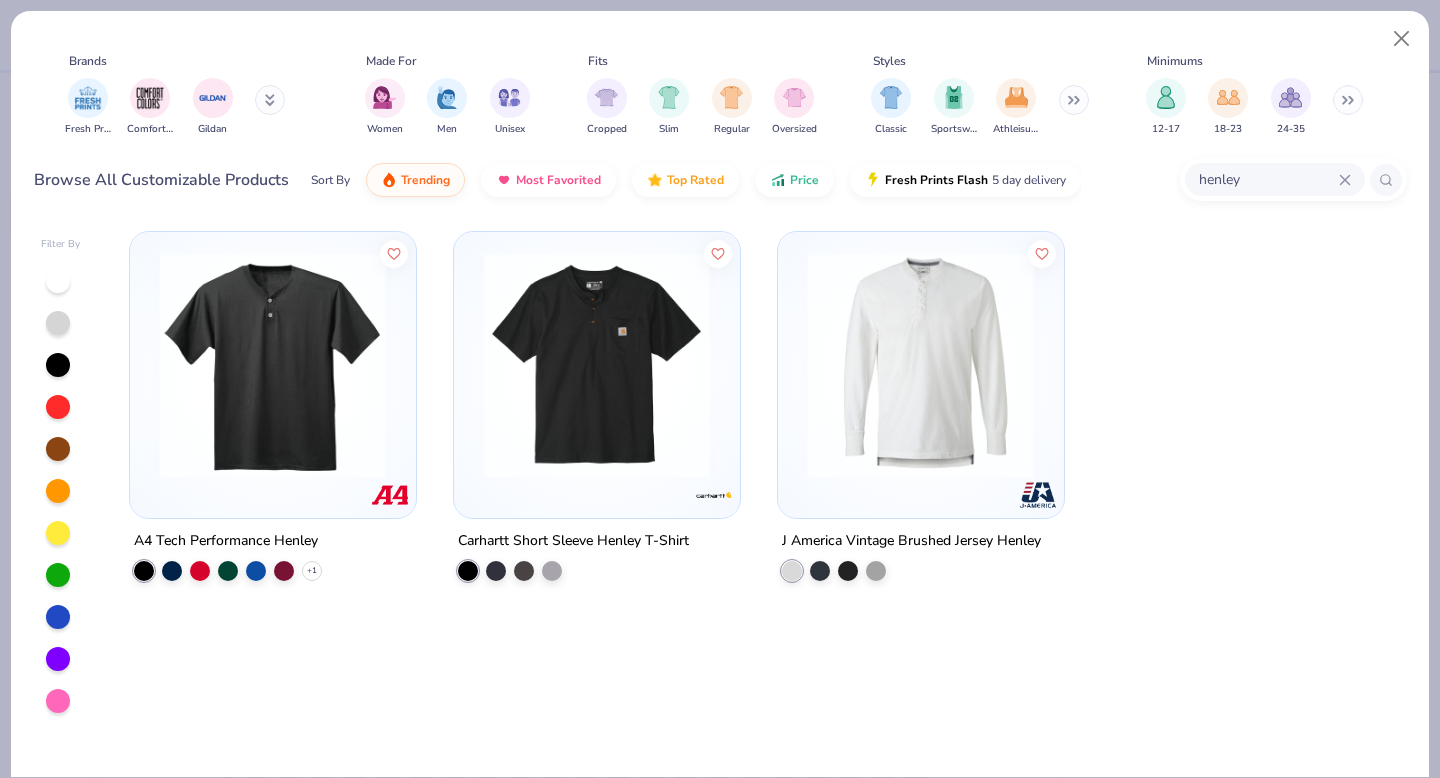 type 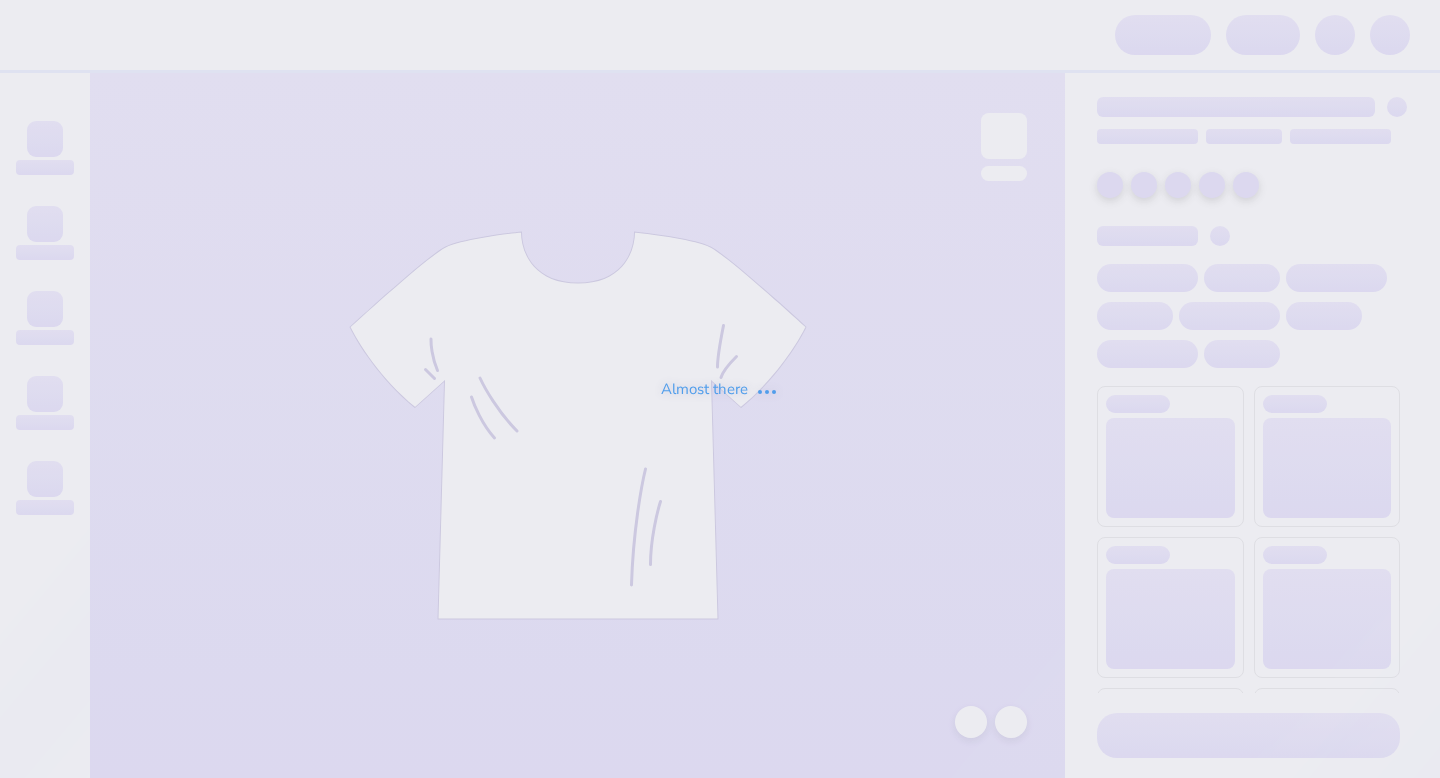 scroll, scrollTop: 0, scrollLeft: 0, axis: both 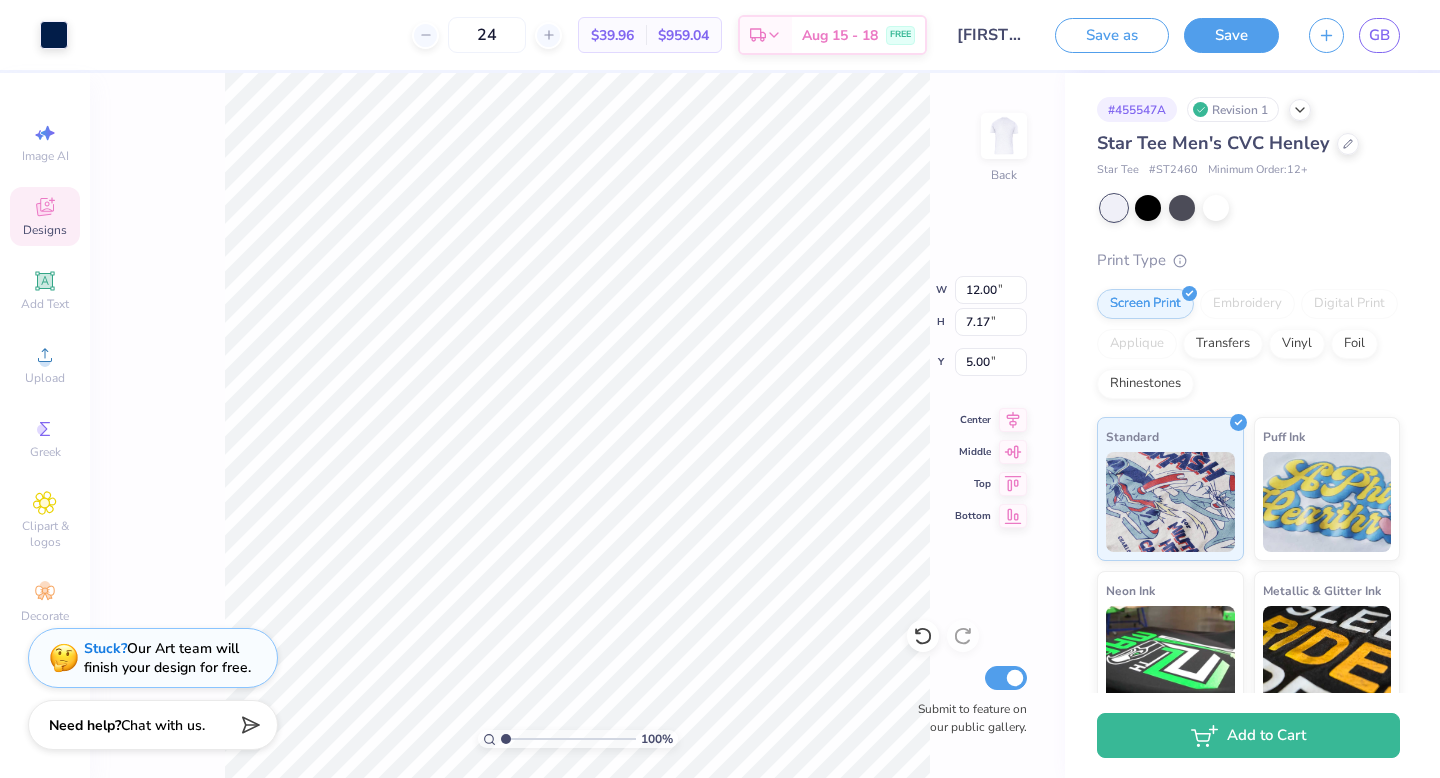 click 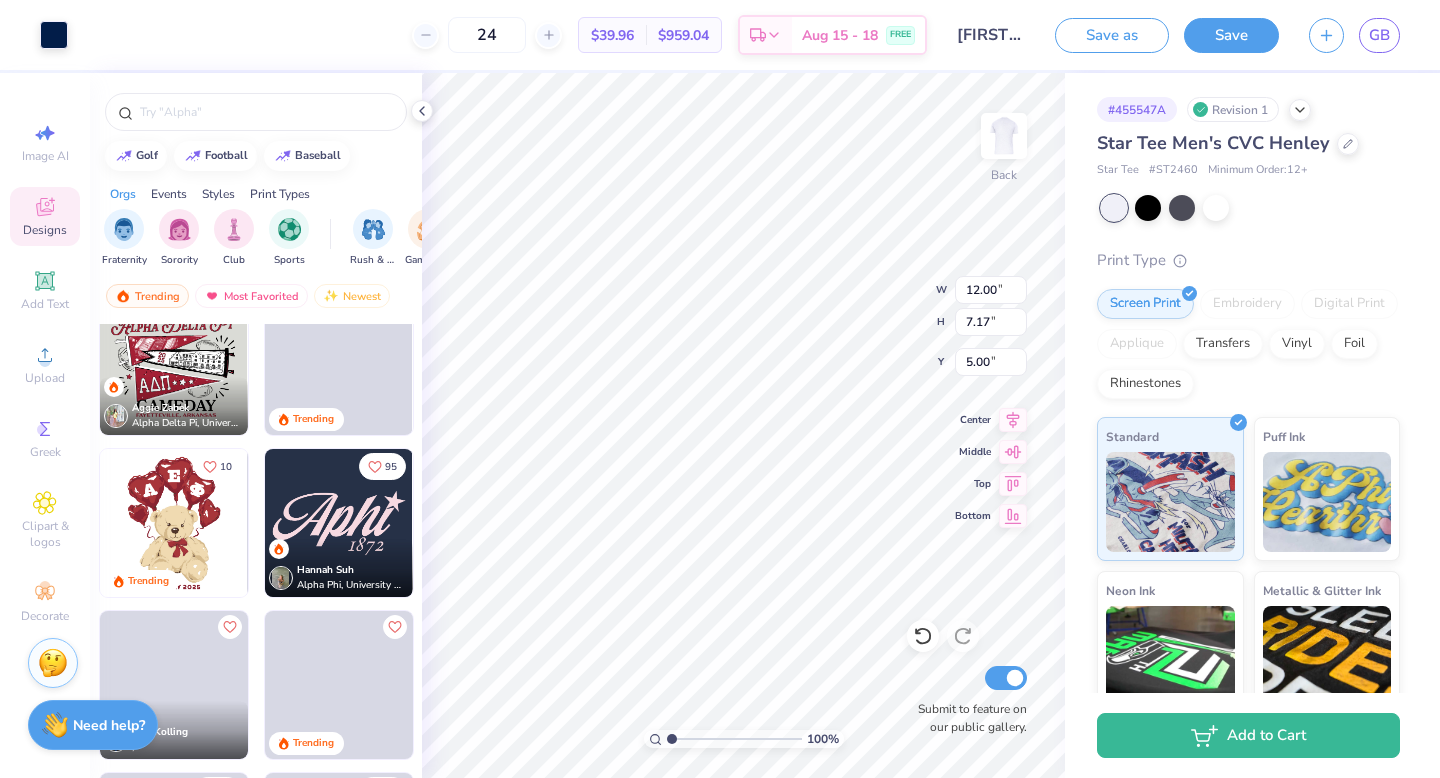 scroll, scrollTop: 1170, scrollLeft: 0, axis: vertical 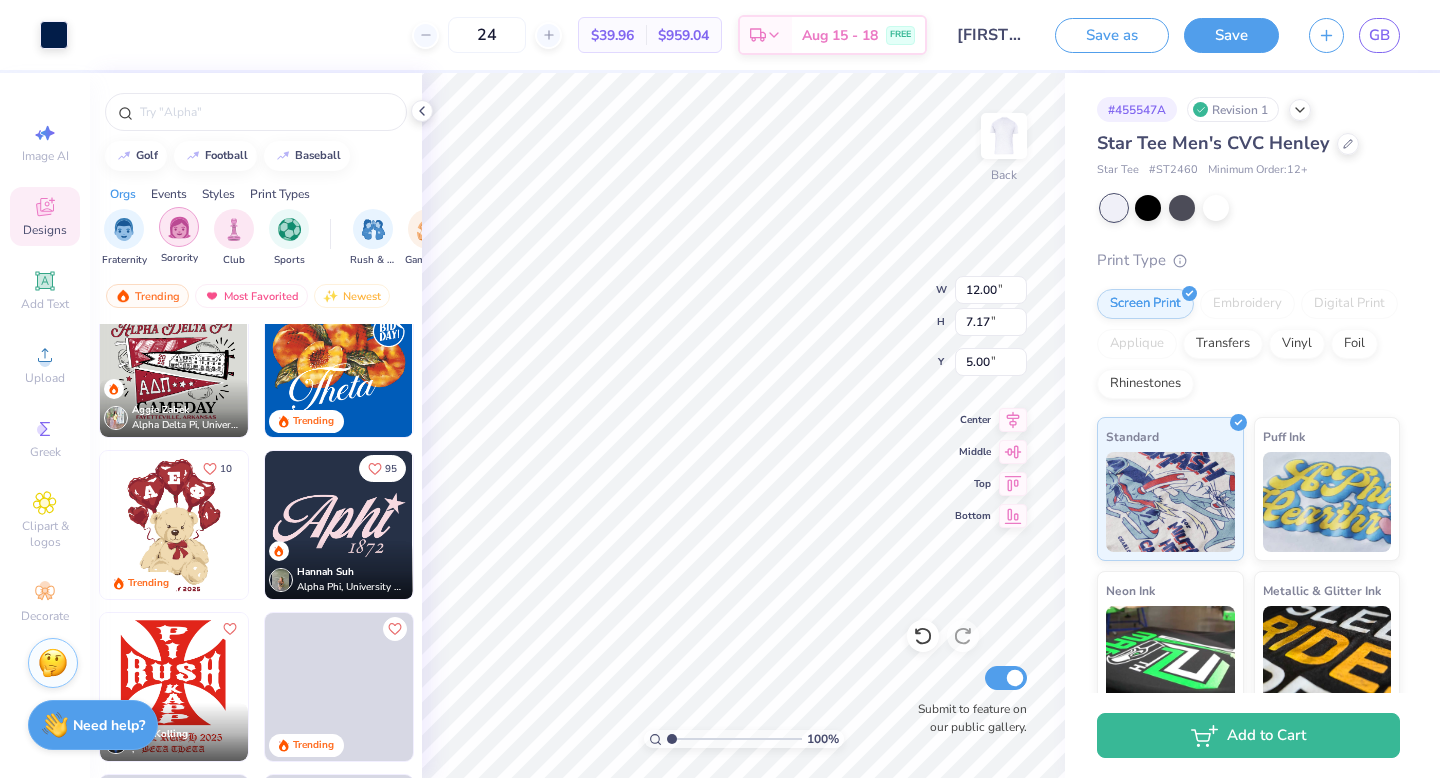 click at bounding box center (179, 227) 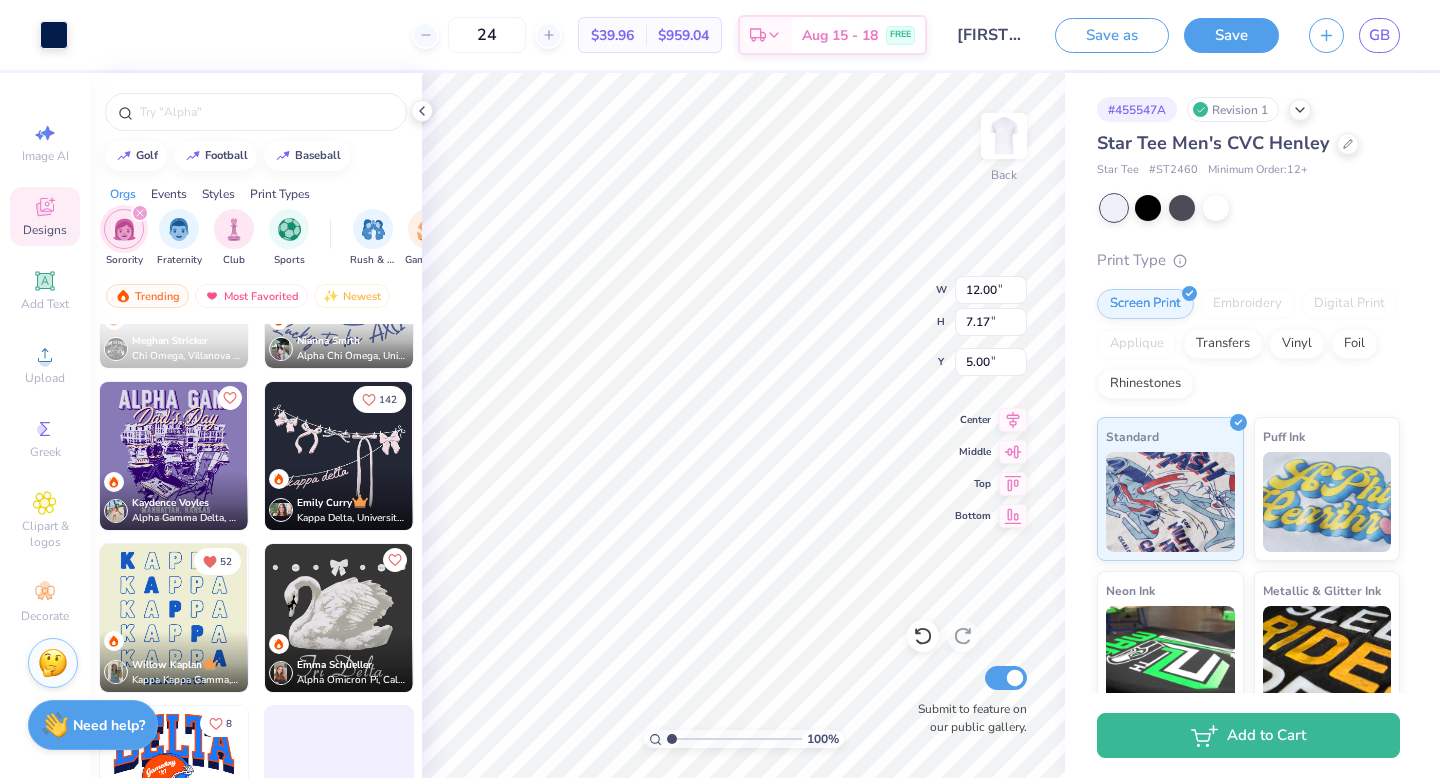 scroll, scrollTop: 5531, scrollLeft: 0, axis: vertical 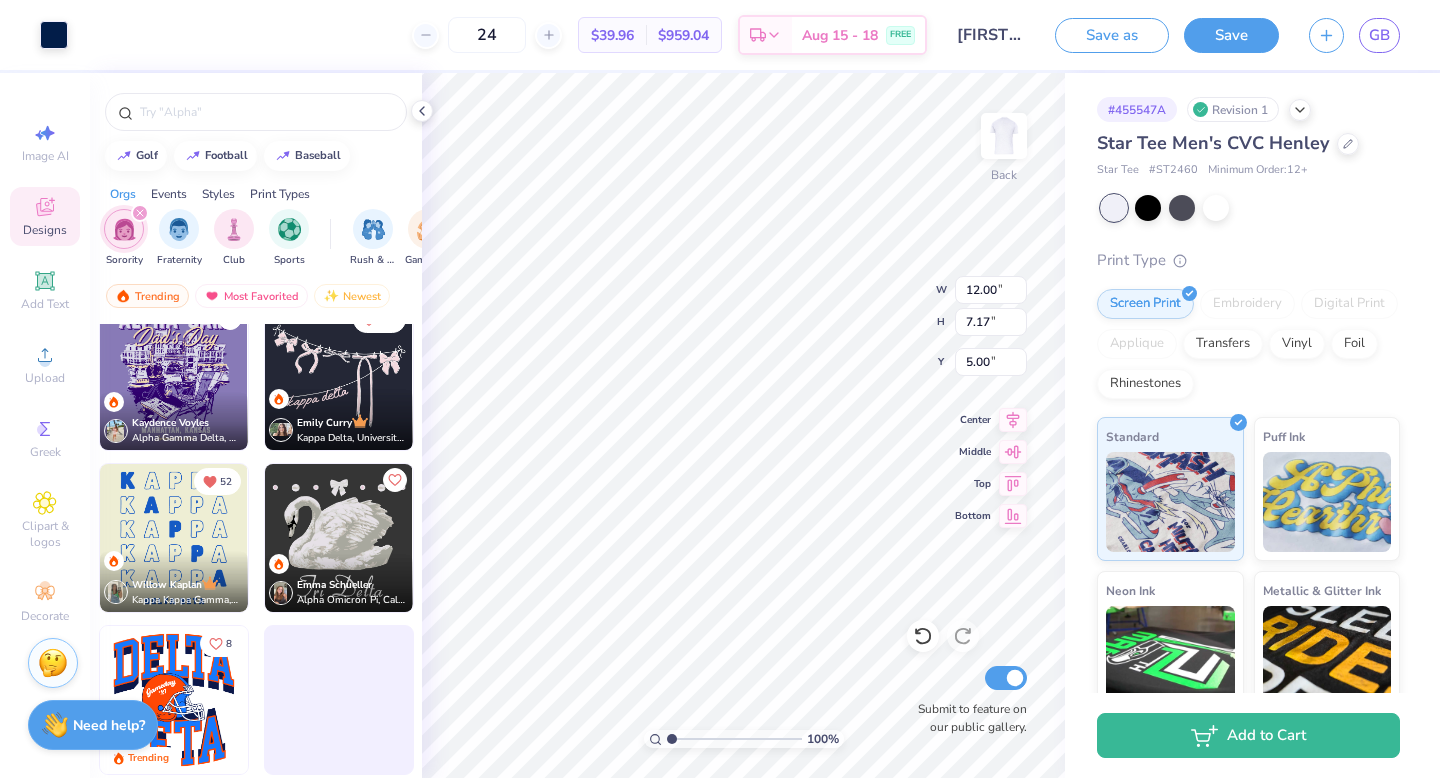 click at bounding box center (140, 213) 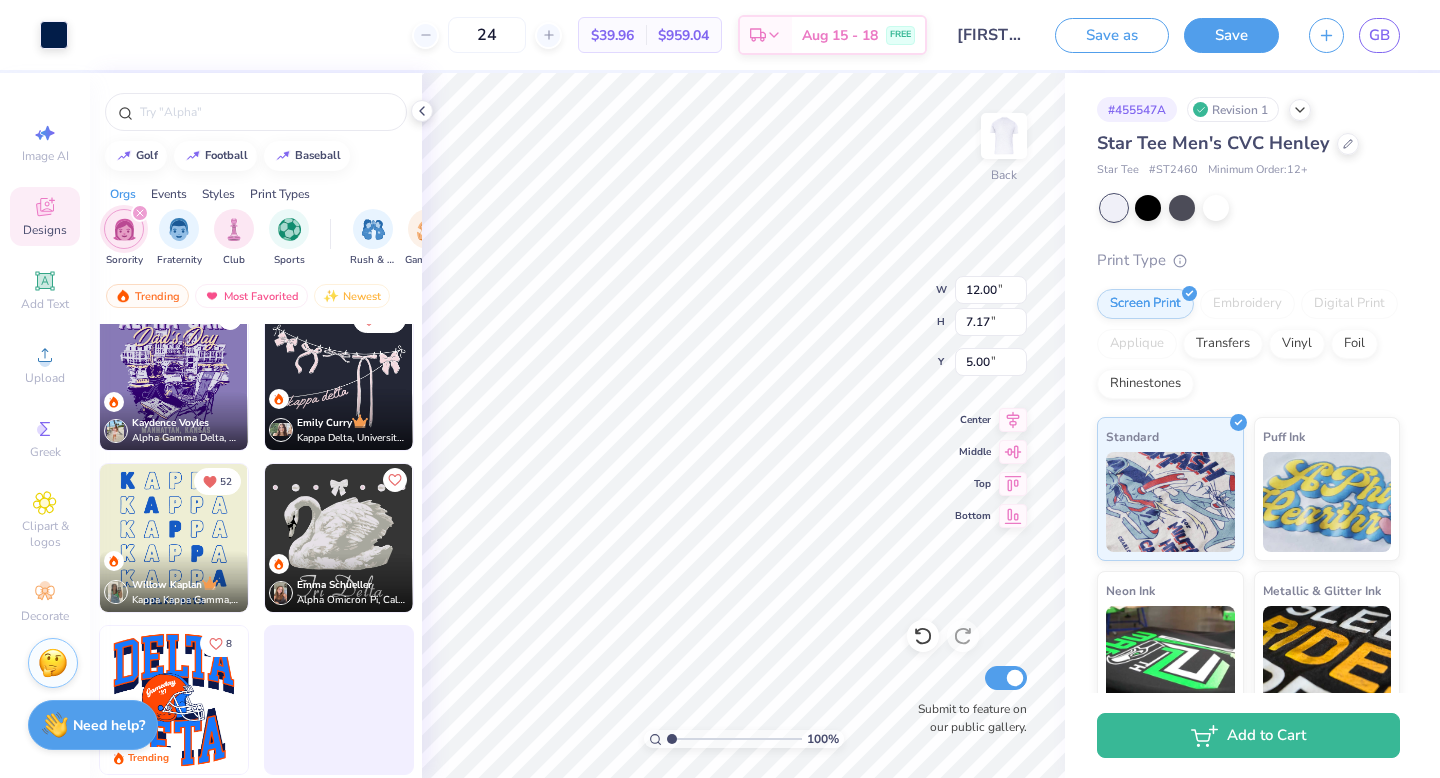 scroll, scrollTop: 4493, scrollLeft: 0, axis: vertical 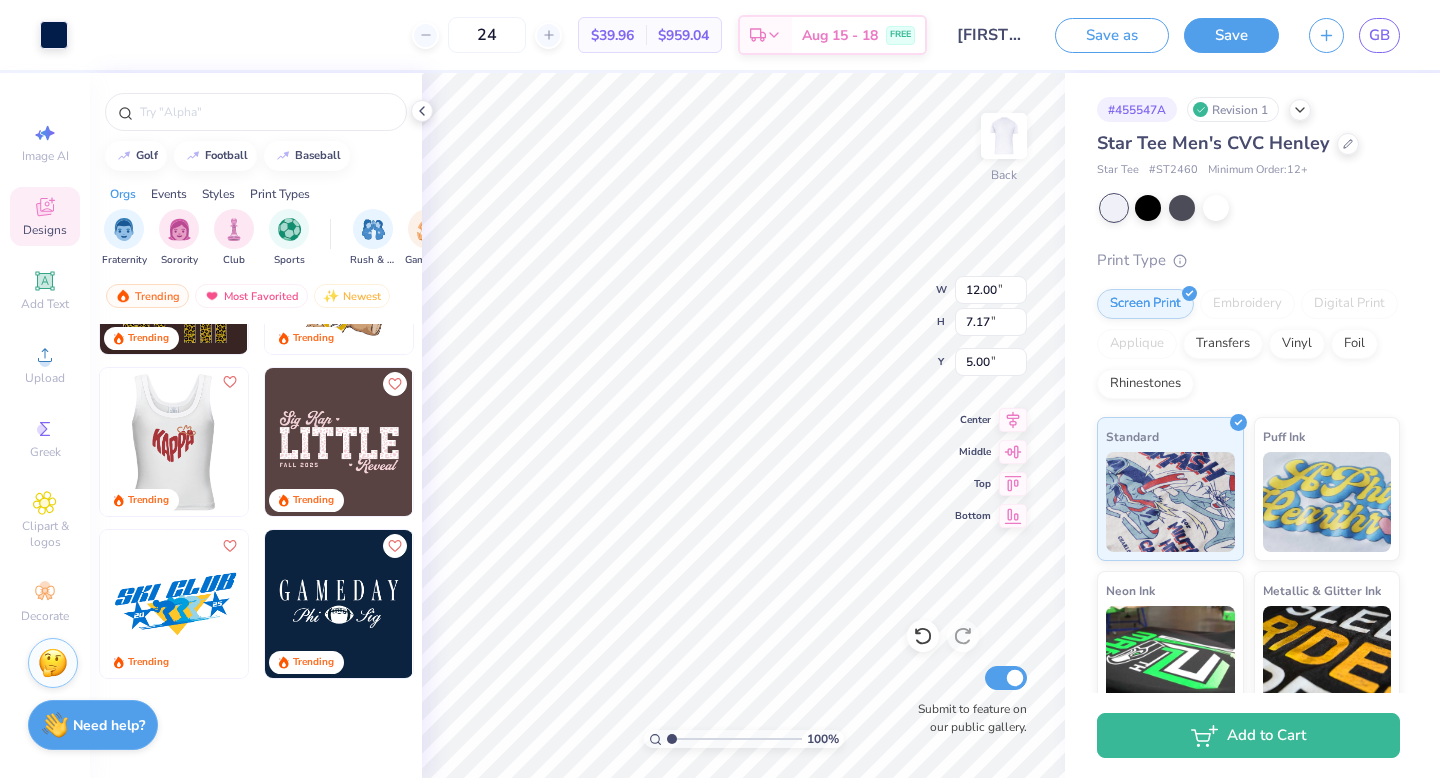 click 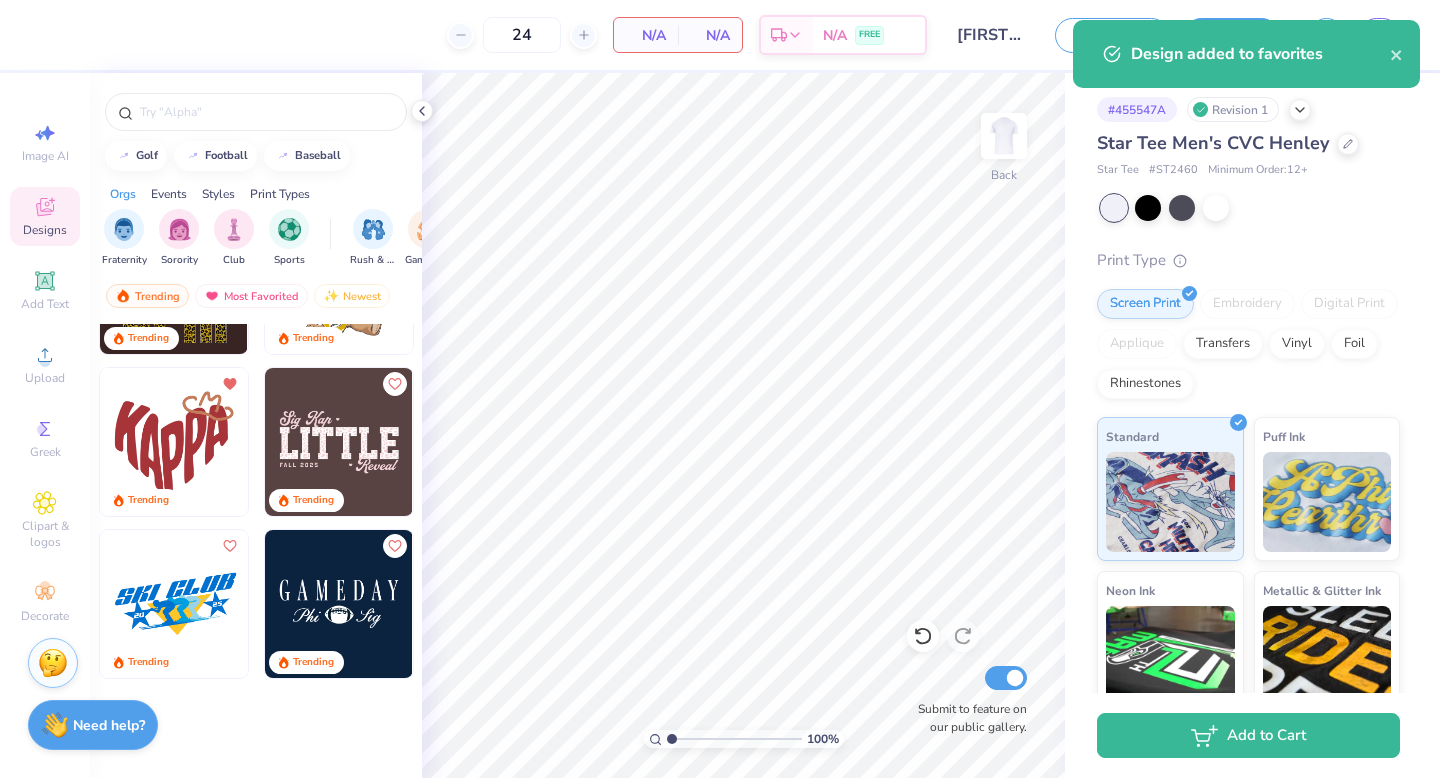 click at bounding box center (174, 442) 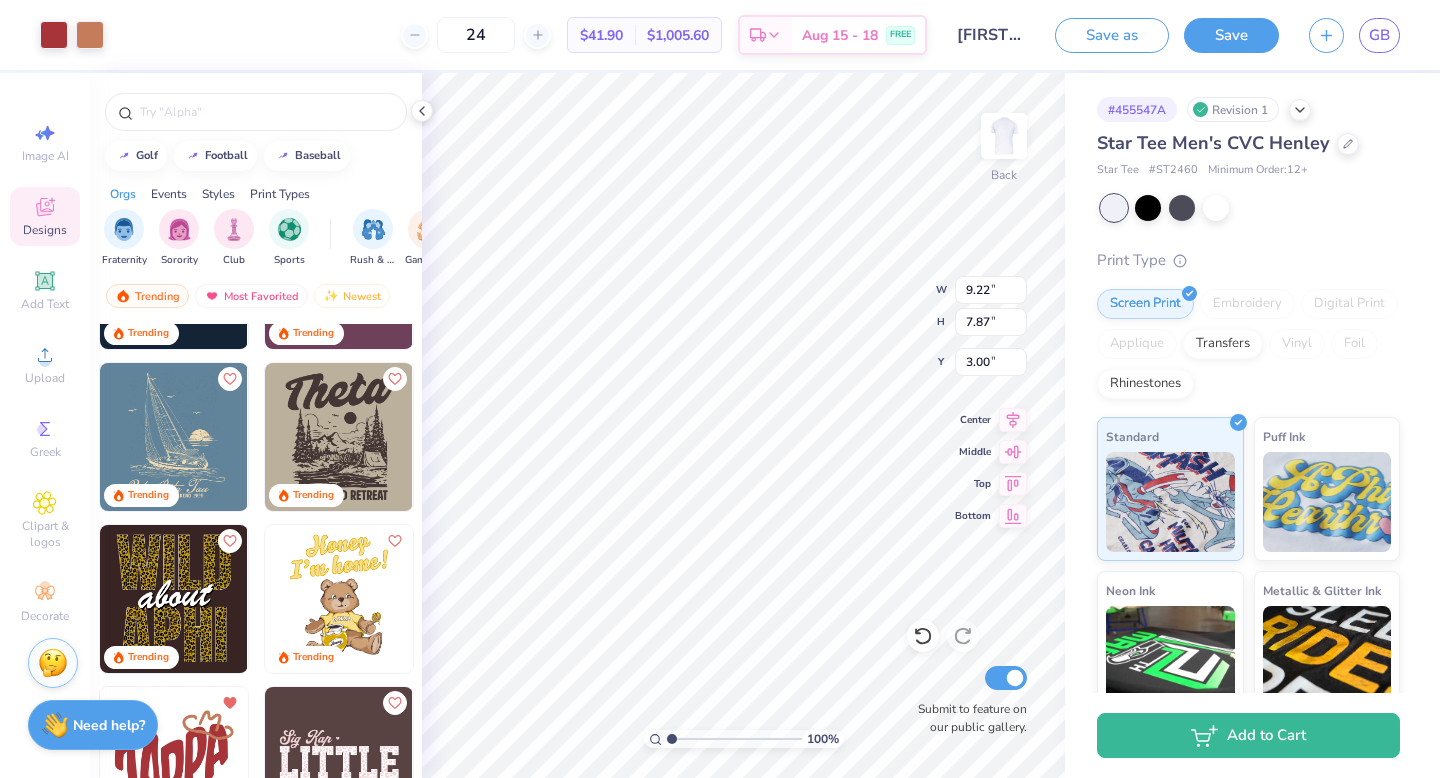 scroll, scrollTop: 3736, scrollLeft: 0, axis: vertical 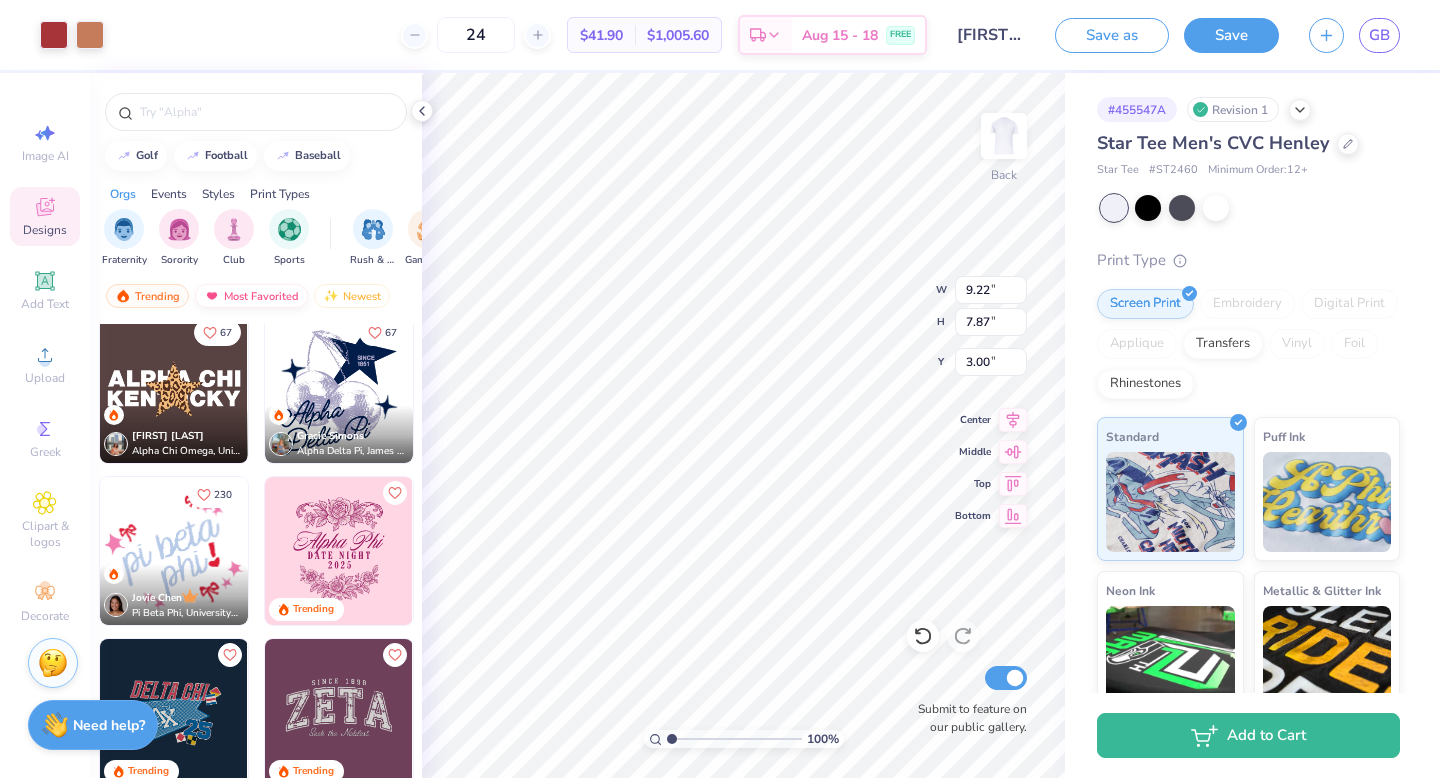 click on "Most Favorited" at bounding box center [251, 296] 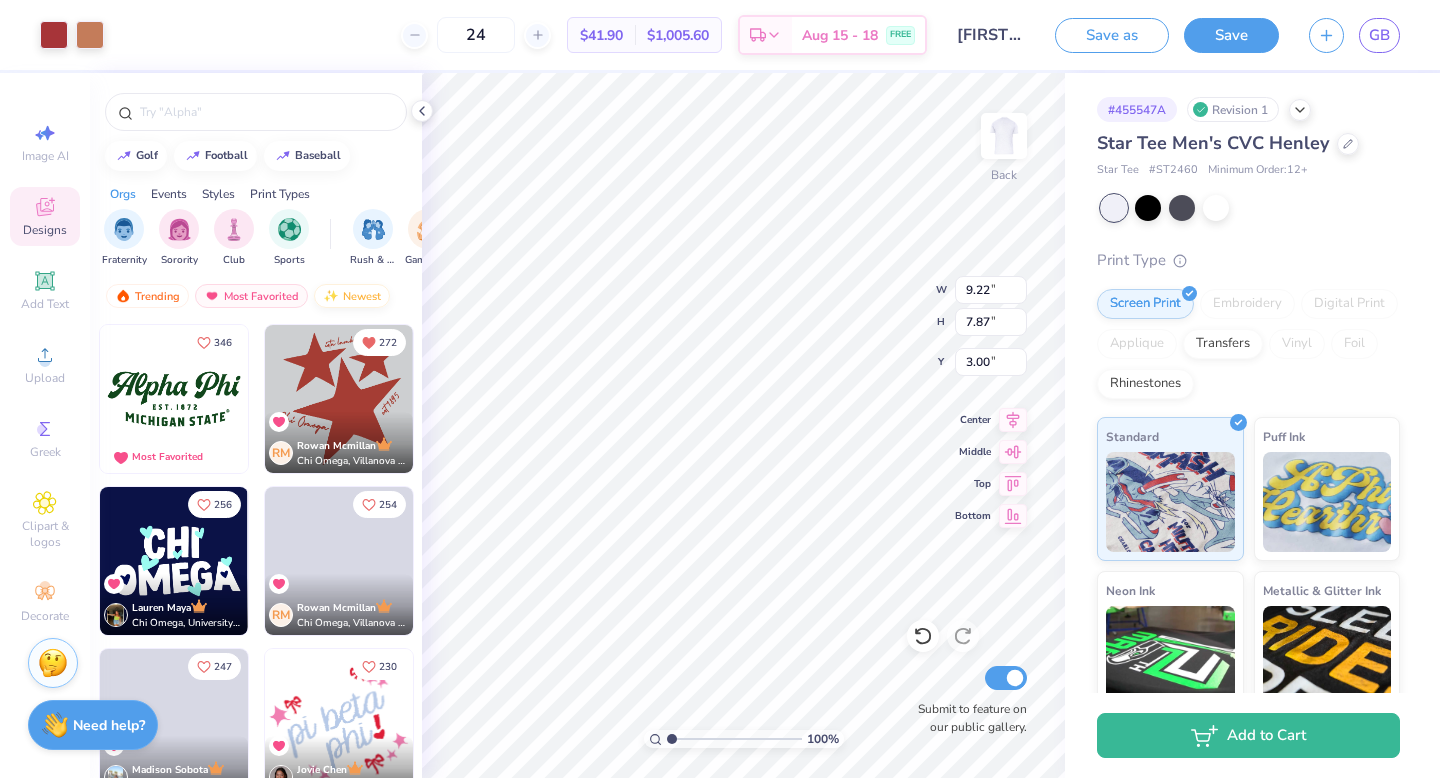 click on "Newest" at bounding box center [352, 296] 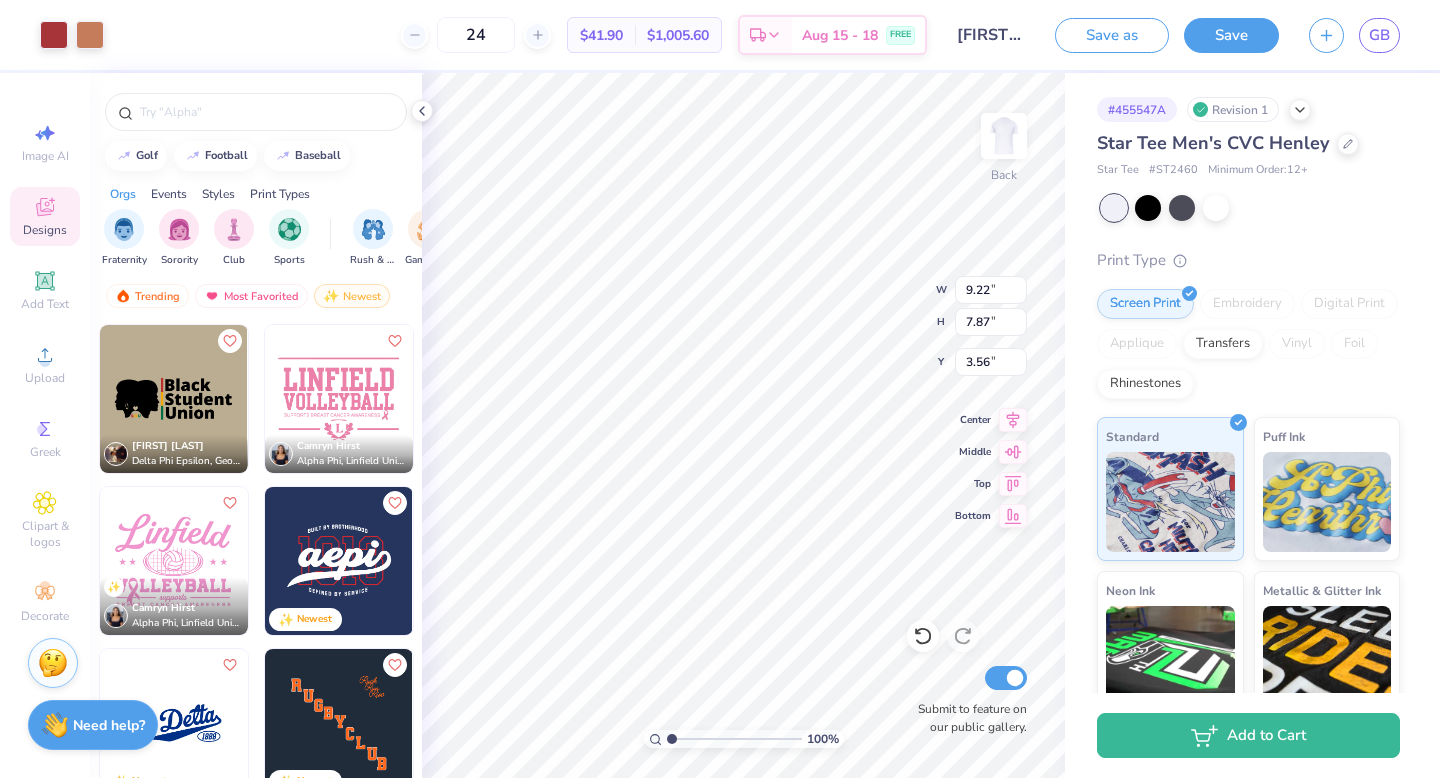 type on "3.56" 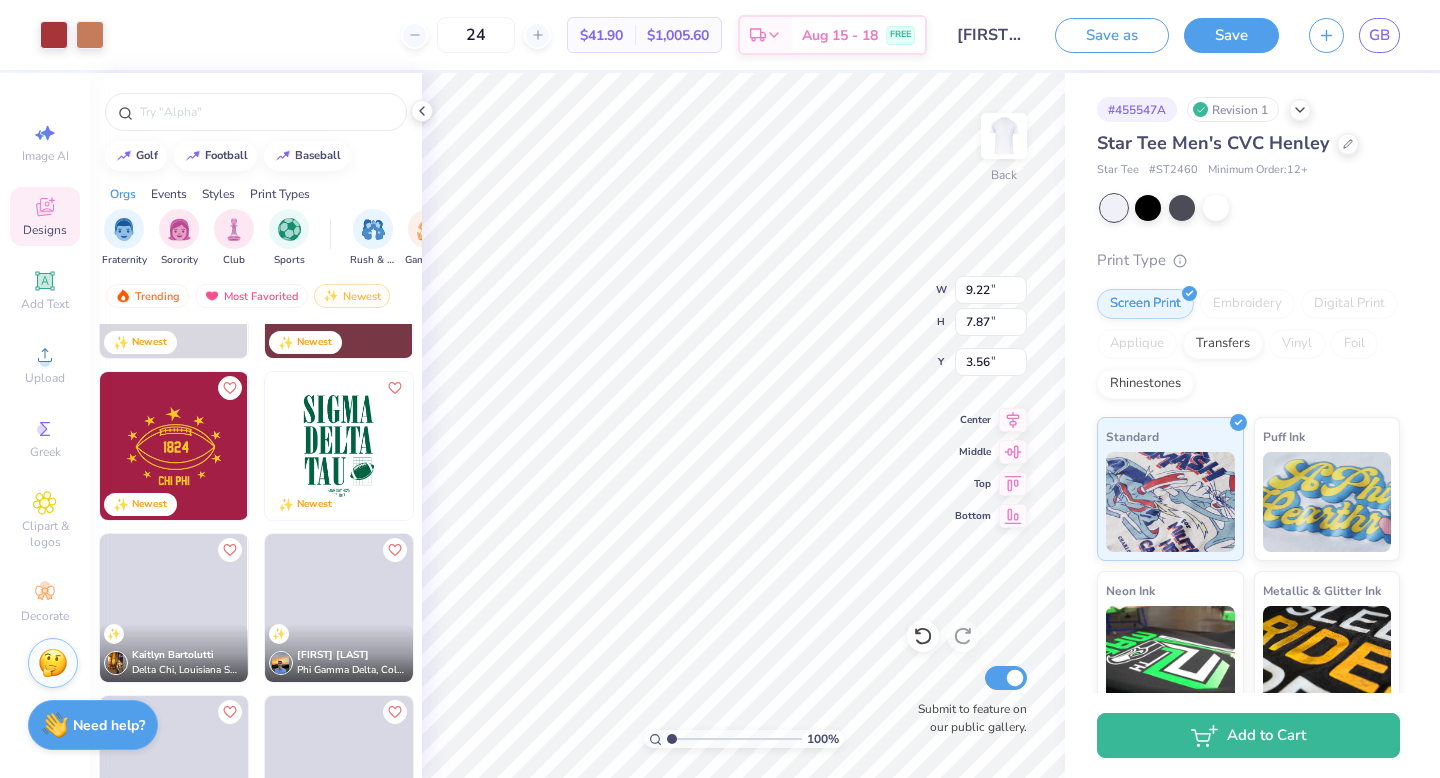 scroll, scrollTop: 602, scrollLeft: 0, axis: vertical 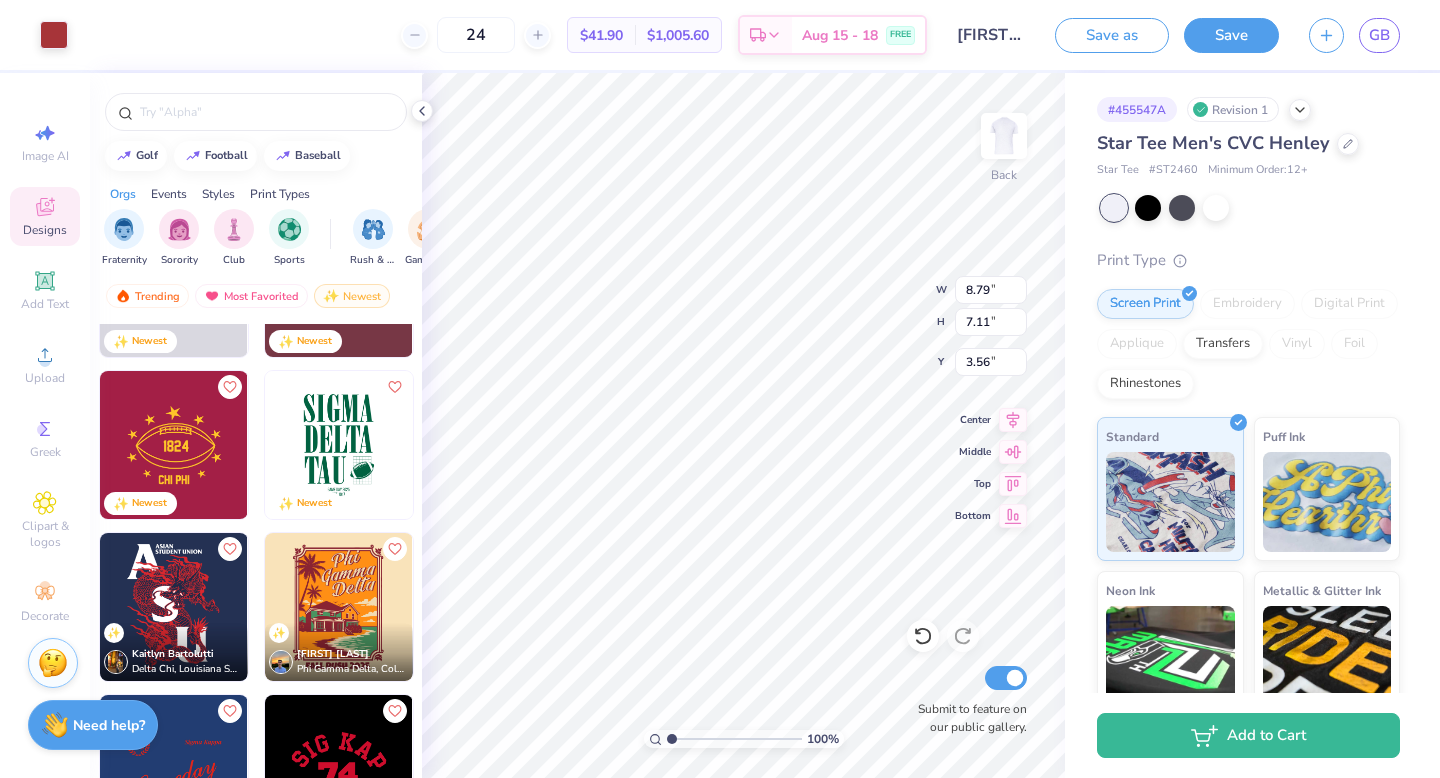 type on "8.79" 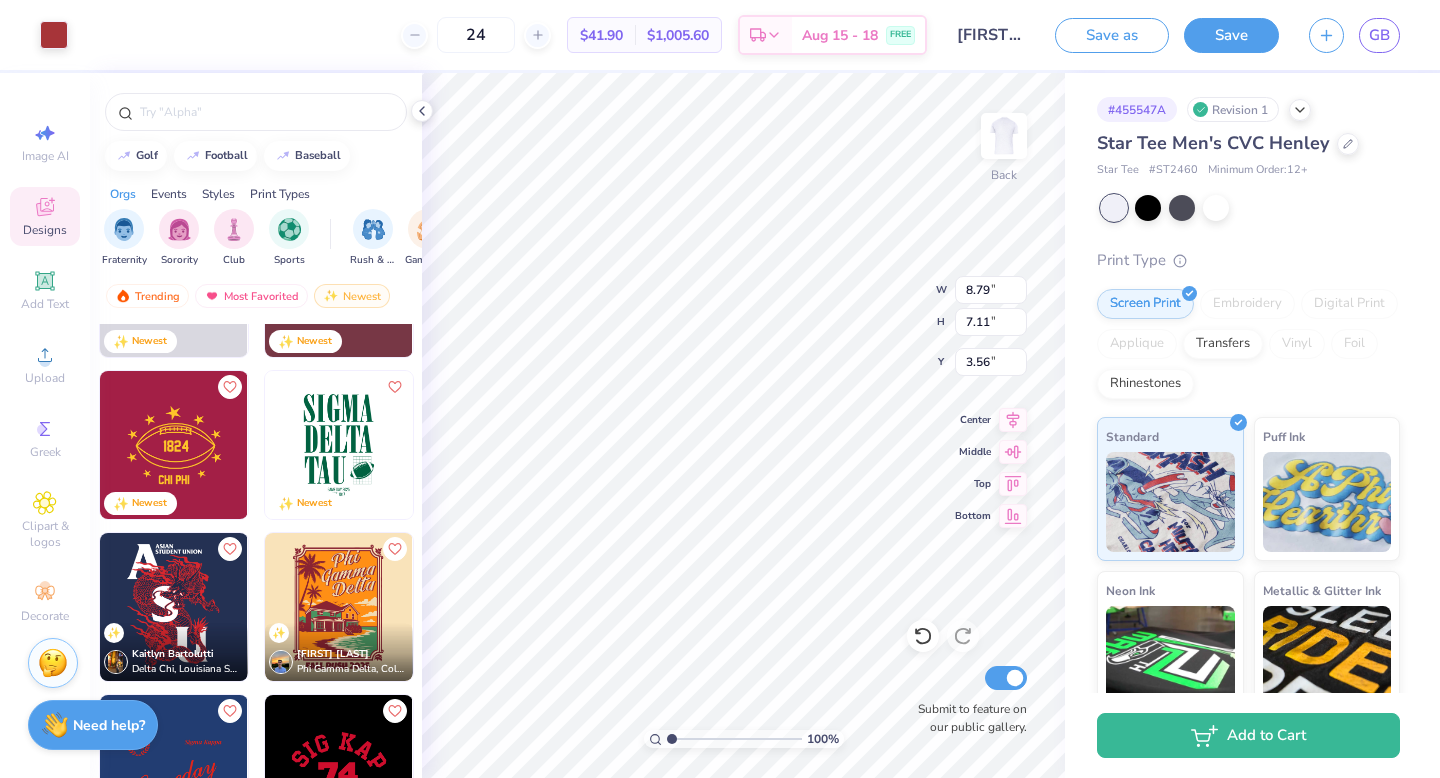 type on "7.11" 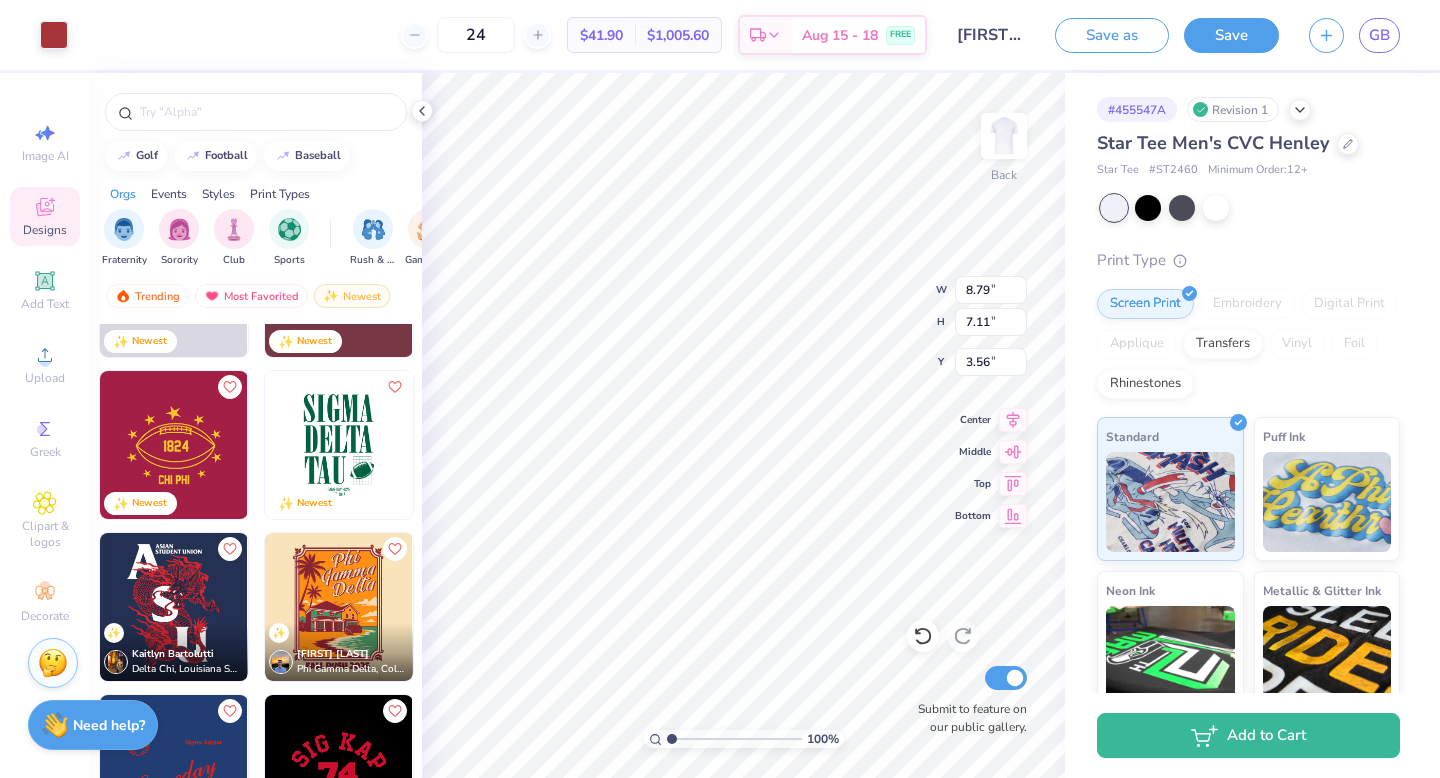 type on "4.32" 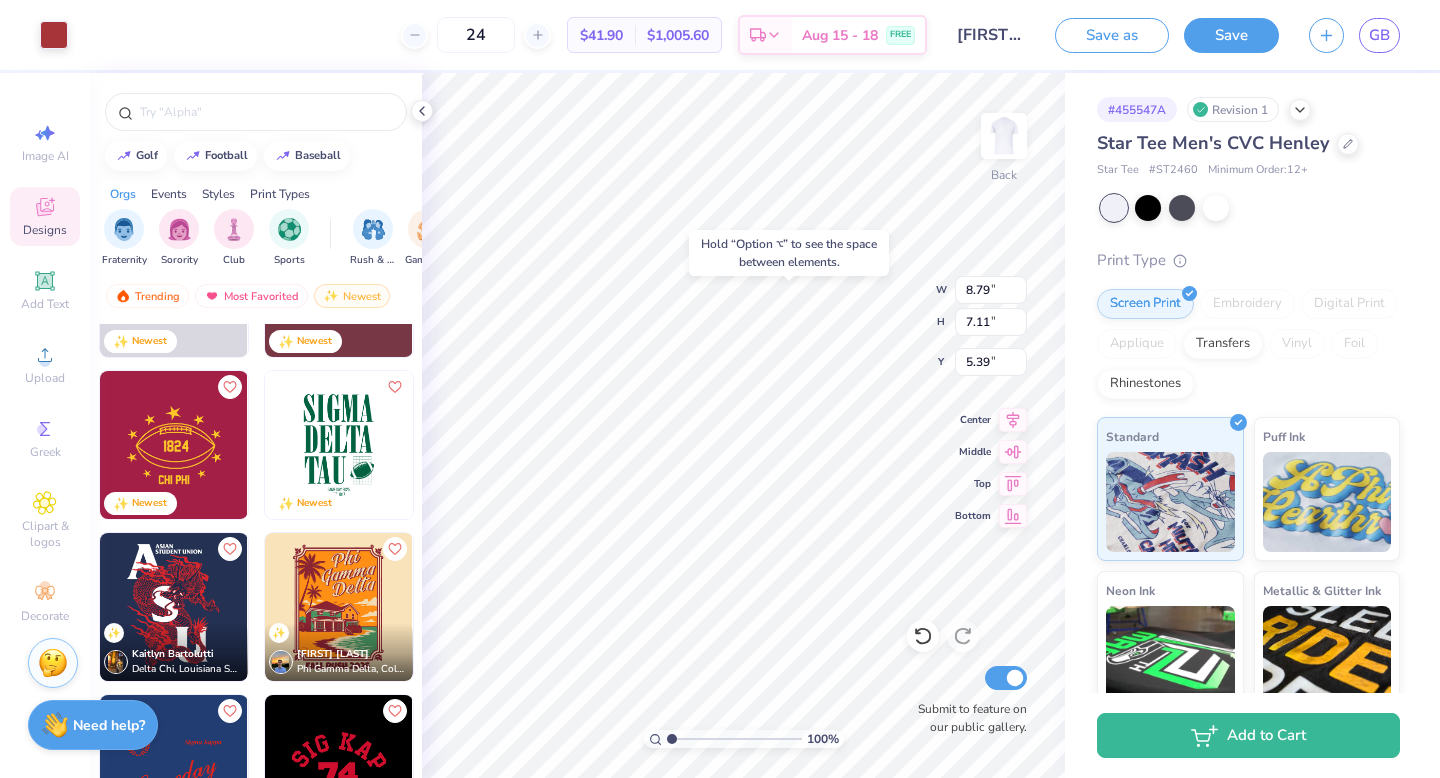 type on "5.39" 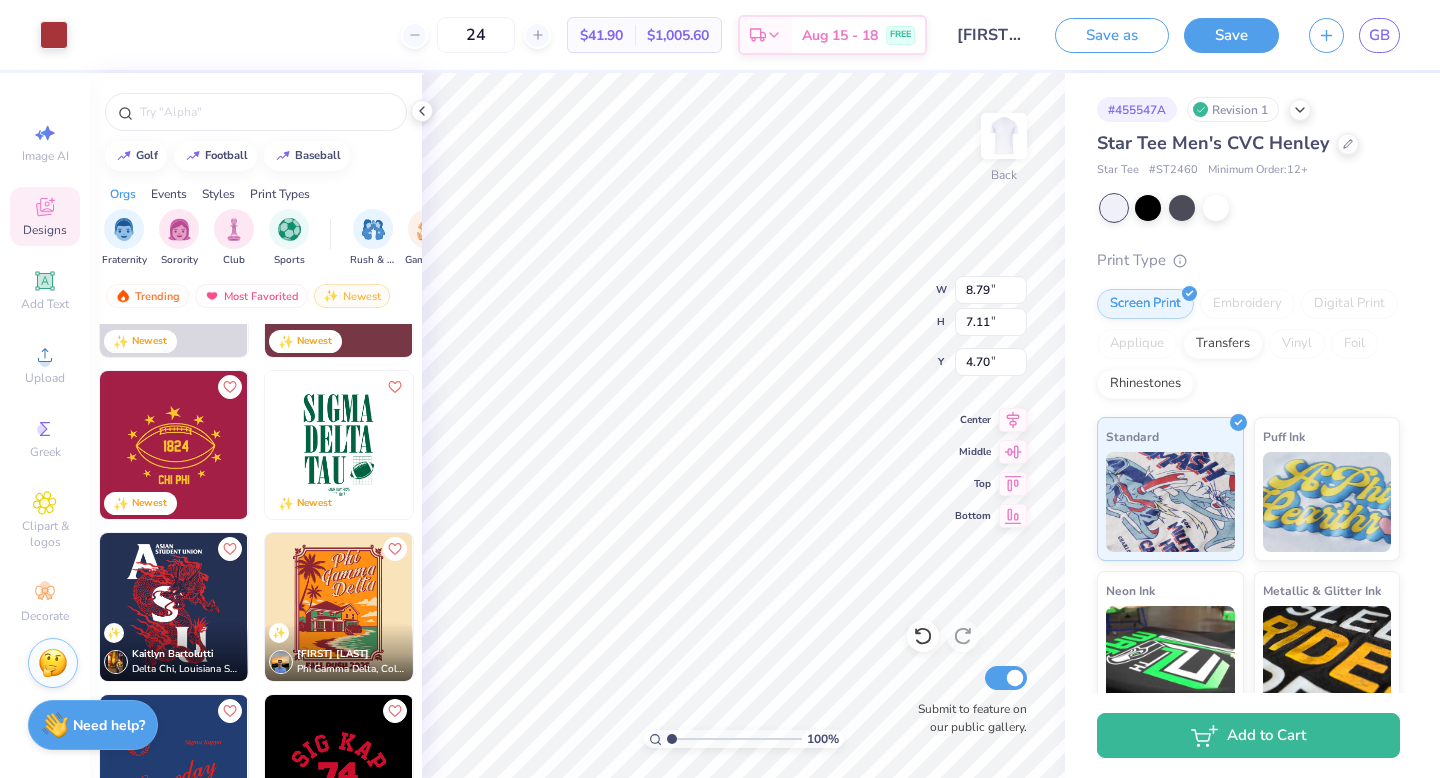 type on "4.70" 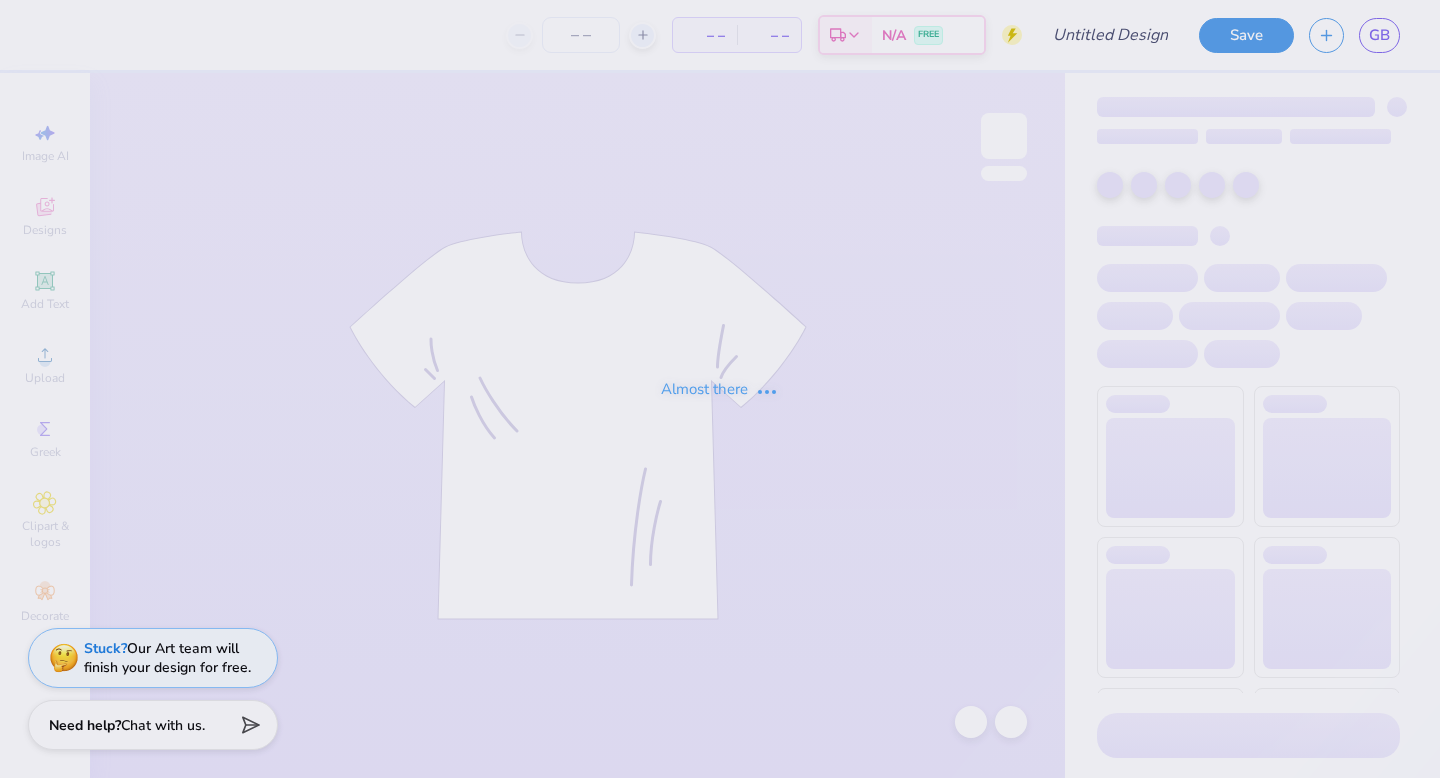 scroll, scrollTop: 0, scrollLeft: 0, axis: both 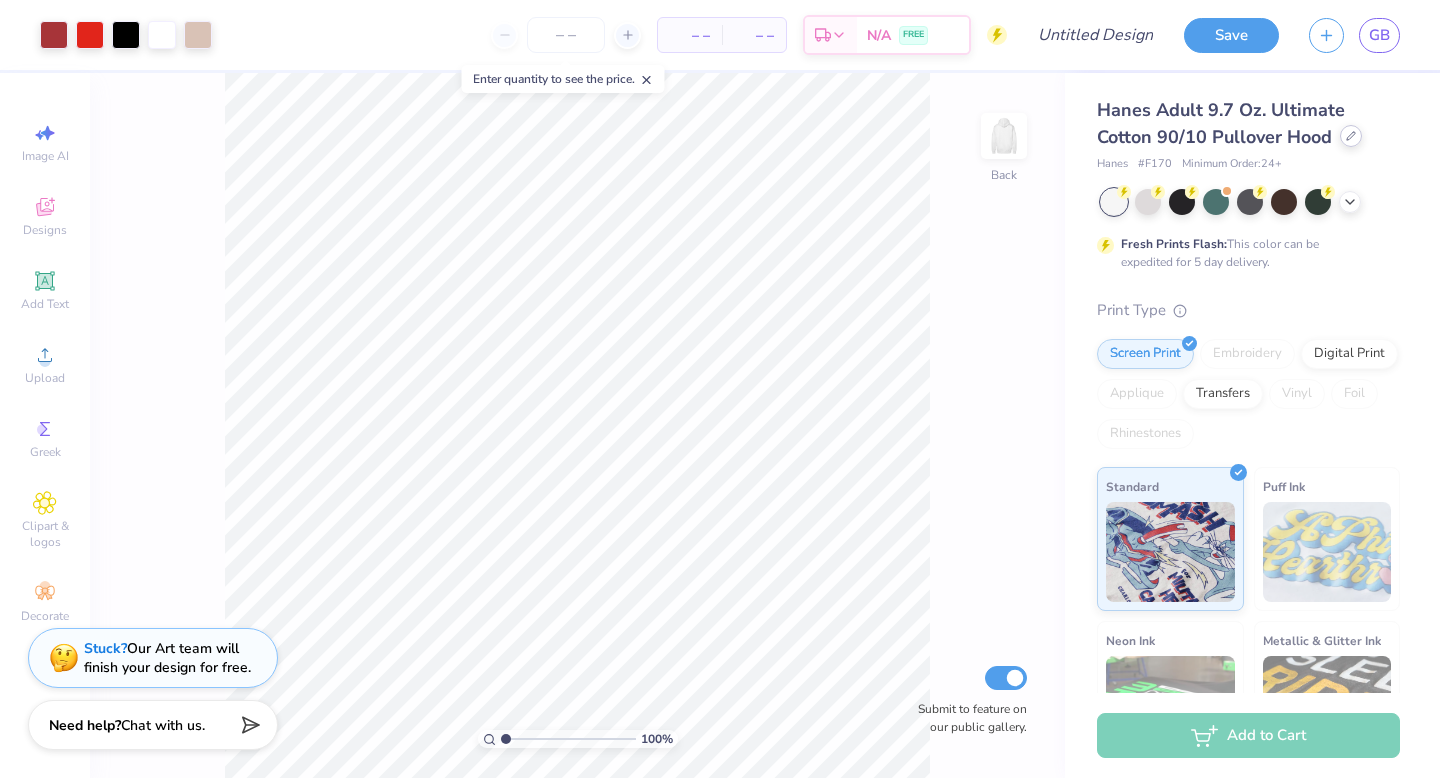 click 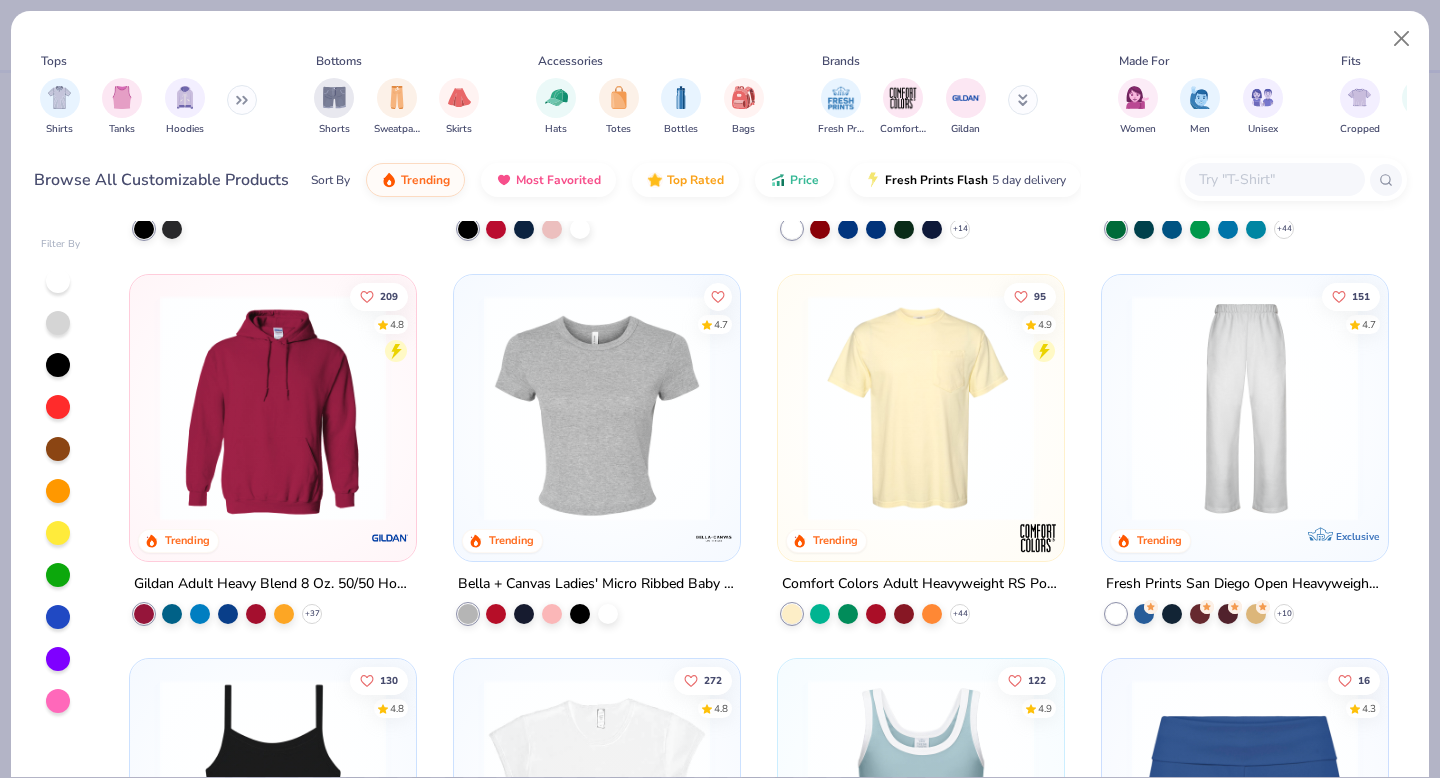 scroll, scrollTop: 729, scrollLeft: 0, axis: vertical 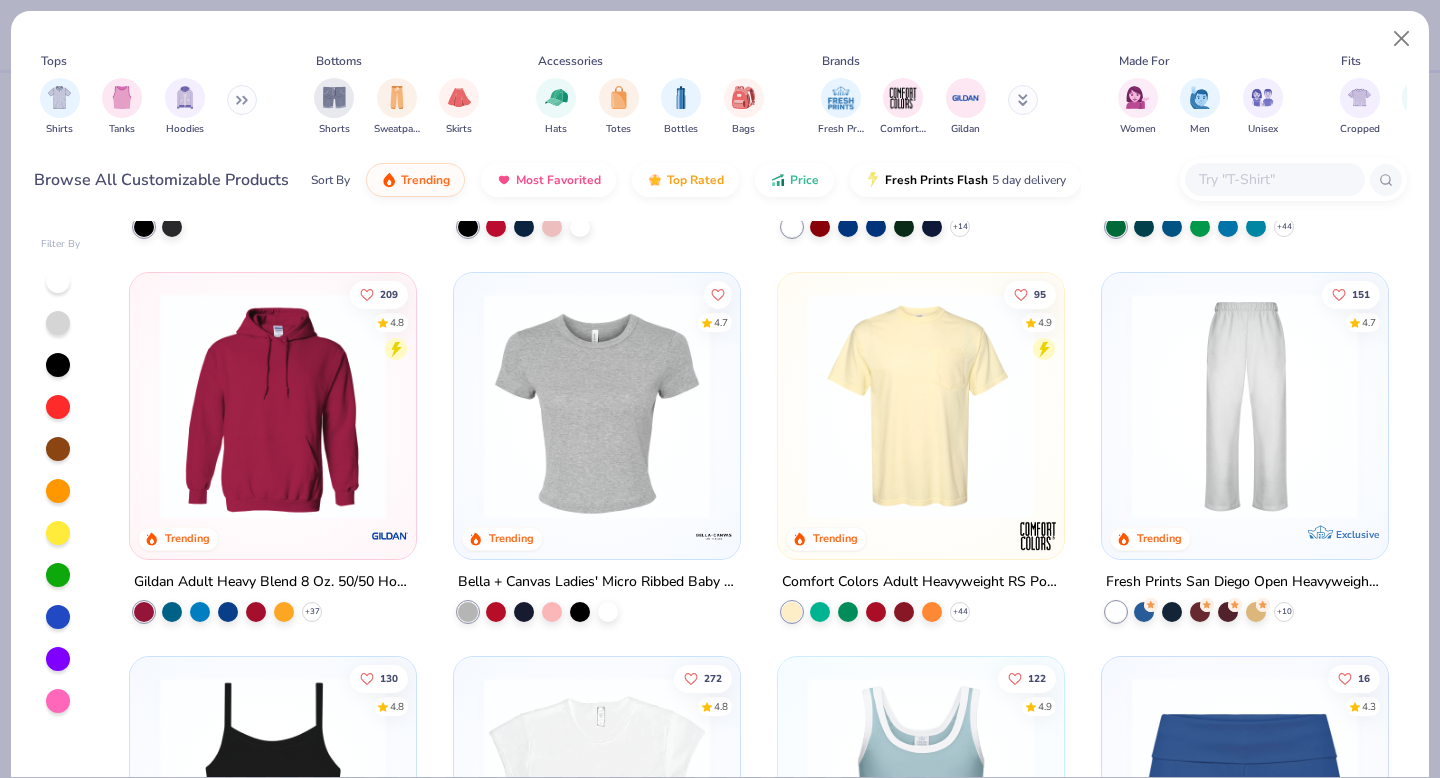 click at bounding box center [921, 405] 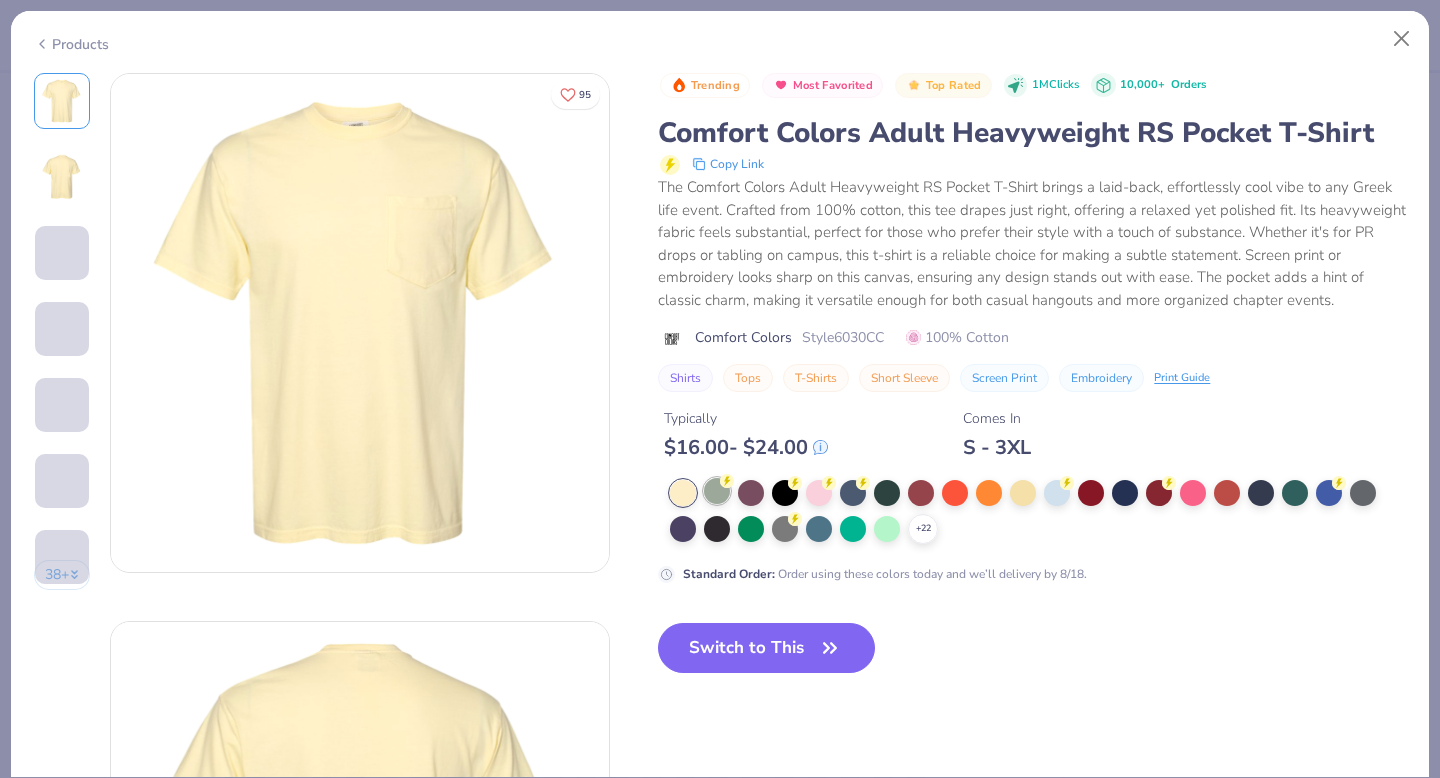click at bounding box center (717, 491) 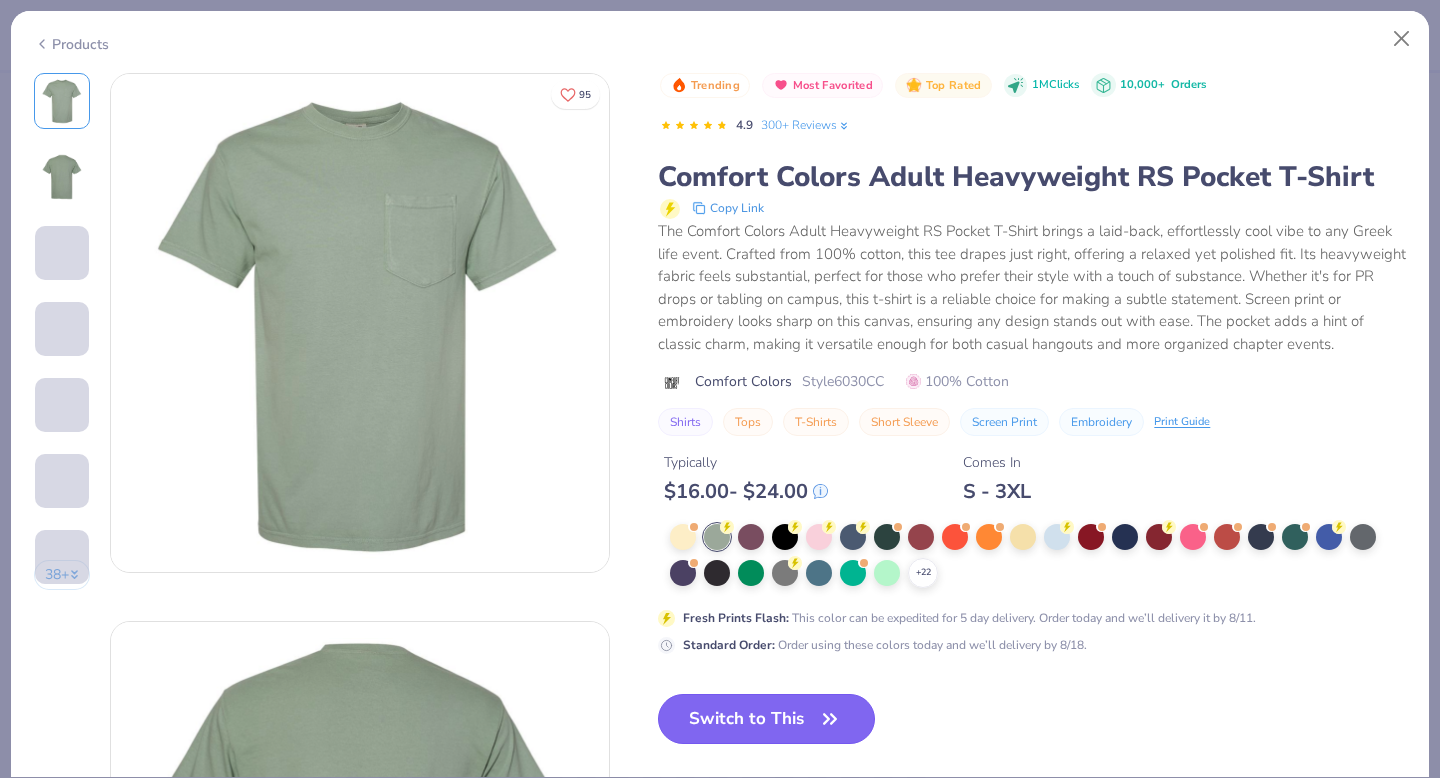 click on "Switch to This" at bounding box center (766, 719) 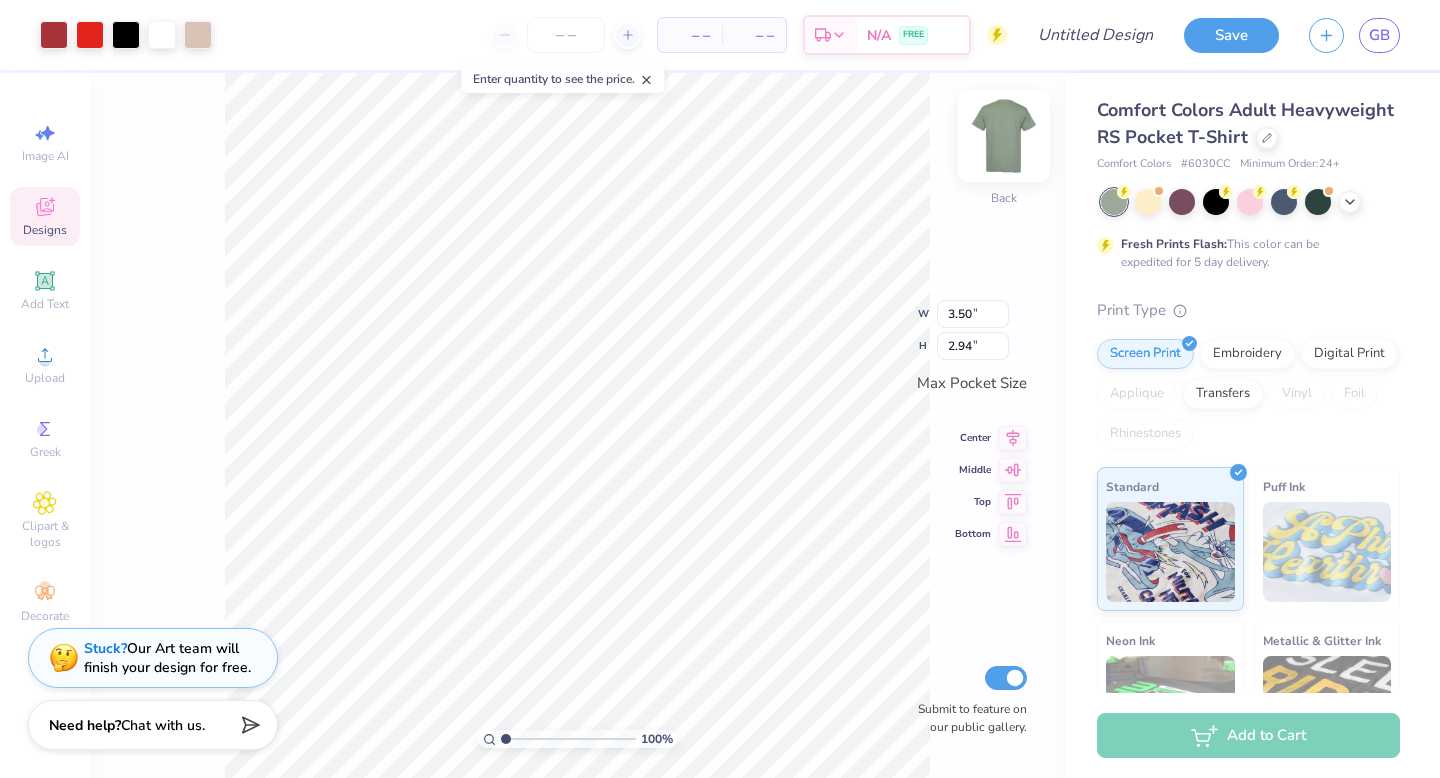 click at bounding box center (1004, 136) 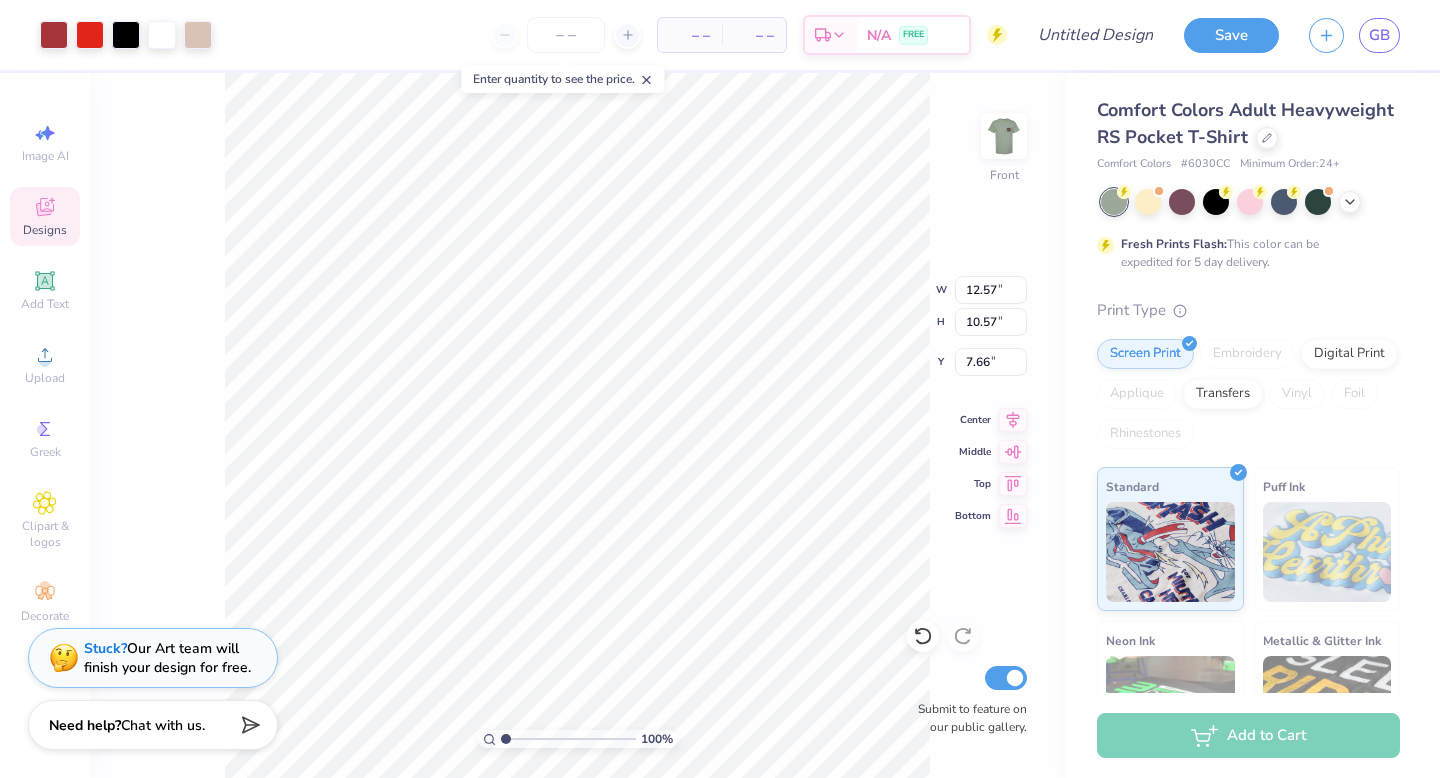 type on "12.57" 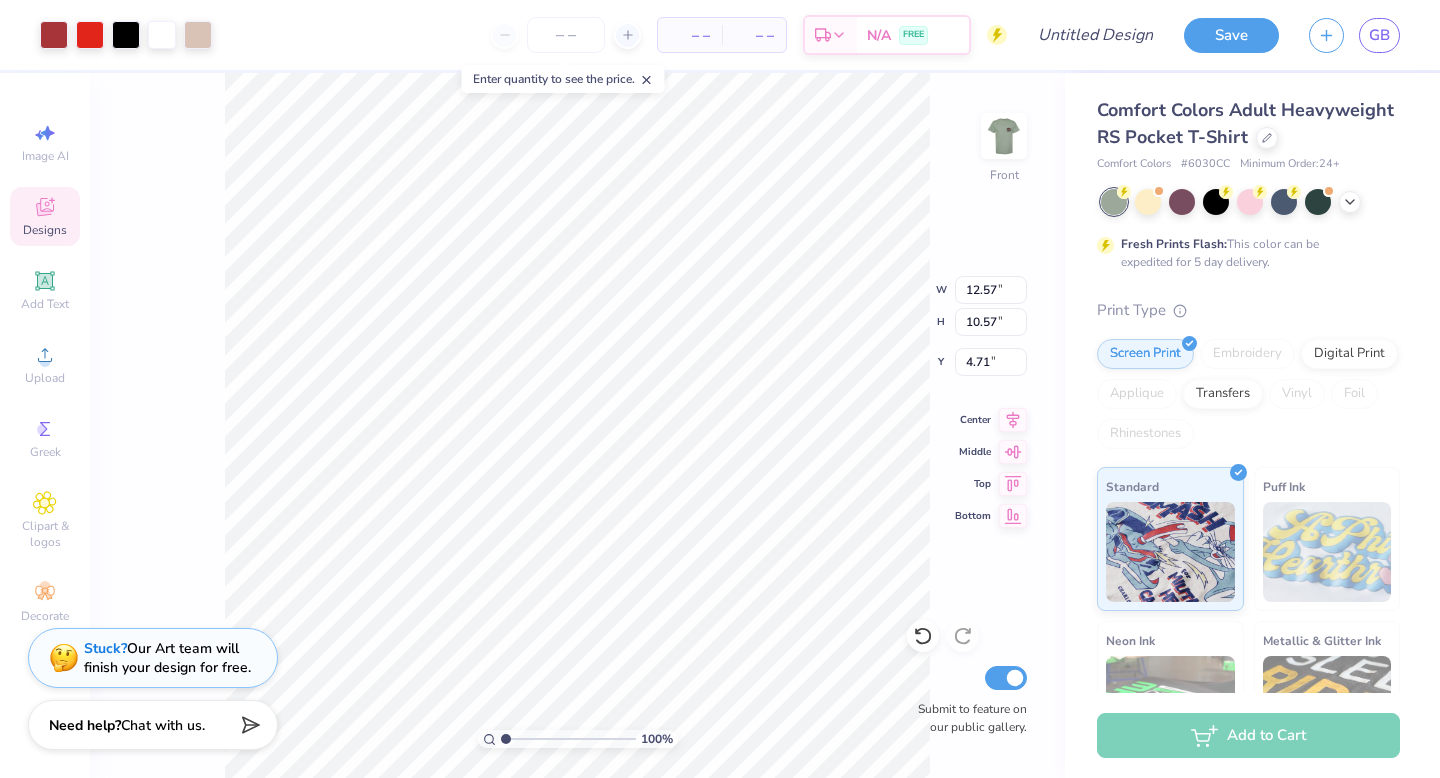 type on "13.05" 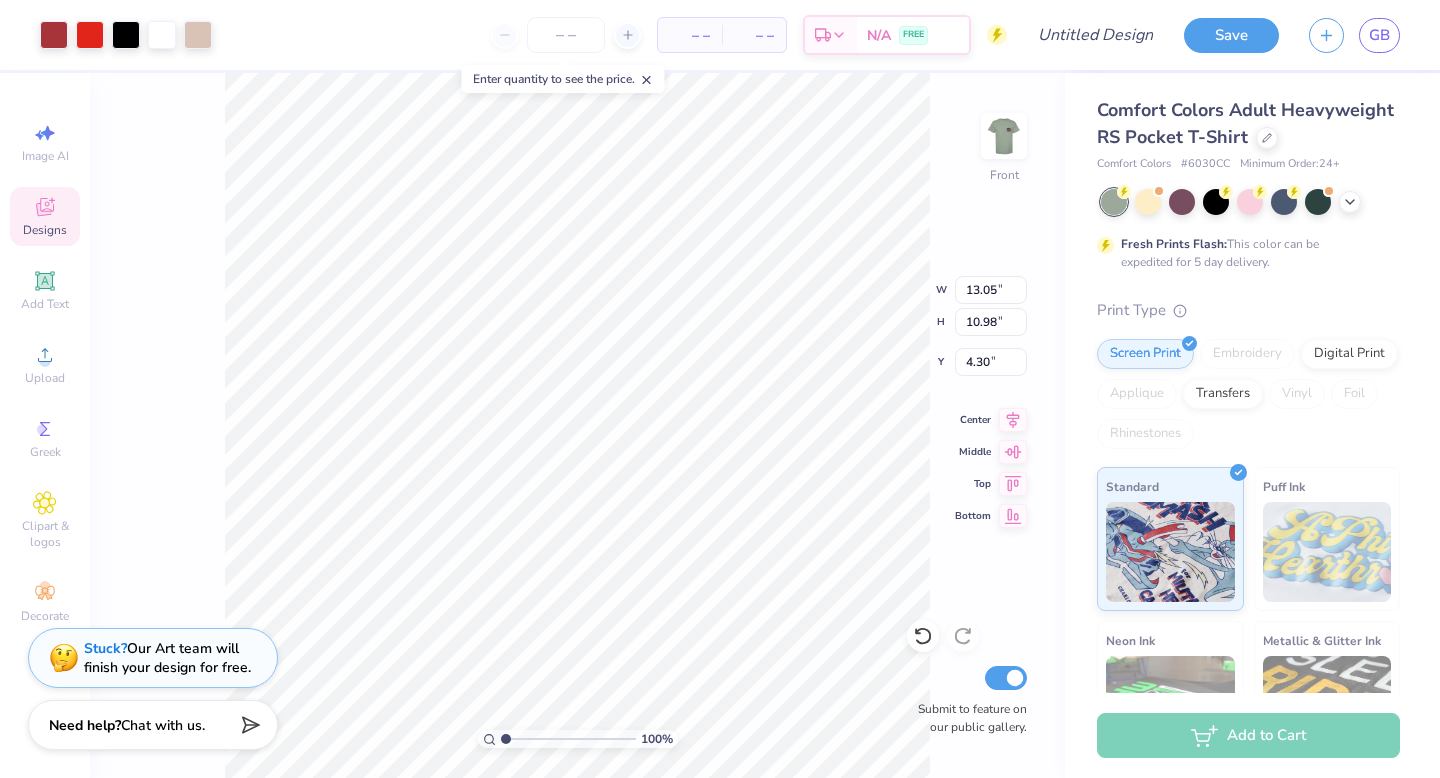 type on "4.26" 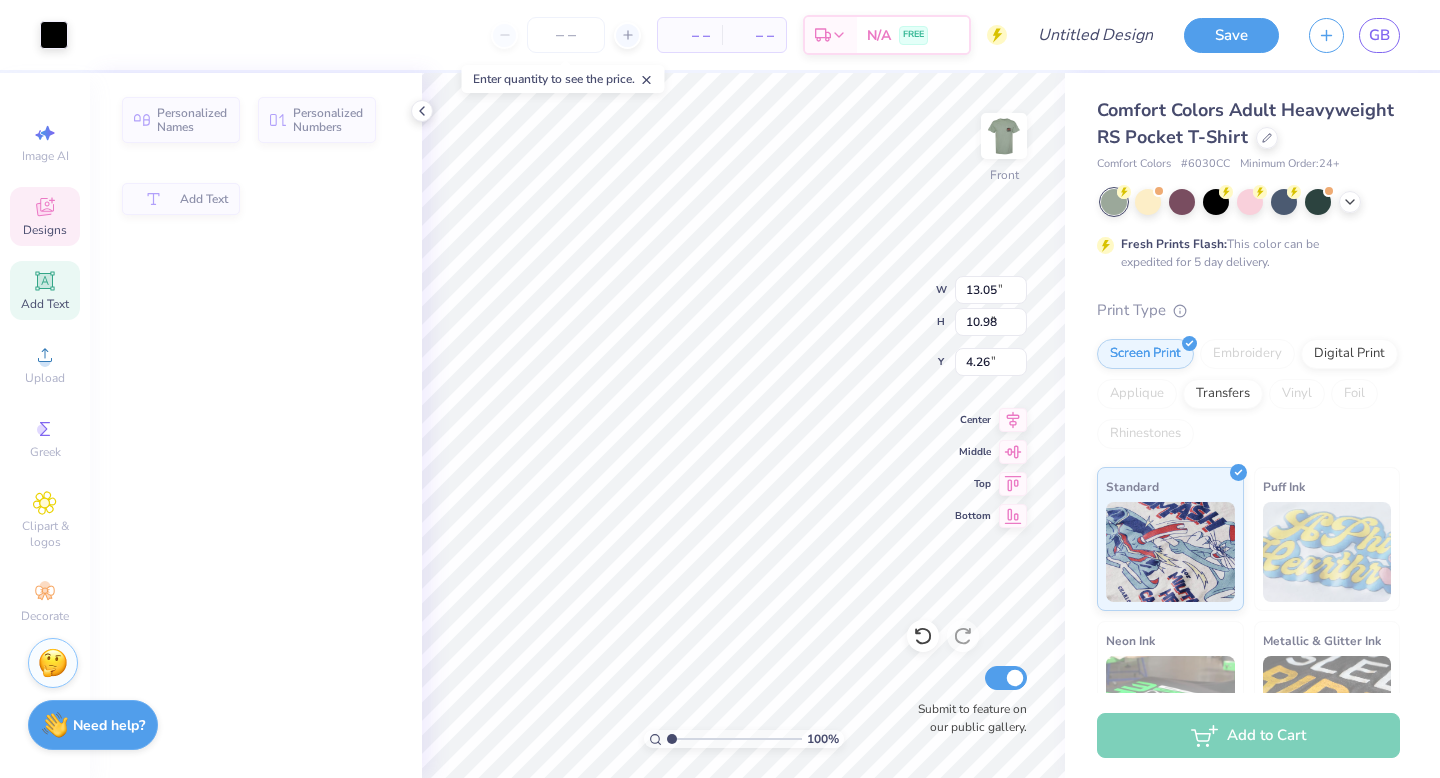 type on "11.36" 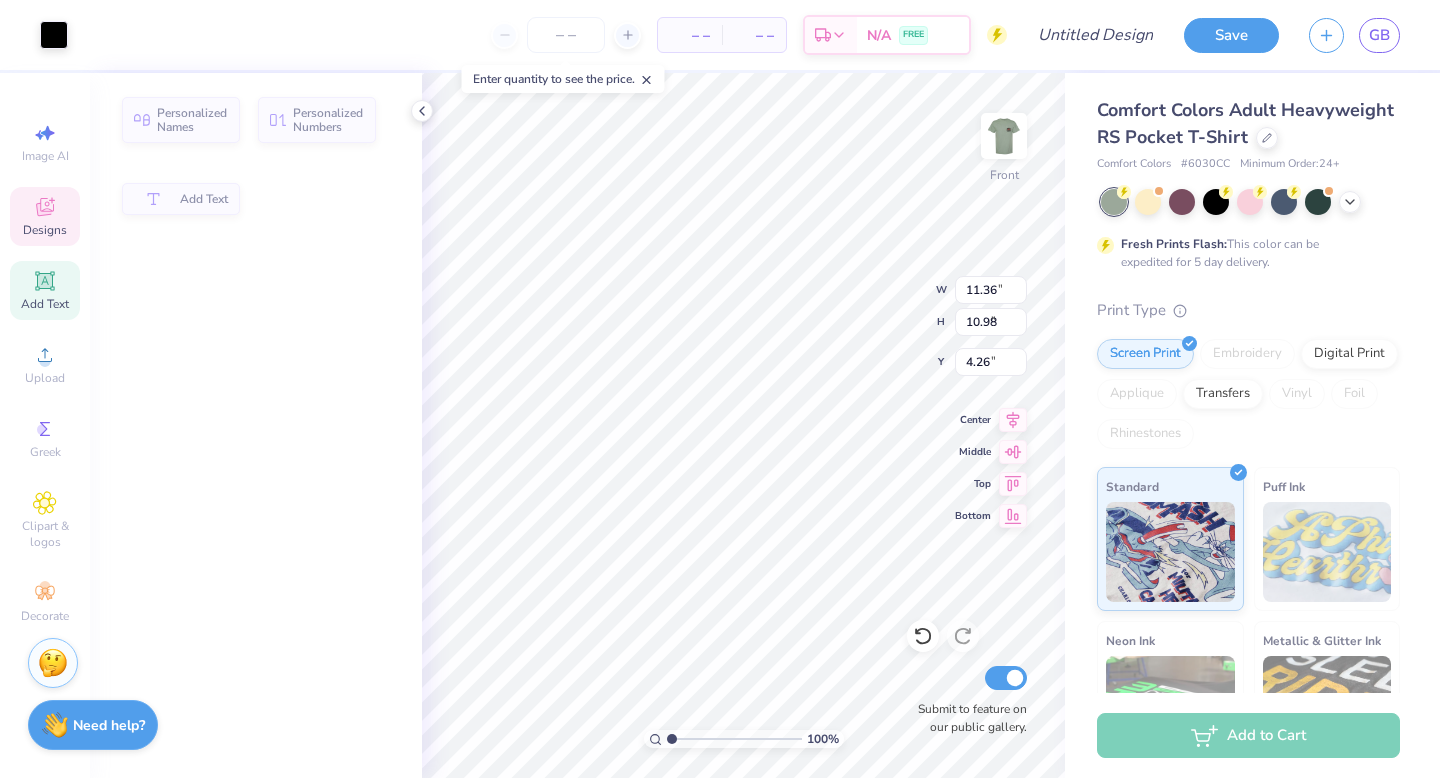 type on "4.34" 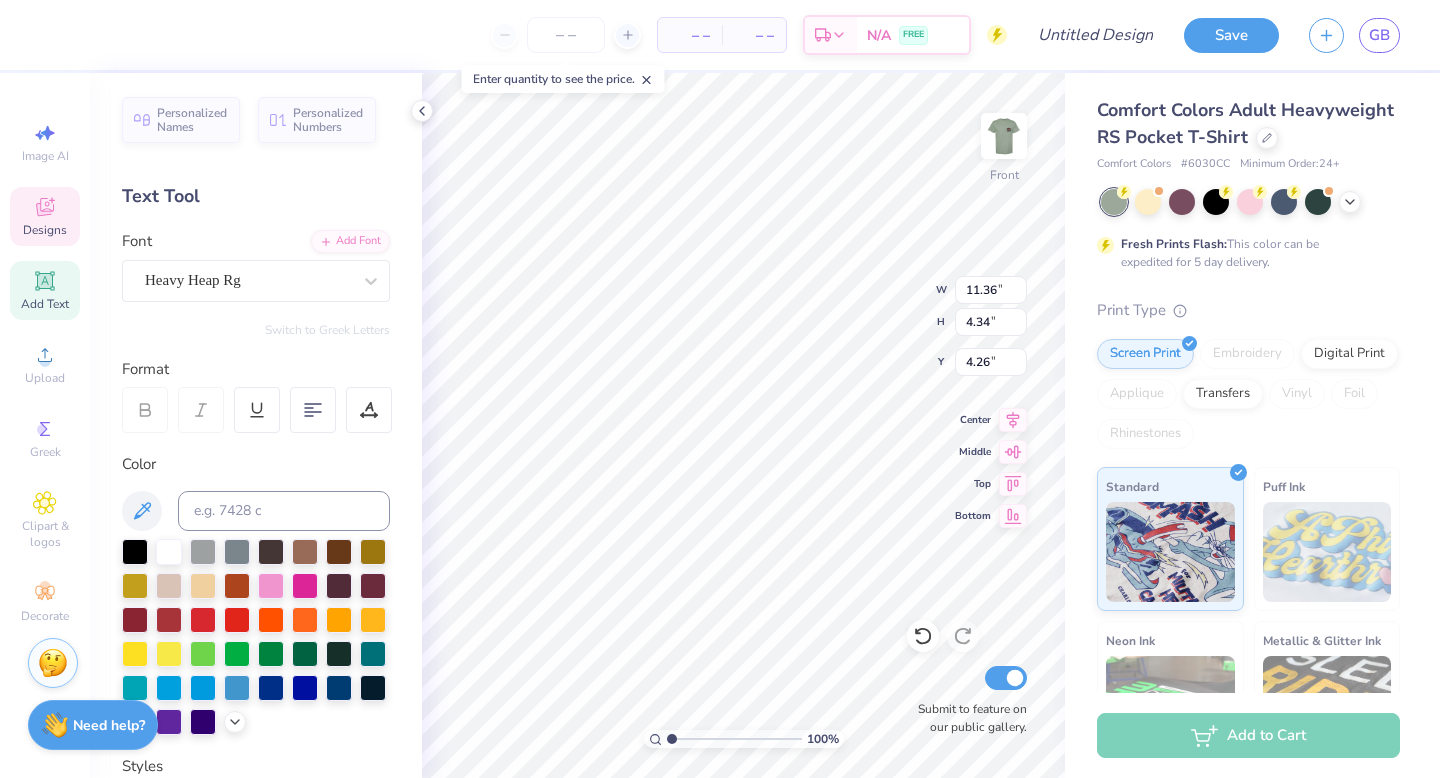 scroll, scrollTop: 0, scrollLeft: 1, axis: horizontal 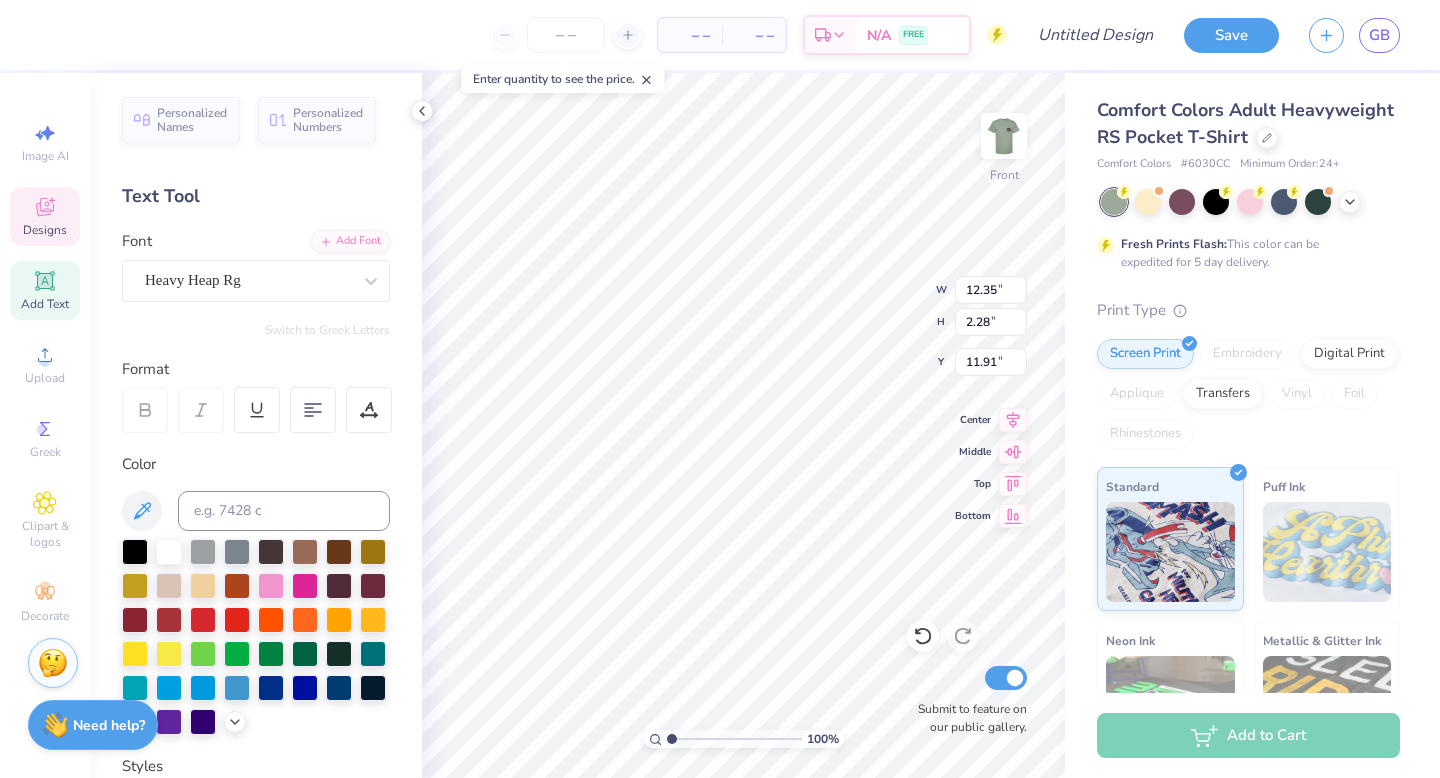 type on "BACK2SCHOOL" 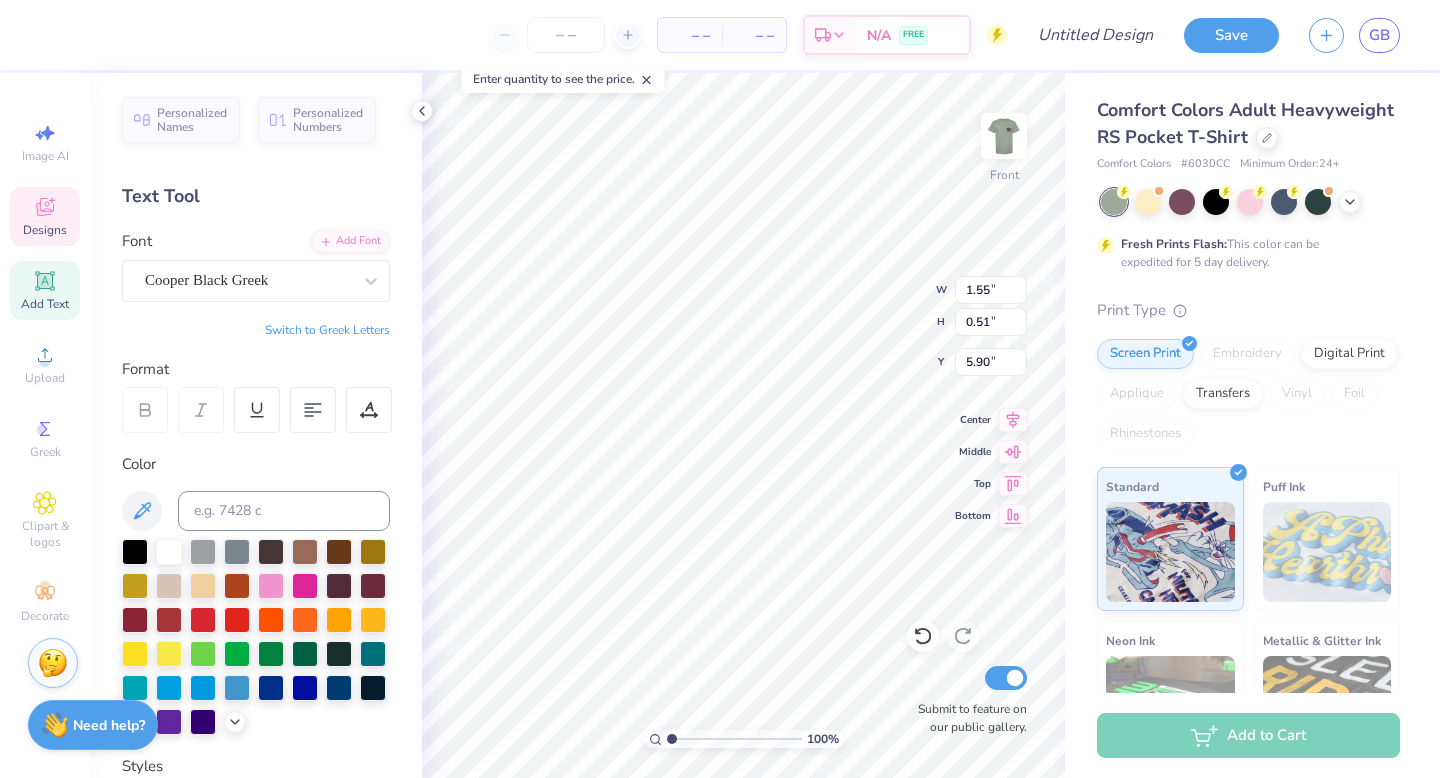 type on "6.15" 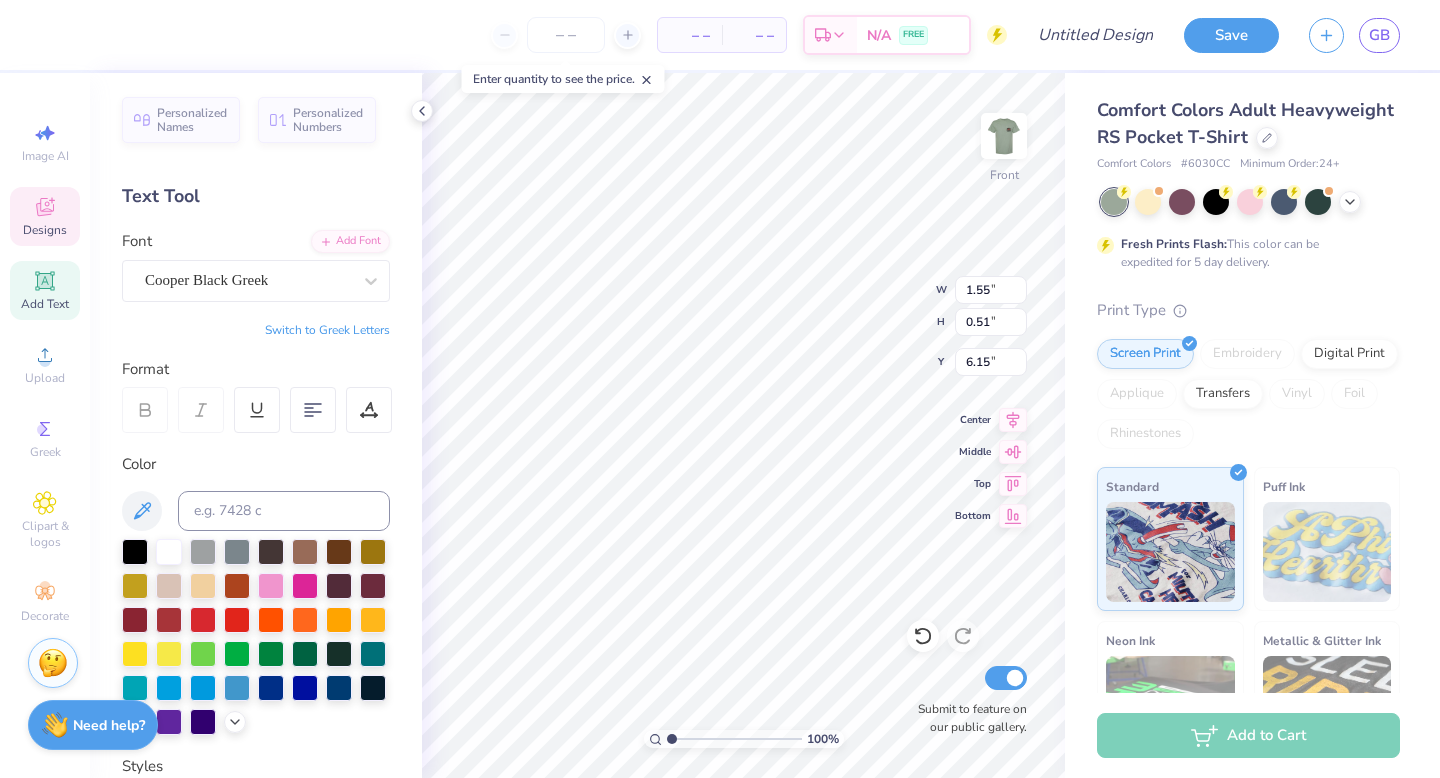 type on "D" 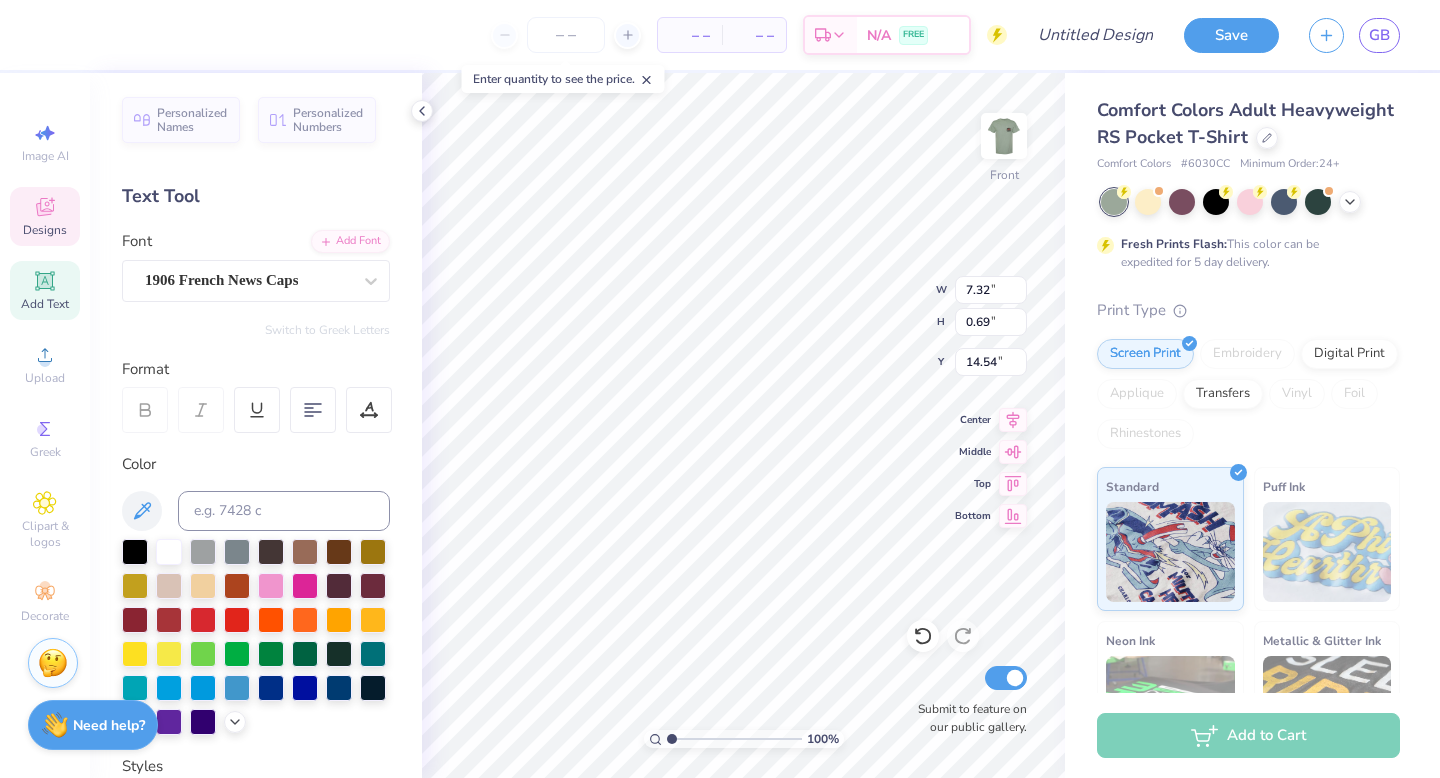 scroll, scrollTop: 0, scrollLeft: 3, axis: horizontal 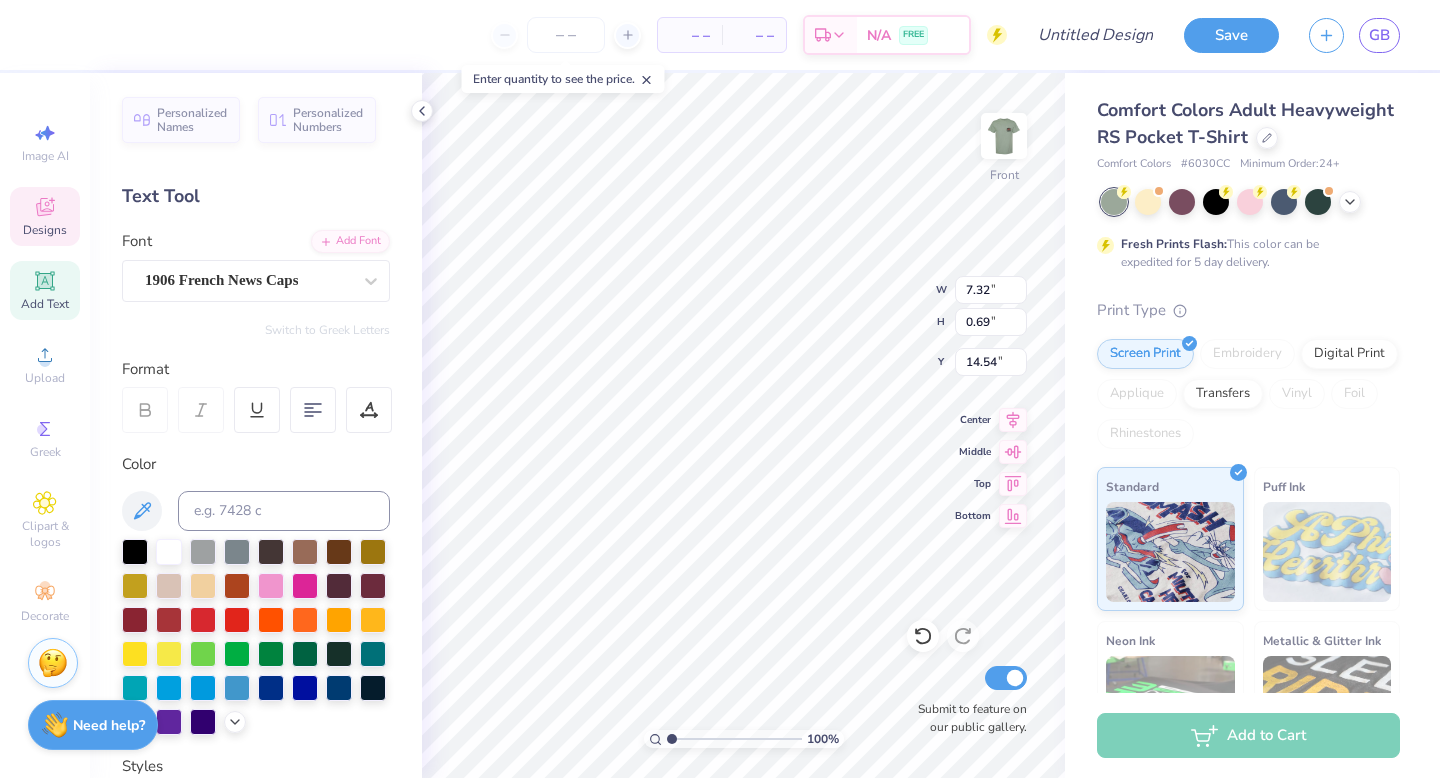 type on "UNIVERSITY OF TEXAS" 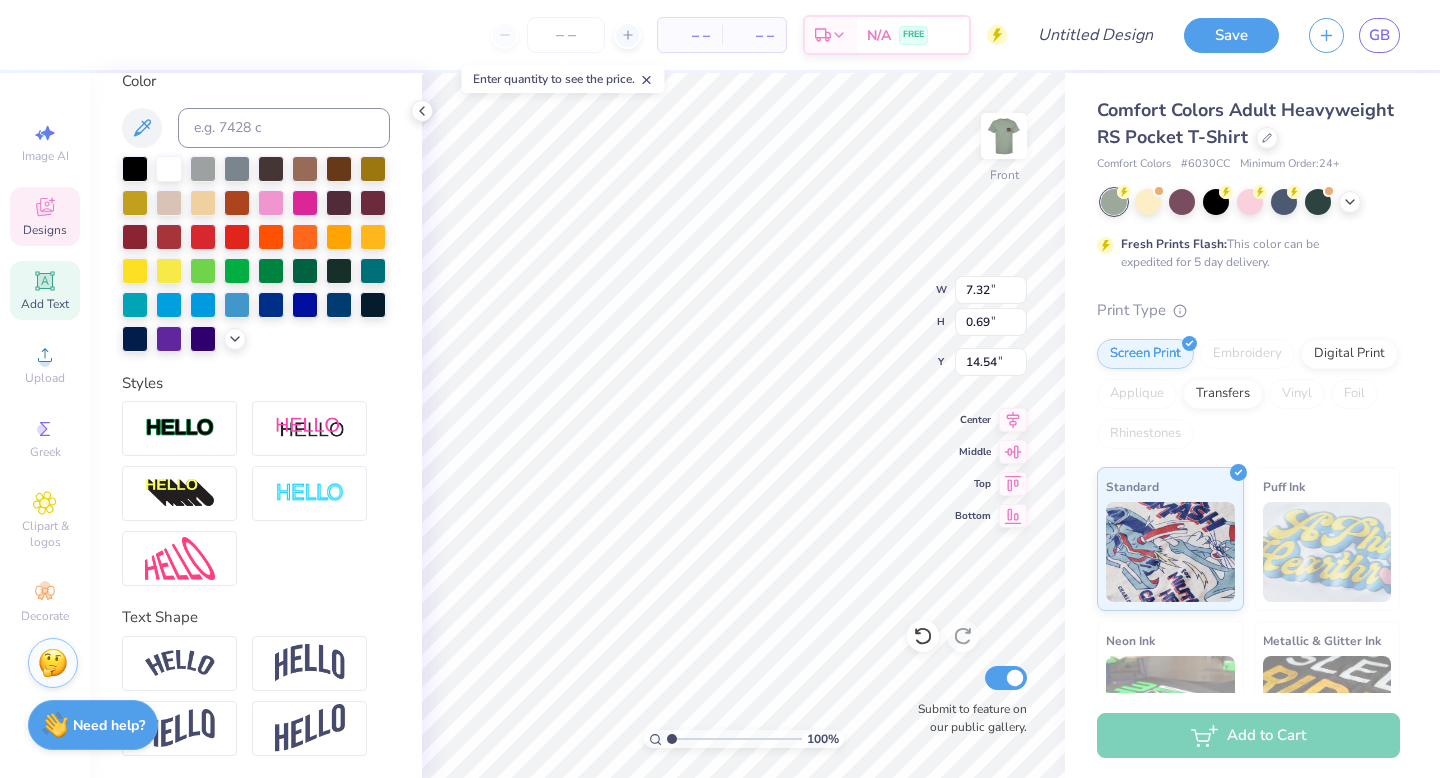 scroll, scrollTop: 384, scrollLeft: 0, axis: vertical 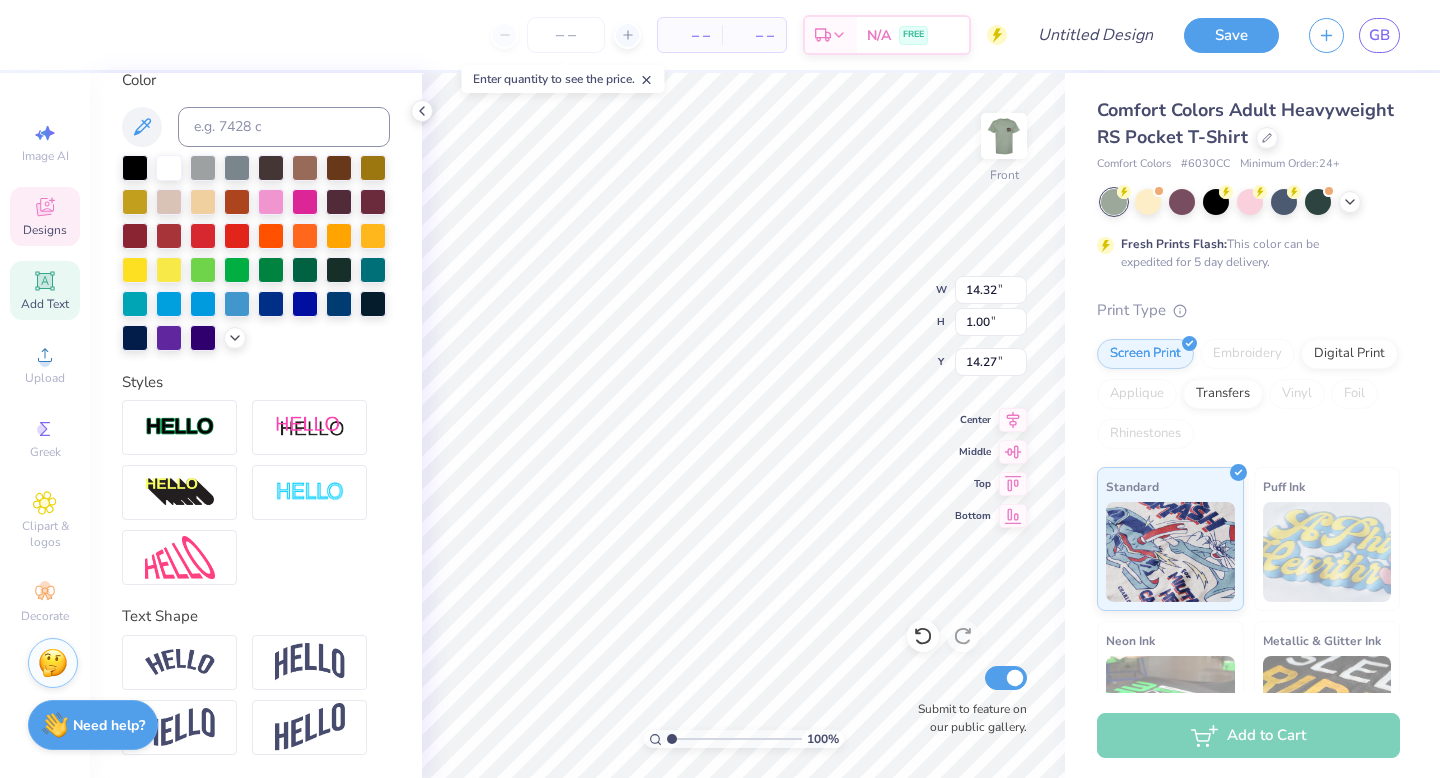 type on "12.31" 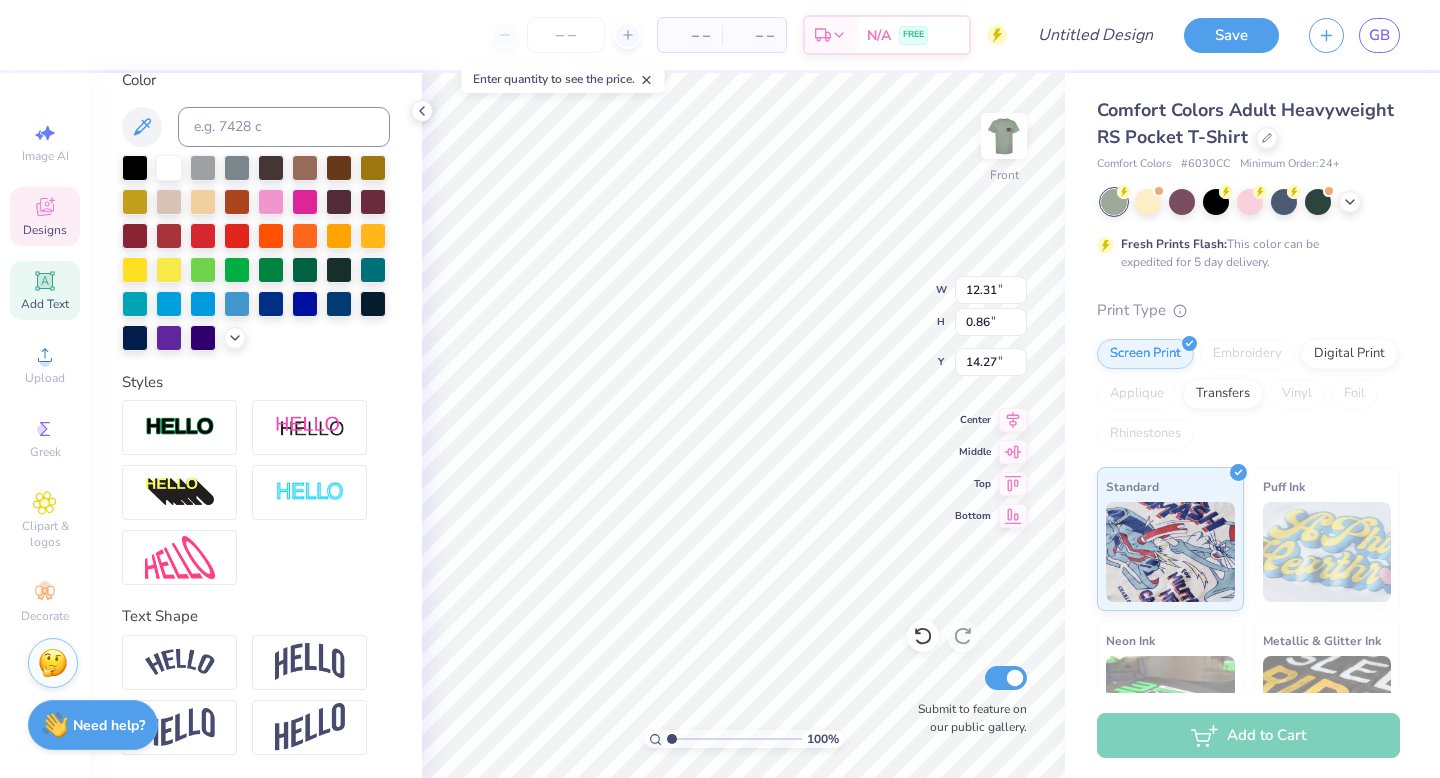 type on "14.32" 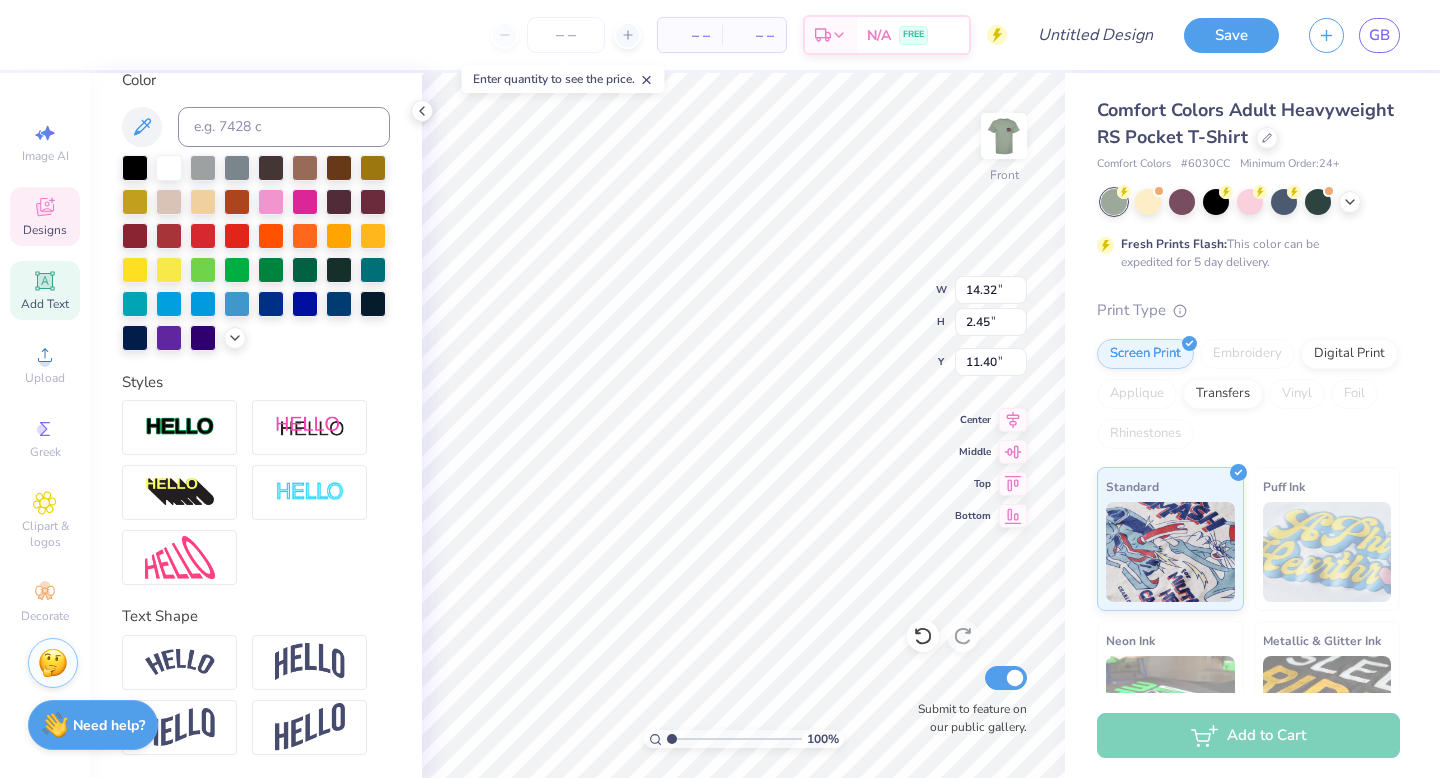 type on "13.27" 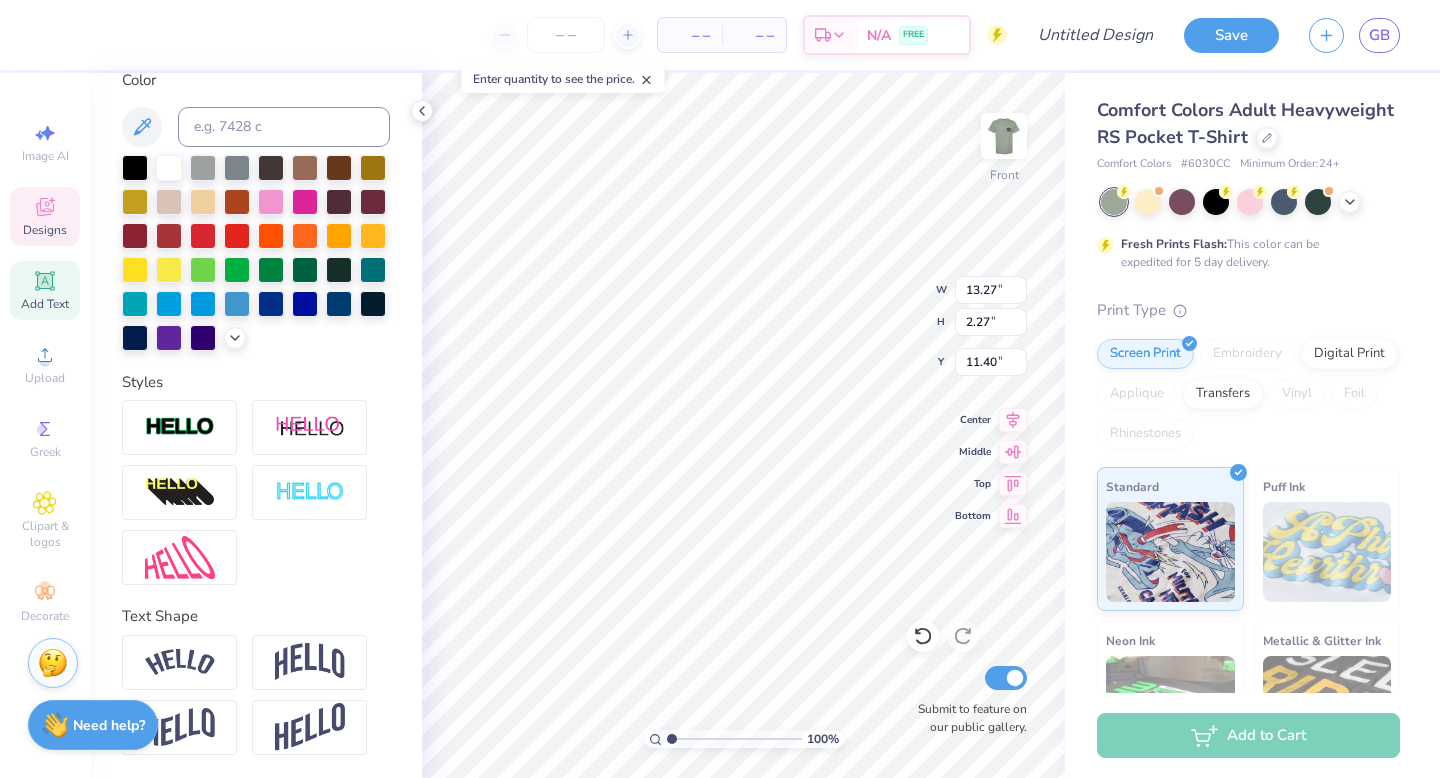 type on "BACK 2 SCHOOL" 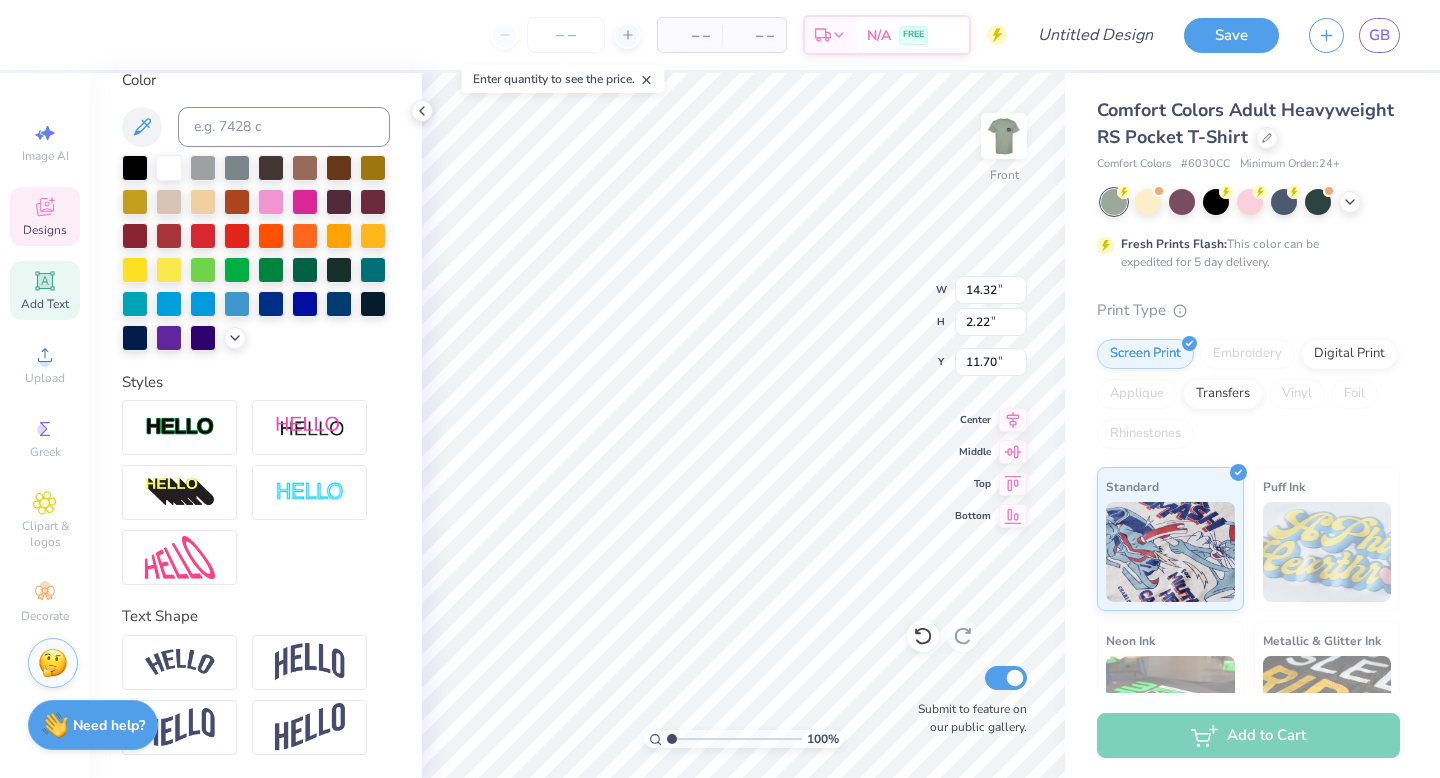 type on "13.68" 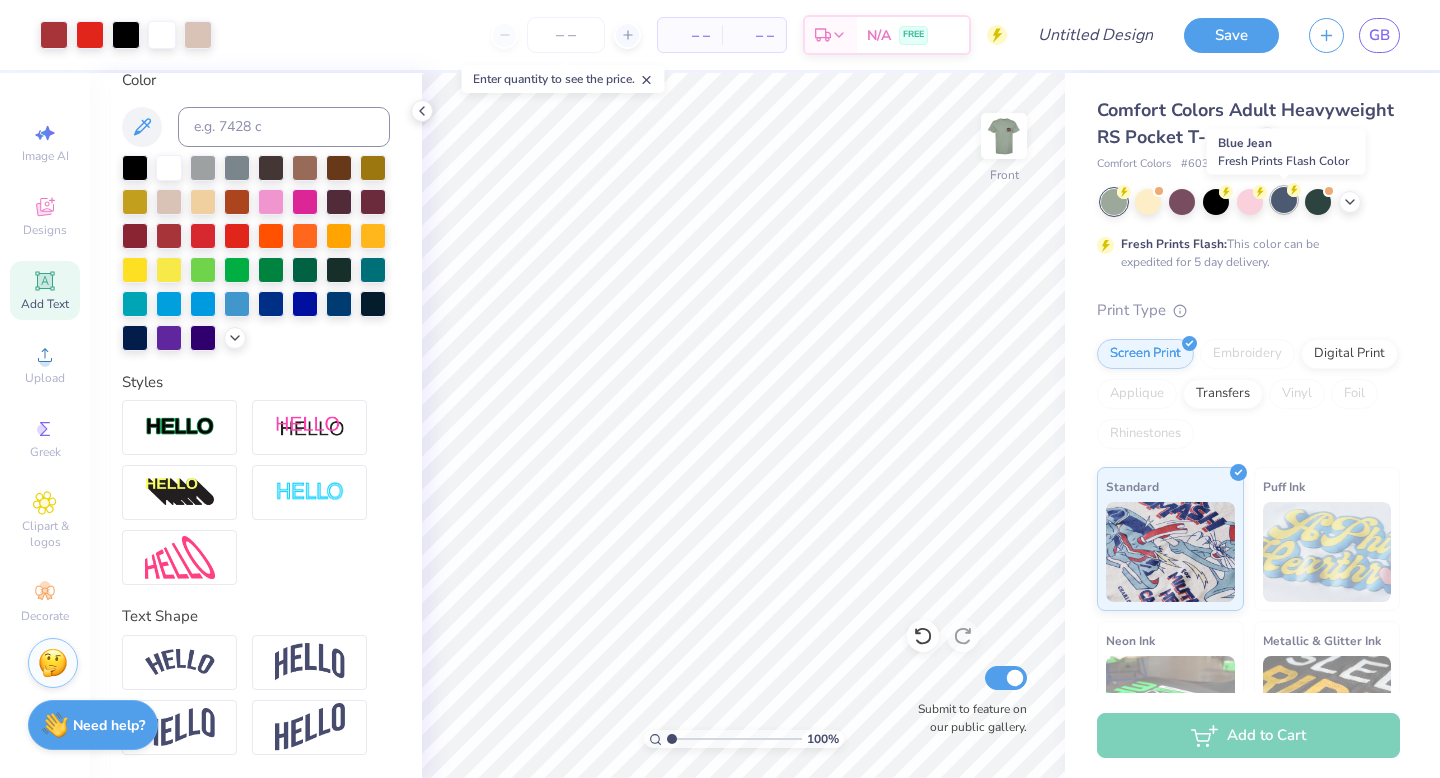 click at bounding box center [1284, 200] 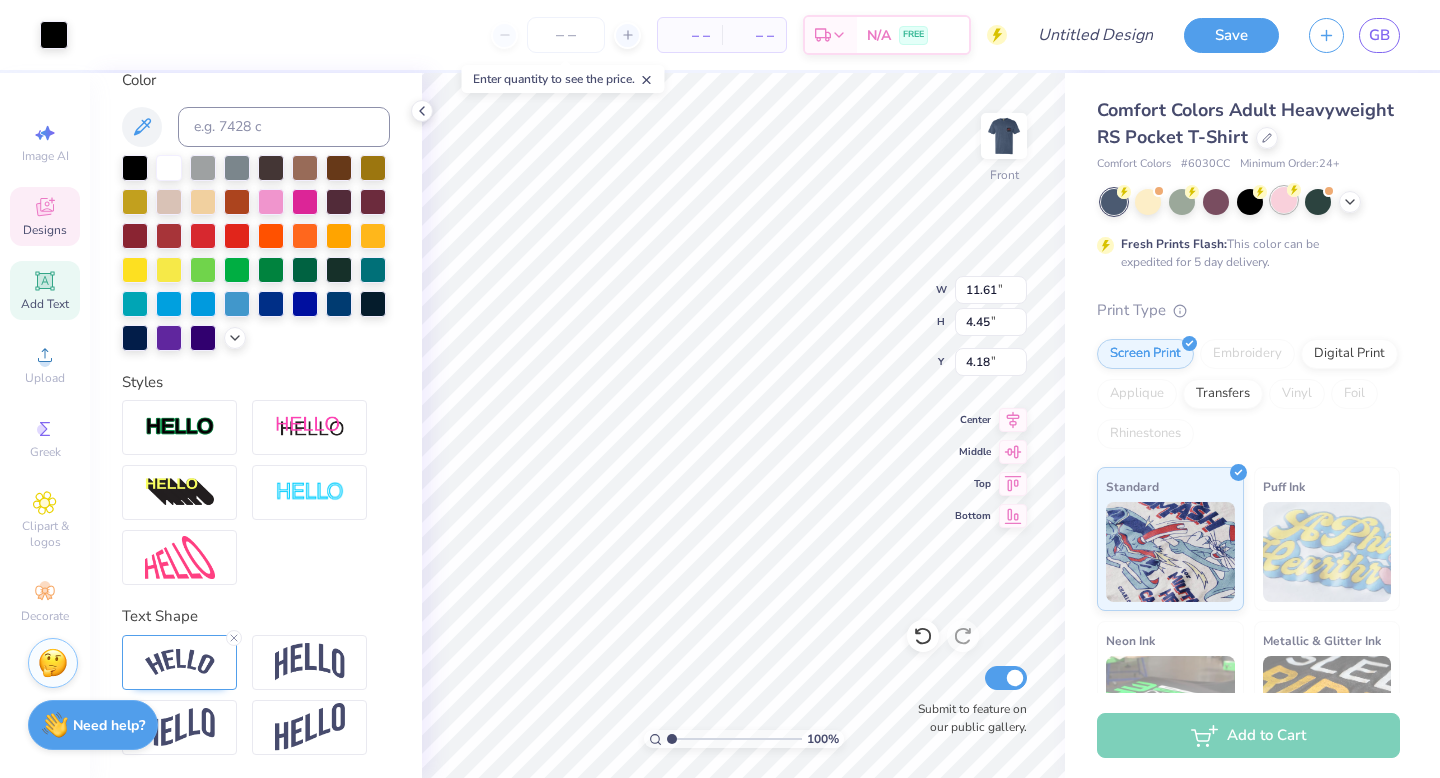 type on "11.61" 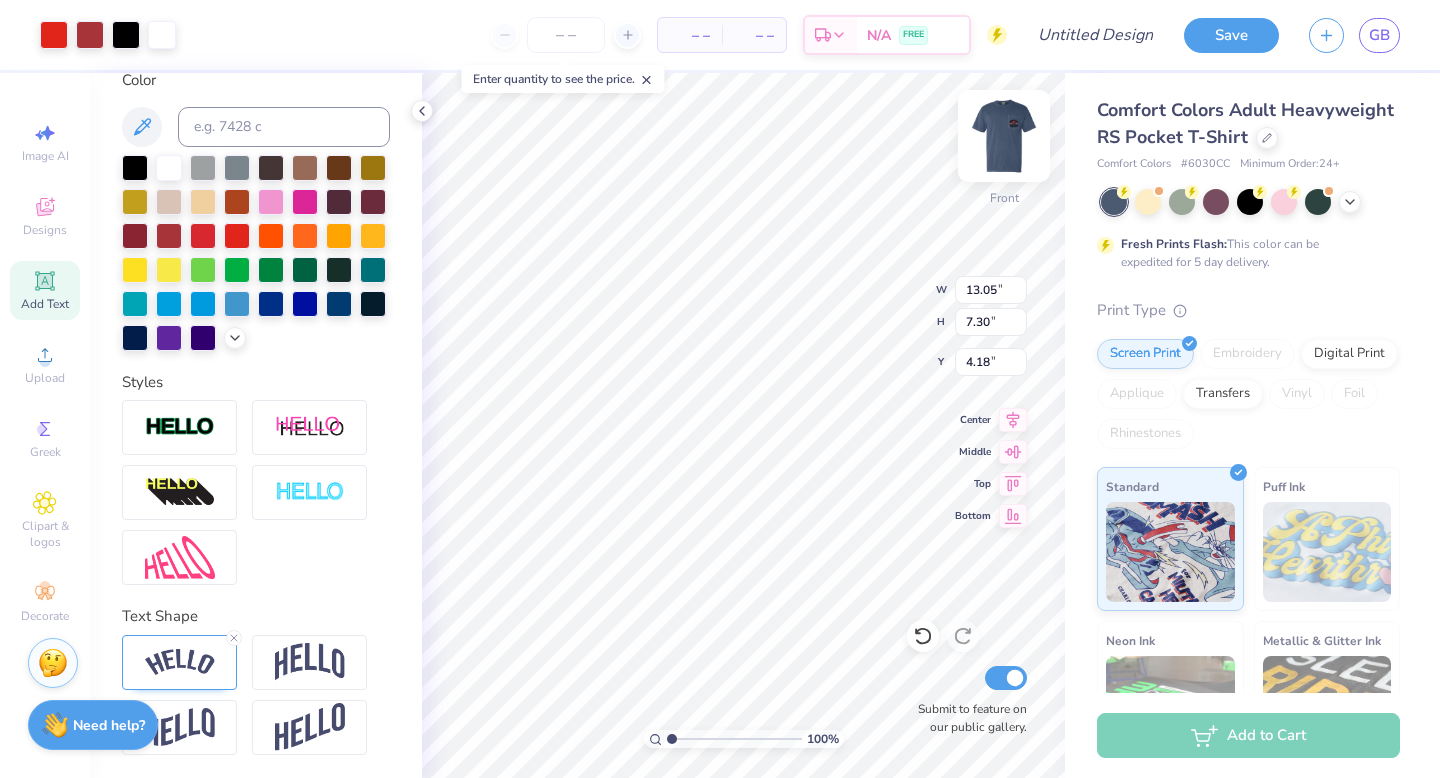 click at bounding box center [1004, 136] 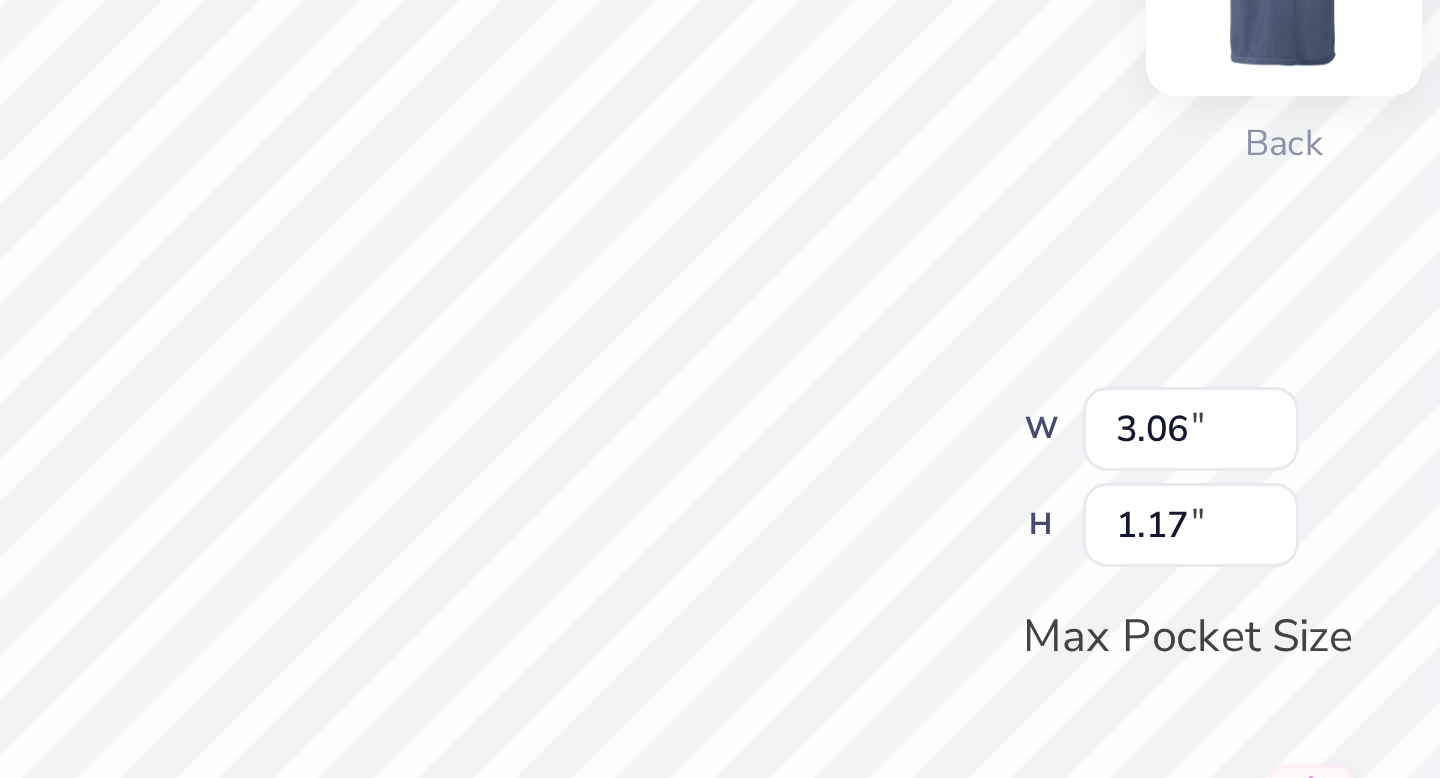scroll, scrollTop: 0, scrollLeft: 1, axis: horizontal 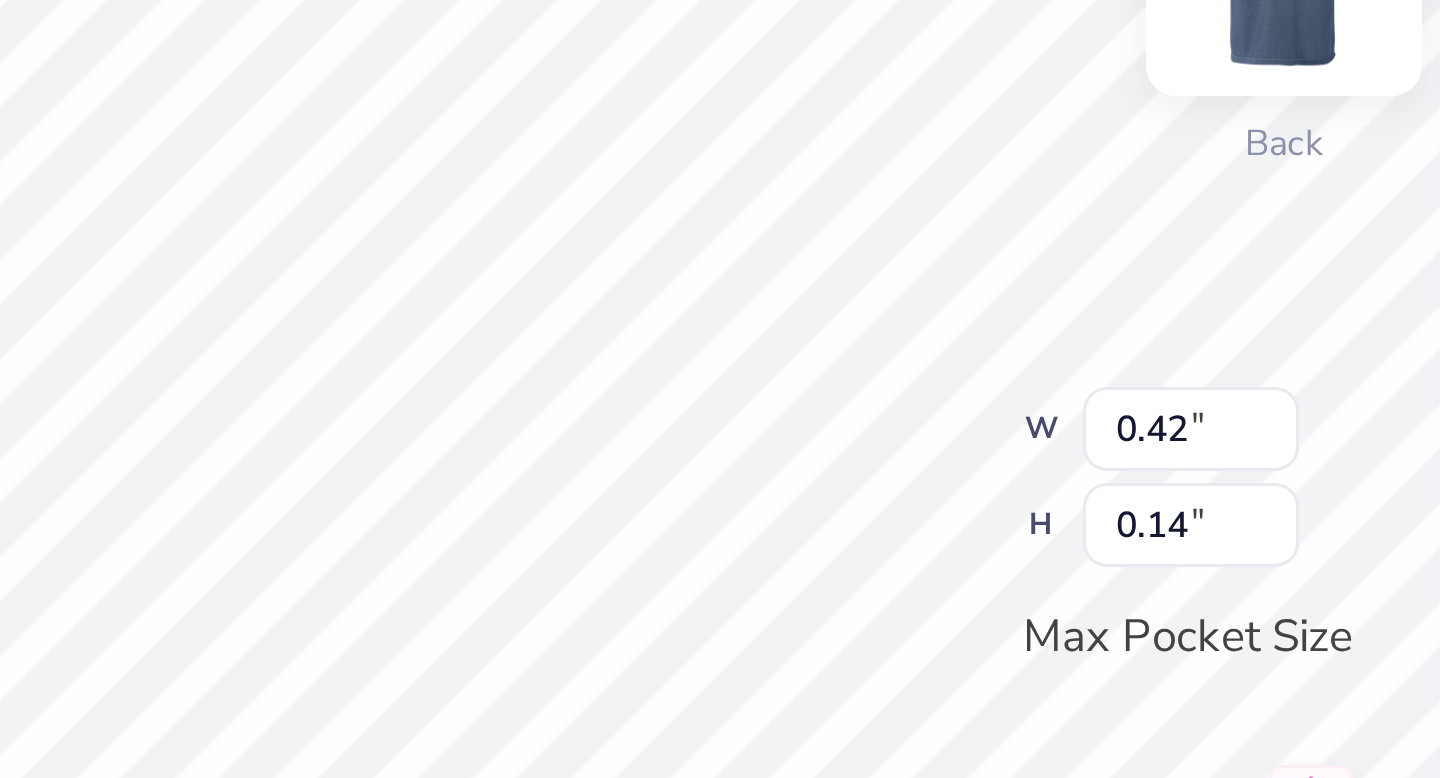 type on "1.13" 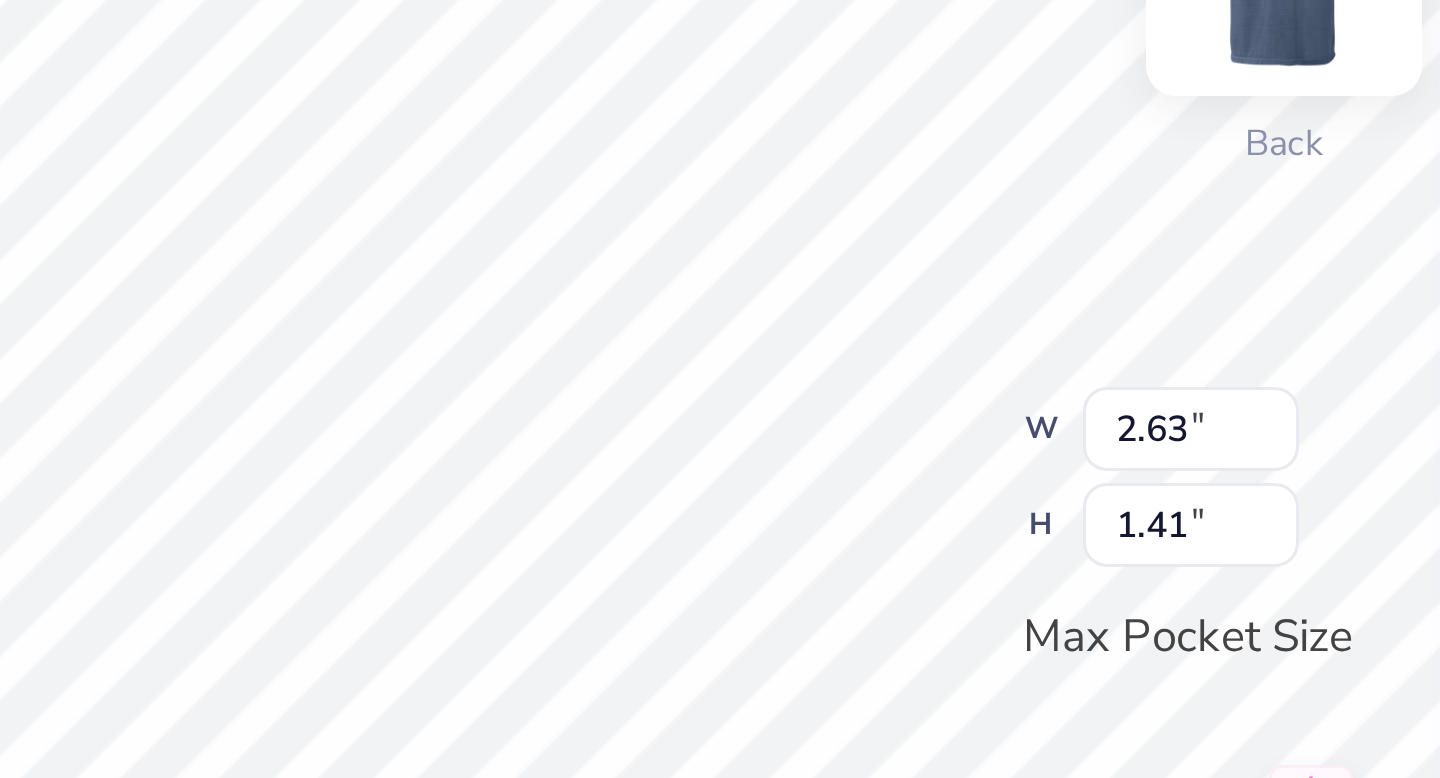 type on "2.63" 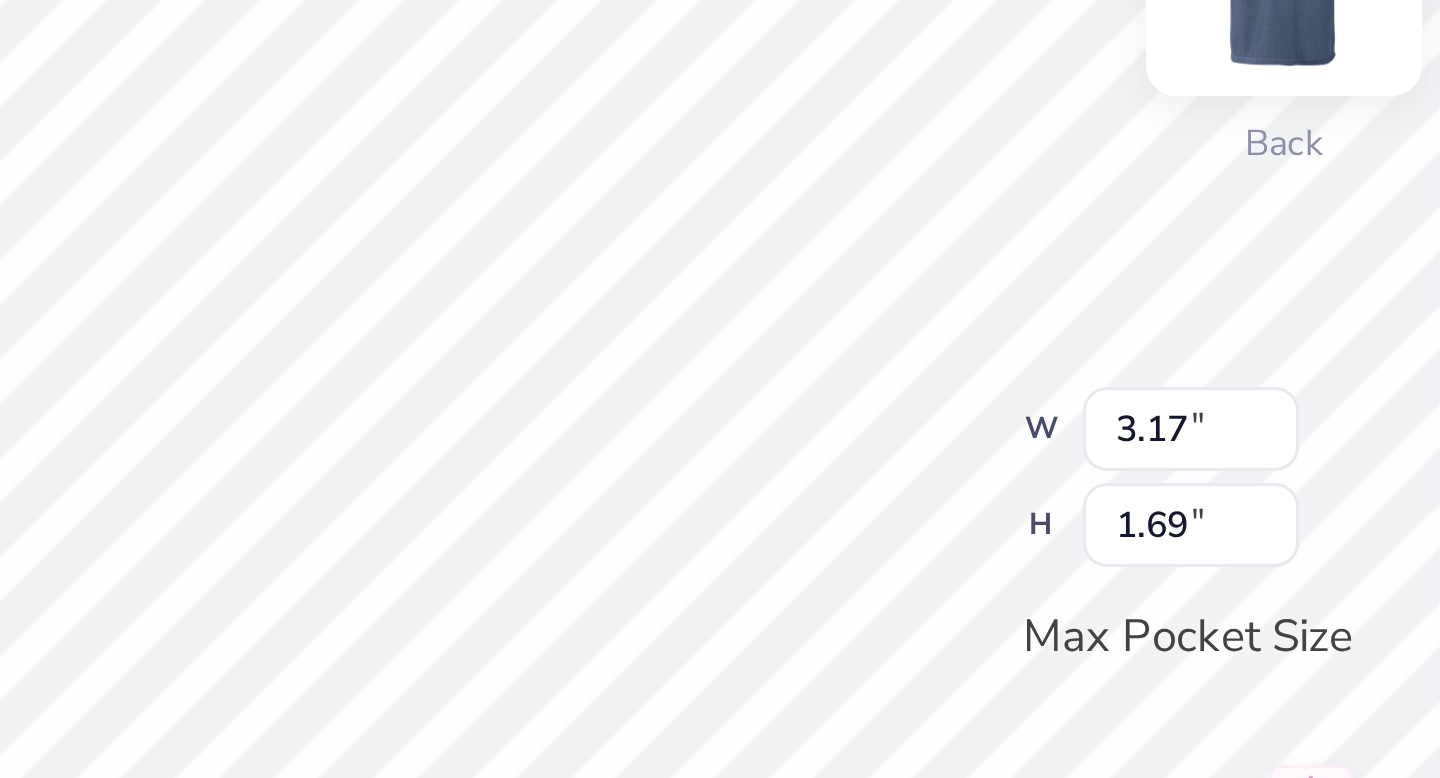 type on "3.26" 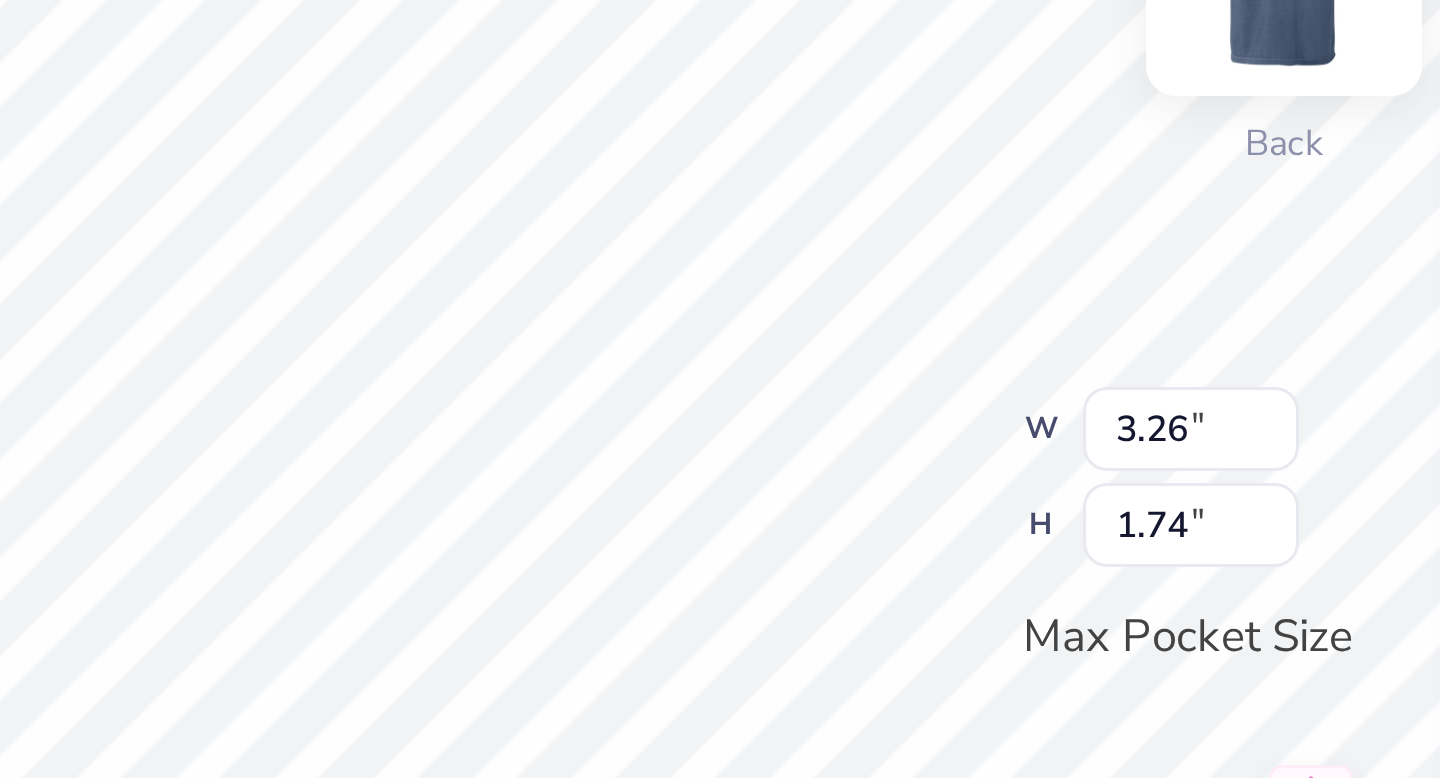 type on "3.37" 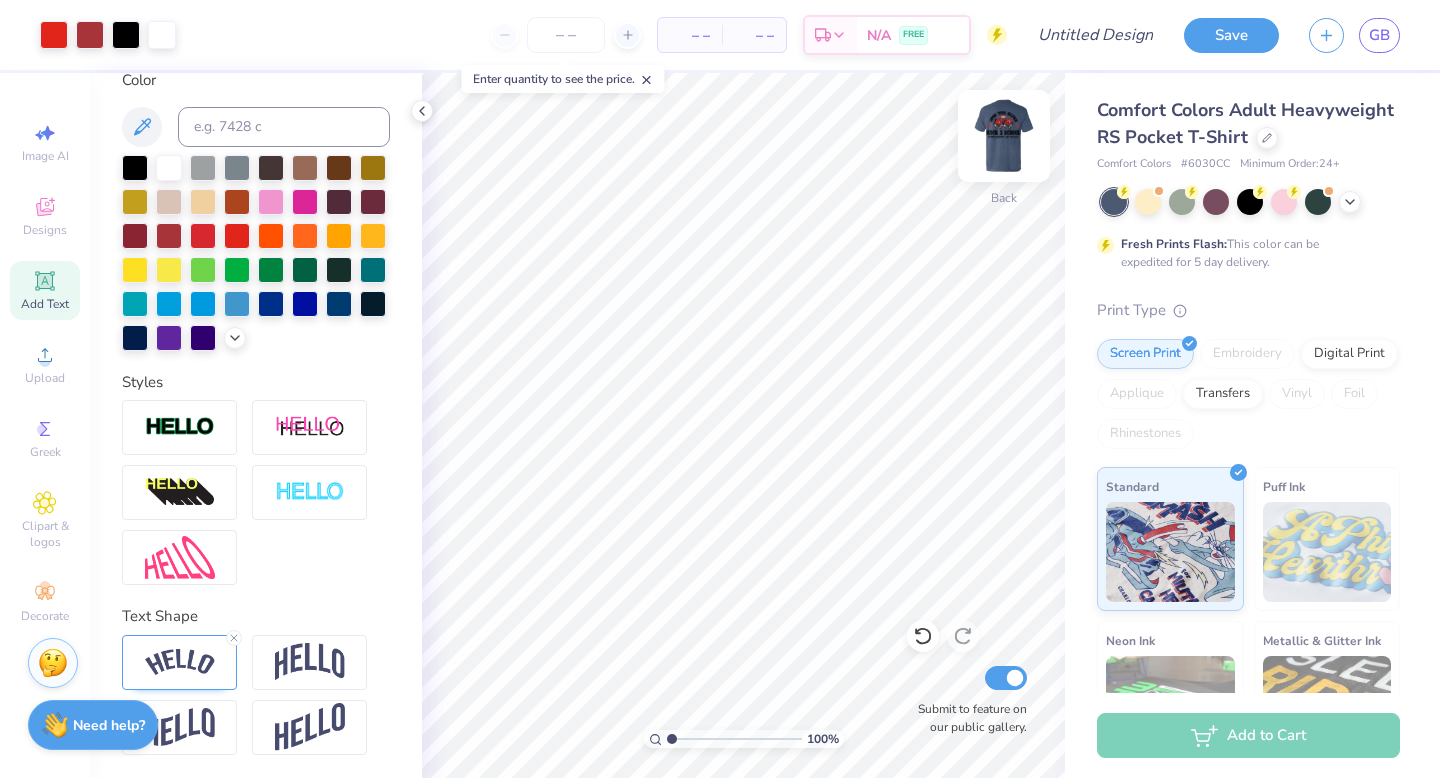 click at bounding box center [1004, 136] 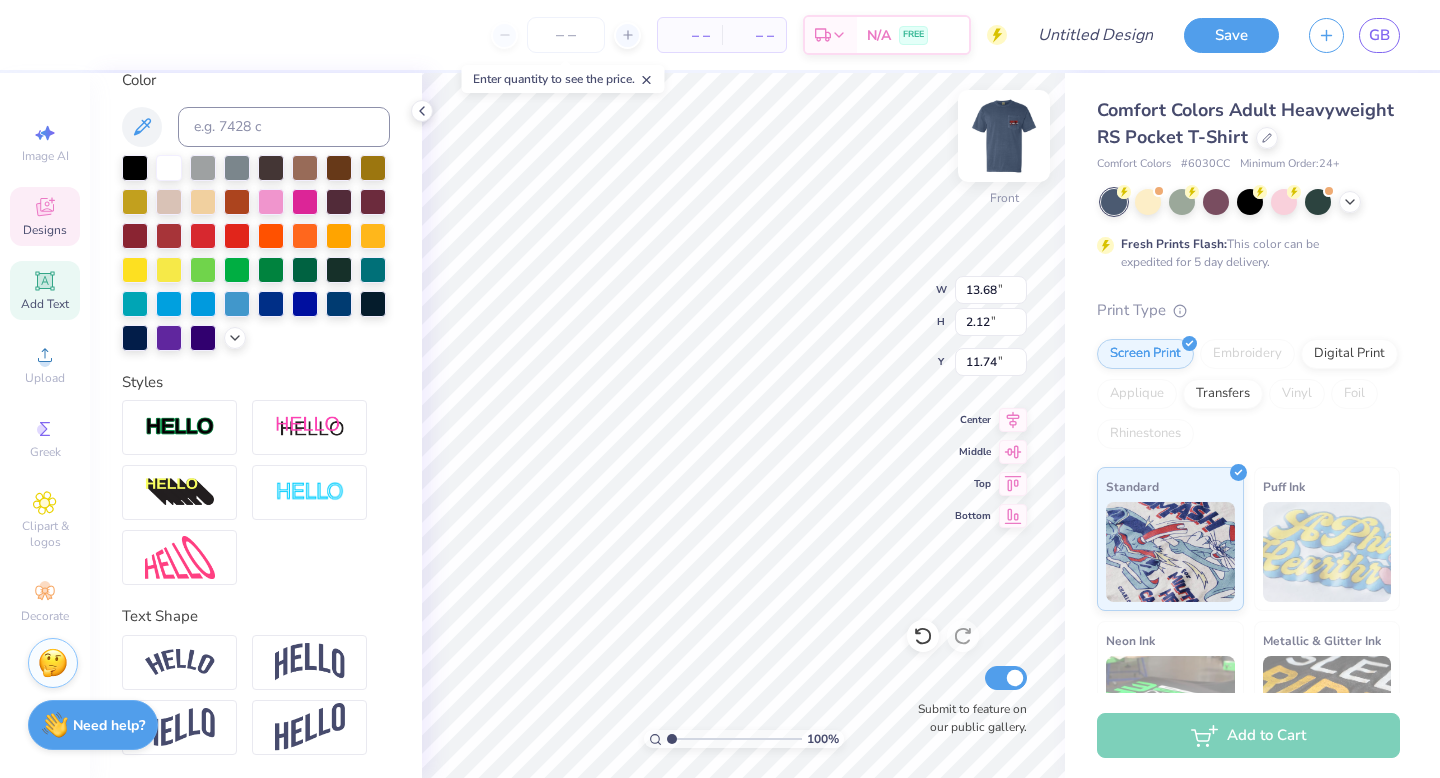 click at bounding box center [1004, 136] 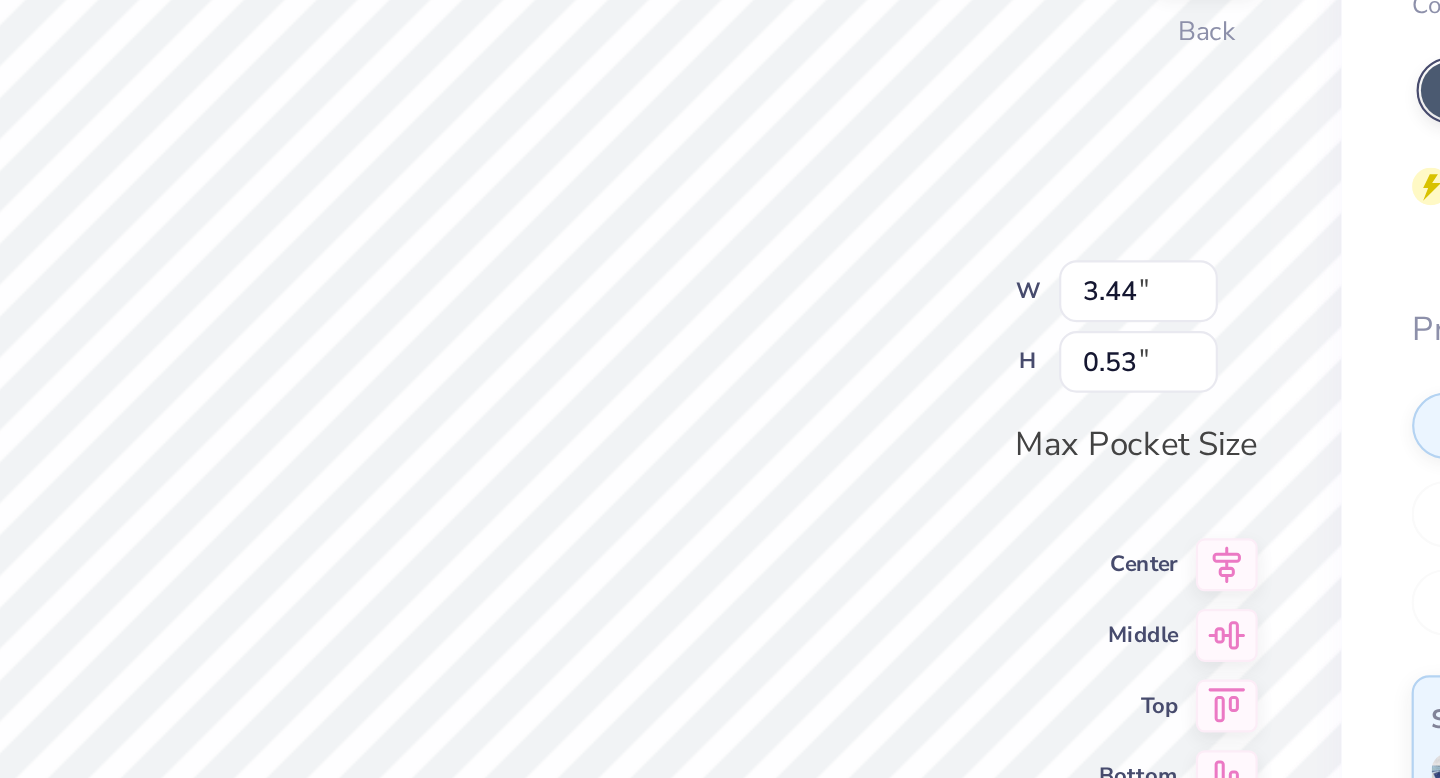 scroll, scrollTop: 0, scrollLeft: 0, axis: both 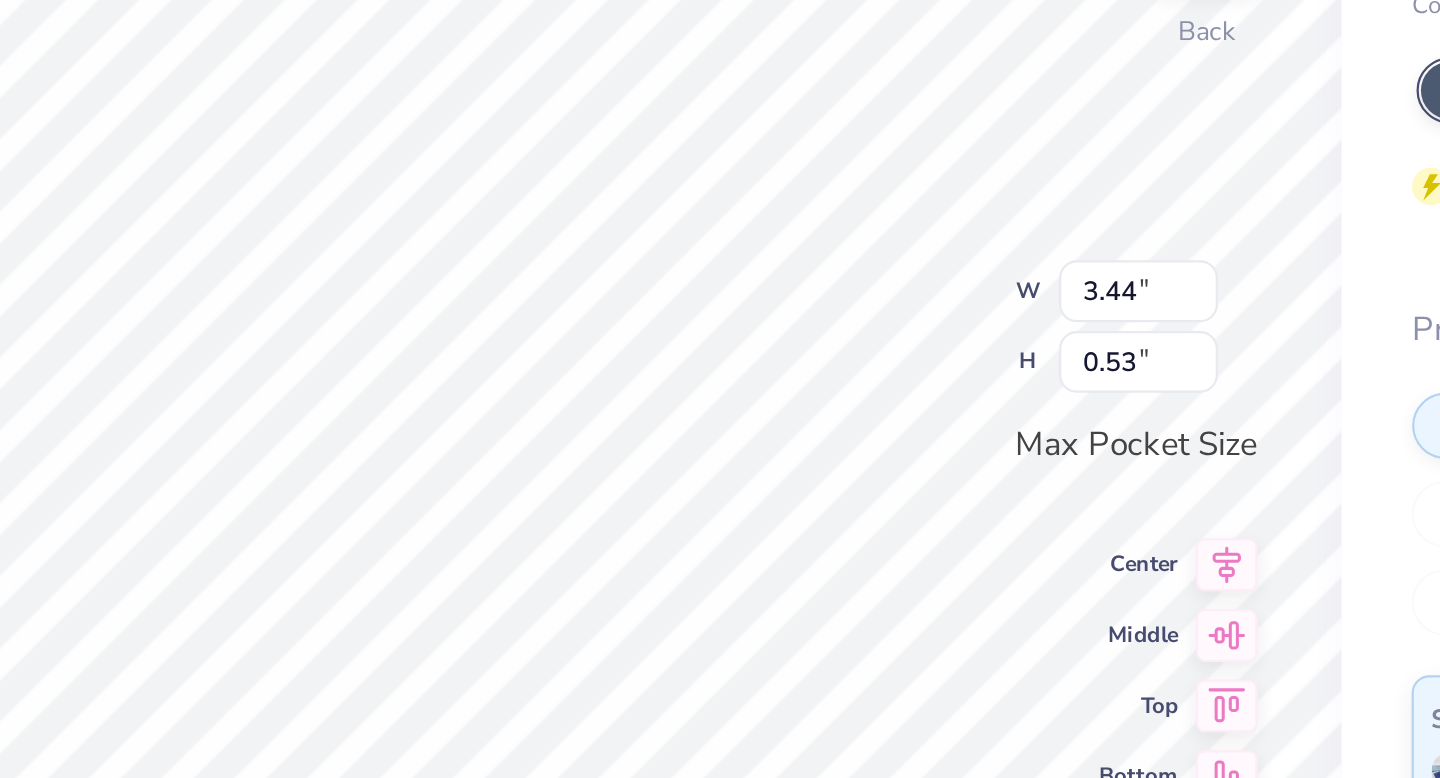 type on "B" 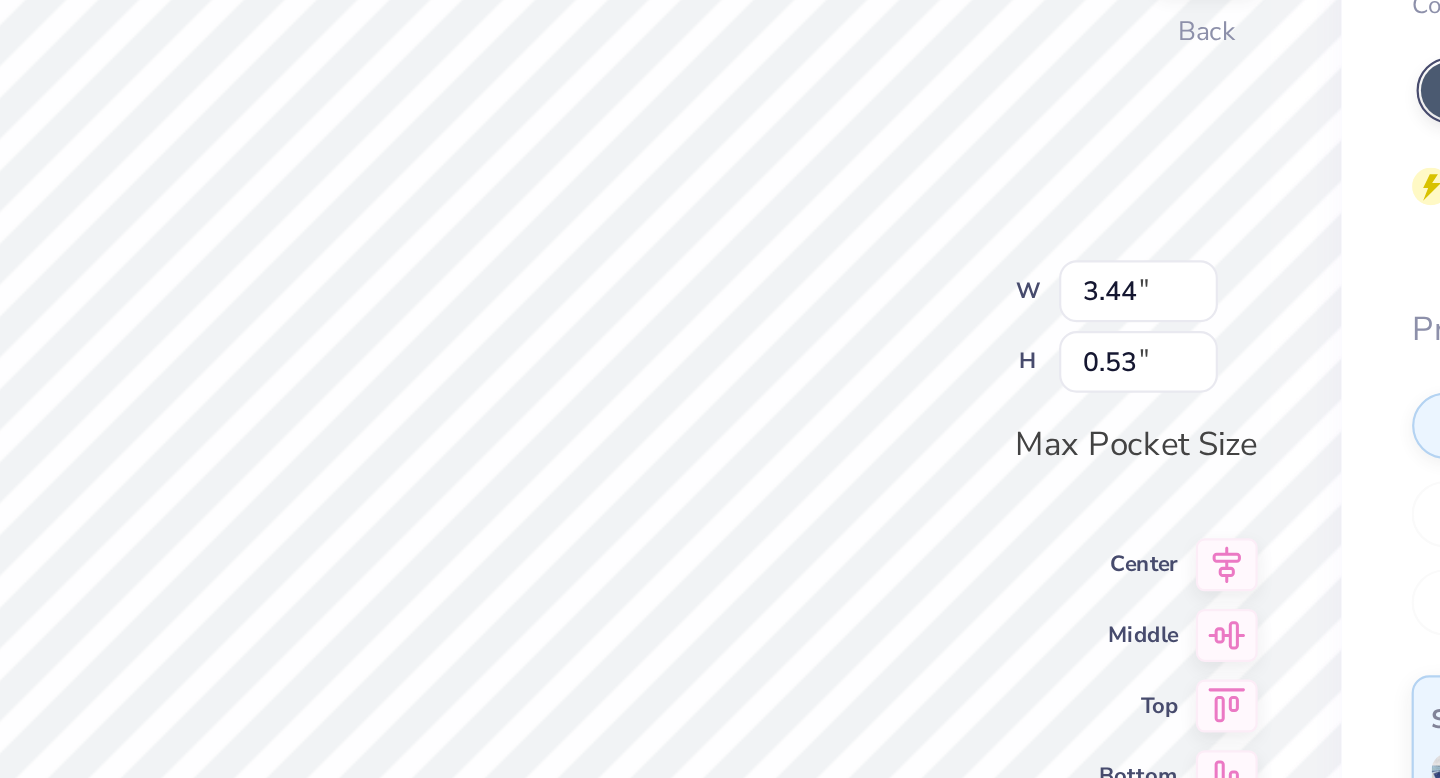 scroll, scrollTop: 0, scrollLeft: 0, axis: both 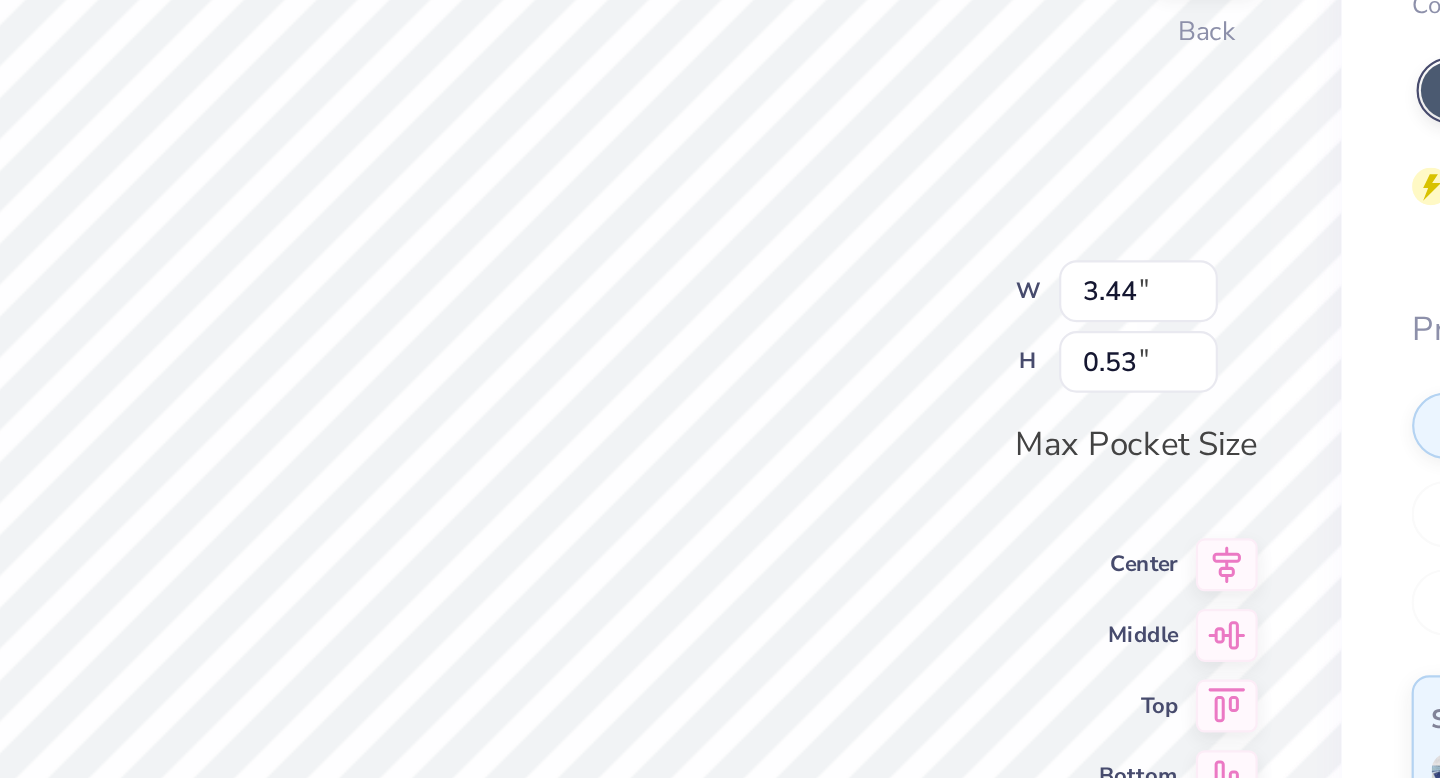 type on "B2S 2025" 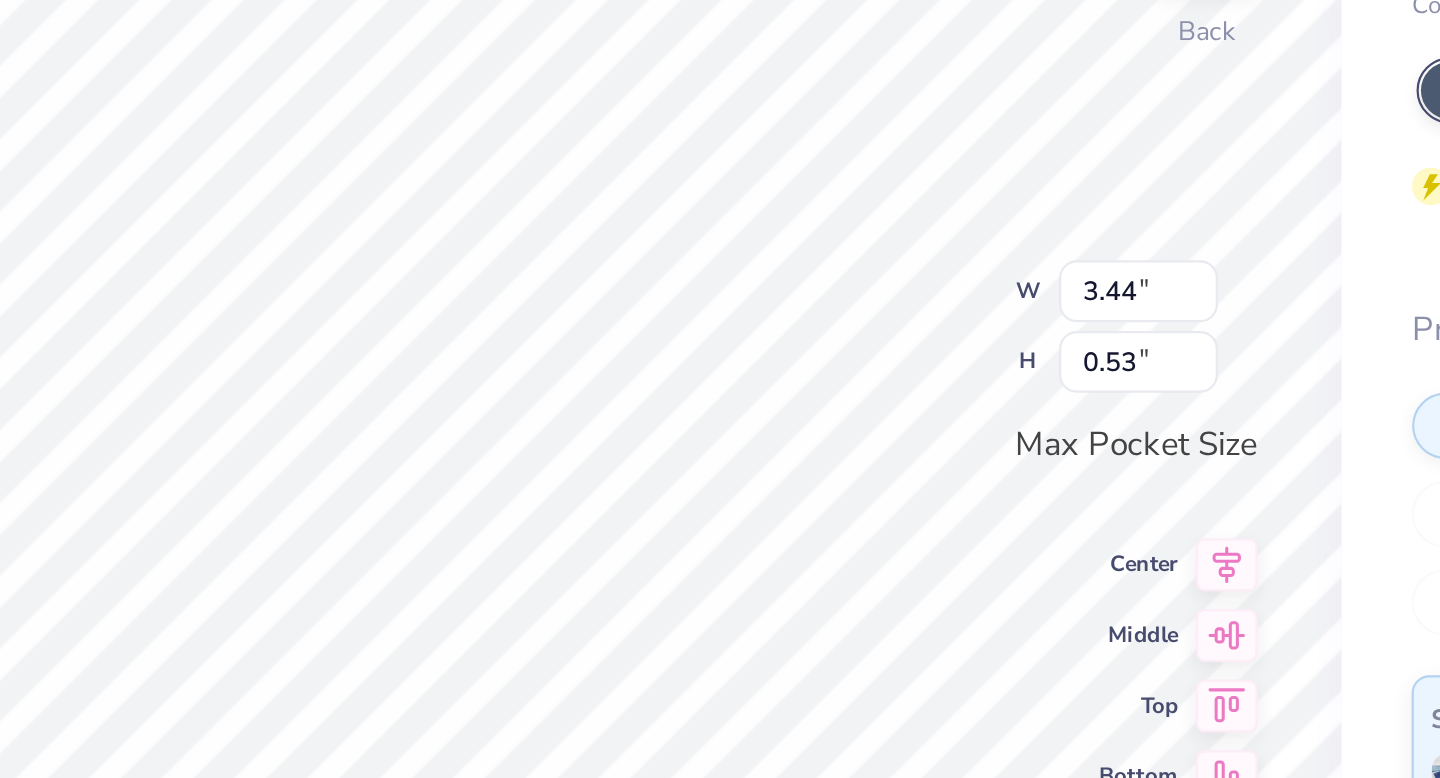 scroll, scrollTop: 0, scrollLeft: 0, axis: both 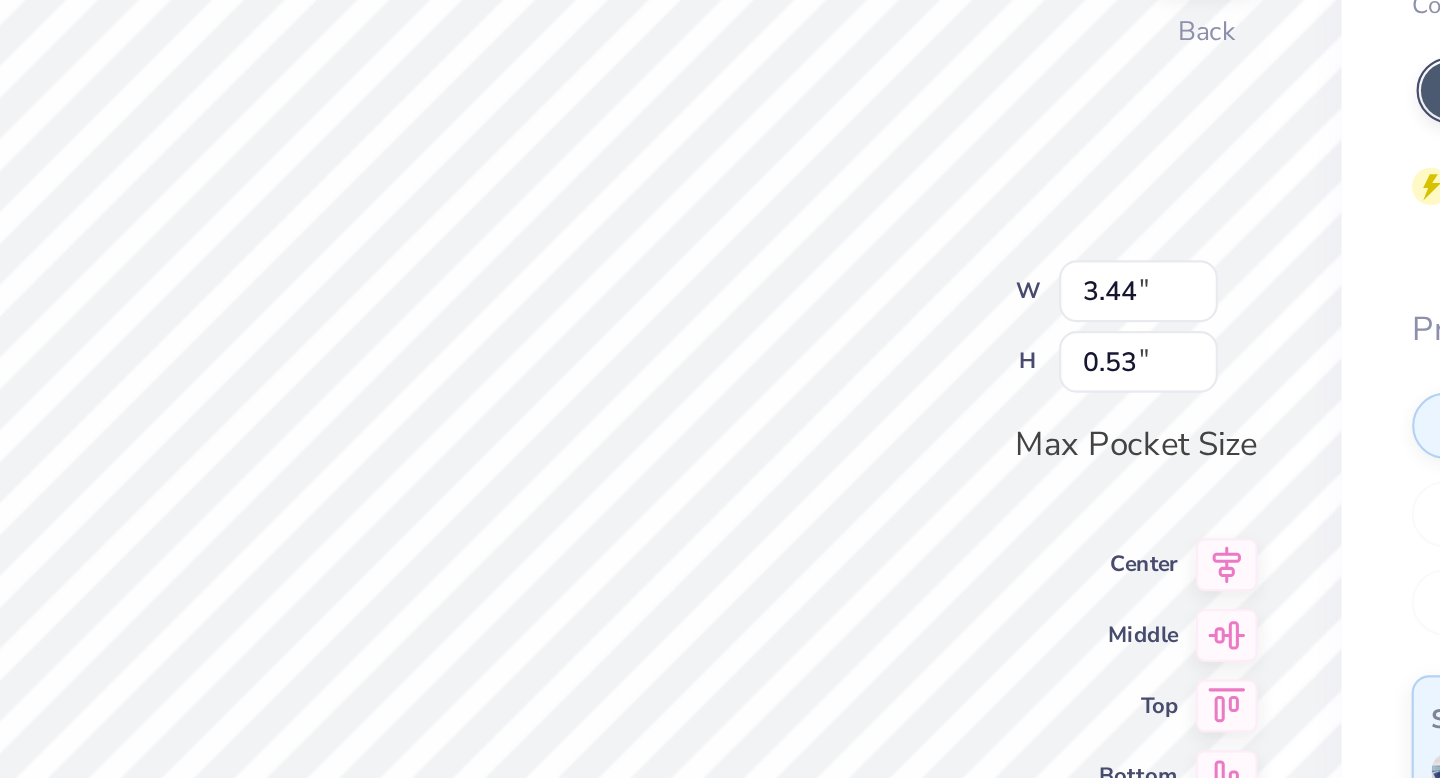 type on "B" 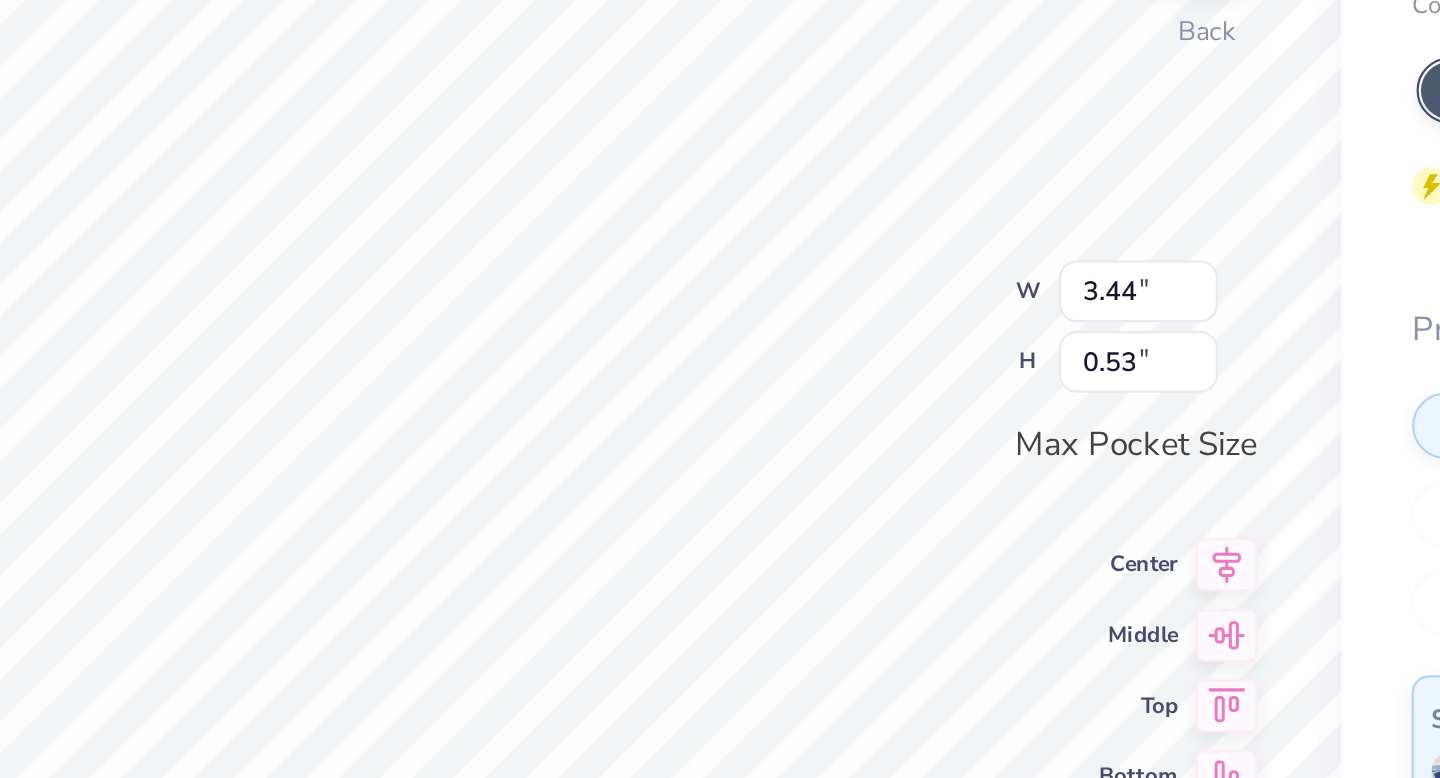 type on "TEXAS ZETA" 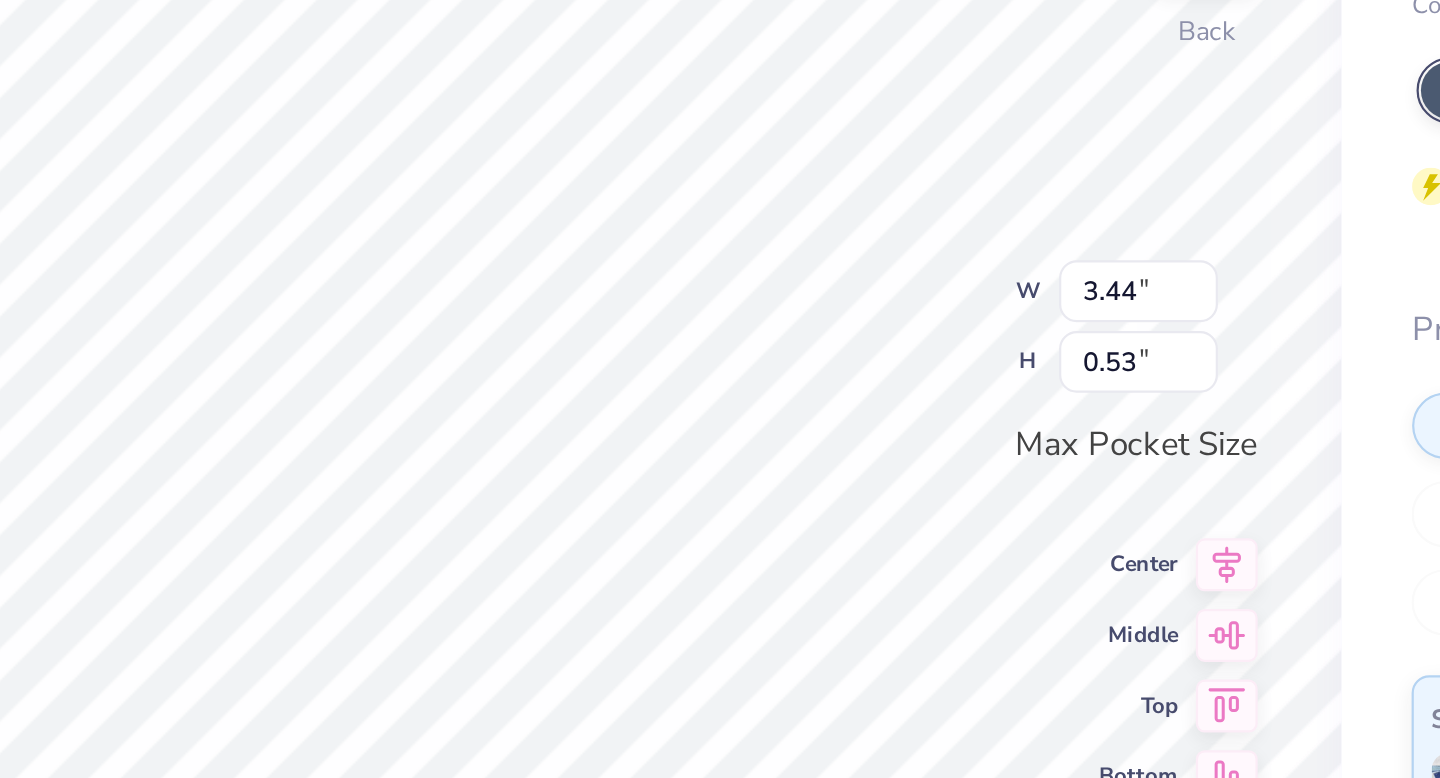 scroll, scrollTop: 0, scrollLeft: 3, axis: horizontal 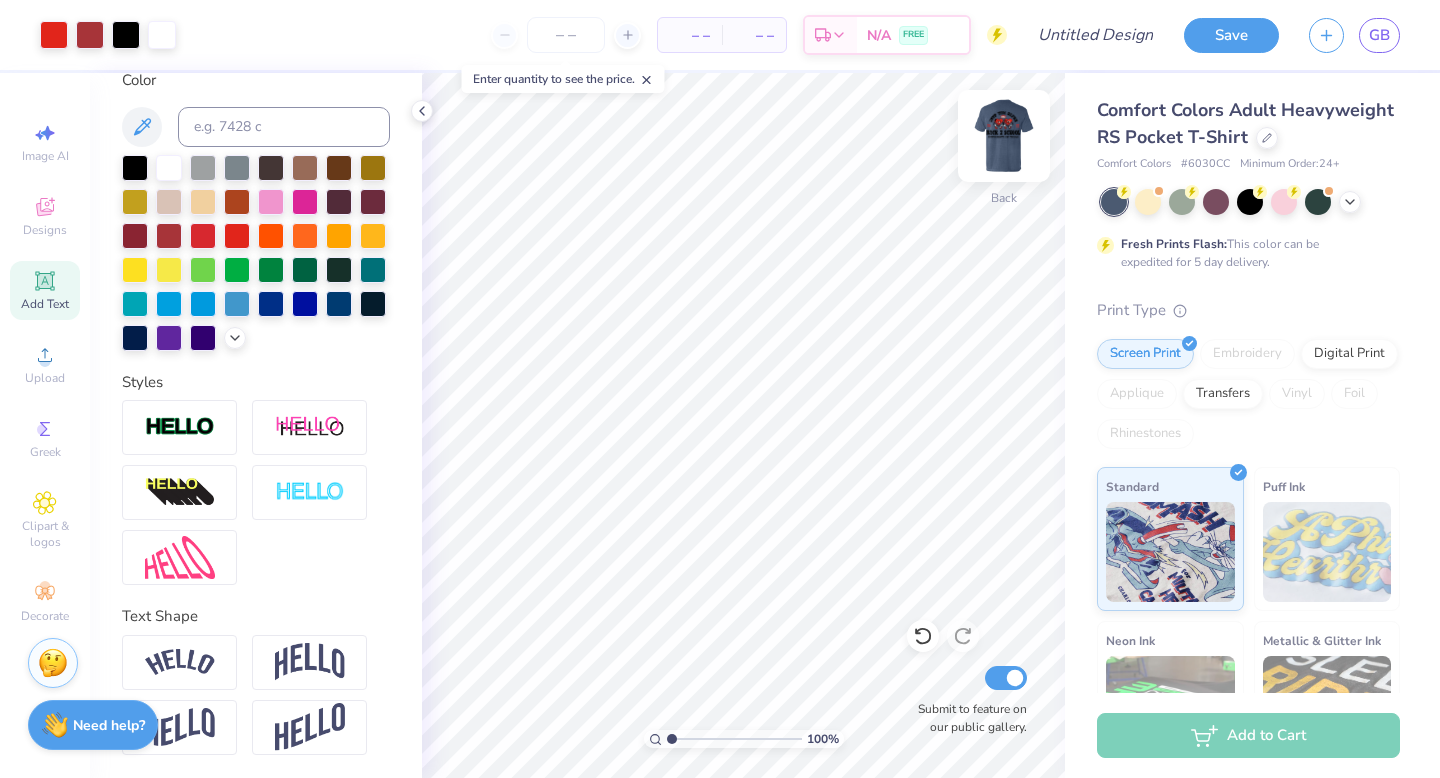 click at bounding box center (1004, 136) 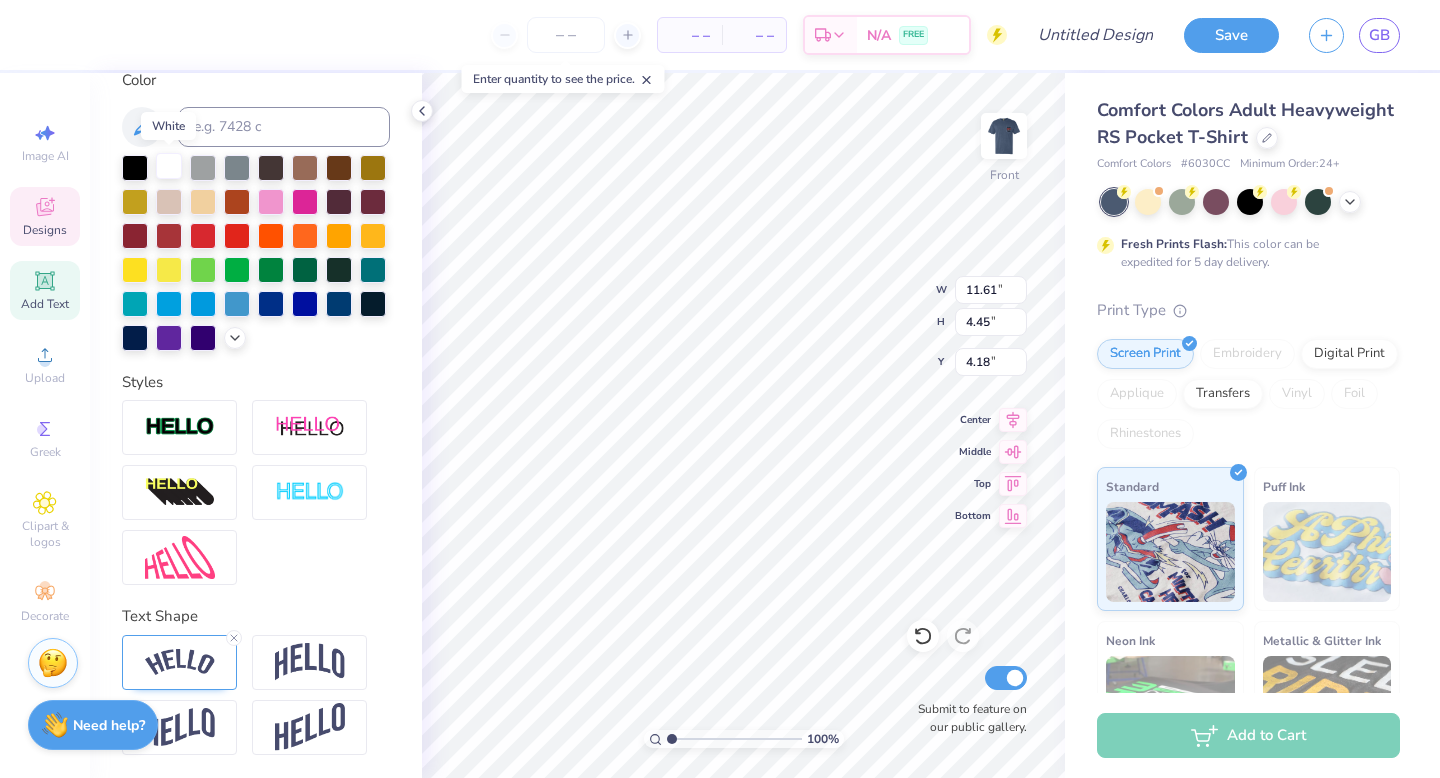 click at bounding box center (169, 166) 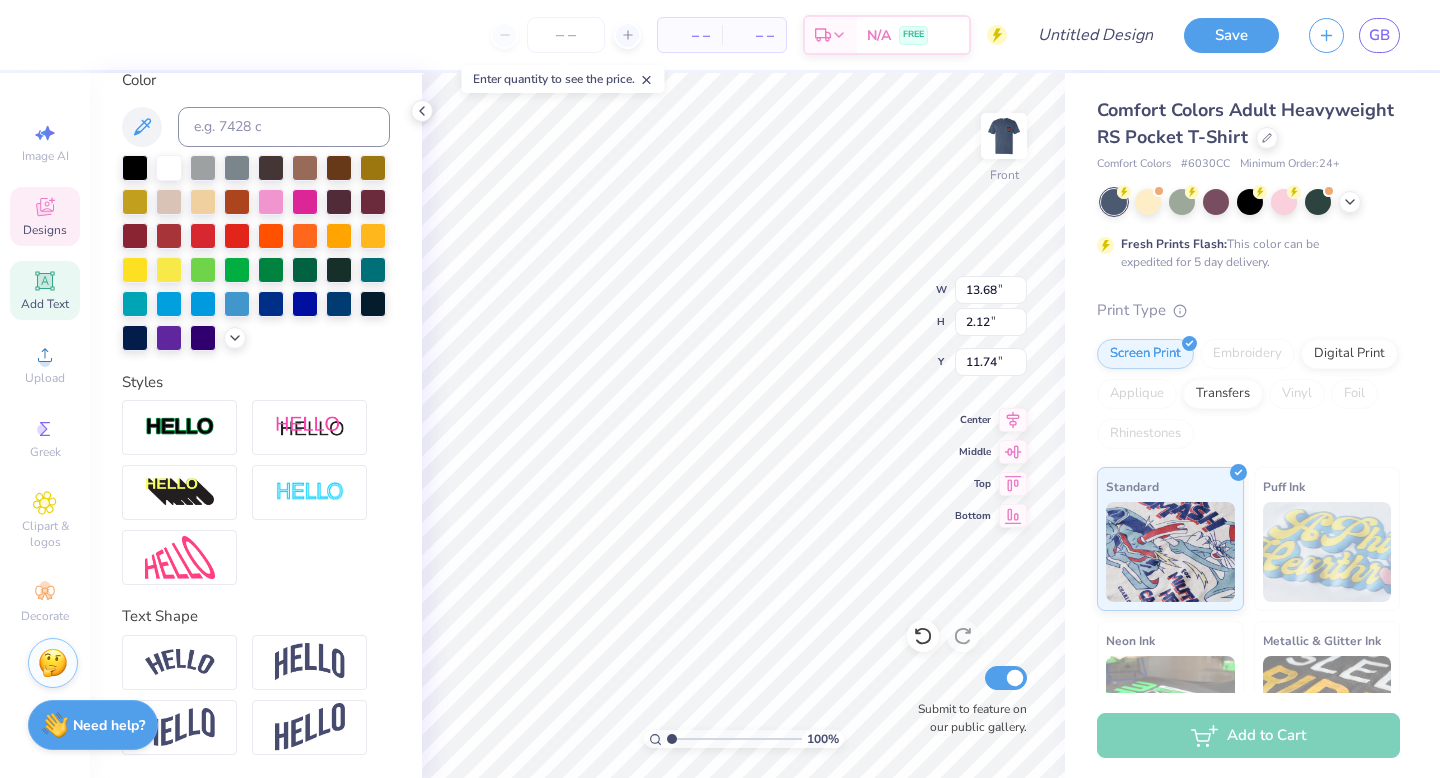 type on "13.68" 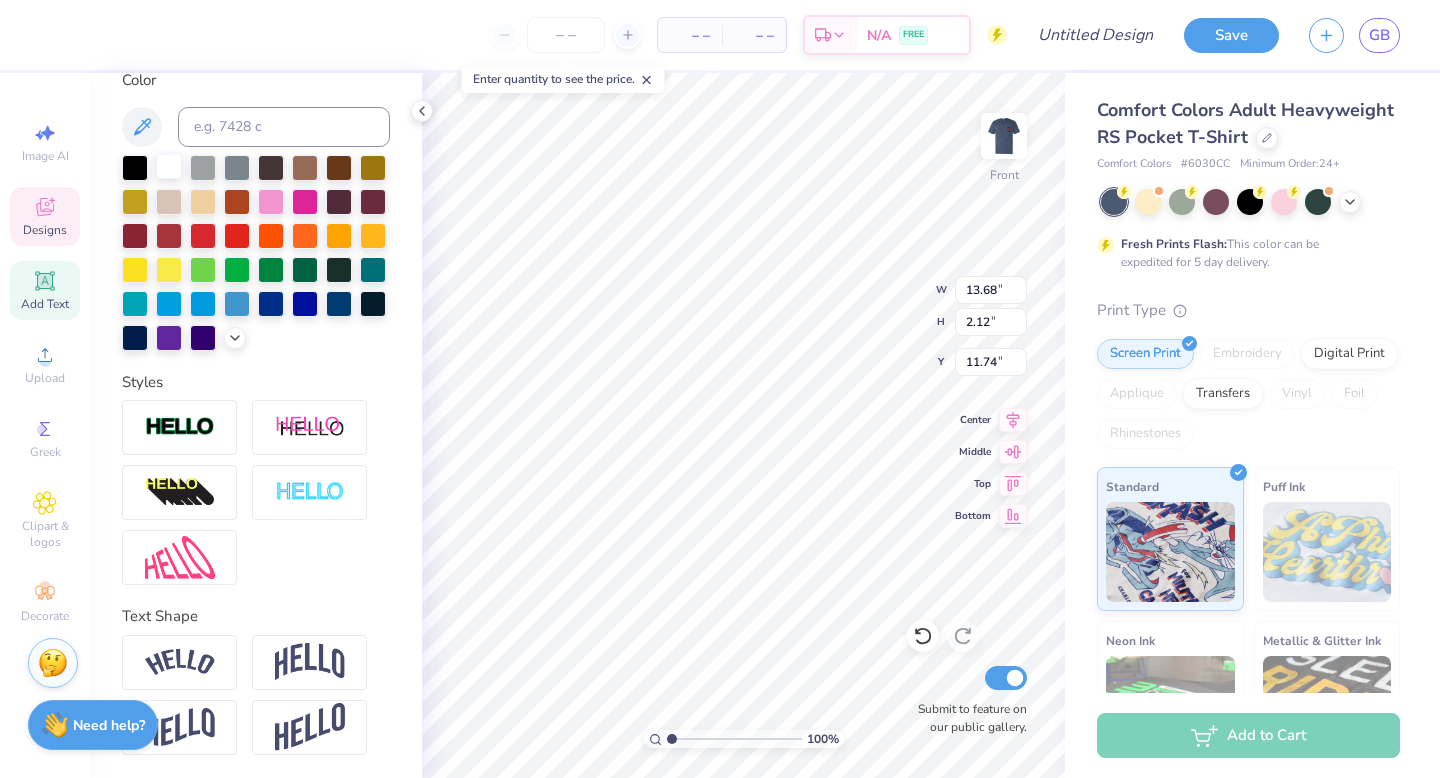click at bounding box center (169, 166) 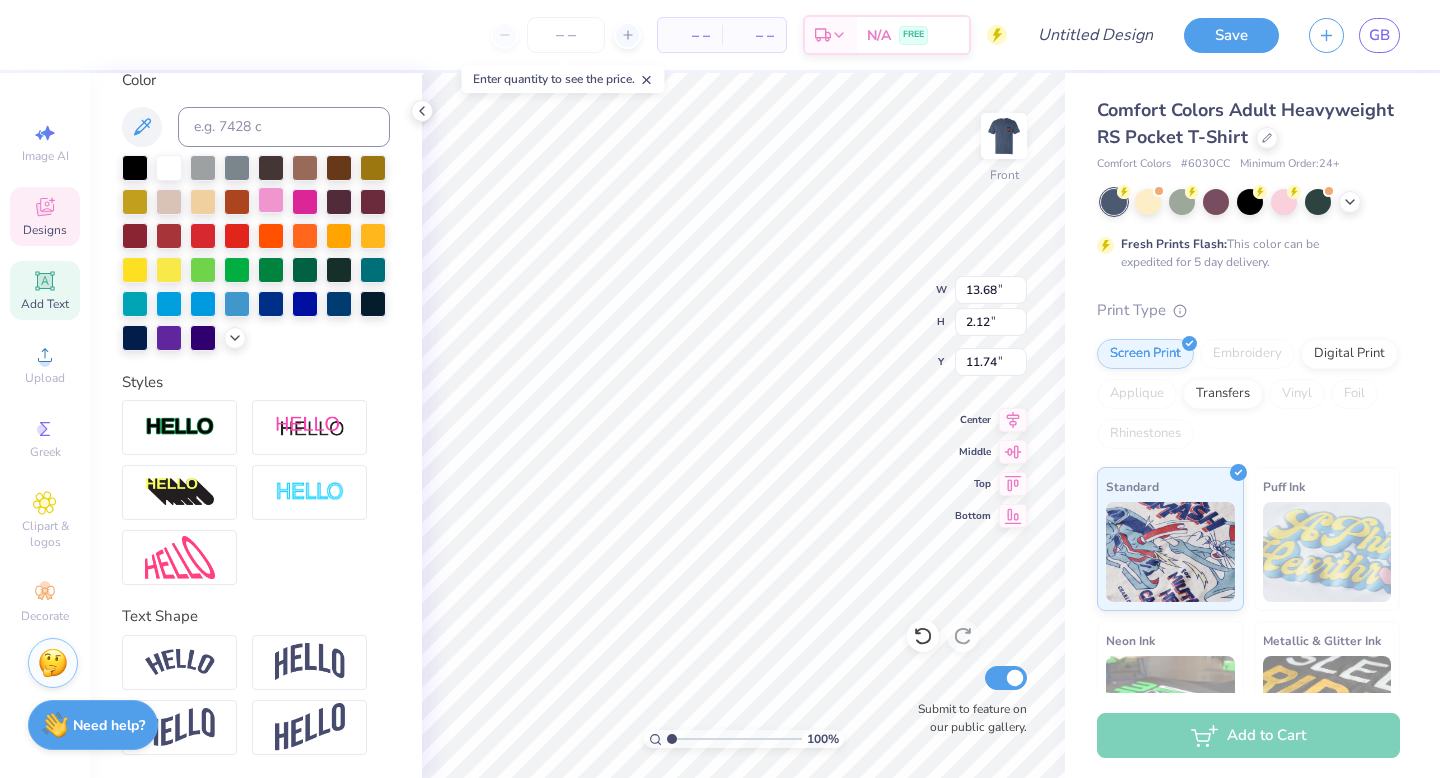 type on "12.31" 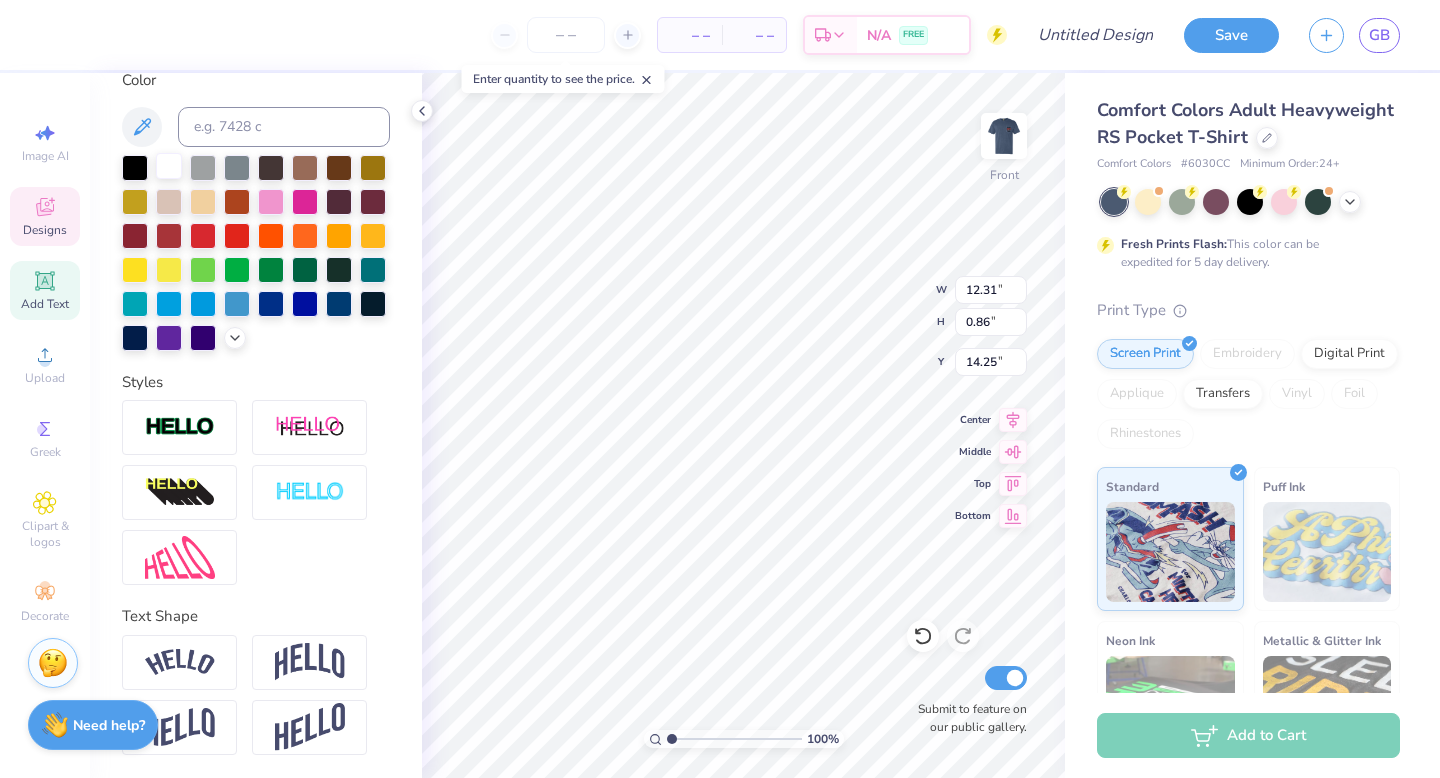 click at bounding box center [169, 166] 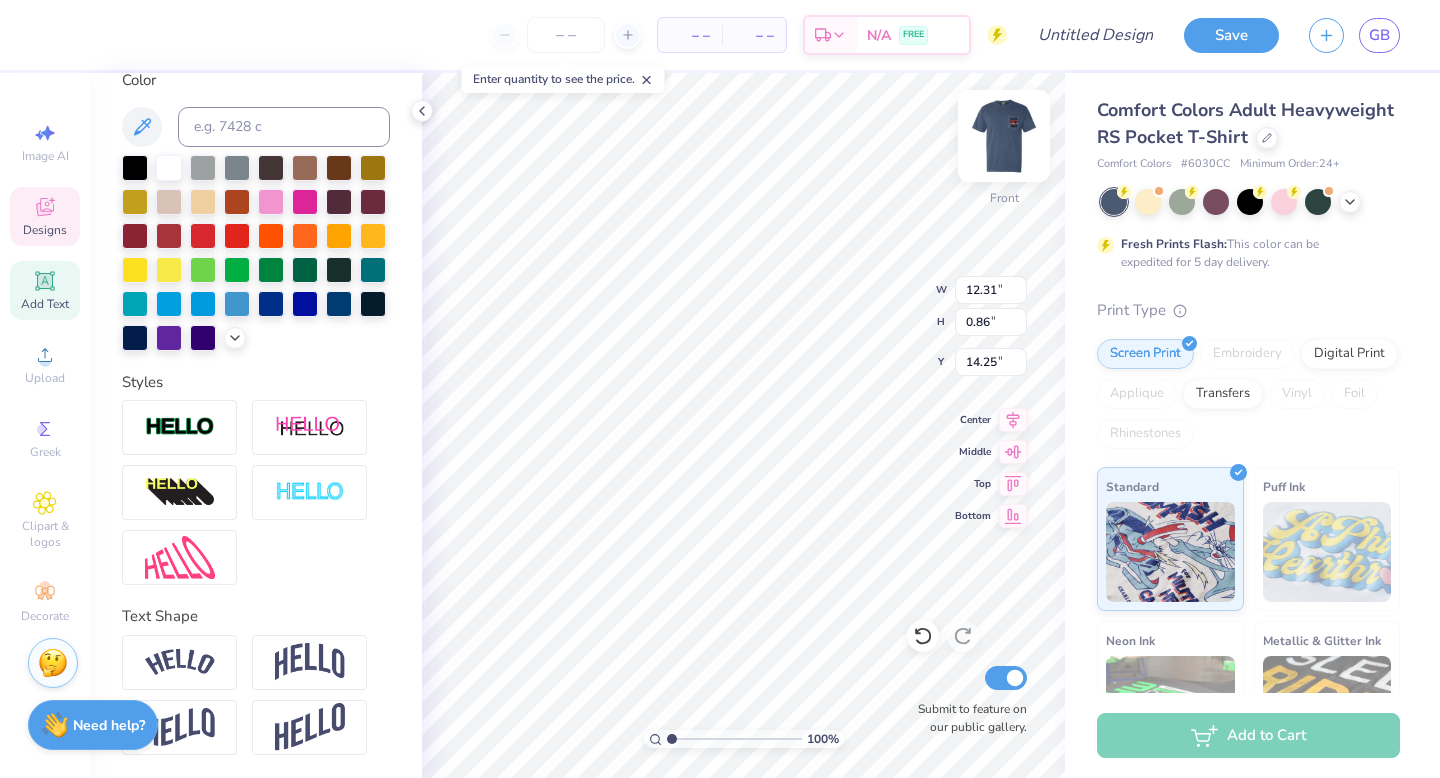 click at bounding box center [1004, 136] 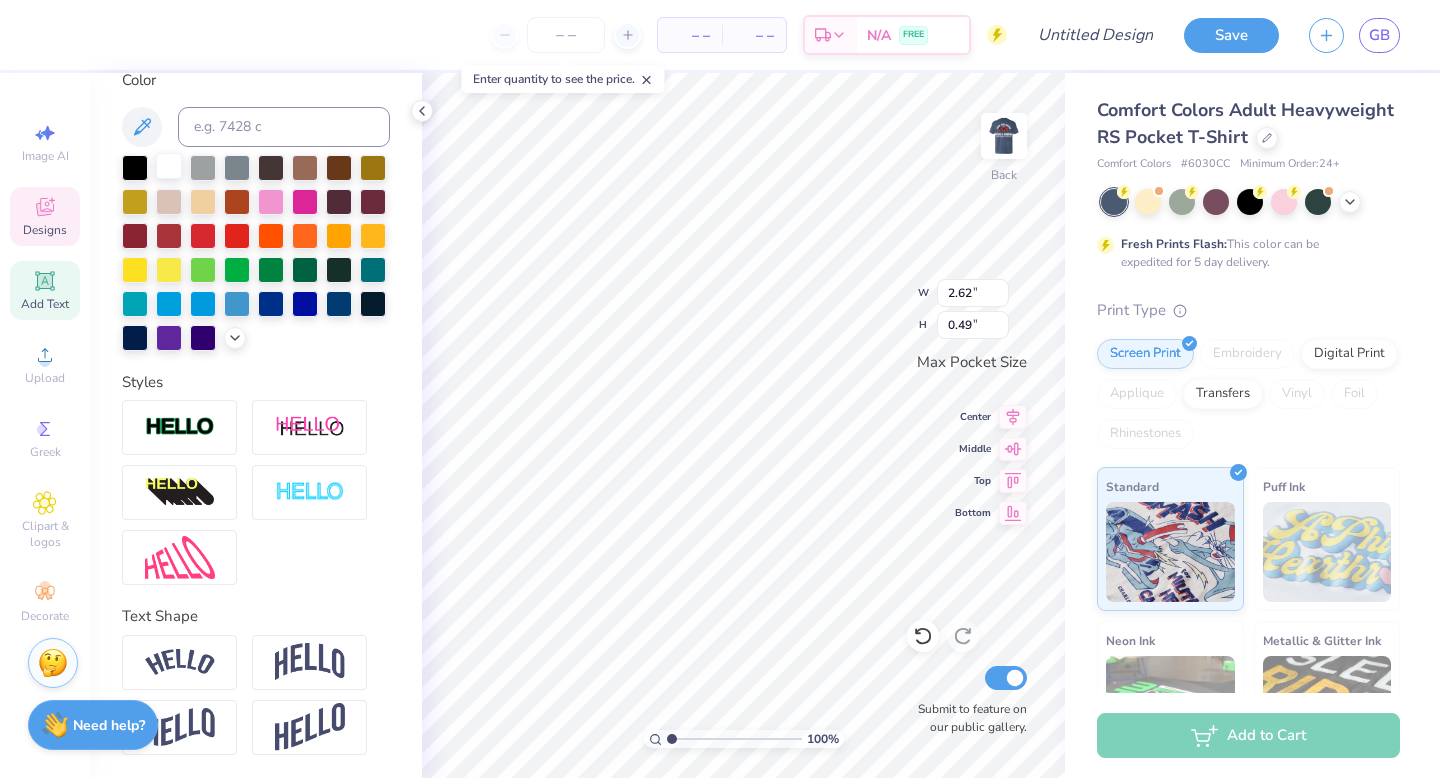 click at bounding box center [169, 166] 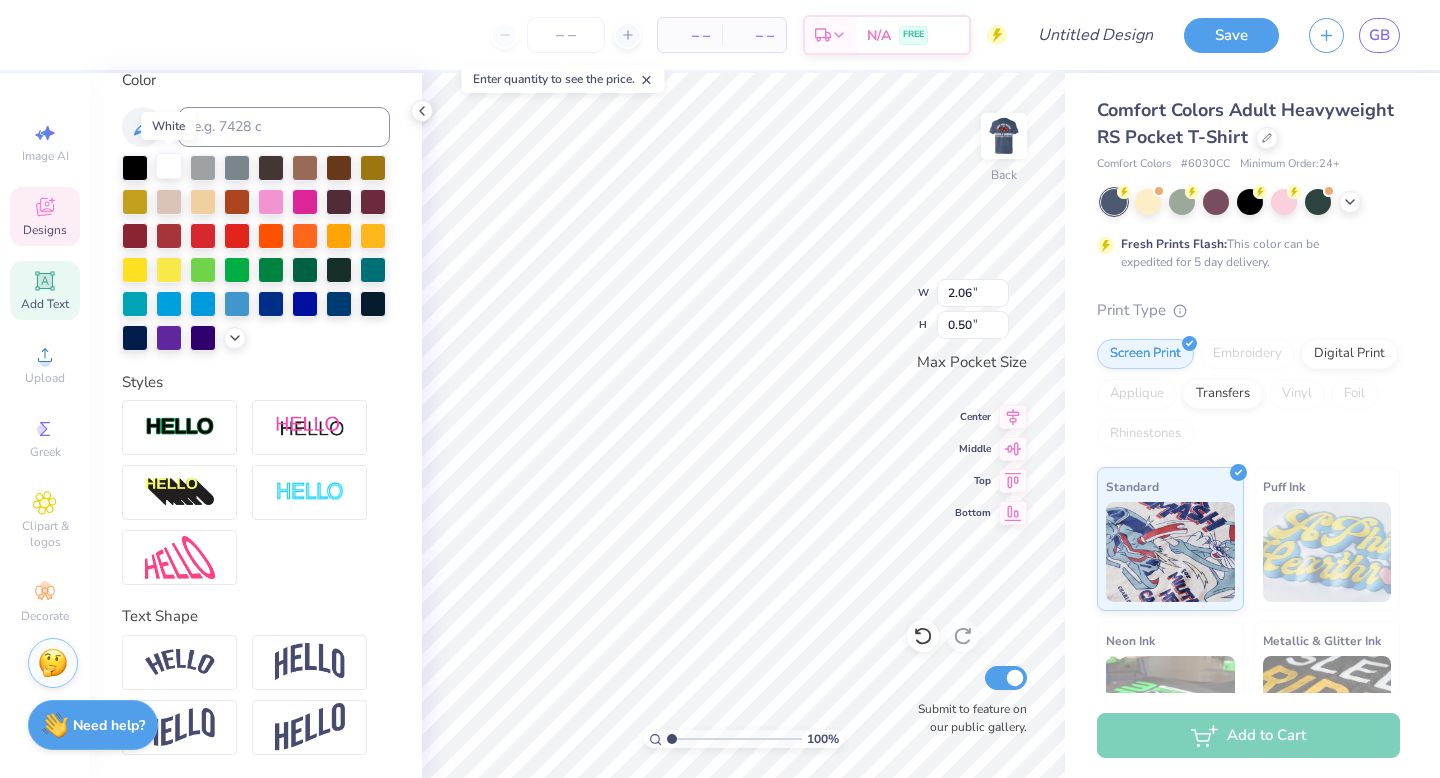 click at bounding box center (169, 166) 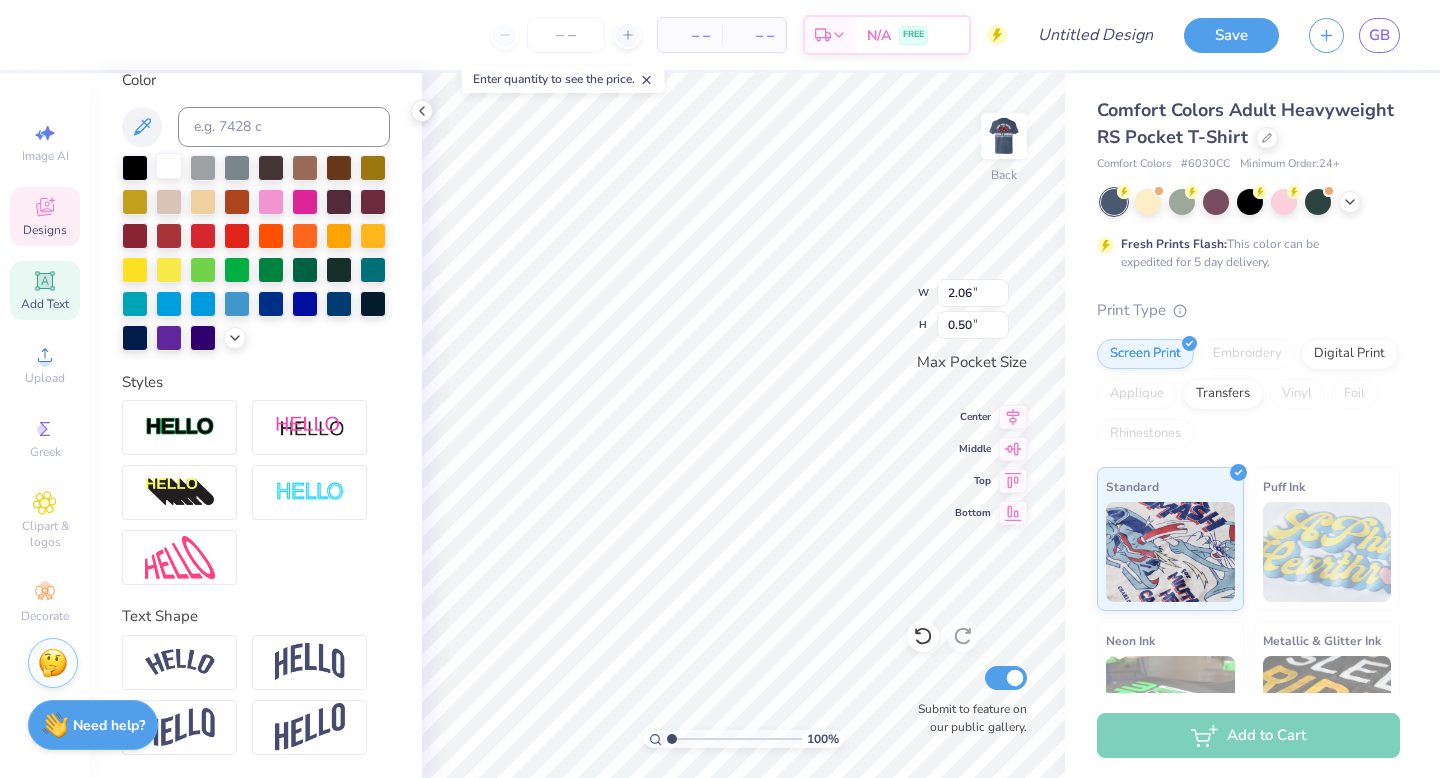 click on "100  % Back W 2.06 2.06 " H 0.50 0.50 " Max Pocket Size Center Middle Top Bottom Submit to feature on our public gallery." at bounding box center (743, 425) 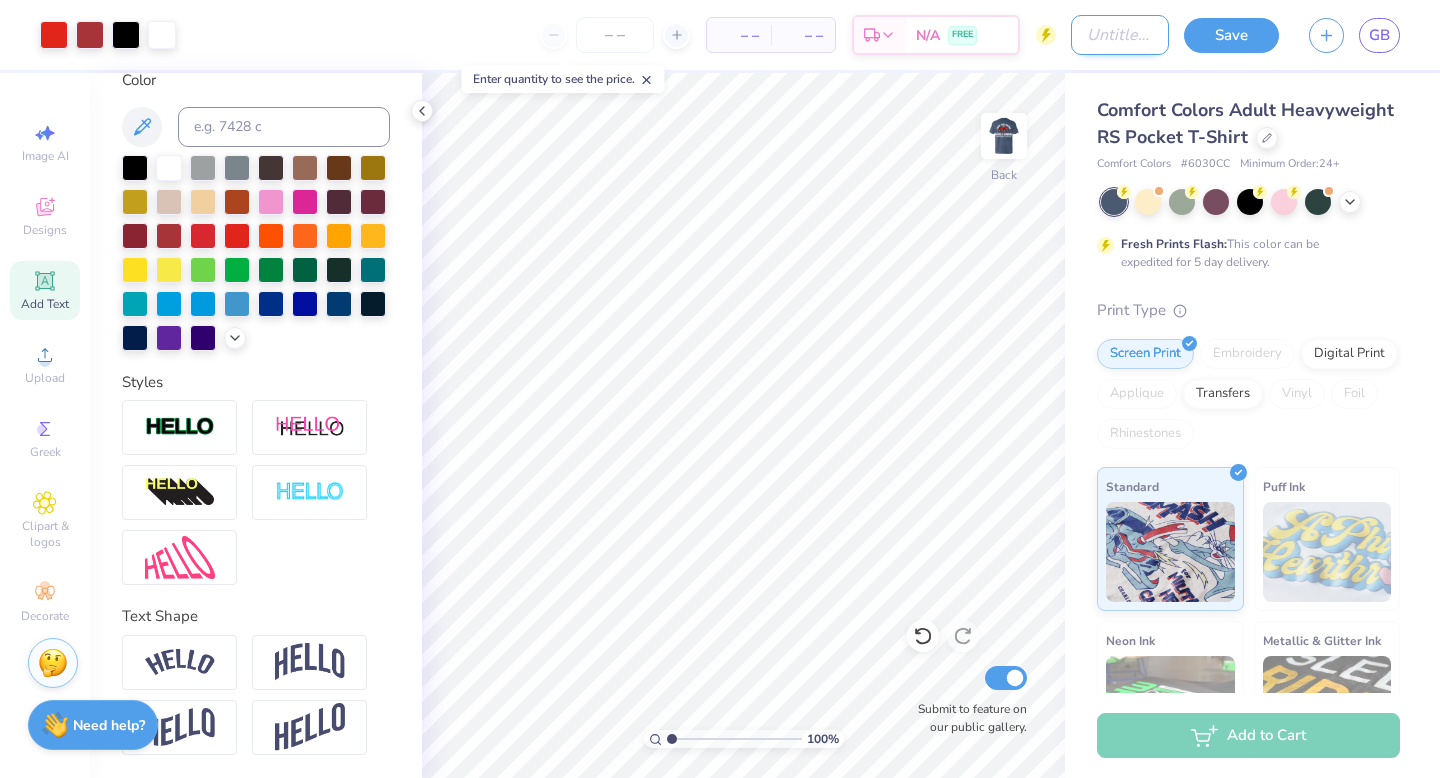 click on "Design Title" at bounding box center [1120, 35] 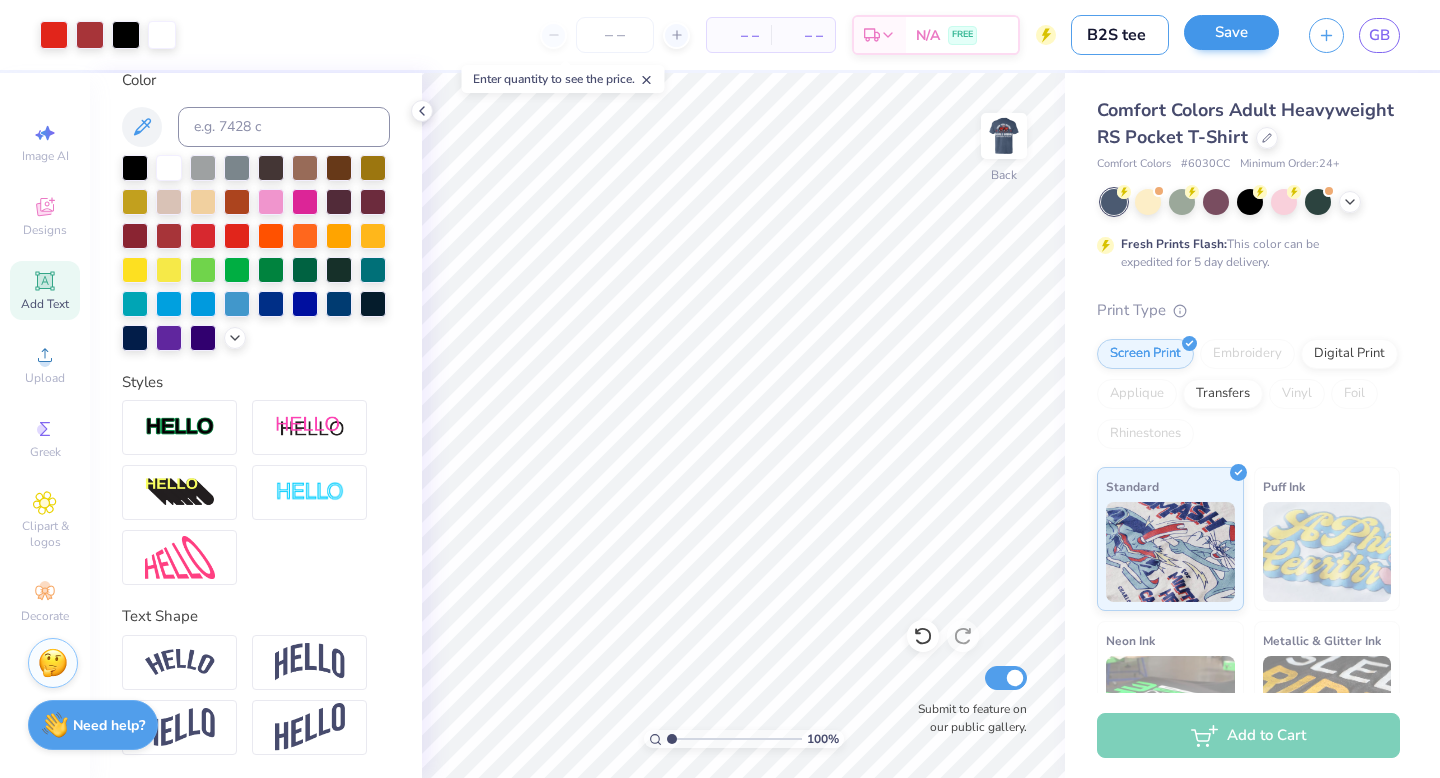 type on "B2S tee" 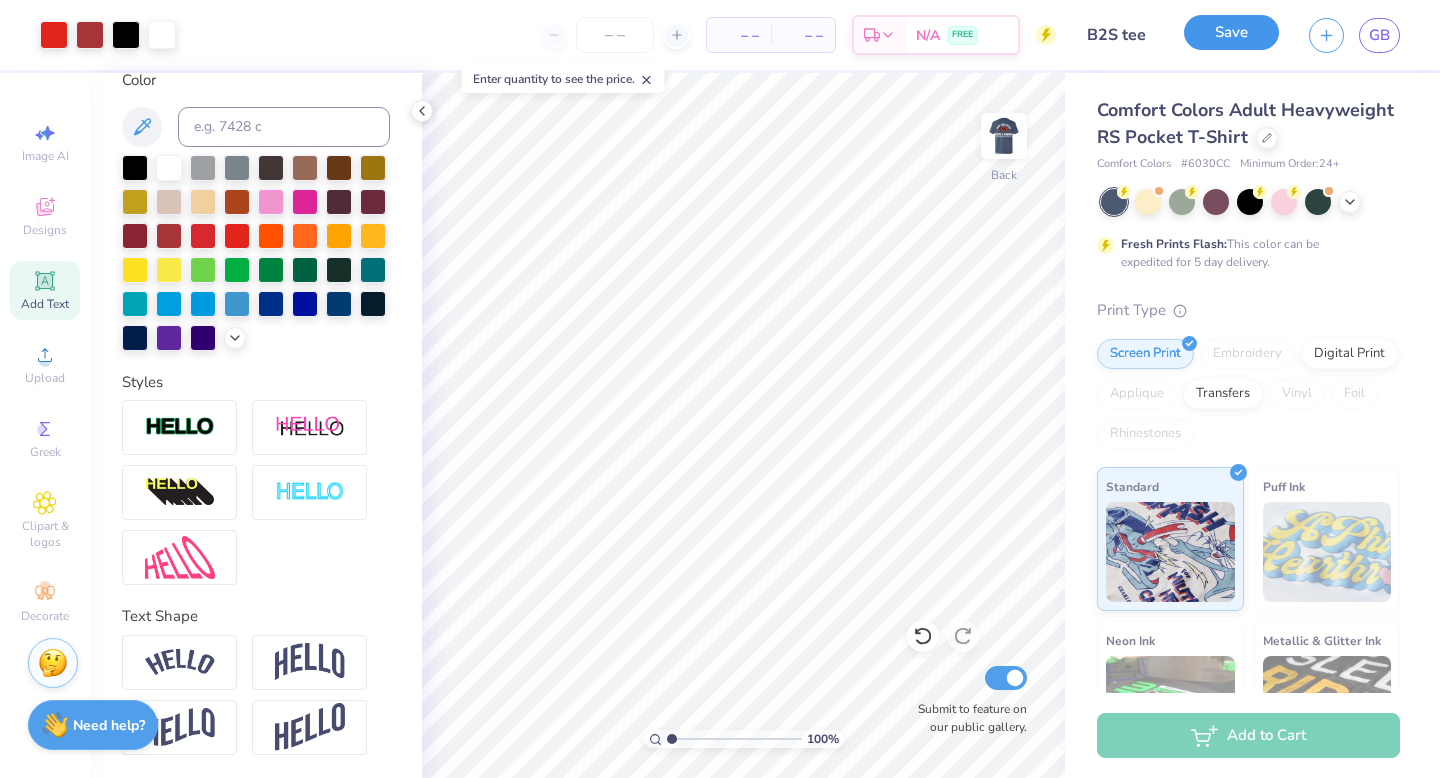 click on "Save" at bounding box center (1231, 32) 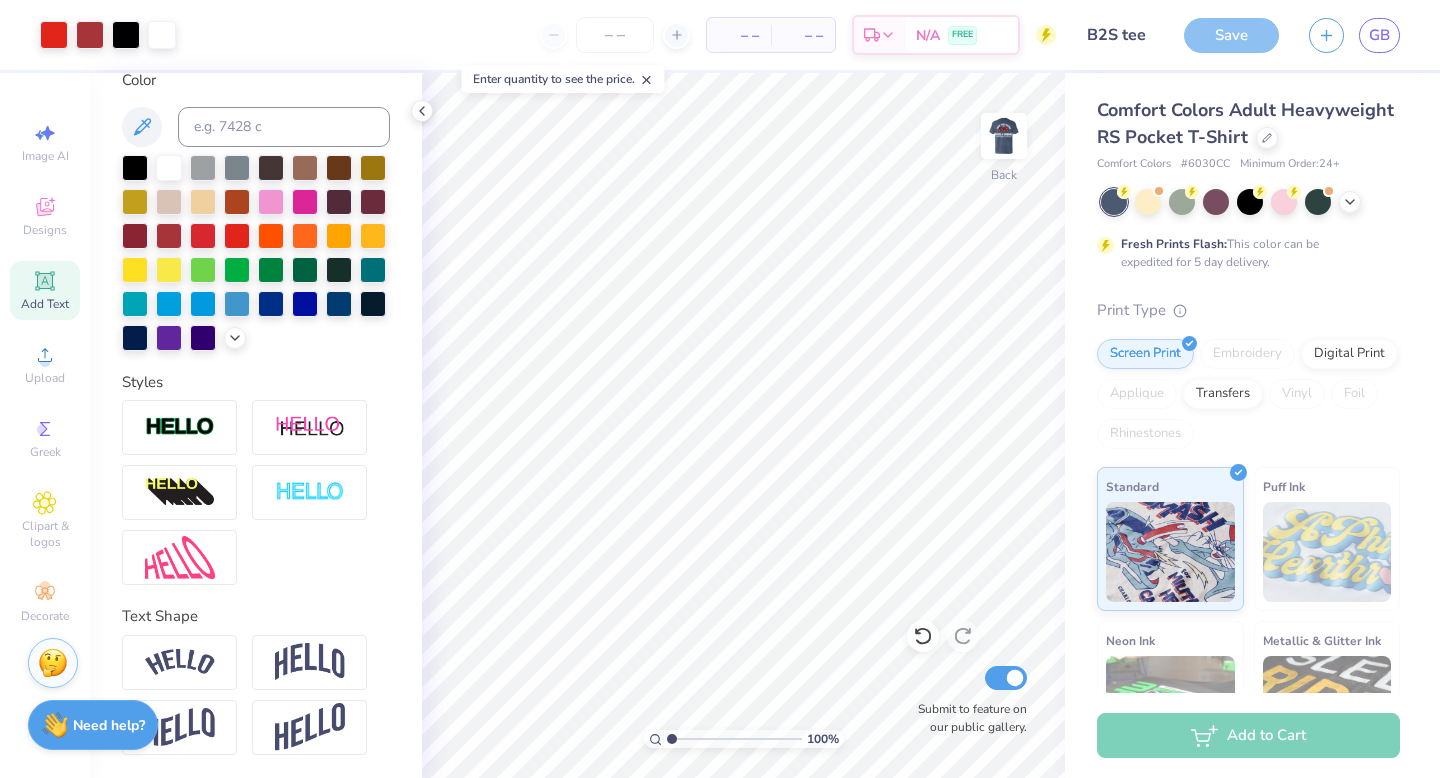 click on "Save" at bounding box center [1231, 35] 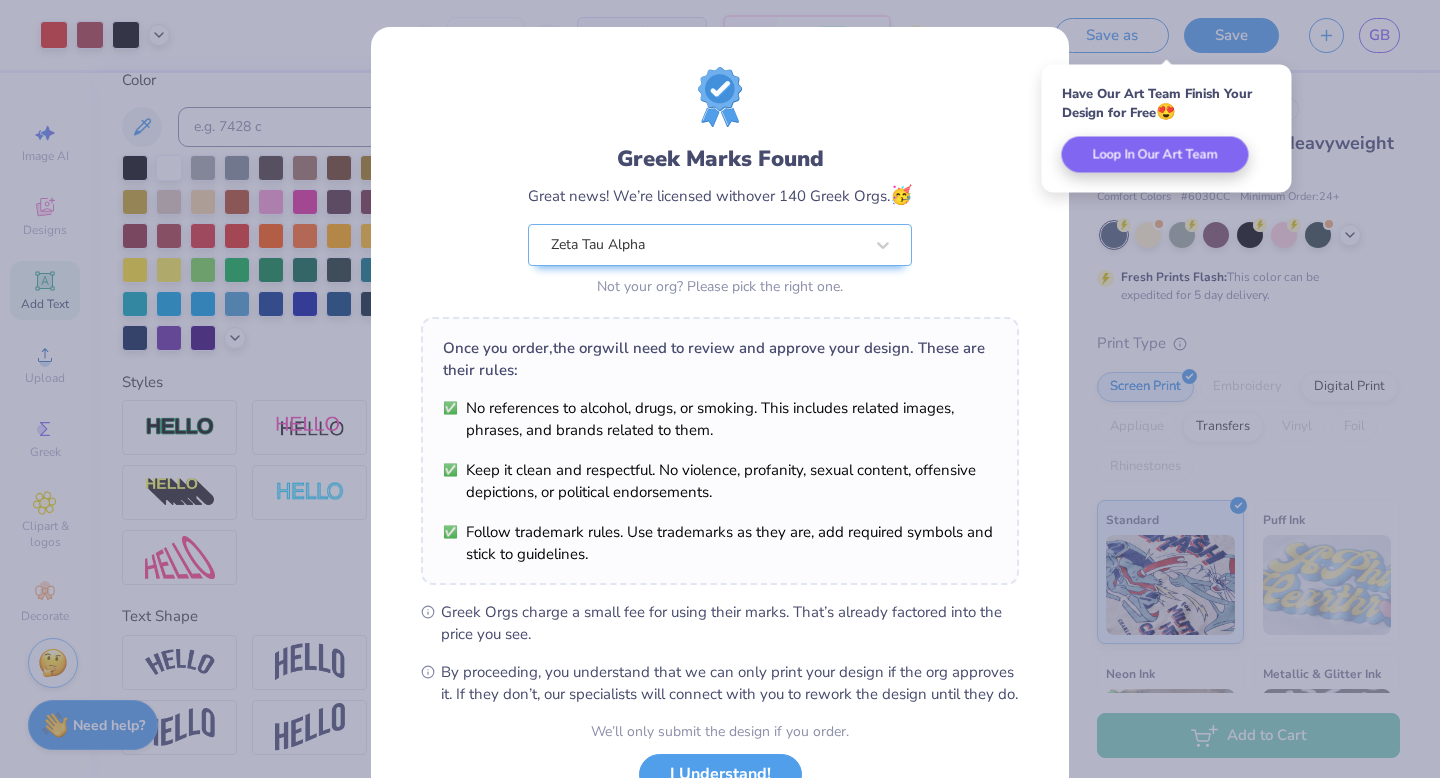 scroll, scrollTop: 158, scrollLeft: 0, axis: vertical 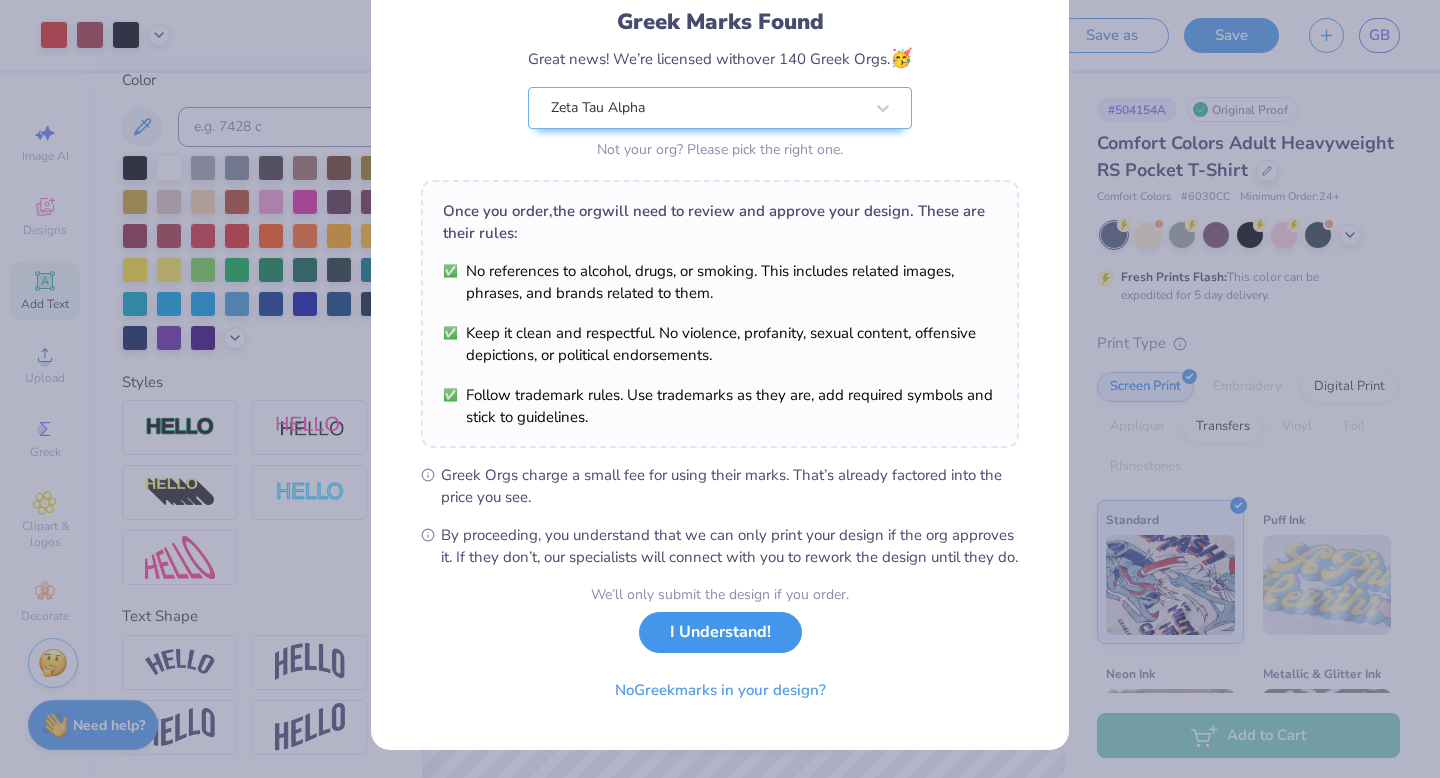 click on "I Understand!" at bounding box center (720, 632) 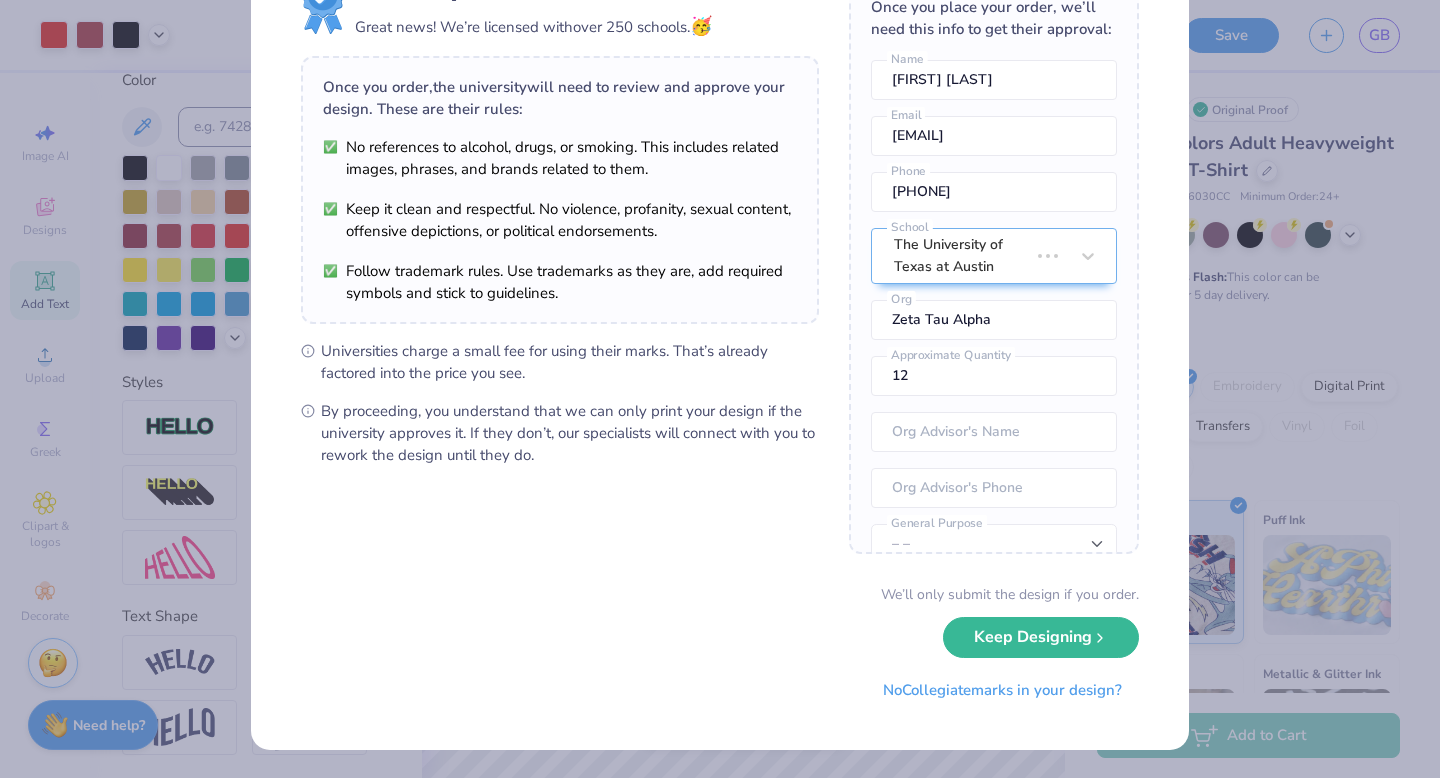 scroll, scrollTop: 0, scrollLeft: 0, axis: both 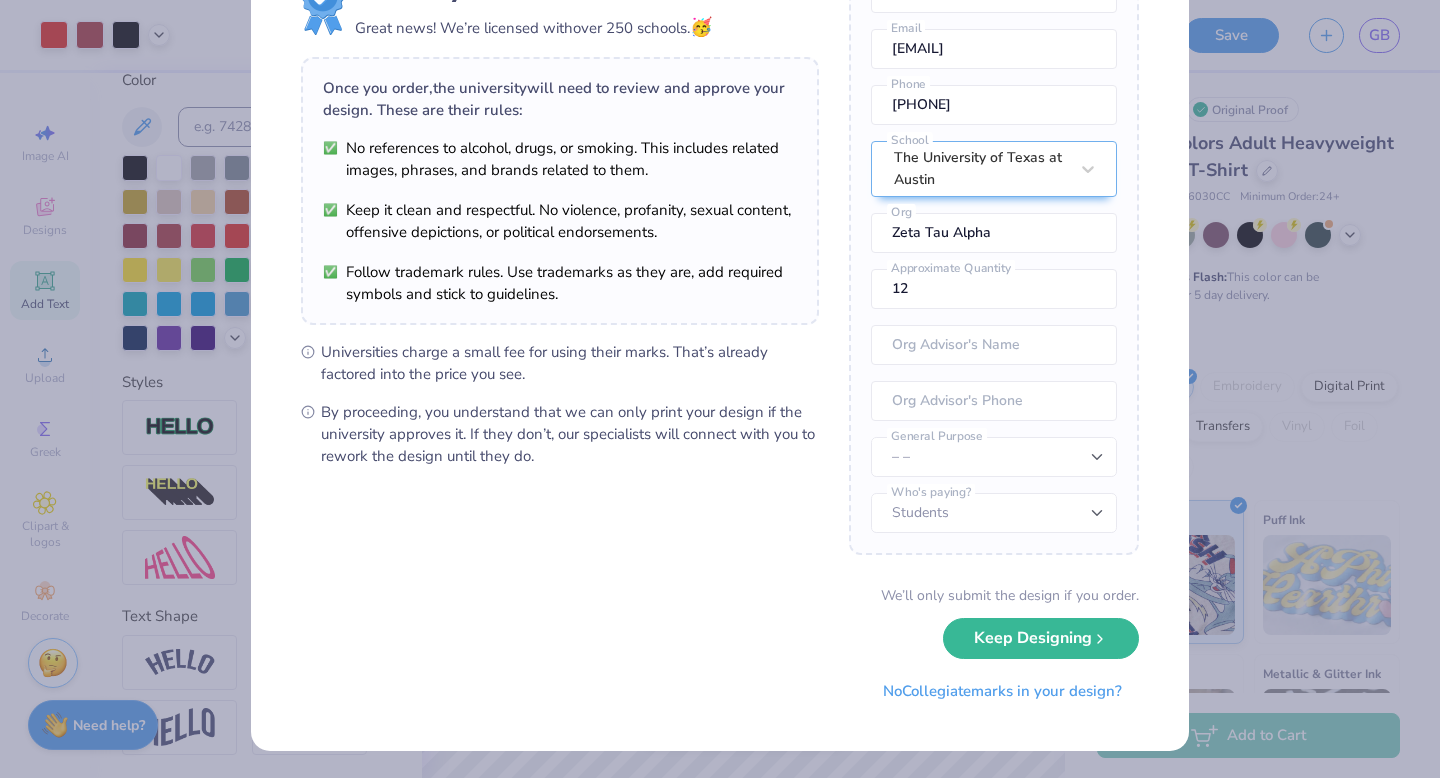 click on "University Trademarks Found Great news! We’re licensed with  over 250 schools. 🥳 Once you order,  the university  will need to review and approve your design. These are their rules: No references to alcohol, drugs, or smoking. This includes related images, phrases, and brands related to them. Keep it clean and respectful. No violence, profanity, sexual content, offensive depictions, or political endorsements. Follow trademark rules. Use trademarks as they are, add required symbols and stick to guidelines. Universities charge a small fee for using their marks. That’s already factored into the price you see. By proceeding, you understand that we can only print your design if the university approves it. If they don’t, our specialists will connect with you to rework the design until they do. Once you place your order, we’ll need this info to get their approval: Graysen Baxter Name graysenbaxter@icloud.com Email 2816284527 Phone The University of Texas at Austin School Zeta Tau Alpha Org 12 – – No" at bounding box center (720, 389) 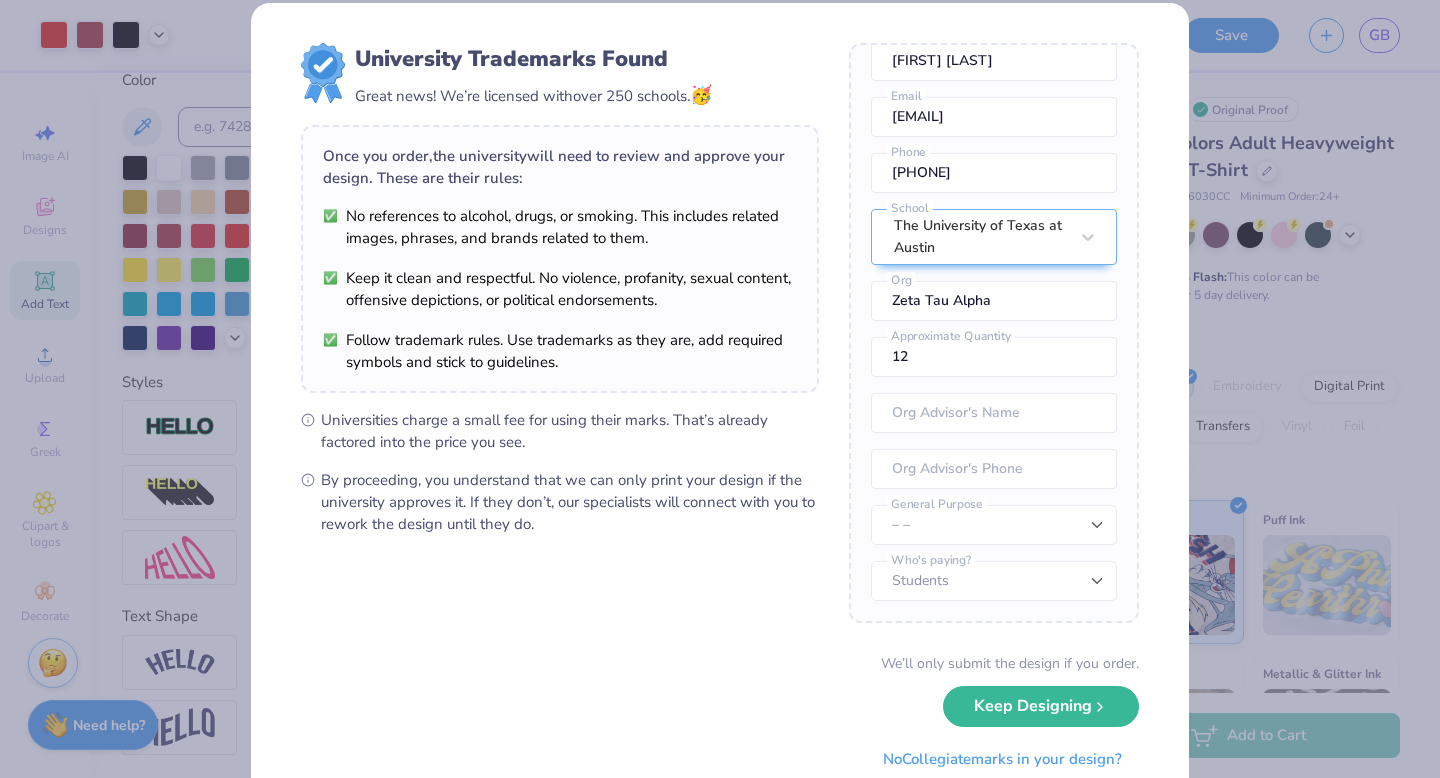 scroll, scrollTop: 28, scrollLeft: 0, axis: vertical 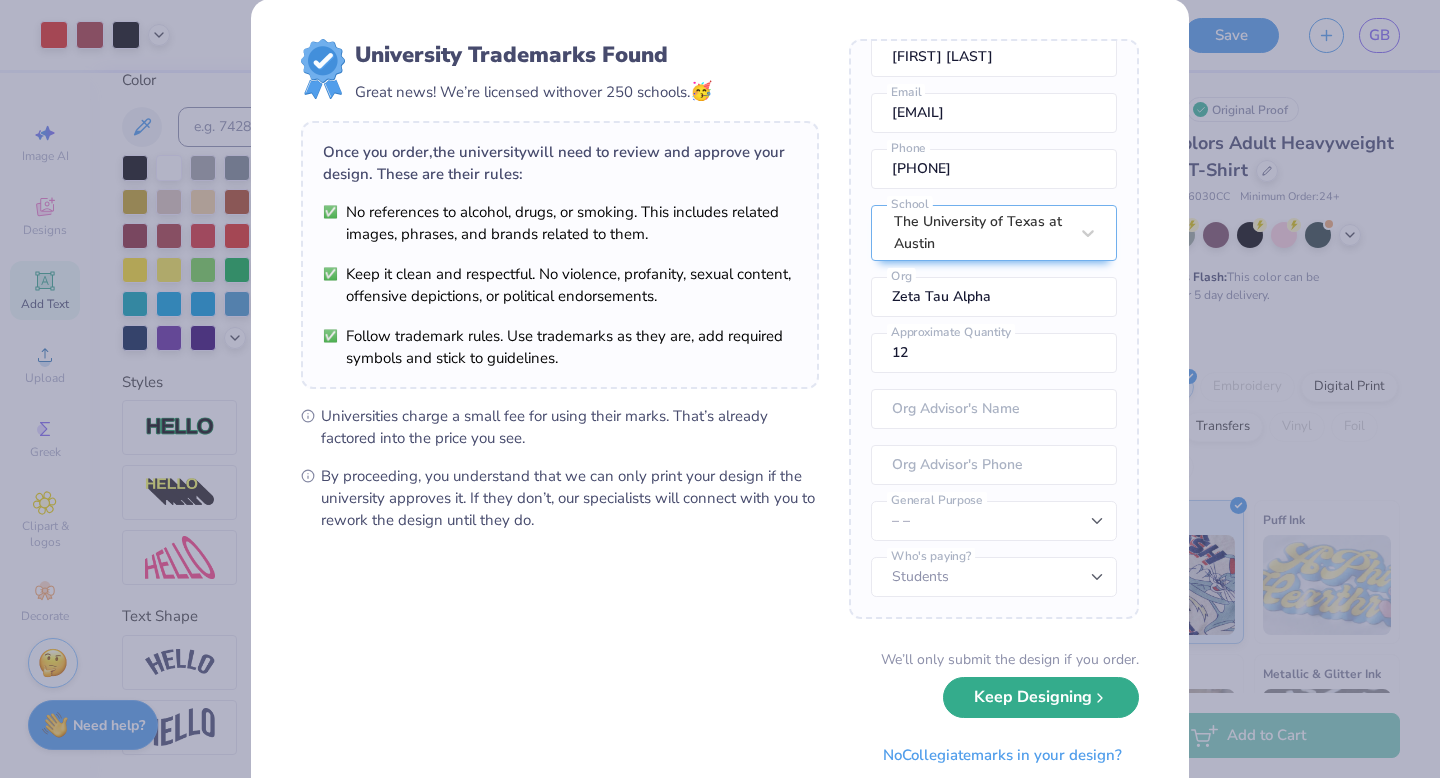 click on "Keep Designing" at bounding box center [1041, 697] 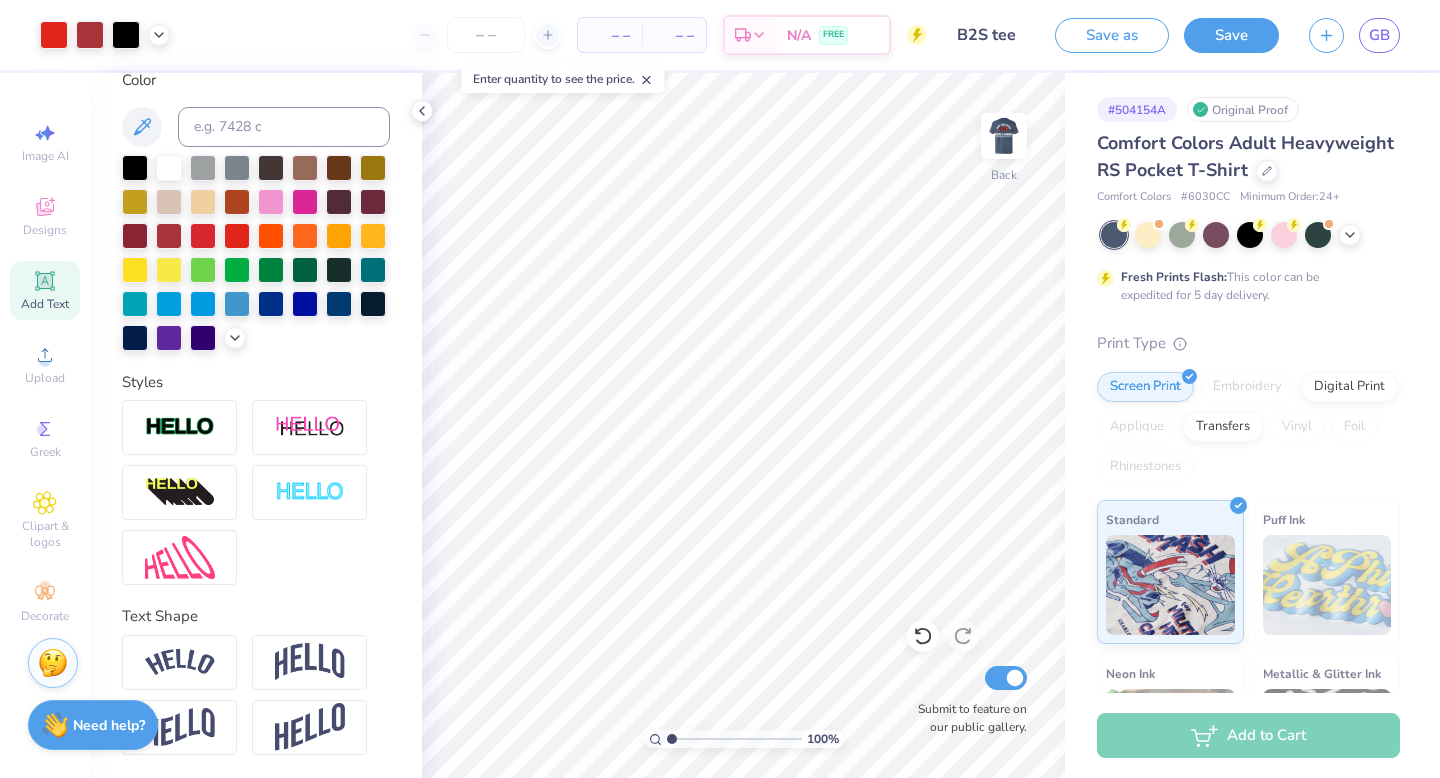 scroll, scrollTop: 0, scrollLeft: 0, axis: both 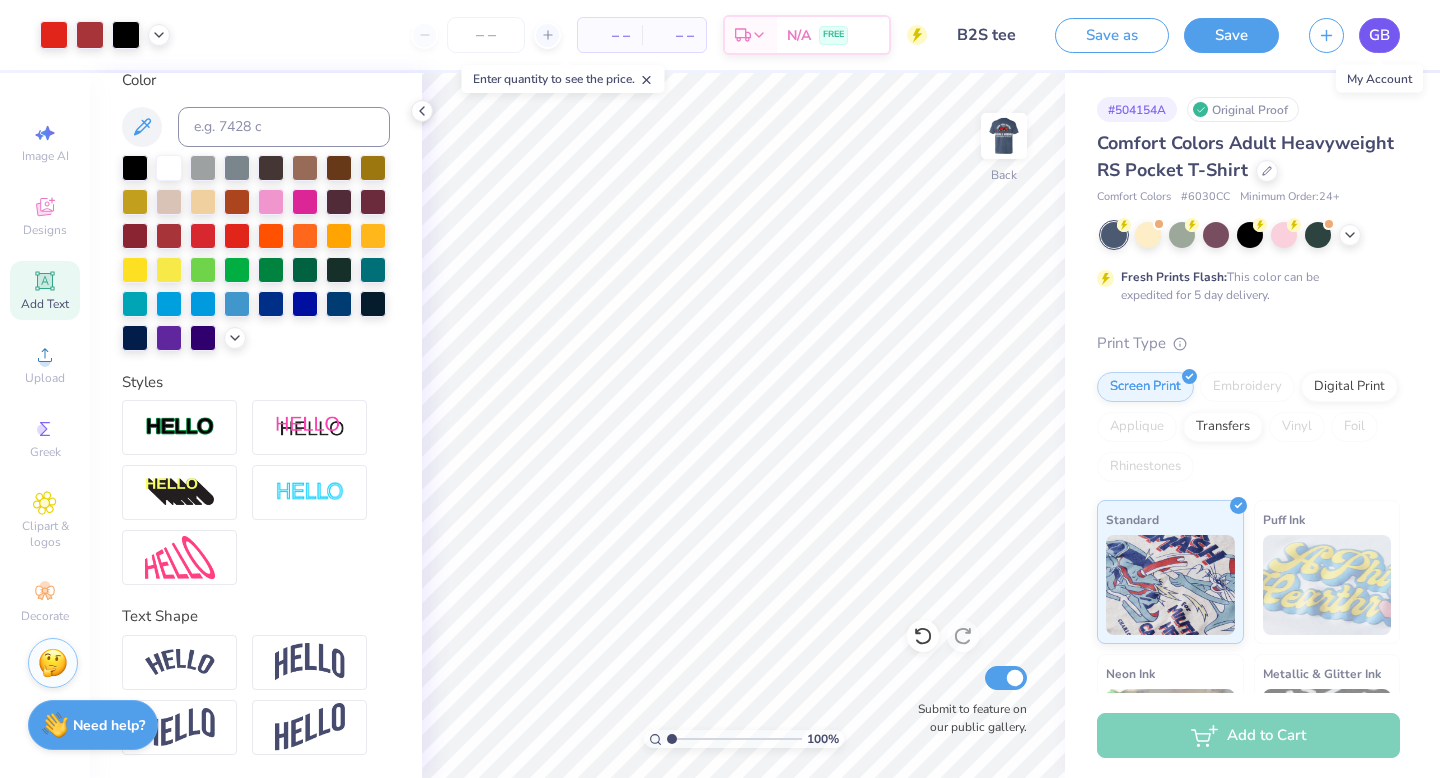 click on "GB" at bounding box center [1379, 35] 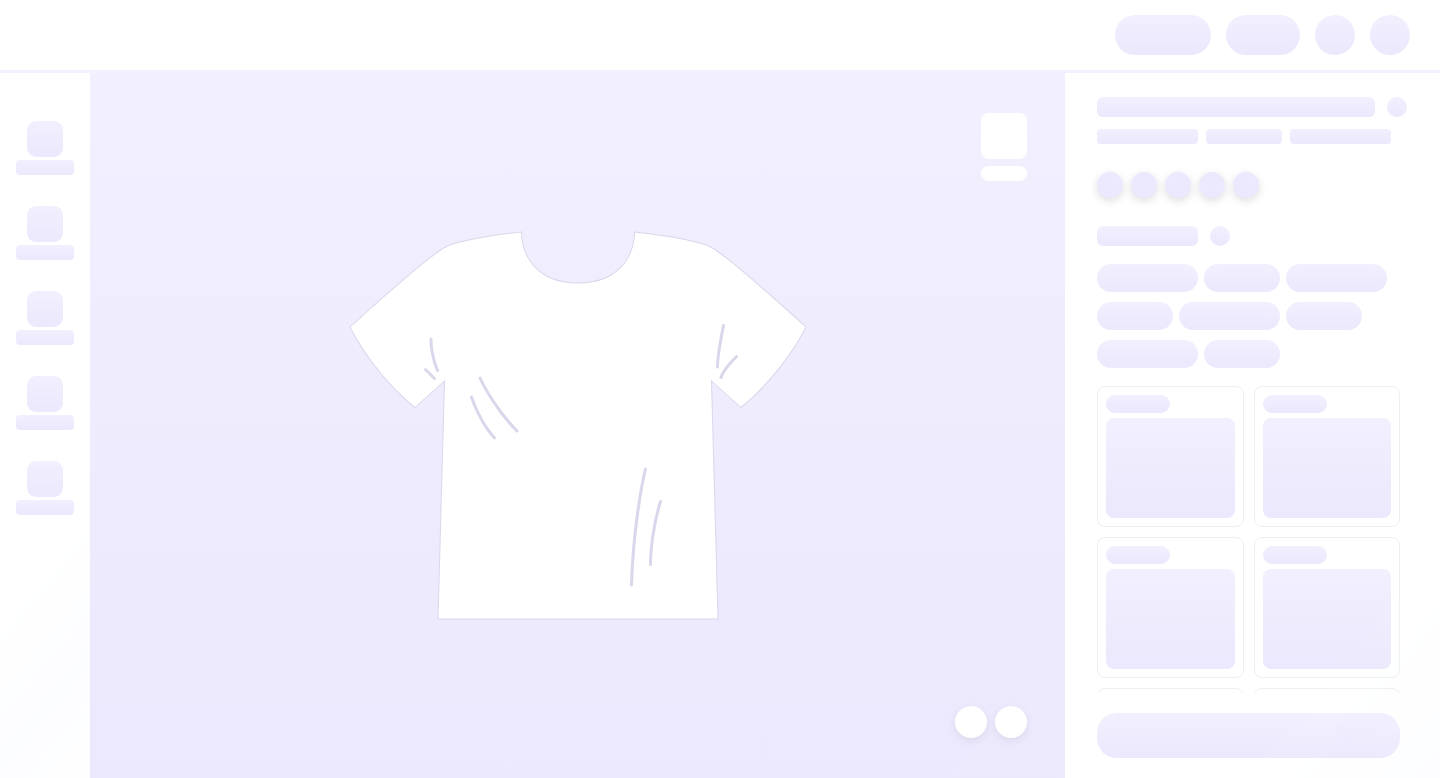 scroll, scrollTop: 0, scrollLeft: 0, axis: both 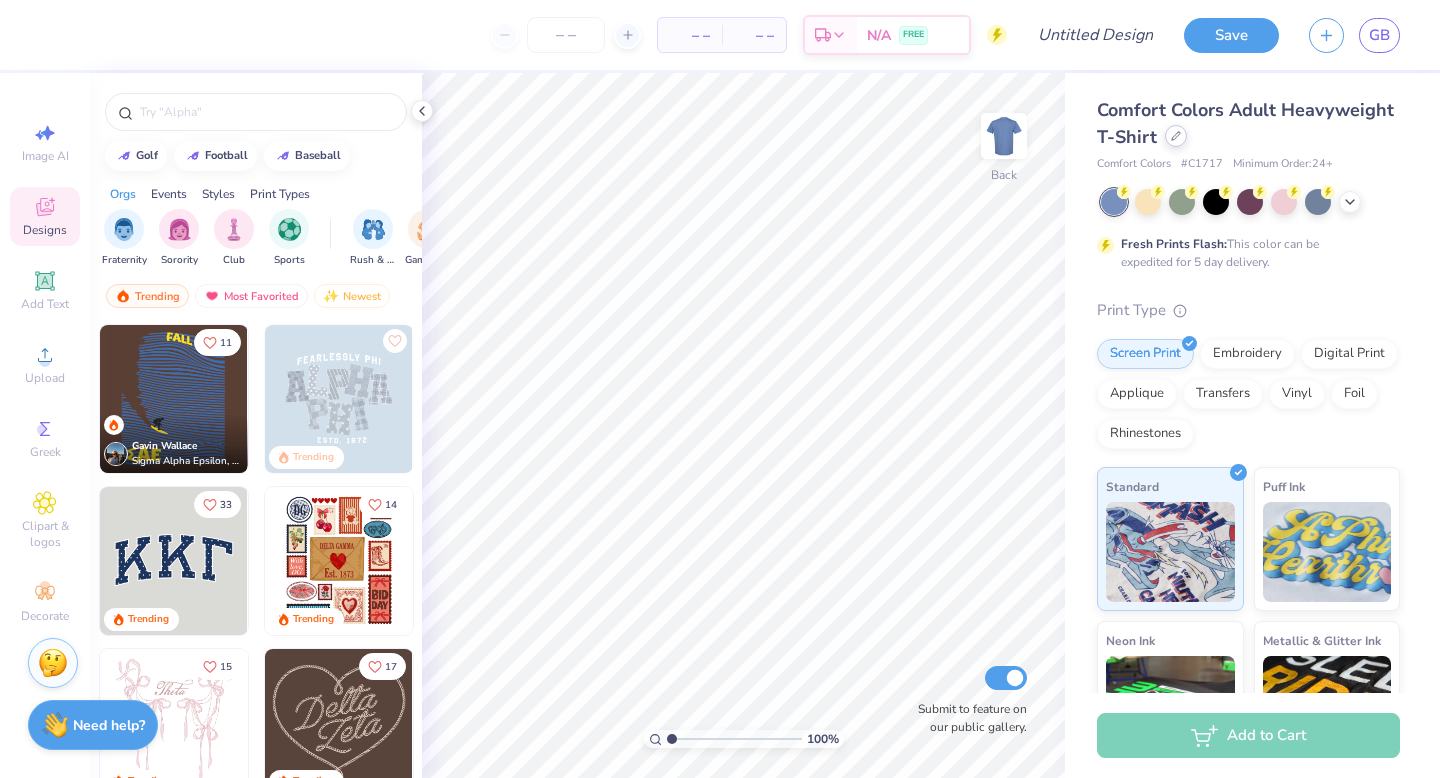 click at bounding box center (1176, 136) 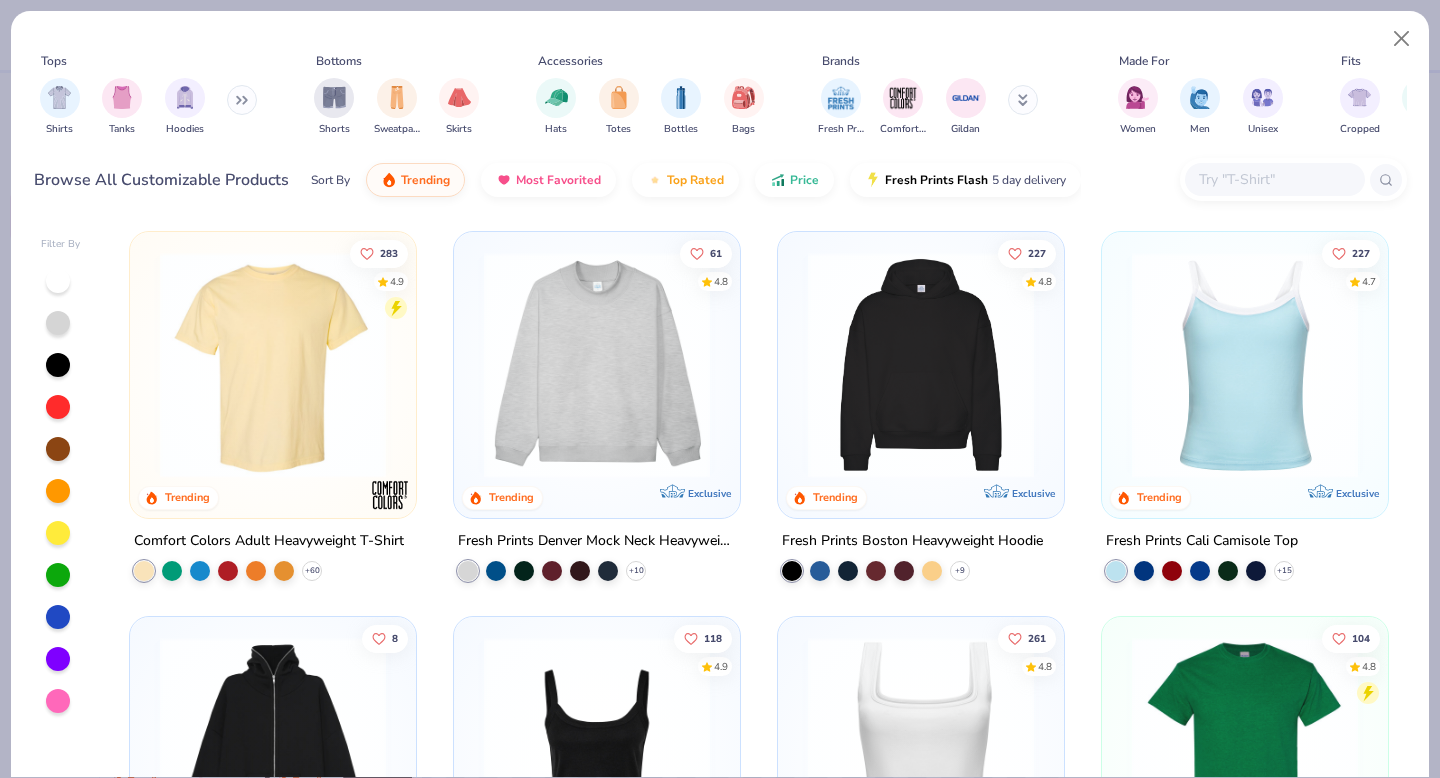 click at bounding box center [1274, 179] 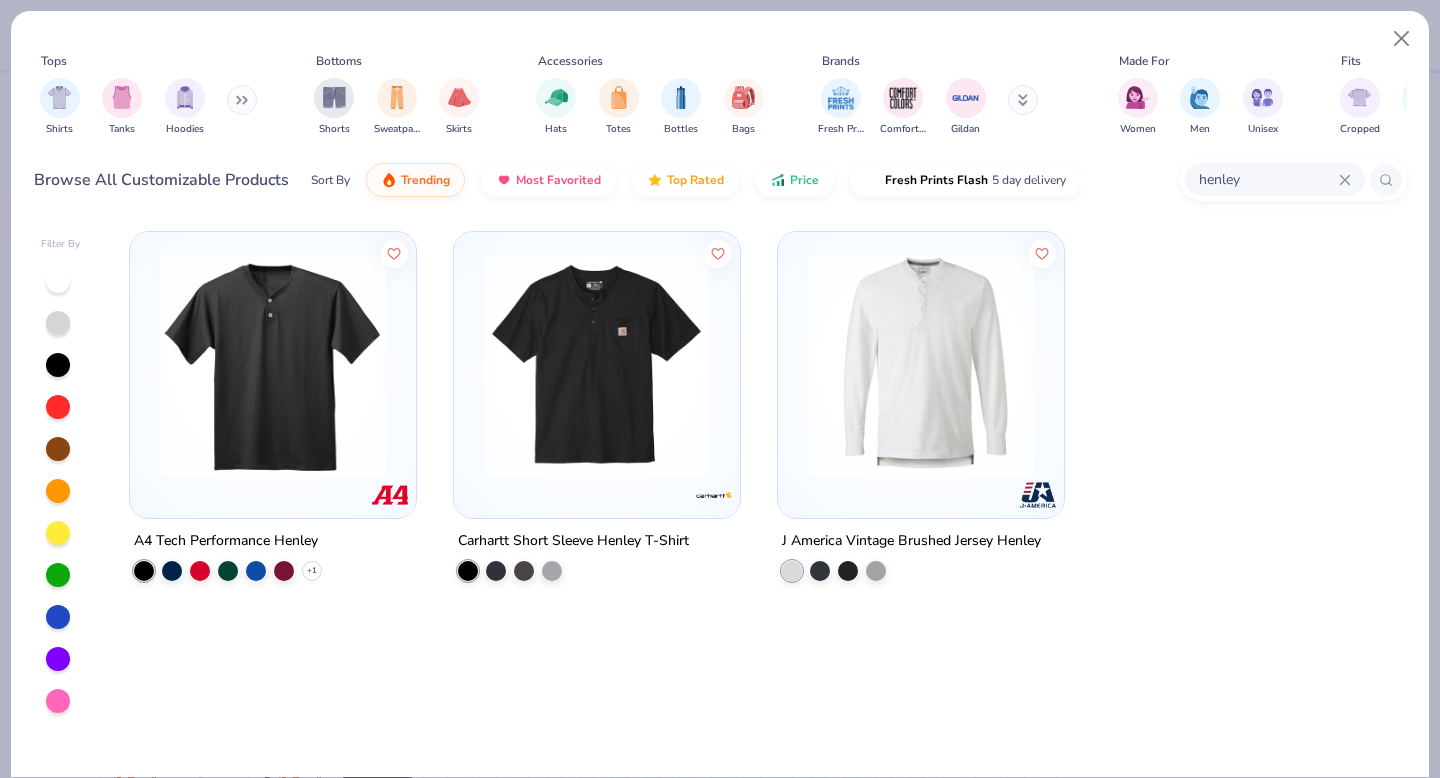 click on "henley" at bounding box center [1275, 179] 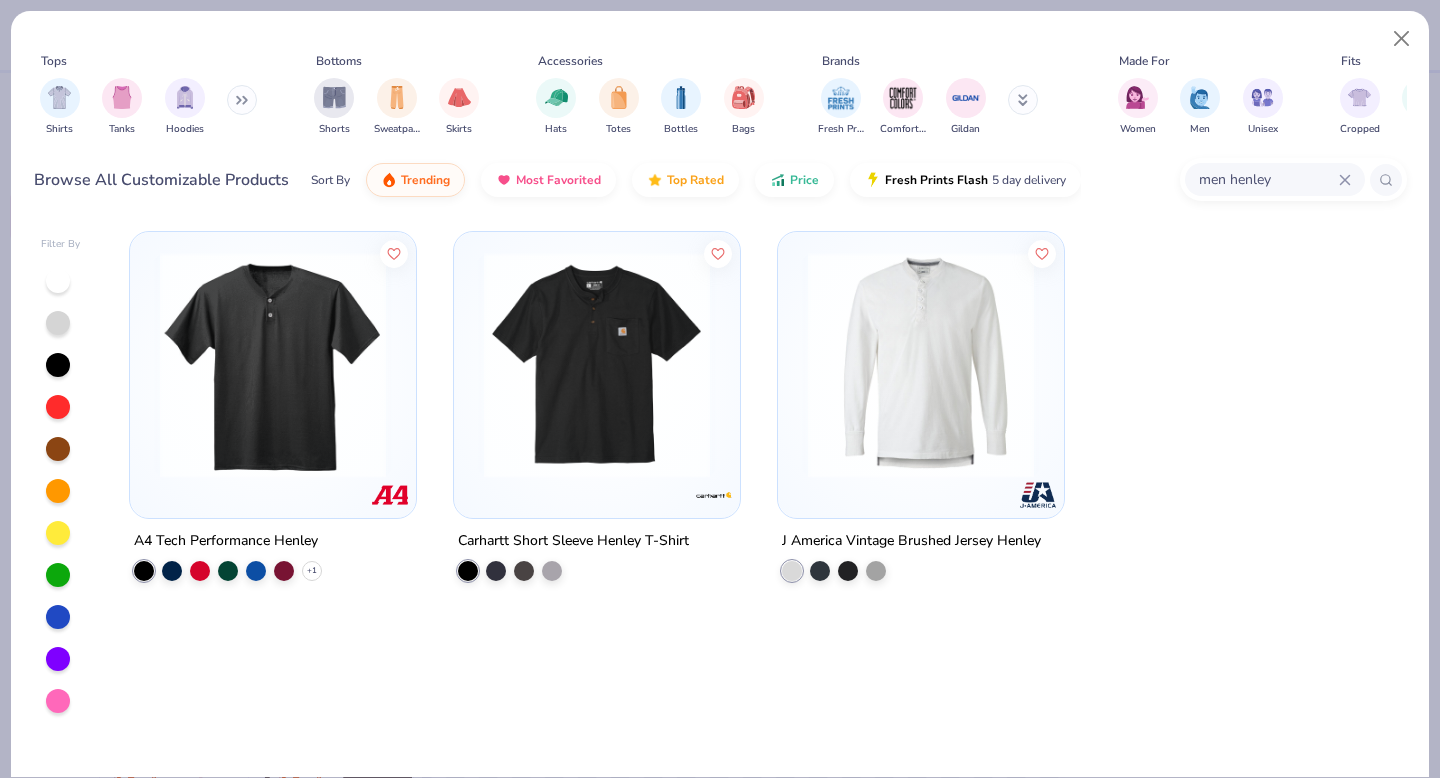type on "men henley" 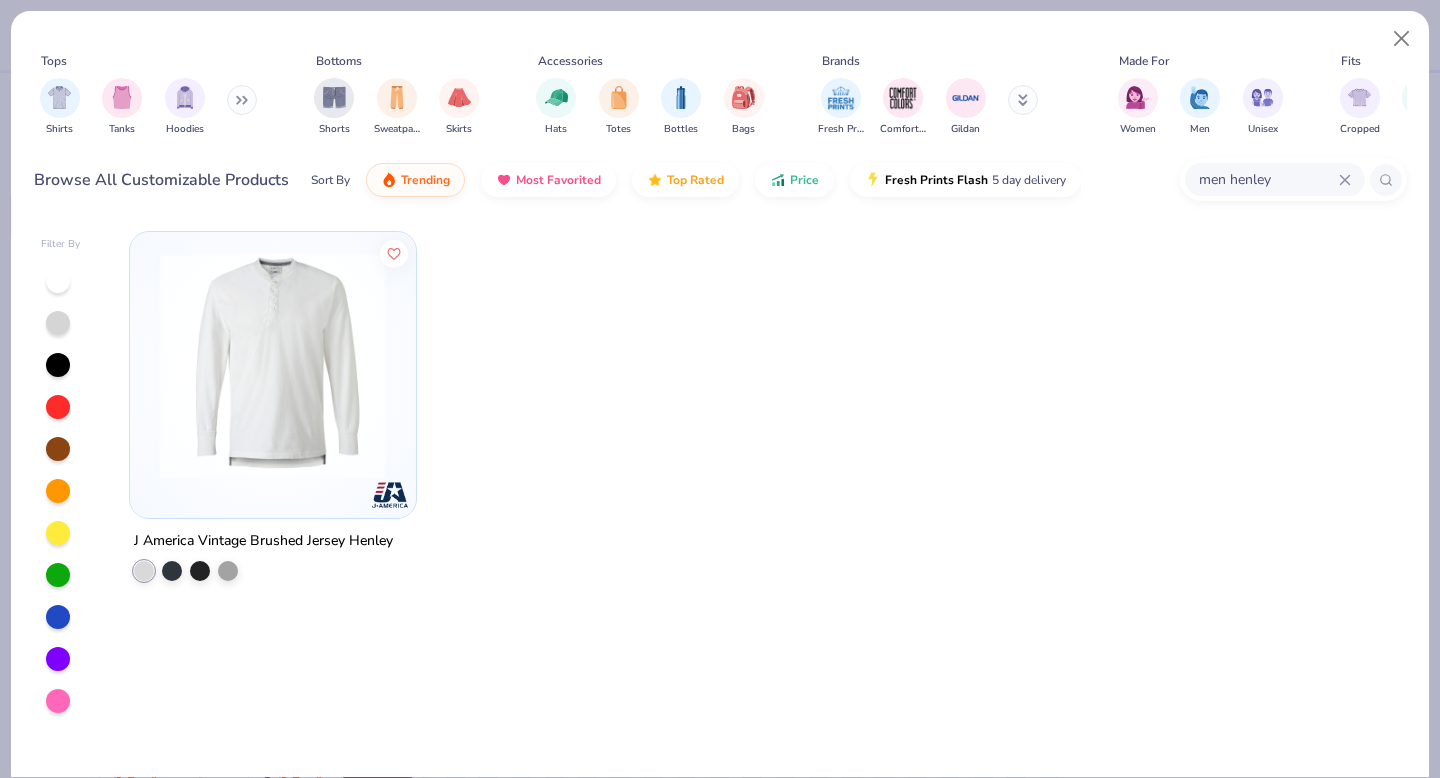click 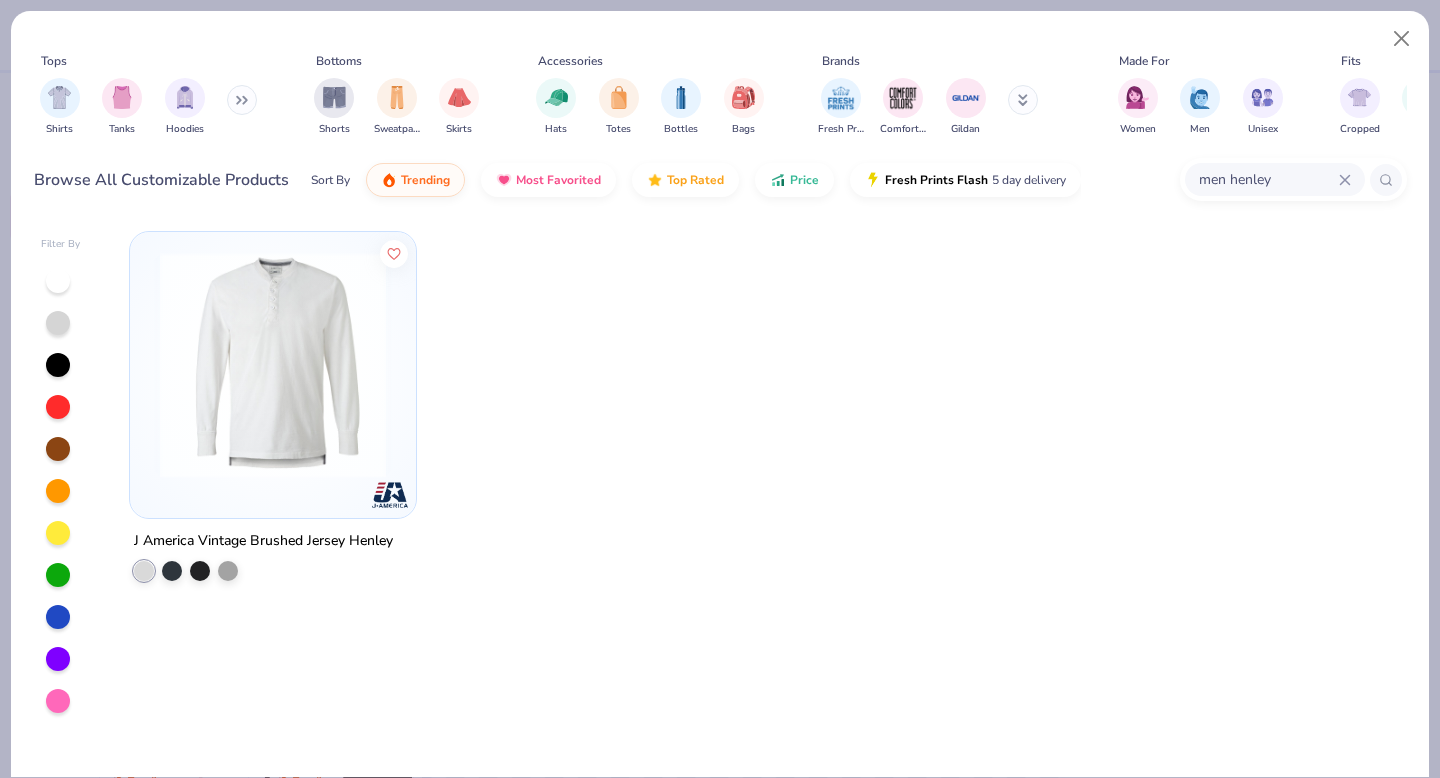 type 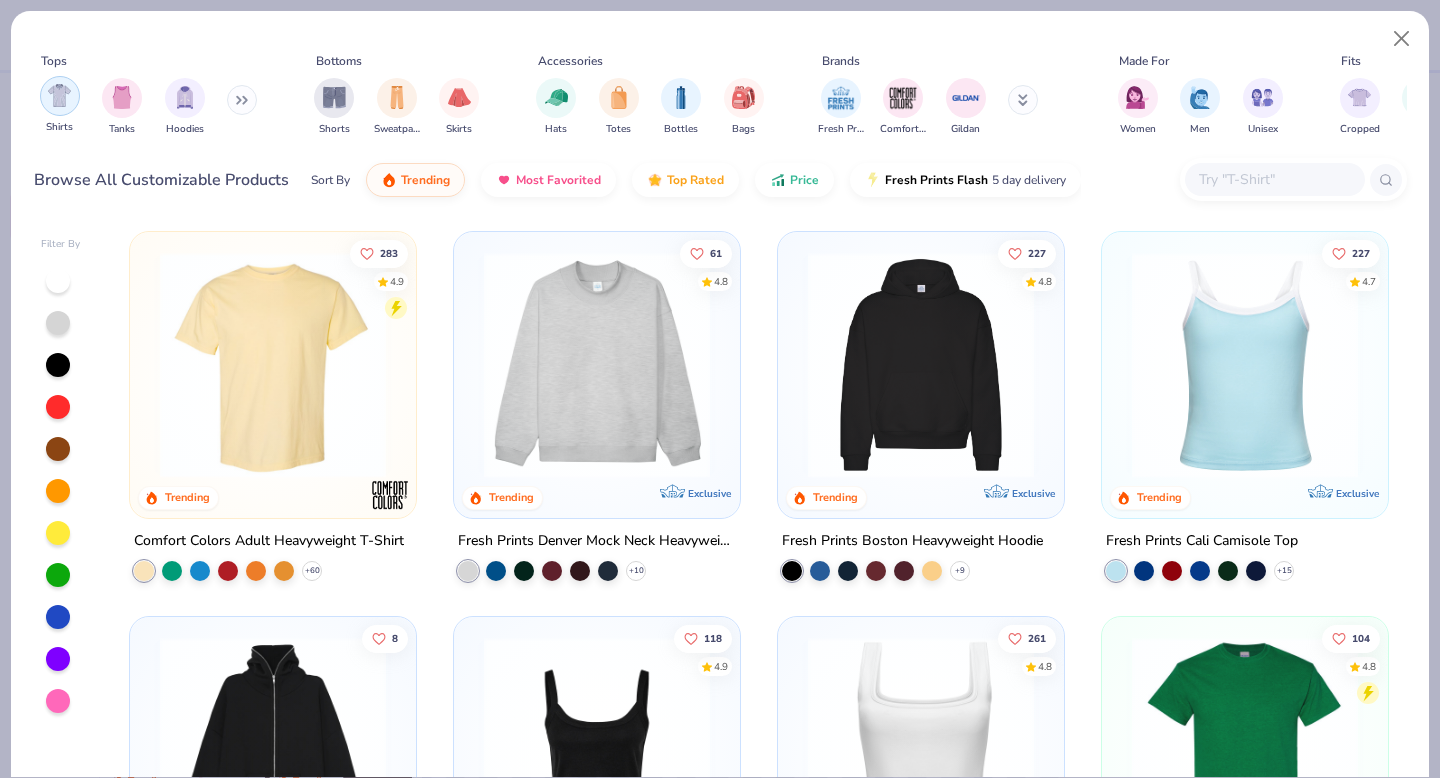 click at bounding box center (60, 96) 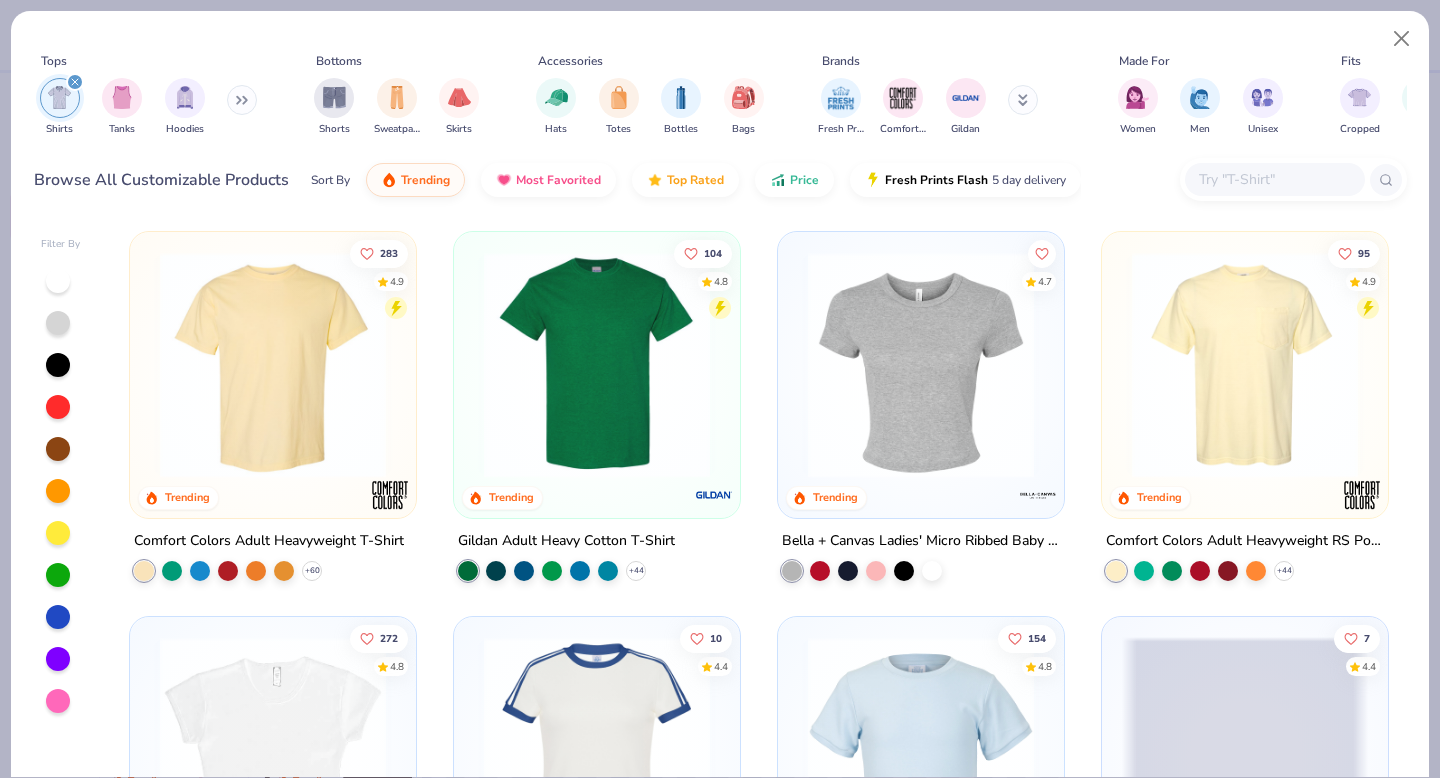click at bounding box center [242, 100] 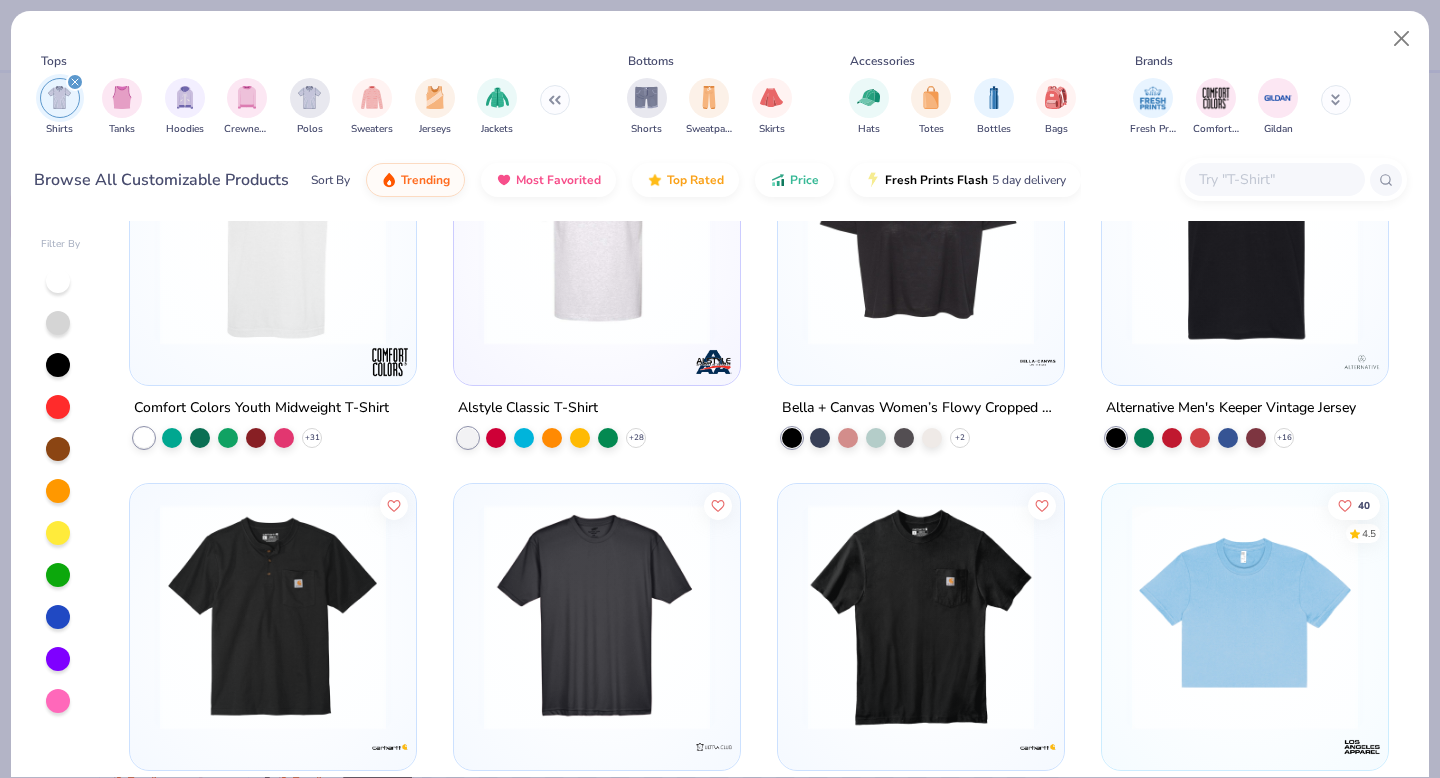 scroll, scrollTop: 4691, scrollLeft: 0, axis: vertical 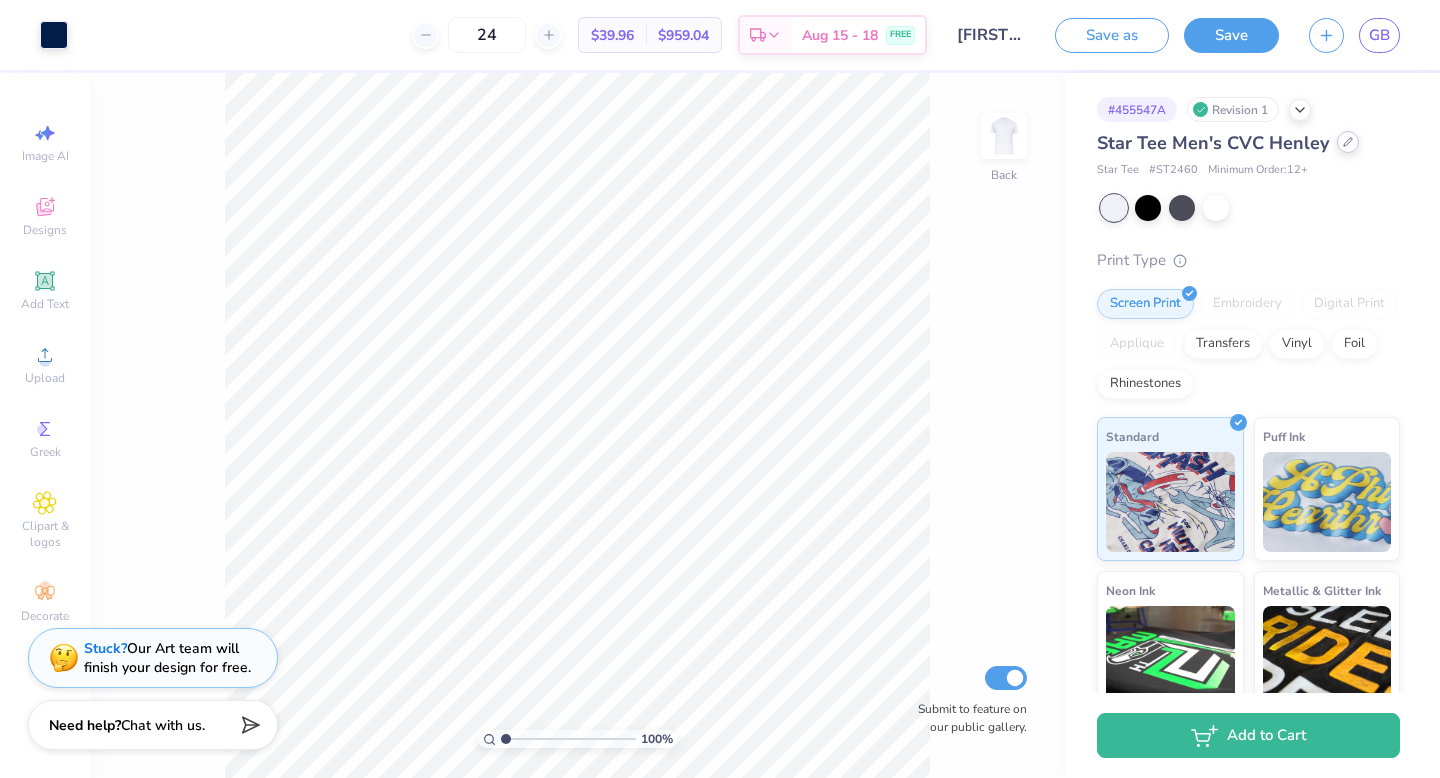 click at bounding box center (1348, 142) 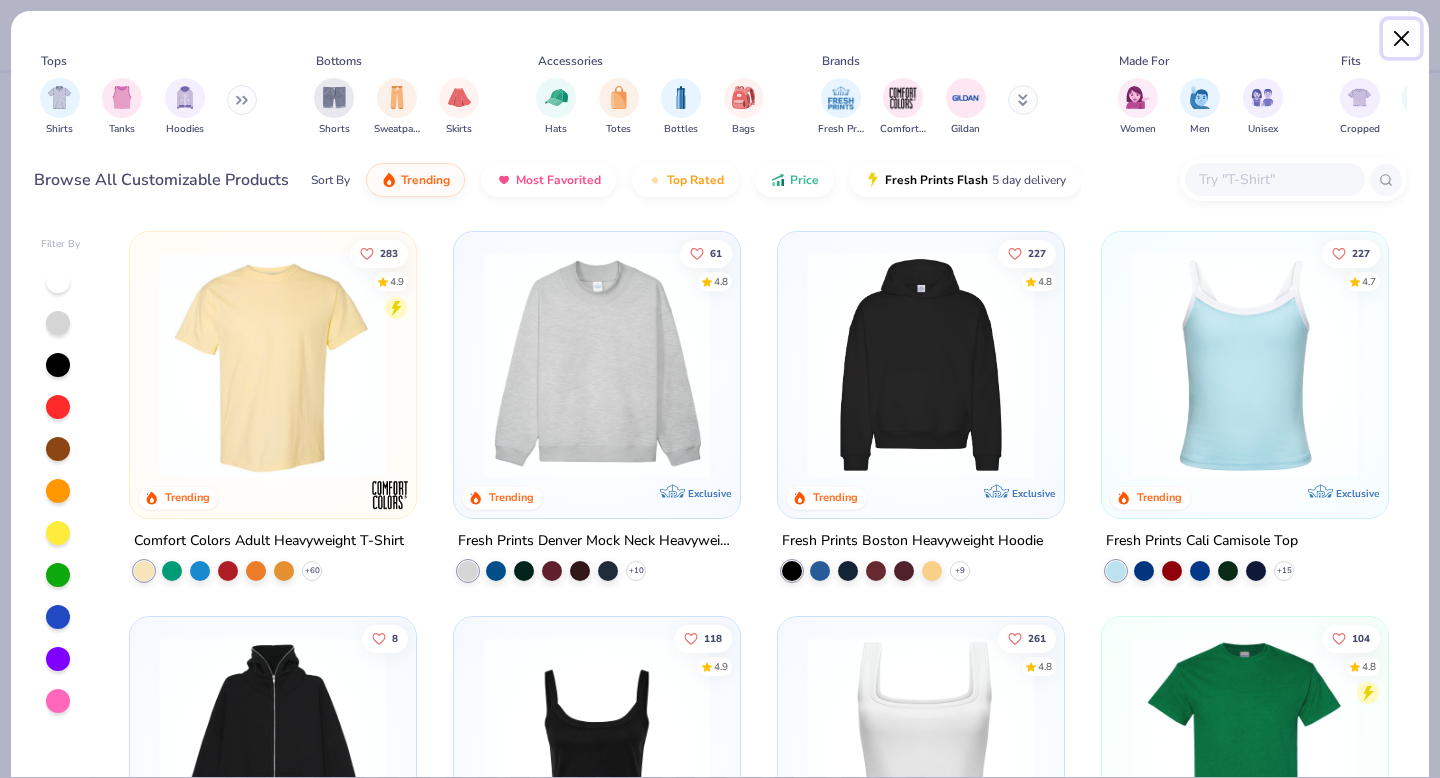 click at bounding box center (1402, 39) 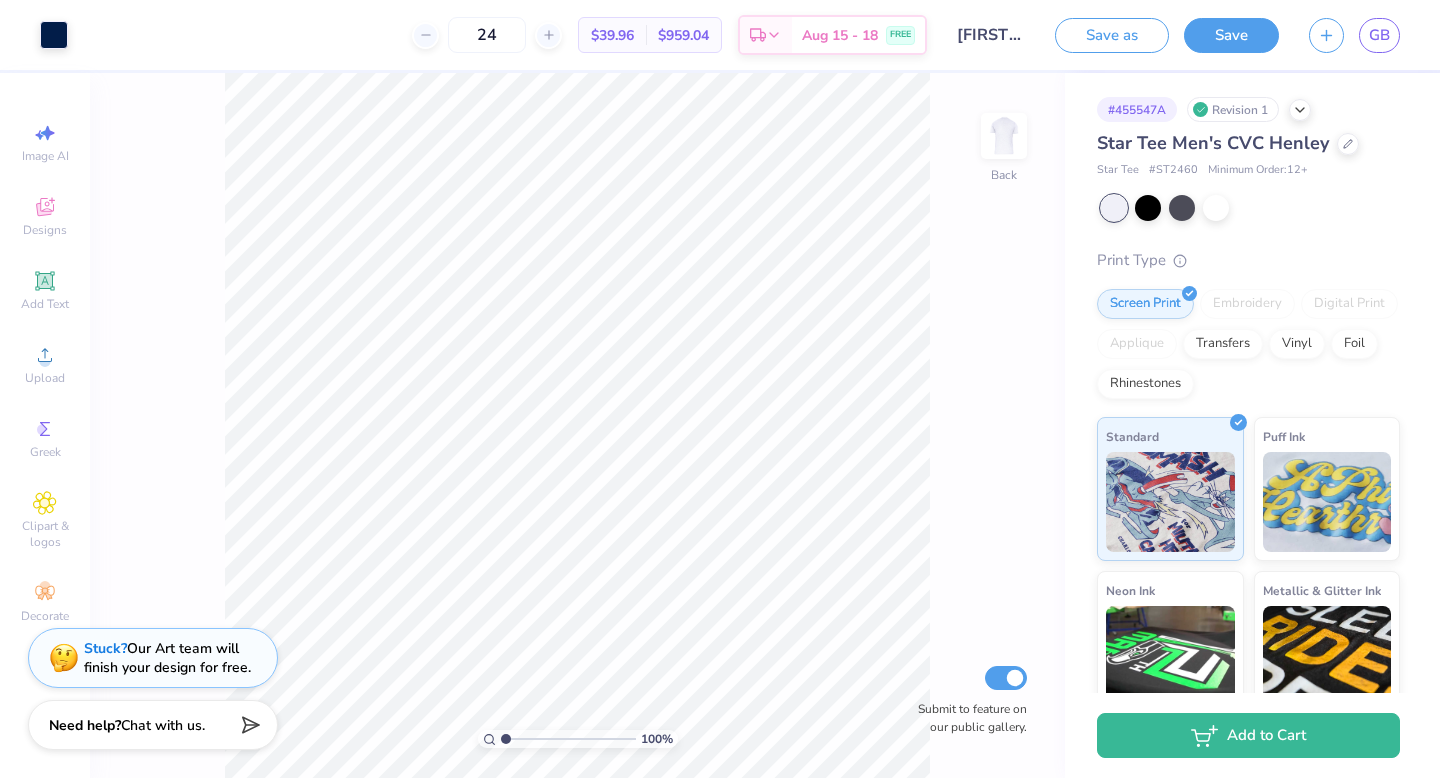 click on "Star Tee Men's CVC Henley" at bounding box center [1213, 143] 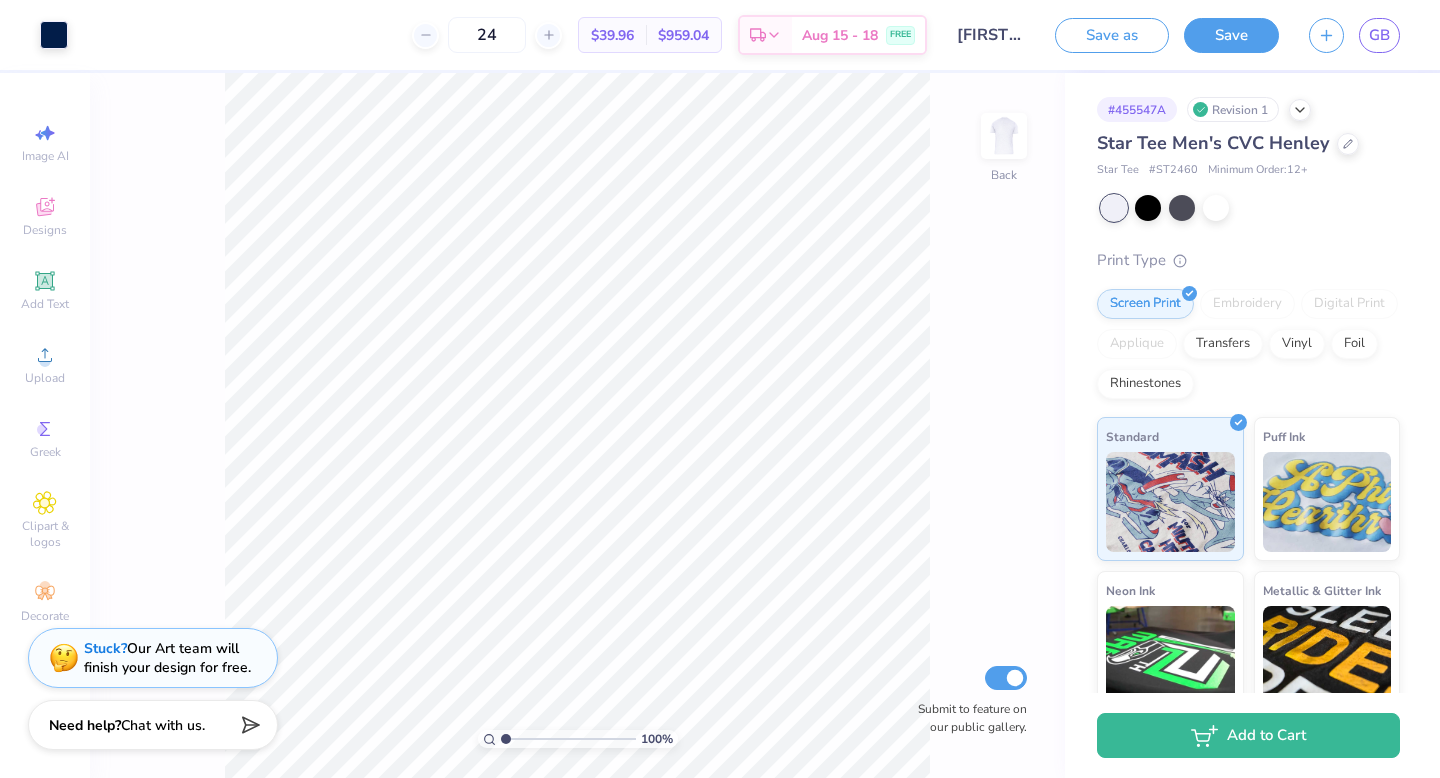 click on "Star Tee Men's CVC Henley" at bounding box center [1213, 143] 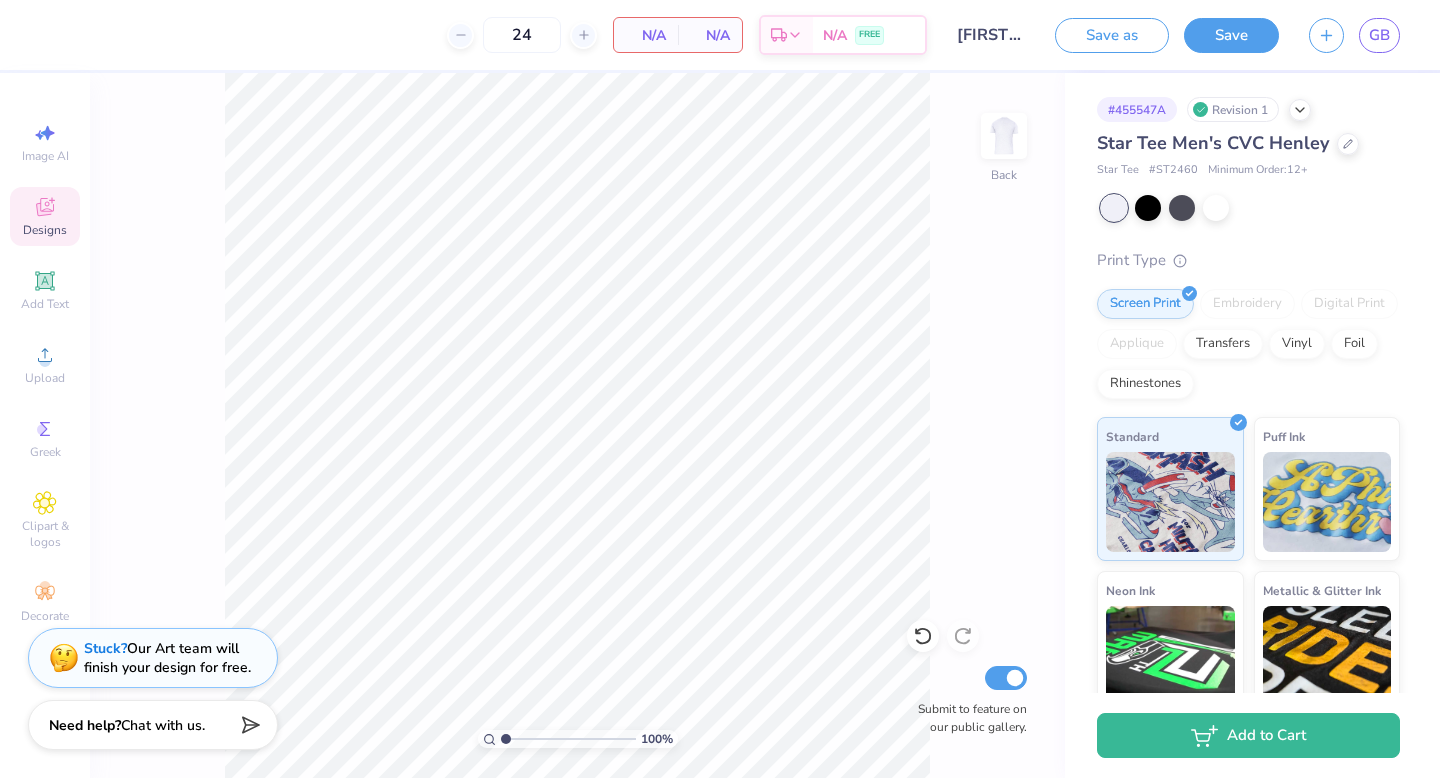 click on "Designs" at bounding box center (45, 230) 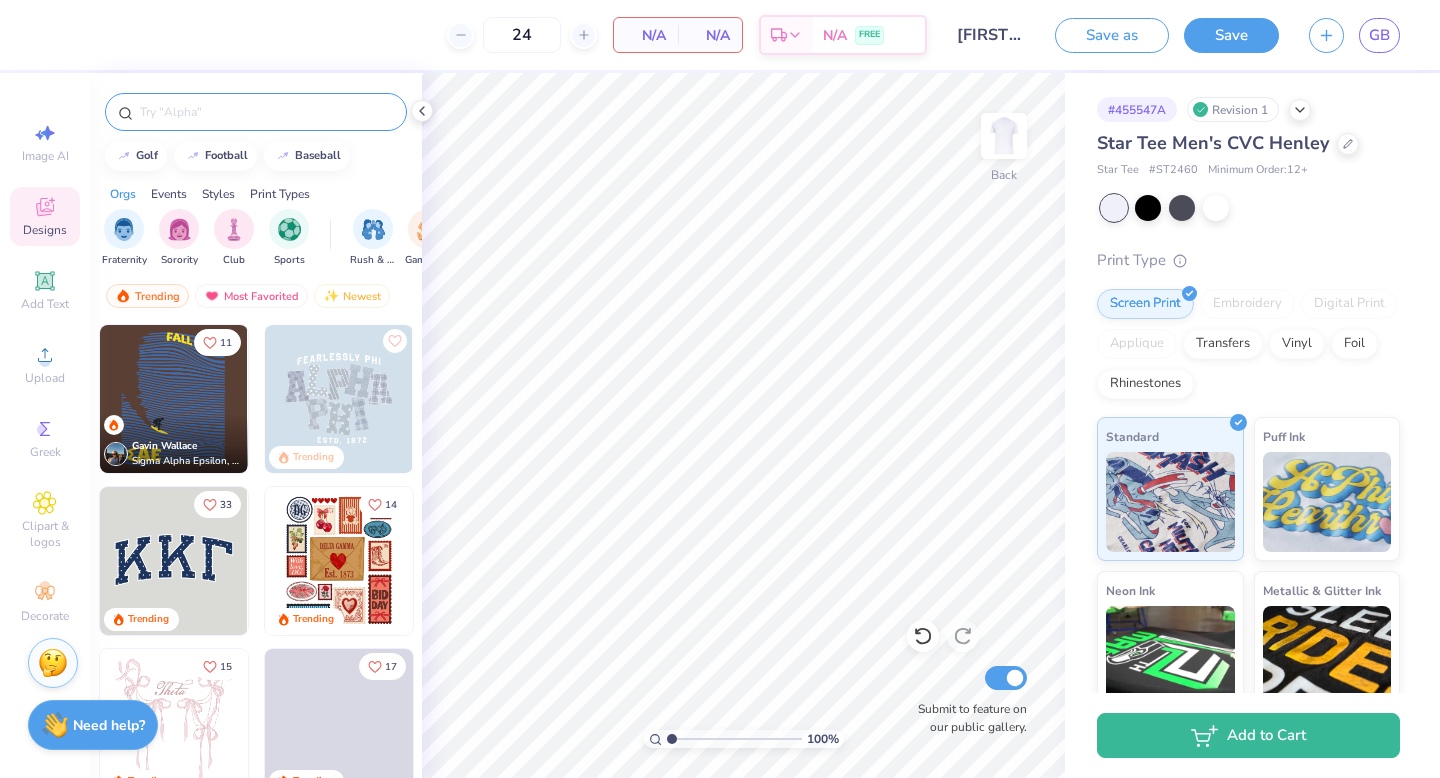 click at bounding box center [256, 112] 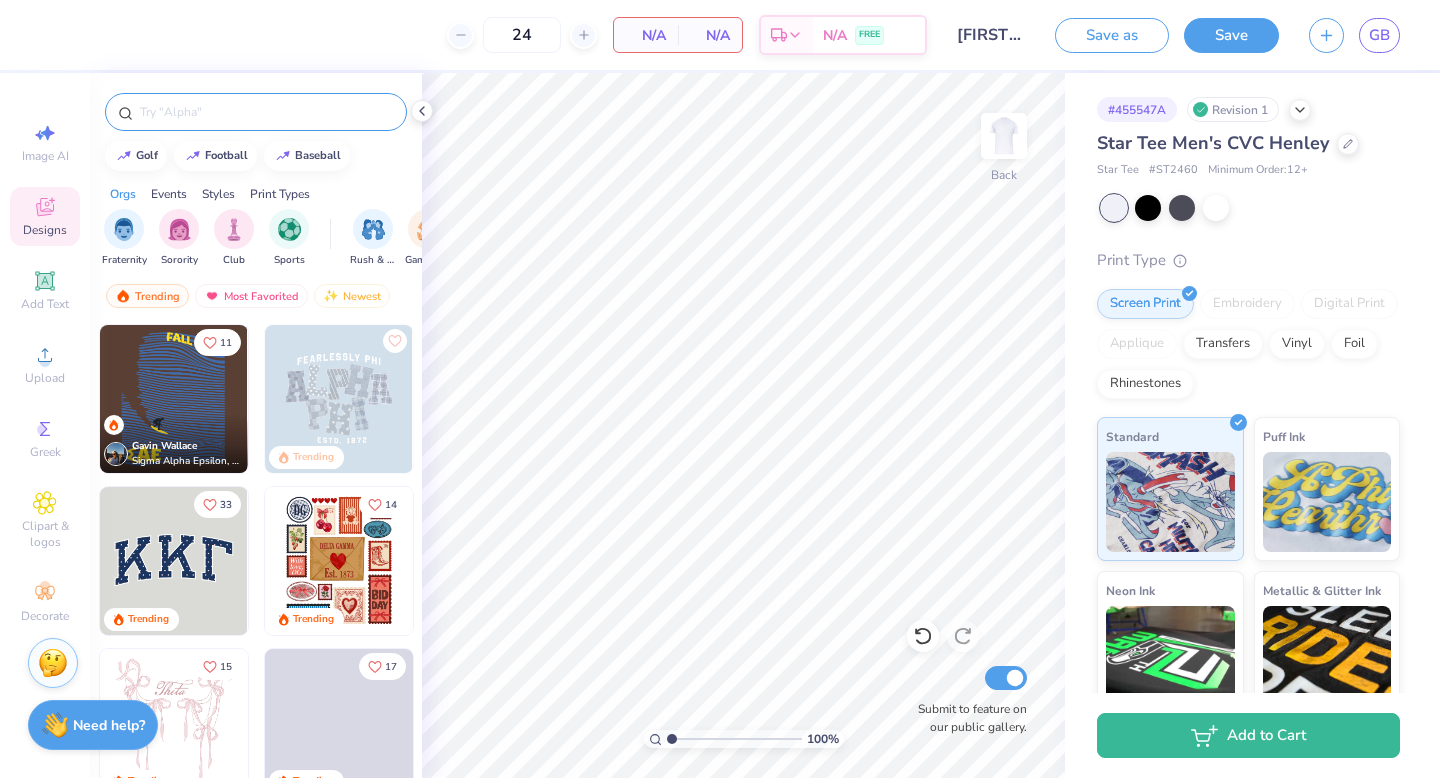 click at bounding box center (266, 112) 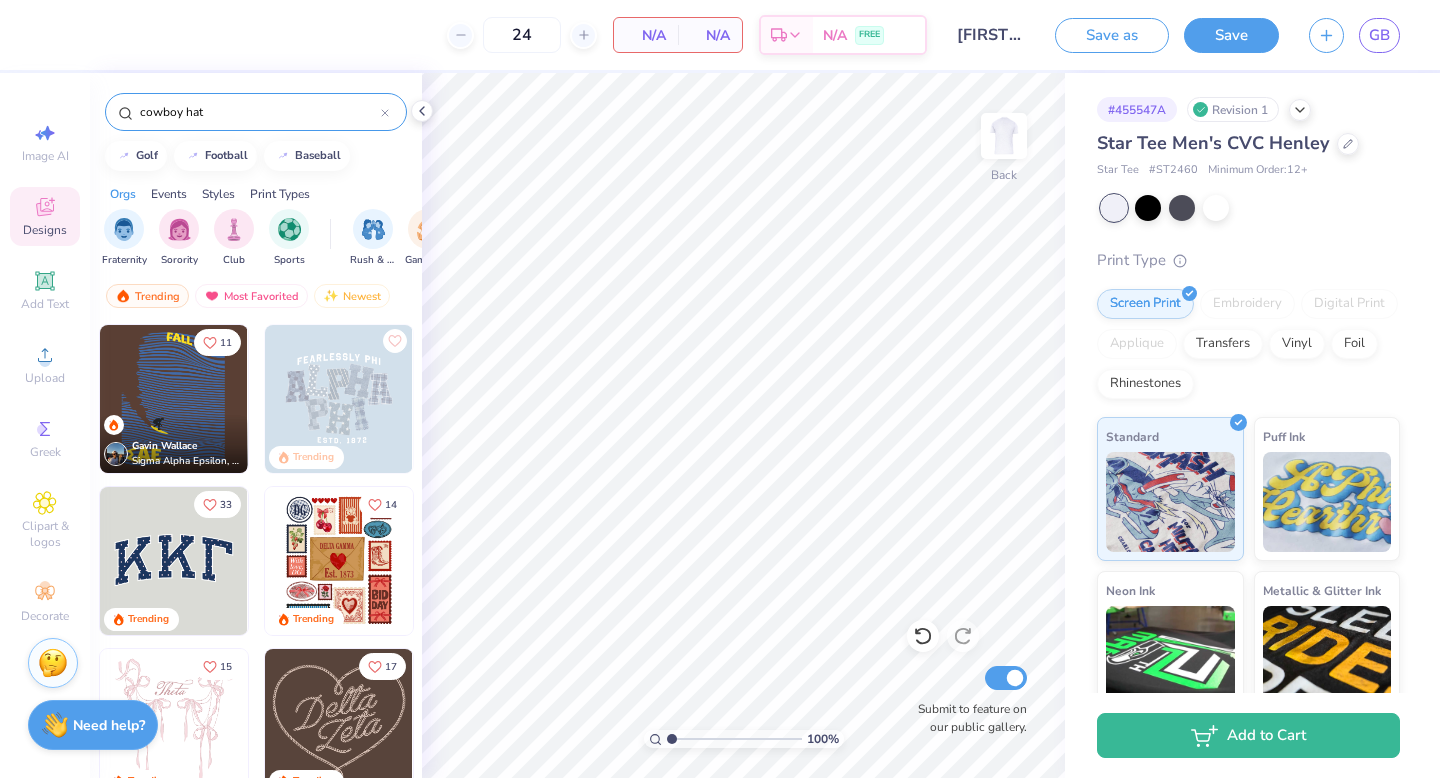 type on "cowboy hat" 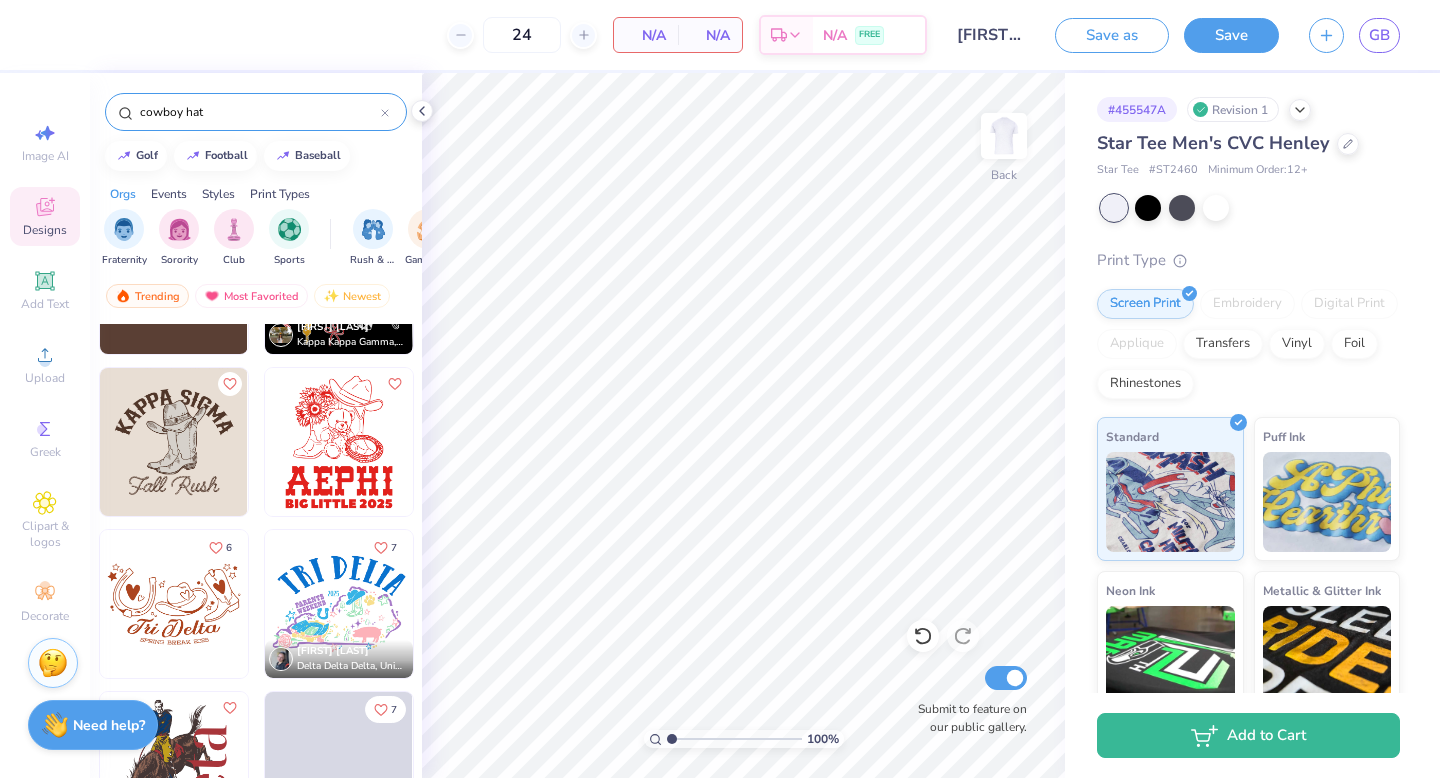 scroll, scrollTop: 767, scrollLeft: 0, axis: vertical 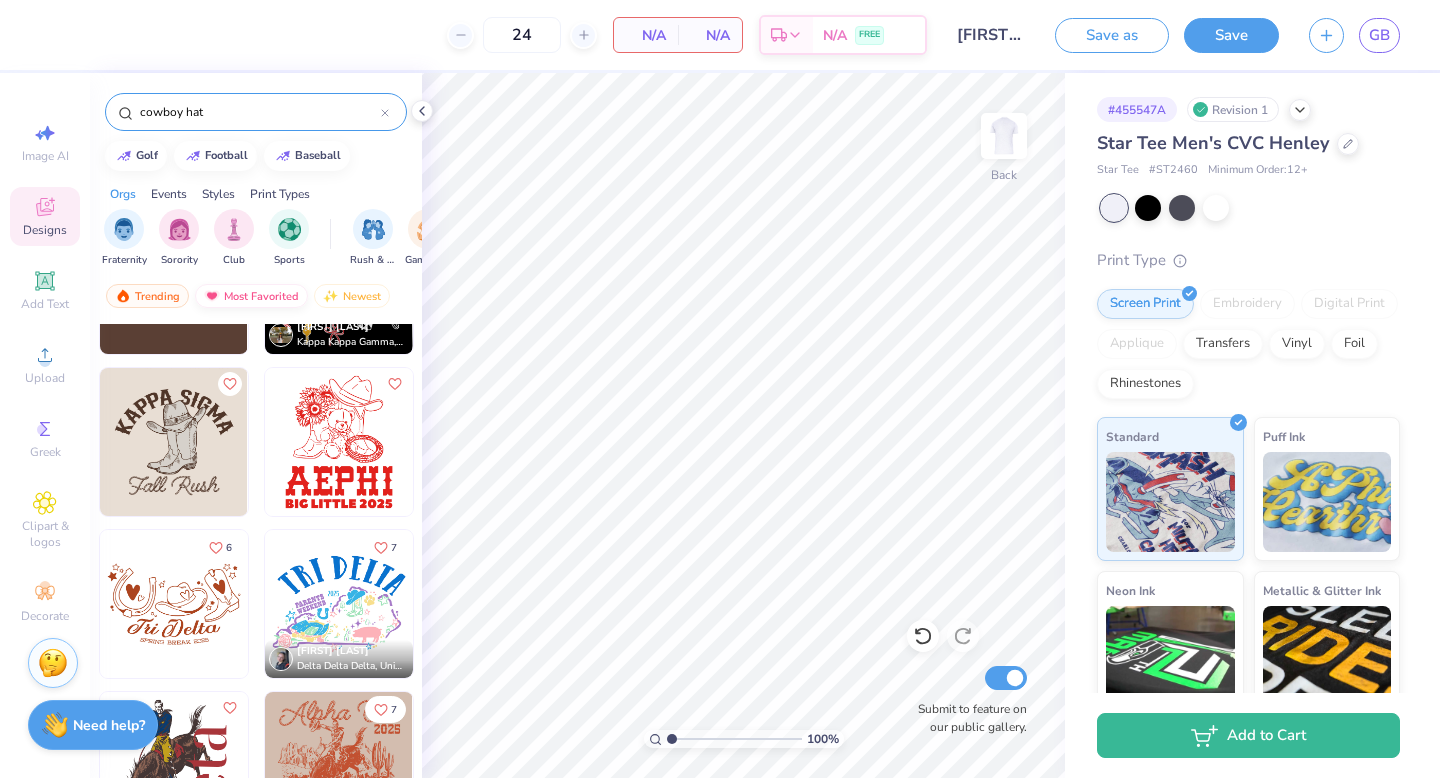 click on "Most Favorited" at bounding box center [251, 296] 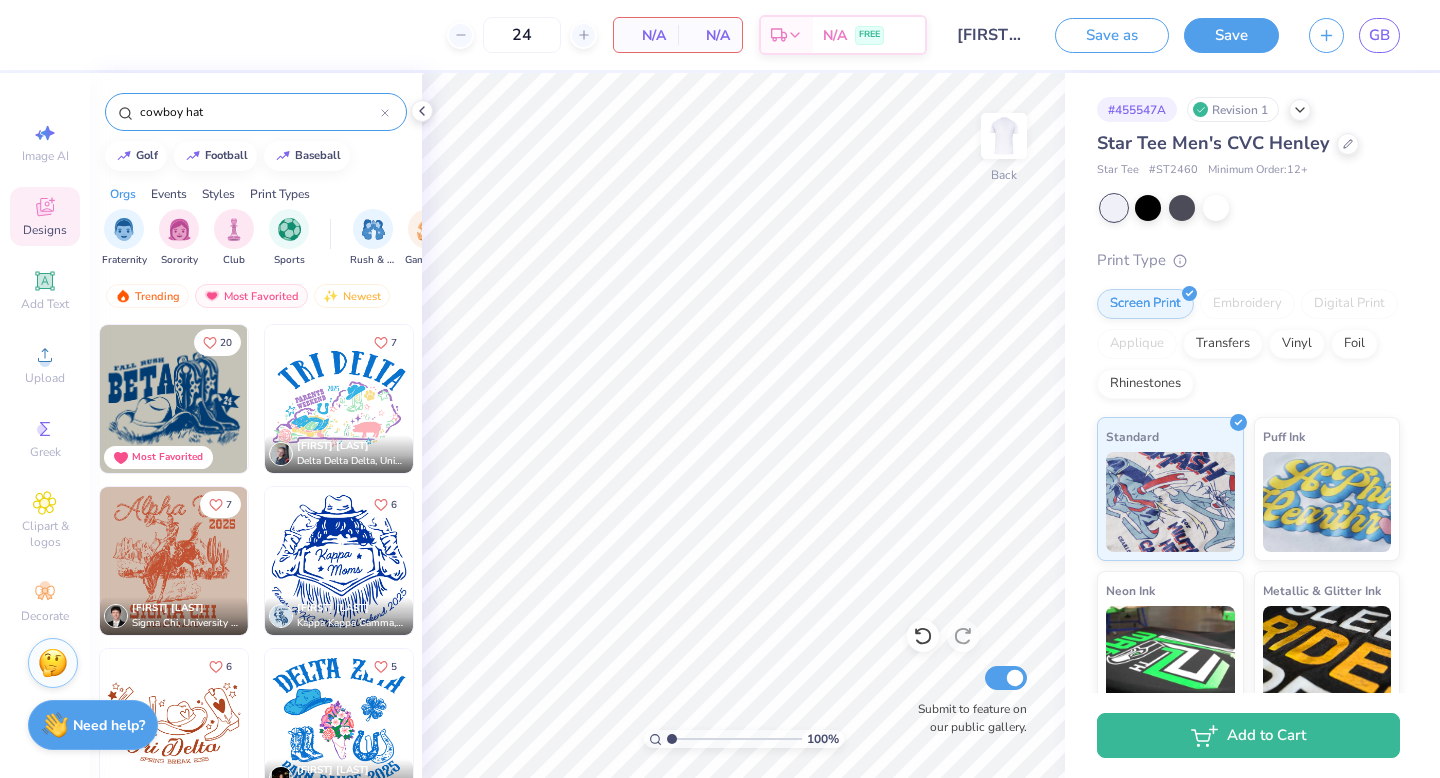 click 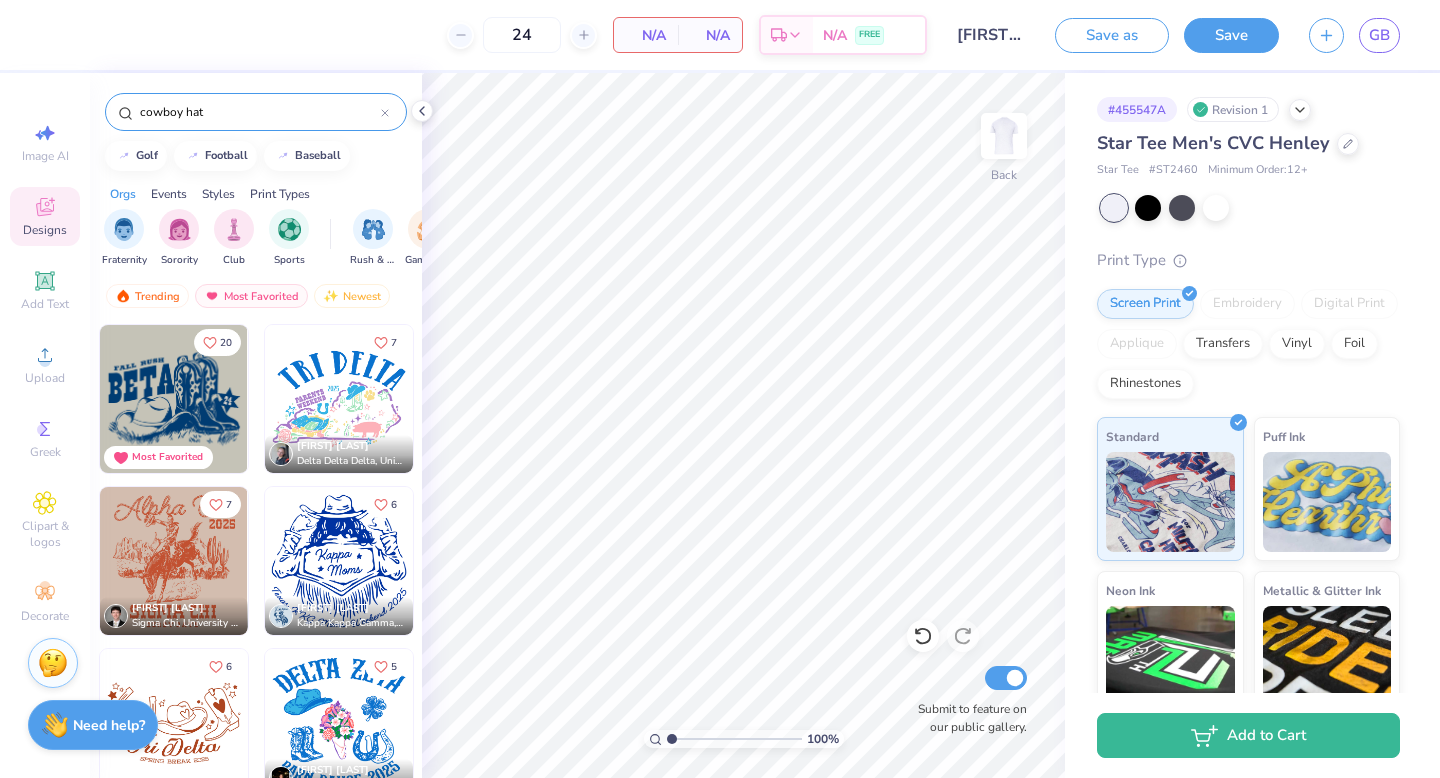 type 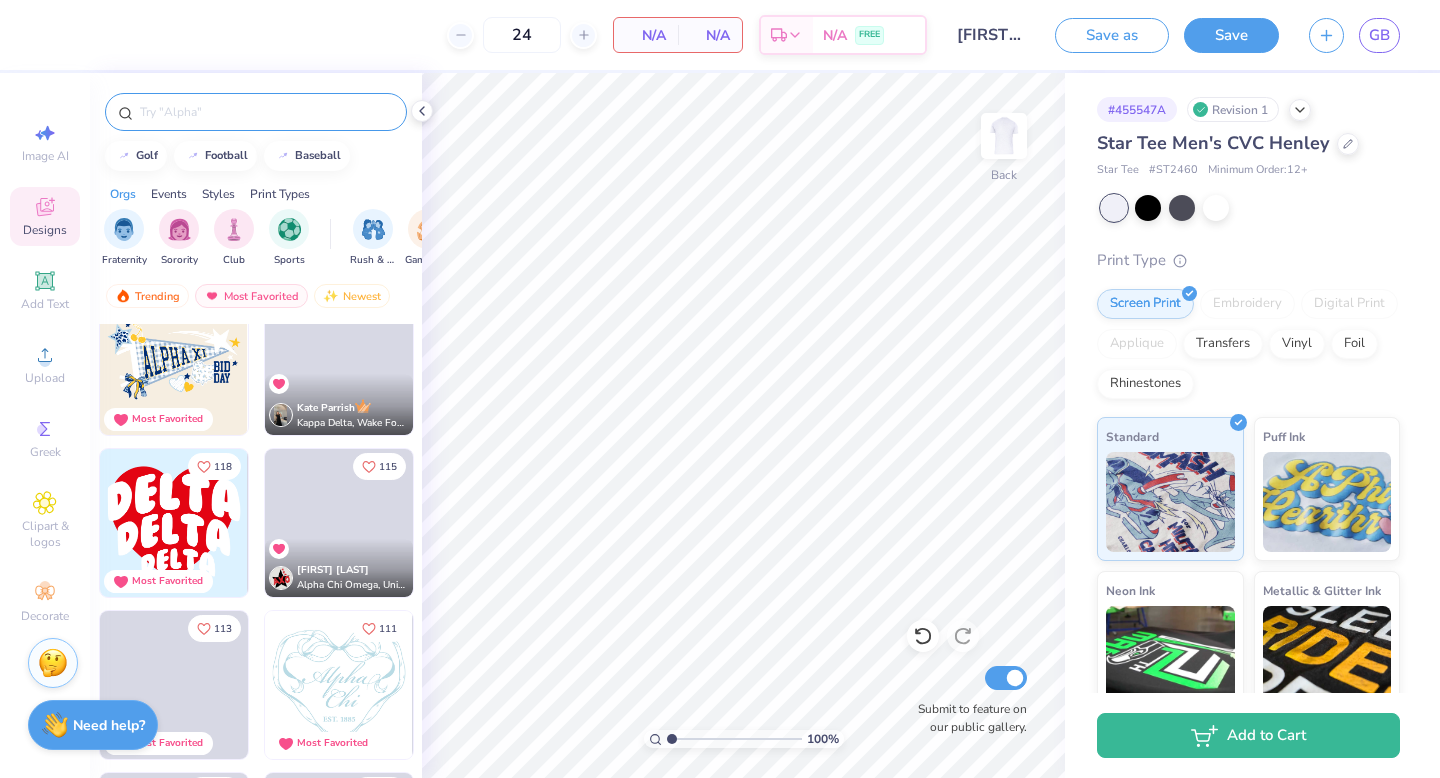 scroll, scrollTop: 1333, scrollLeft: 0, axis: vertical 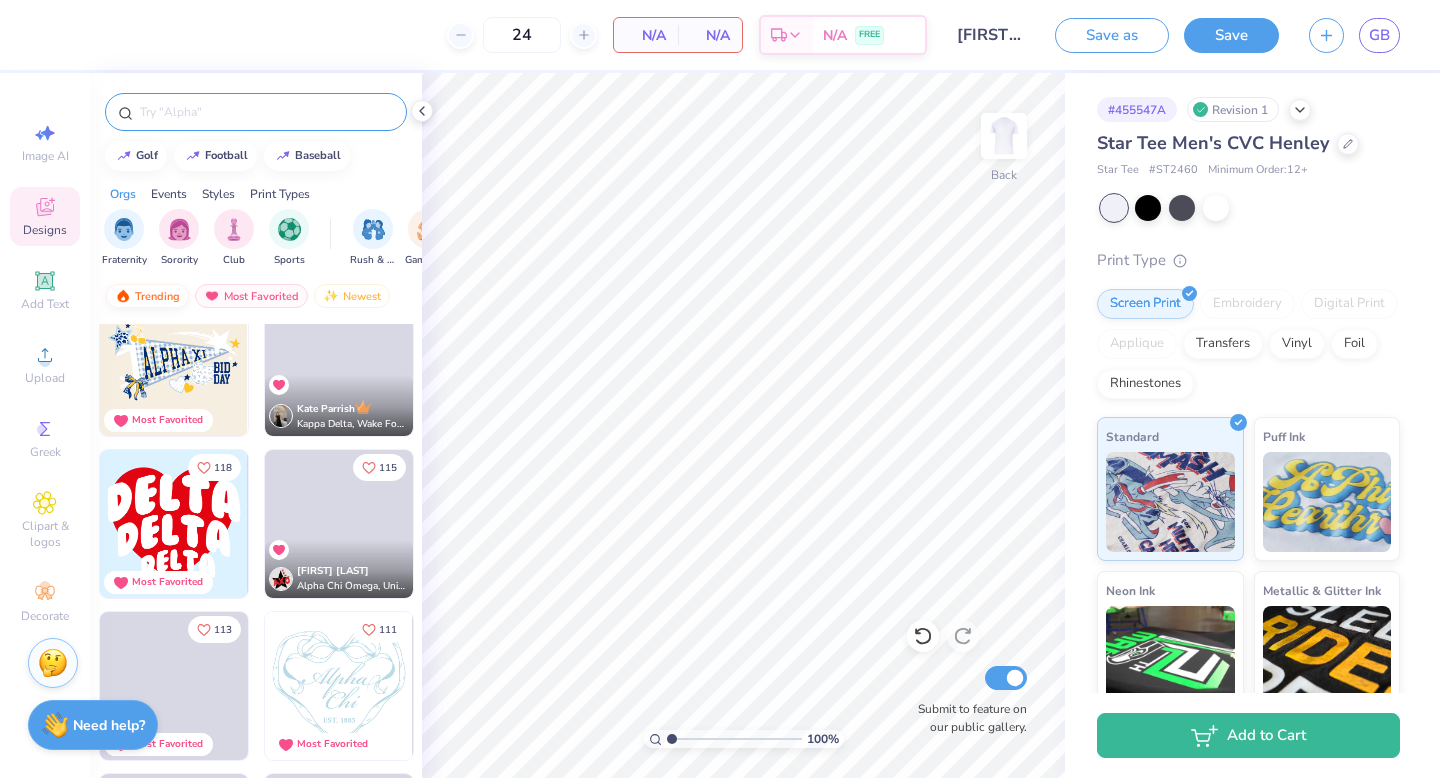 click on "Trending" at bounding box center (147, 296) 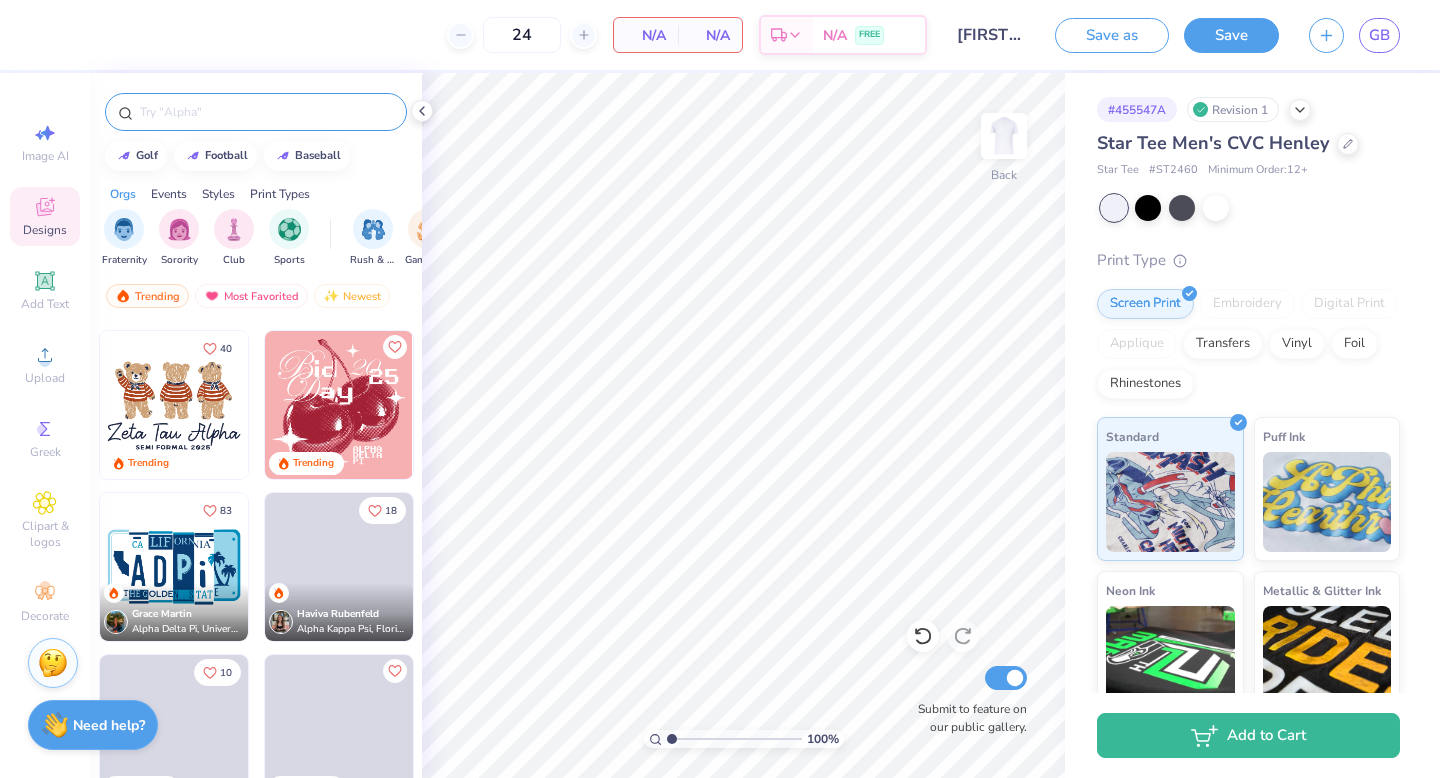 scroll, scrollTop: 2629, scrollLeft: 0, axis: vertical 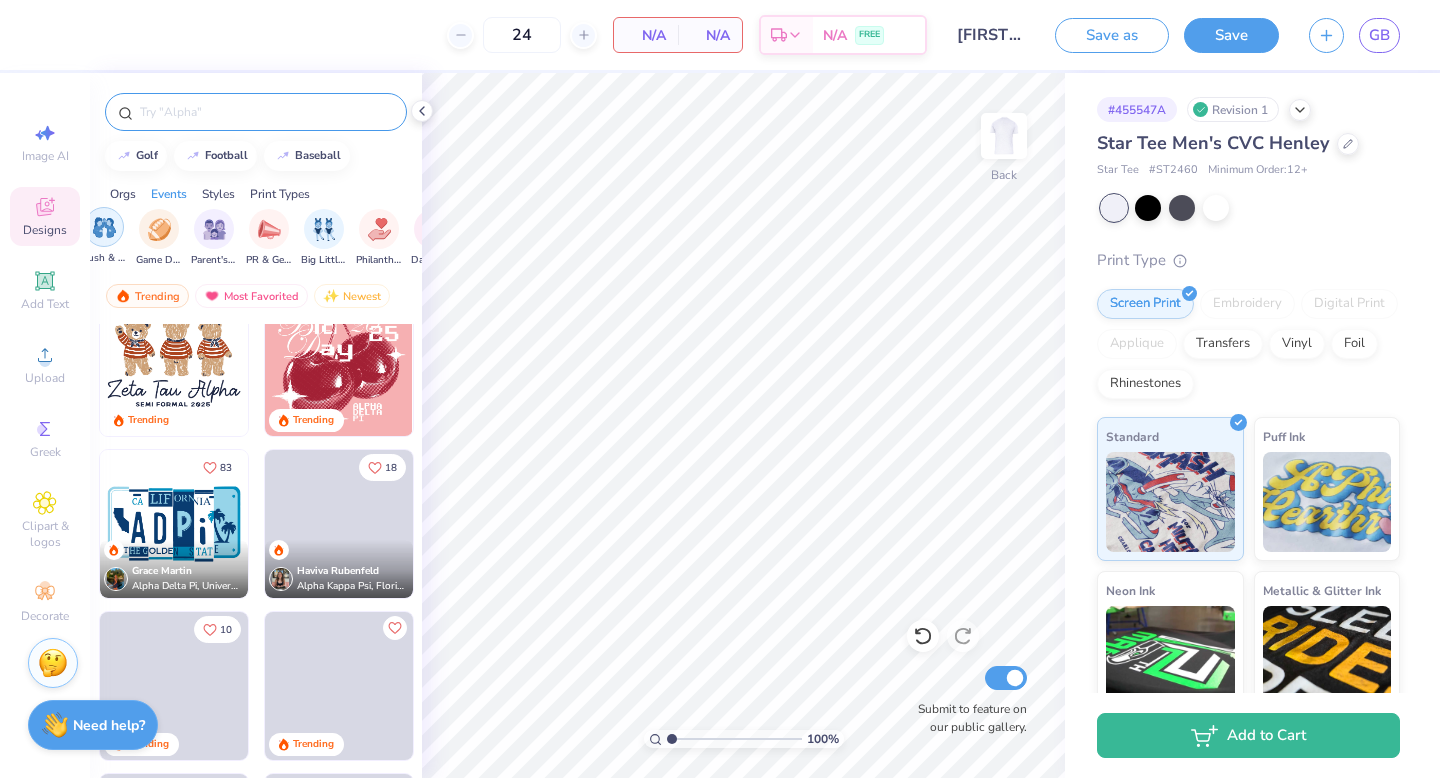 click at bounding box center [104, 227] 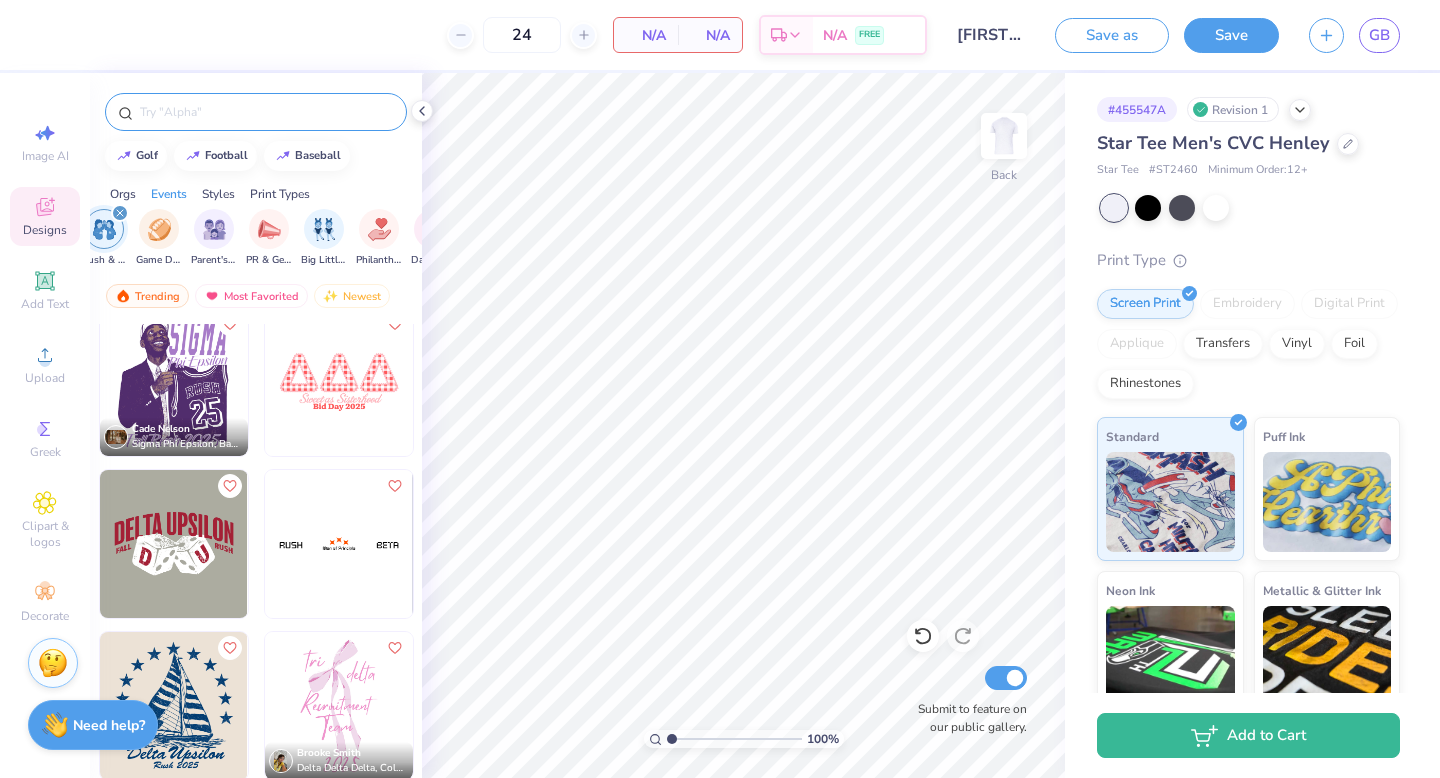 scroll, scrollTop: 3423, scrollLeft: 0, axis: vertical 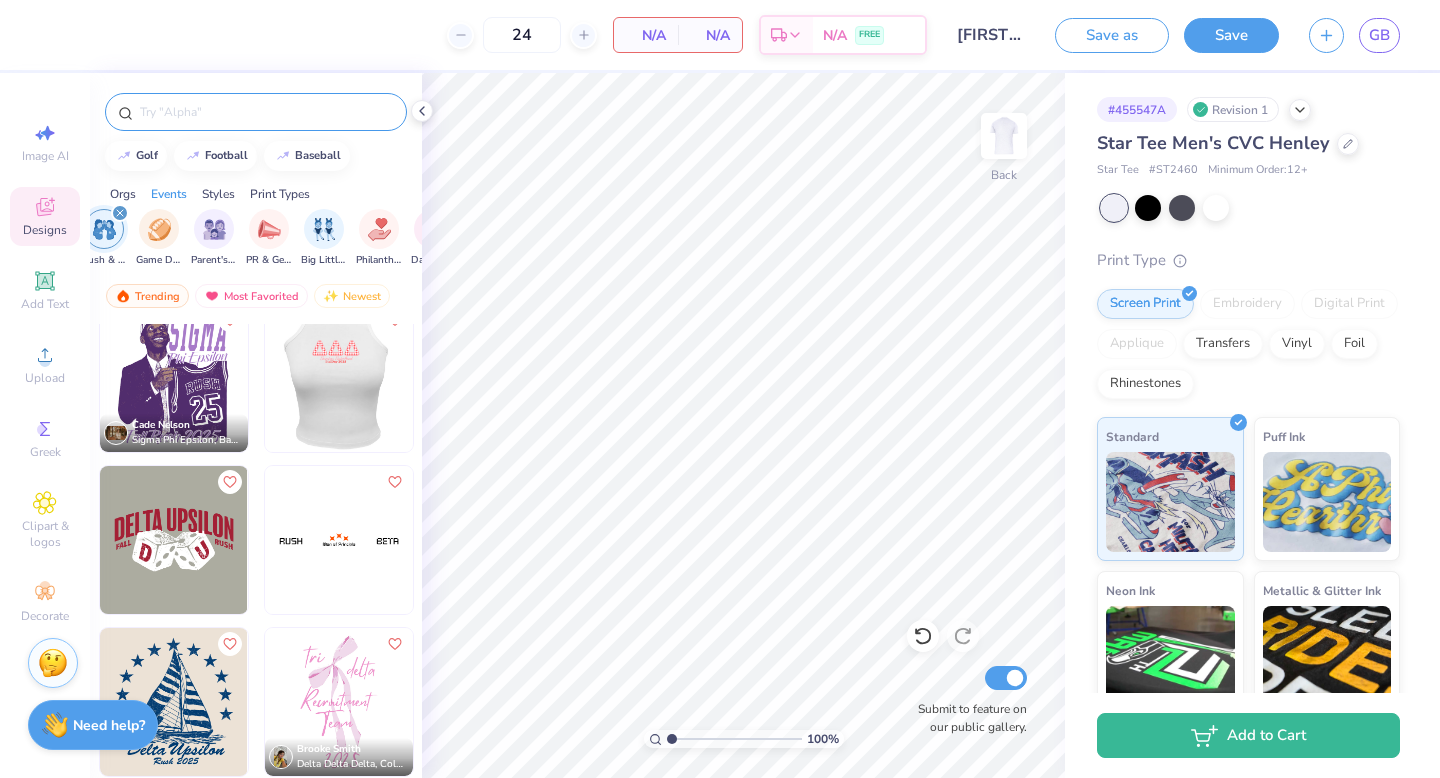 click at bounding box center (191, 378) 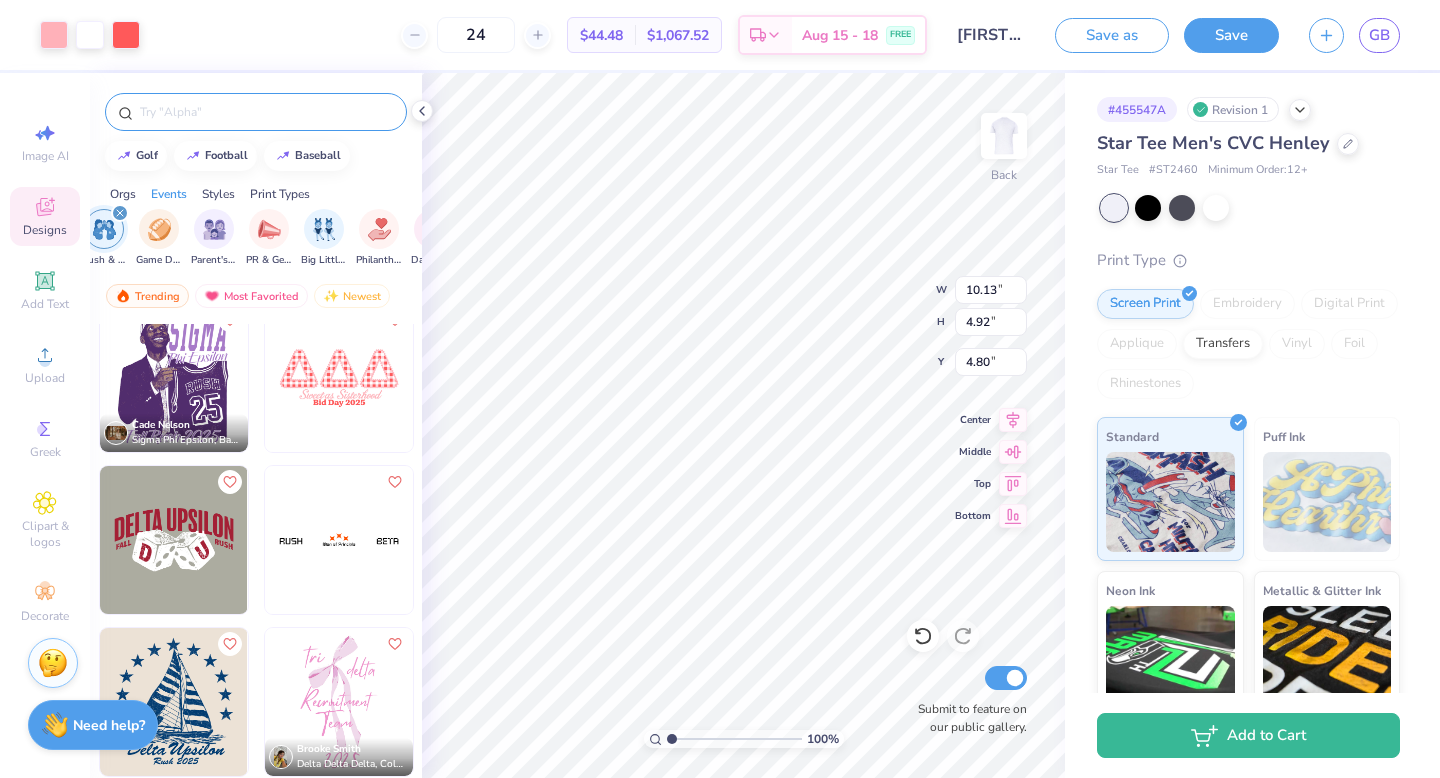 type on "4.80" 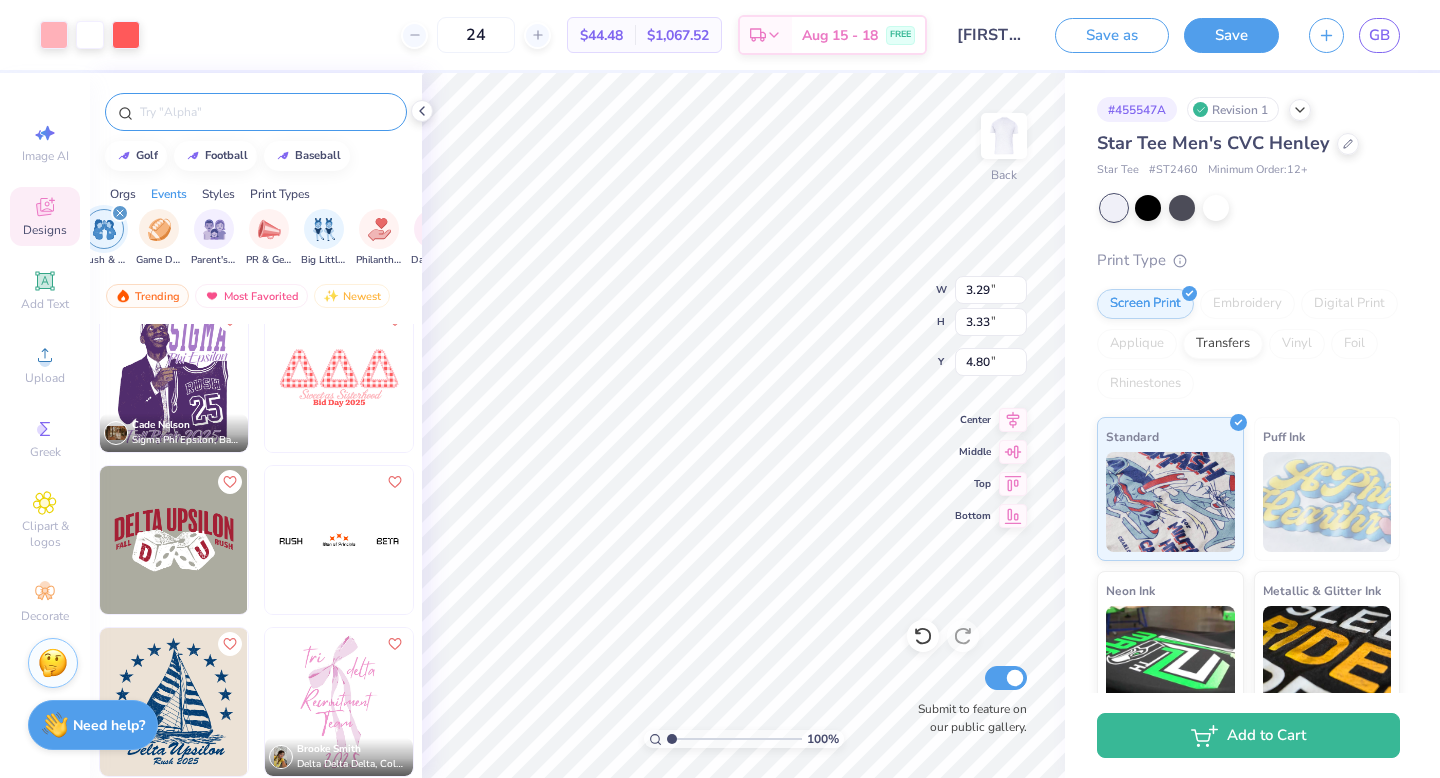 type on "3.29" 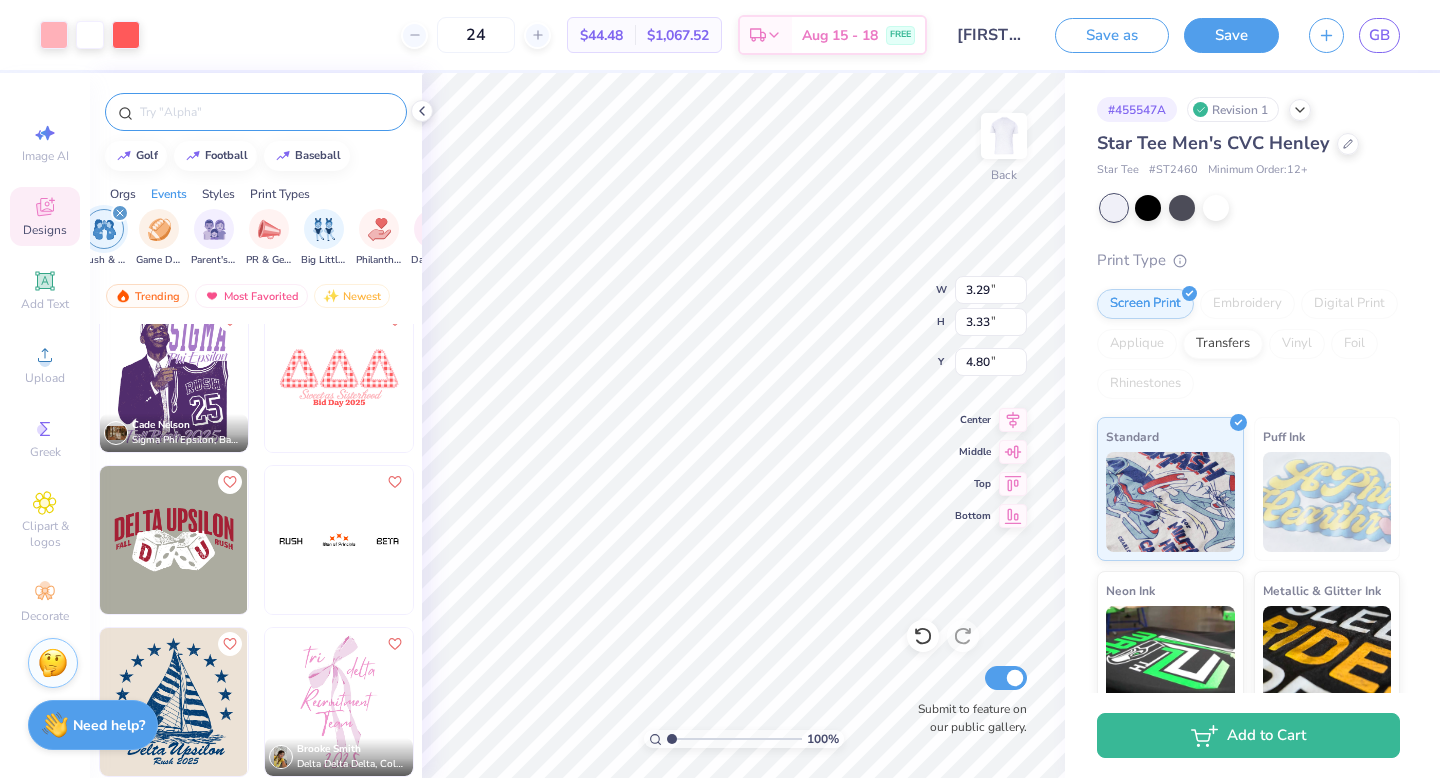 type on "3.33" 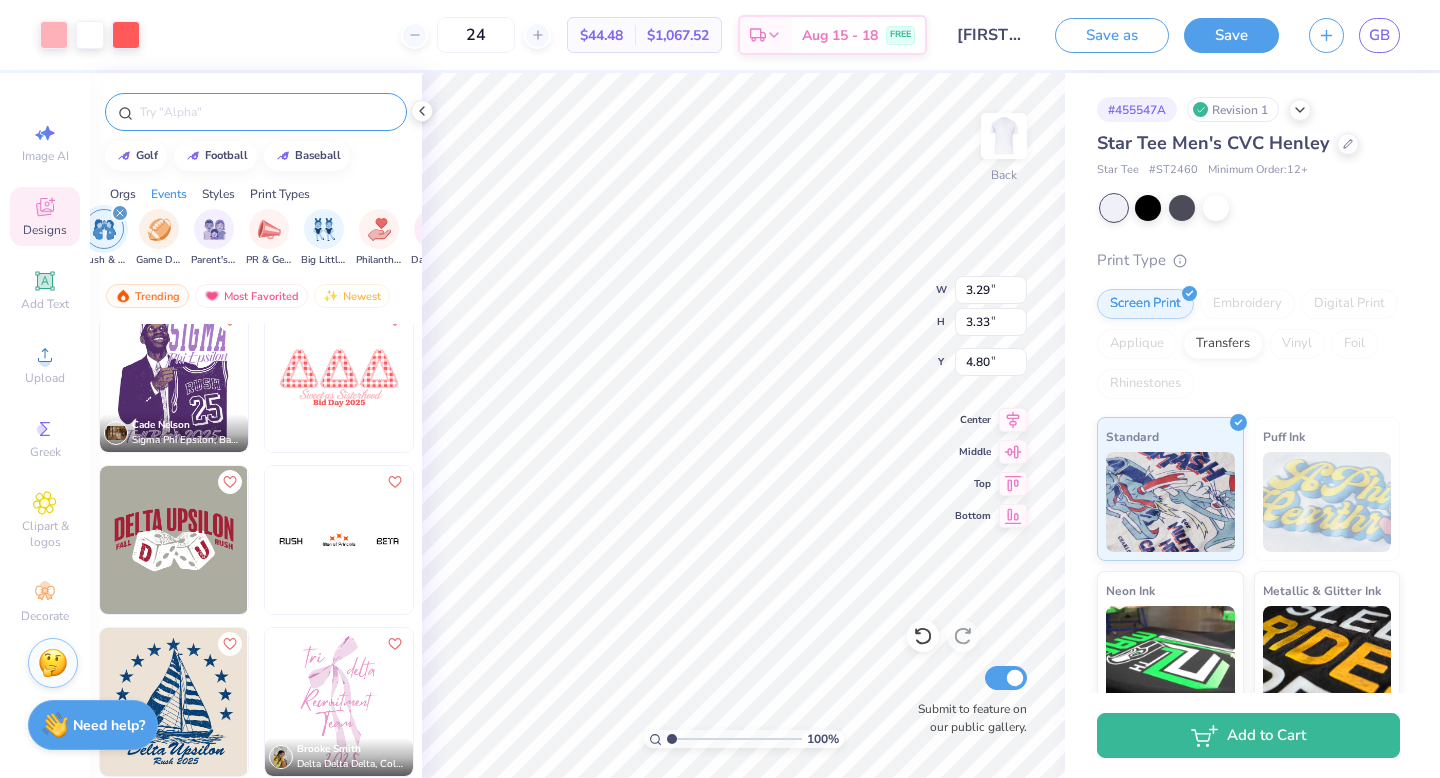 type on "4.80" 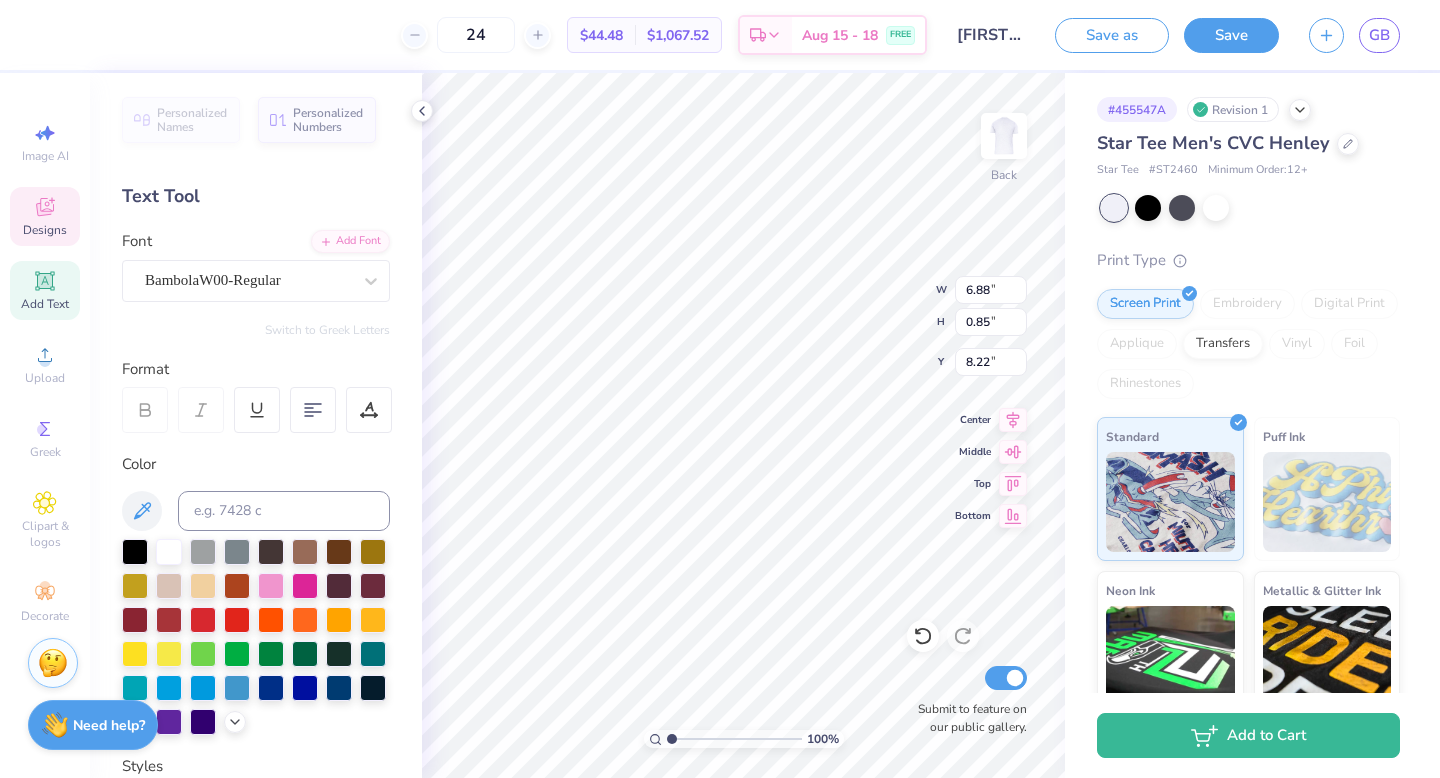 scroll, scrollTop: 0, scrollLeft: 0, axis: both 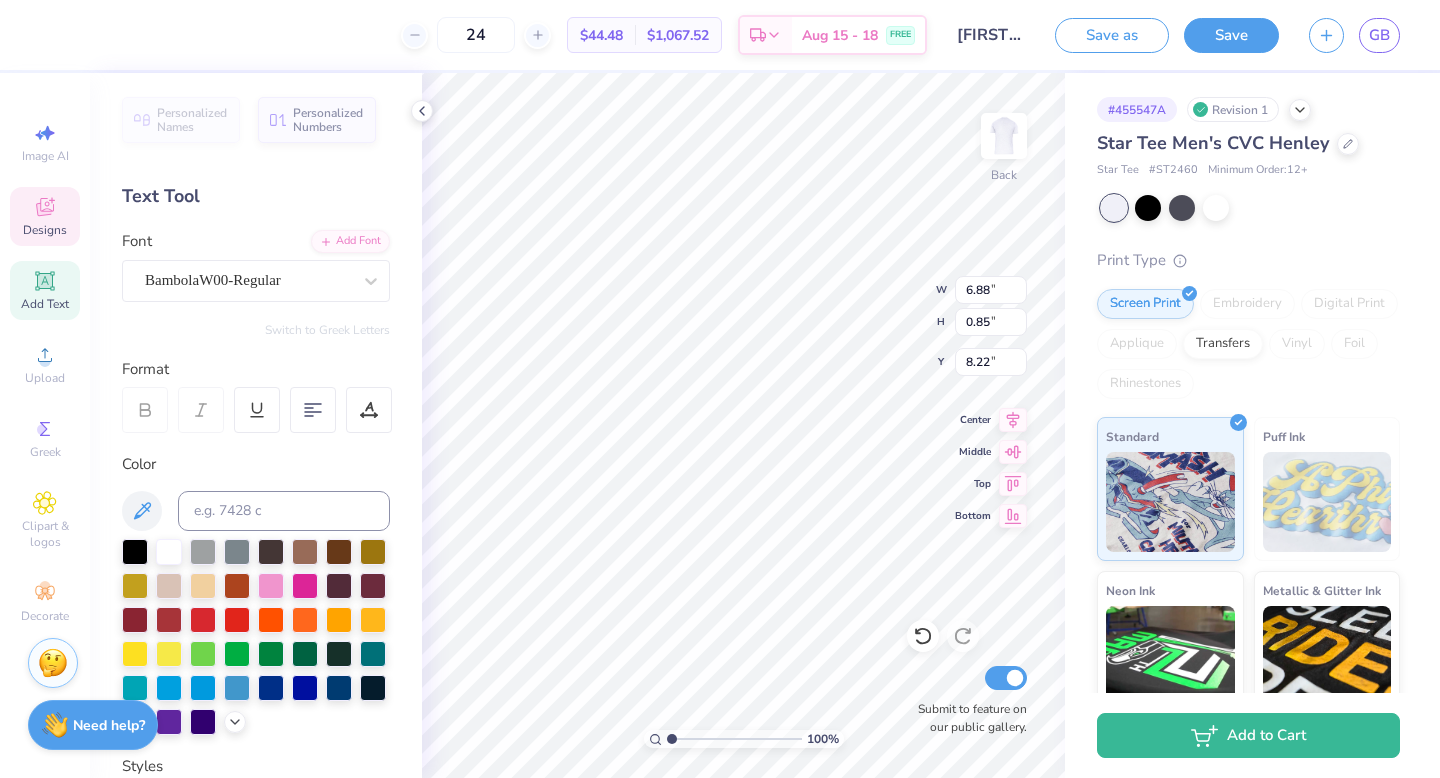 type on "Back  2 School" 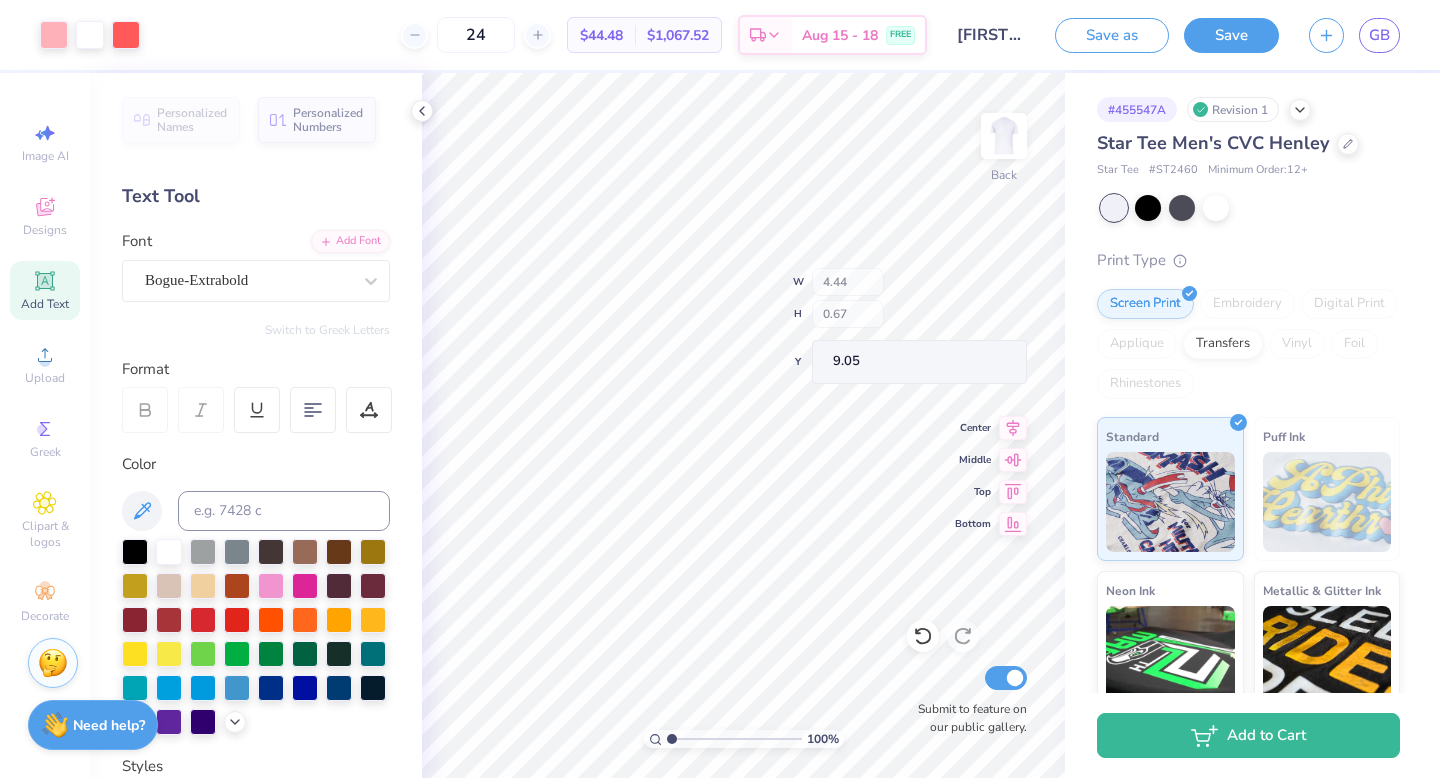 type on "4.44" 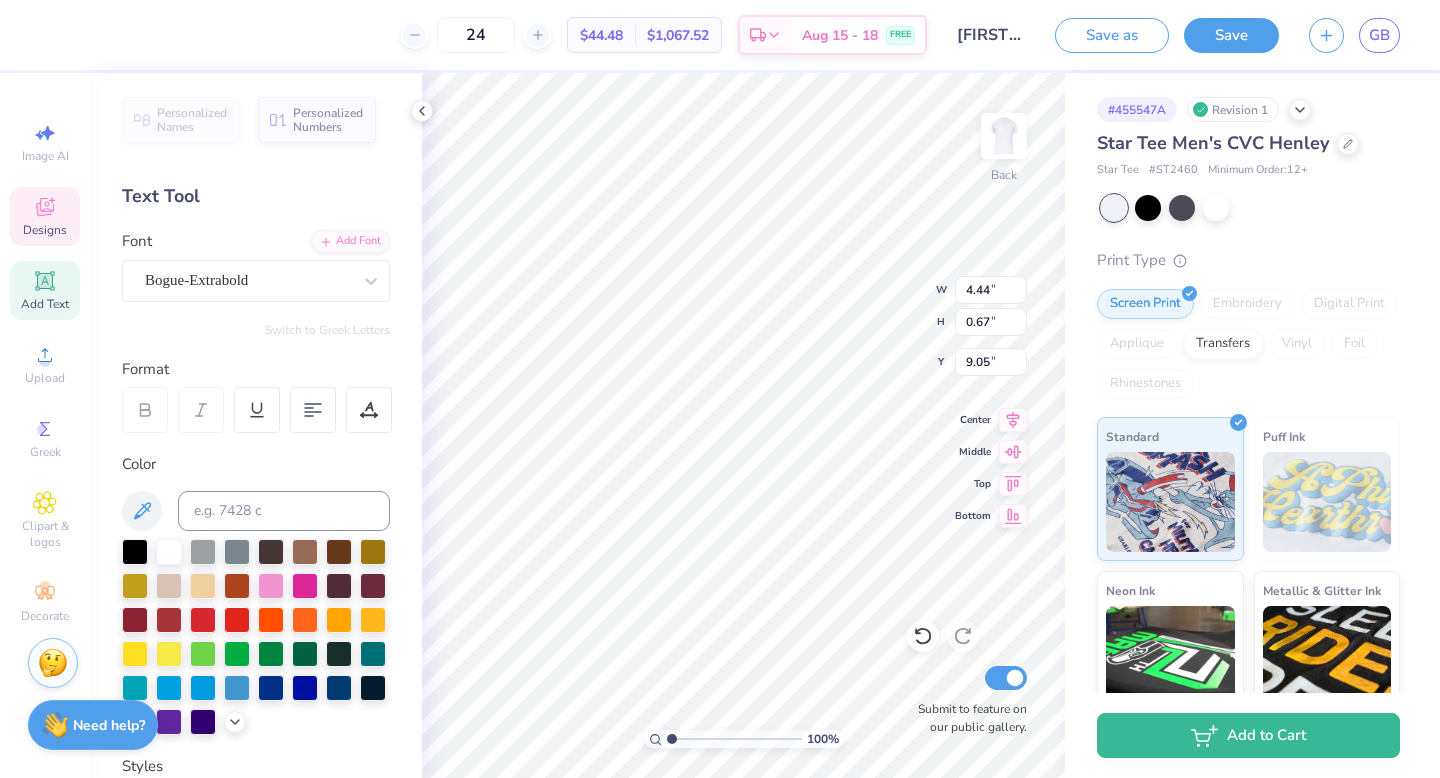 scroll, scrollTop: 0, scrollLeft: 0, axis: both 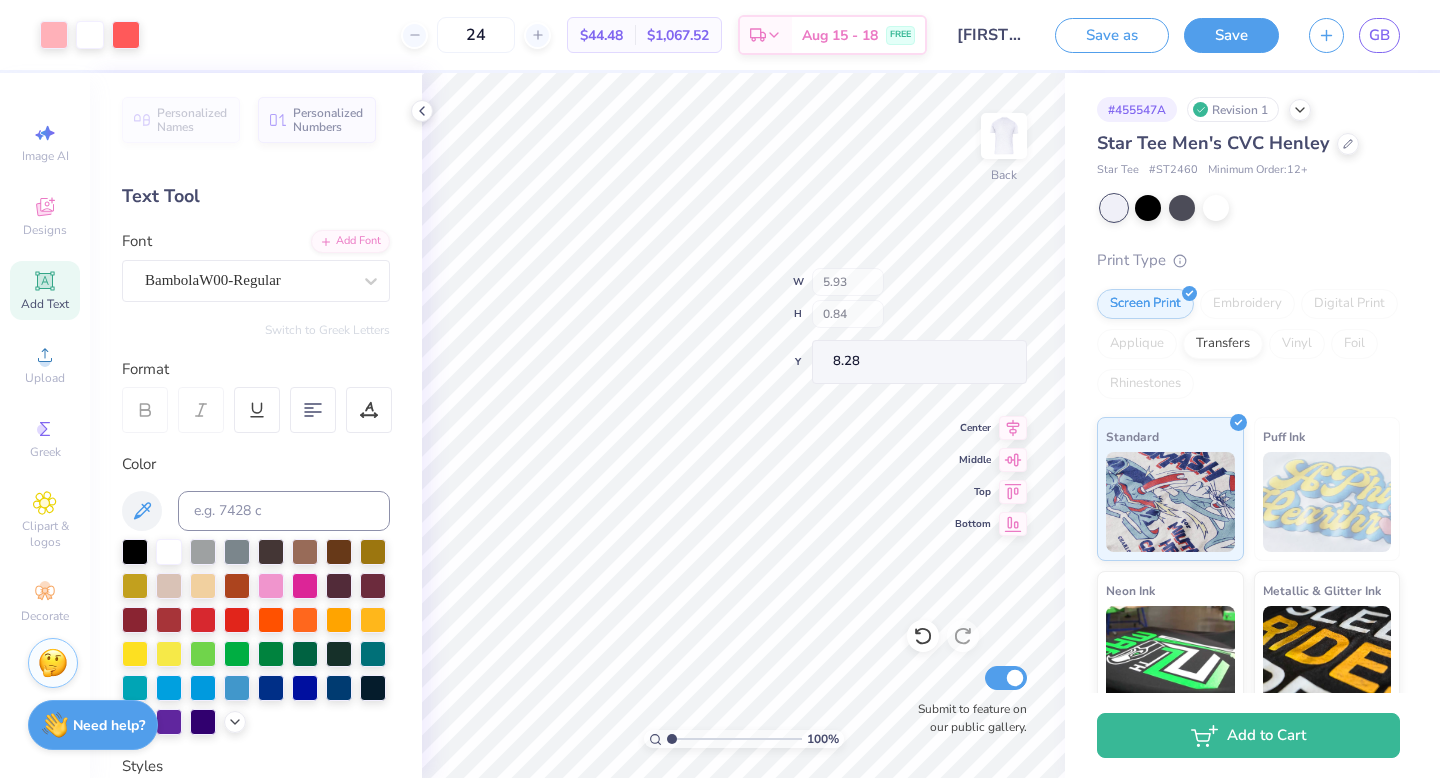 type on "5.93" 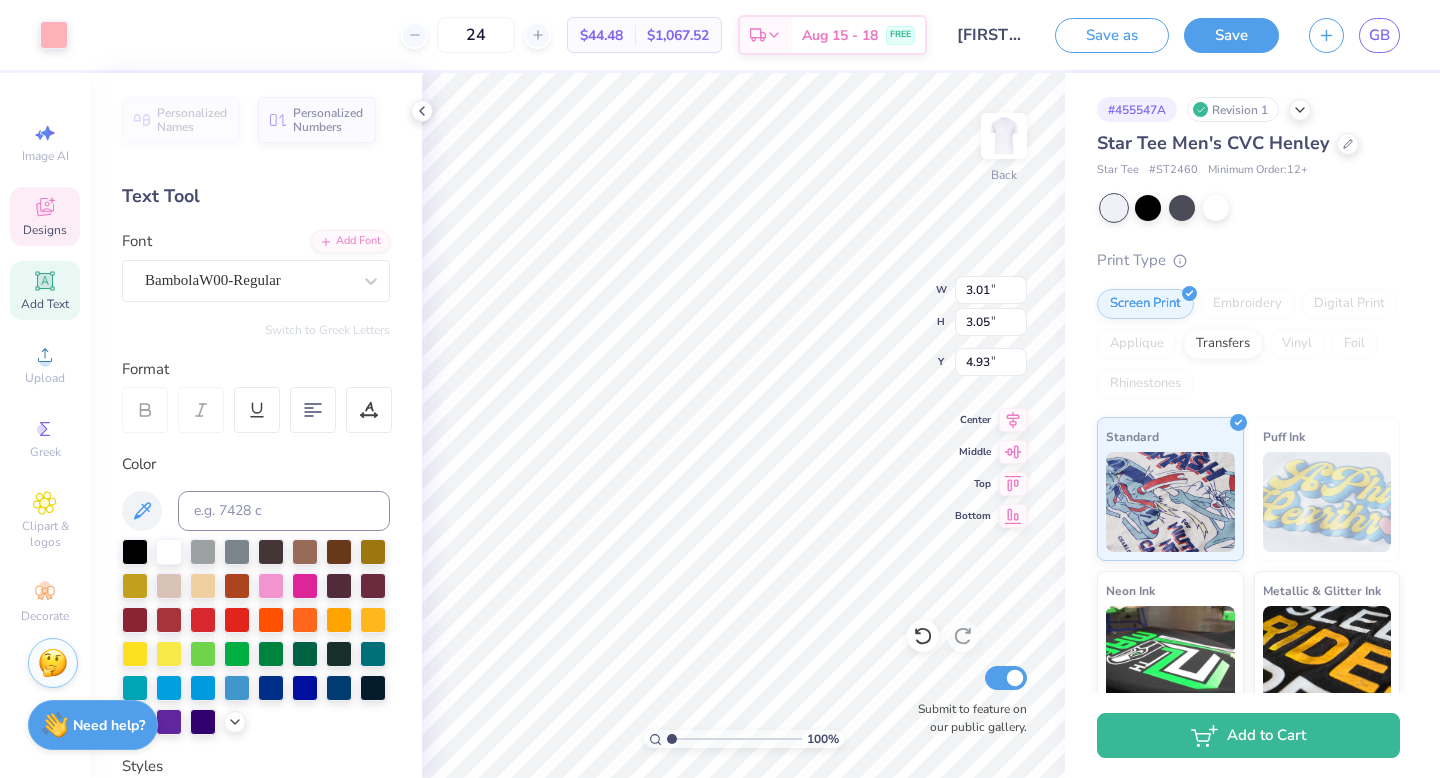 click on "Add Text" at bounding box center [45, 290] 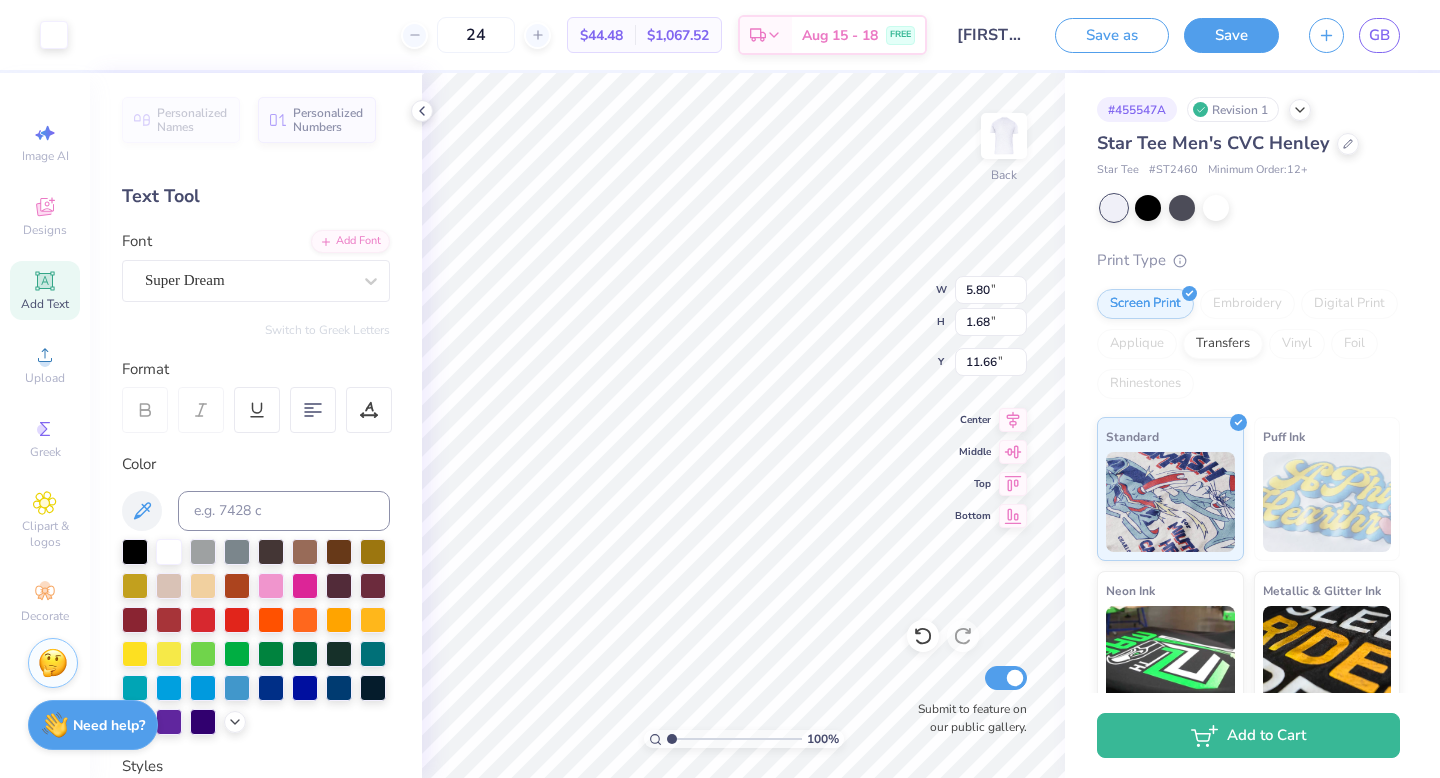 type on "5.80" 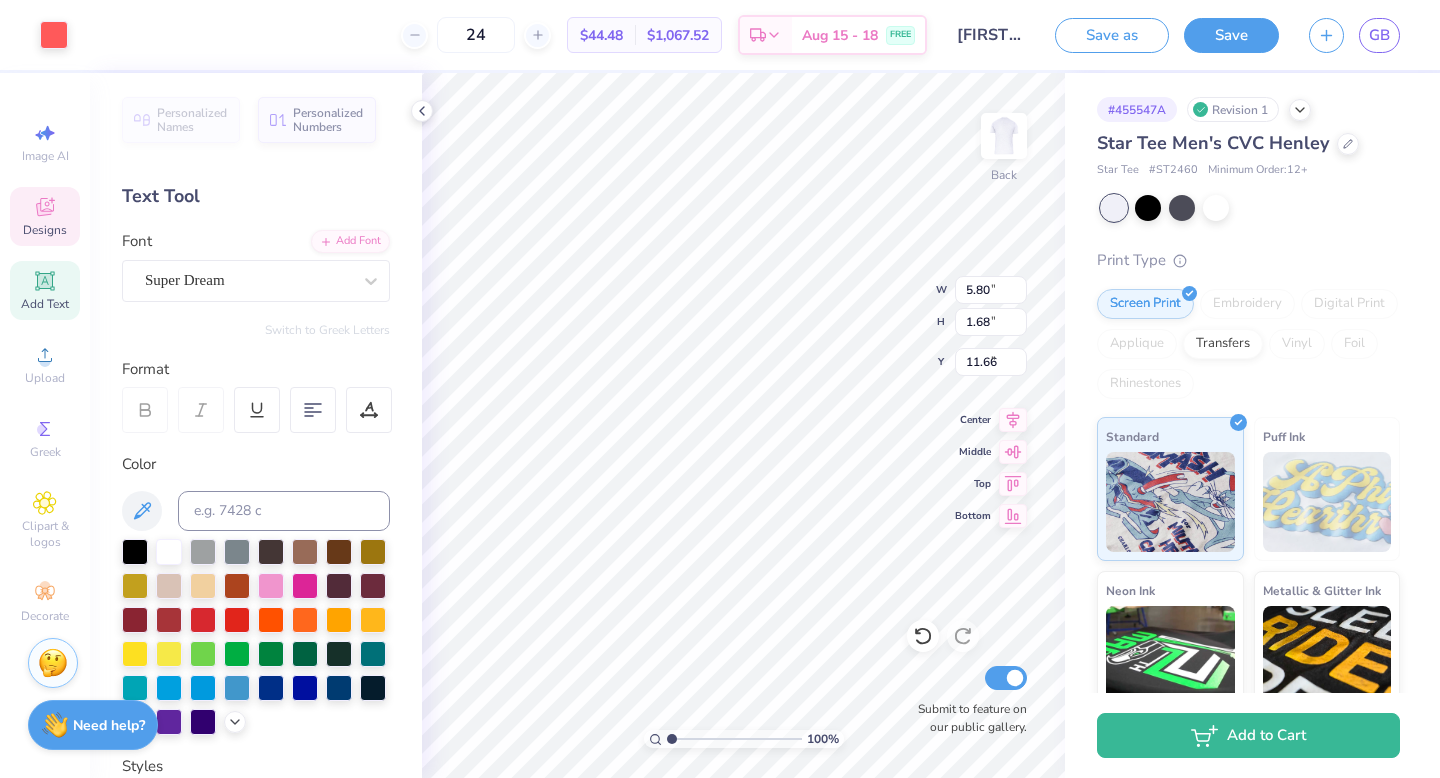type on "2.92" 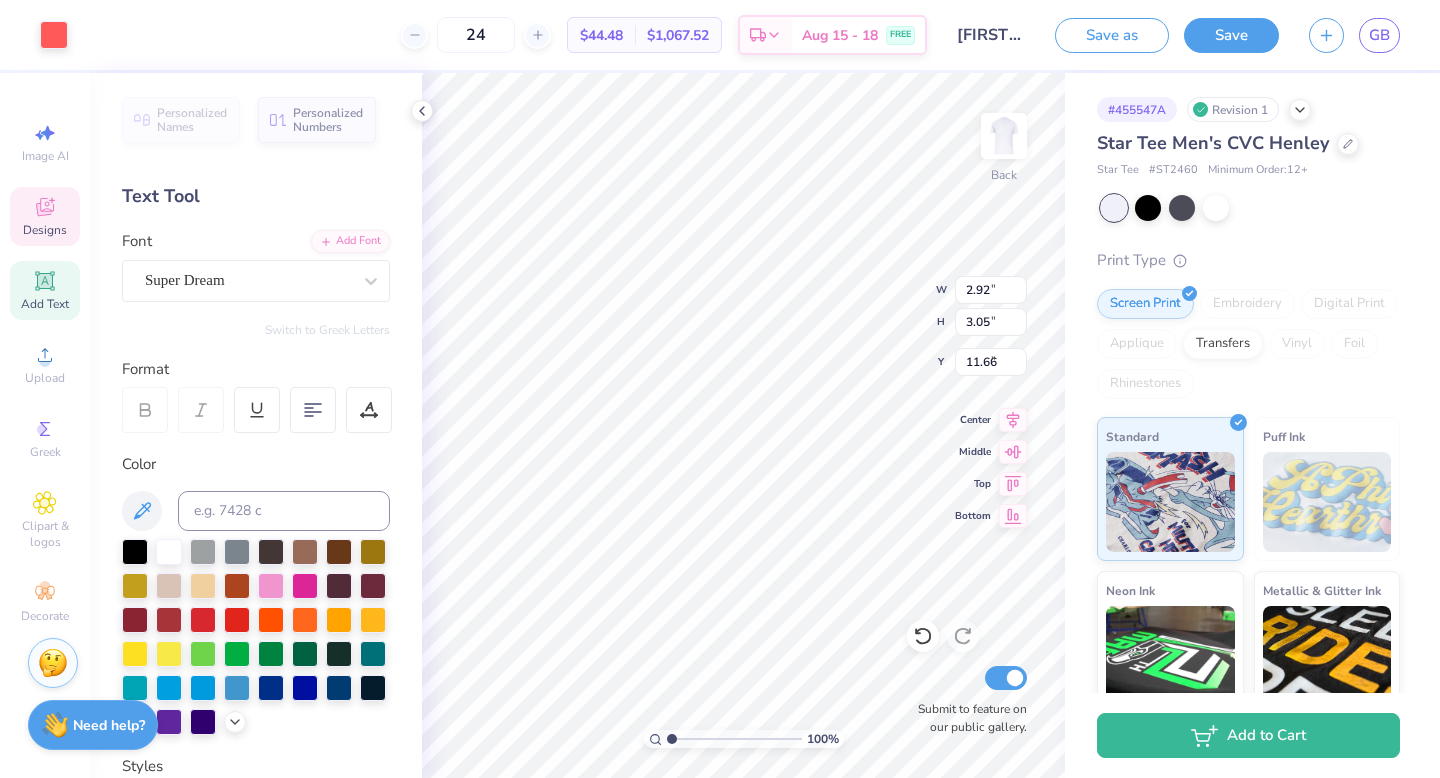 type on "4.93" 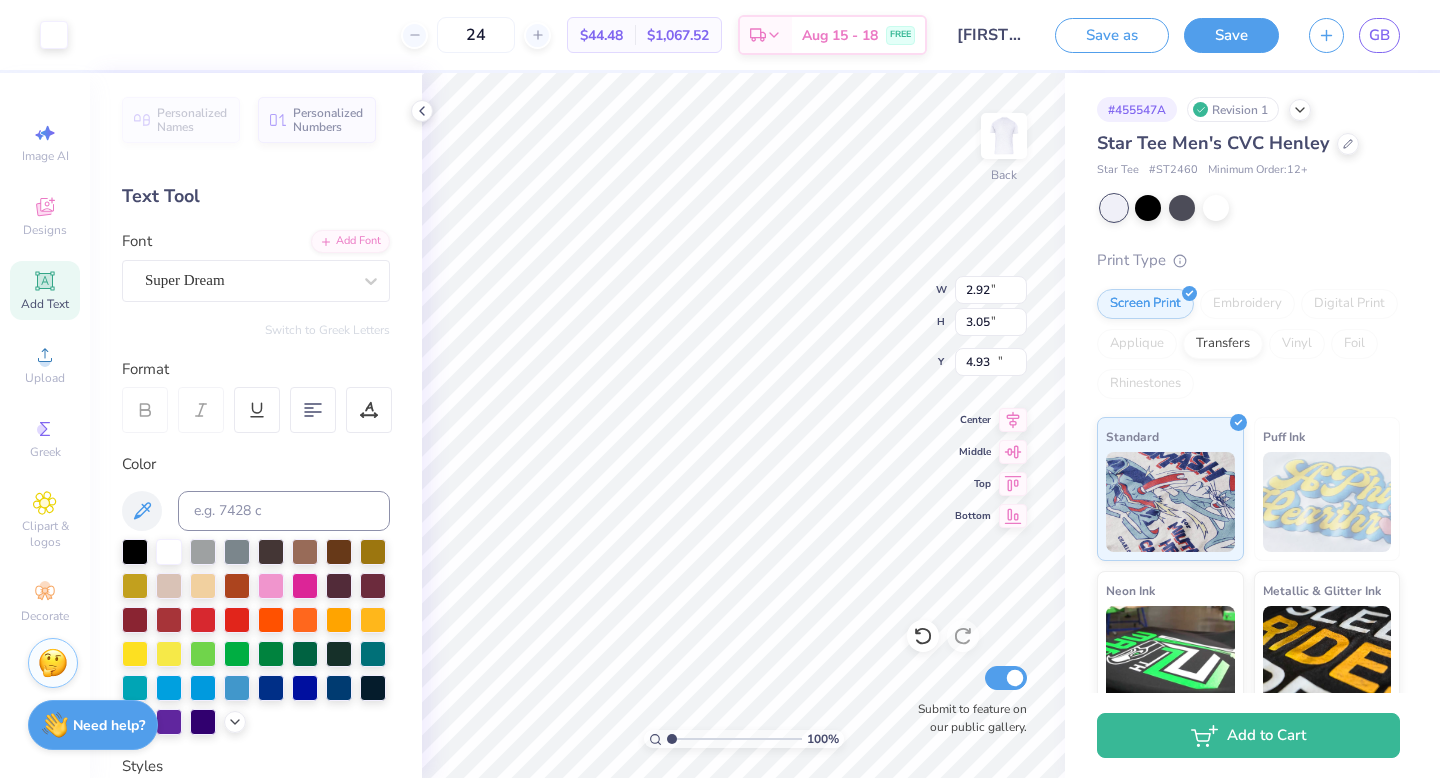 type on "5.80" 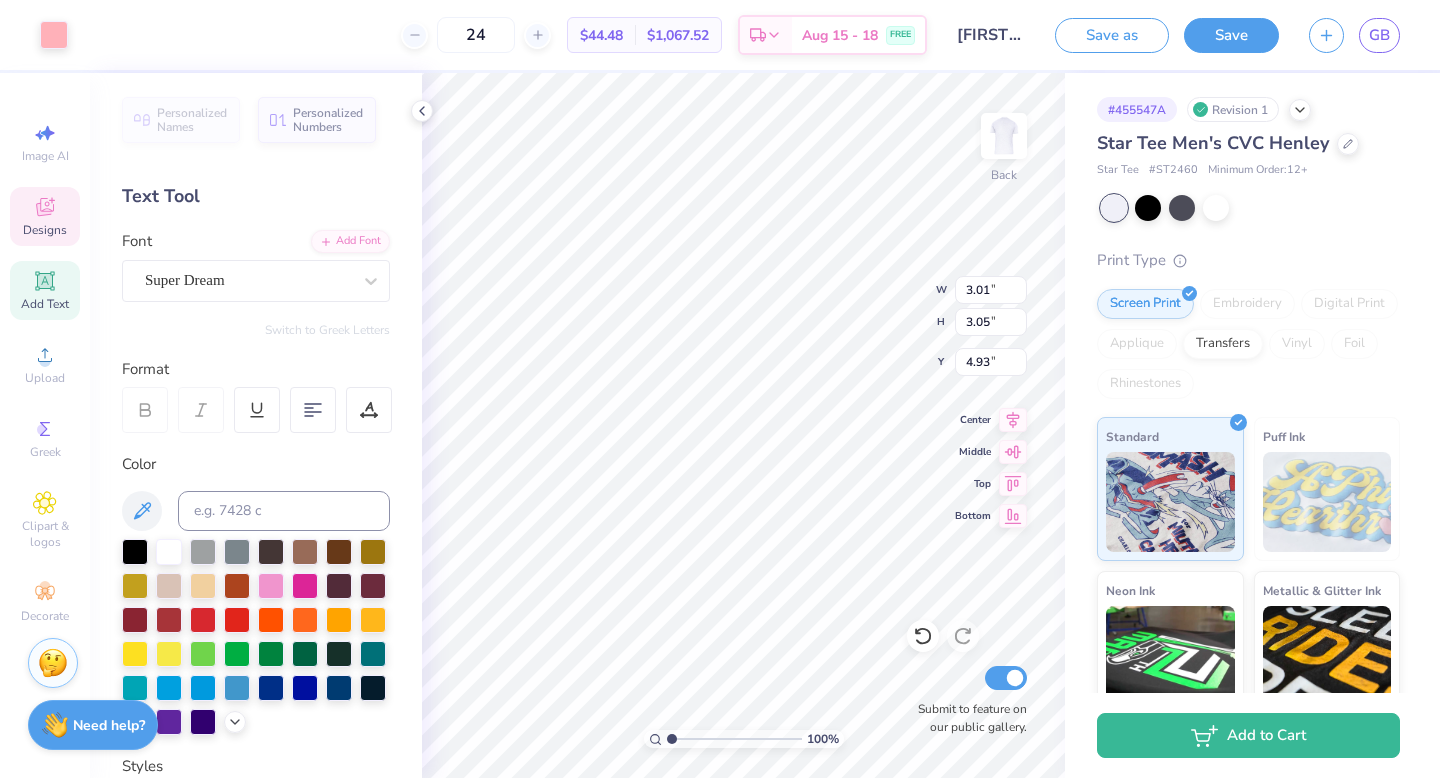 click 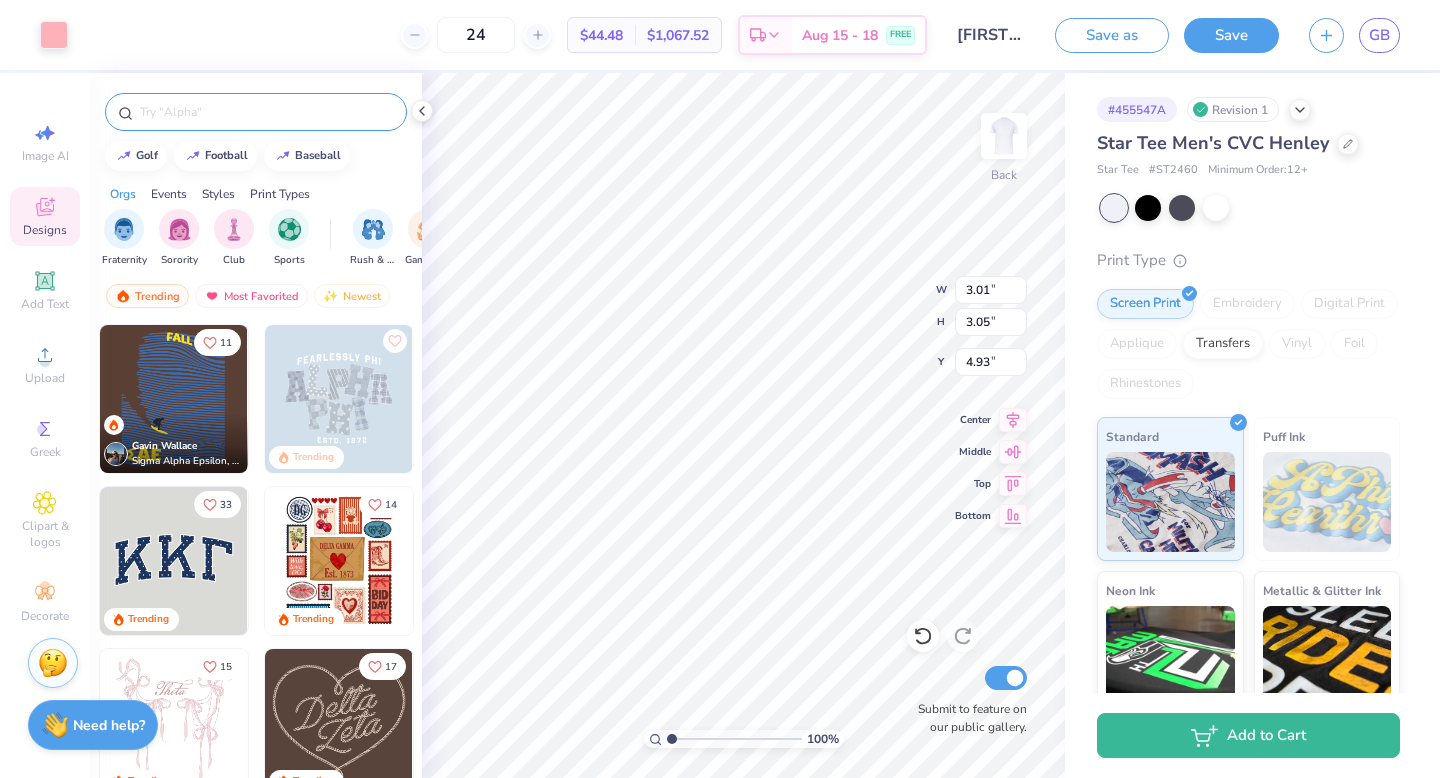click at bounding box center [266, 112] 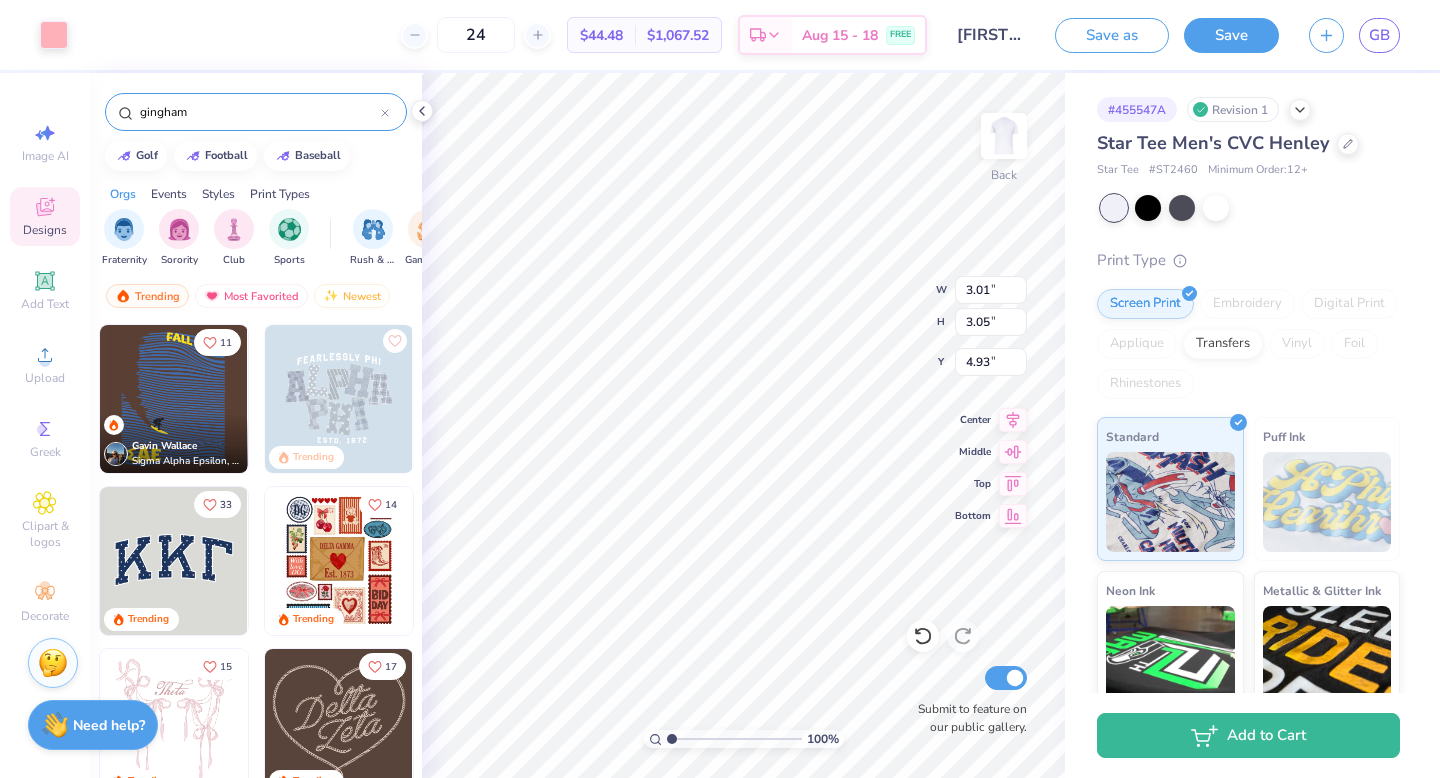 type on "gingham" 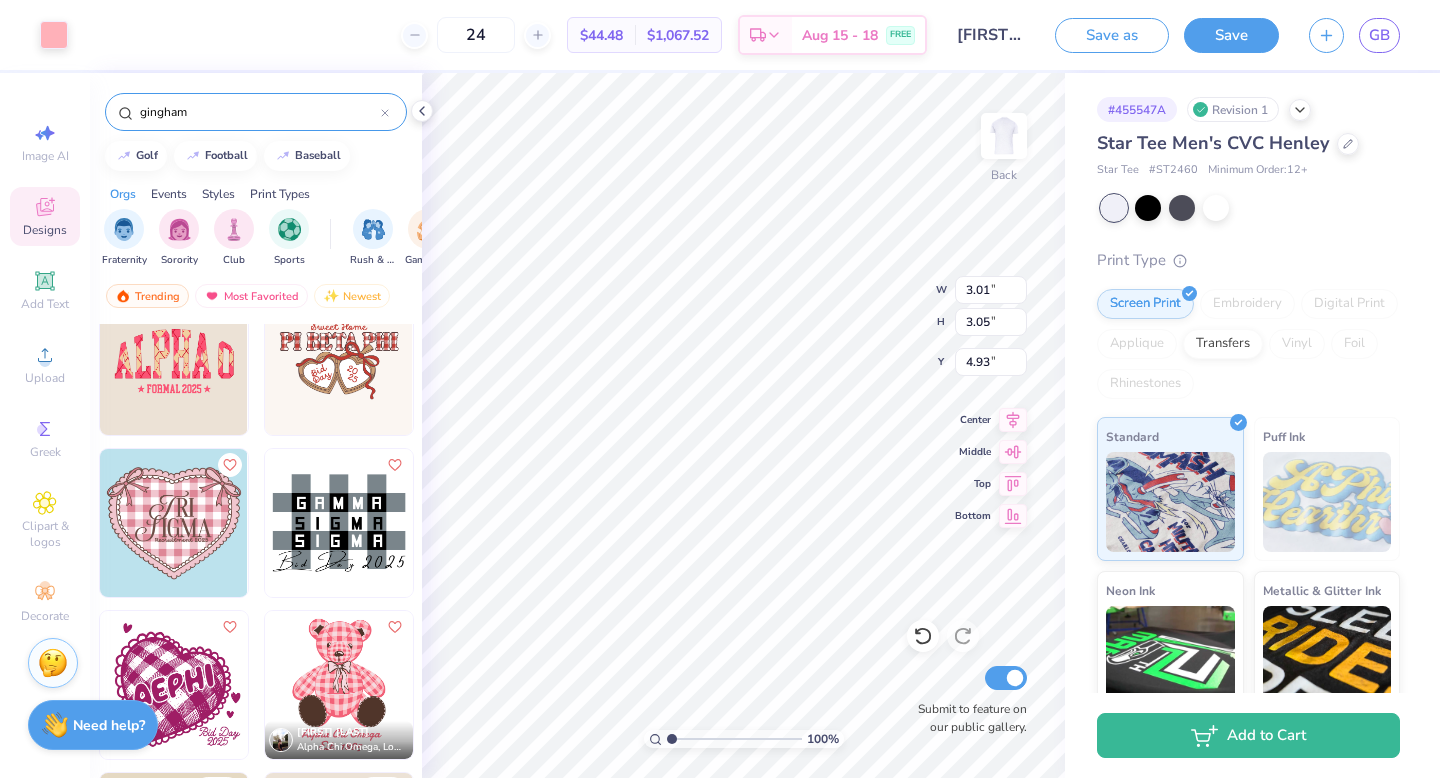 scroll, scrollTop: 687, scrollLeft: 0, axis: vertical 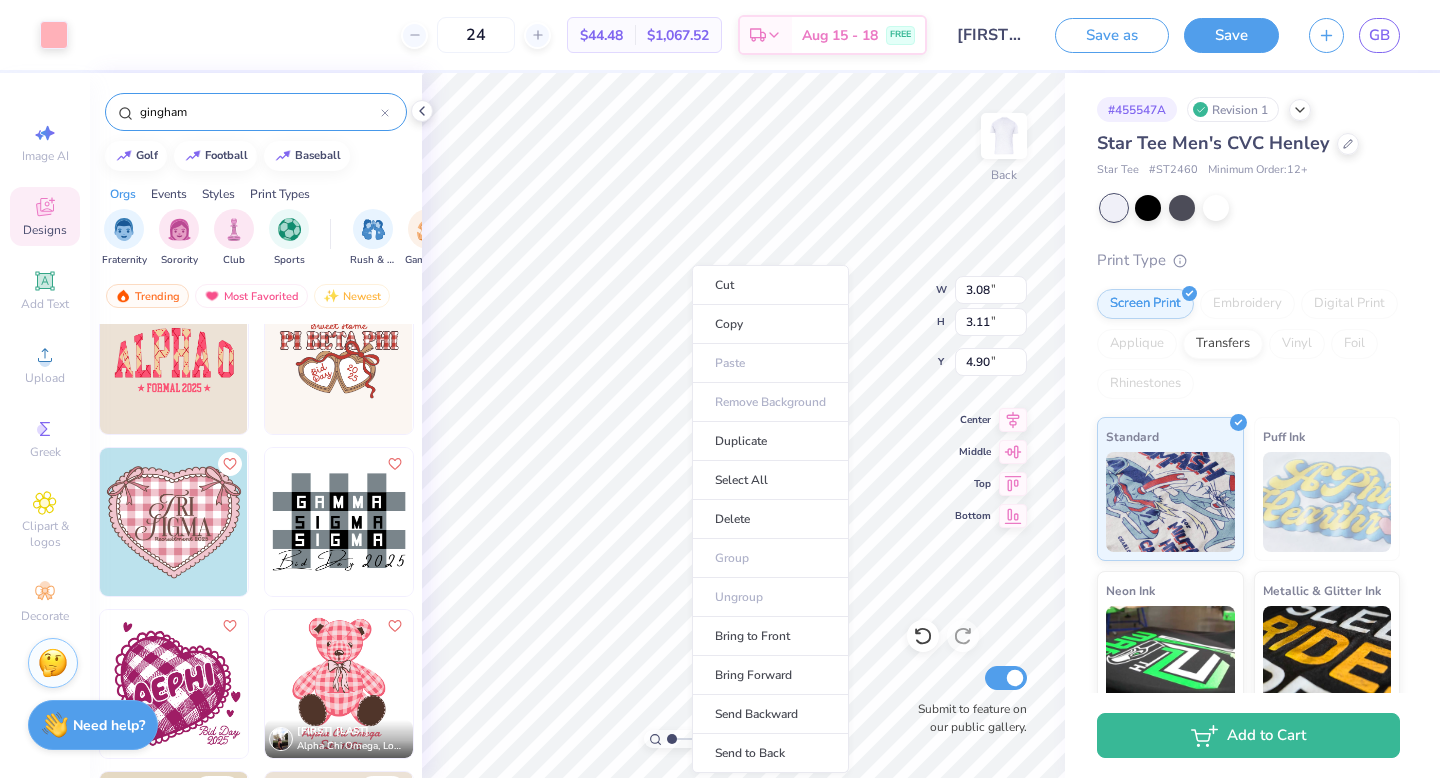 type on "3.08" 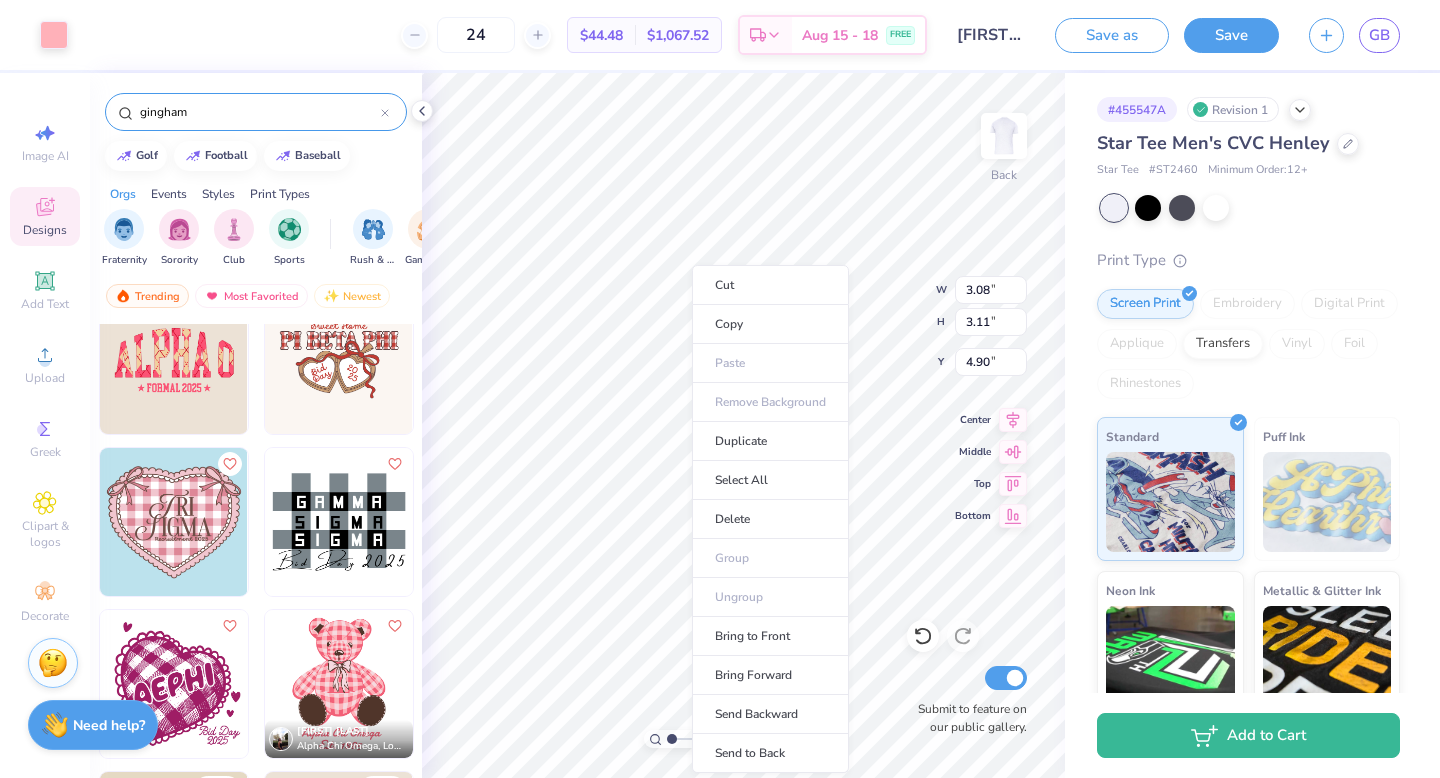 type on "3.11" 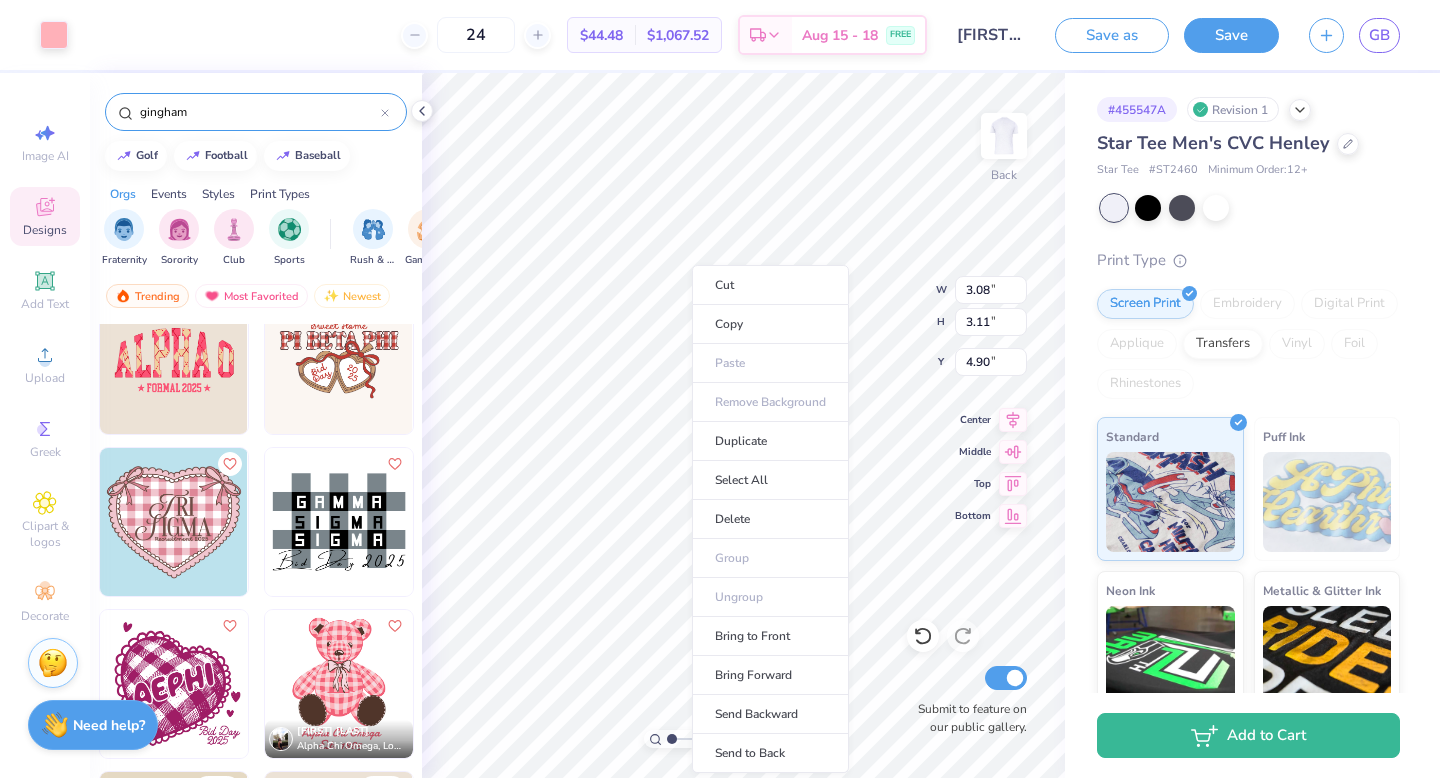 type on "4.90" 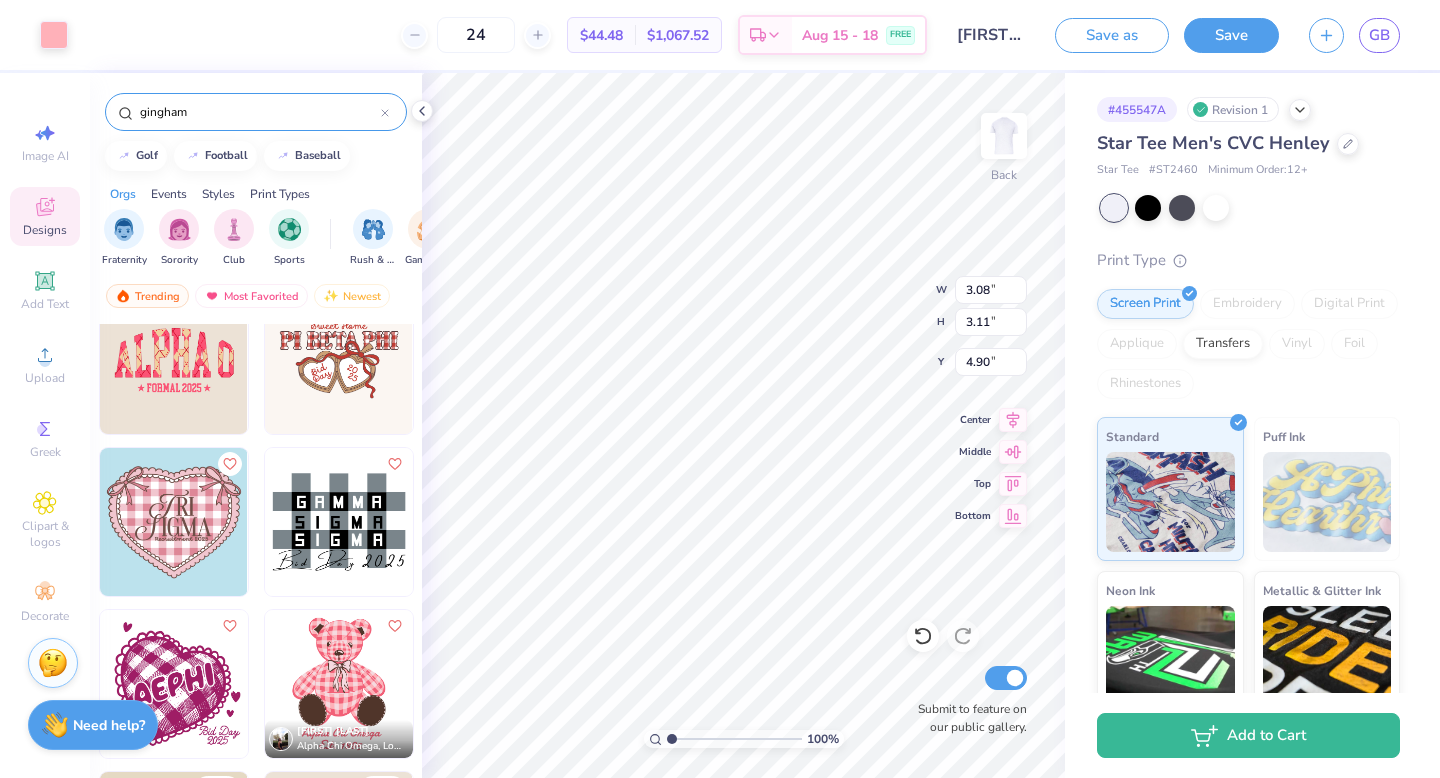 type on "3.01" 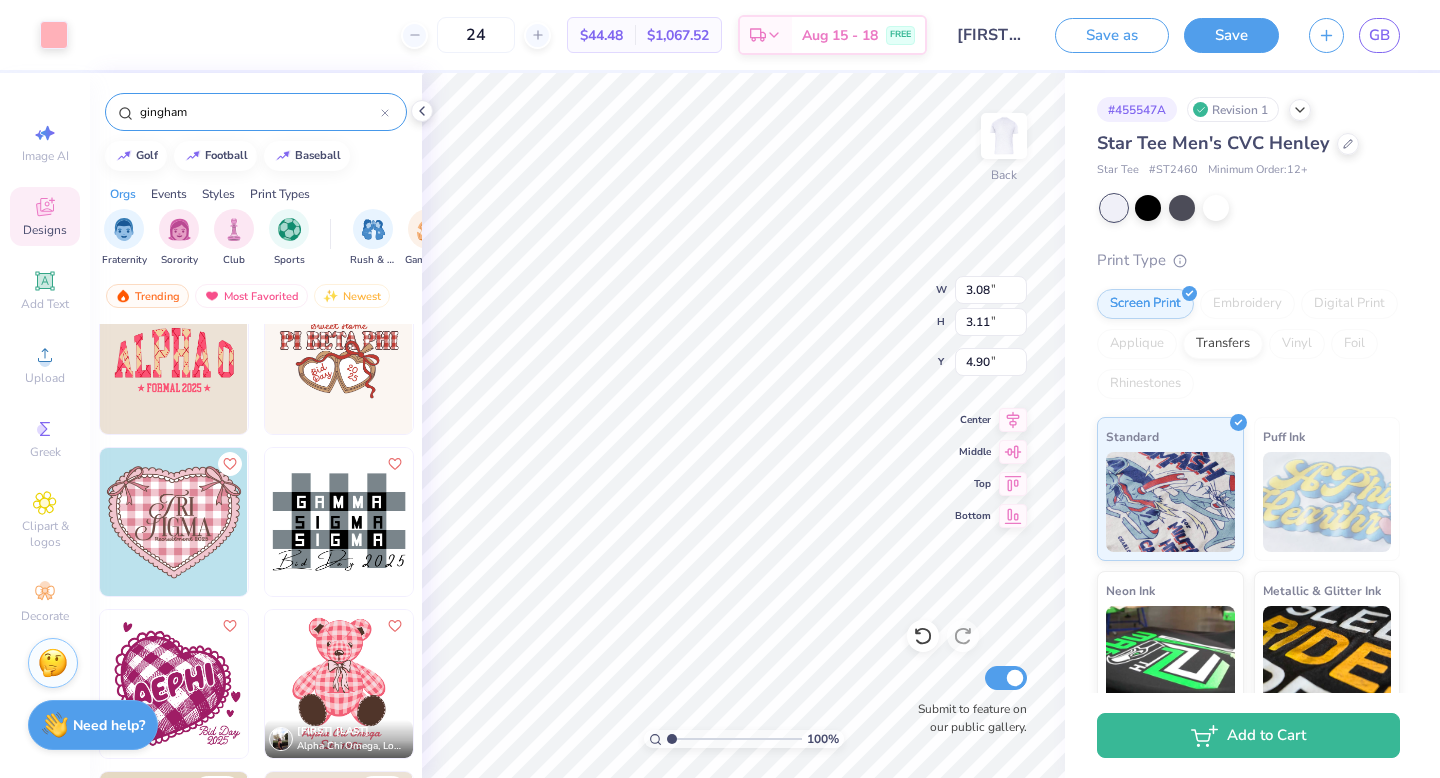 type on "3.05" 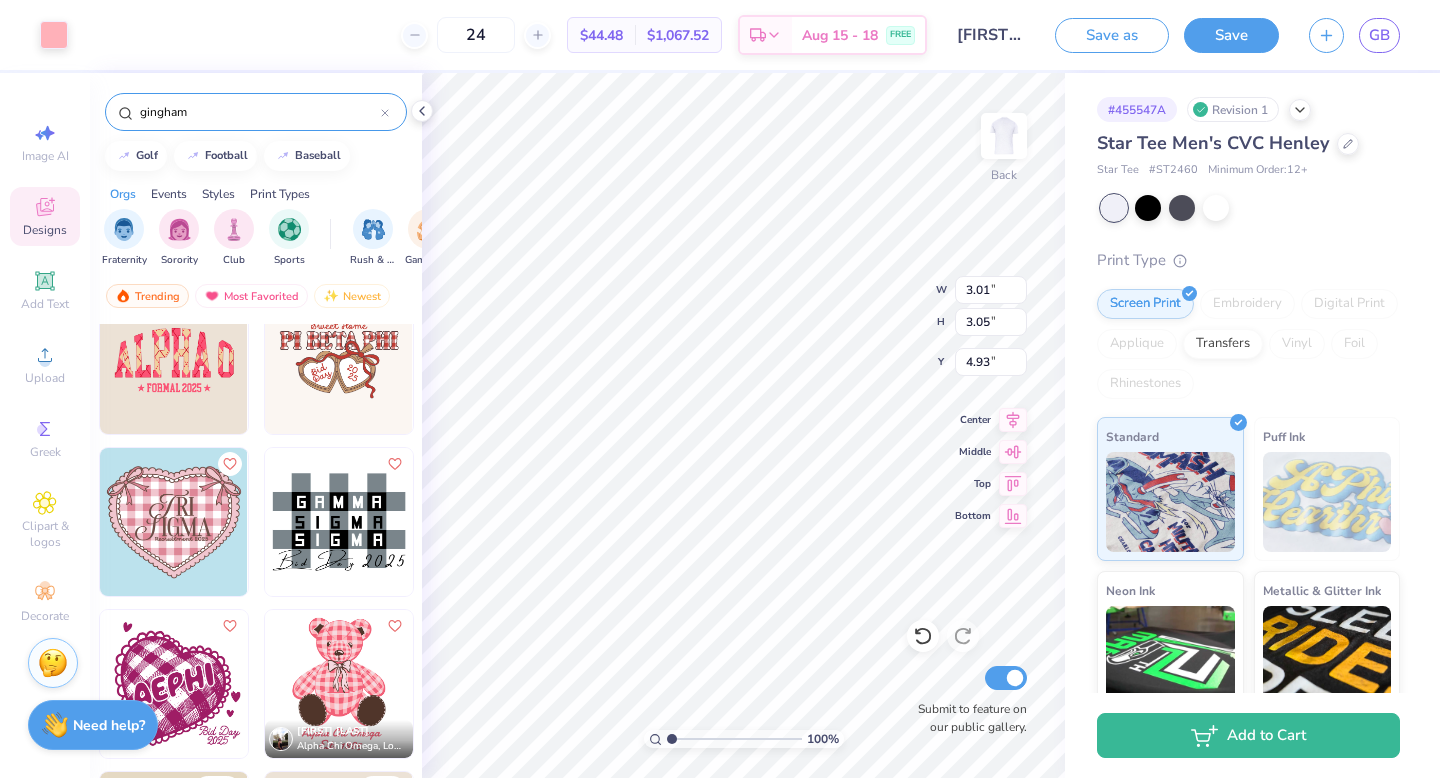 type on "4.40" 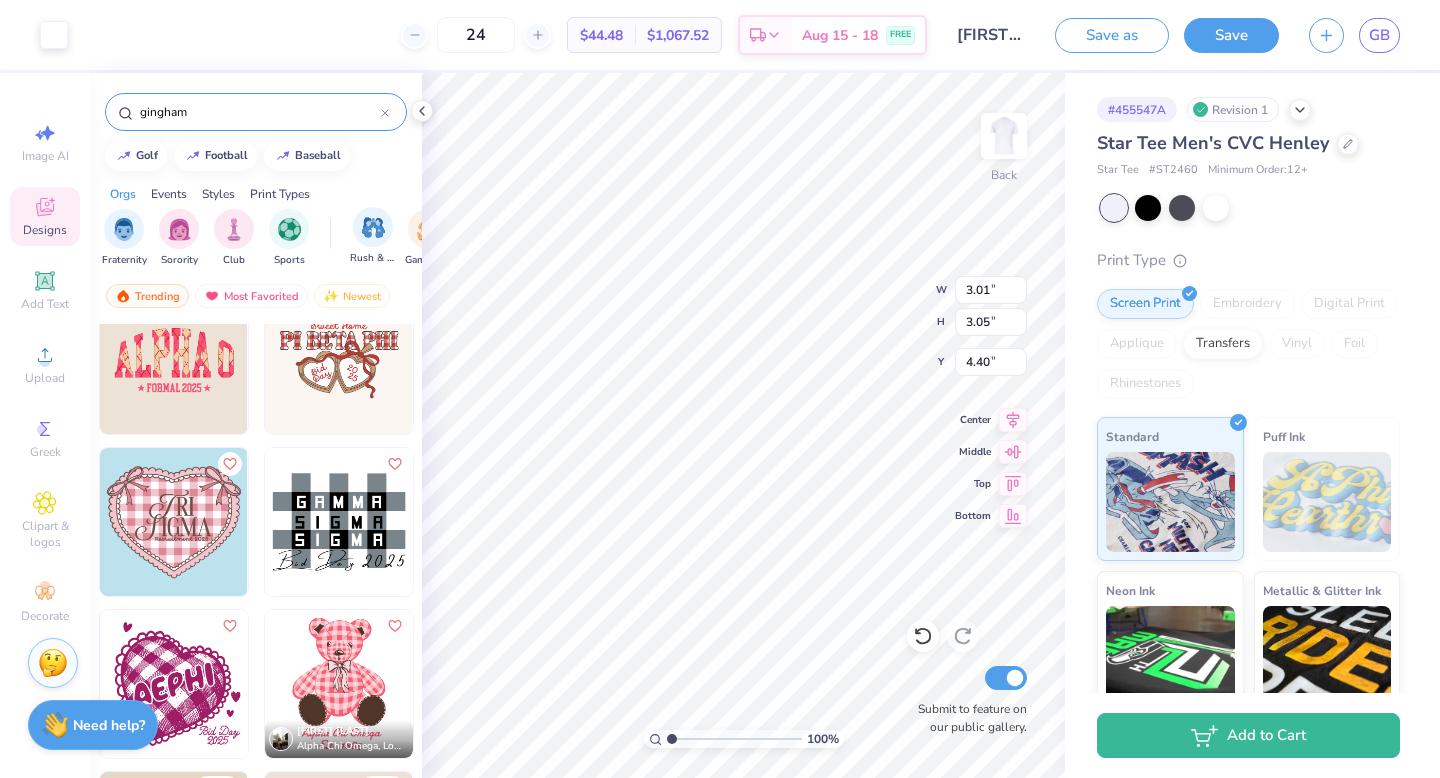 type on "3.05" 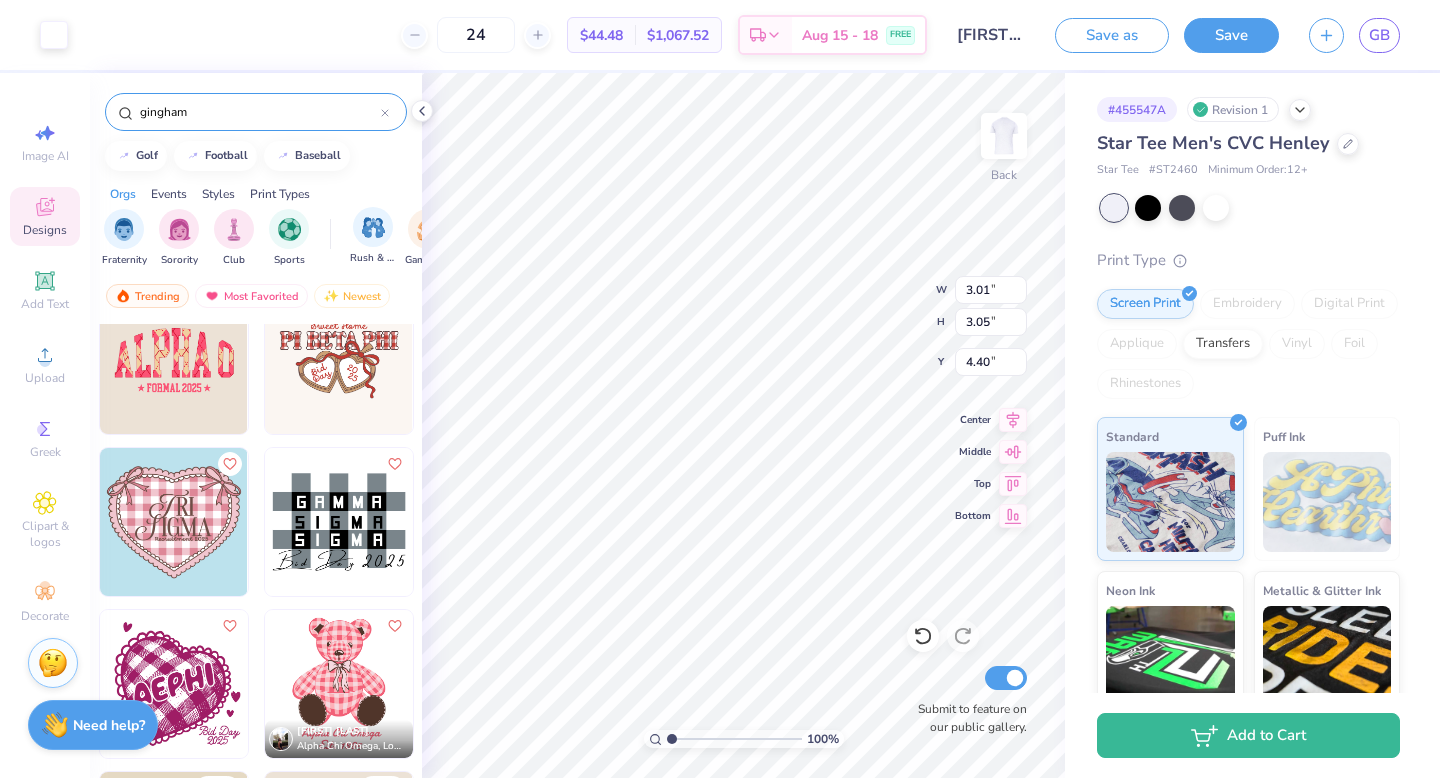 type on "3.08" 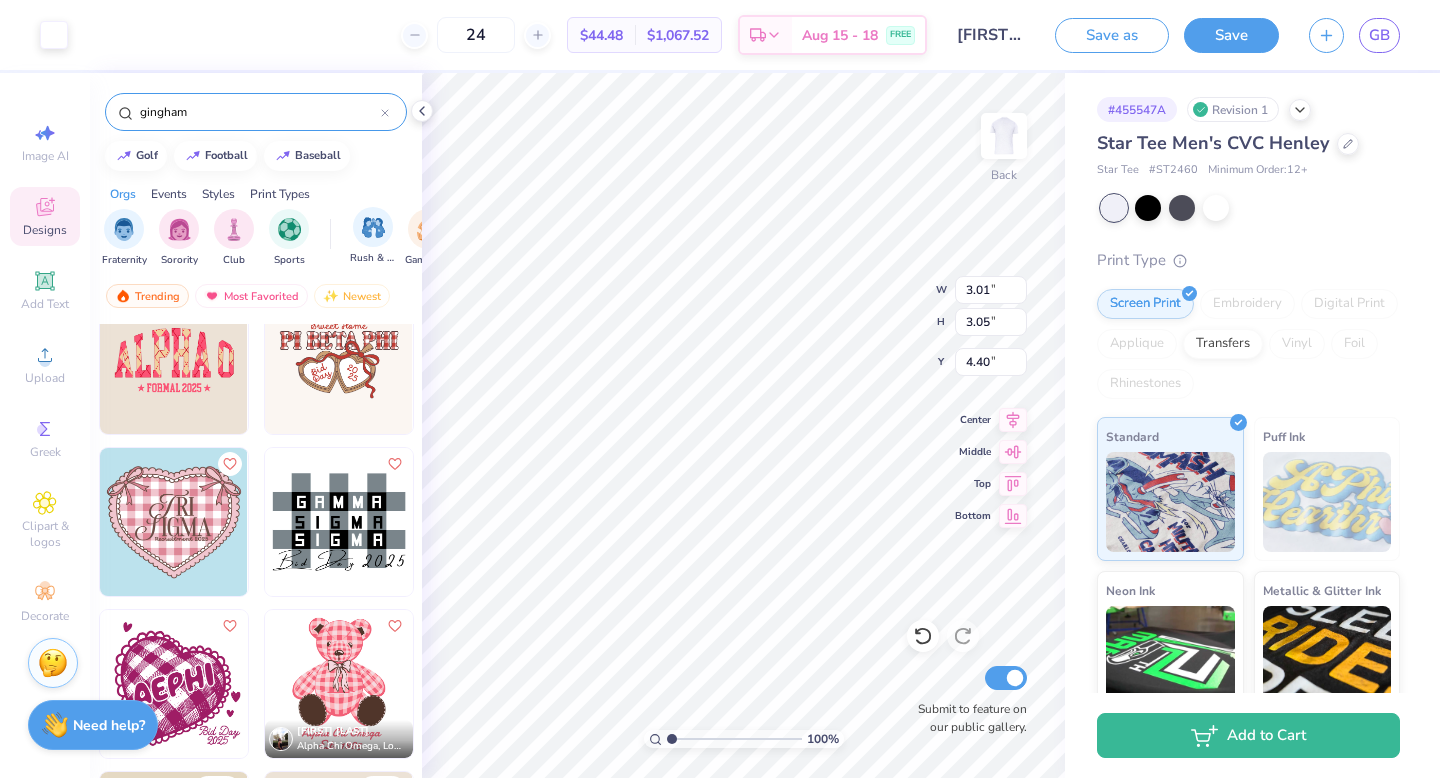 type on "4.92" 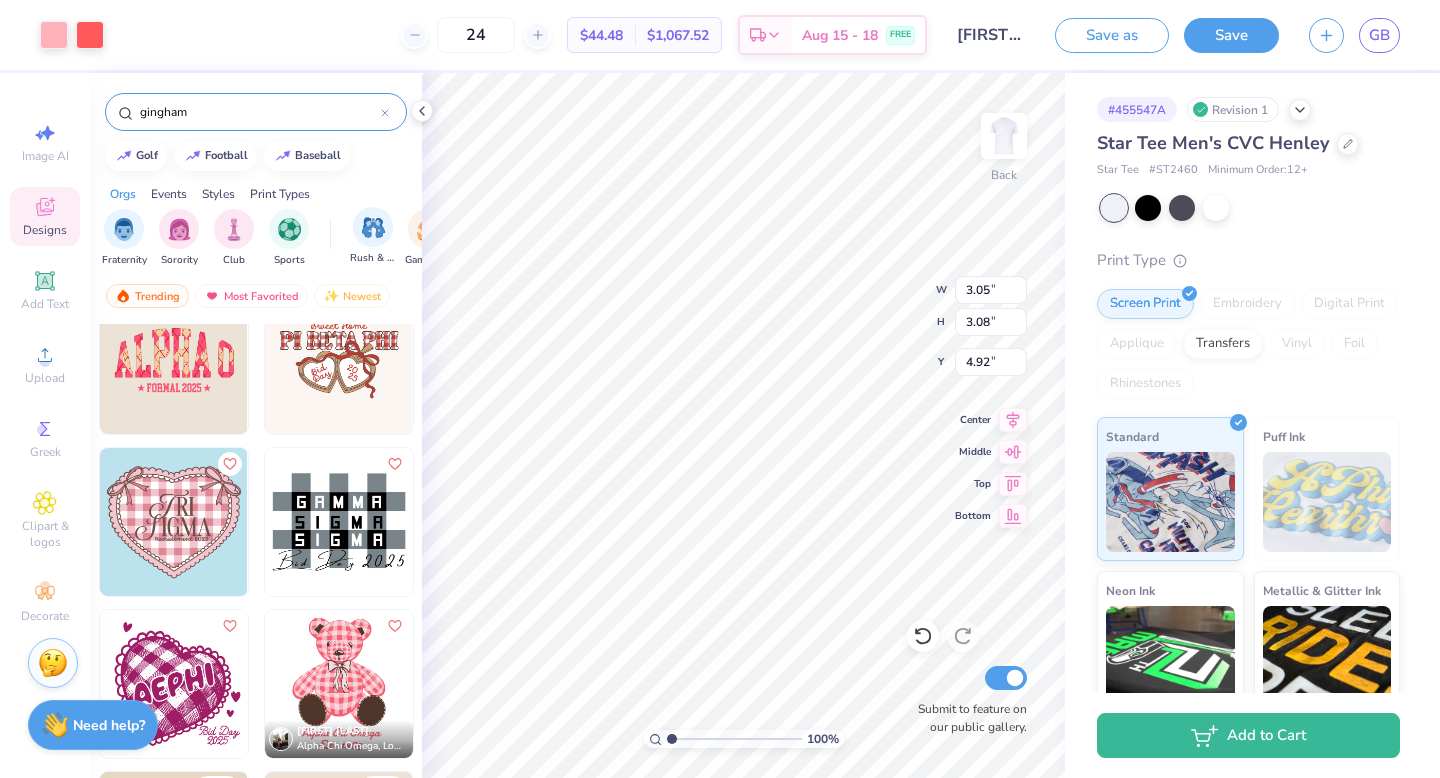 type on "3.63" 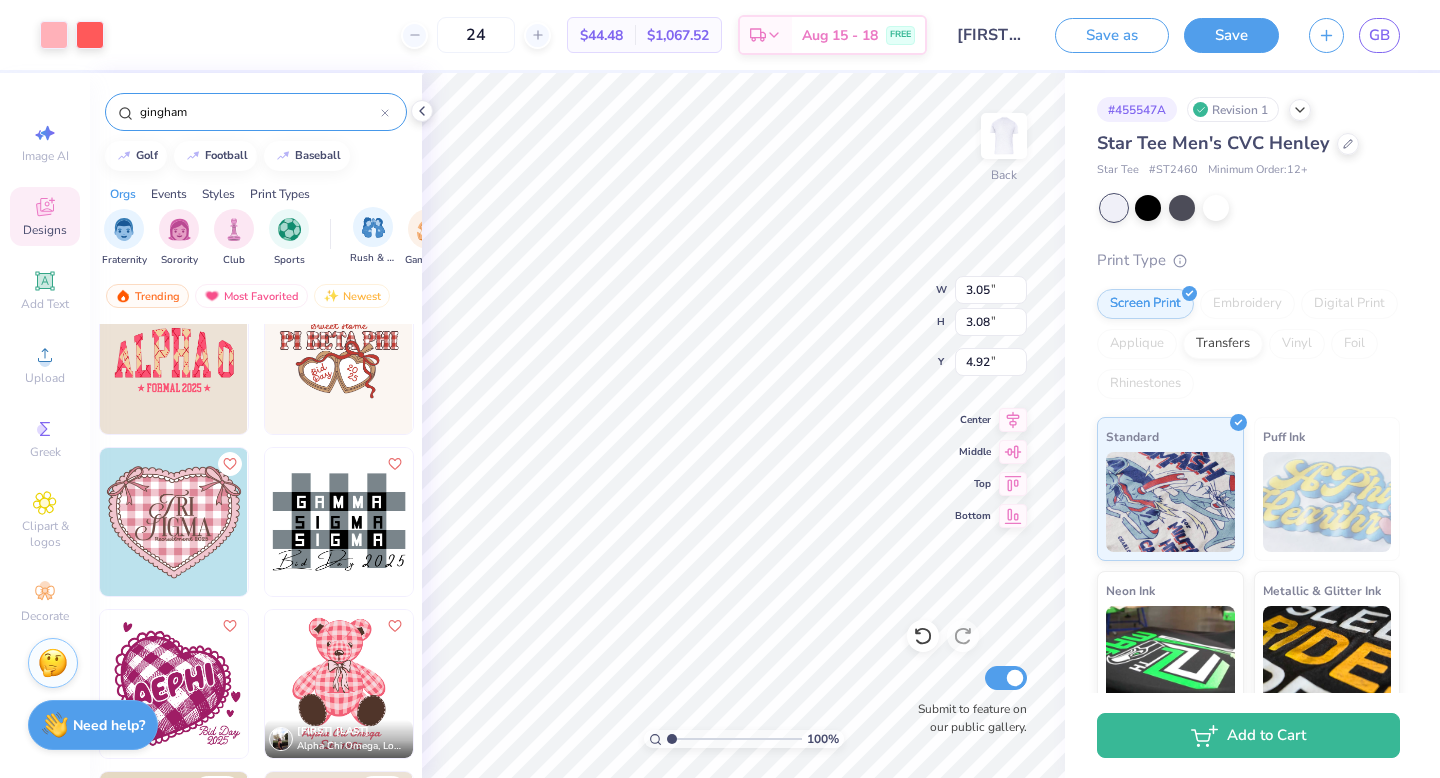 type on "3.74" 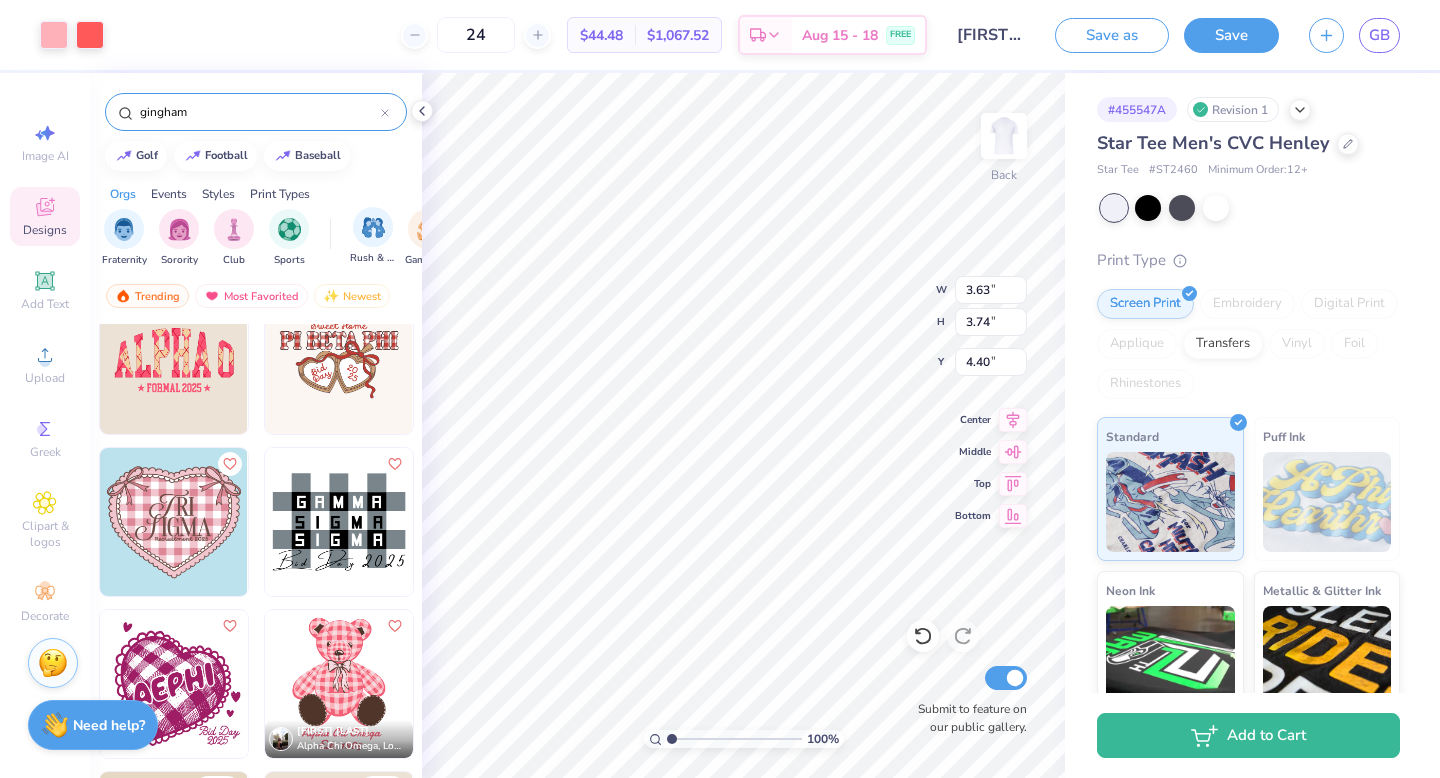 type on "2.72" 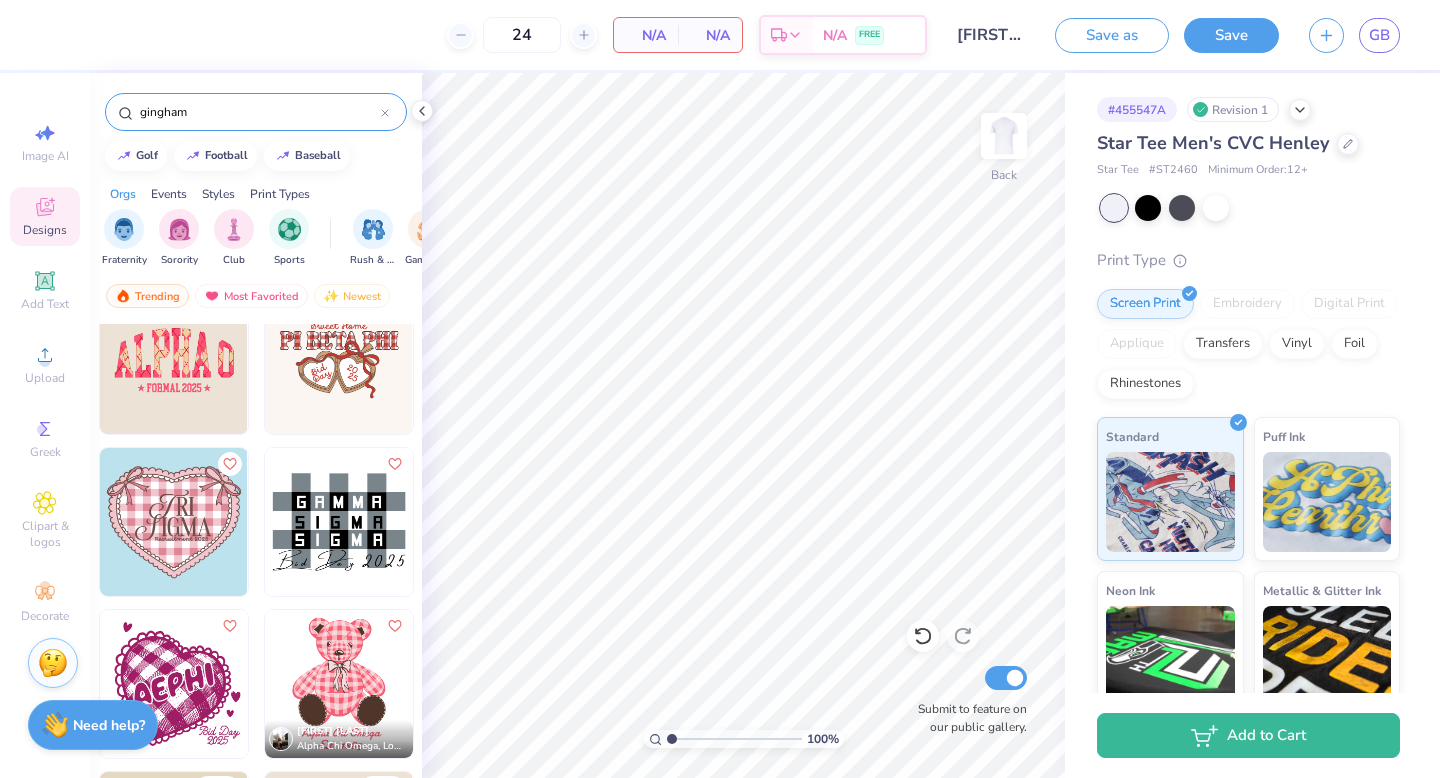 click 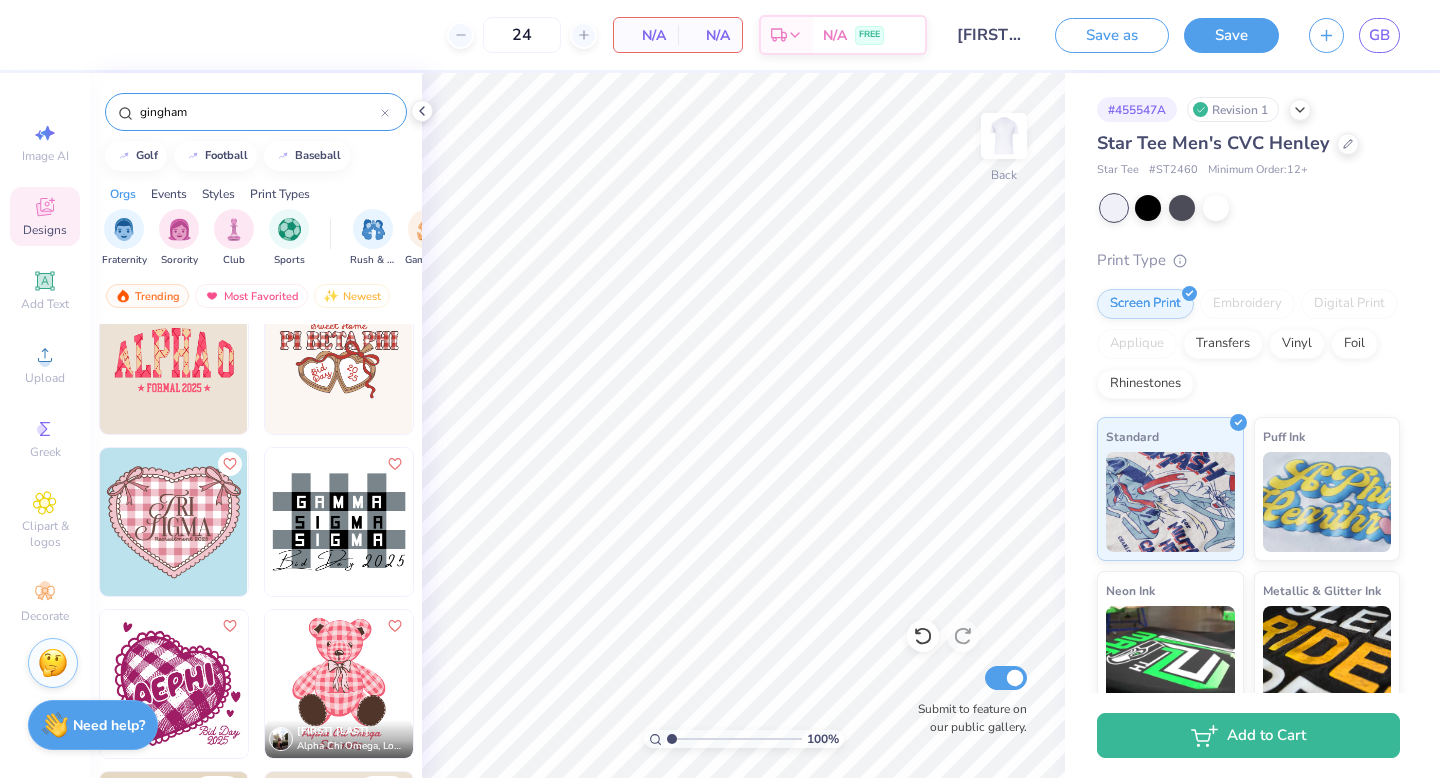 type 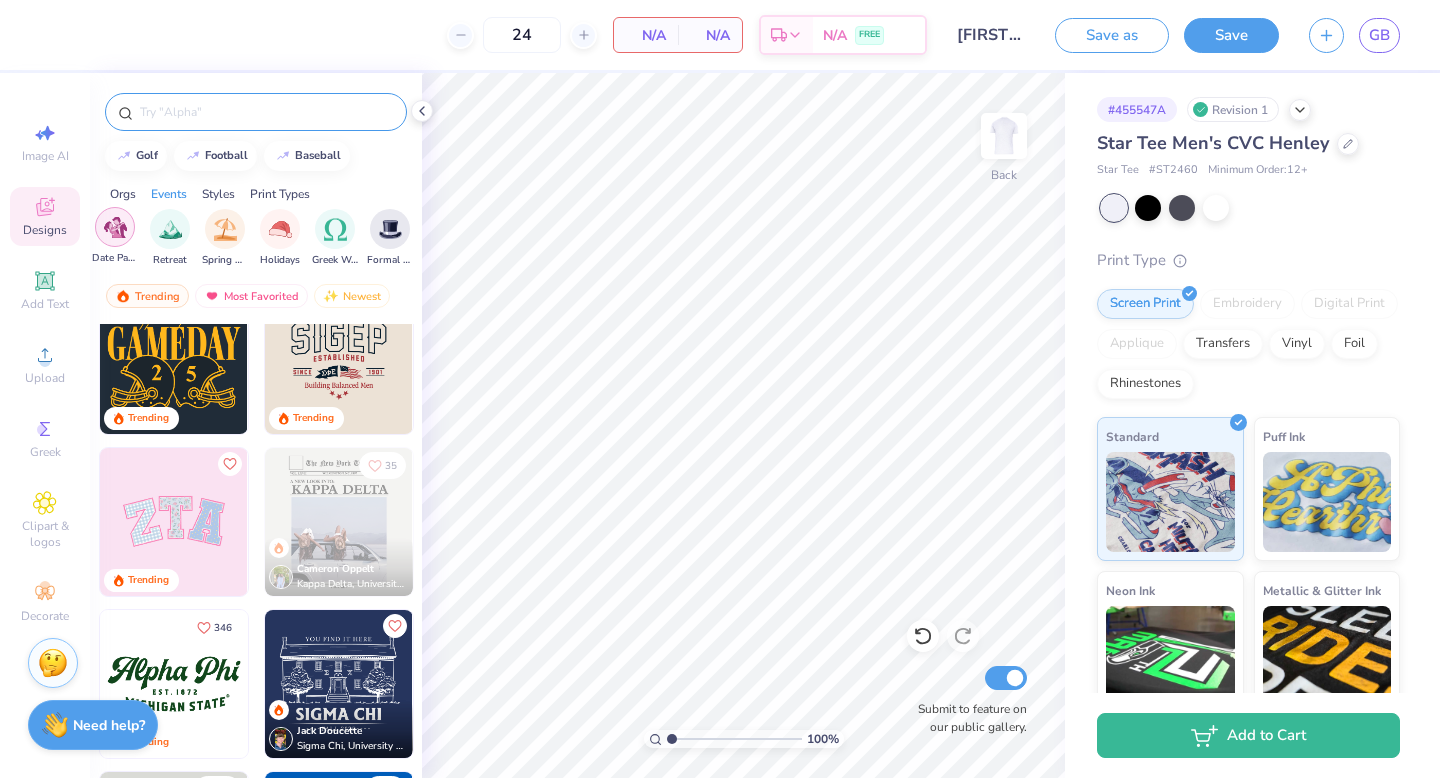 scroll, scrollTop: 0, scrollLeft: 592, axis: horizontal 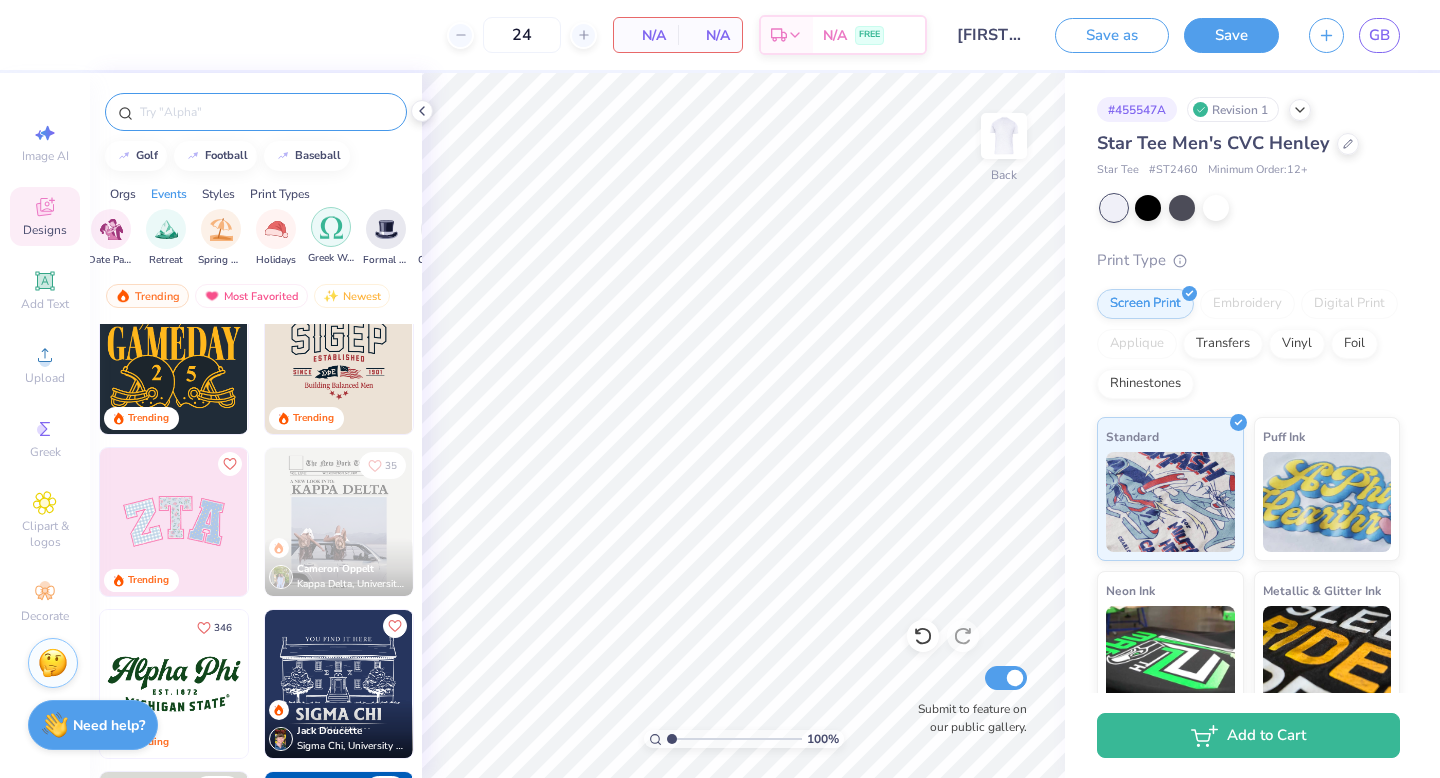 click at bounding box center [331, 227] 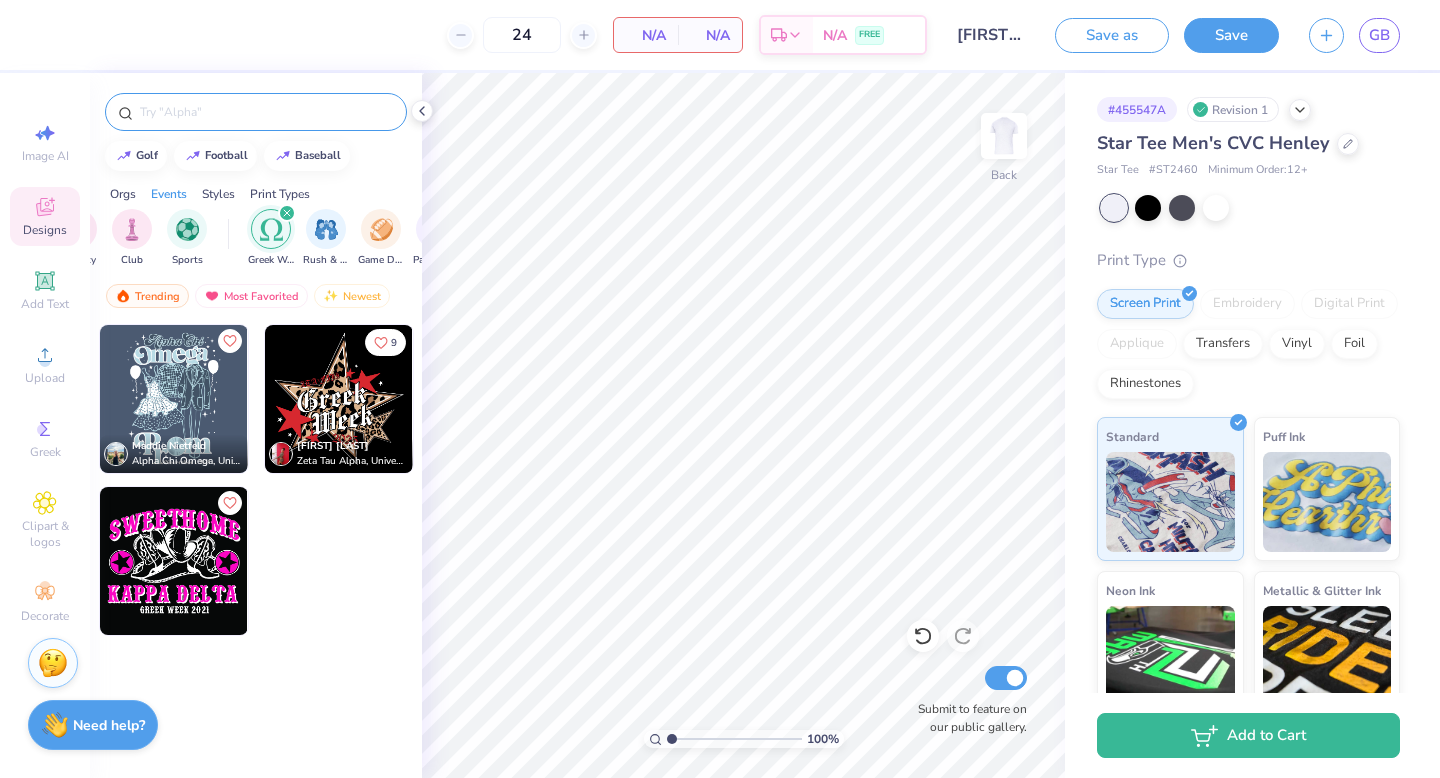scroll, scrollTop: 0, scrollLeft: 0, axis: both 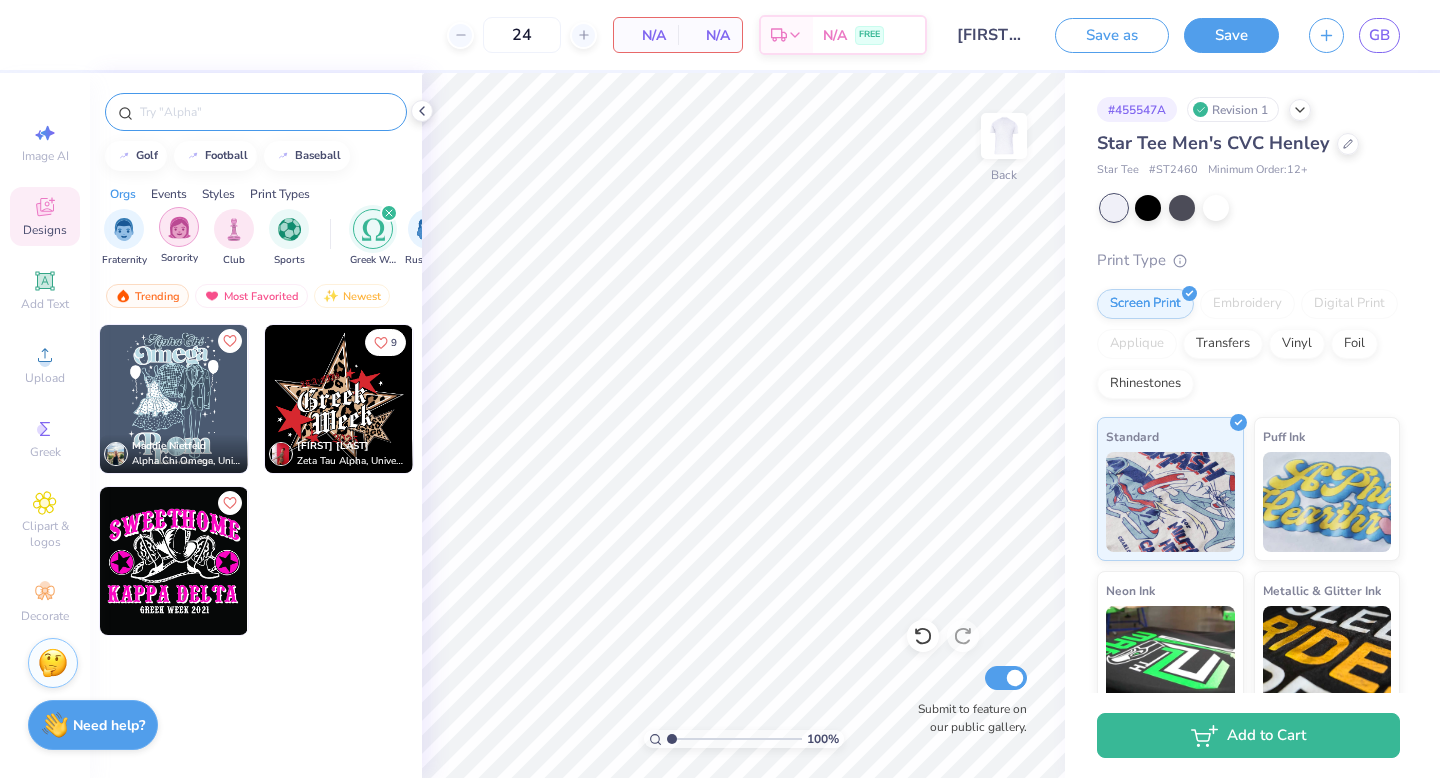 click at bounding box center [179, 227] 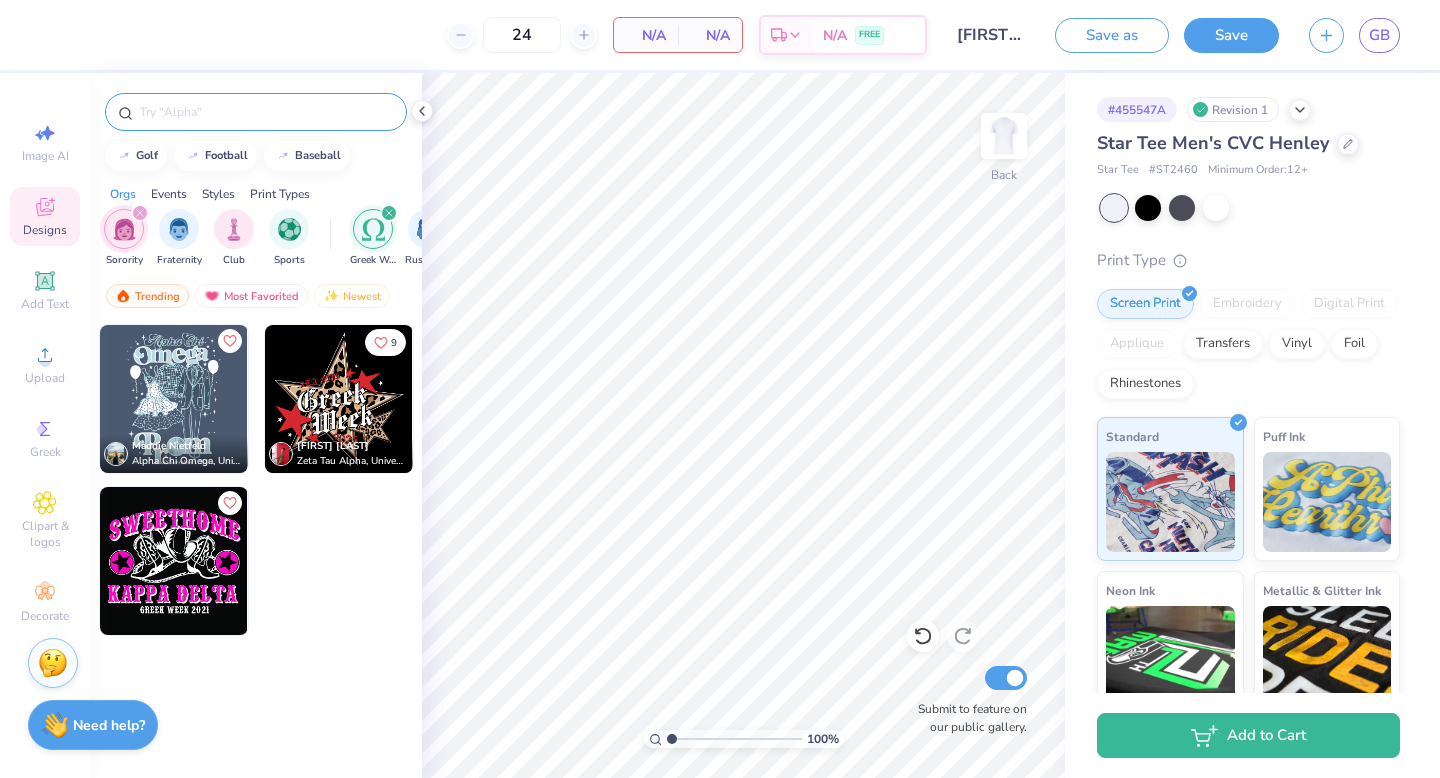 click 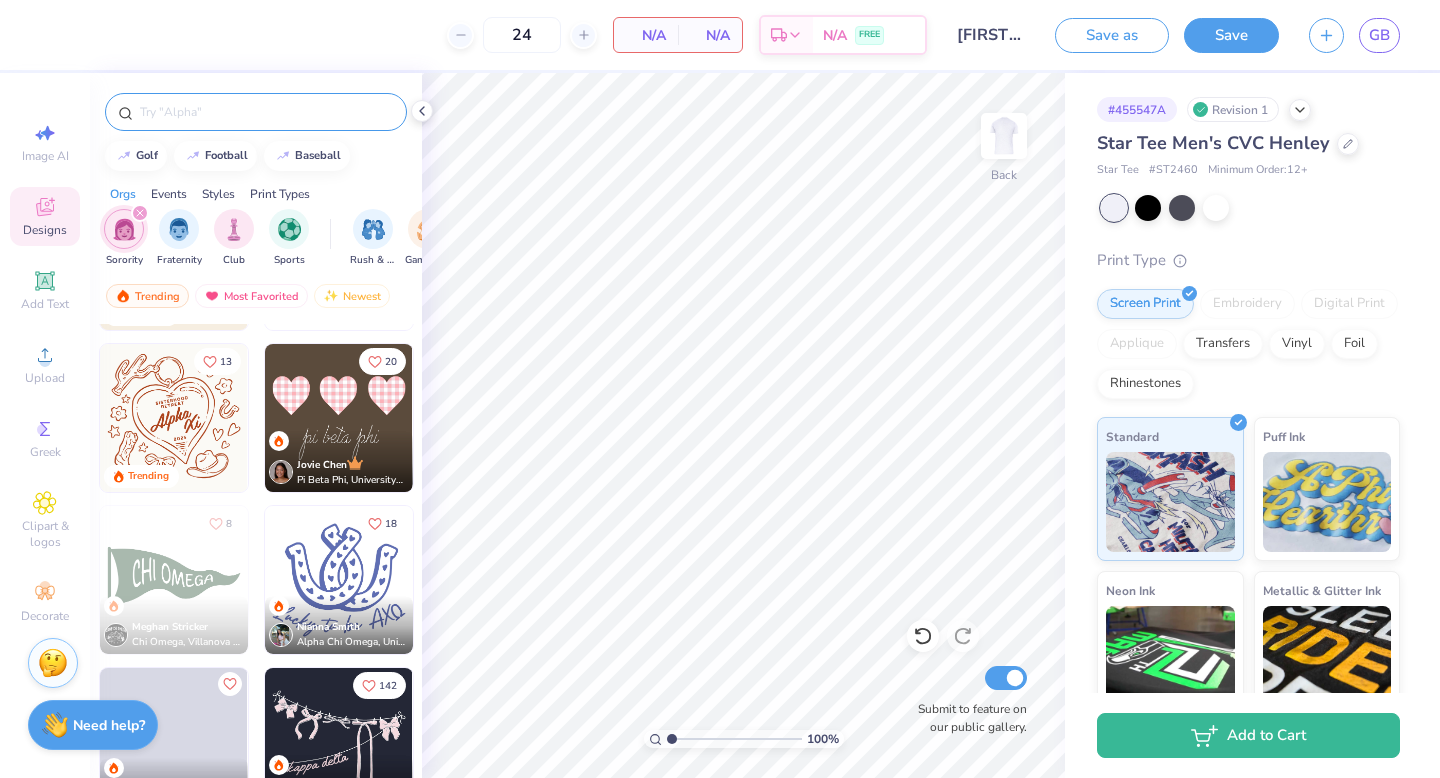 scroll, scrollTop: 5421, scrollLeft: 0, axis: vertical 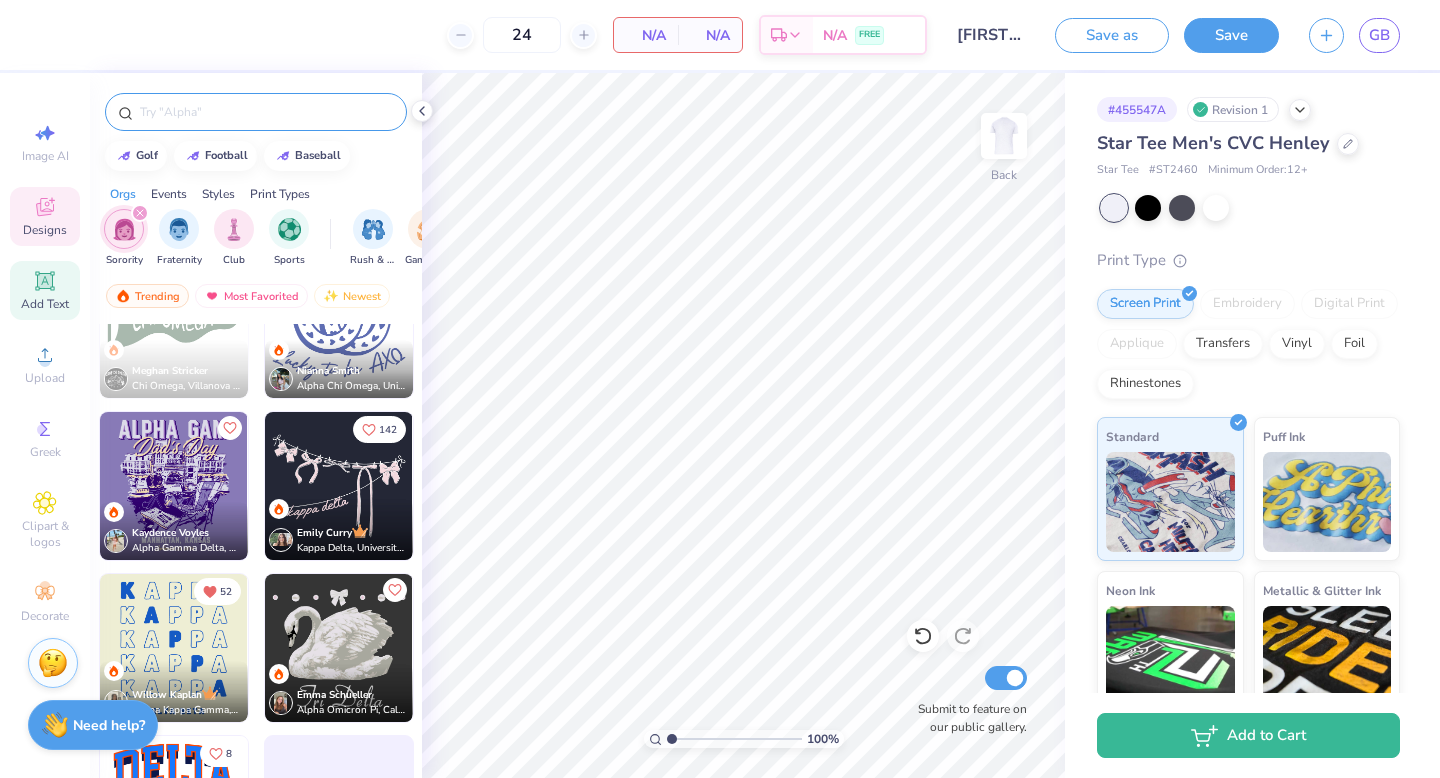 click on "Add Text" at bounding box center (45, 290) 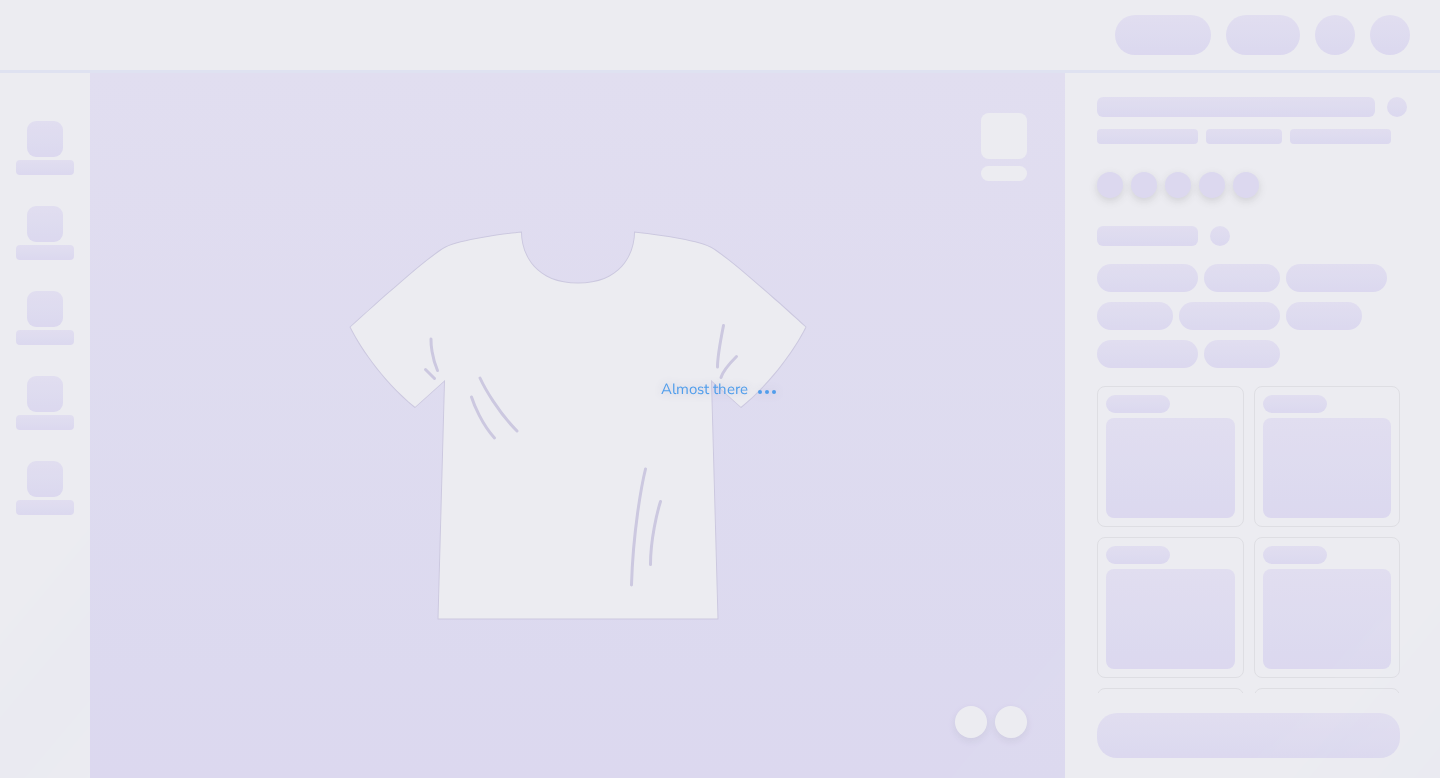 scroll, scrollTop: 0, scrollLeft: 0, axis: both 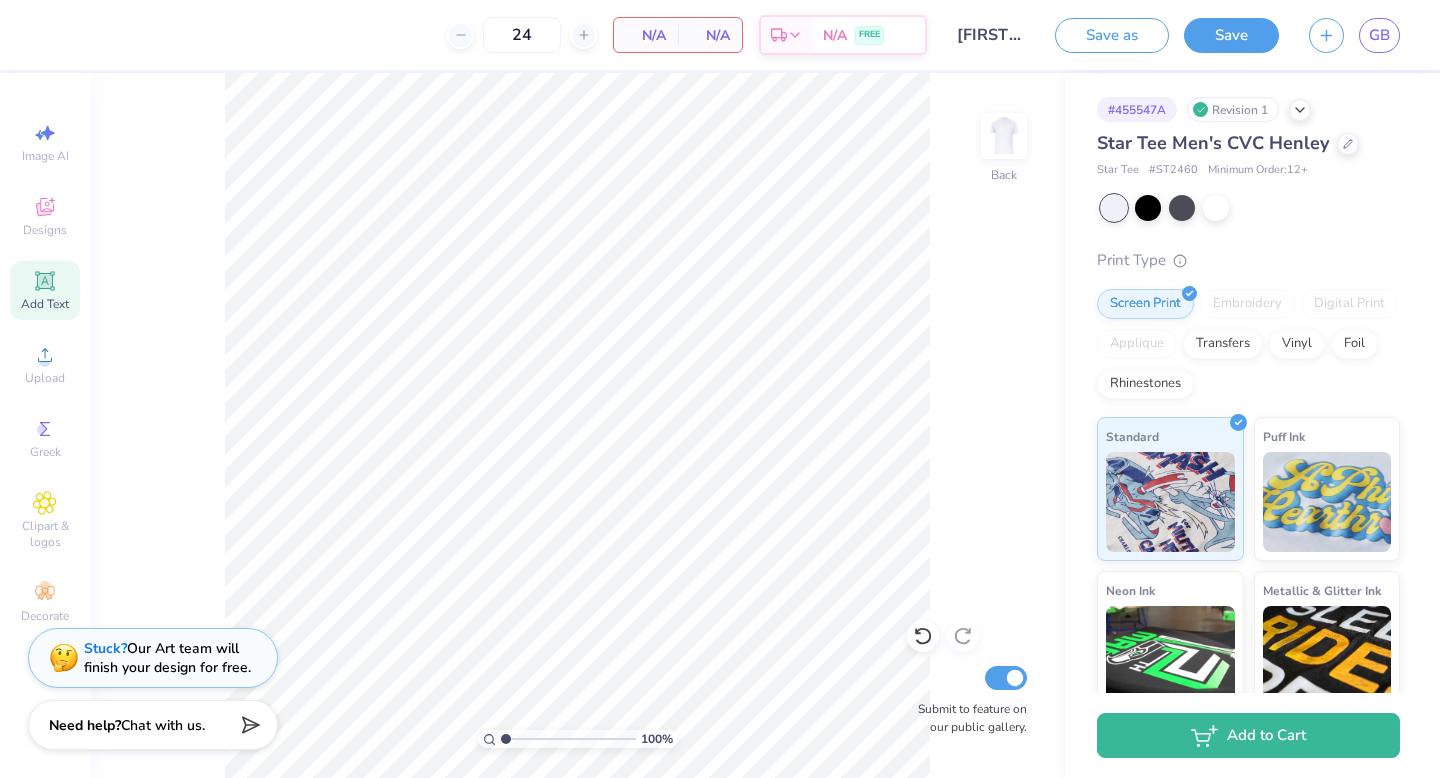 click 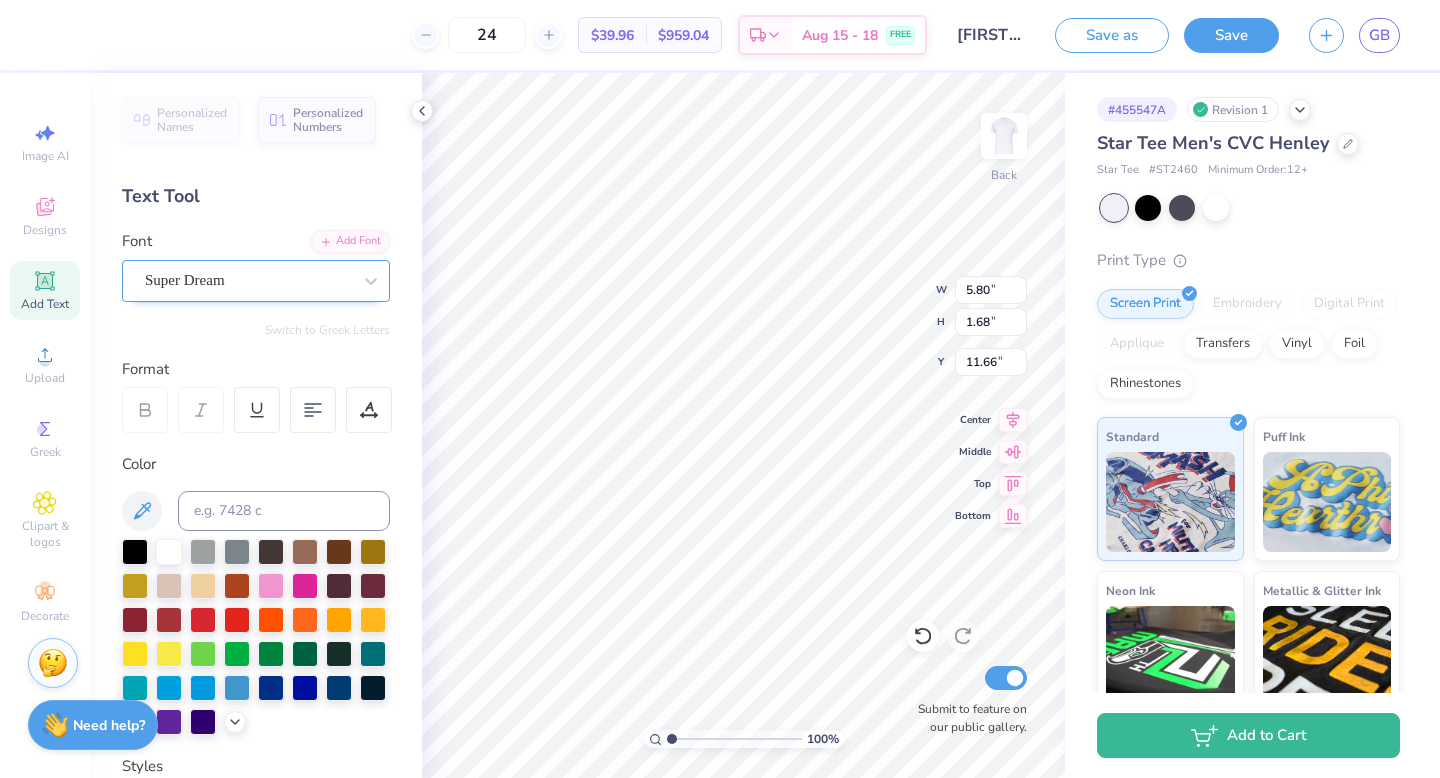 click on "Super Dream" at bounding box center (248, 280) 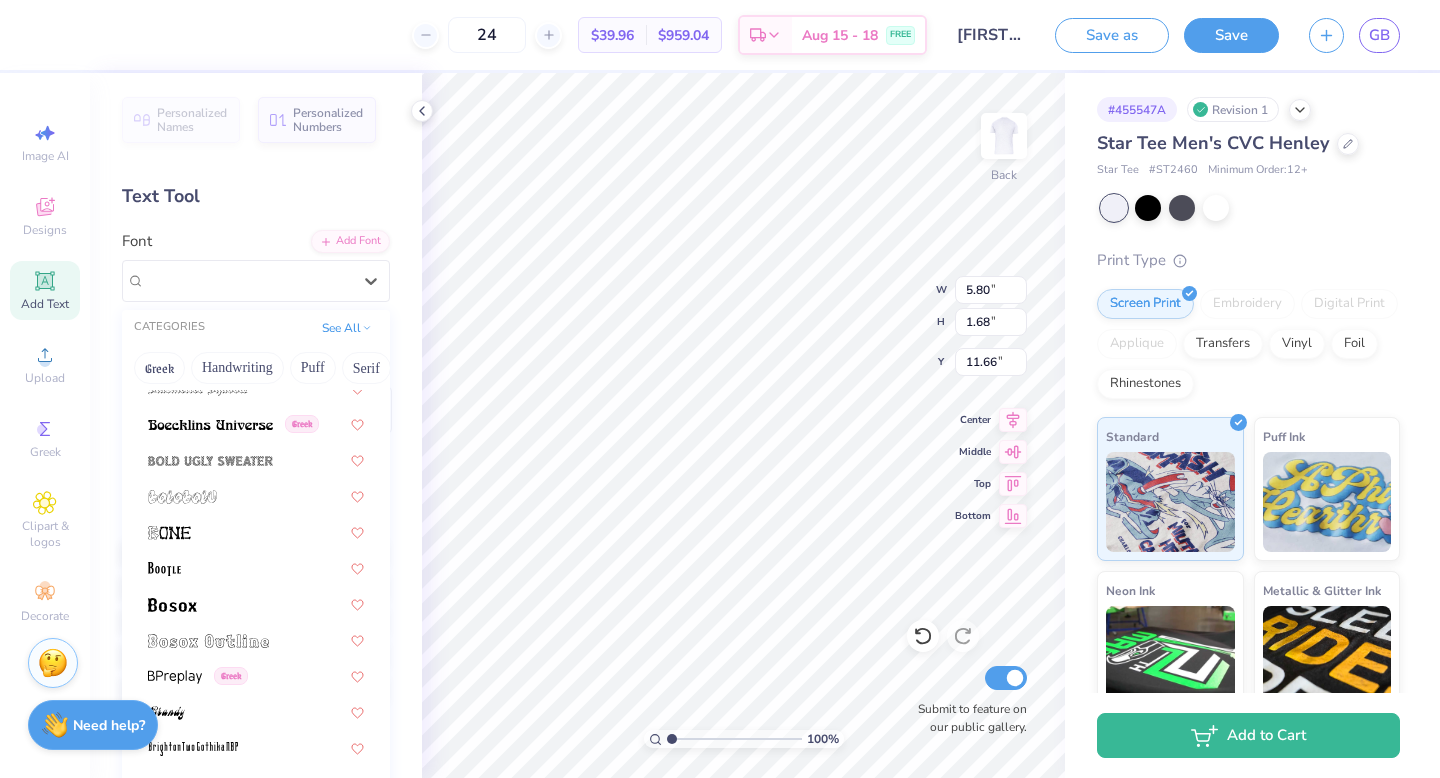 scroll, scrollTop: 1168, scrollLeft: 0, axis: vertical 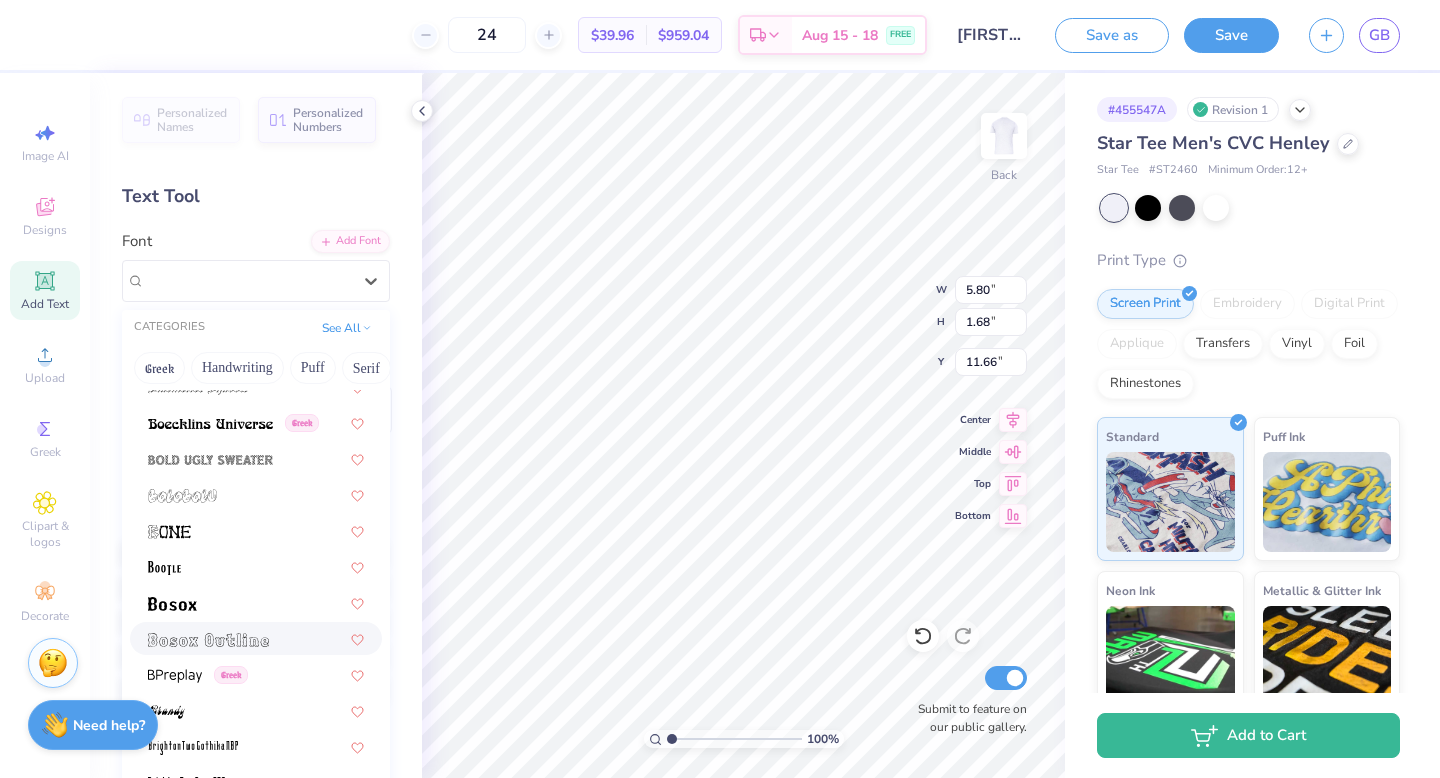 click at bounding box center (208, 638) 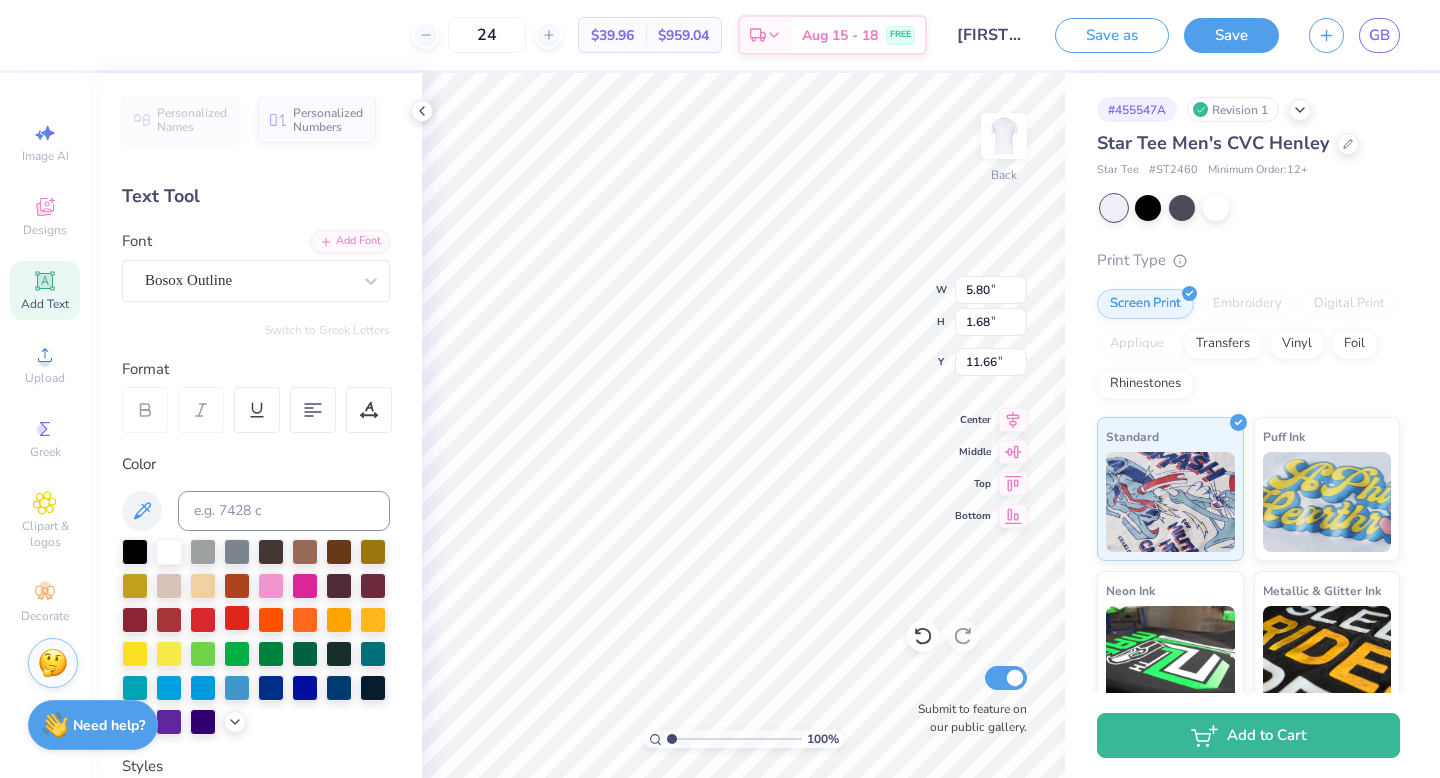 type on "4.70" 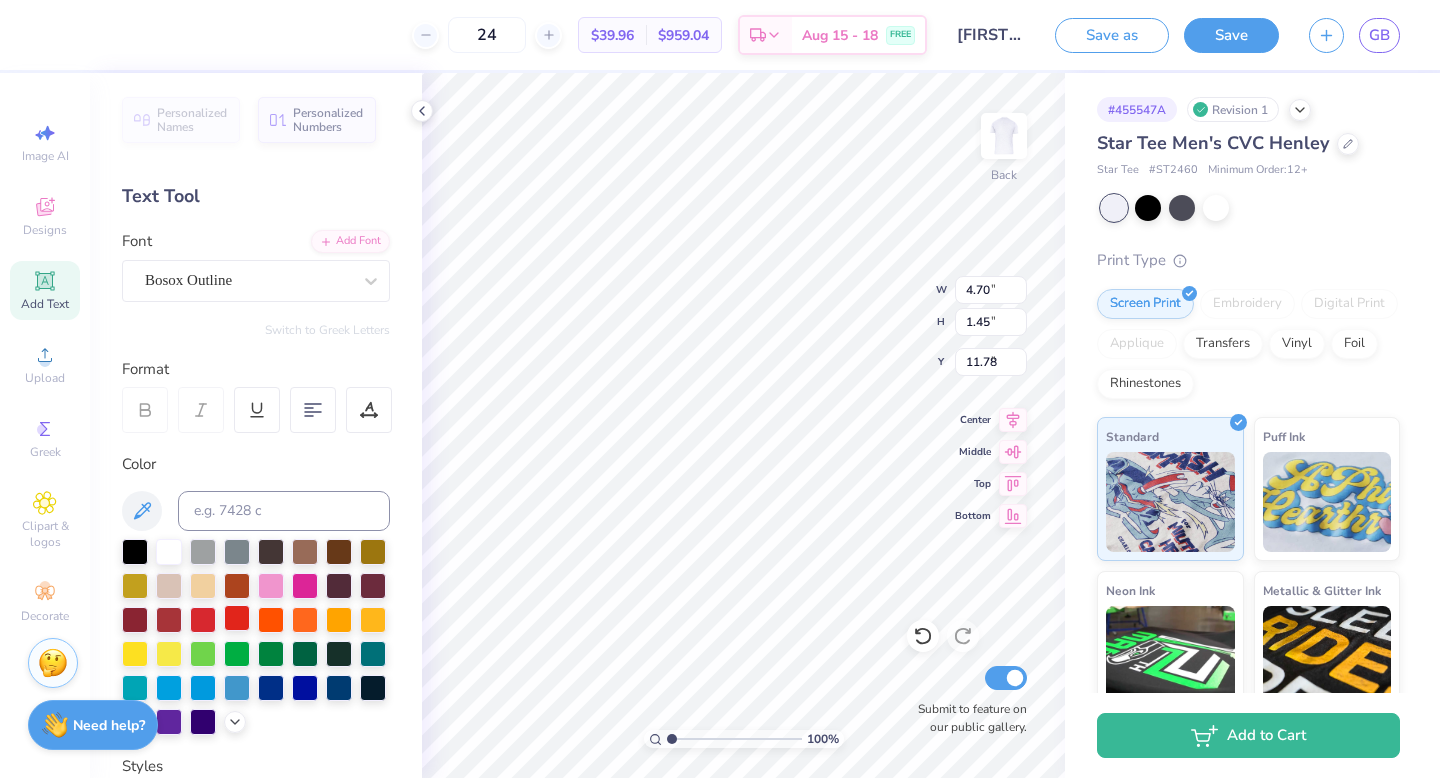 type on "5.39" 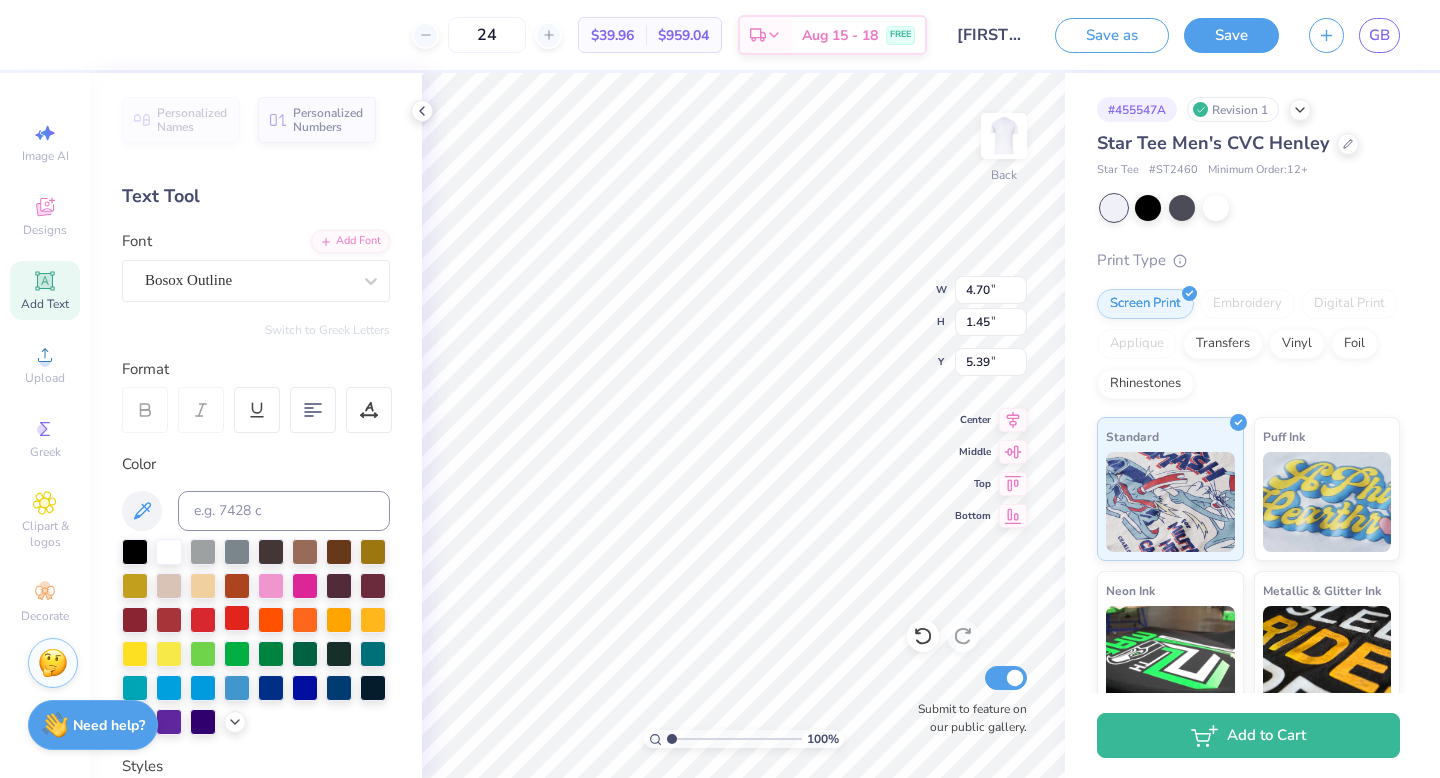 scroll, scrollTop: 0, scrollLeft: 0, axis: both 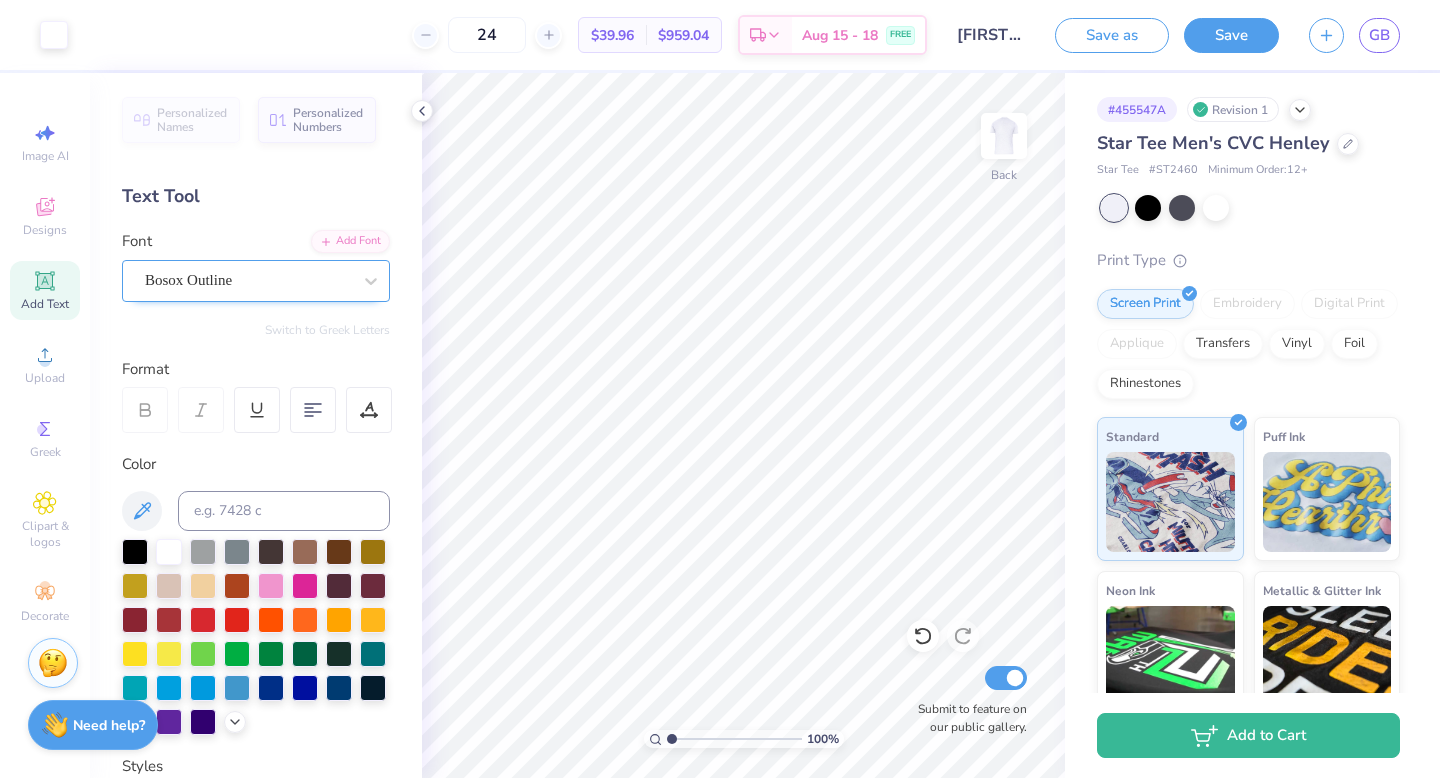 drag, startPoint x: 43, startPoint y: 286, endPoint x: 254, endPoint y: 287, distance: 211.00237 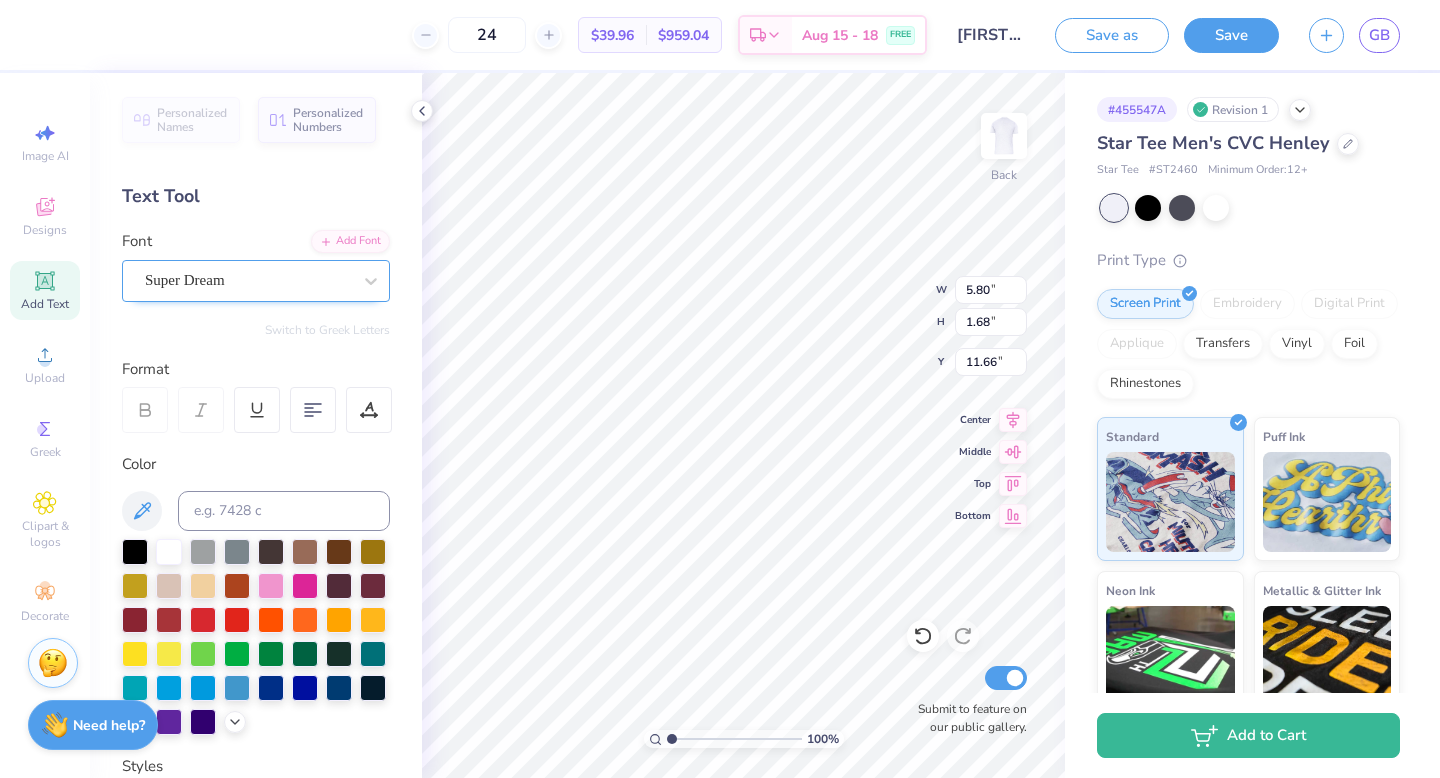 click on "Super Dream" at bounding box center [248, 280] 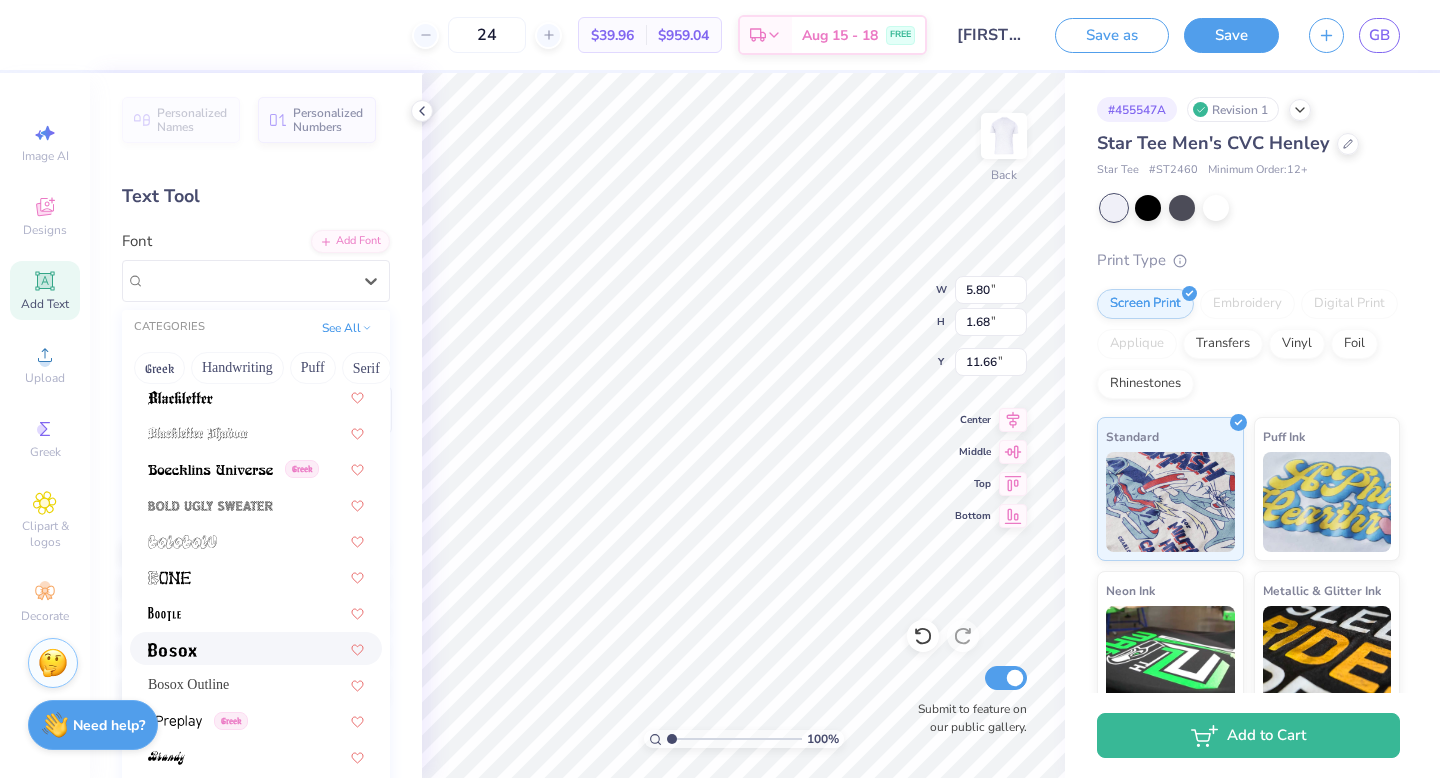 scroll, scrollTop: 1132, scrollLeft: 0, axis: vertical 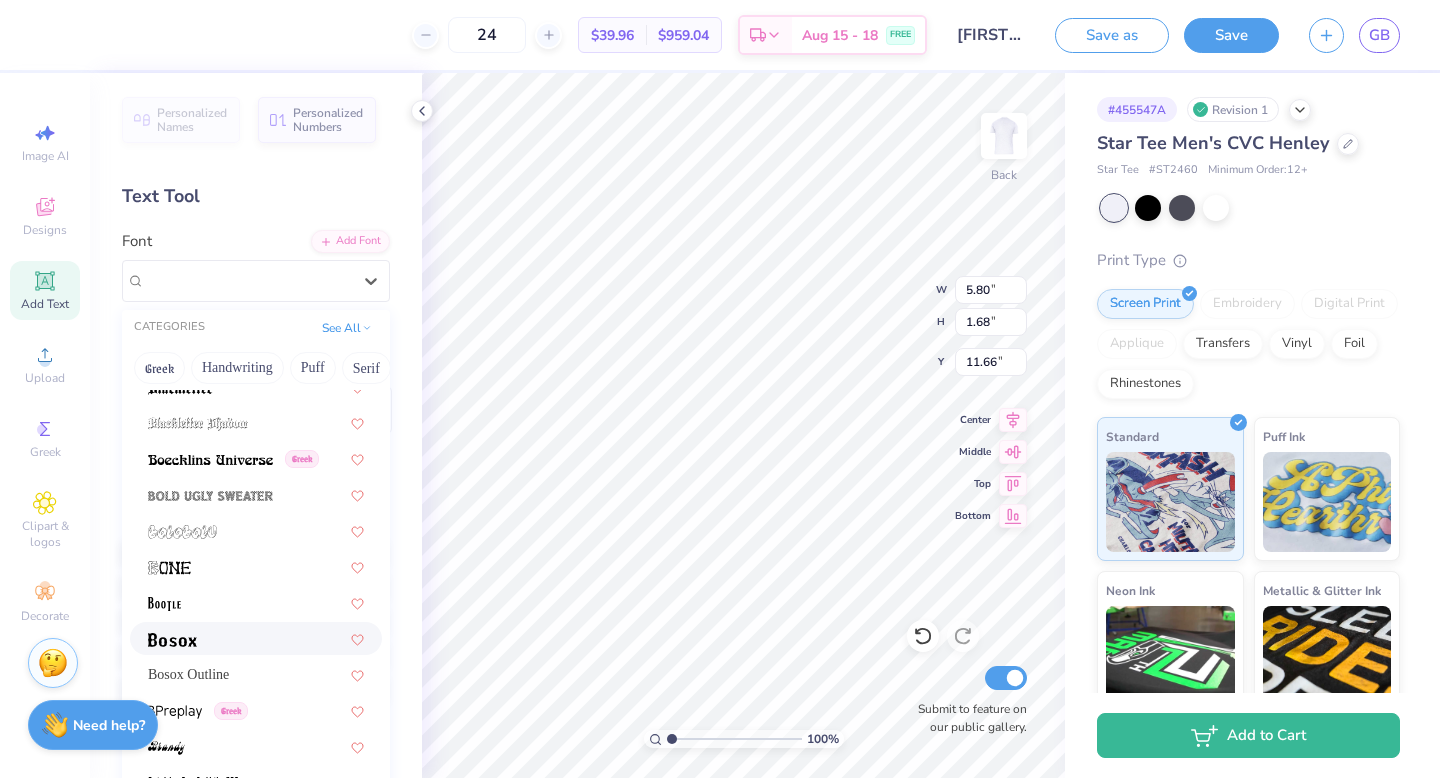 click at bounding box center [256, 638] 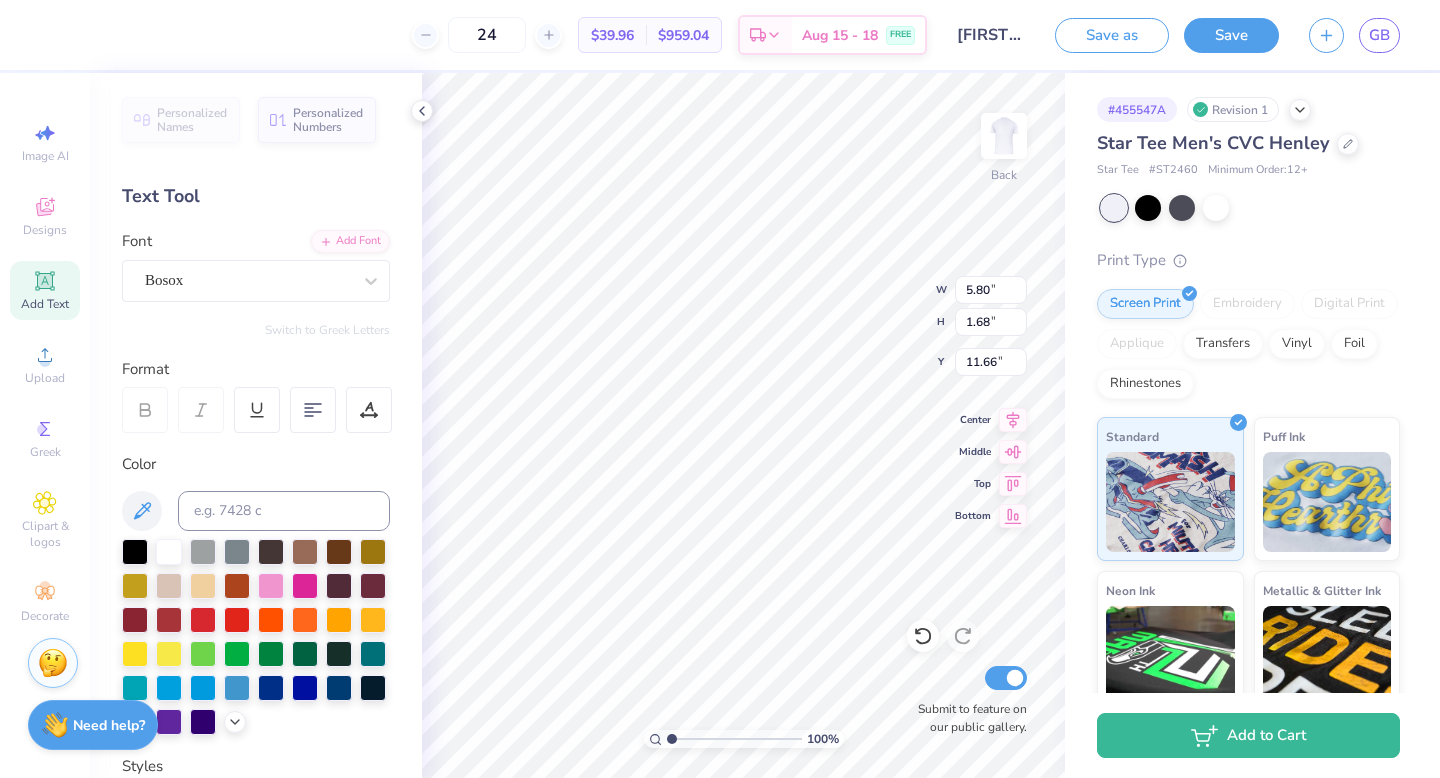 type on "4.26" 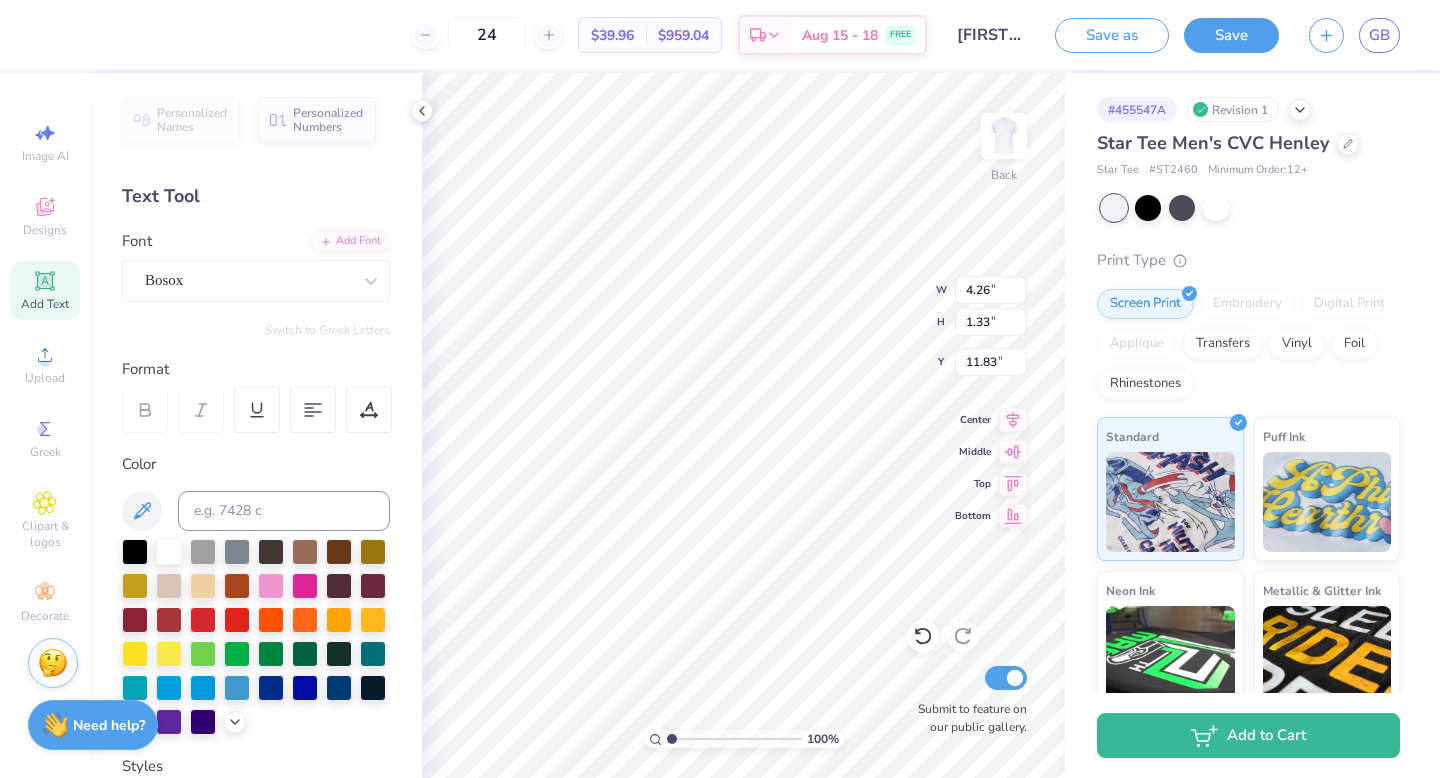 scroll, scrollTop: 0, scrollLeft: 3, axis: horizontal 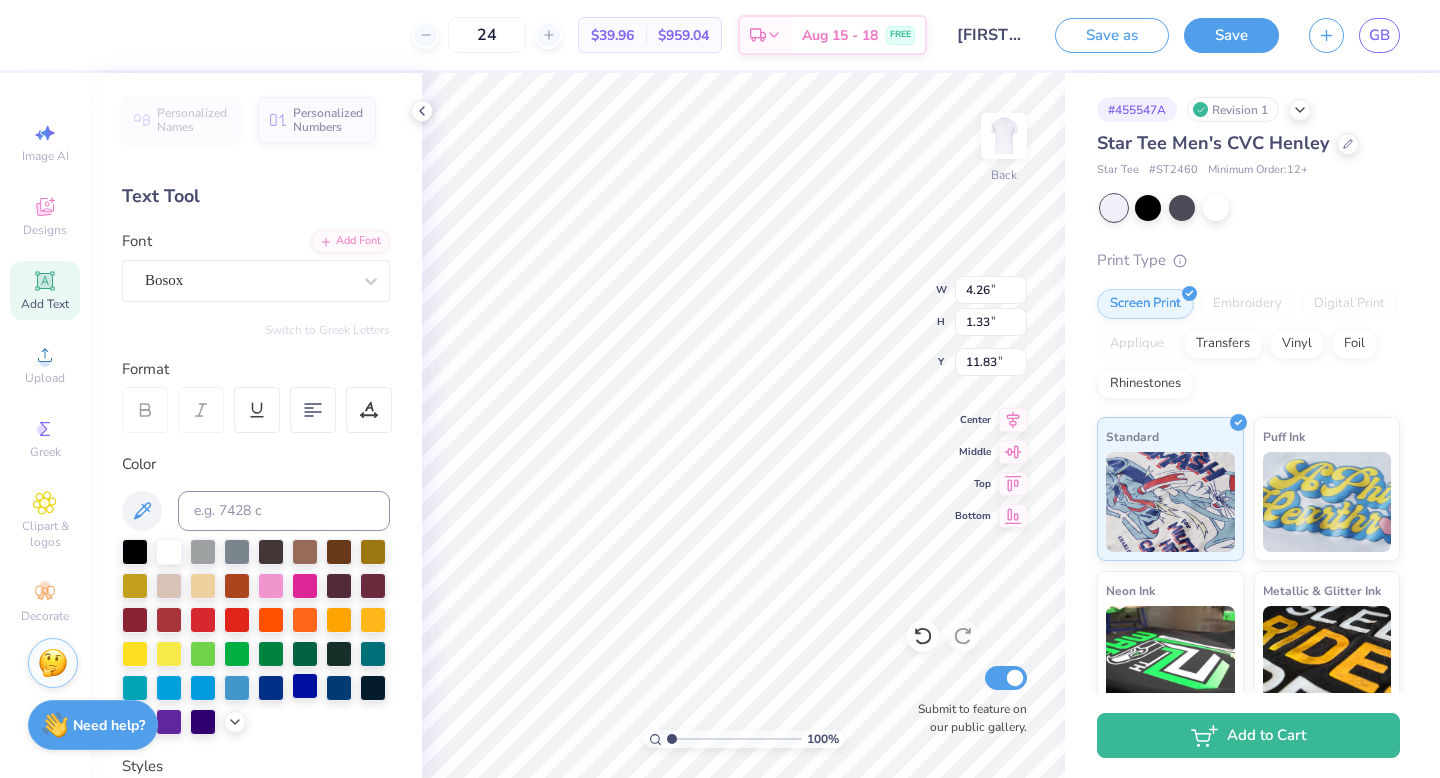 type on "TEXAS ZETA" 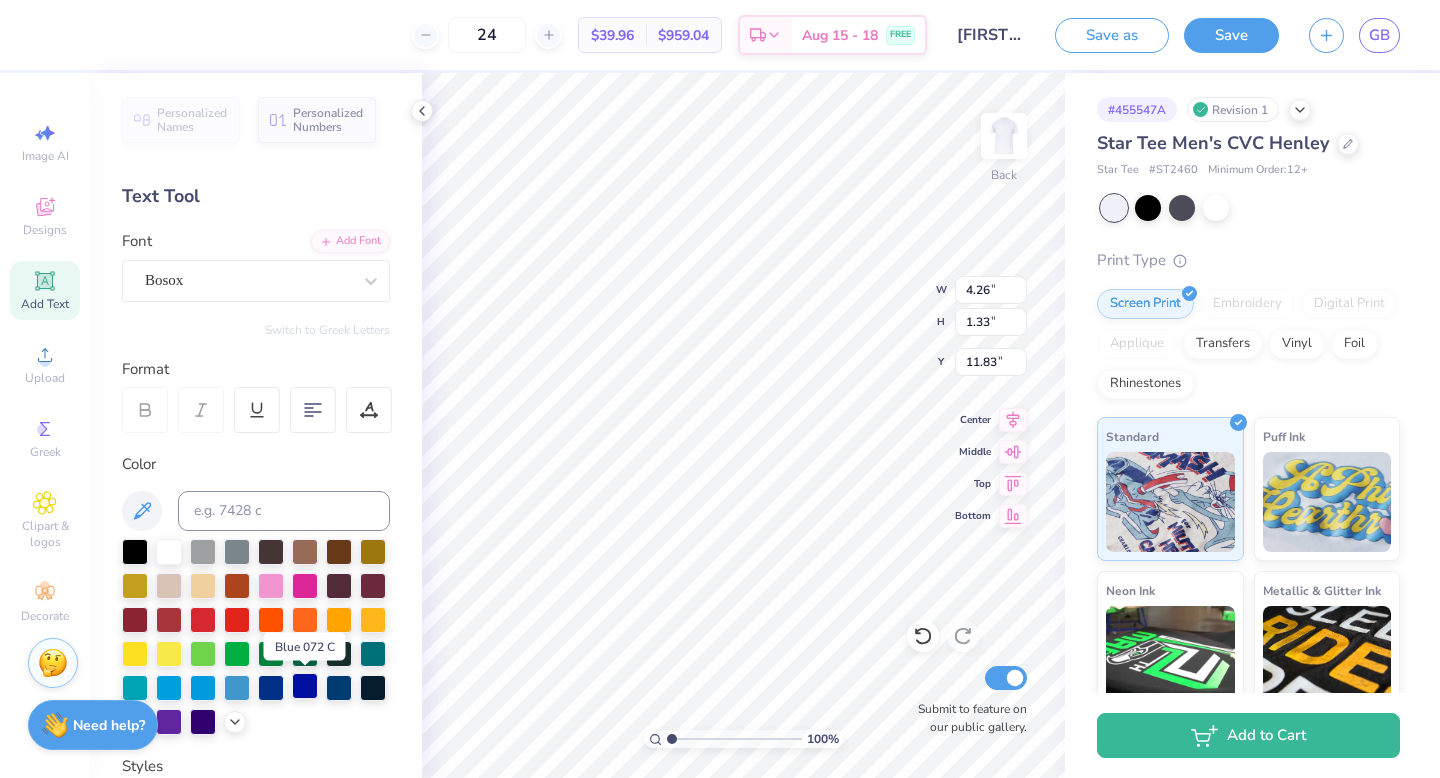 click at bounding box center [305, 686] 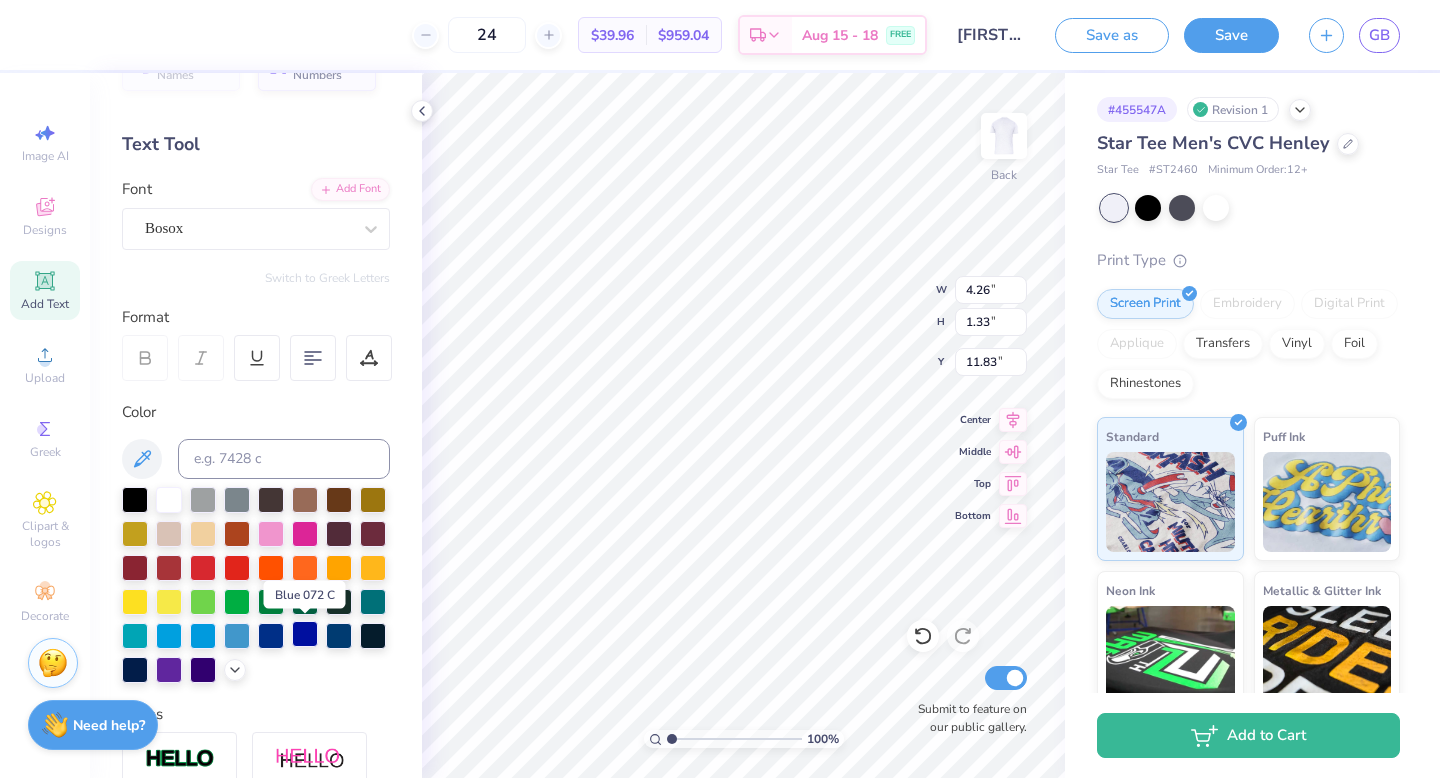 scroll, scrollTop: 54, scrollLeft: 0, axis: vertical 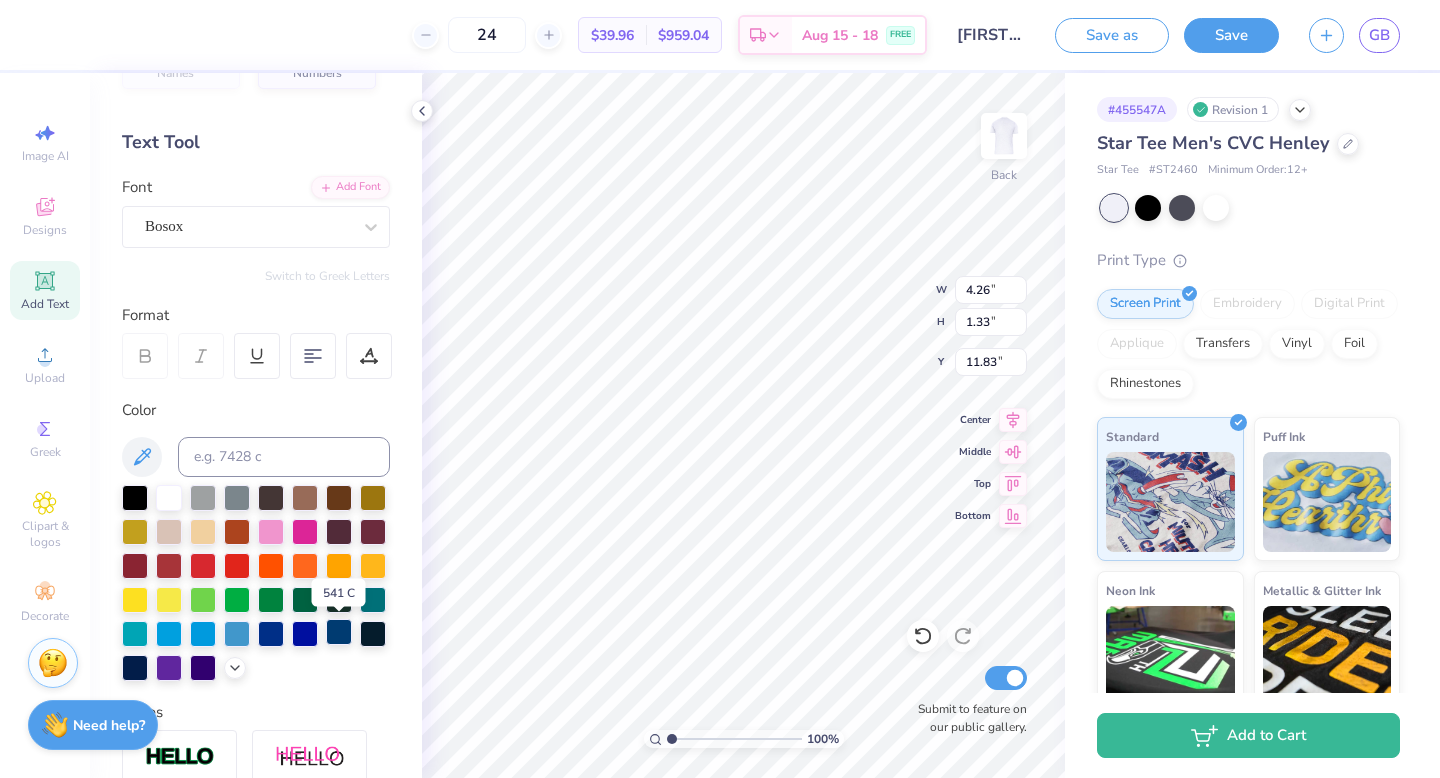 click at bounding box center [339, 632] 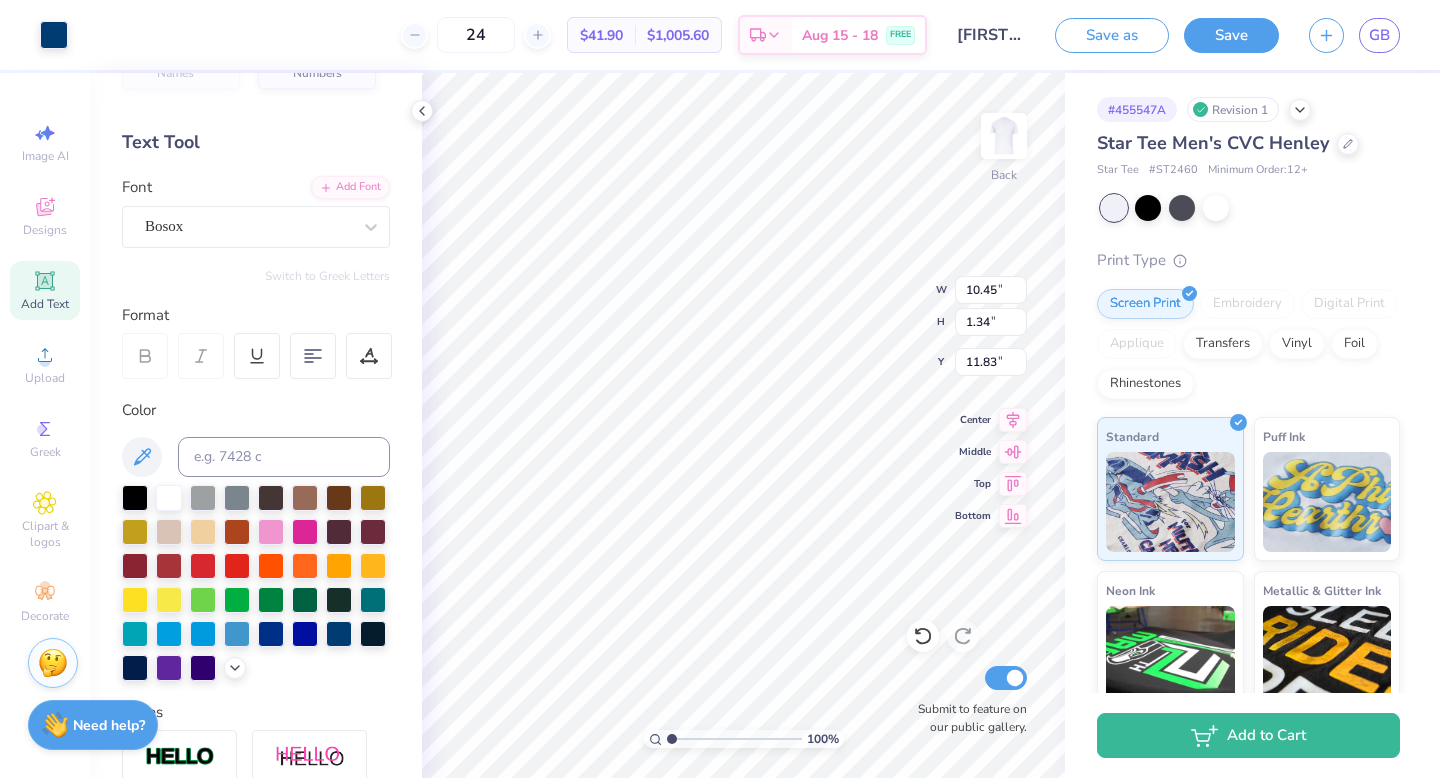 type on "8.05" 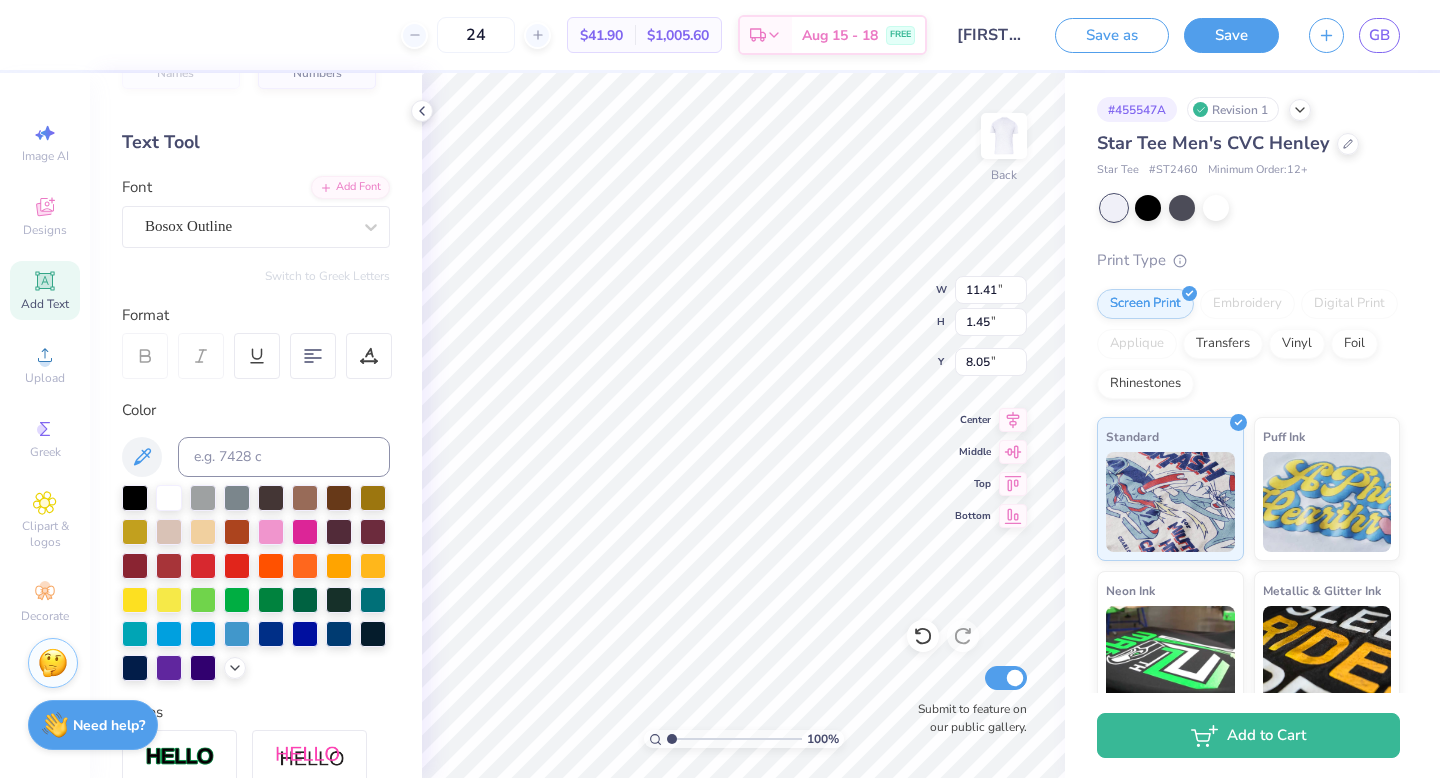 type on "11.41" 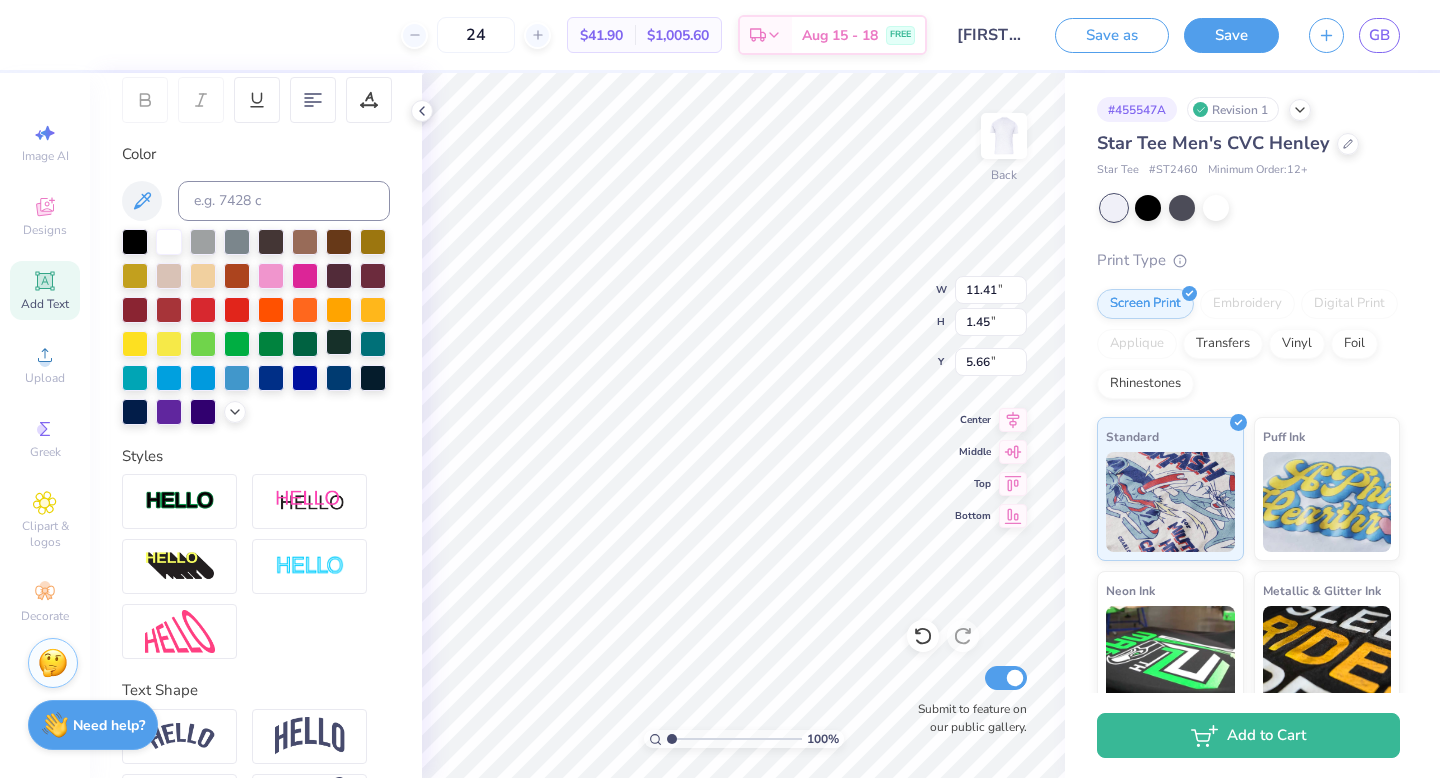 scroll, scrollTop: 273, scrollLeft: 0, axis: vertical 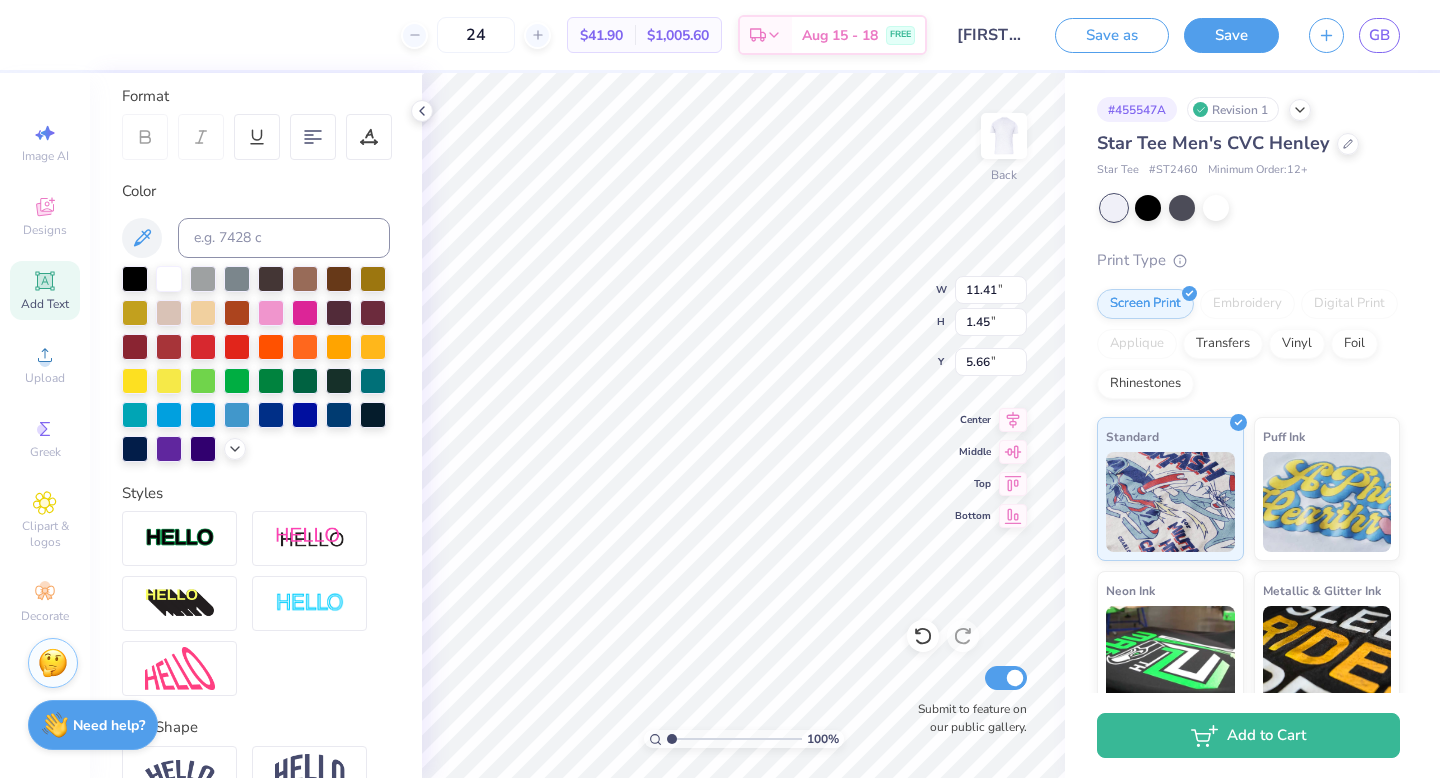 type on "7.94" 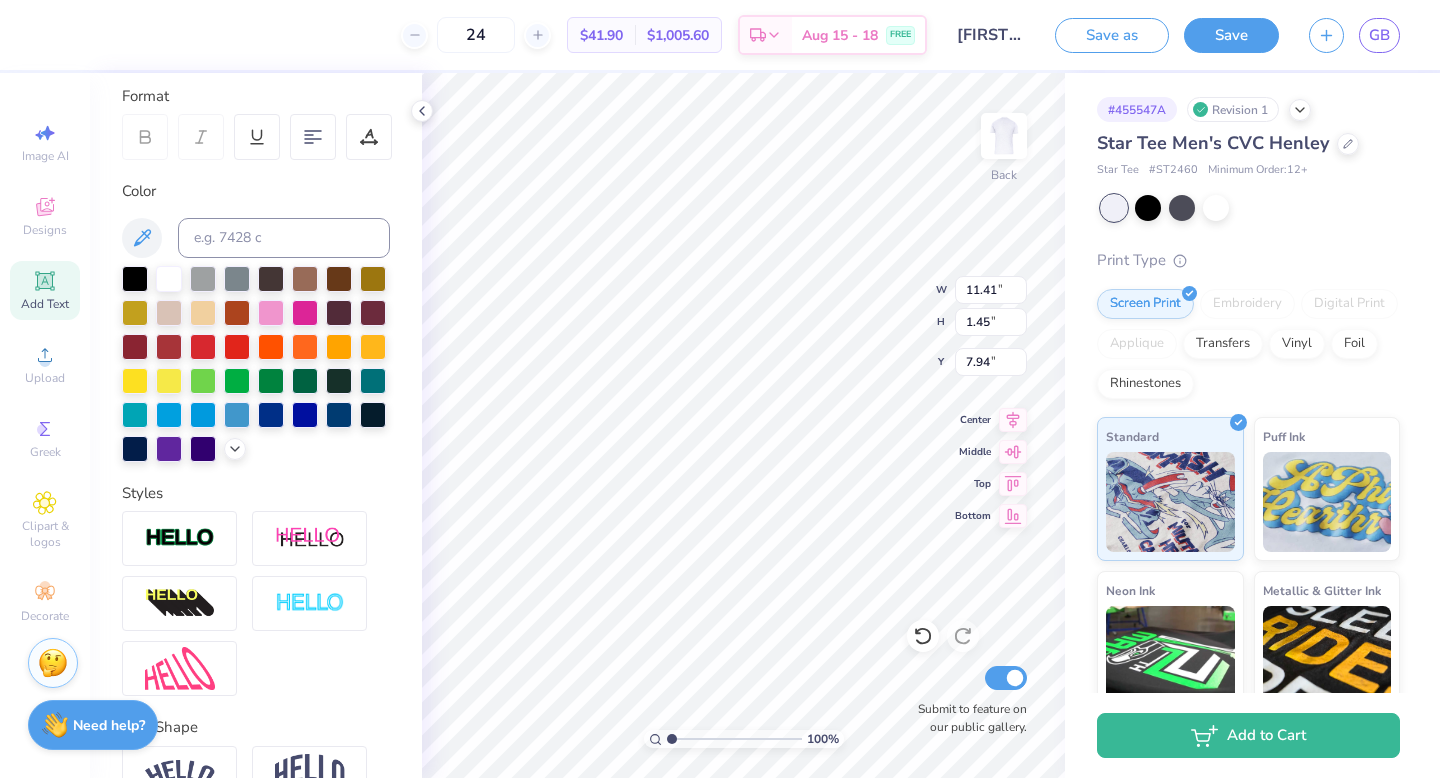 type on "10.45" 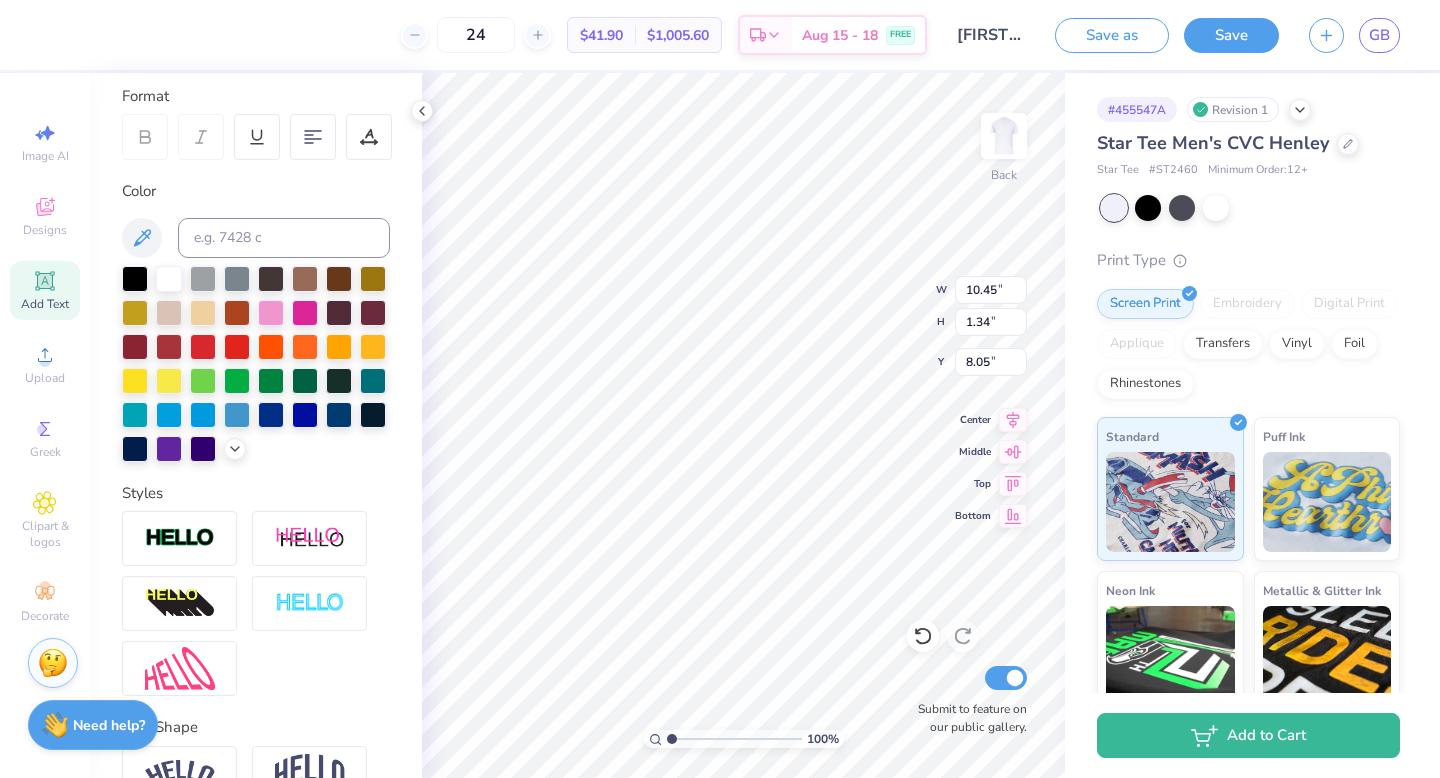 type on "5.84" 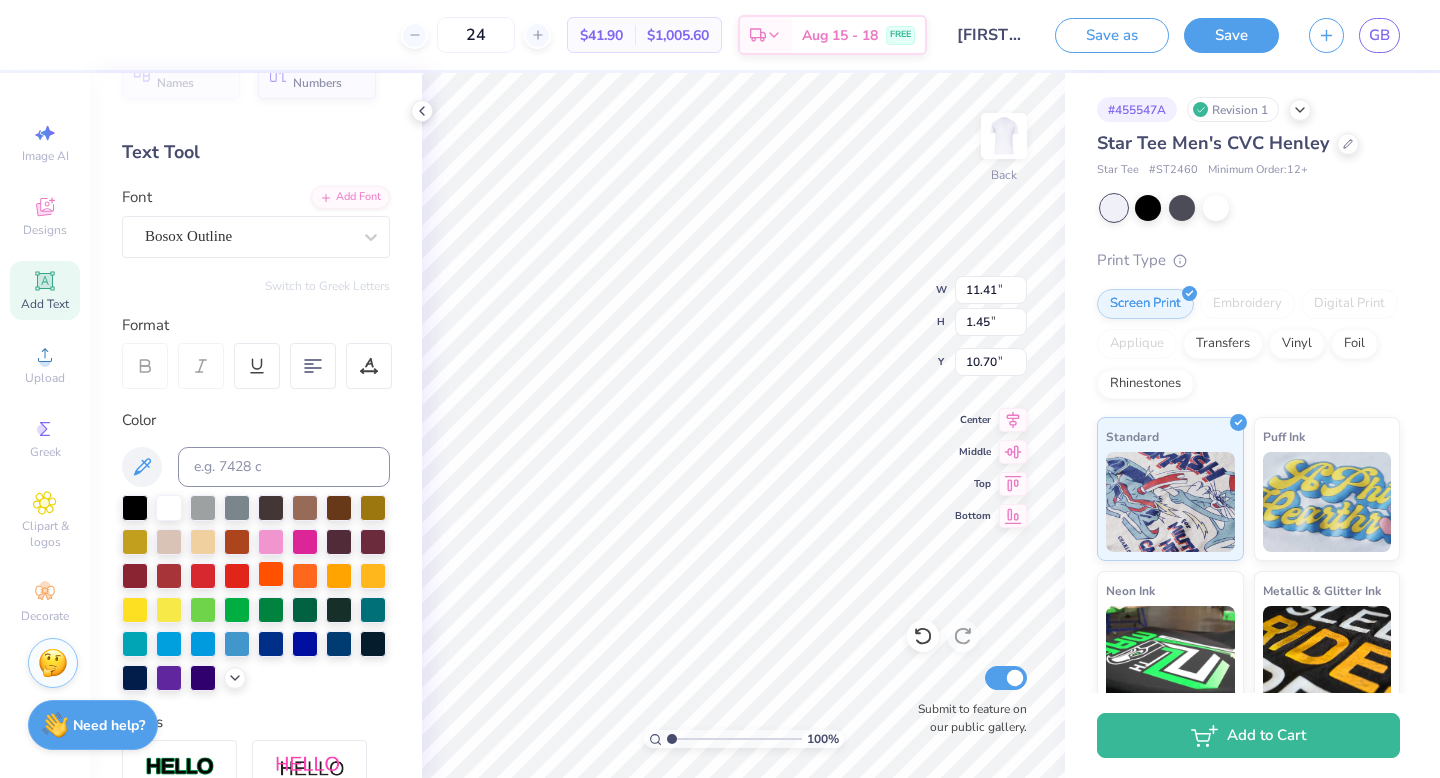 scroll, scrollTop: 52, scrollLeft: 0, axis: vertical 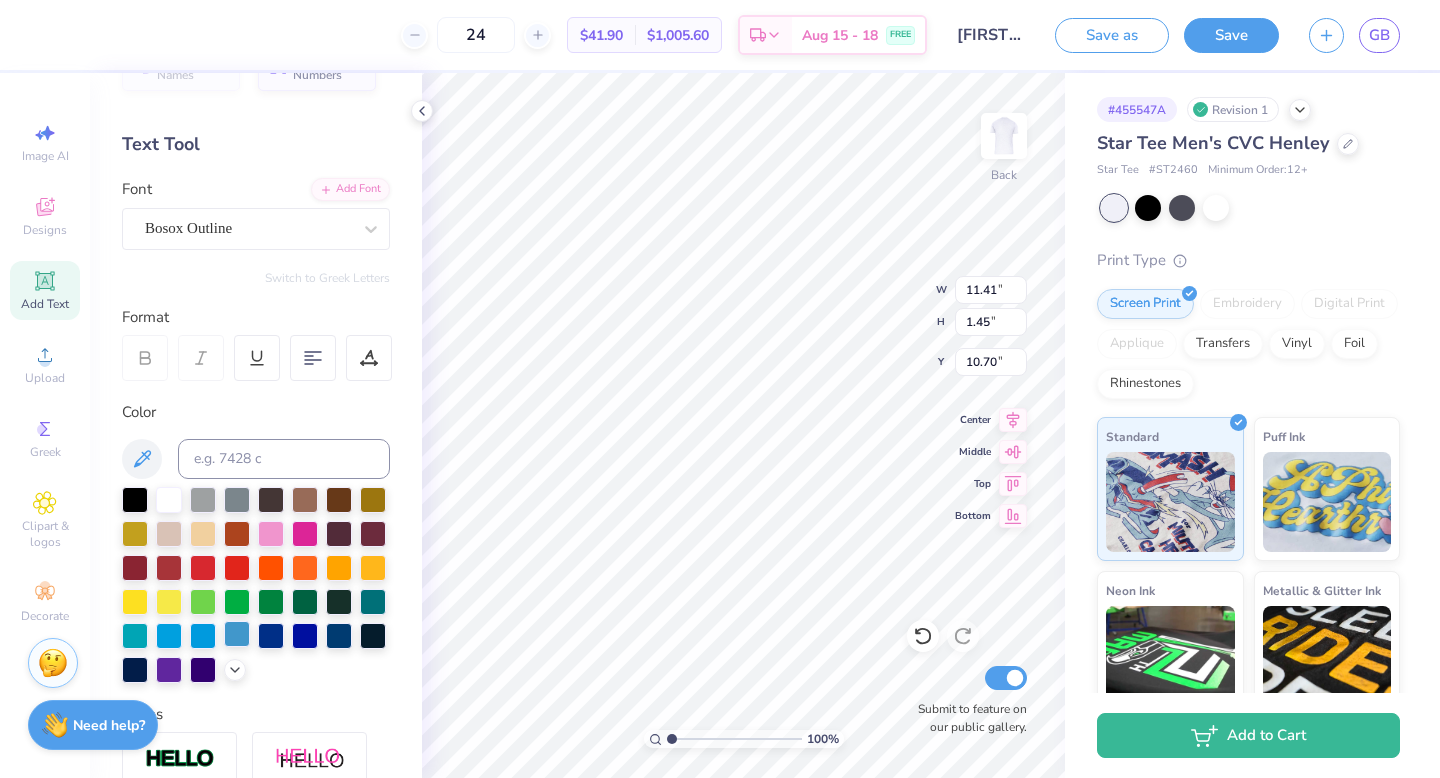 click at bounding box center (237, 634) 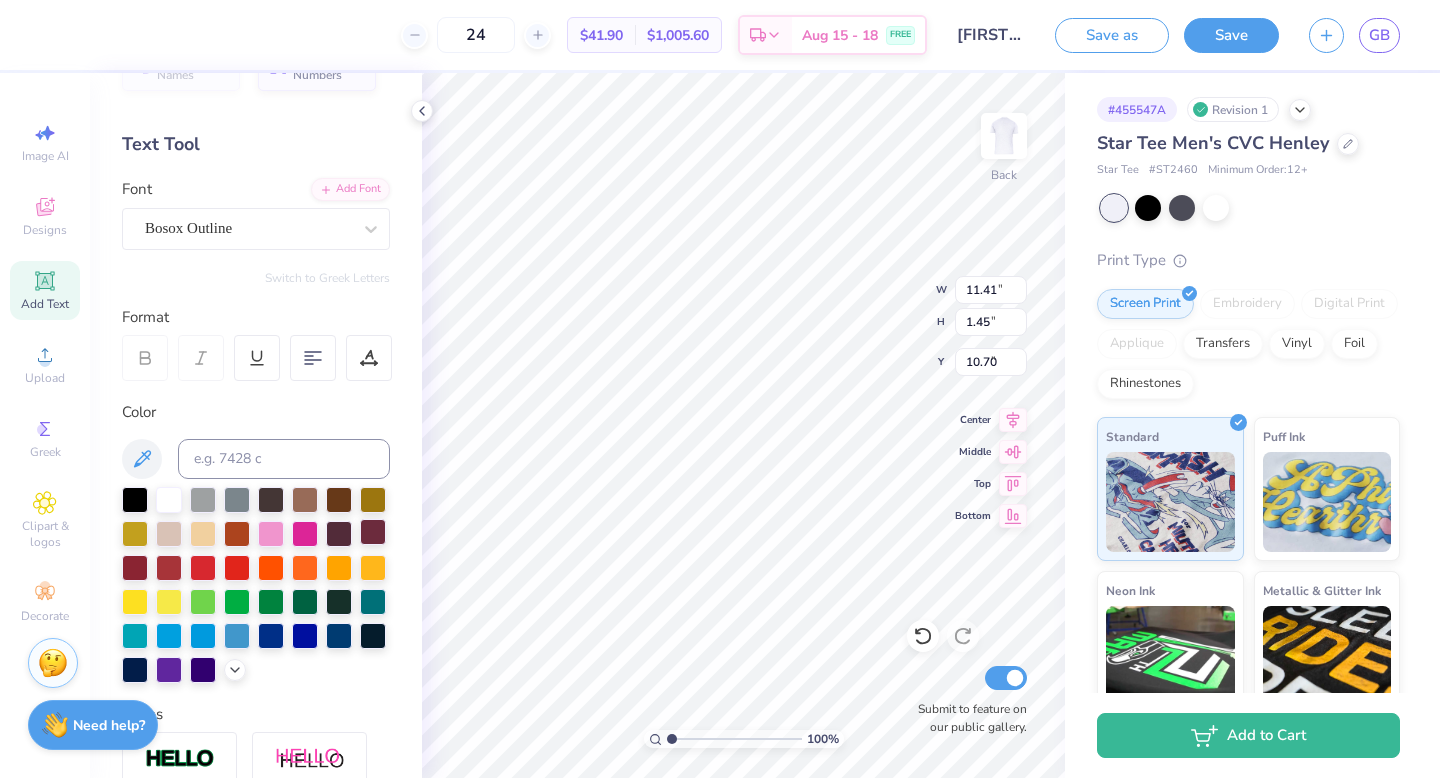 type on "5.73" 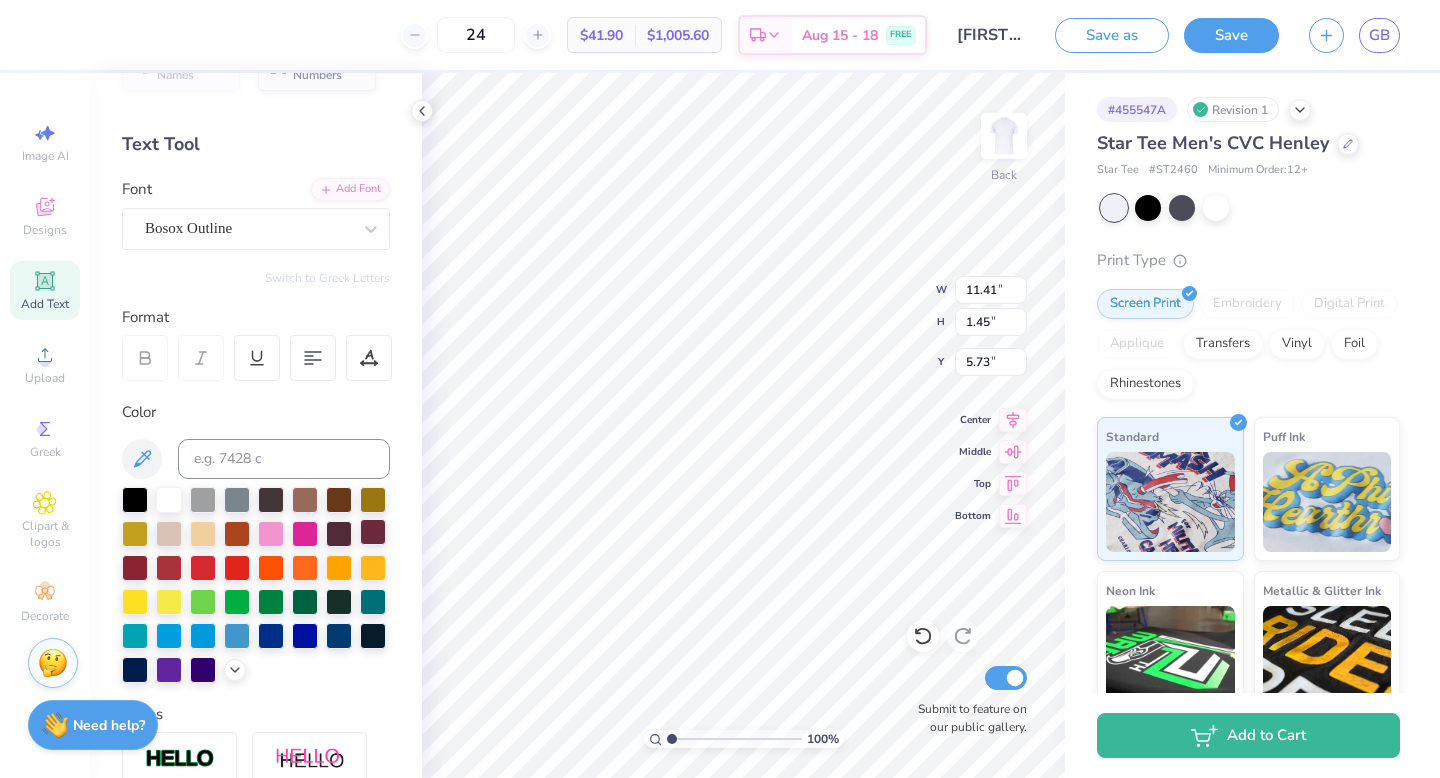 type on "12.19" 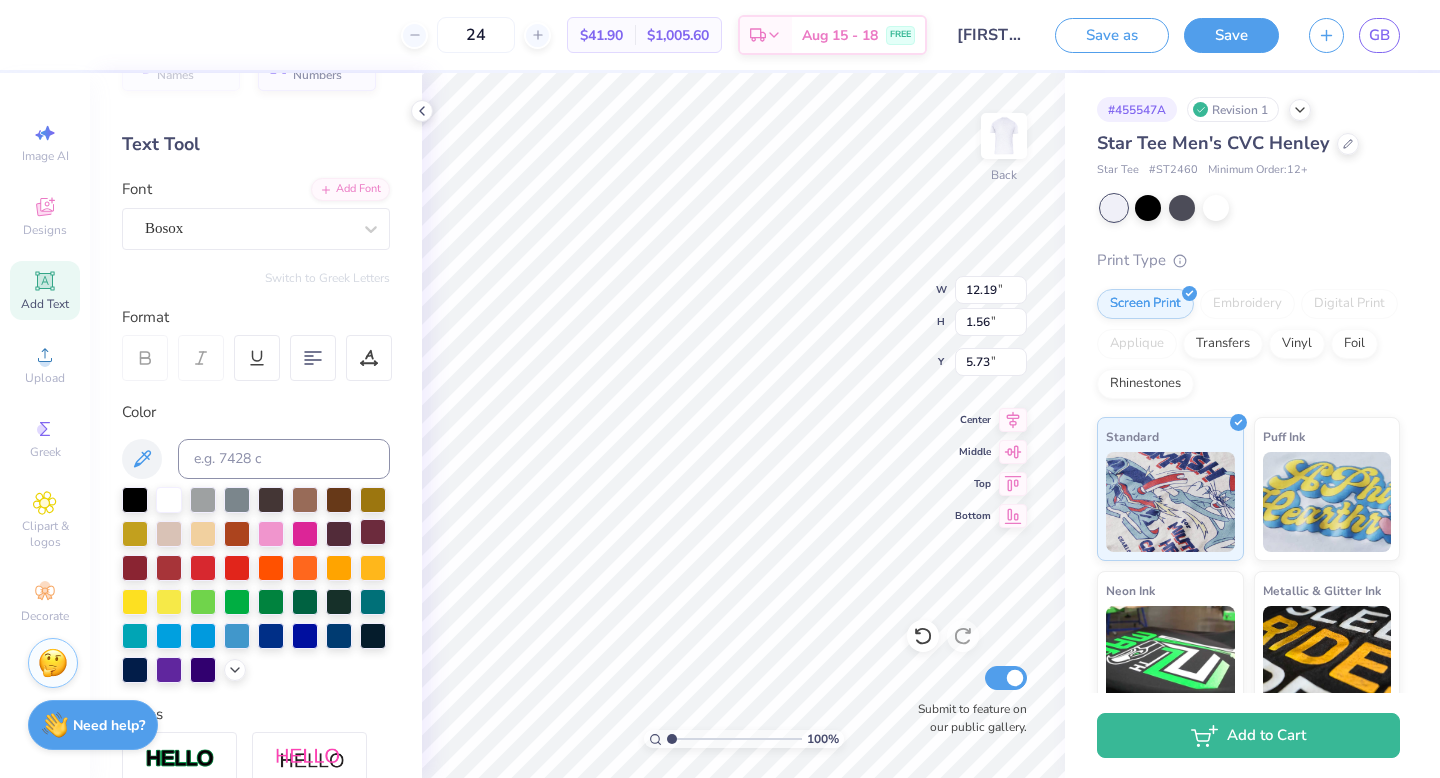 type on "10.45" 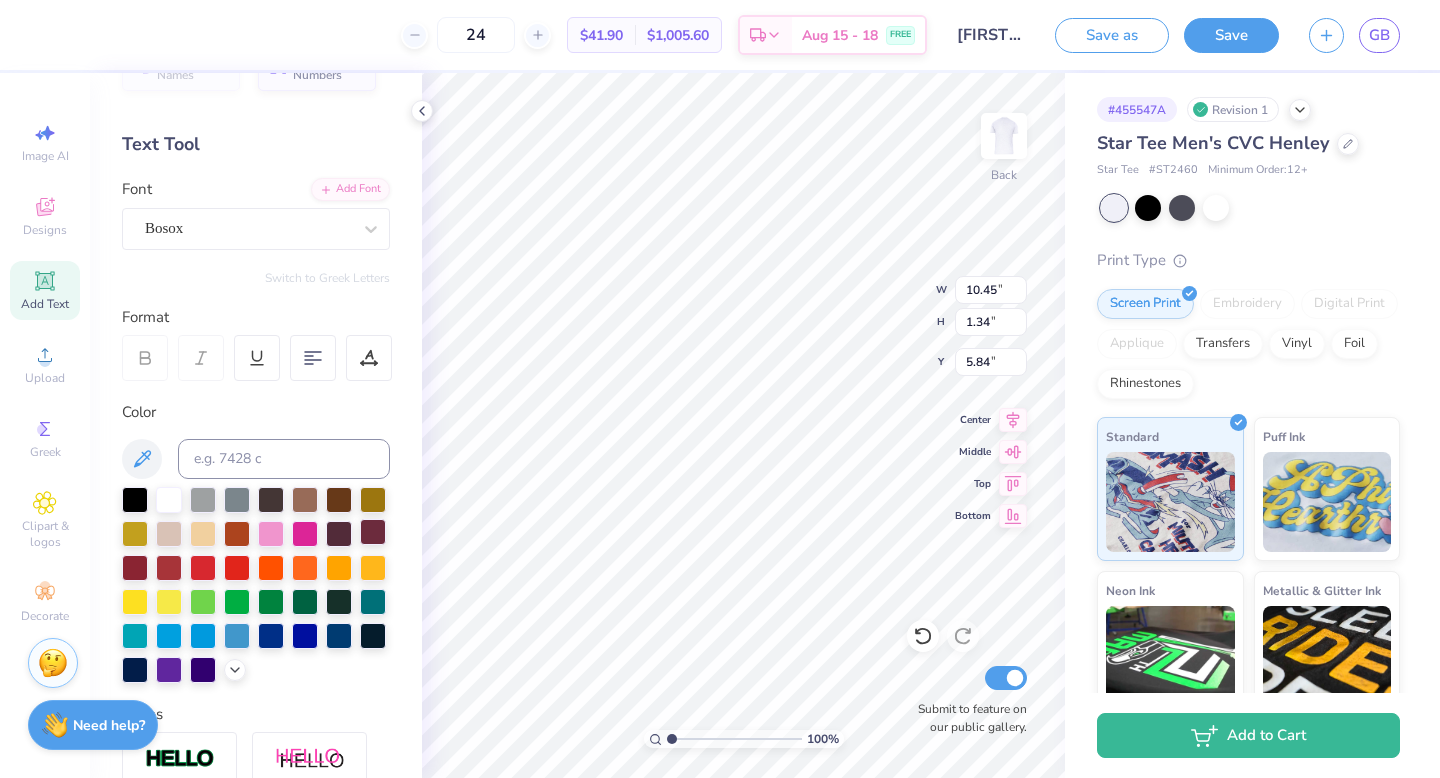 type on "11.98" 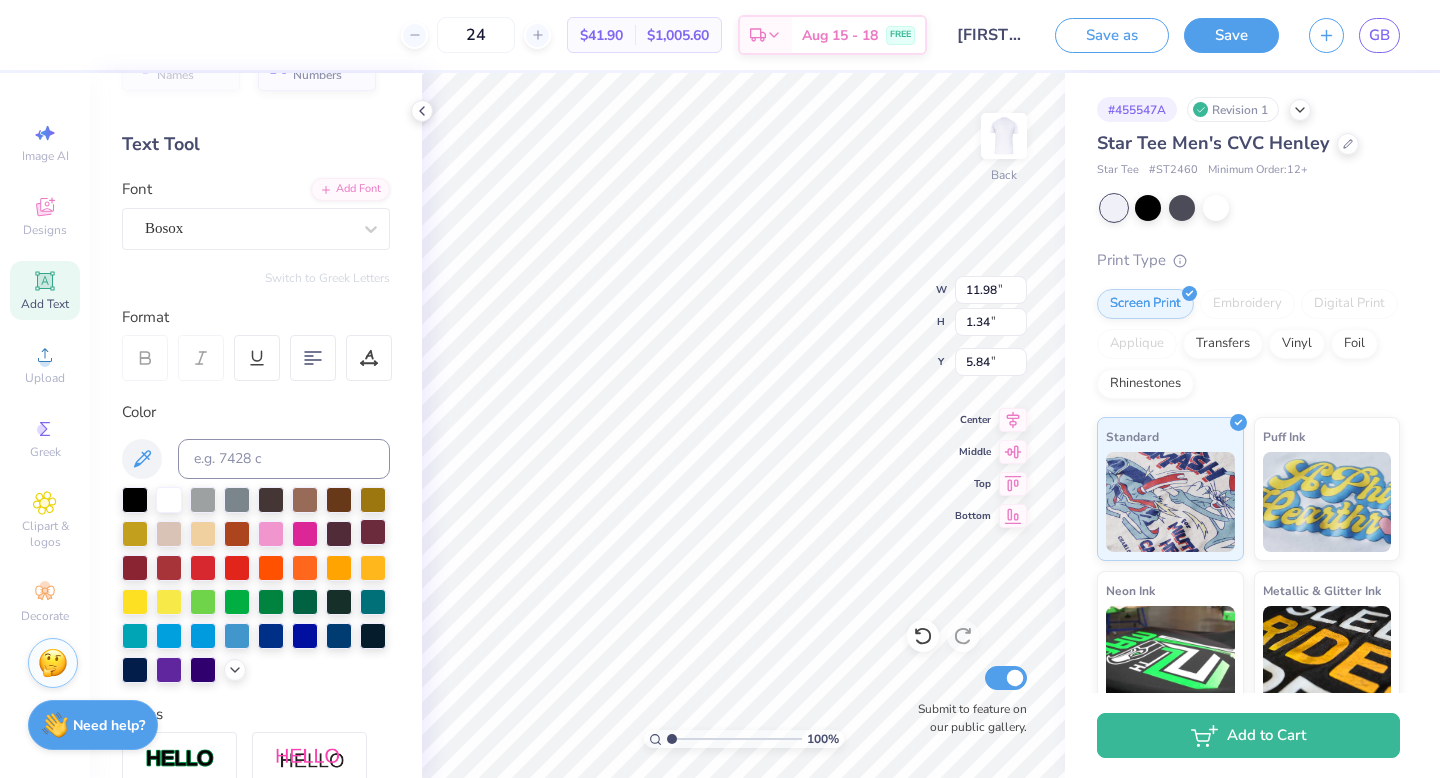 type on "1.54" 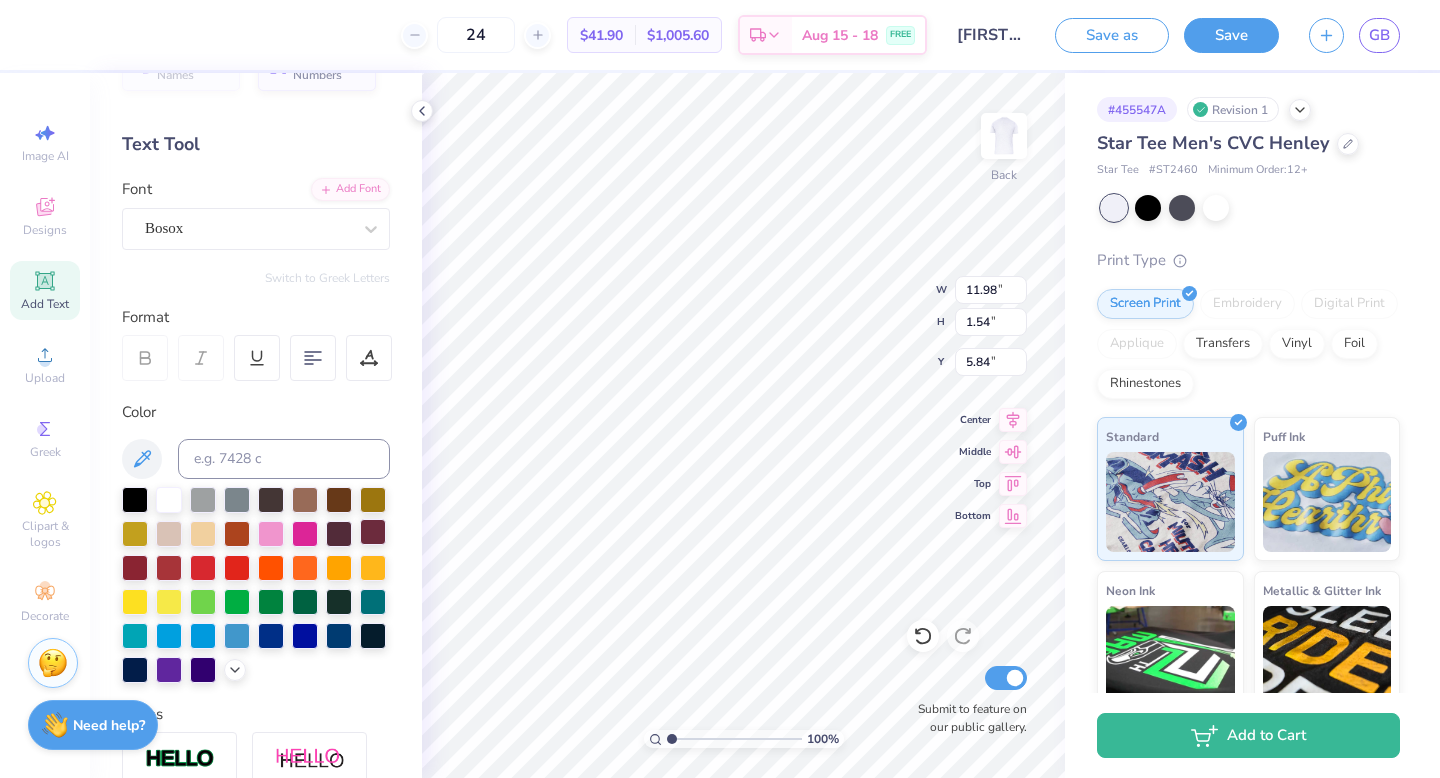 type on "5.75" 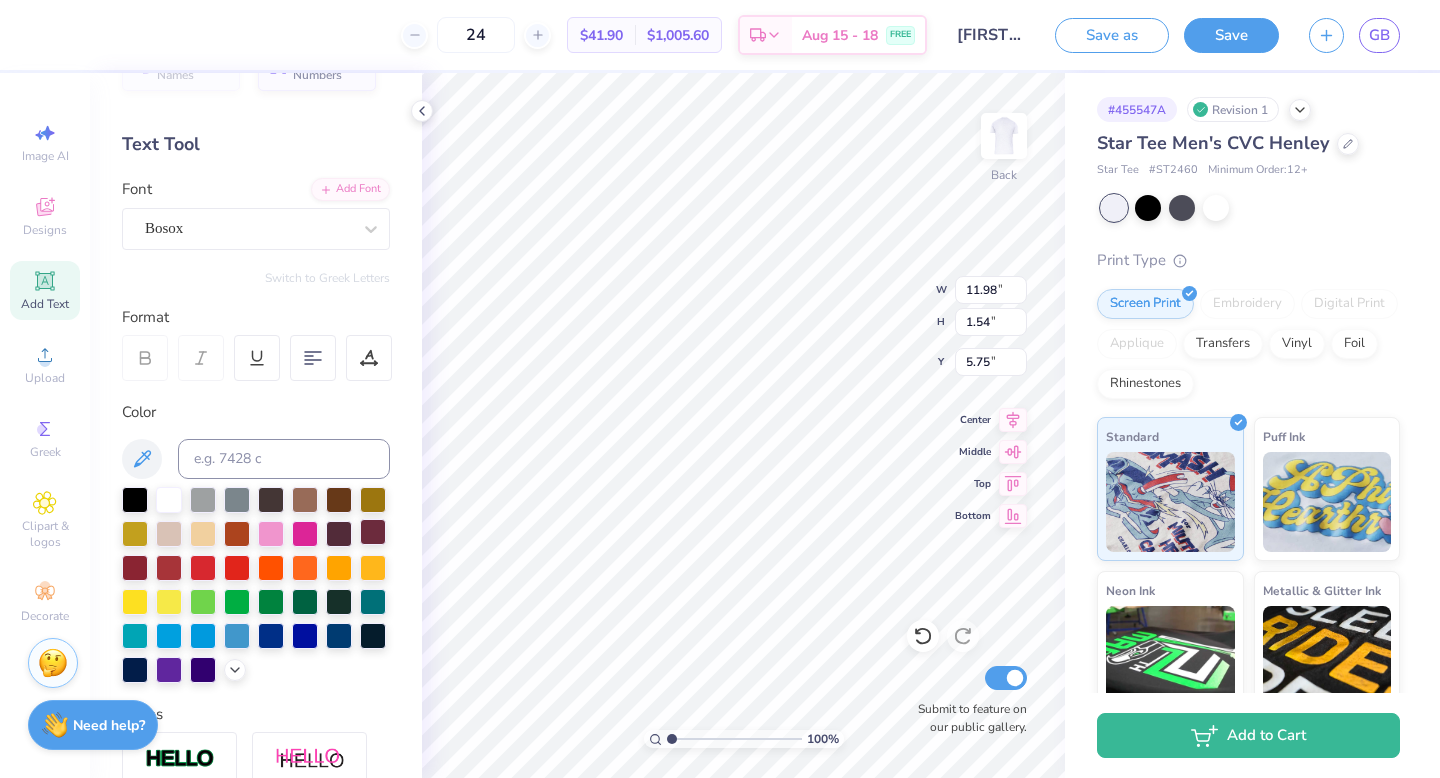 type on "12.22" 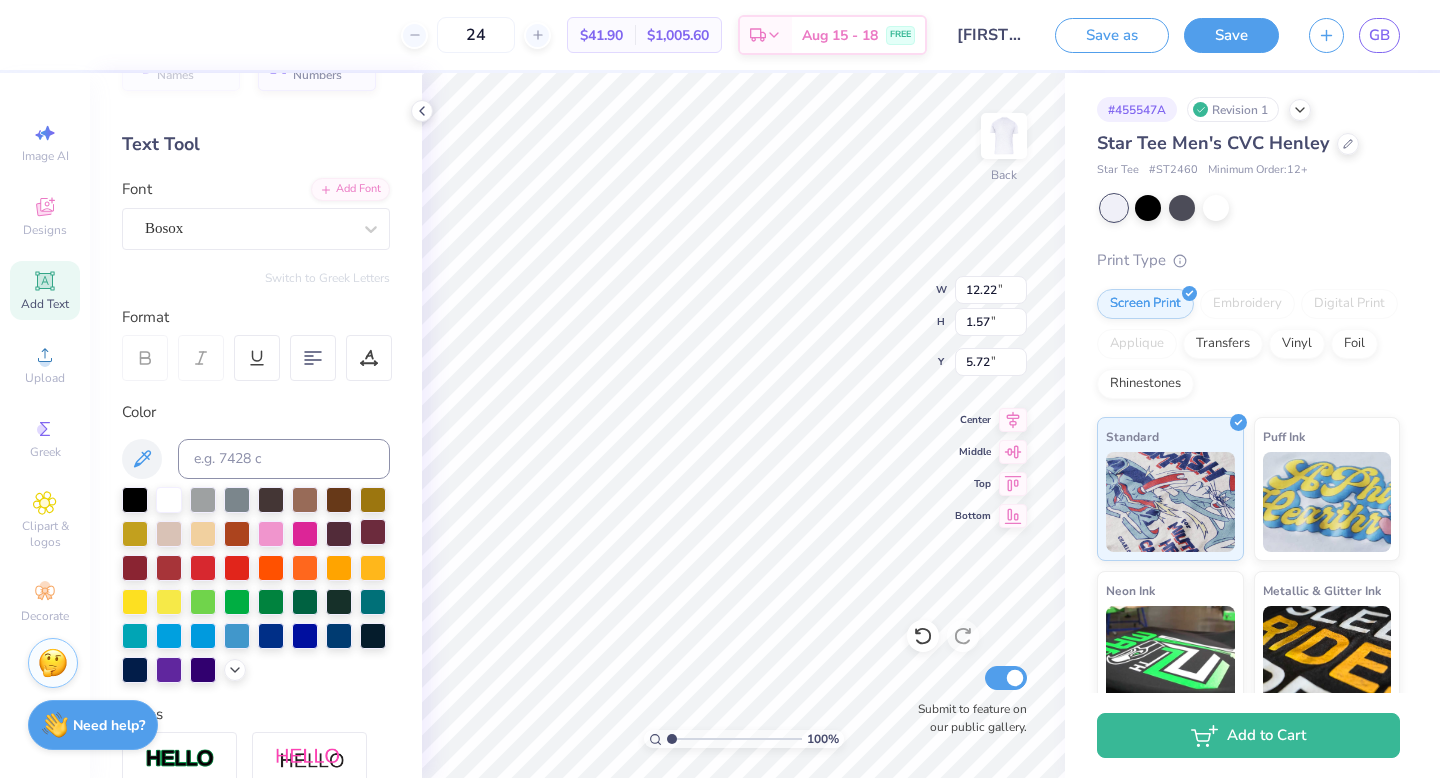 type on "5.73" 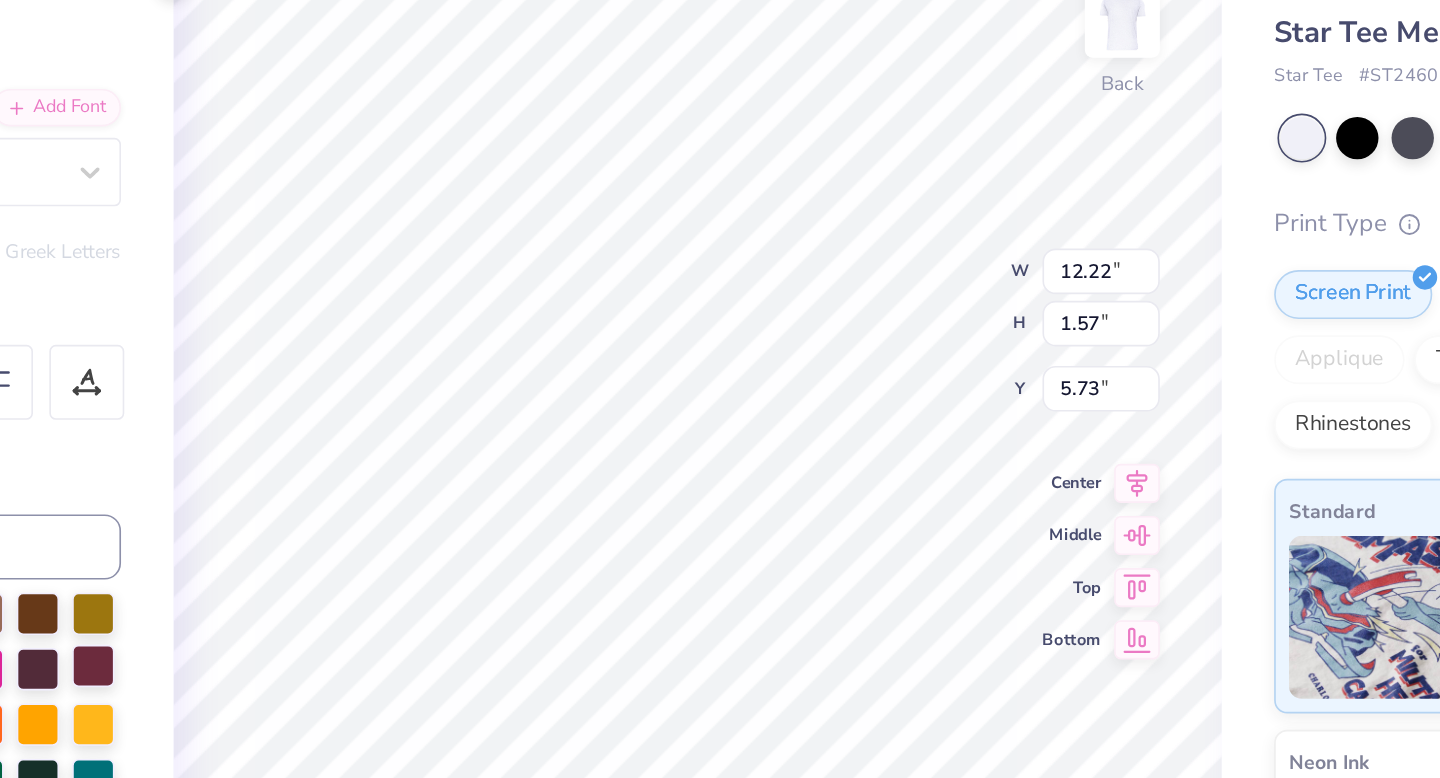 type on "12.15" 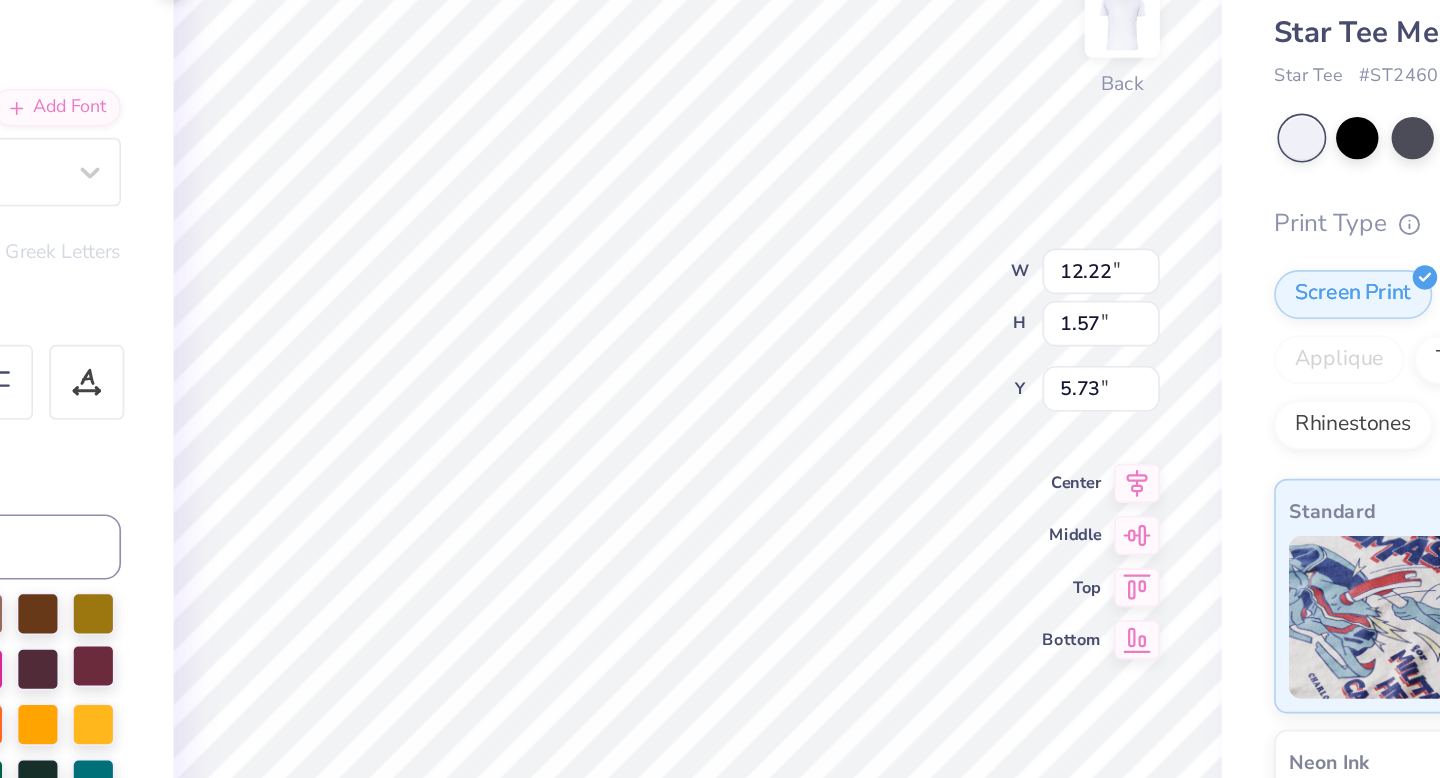 type on "1.56" 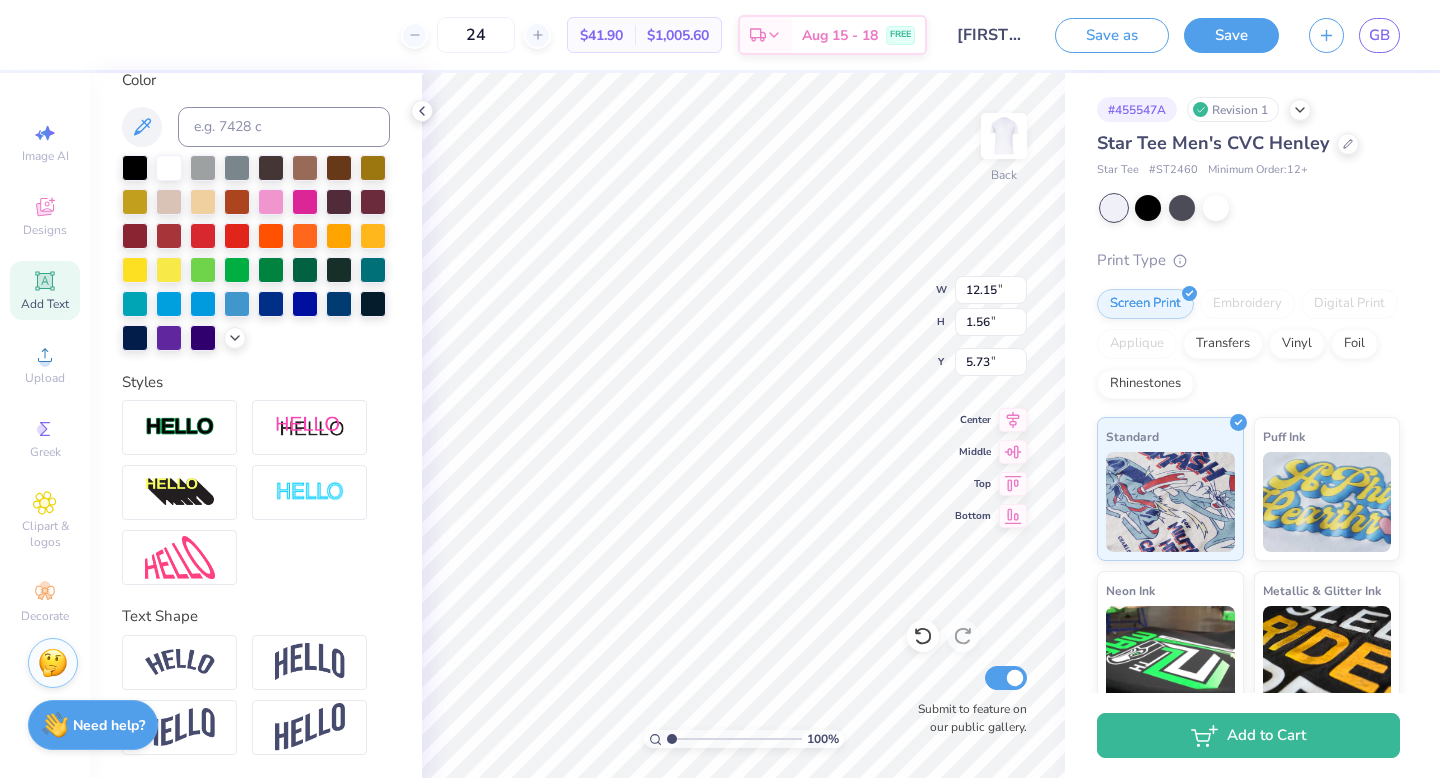 scroll, scrollTop: 0, scrollLeft: 0, axis: both 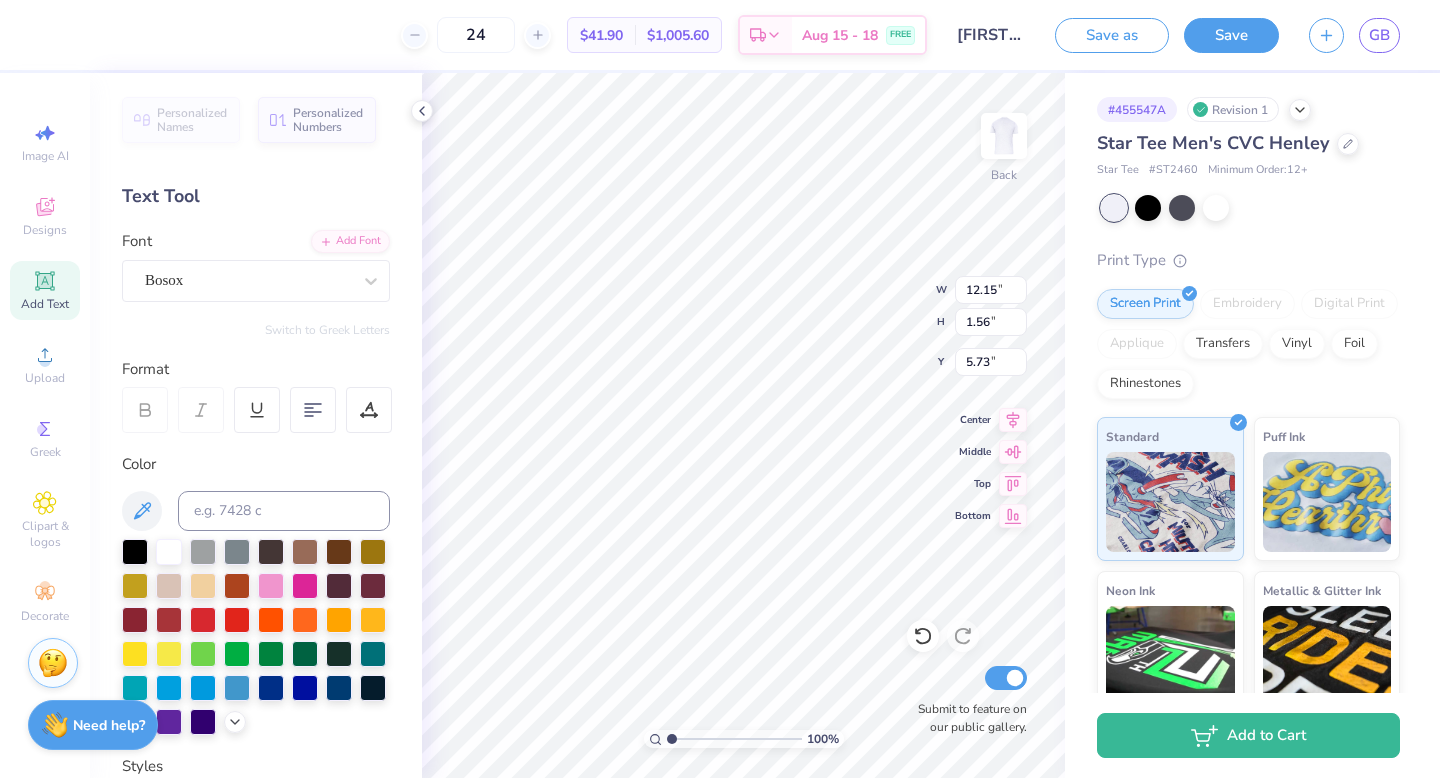 type on "7.65" 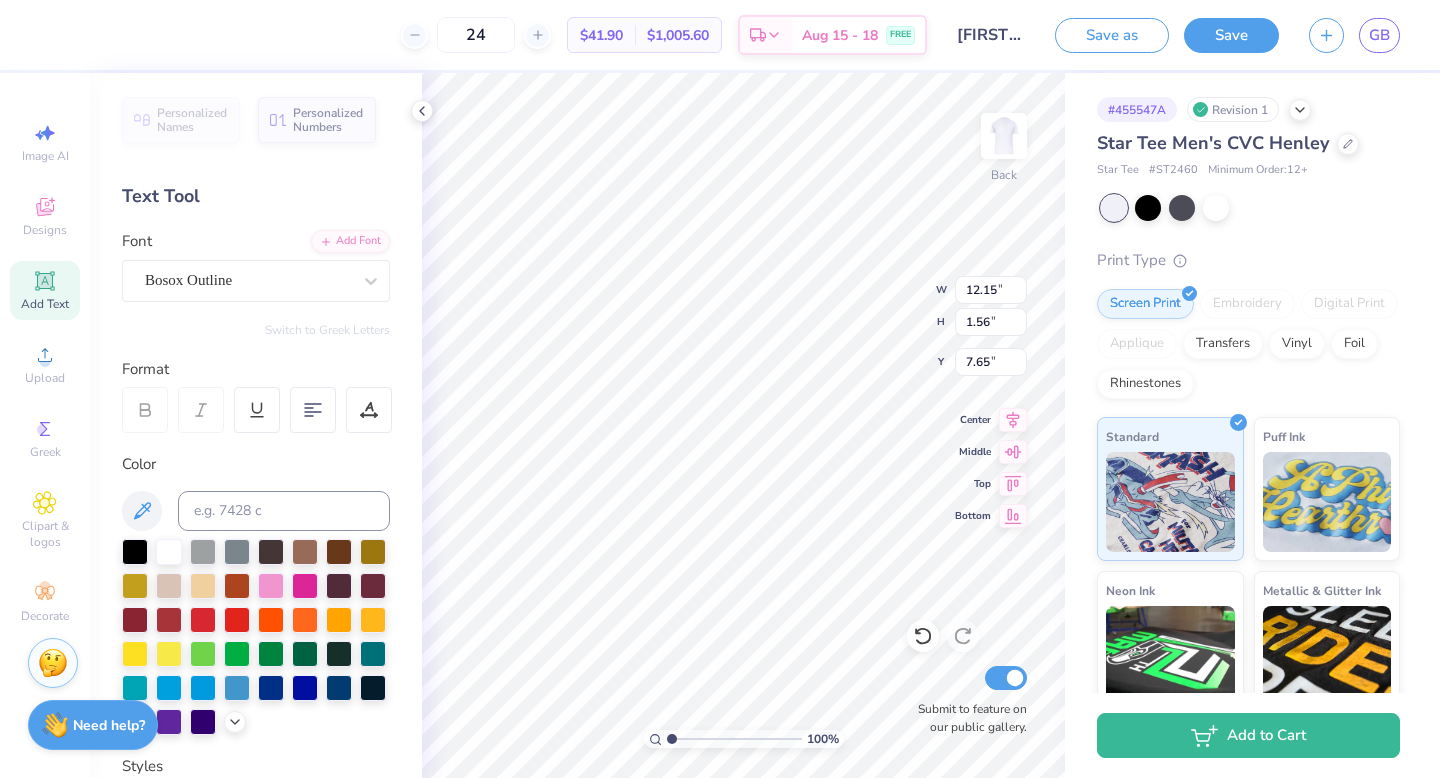 type on "12.19" 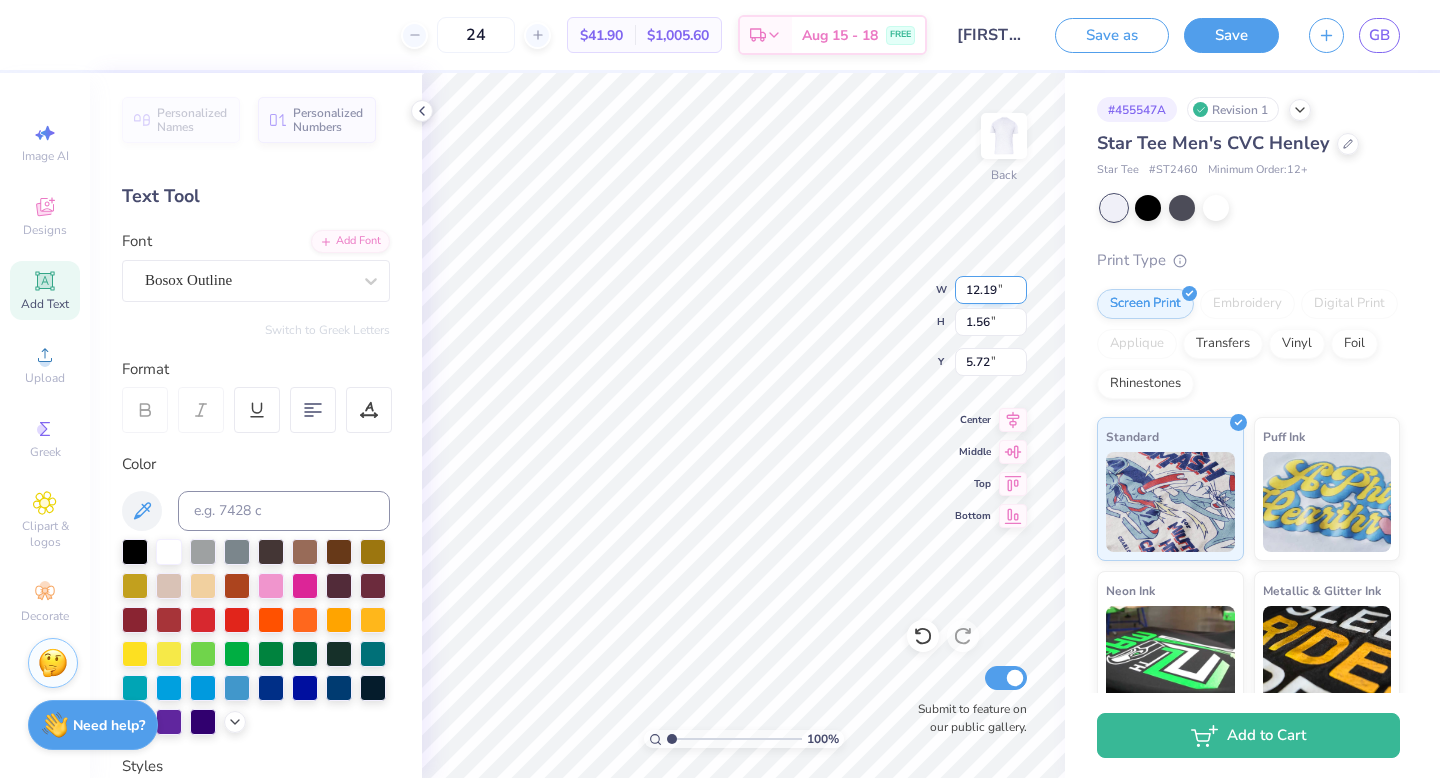 click on "12.19" at bounding box center [991, 290] 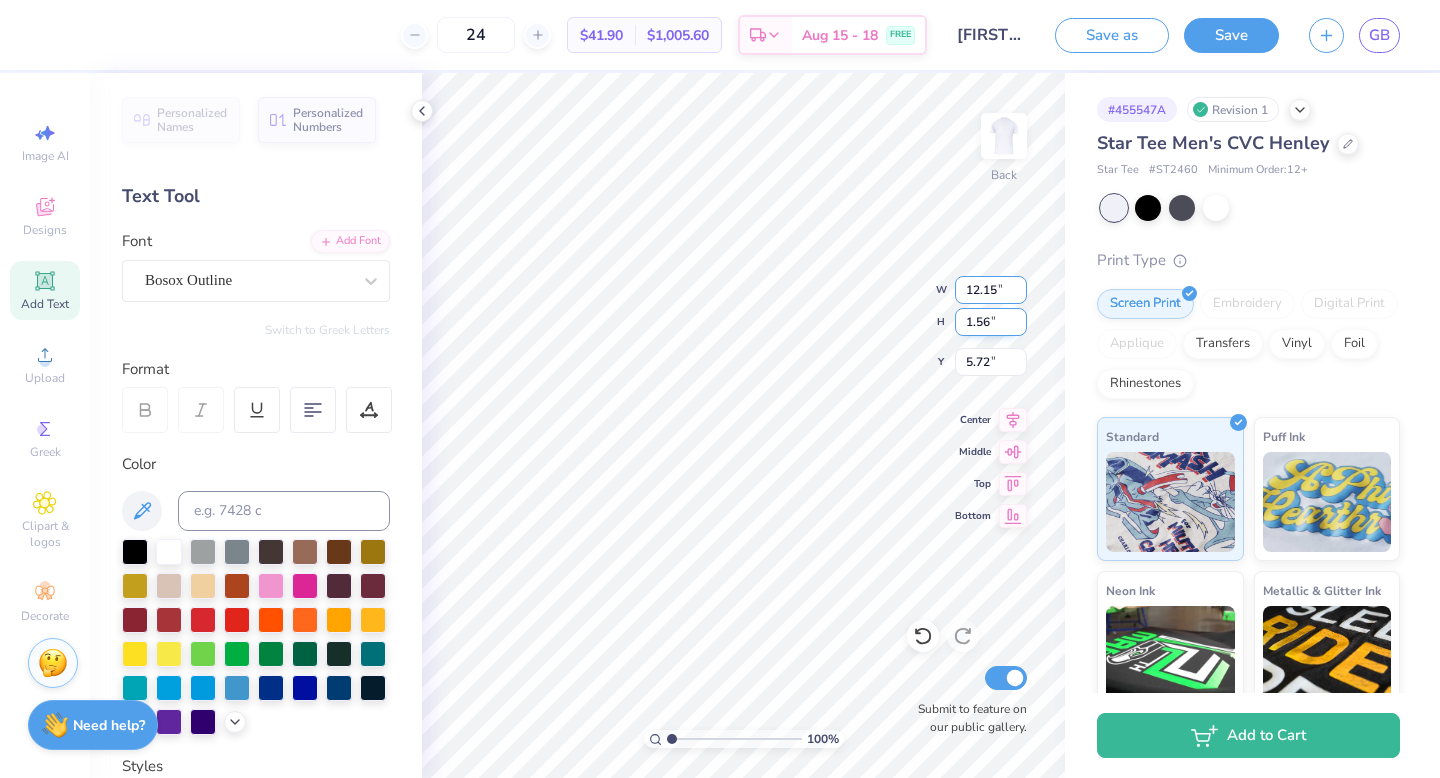 type on "12.15" 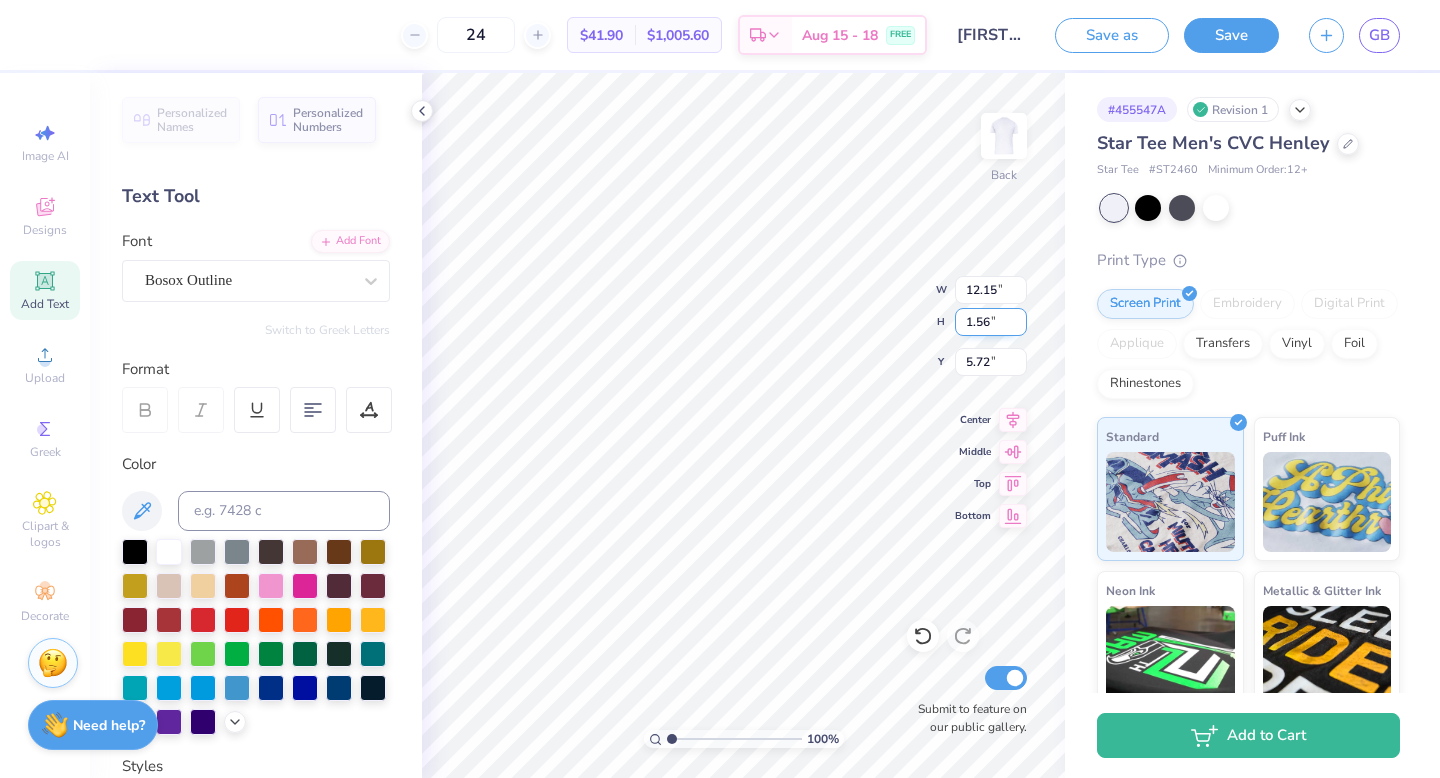 type on "7.65" 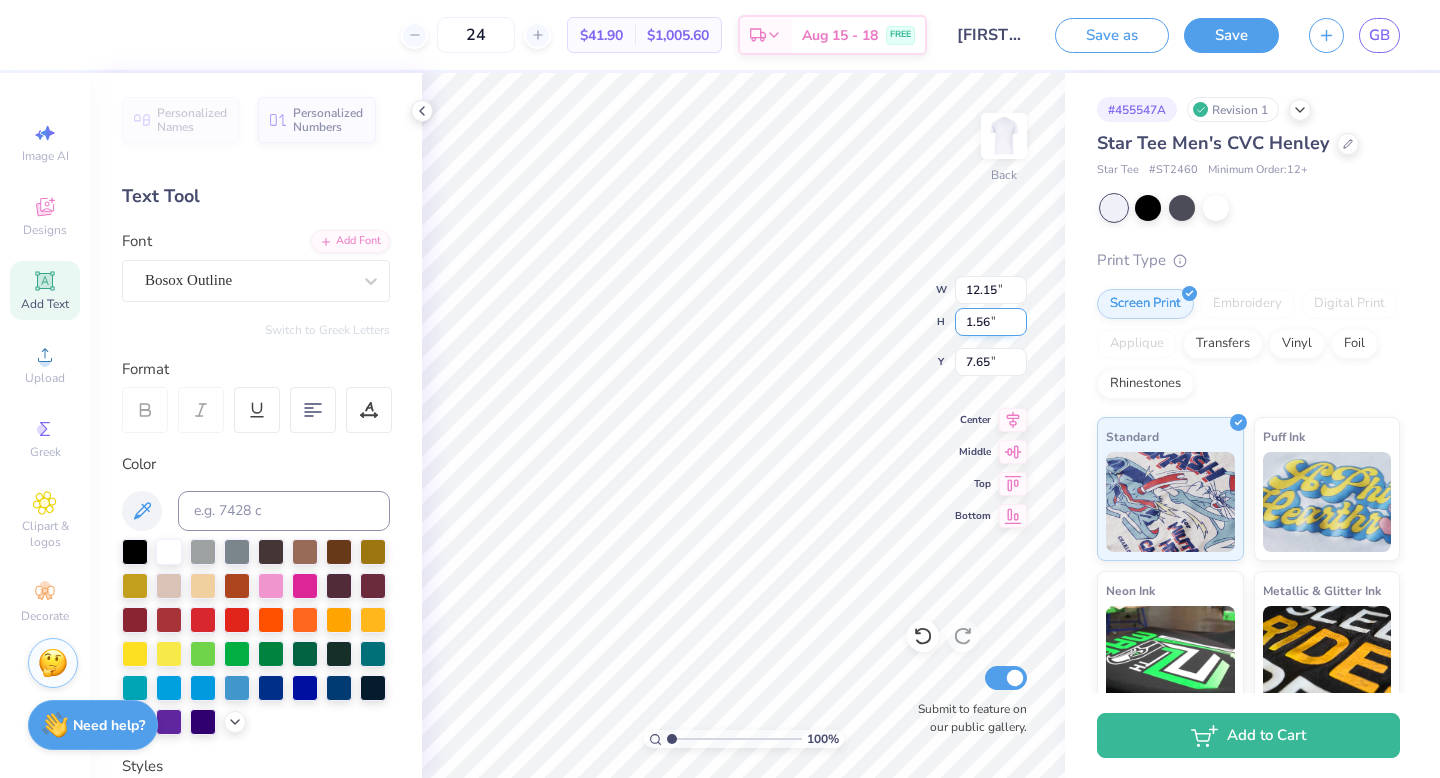 type on "12.19" 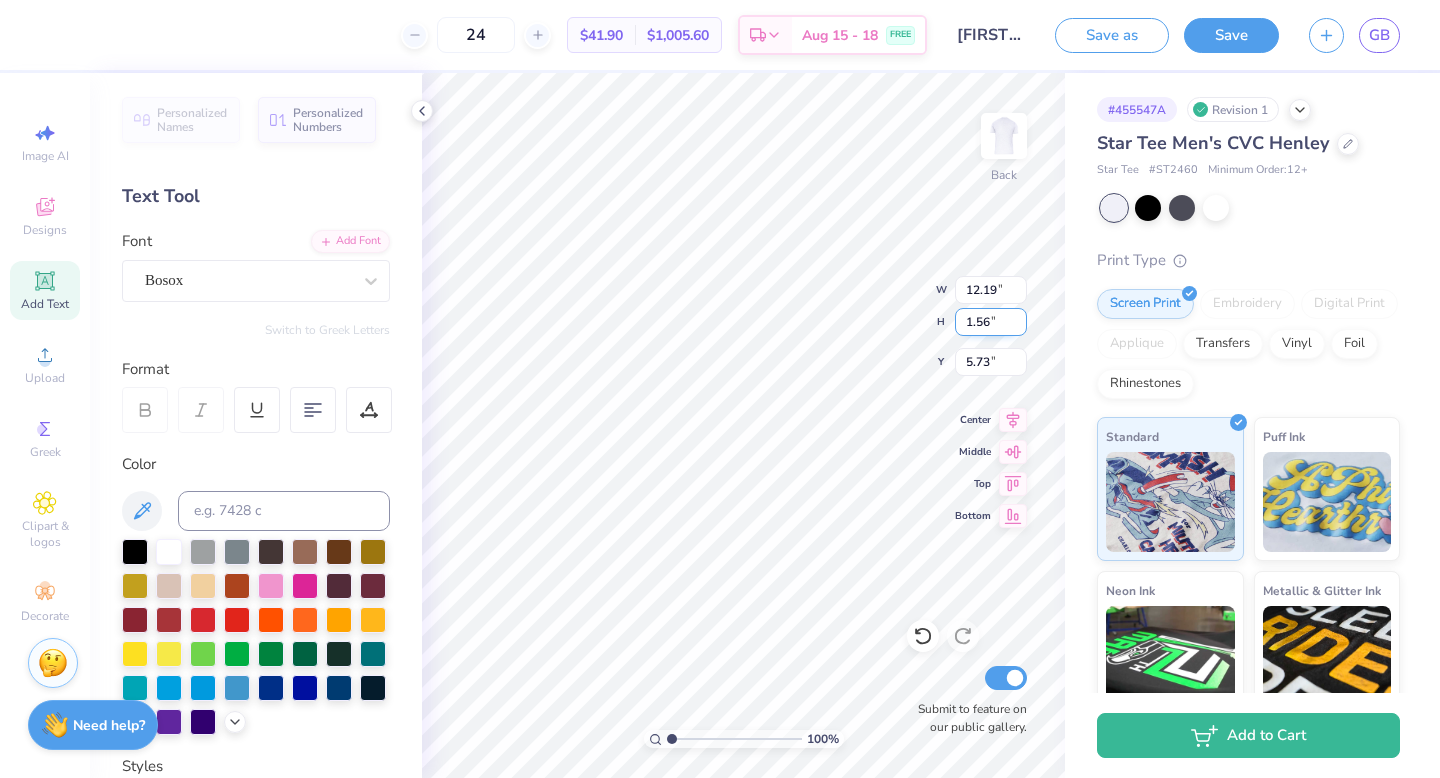 type on "12.15" 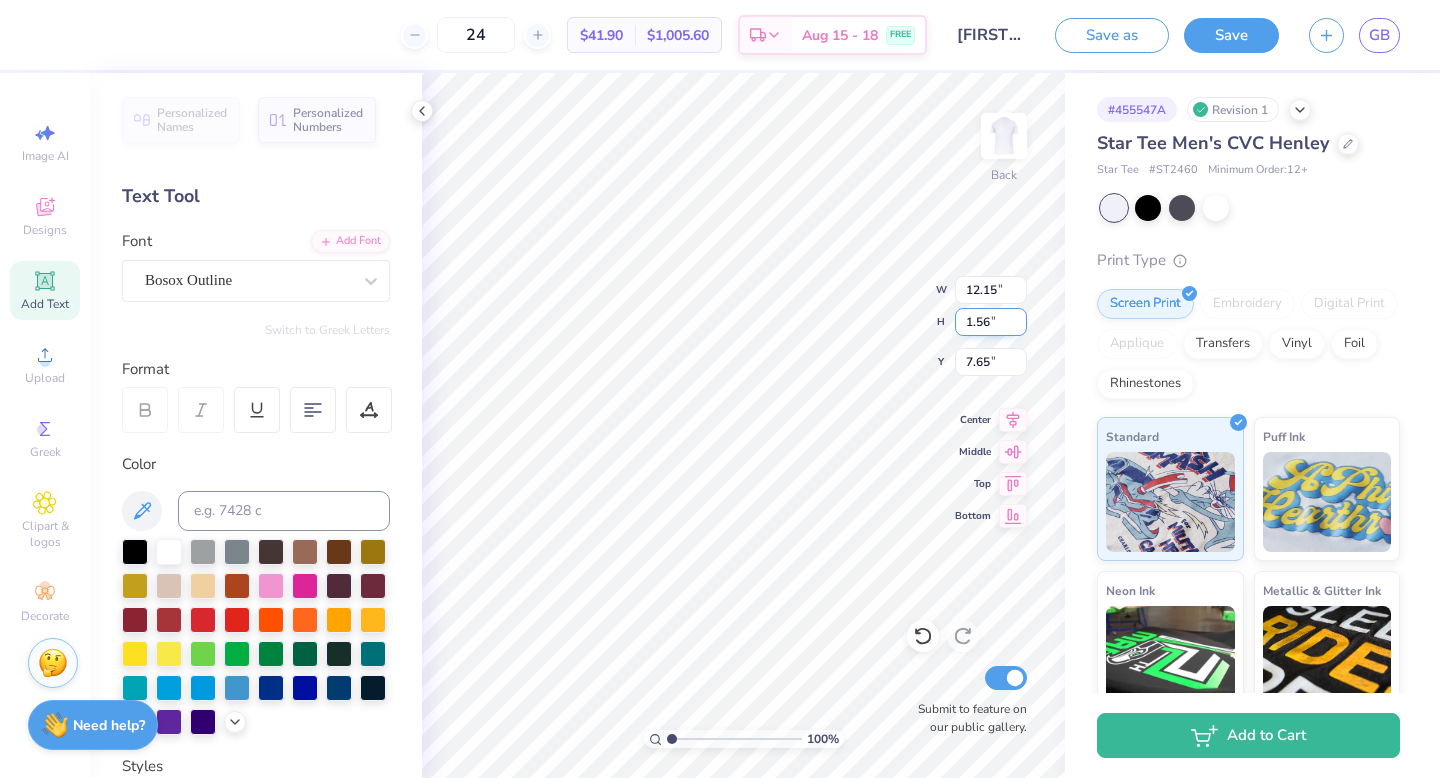 type on "12.19" 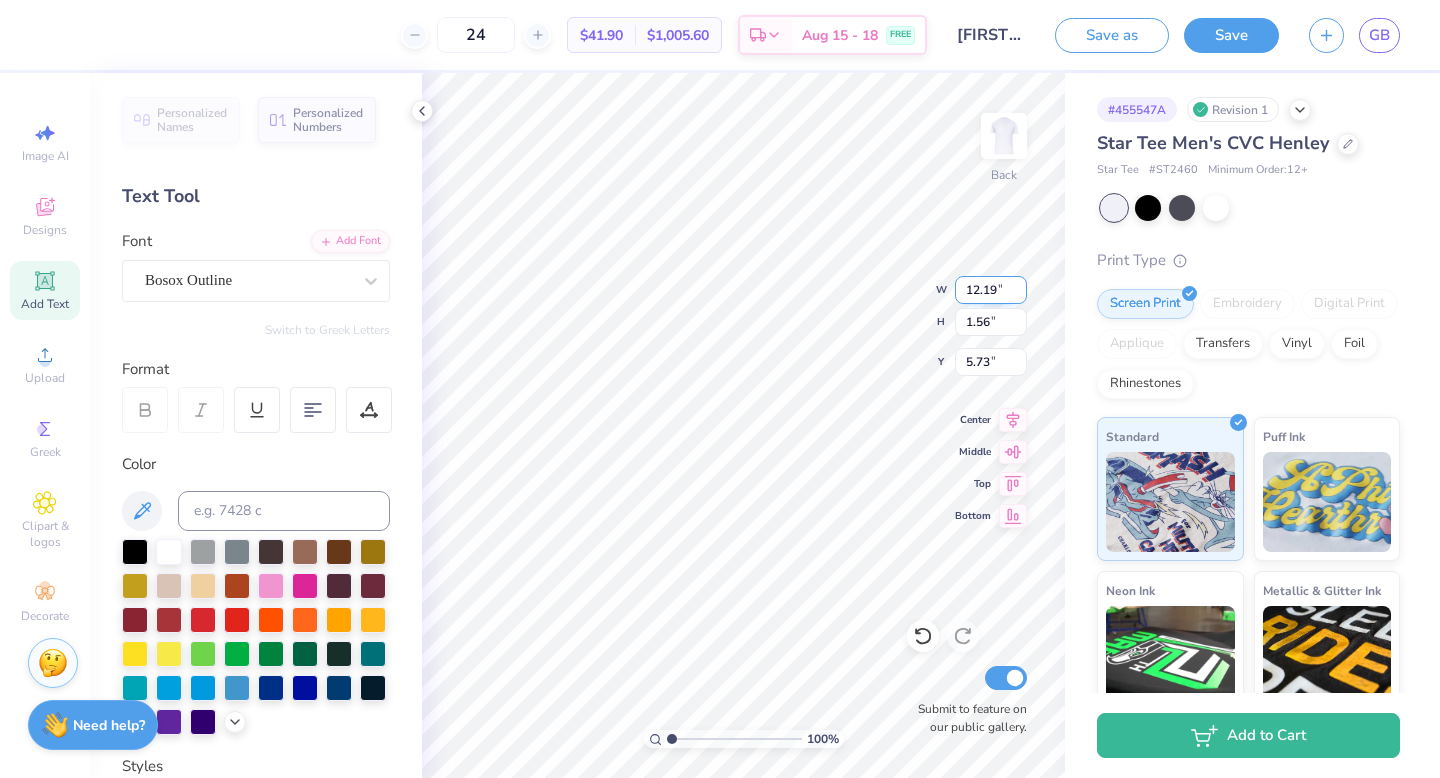 click on "12.19" at bounding box center (991, 290) 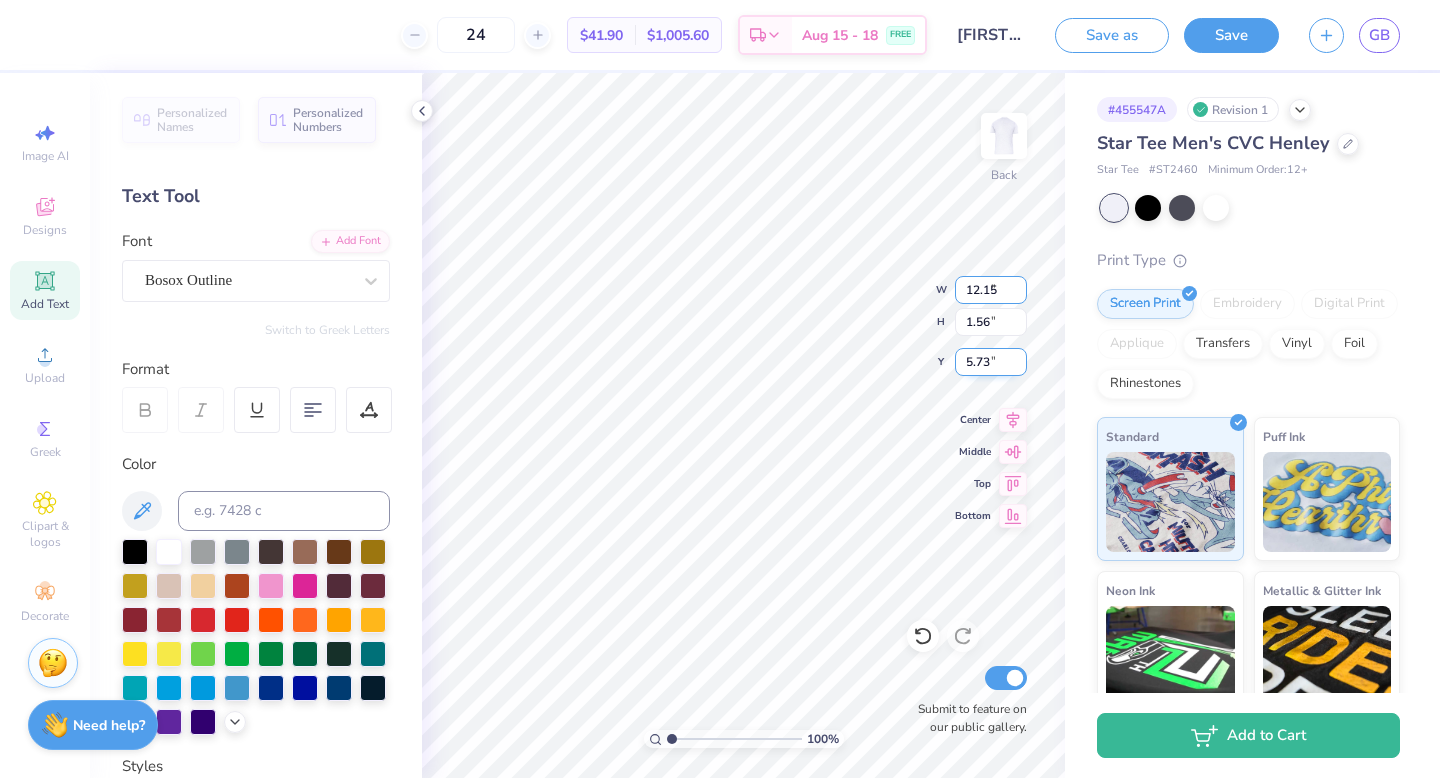 type on "12.15" 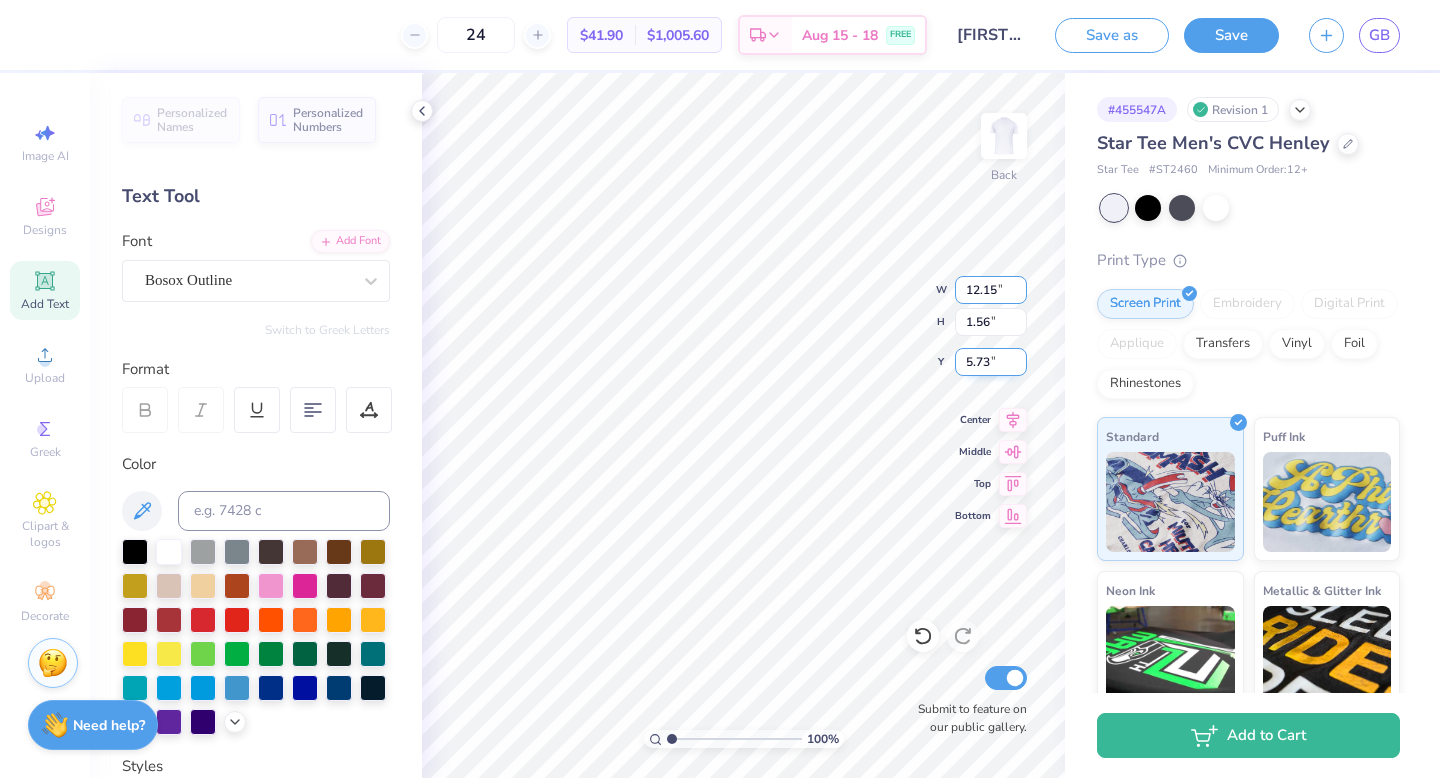 type on "1.55" 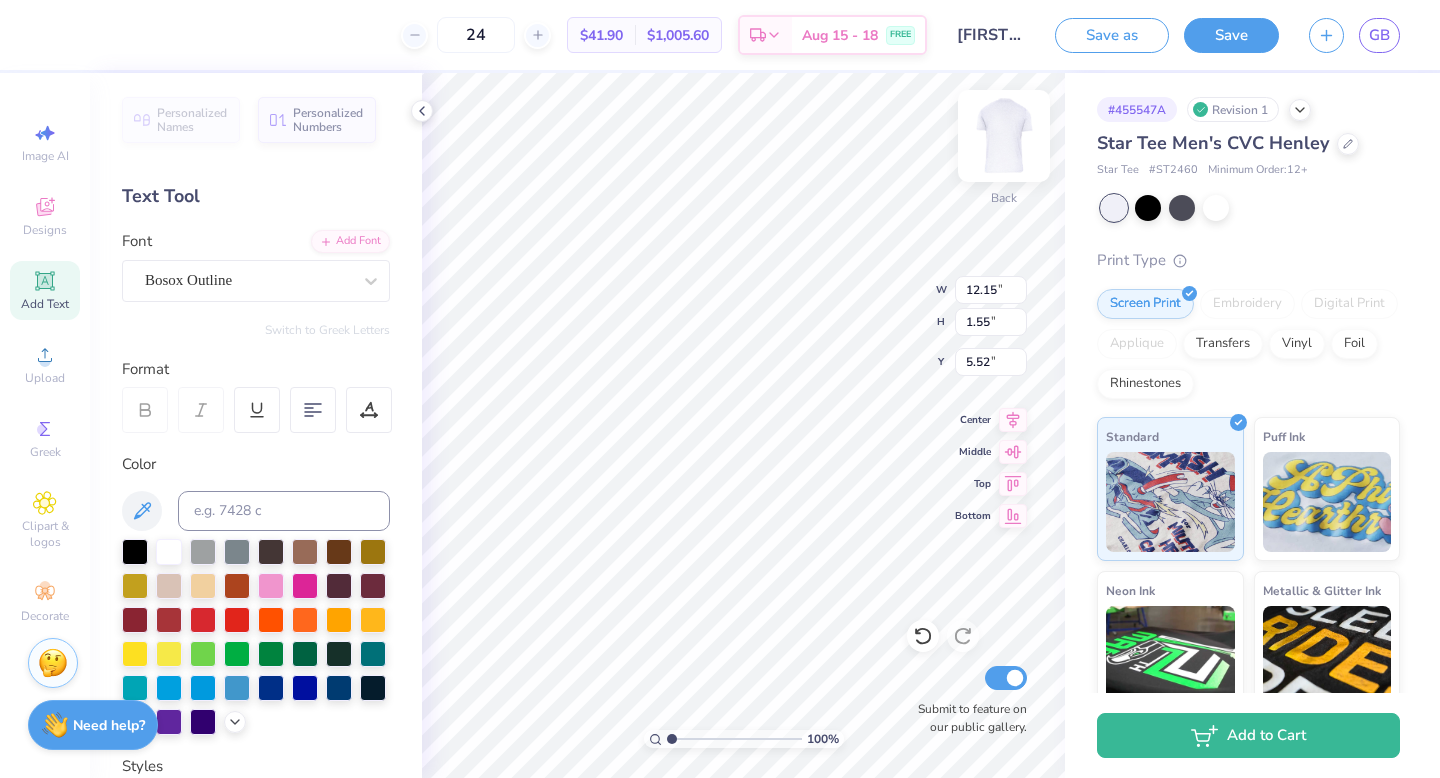 type on "5.52" 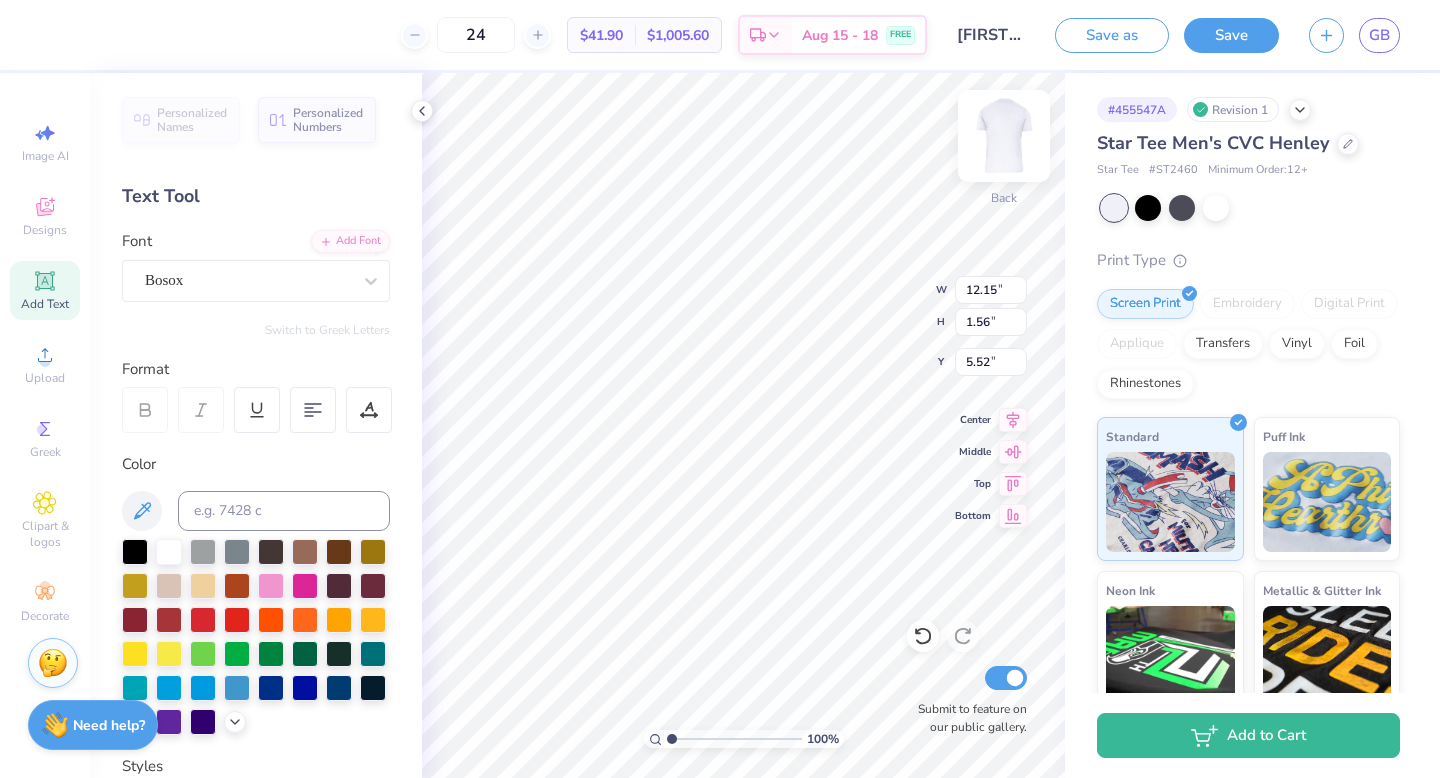 type on "1.56" 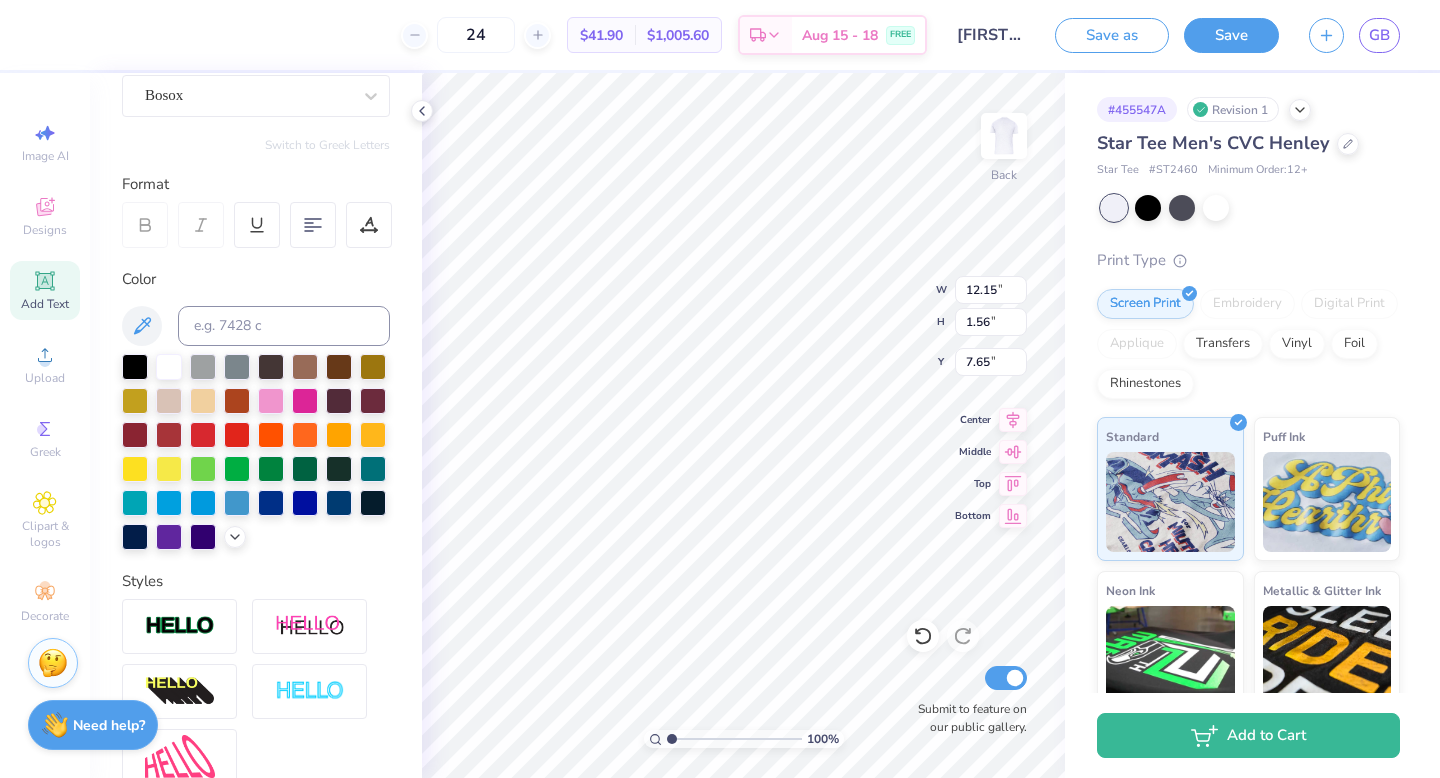 scroll, scrollTop: 183, scrollLeft: 0, axis: vertical 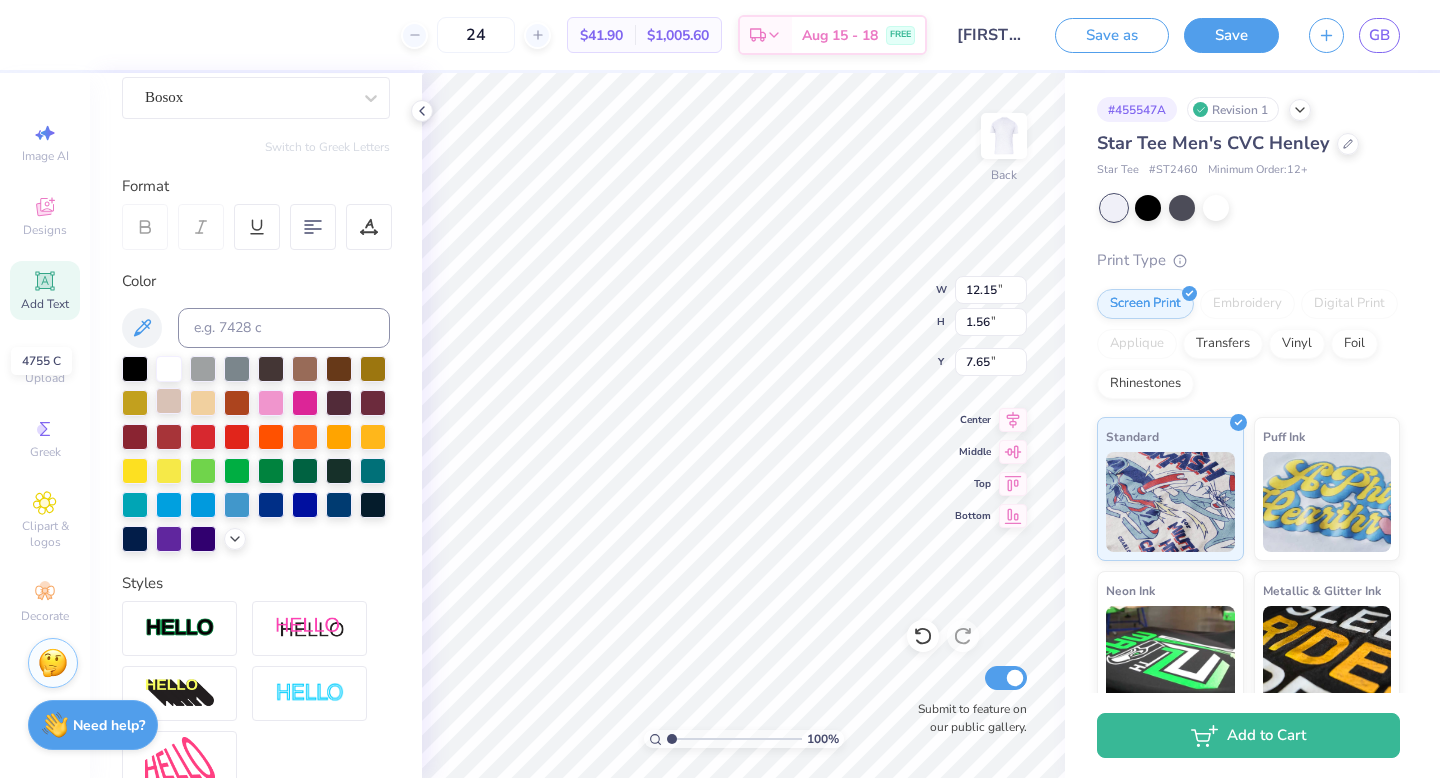 click at bounding box center [169, 401] 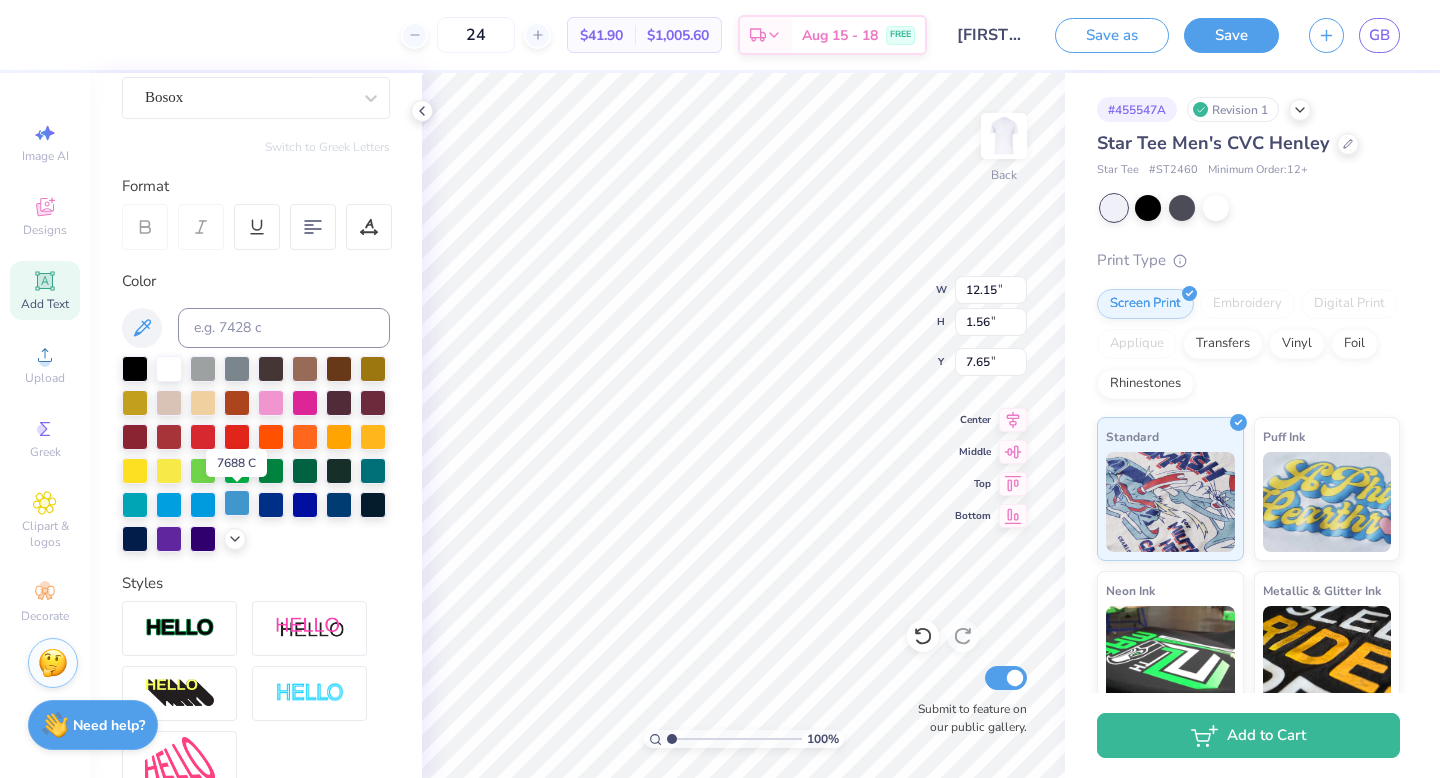 click at bounding box center (237, 503) 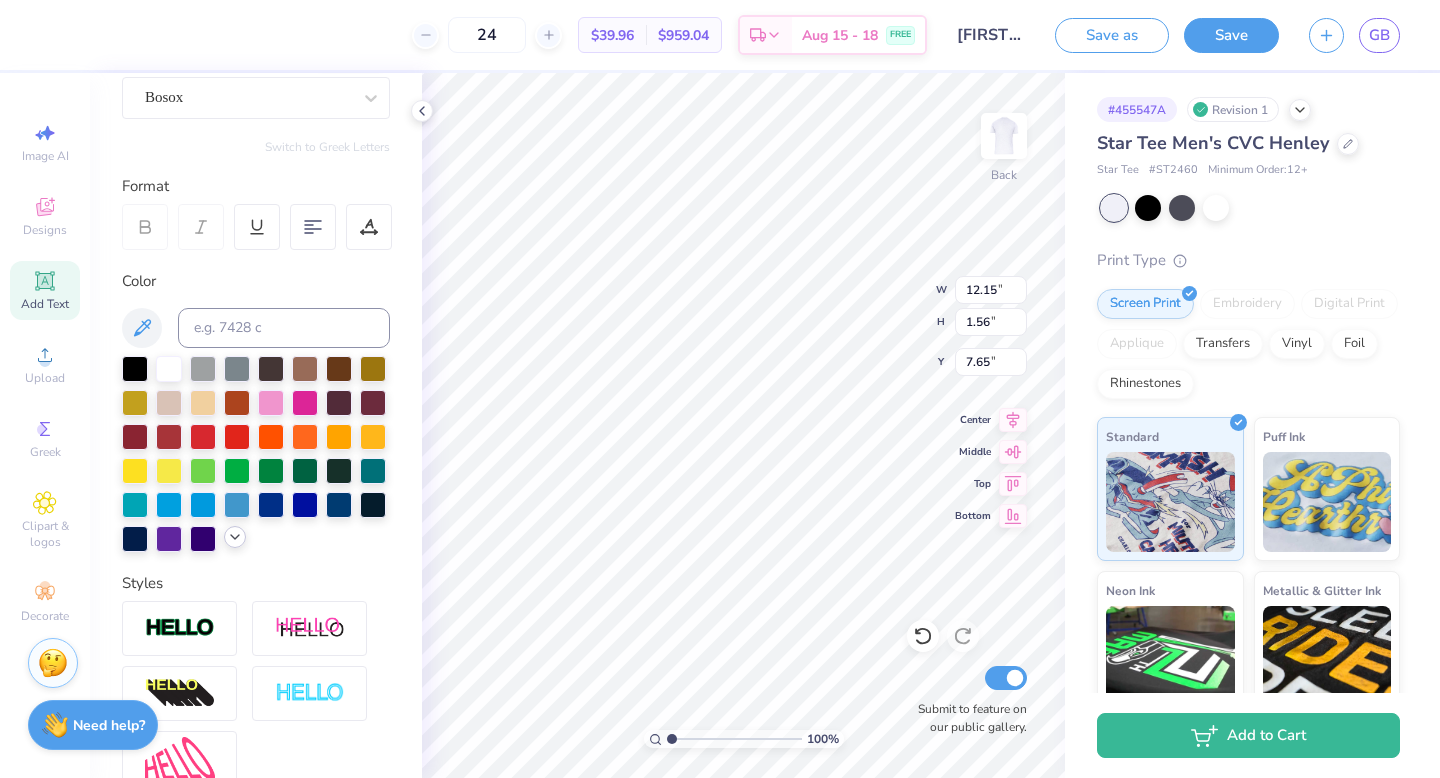 click 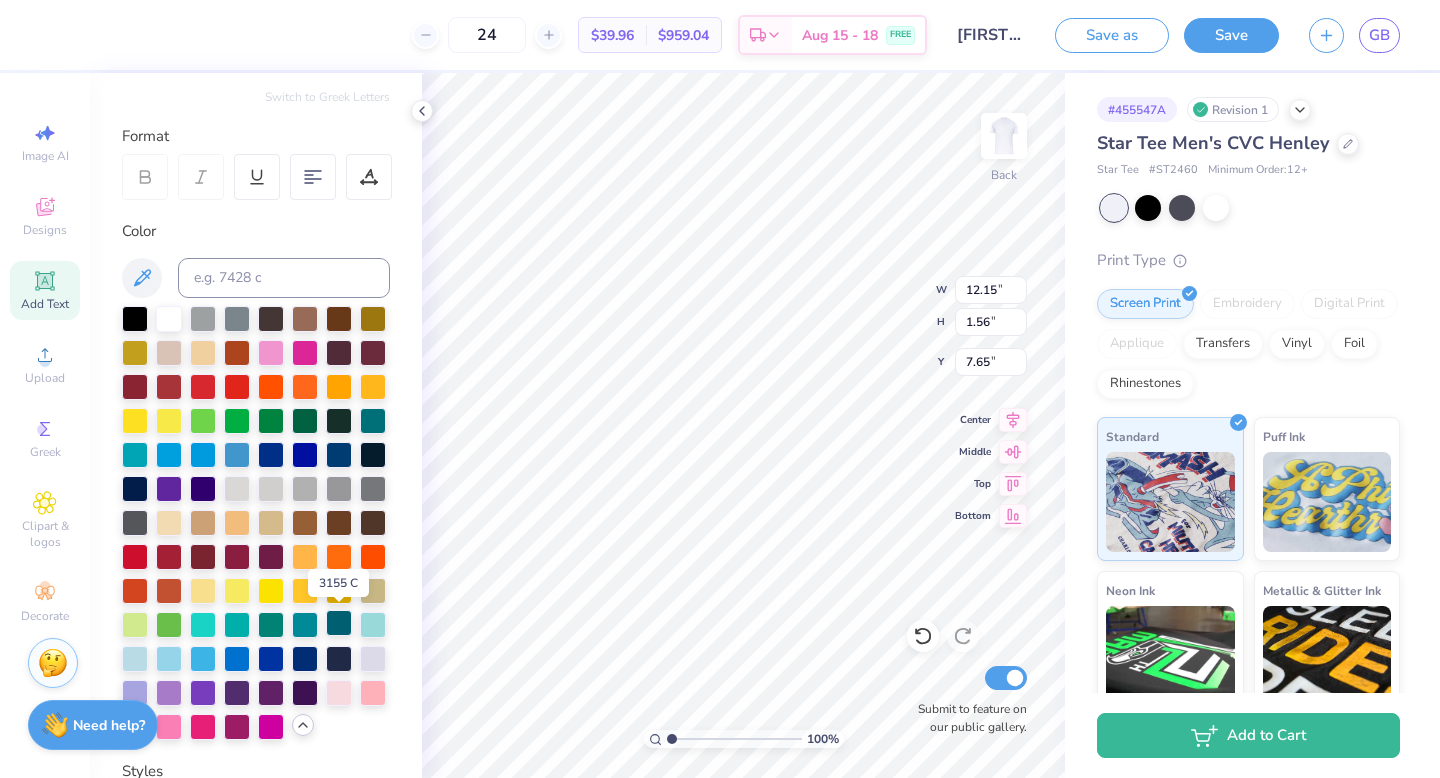 scroll, scrollTop: 212, scrollLeft: 0, axis: vertical 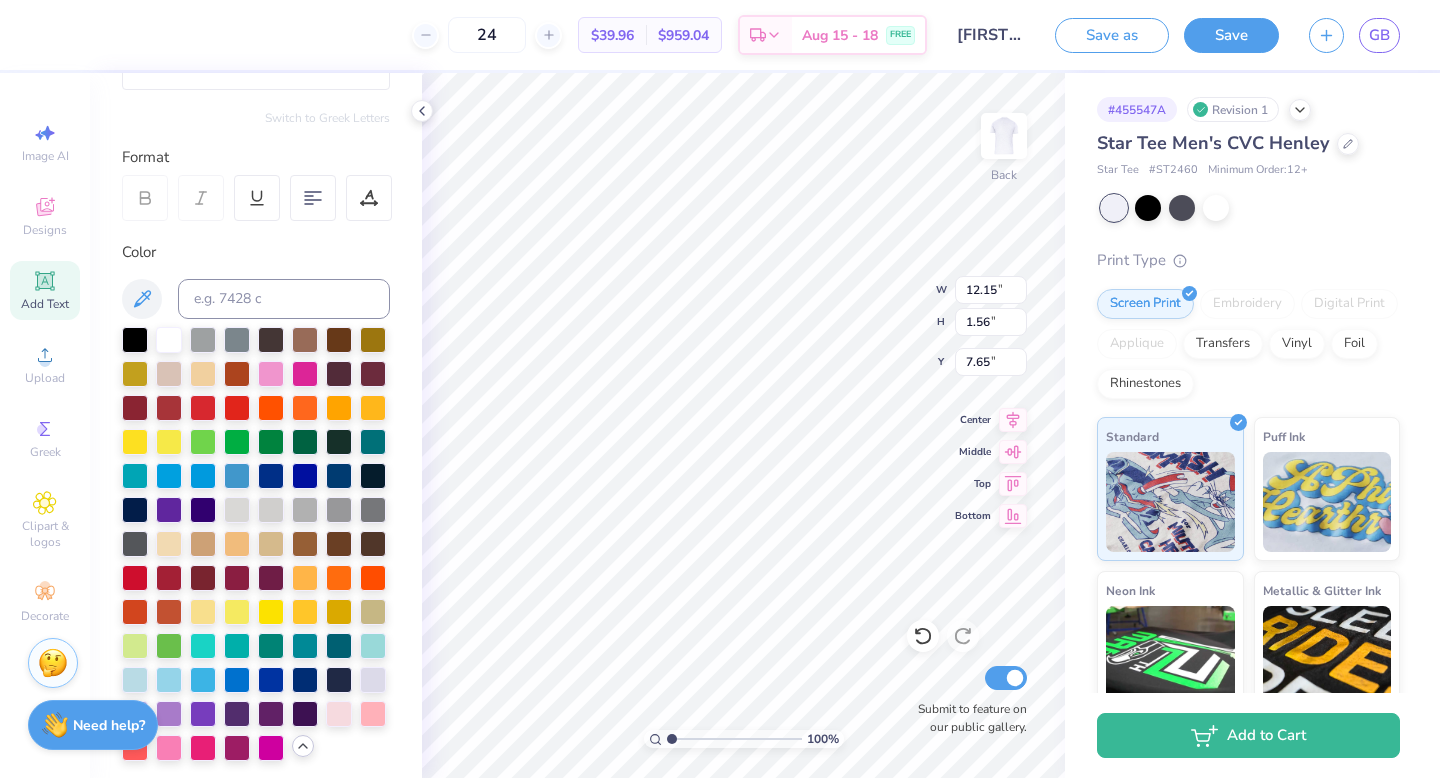 type on "1.55" 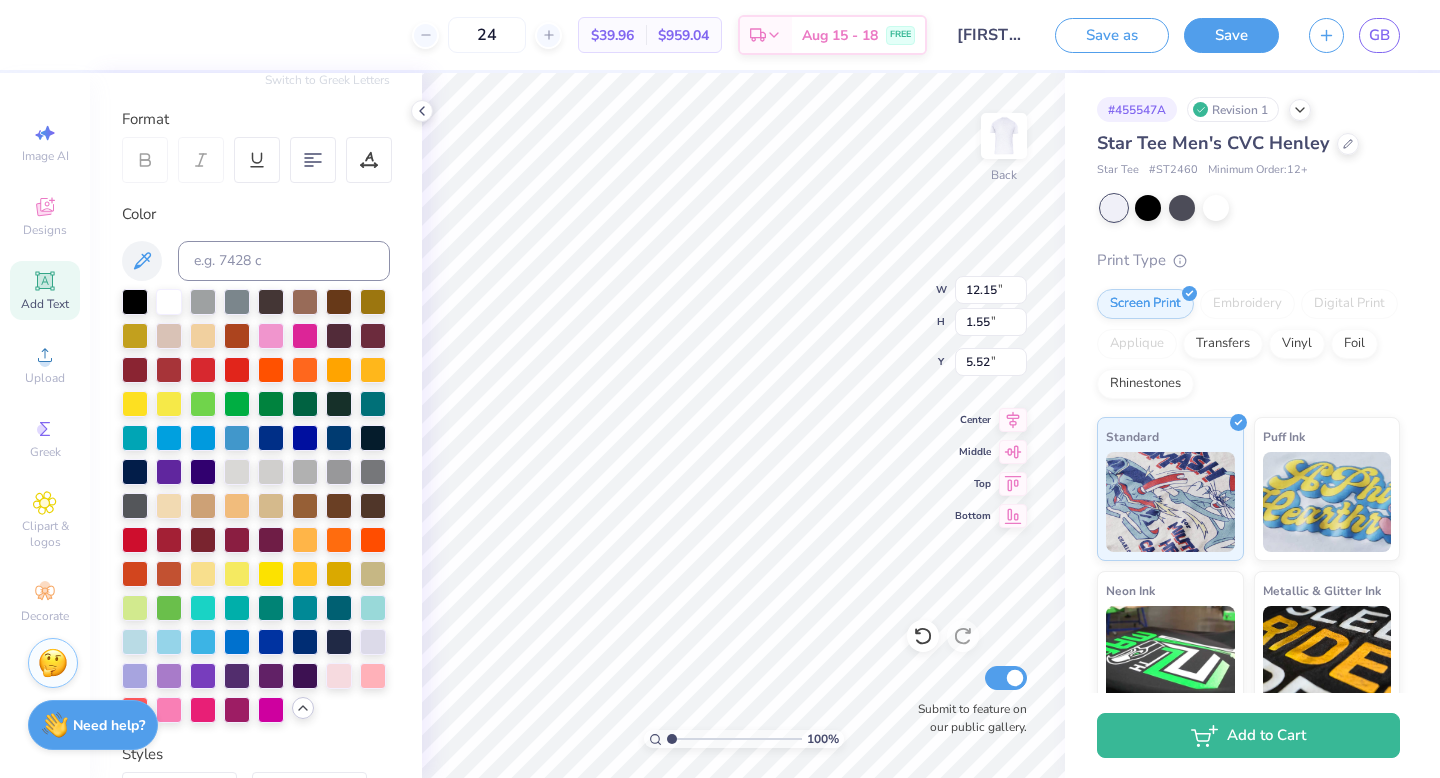 scroll, scrollTop: 253, scrollLeft: 0, axis: vertical 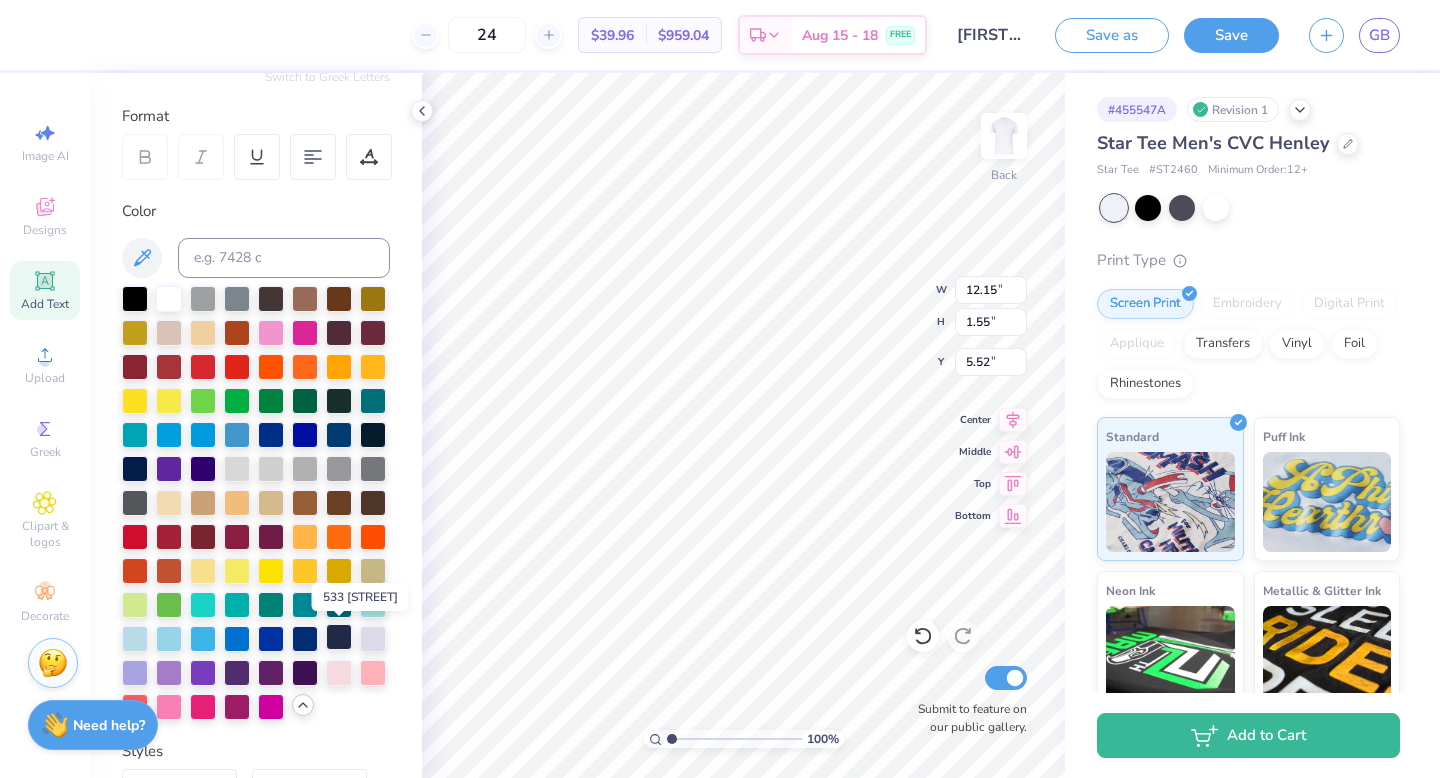 click at bounding box center [339, 637] 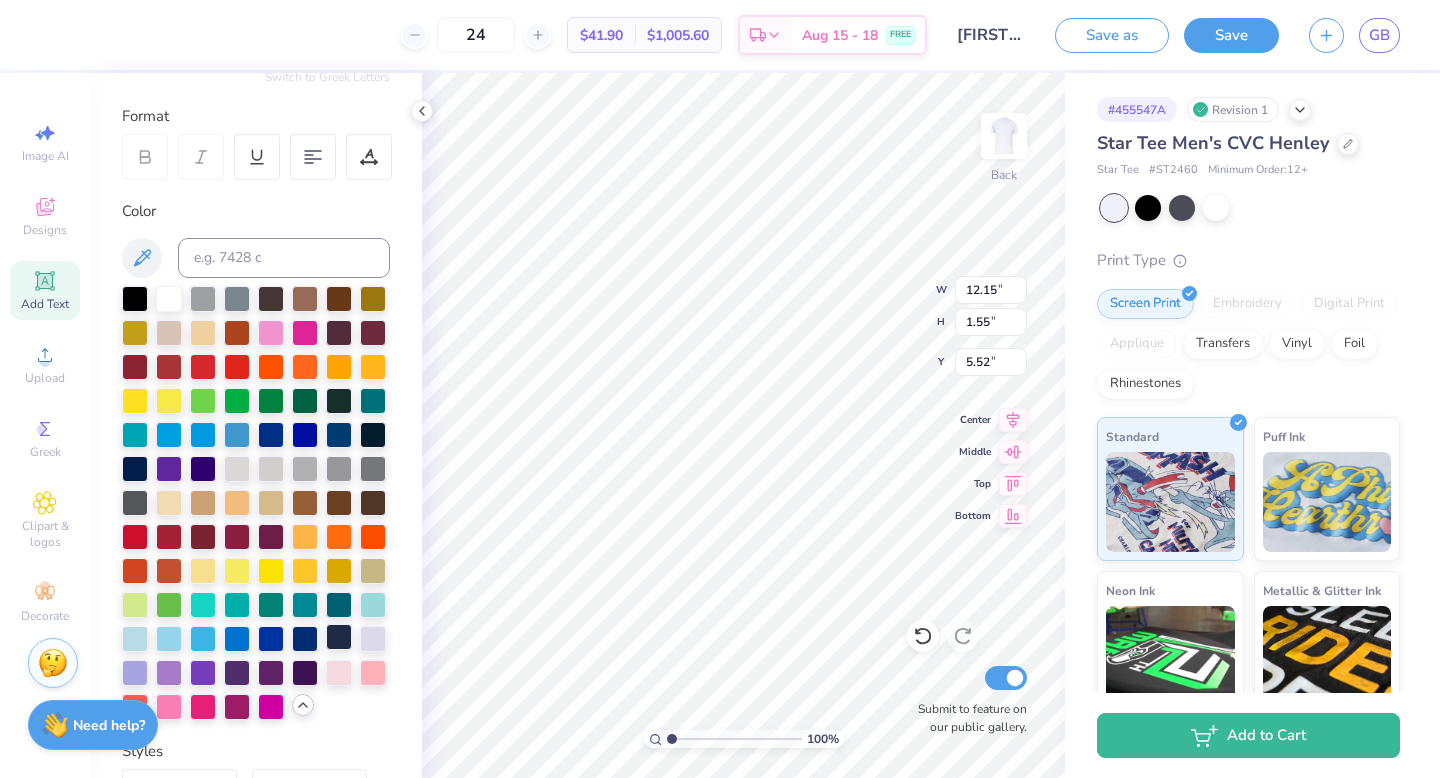 type on "1.56" 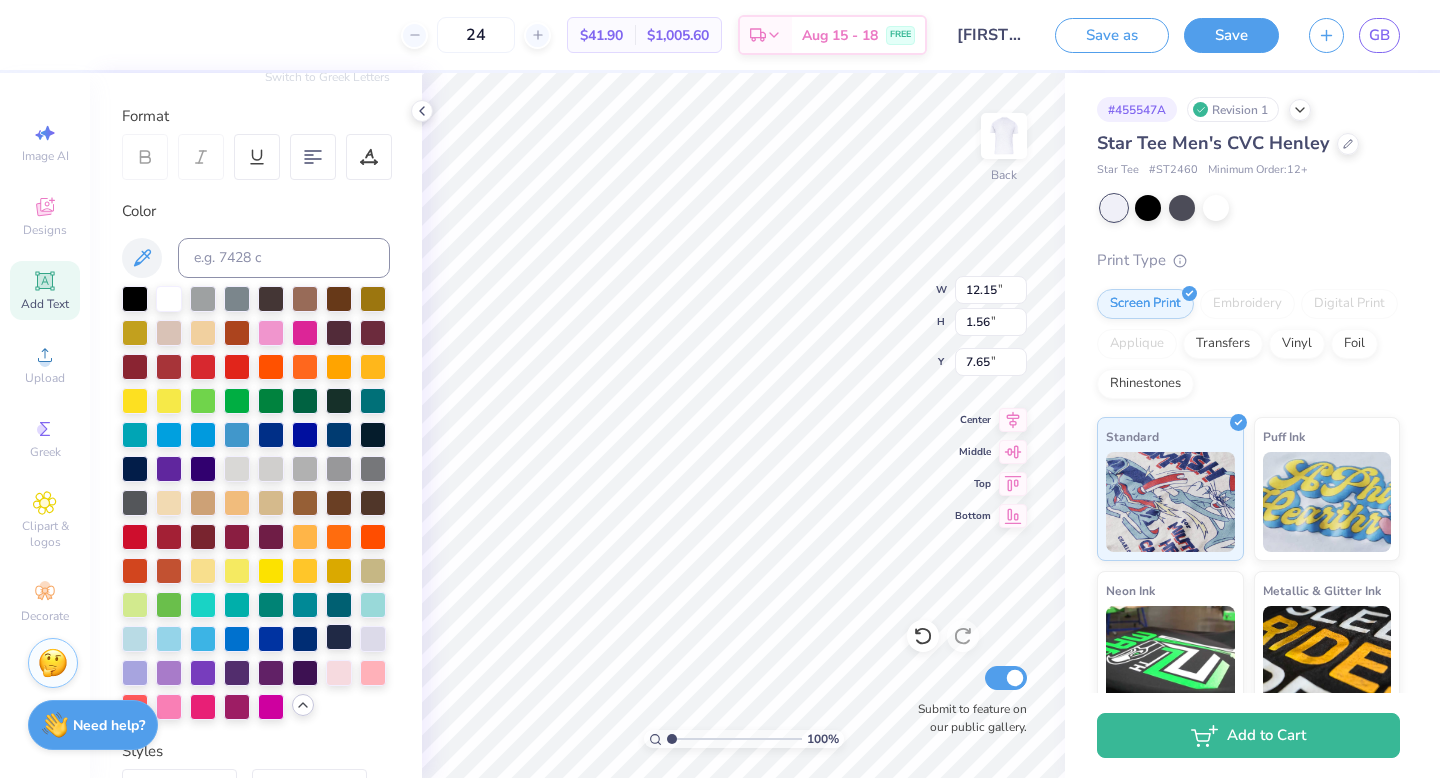 type on "1.55" 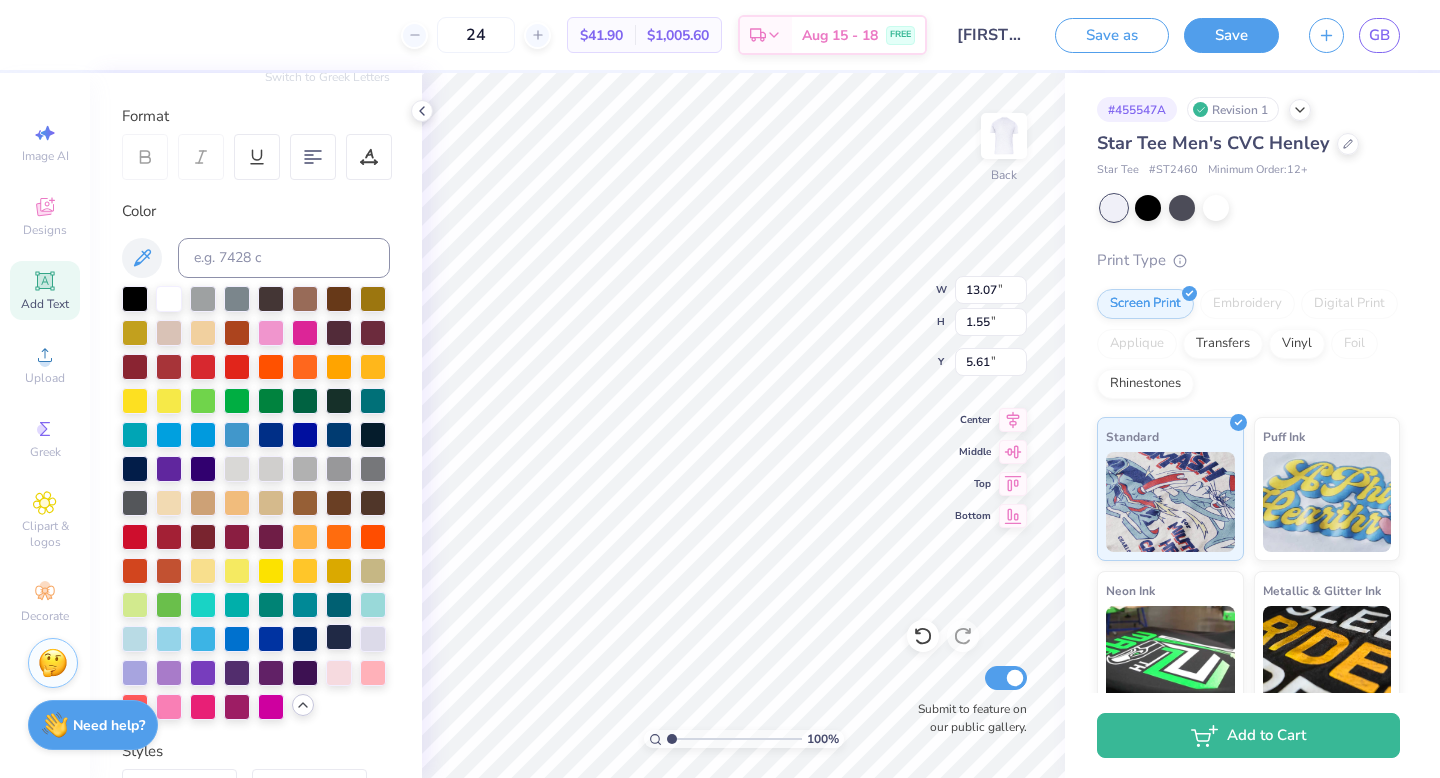 type on "13.07" 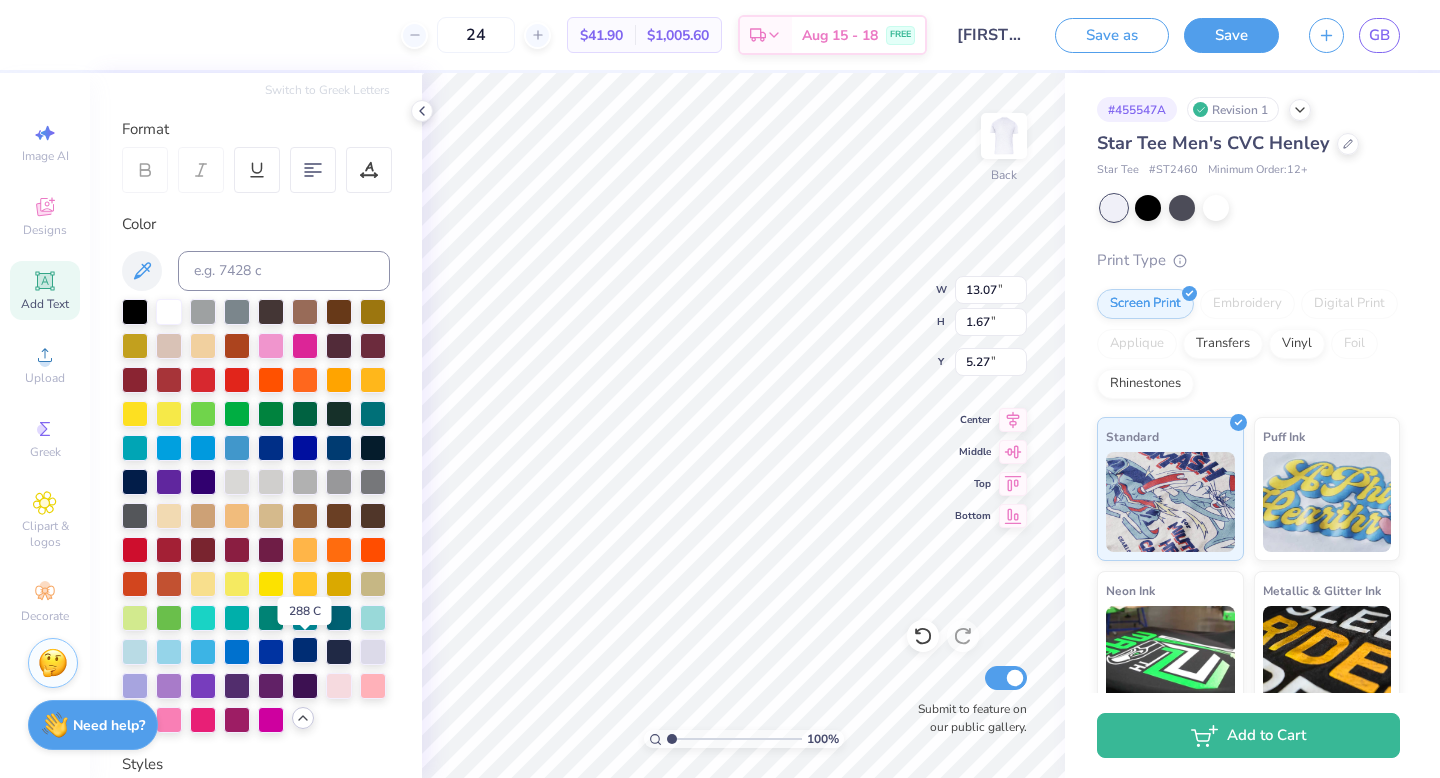 scroll, scrollTop: 239, scrollLeft: 0, axis: vertical 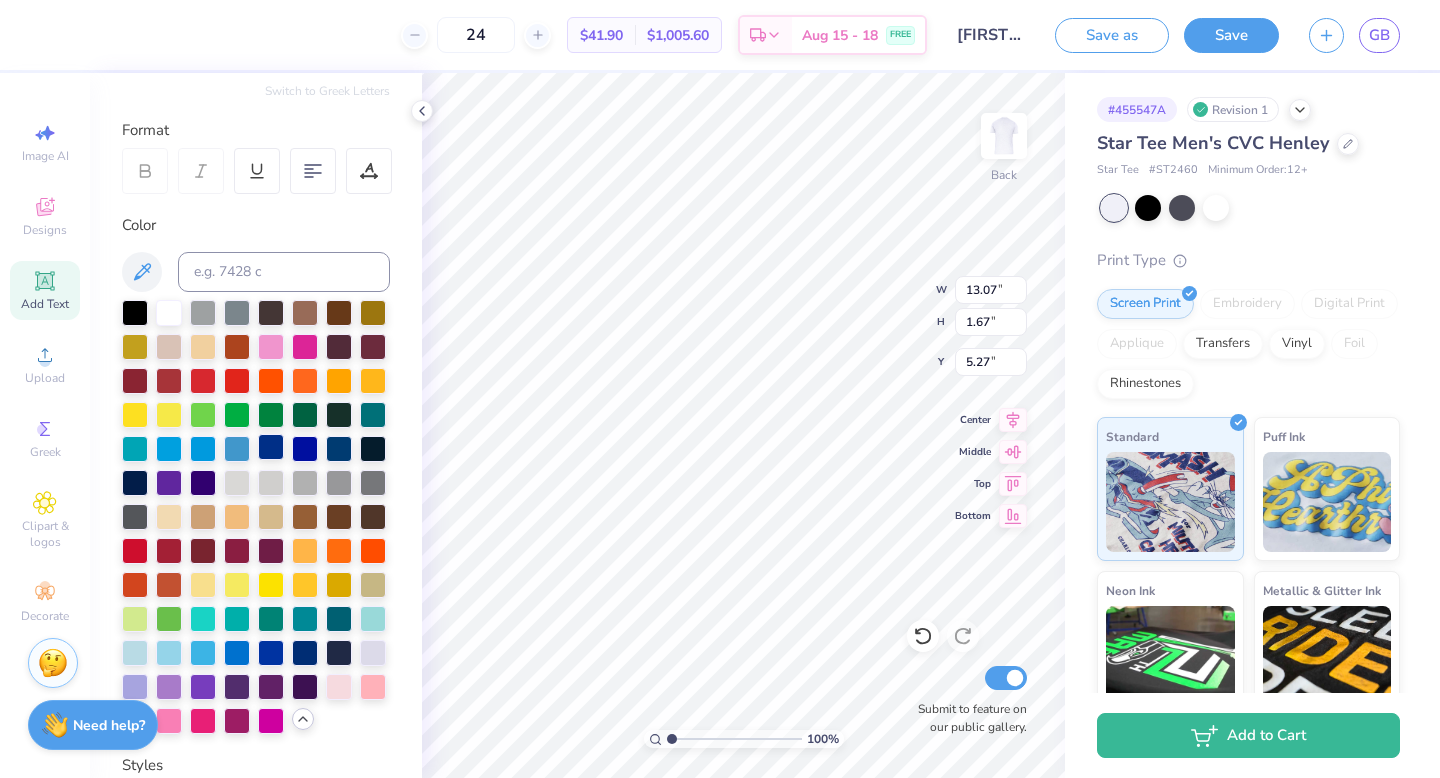 click at bounding box center (271, 447) 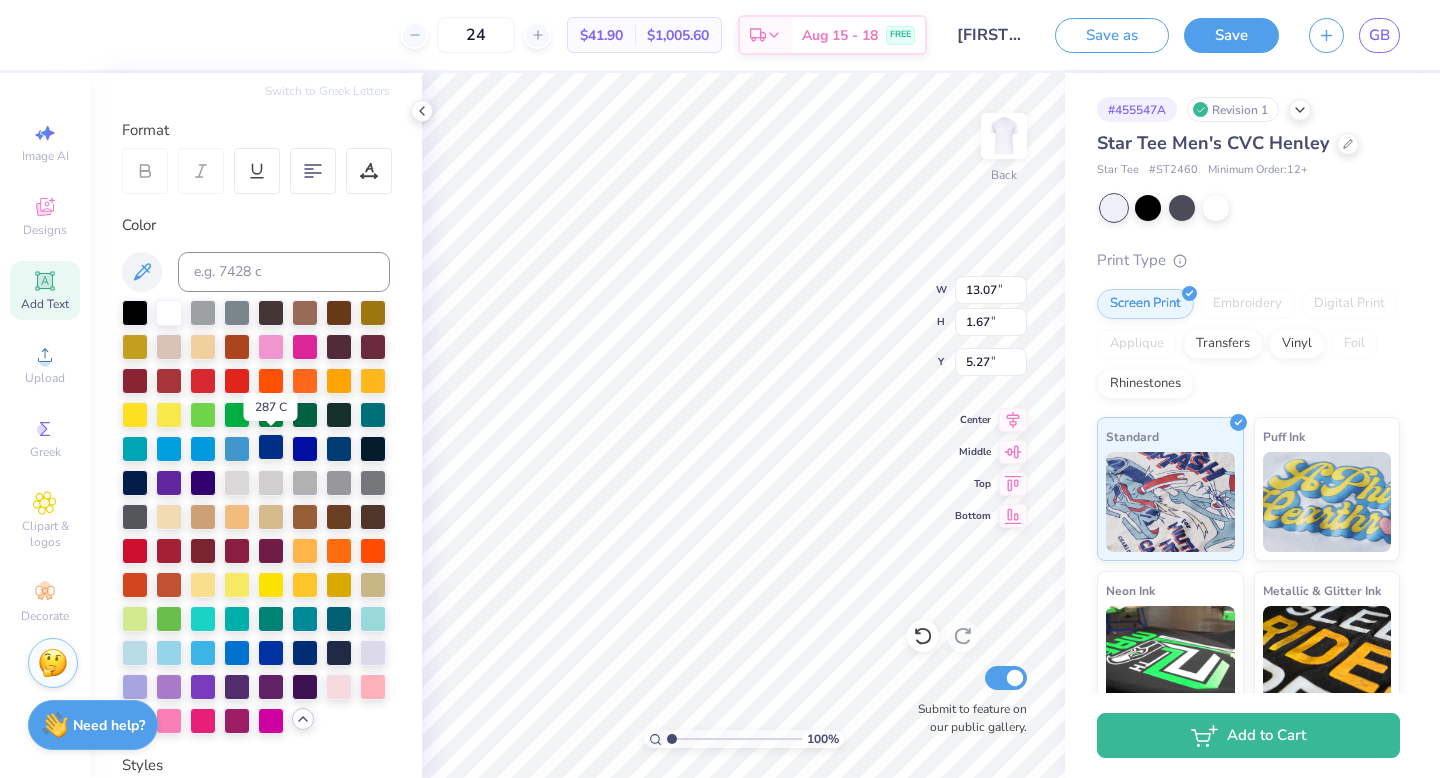 type on "5.28" 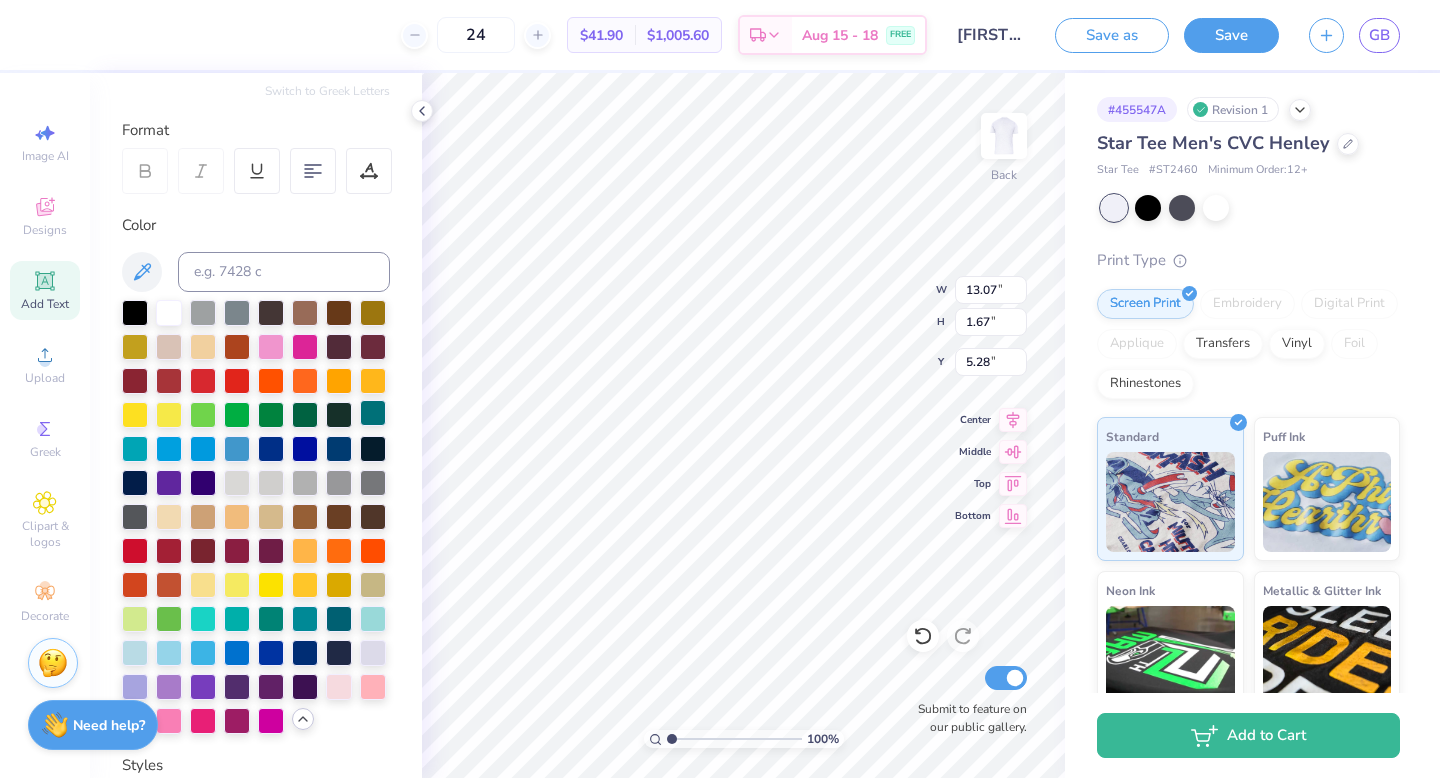 type on "12.15" 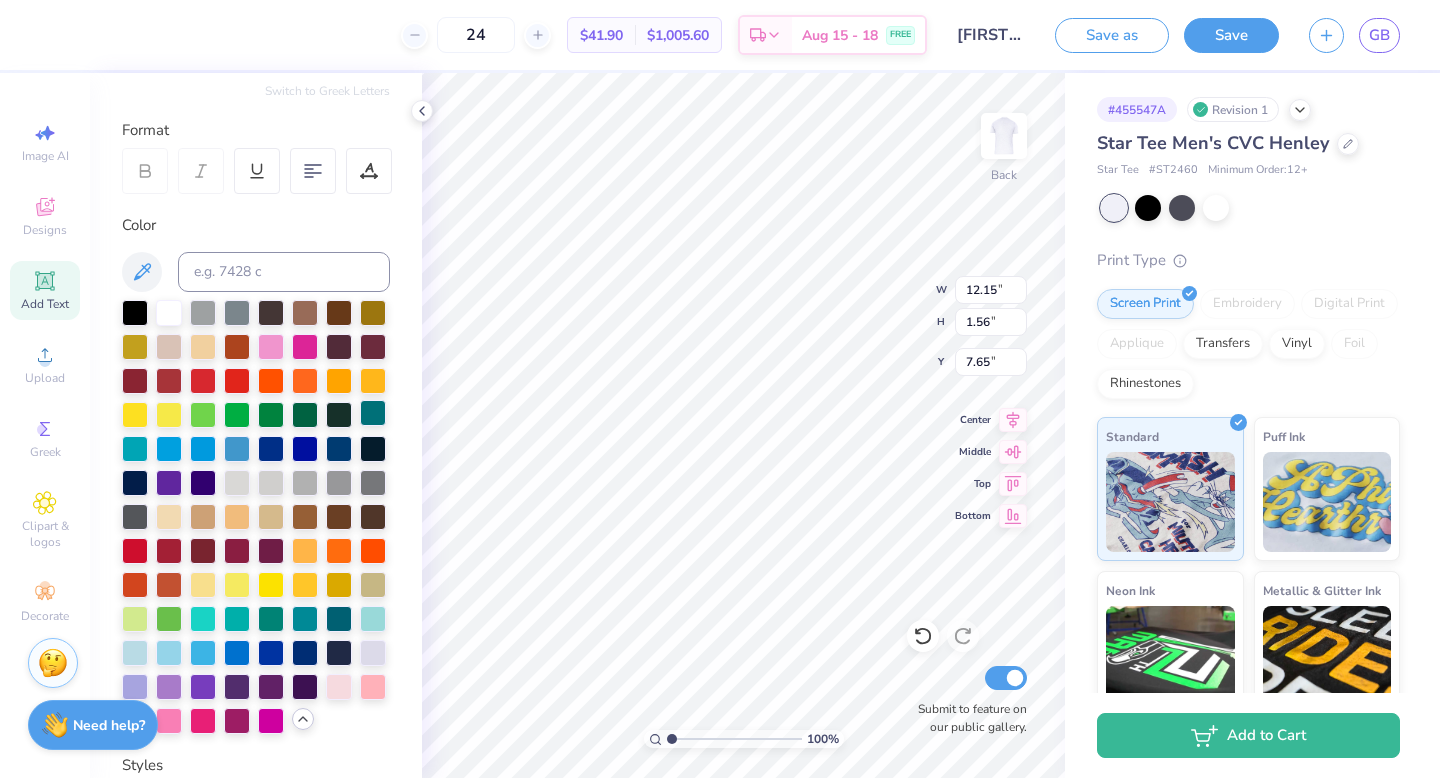 scroll, scrollTop: 0, scrollLeft: 1, axis: horizontal 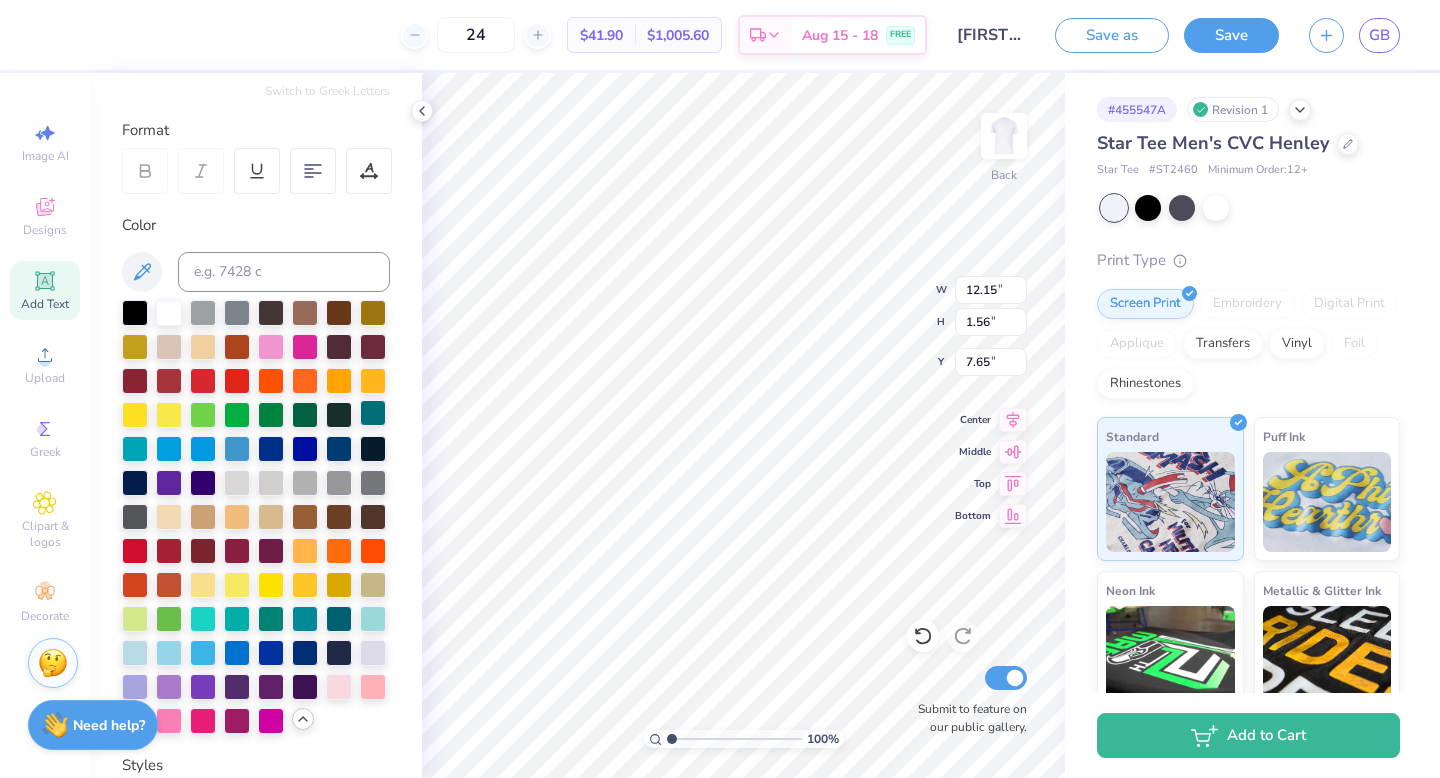 type on "T" 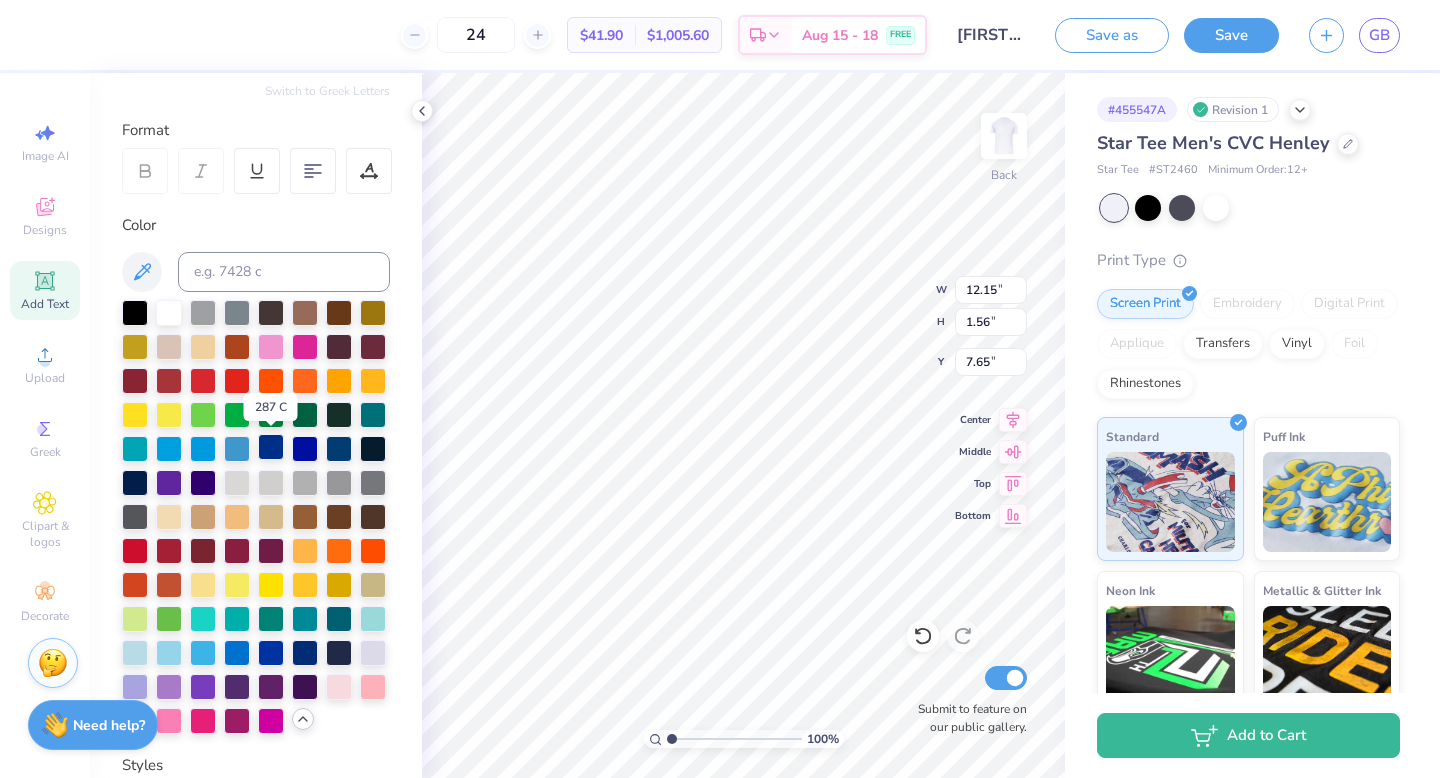 type on "B2S" 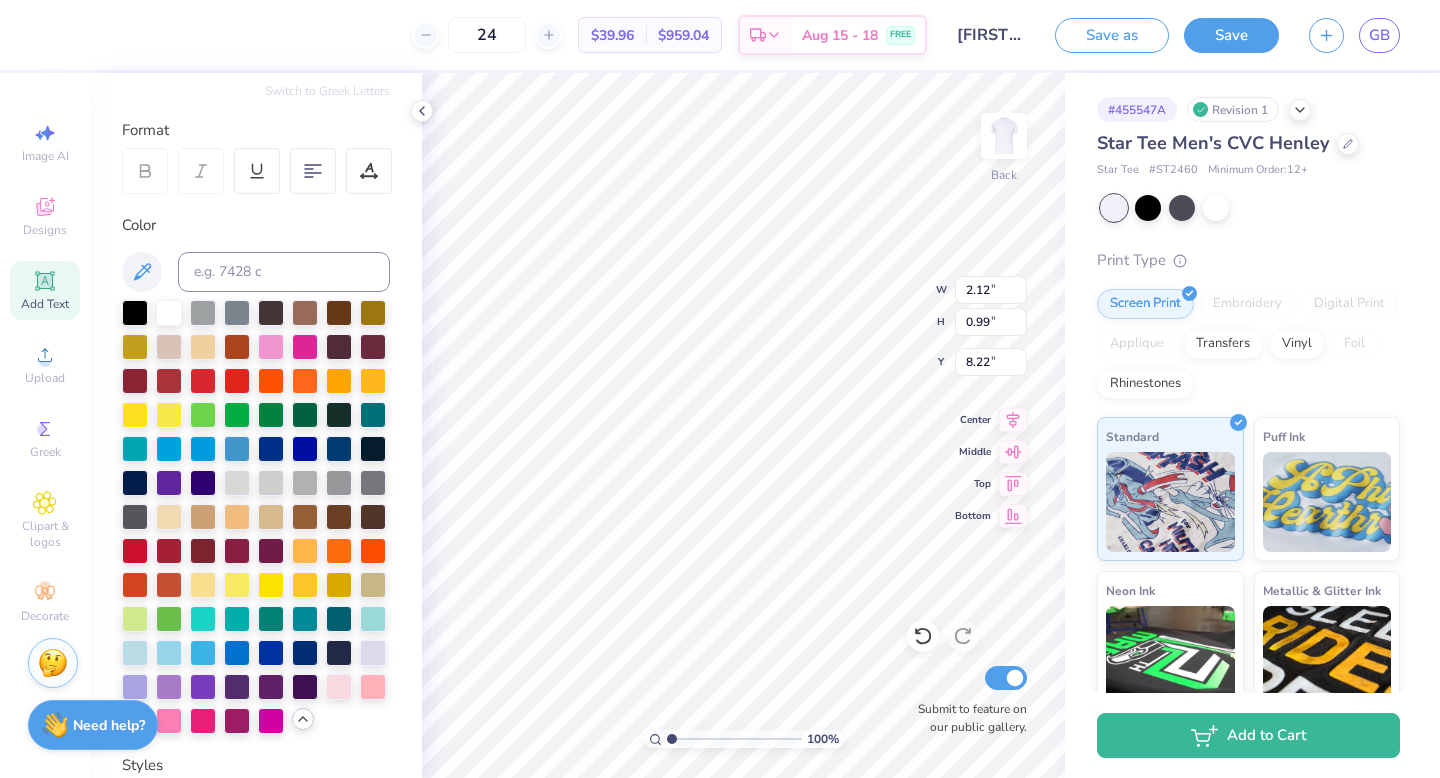 type on "2.12" 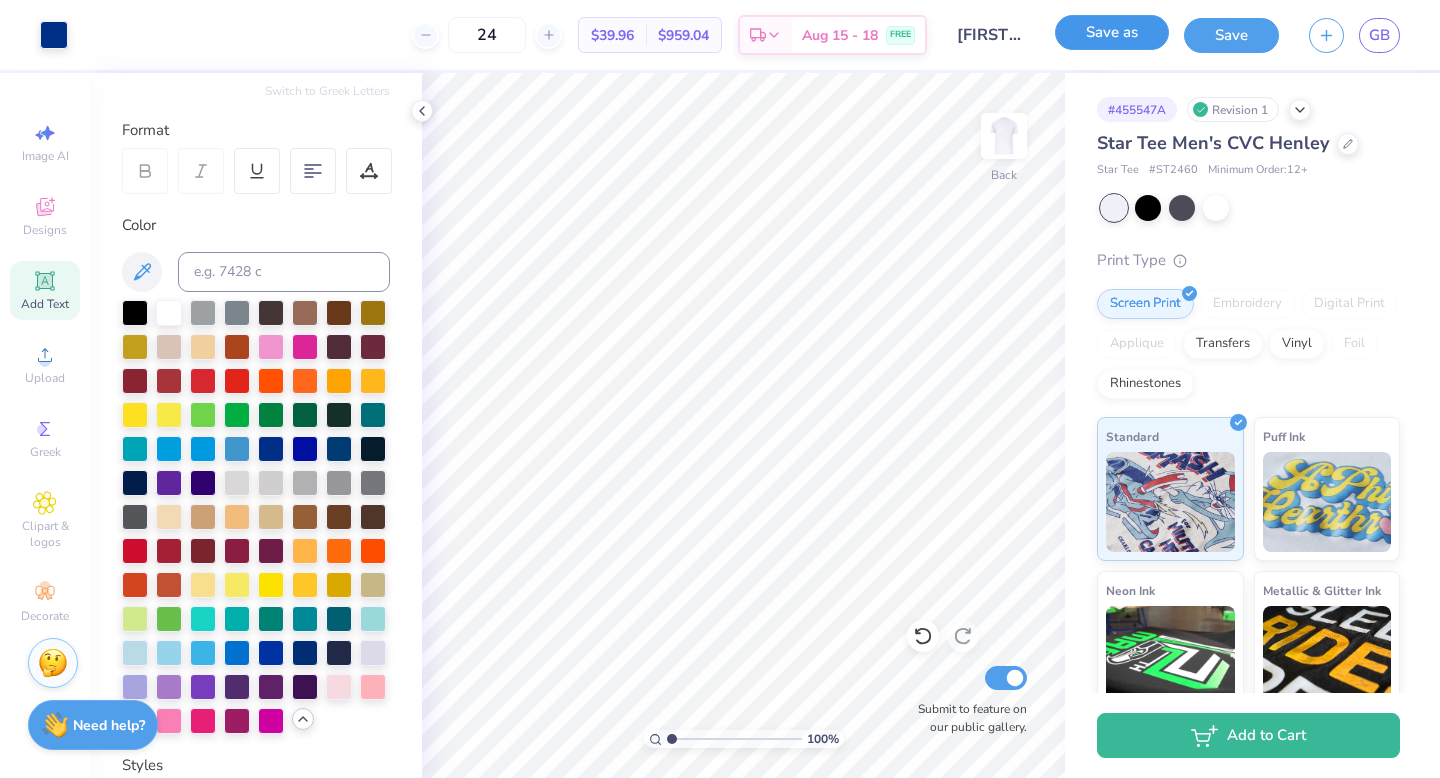click on "Save as" at bounding box center [1112, 32] 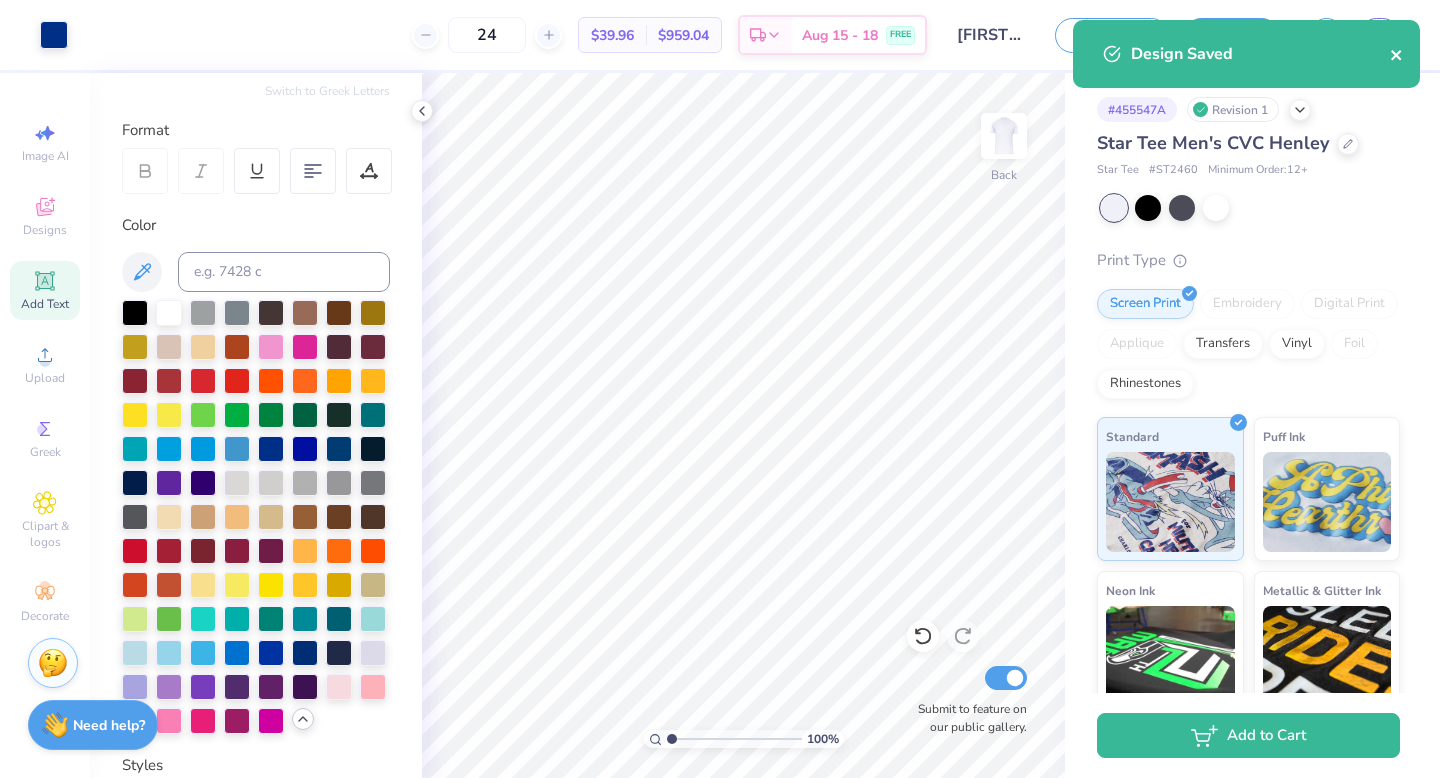 click 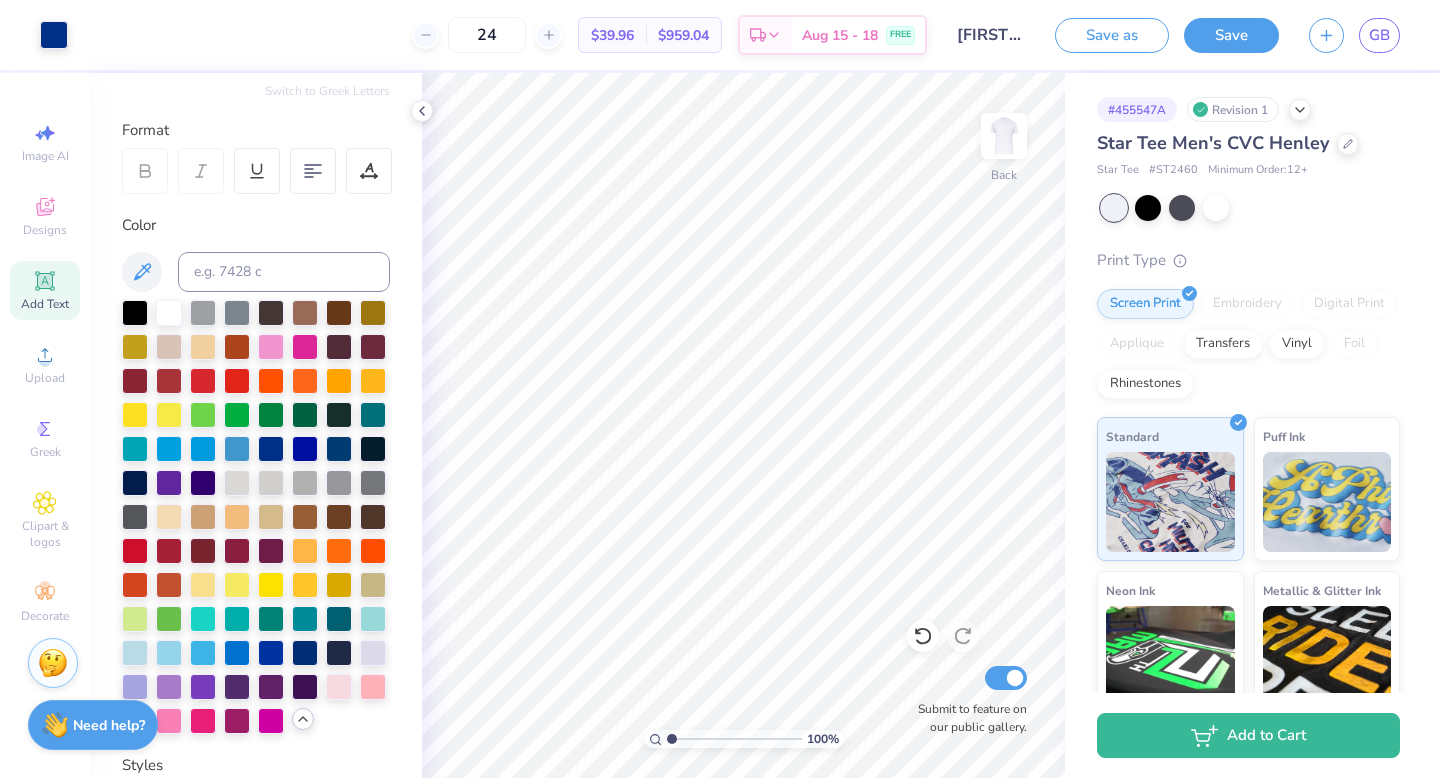 click on "Print Type" at bounding box center (1248, 260) 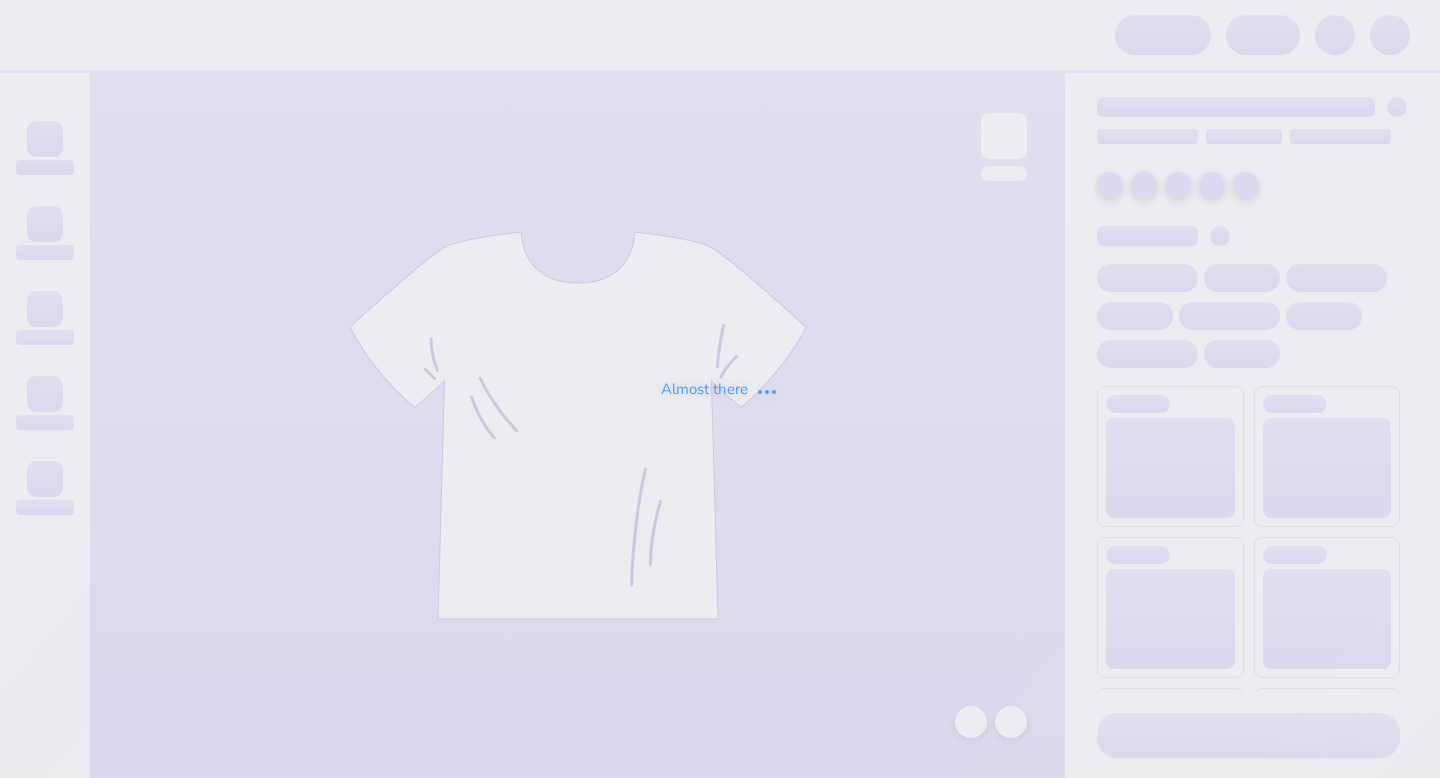 scroll, scrollTop: 0, scrollLeft: 0, axis: both 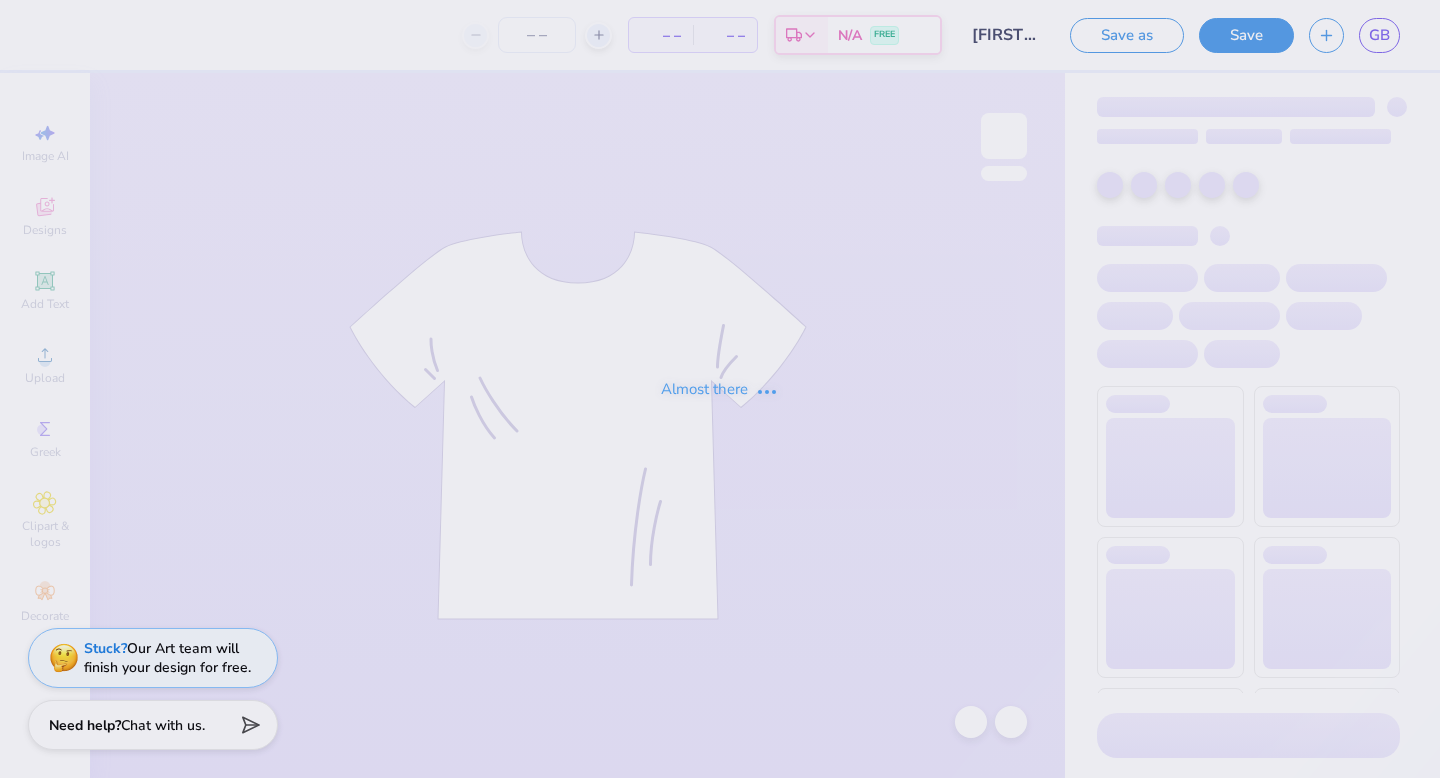 type on "24" 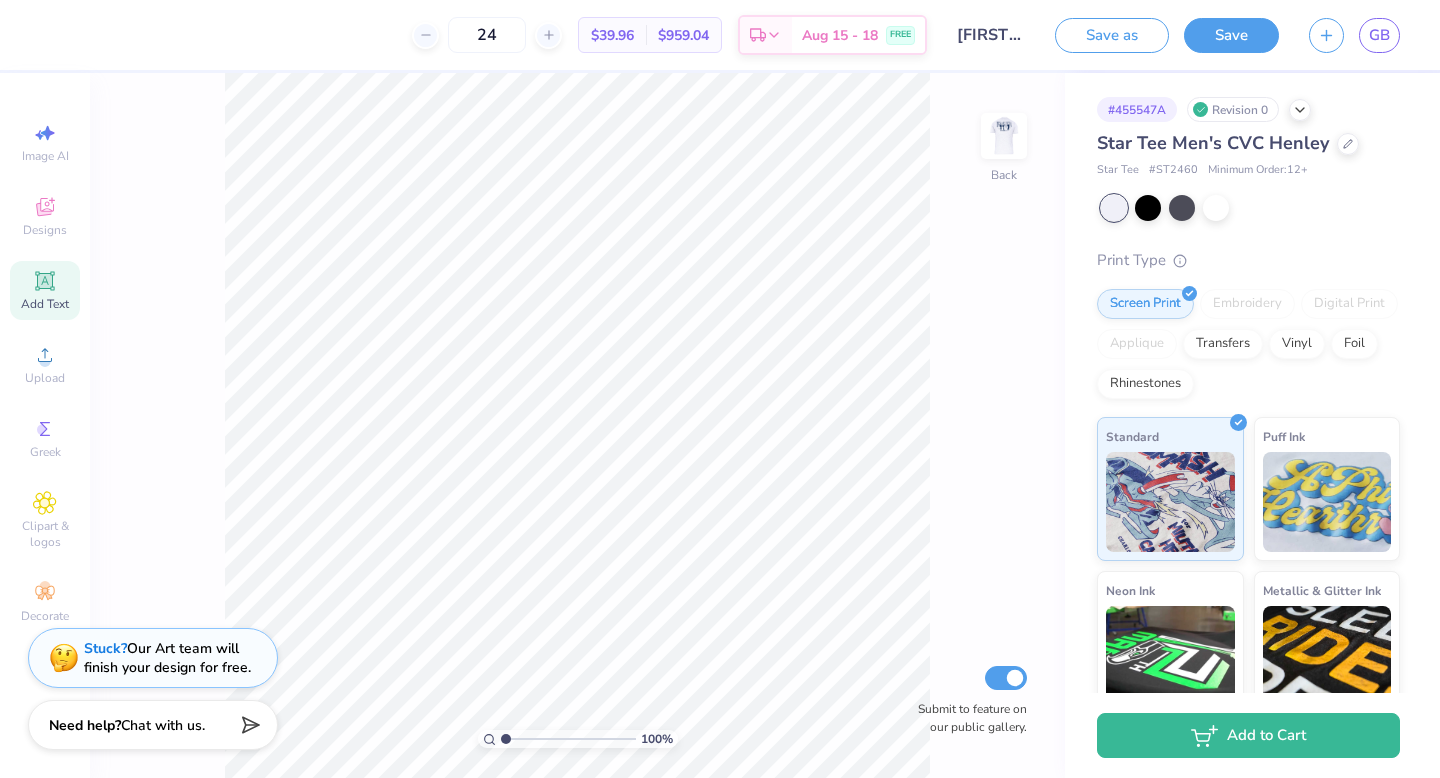 click 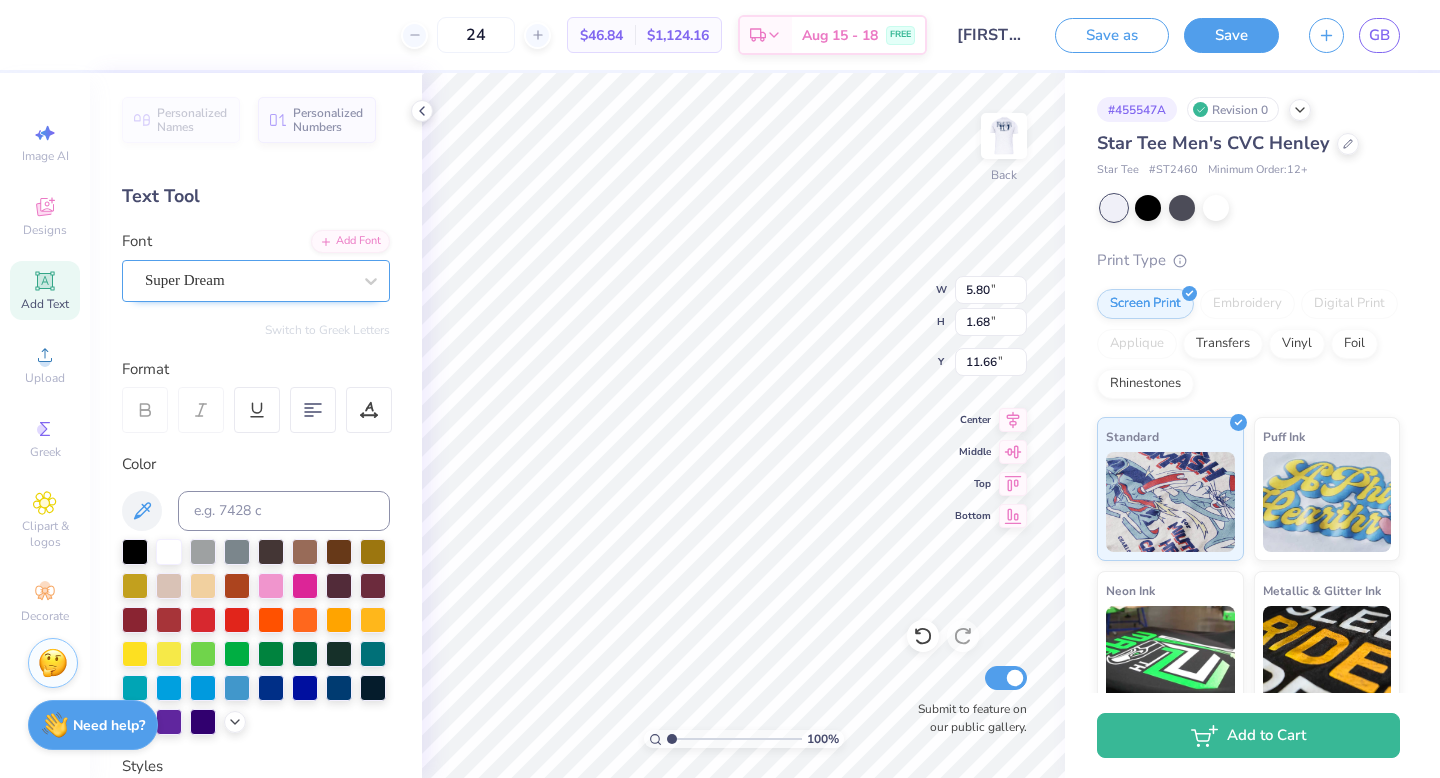 click on "Super Dream" at bounding box center (248, 280) 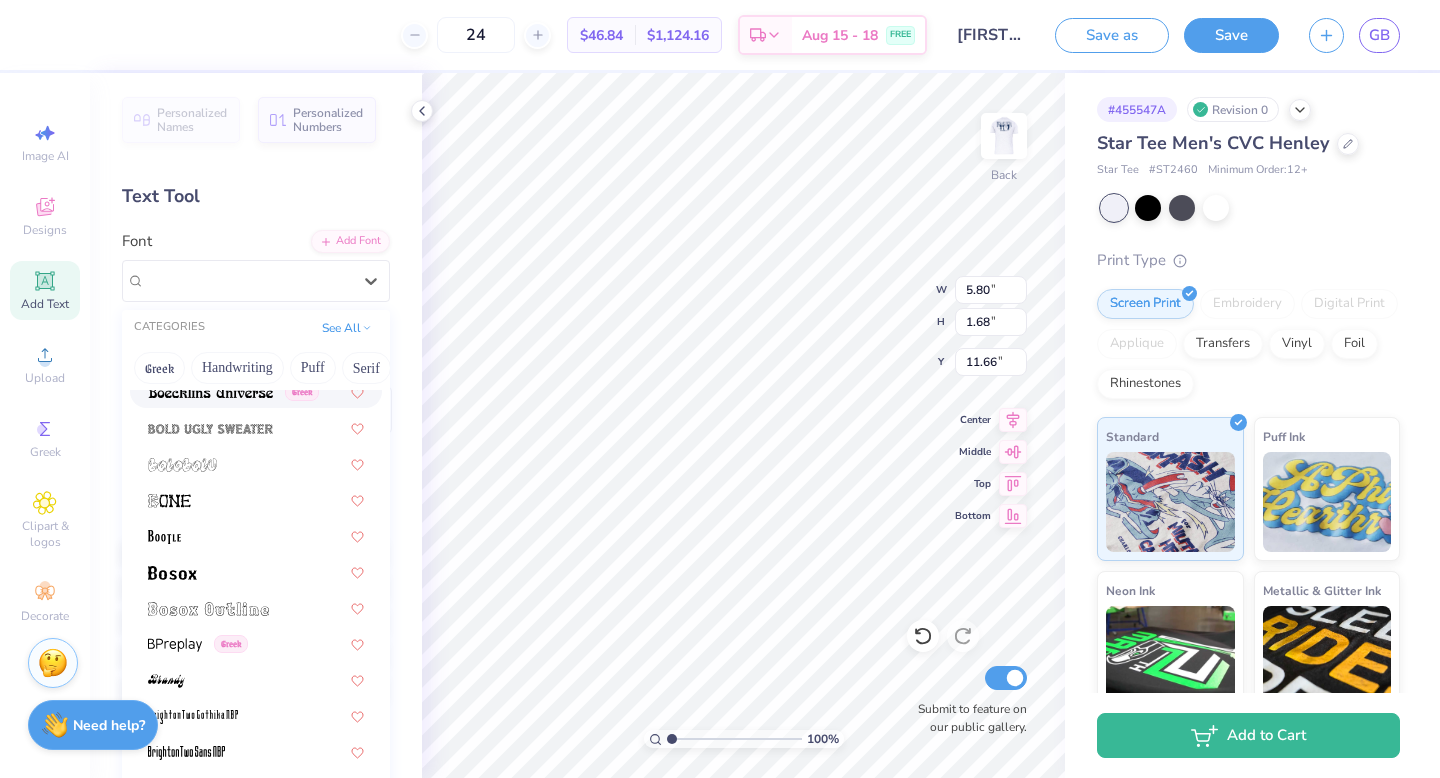 scroll, scrollTop: 1207, scrollLeft: 0, axis: vertical 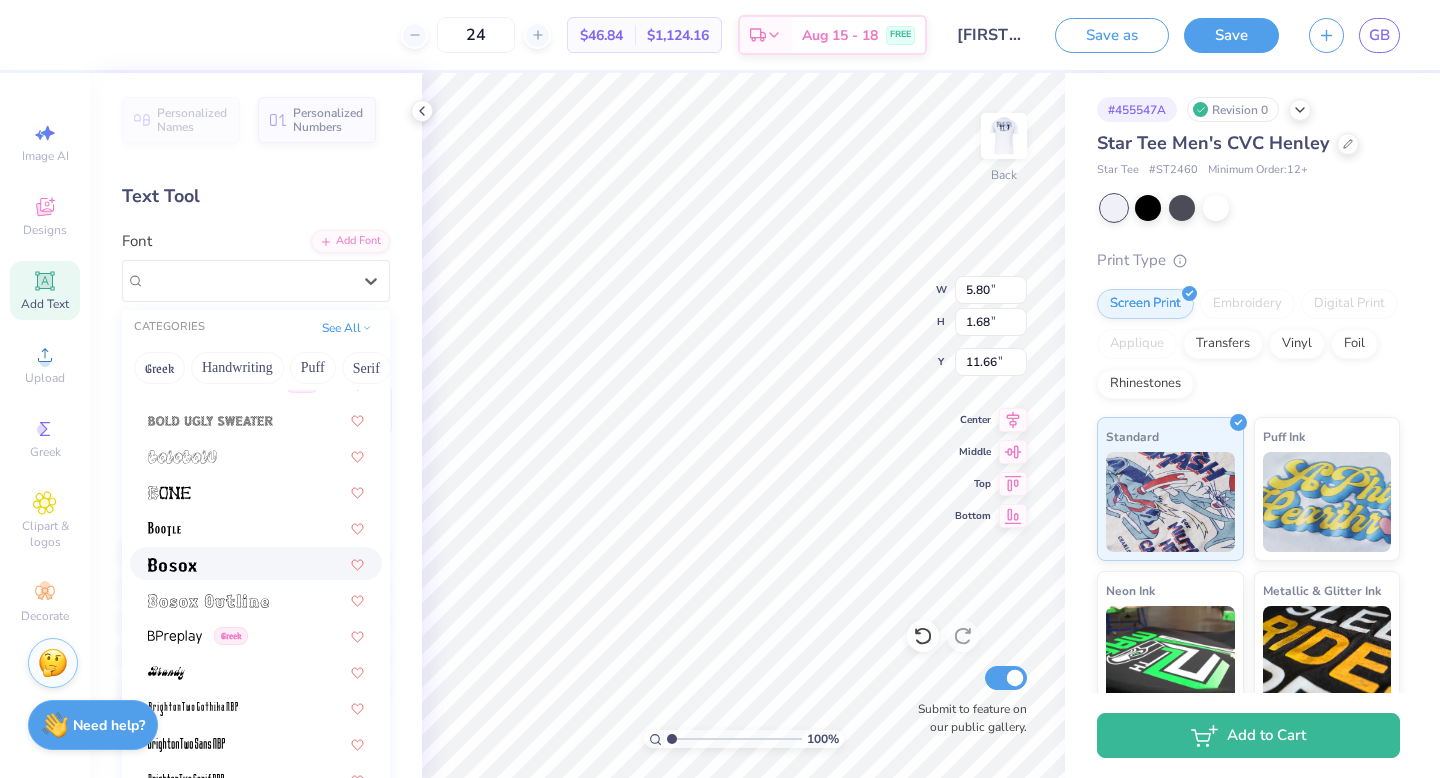 click at bounding box center (256, 563) 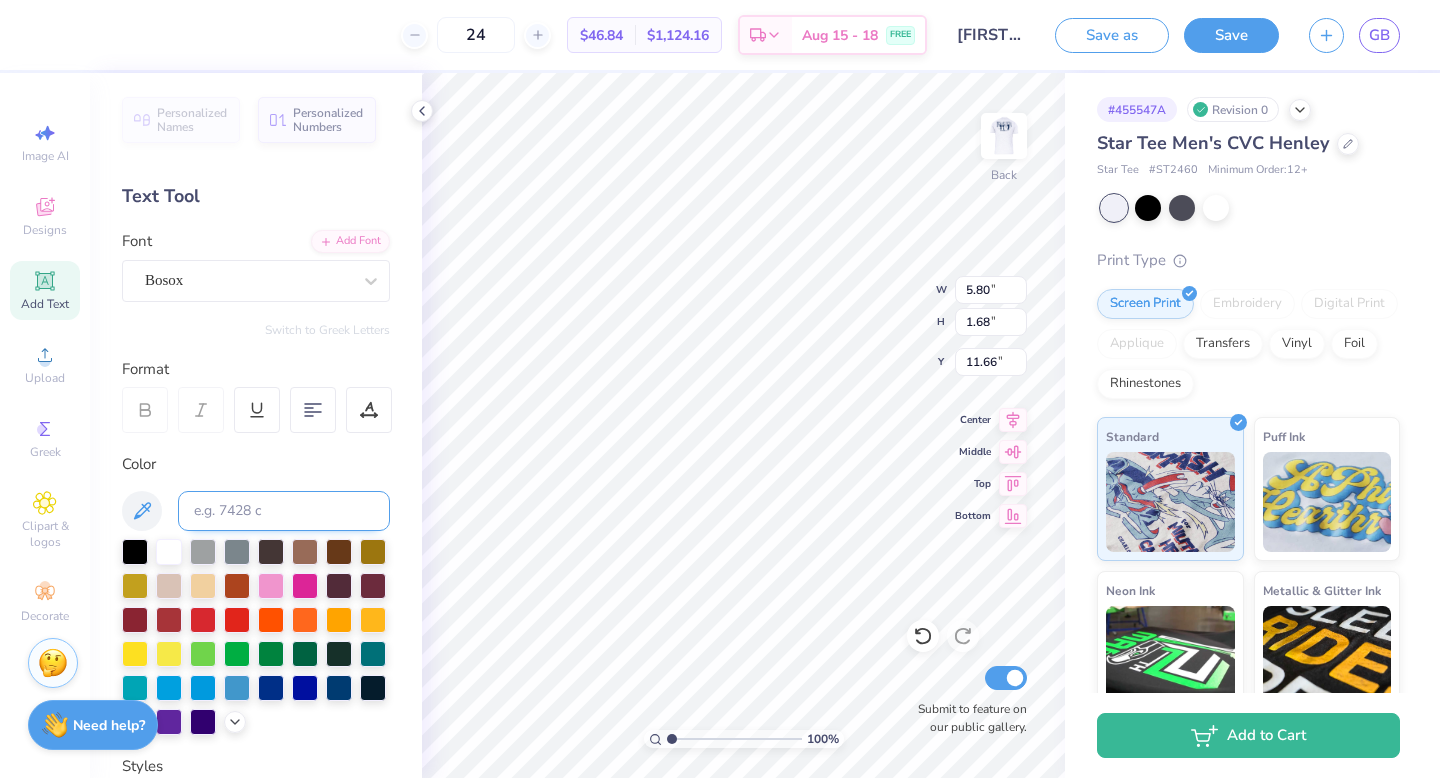 type on "4.26" 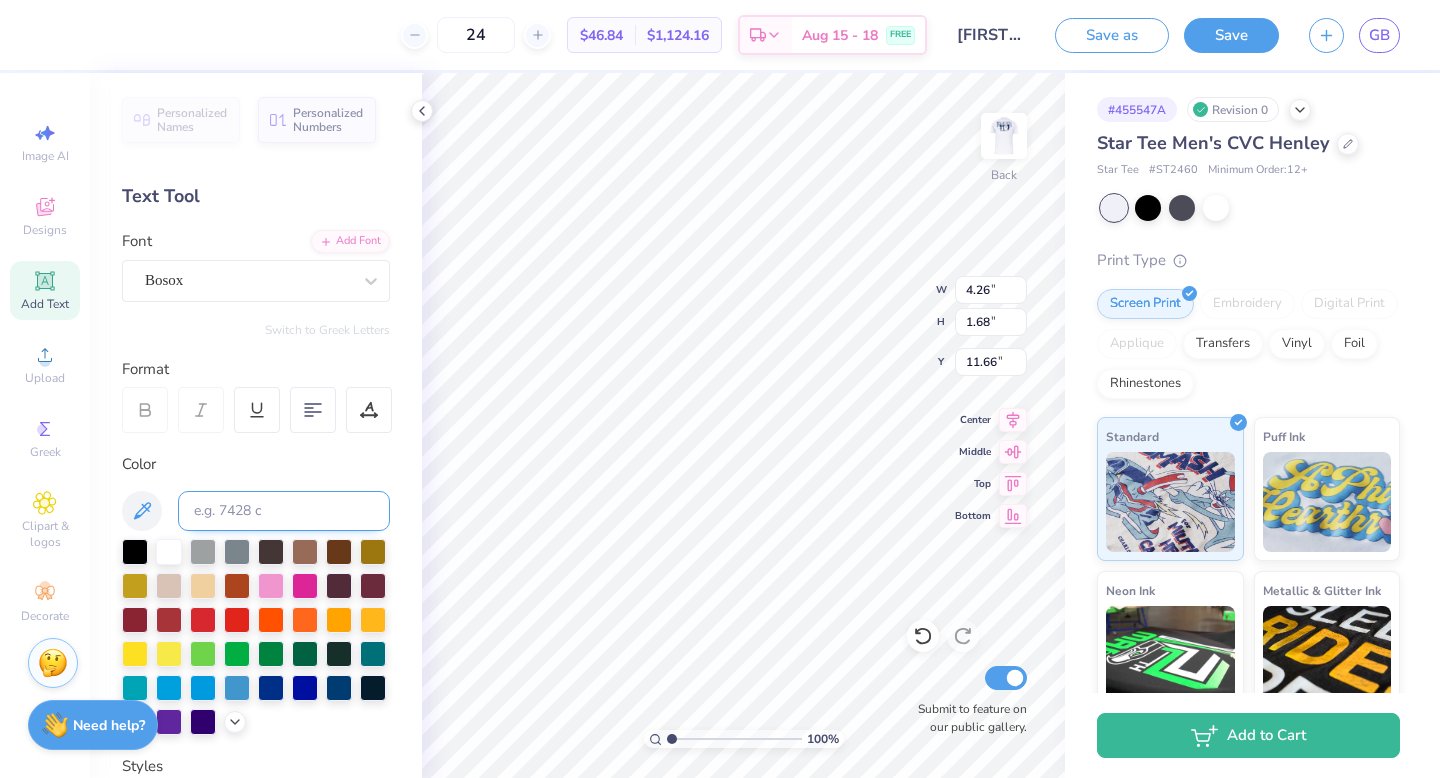 type on "1.33" 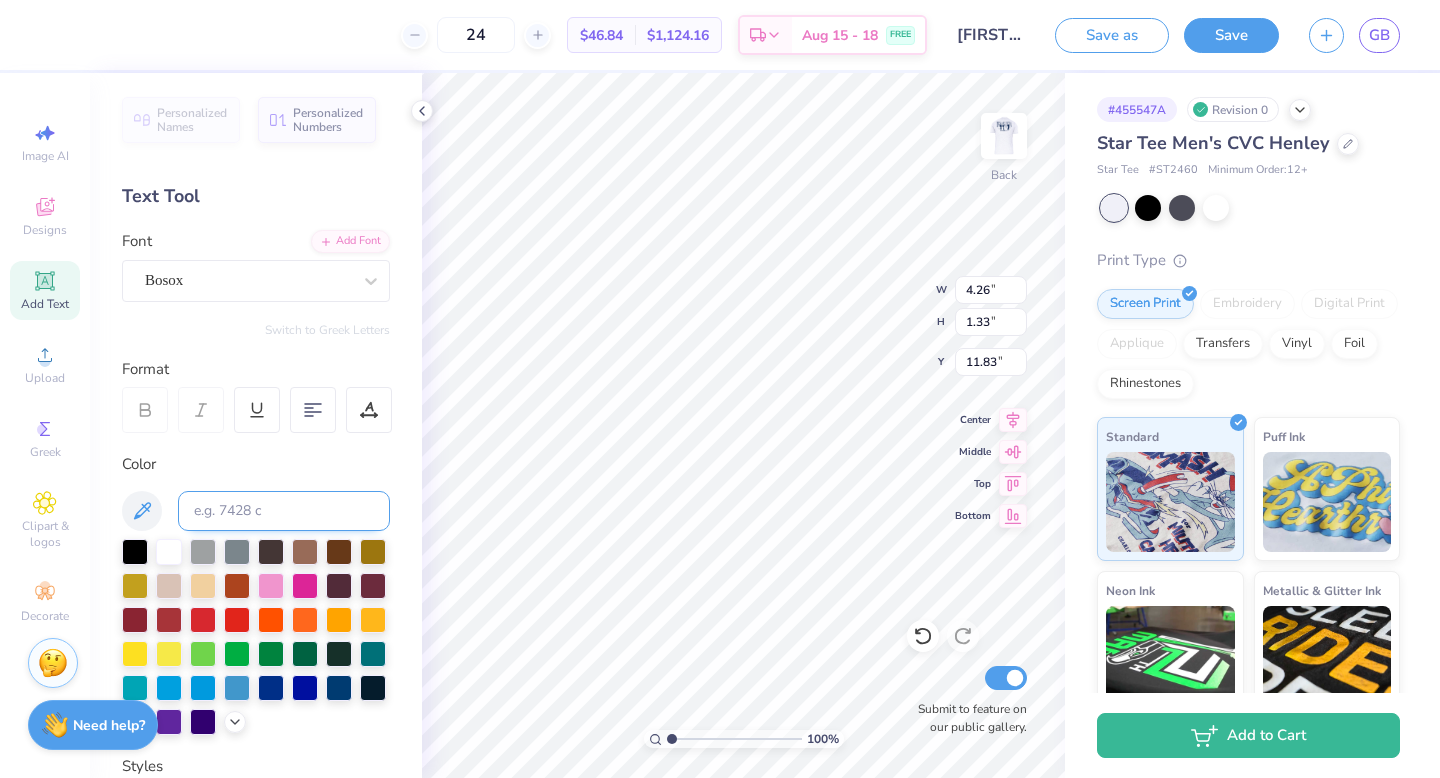 scroll, scrollTop: 1, scrollLeft: 1, axis: both 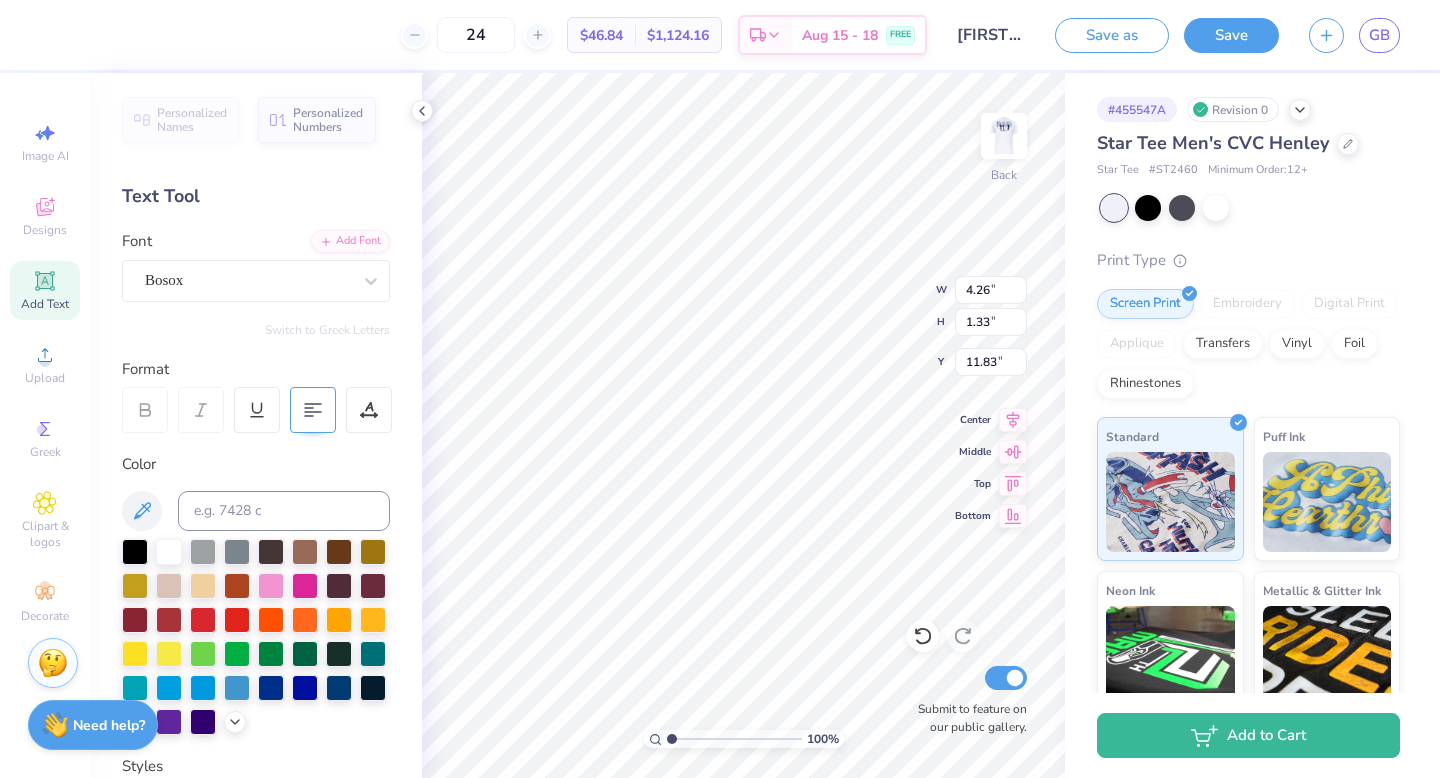 click 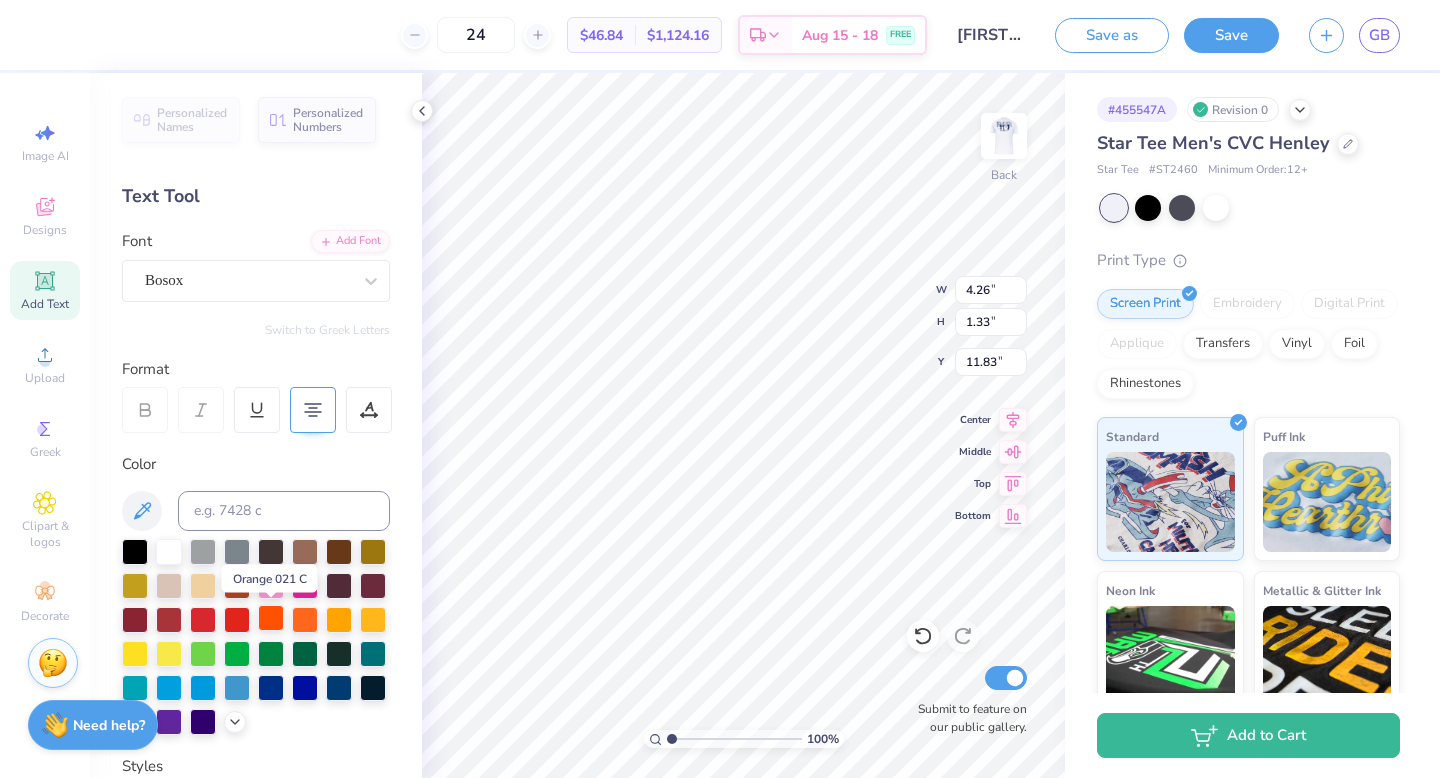 click at bounding box center [271, 618] 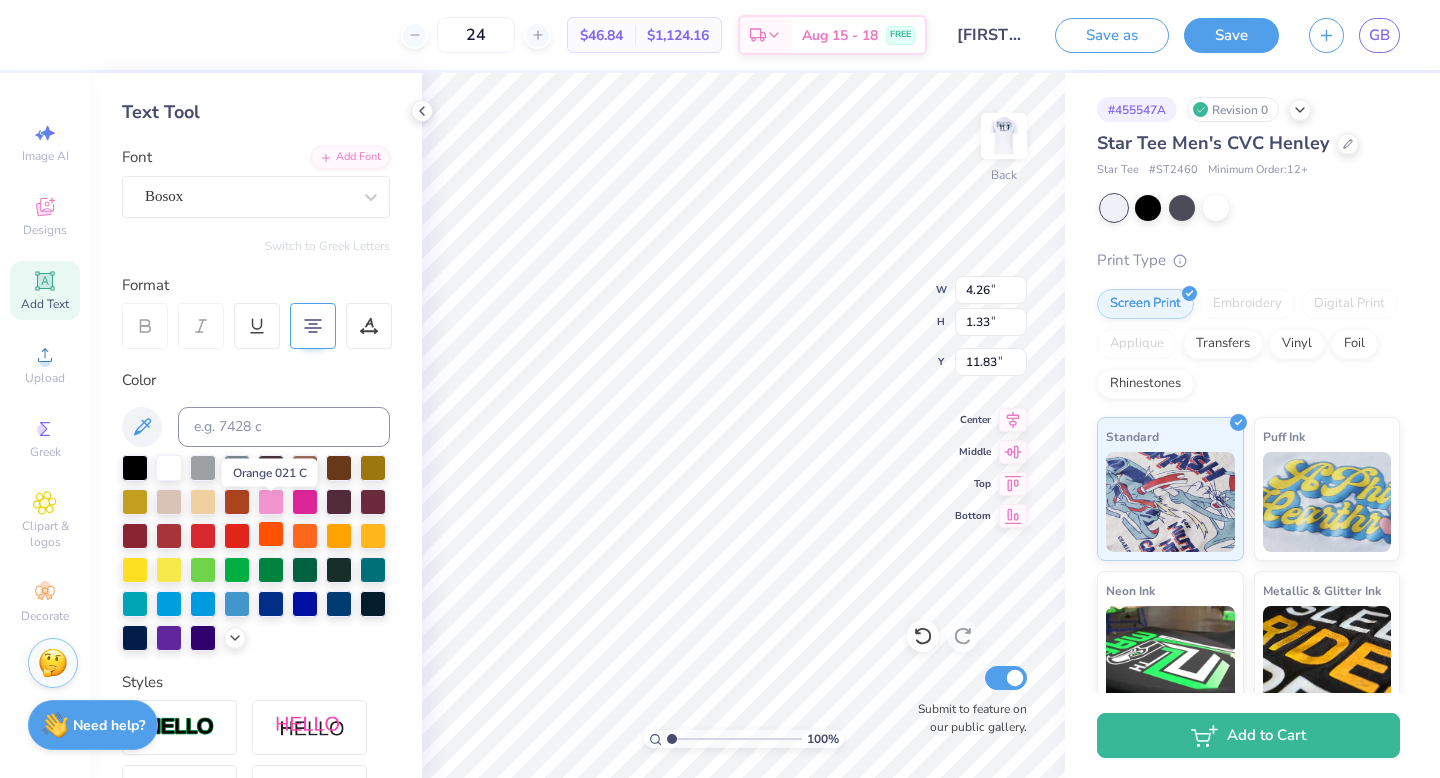 scroll, scrollTop: 107, scrollLeft: 0, axis: vertical 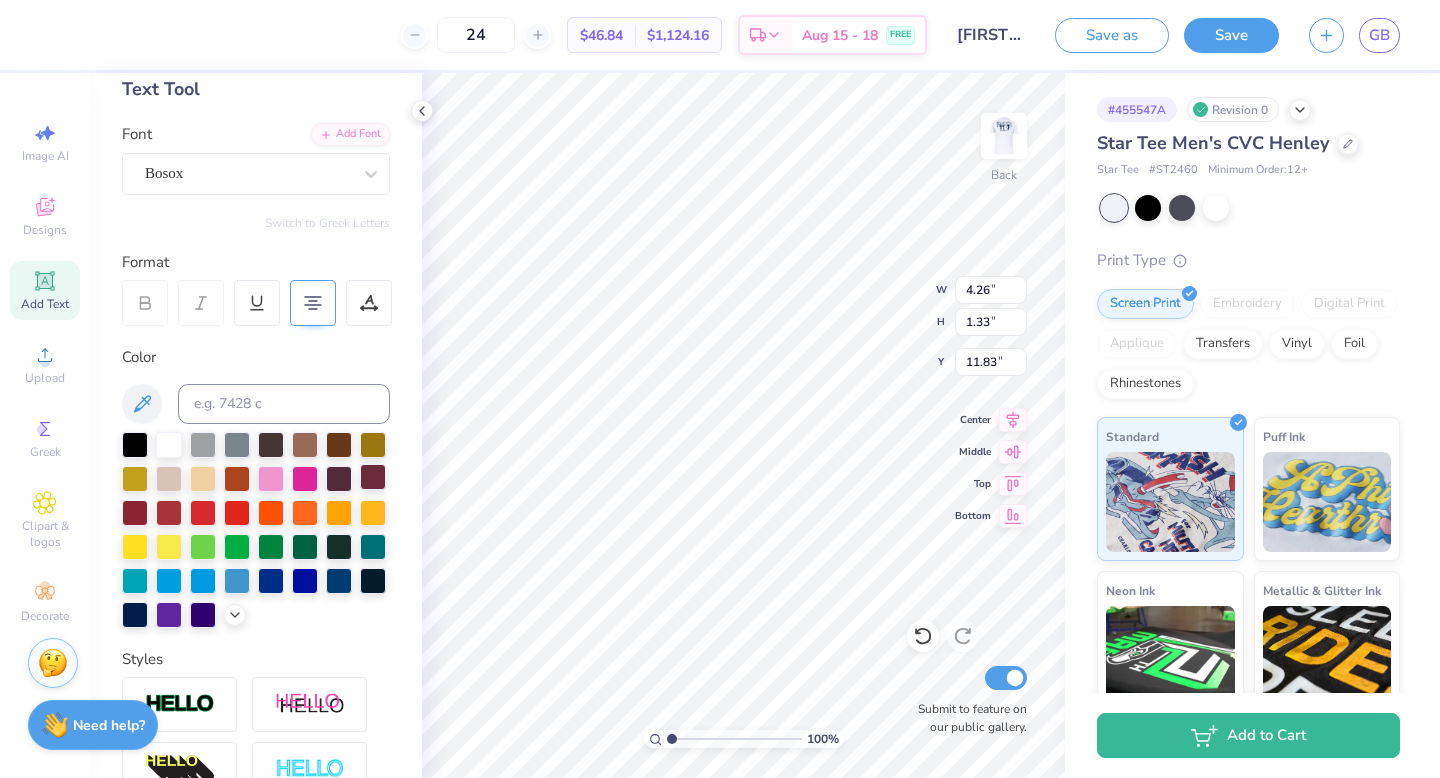 click at bounding box center (373, 477) 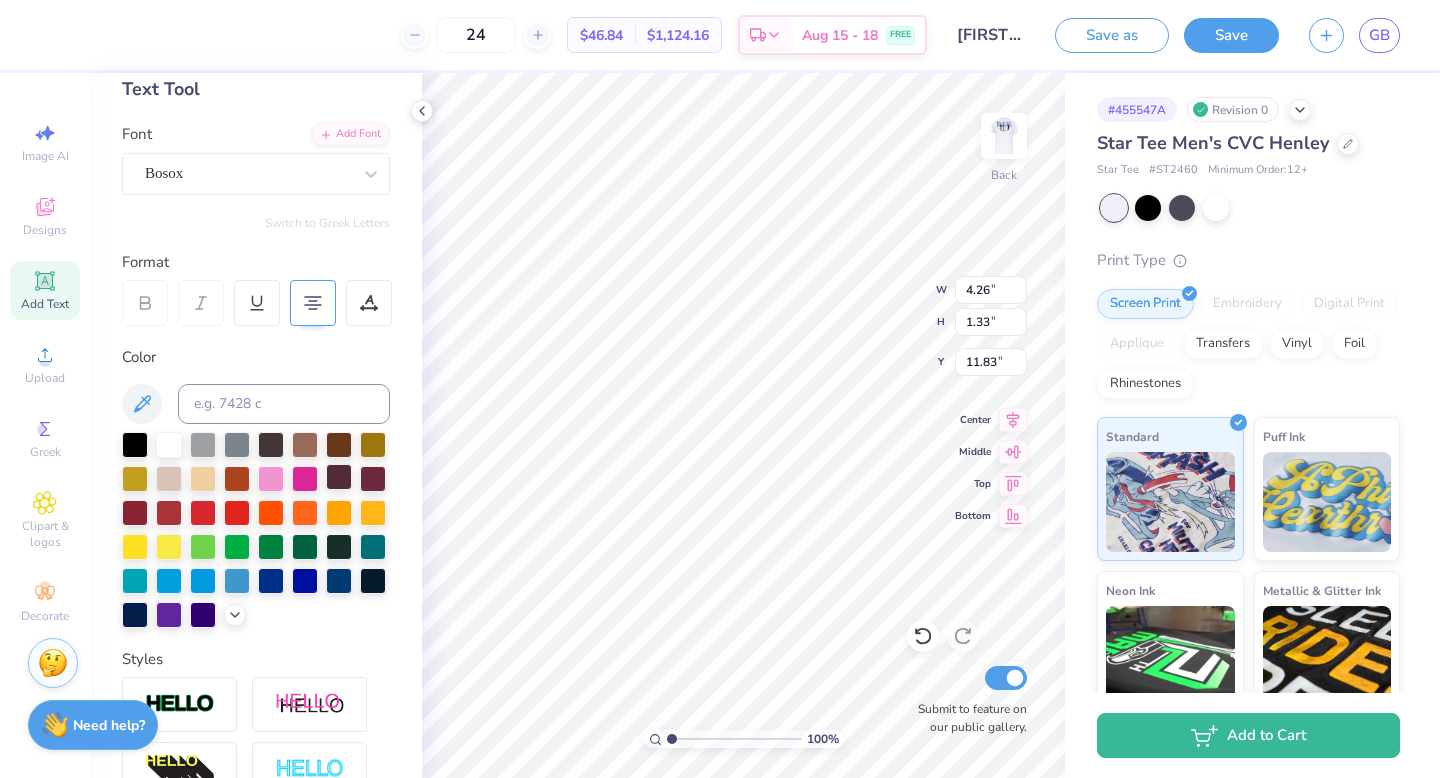click at bounding box center [339, 477] 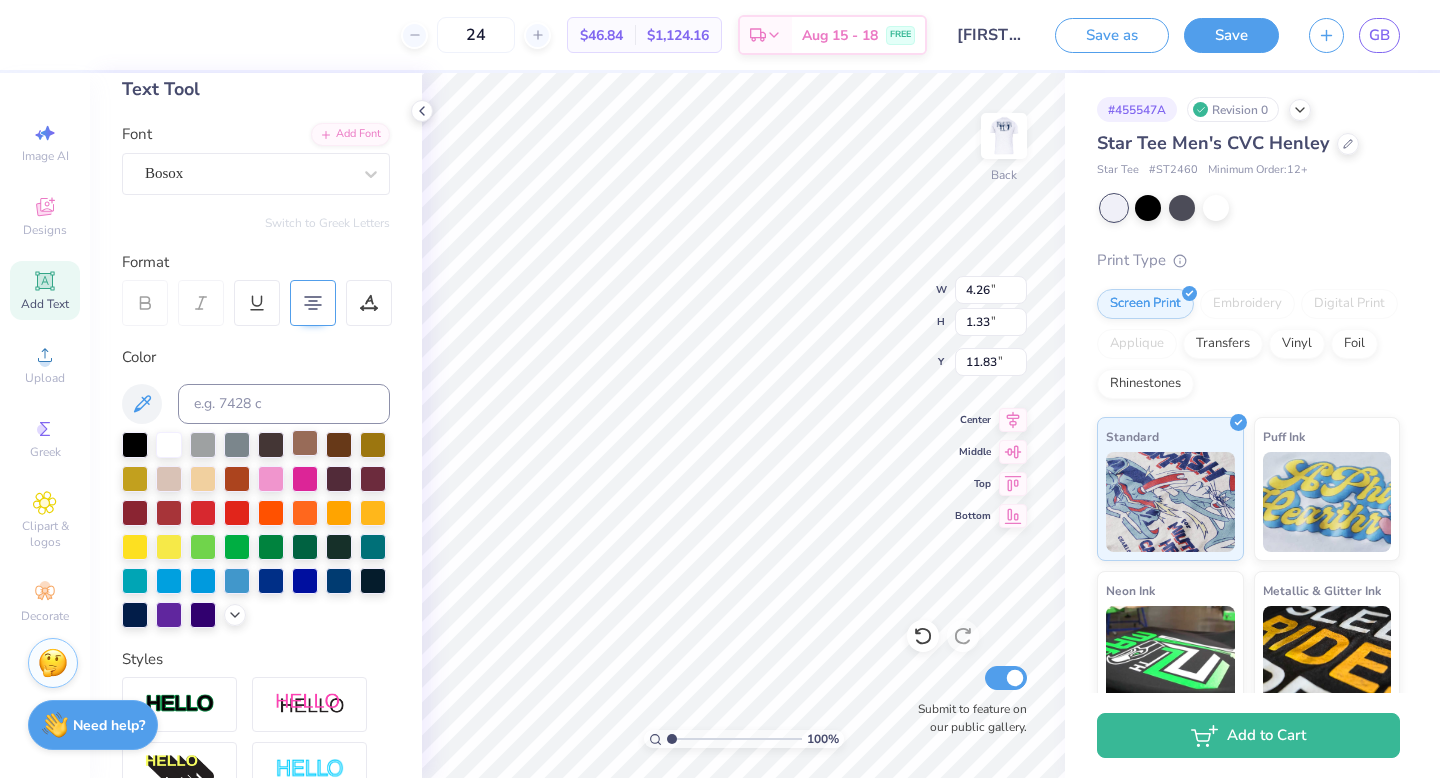 click at bounding box center [305, 443] 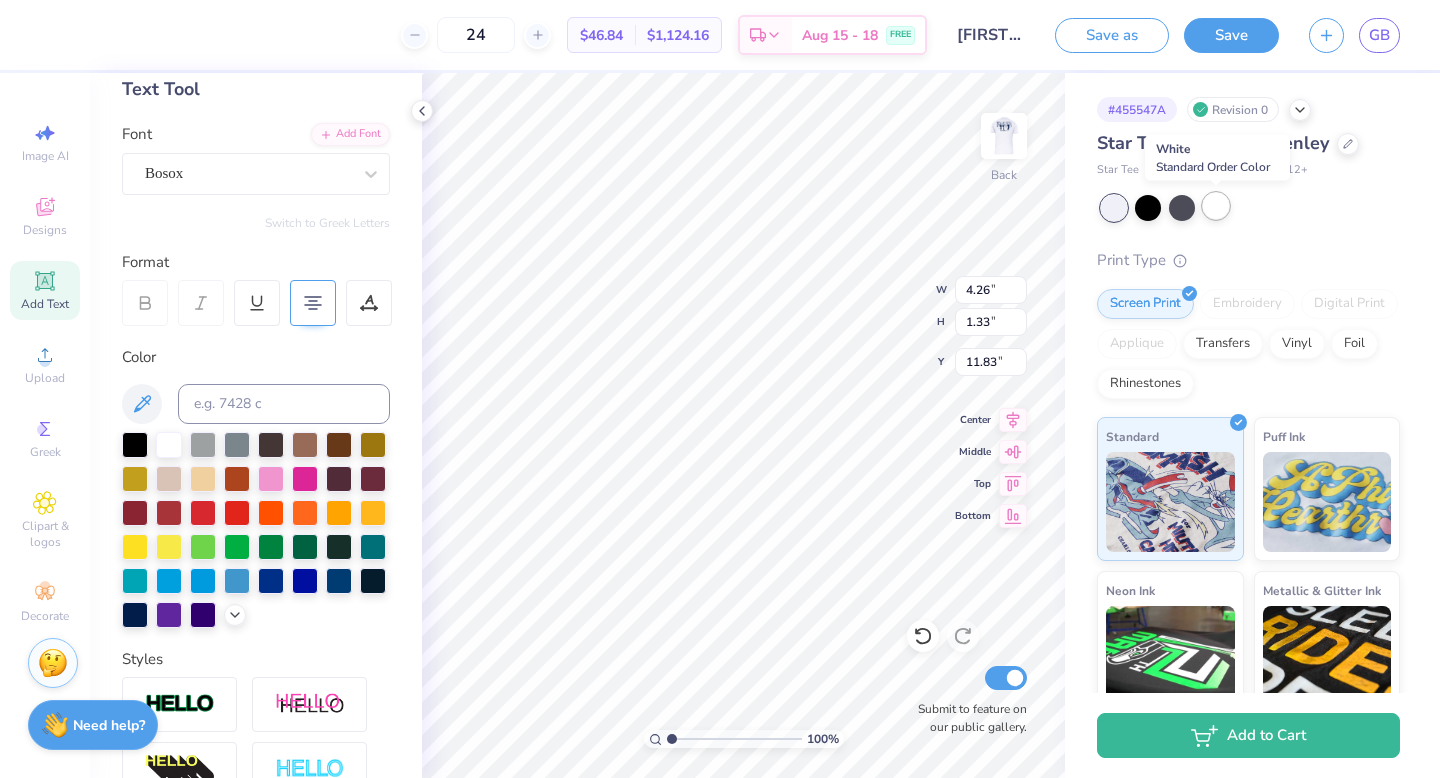 click at bounding box center [1216, 206] 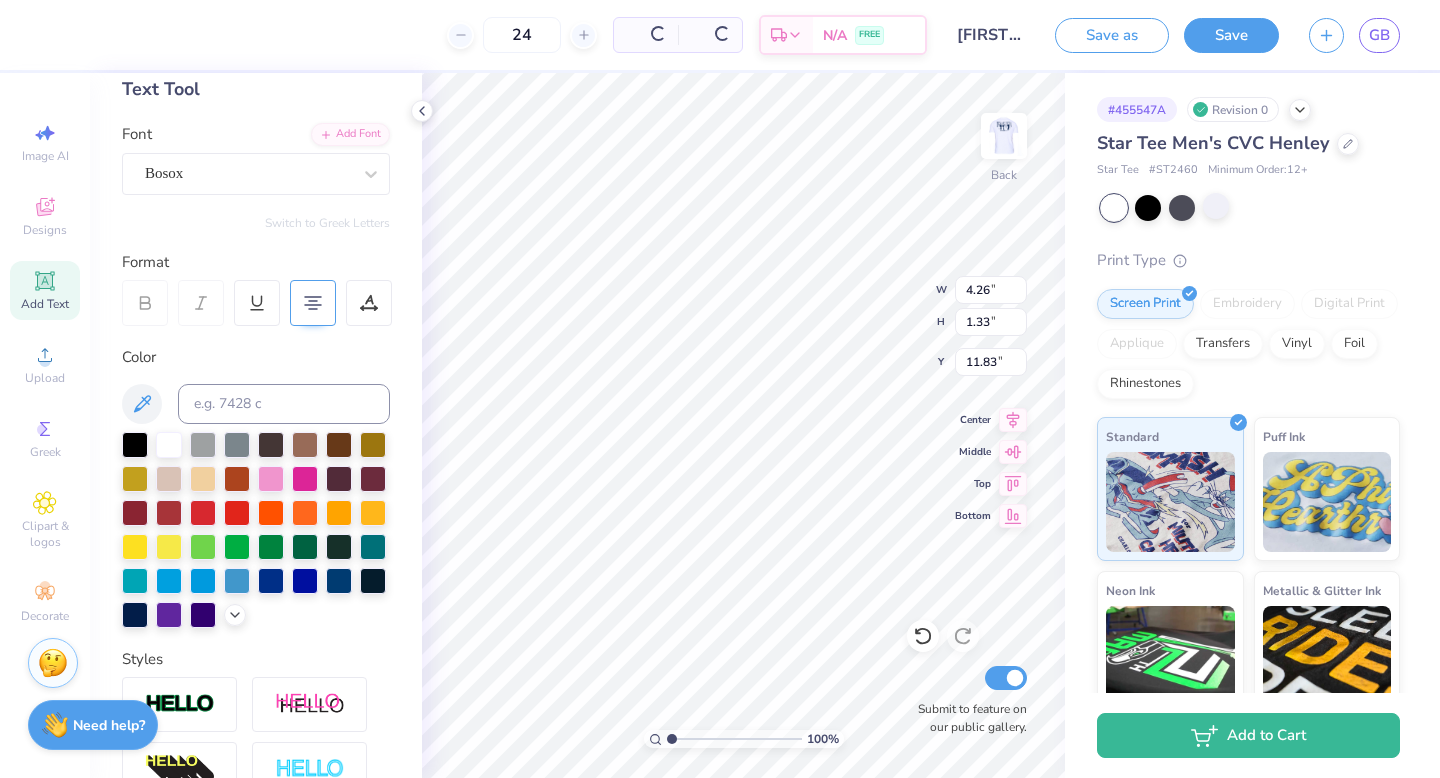 type on "5.48" 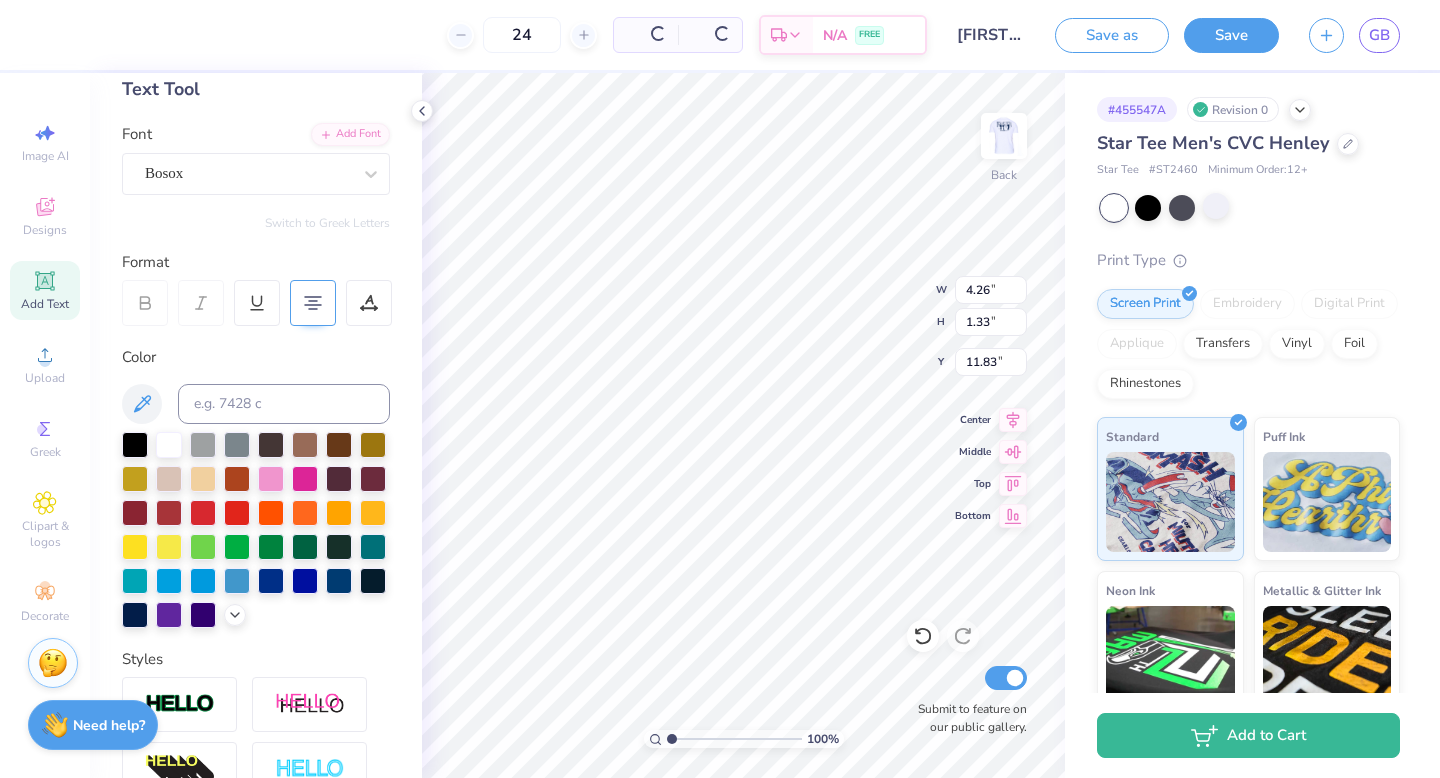 type on "4.22" 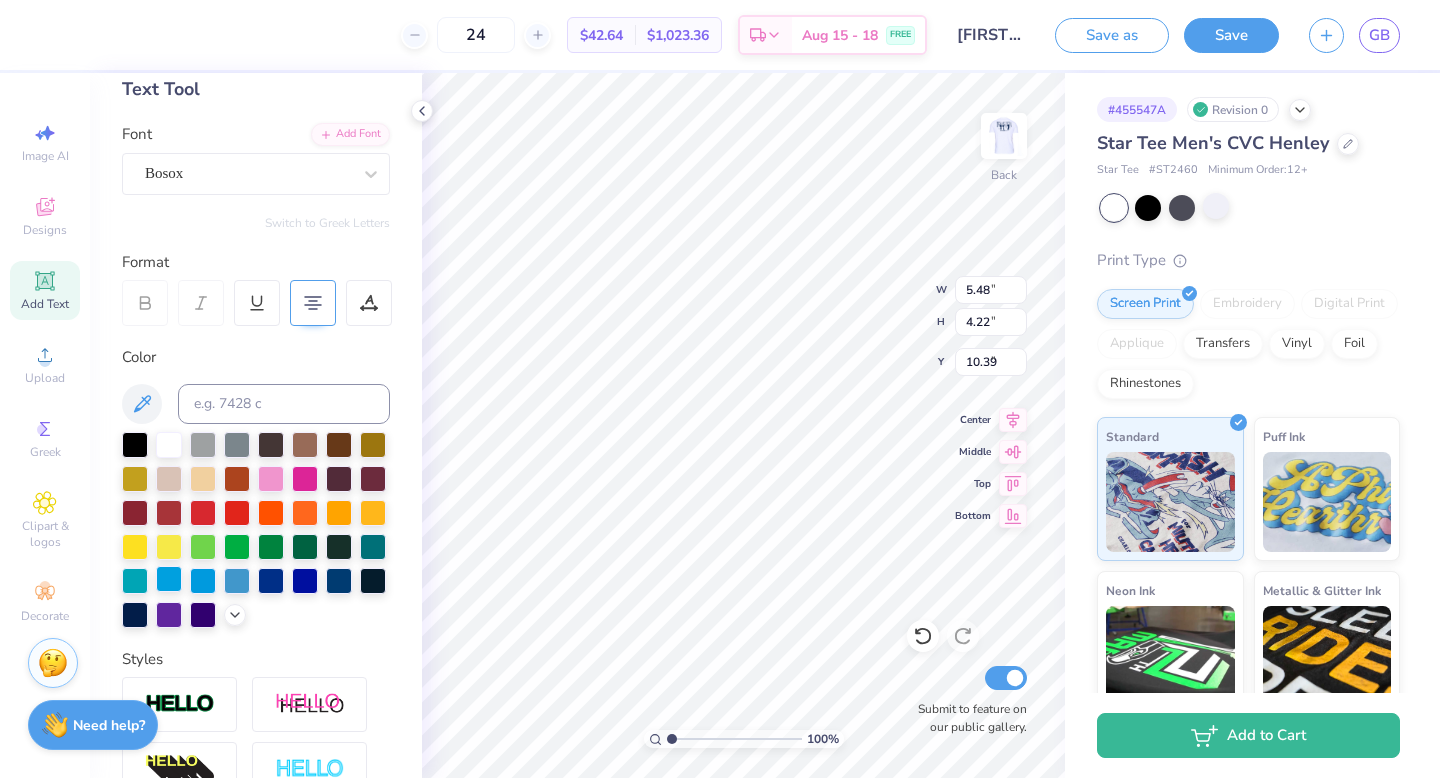 type on "5.65" 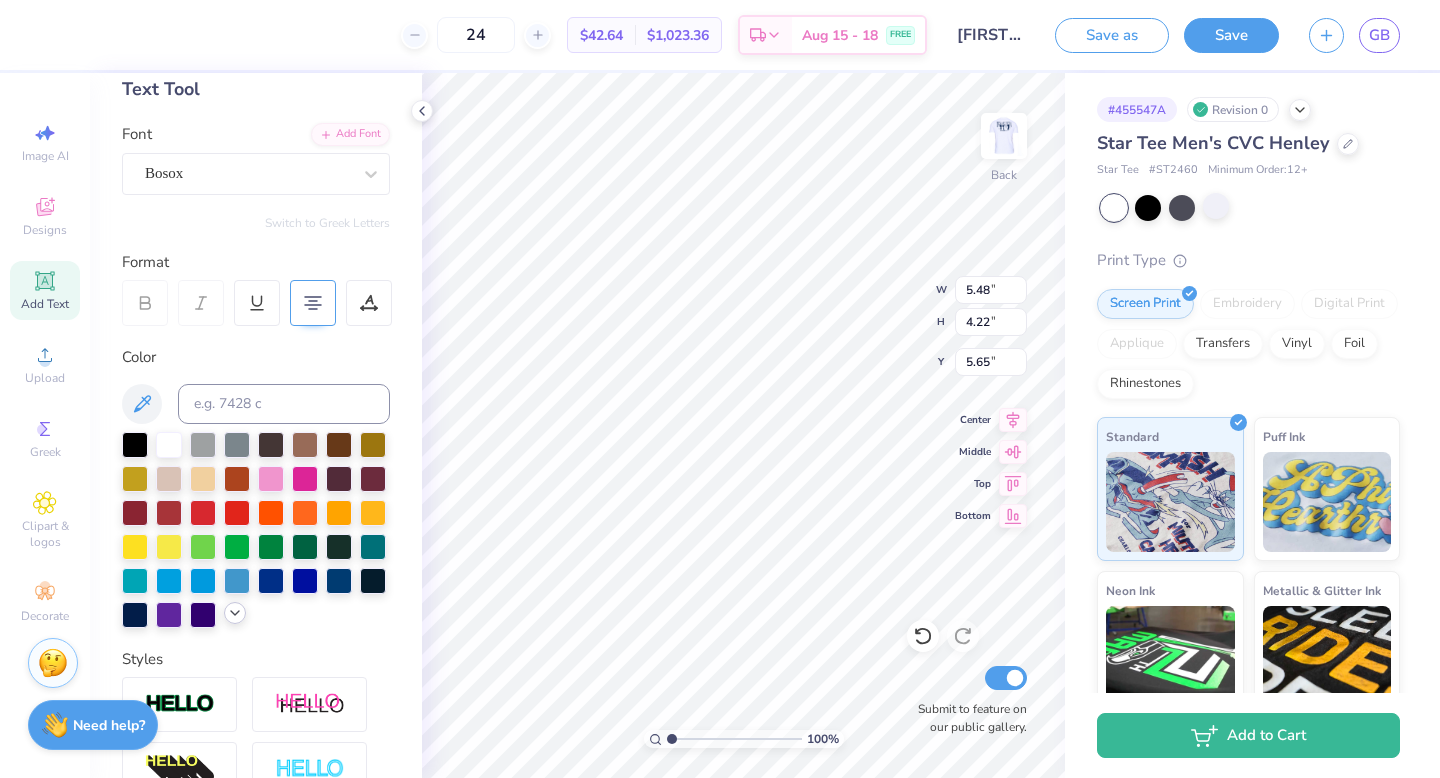 click 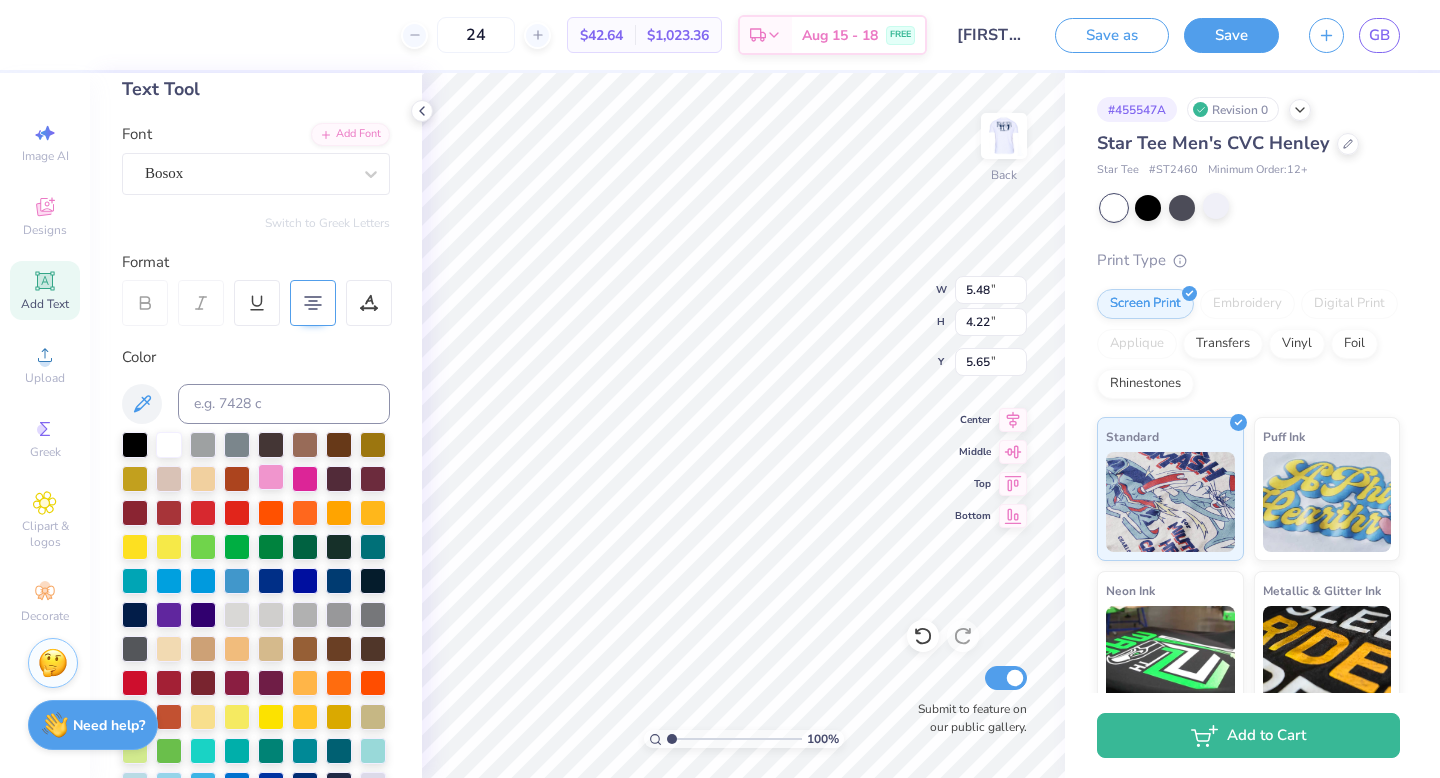 click at bounding box center (271, 477) 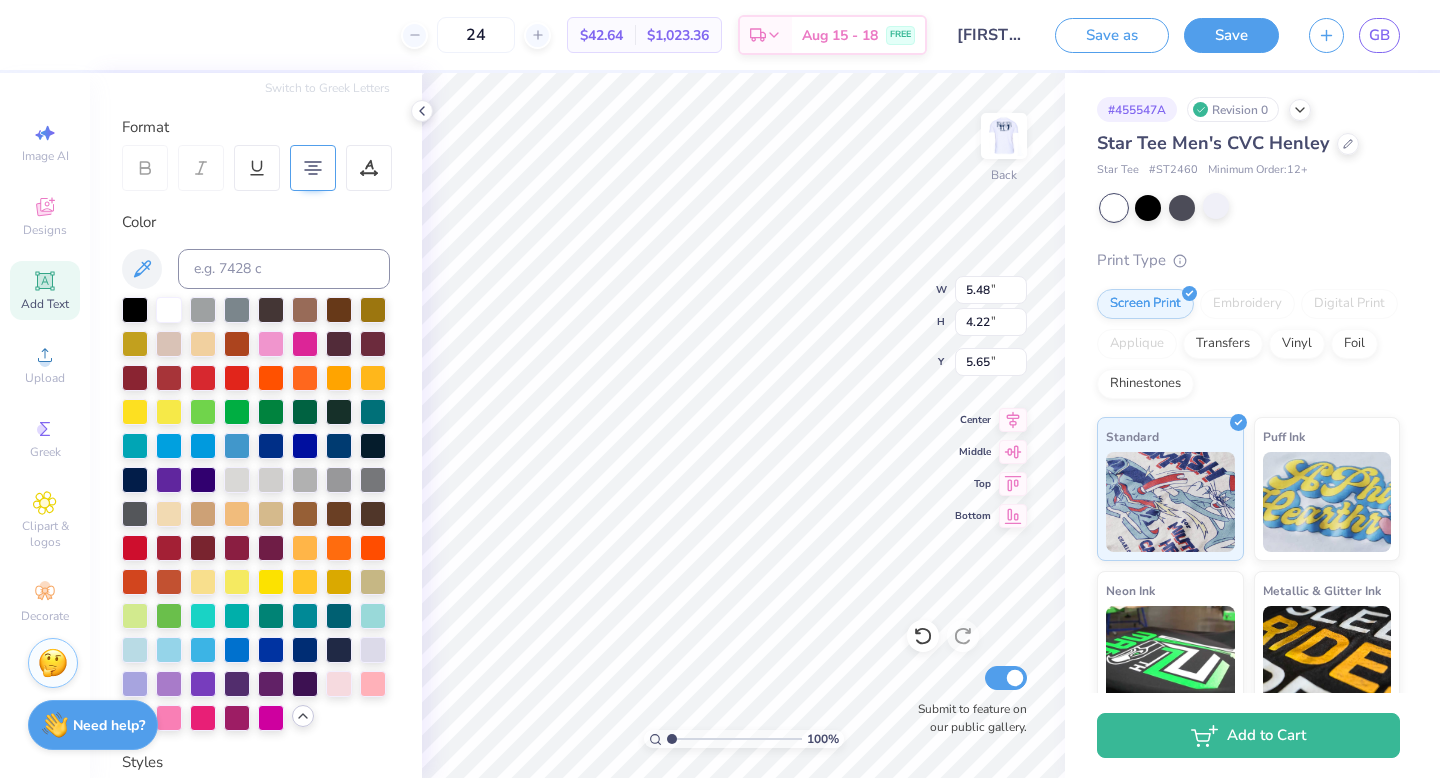 scroll, scrollTop: 244, scrollLeft: 0, axis: vertical 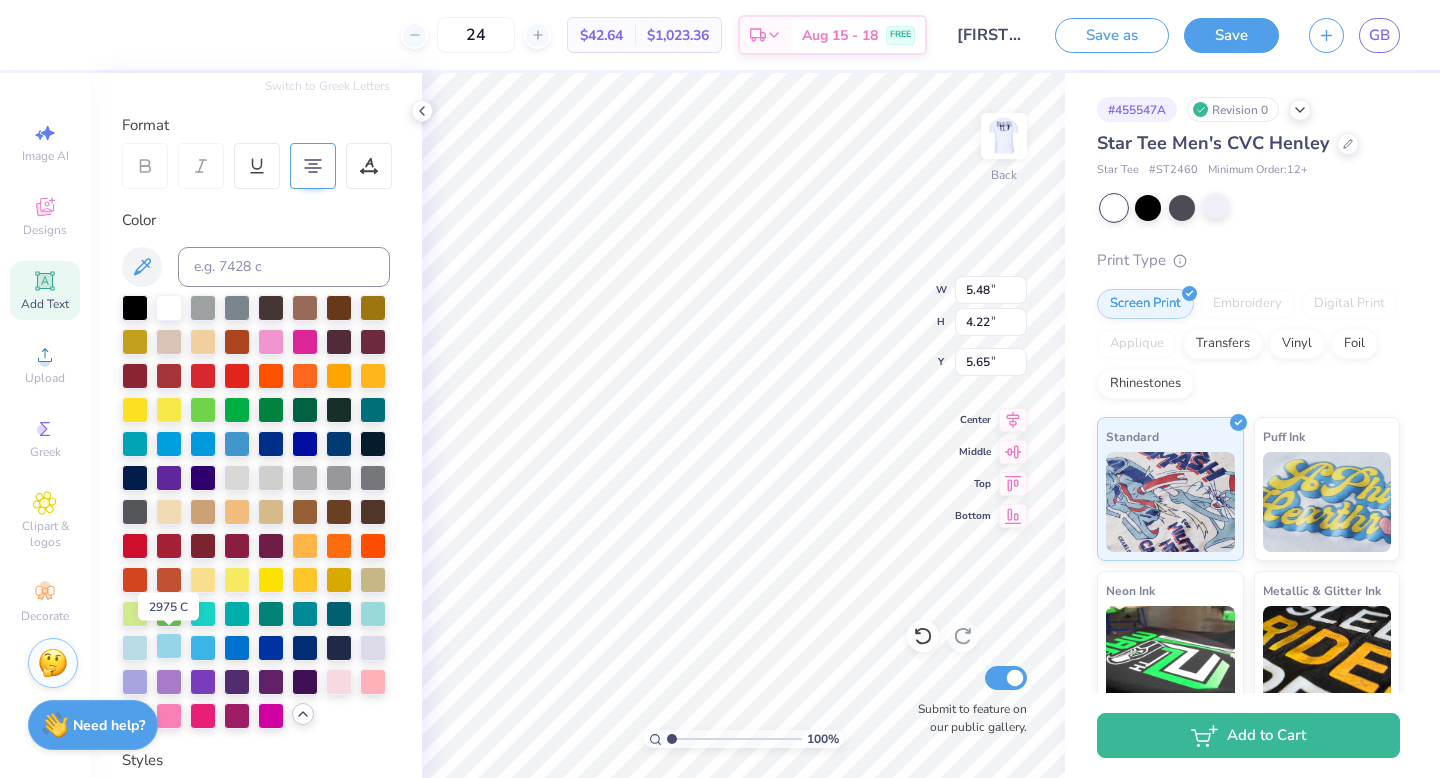 click at bounding box center [169, 646] 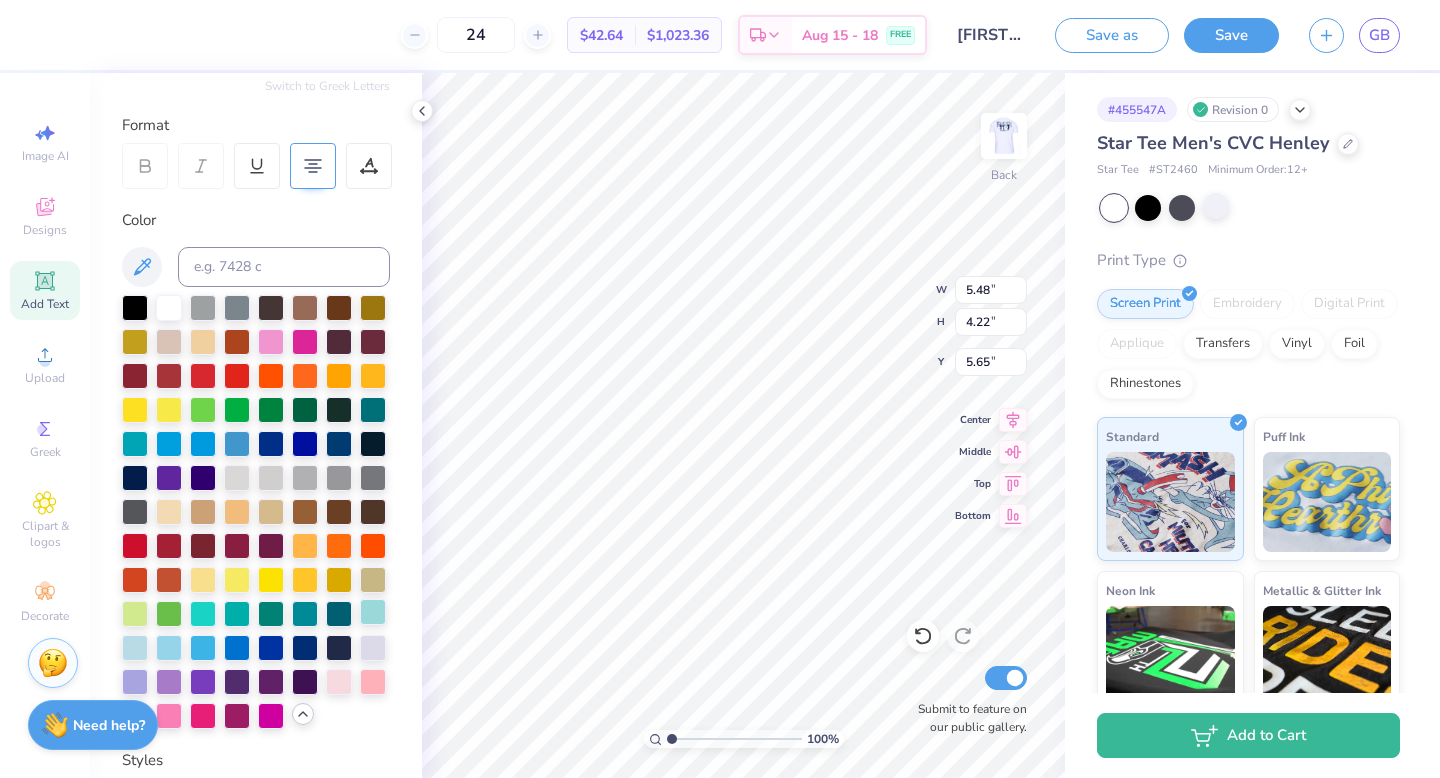 click at bounding box center (373, 612) 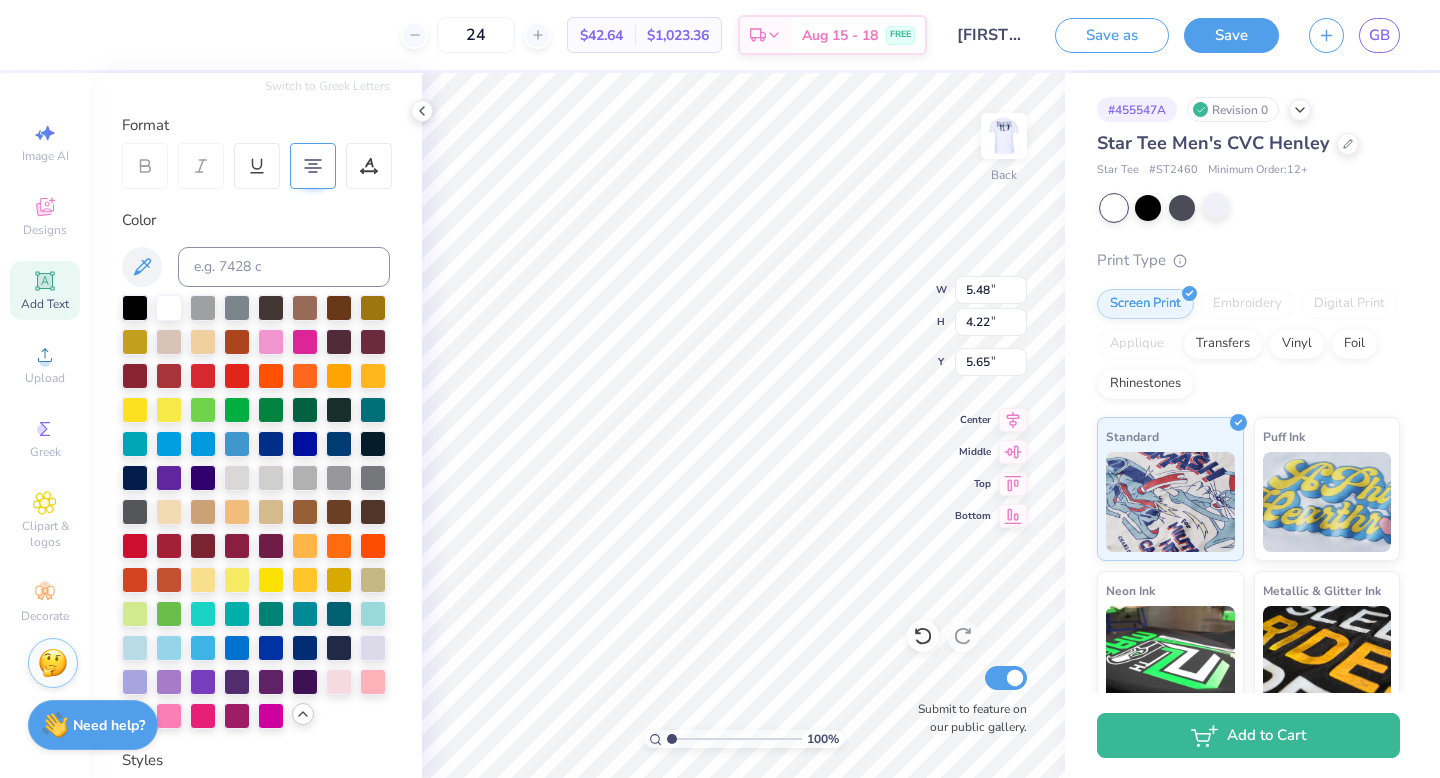 scroll, scrollTop: 1, scrollLeft: 1, axis: both 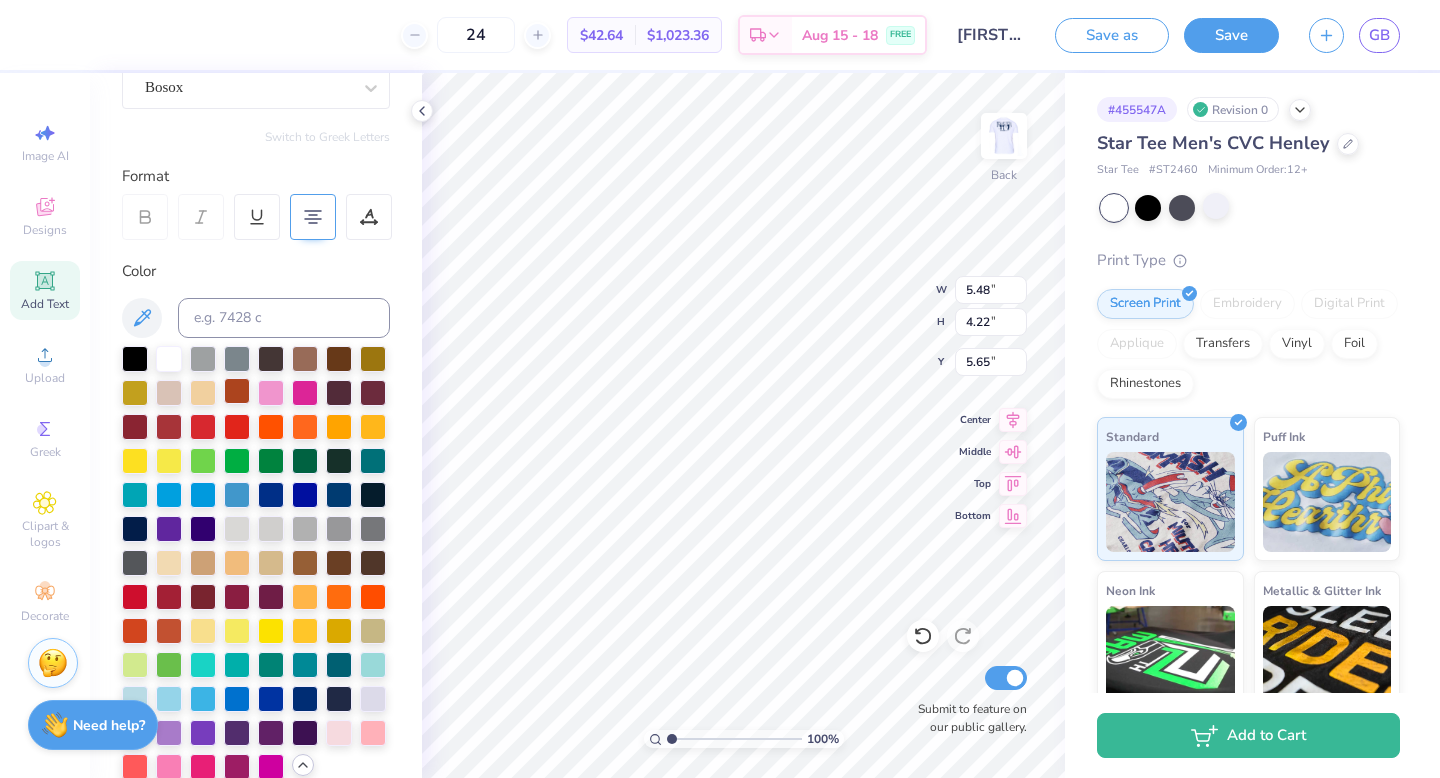 type on "TEXAS" 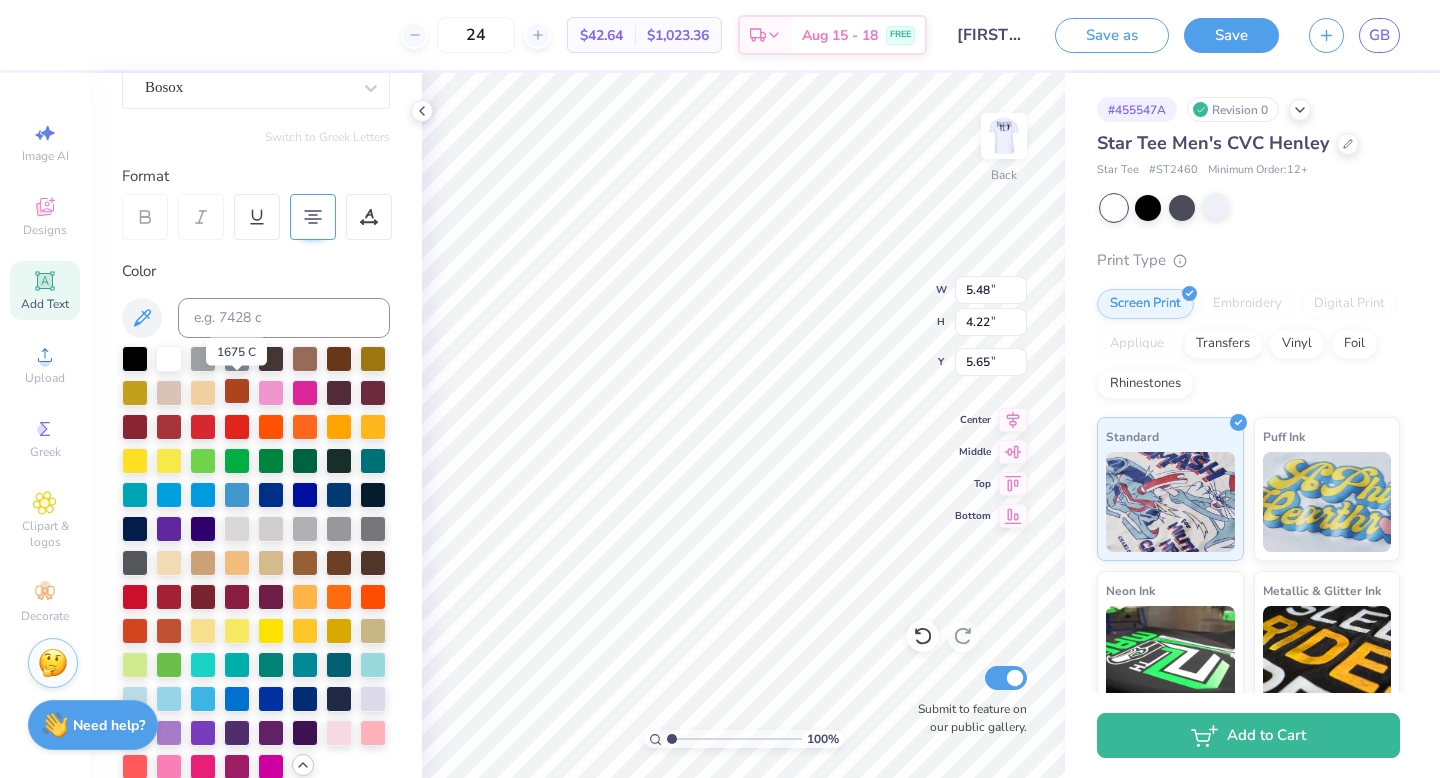 click at bounding box center [237, 391] 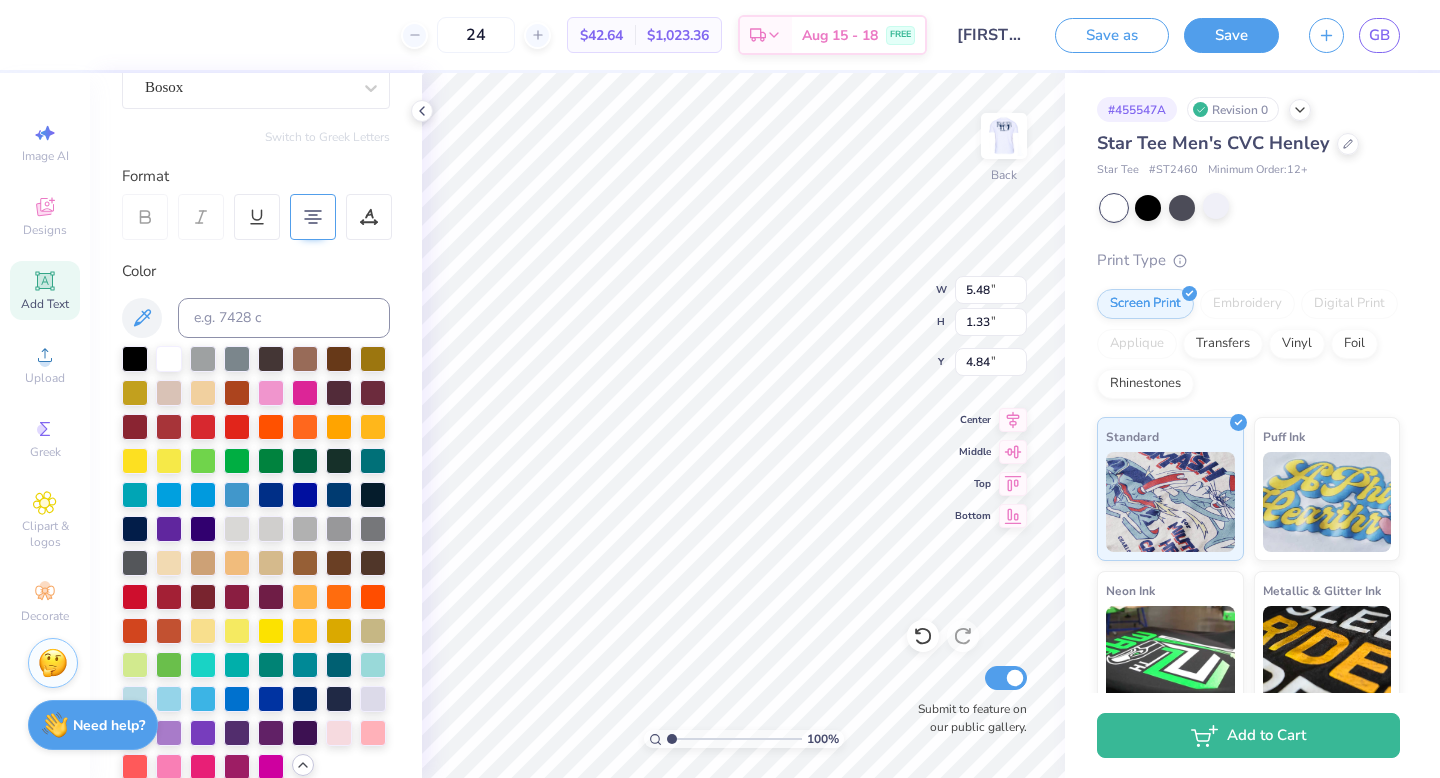 type on "4.84" 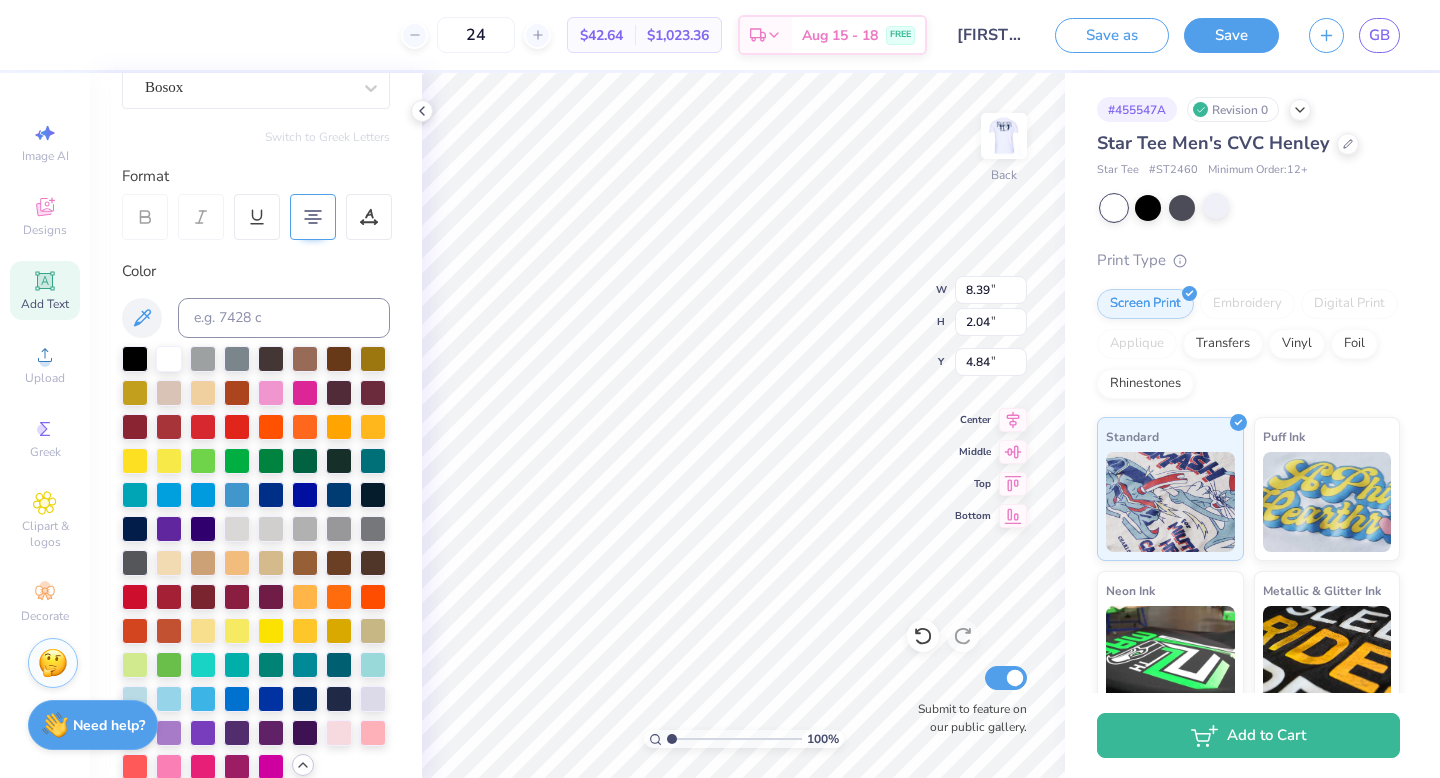 type on "8.39" 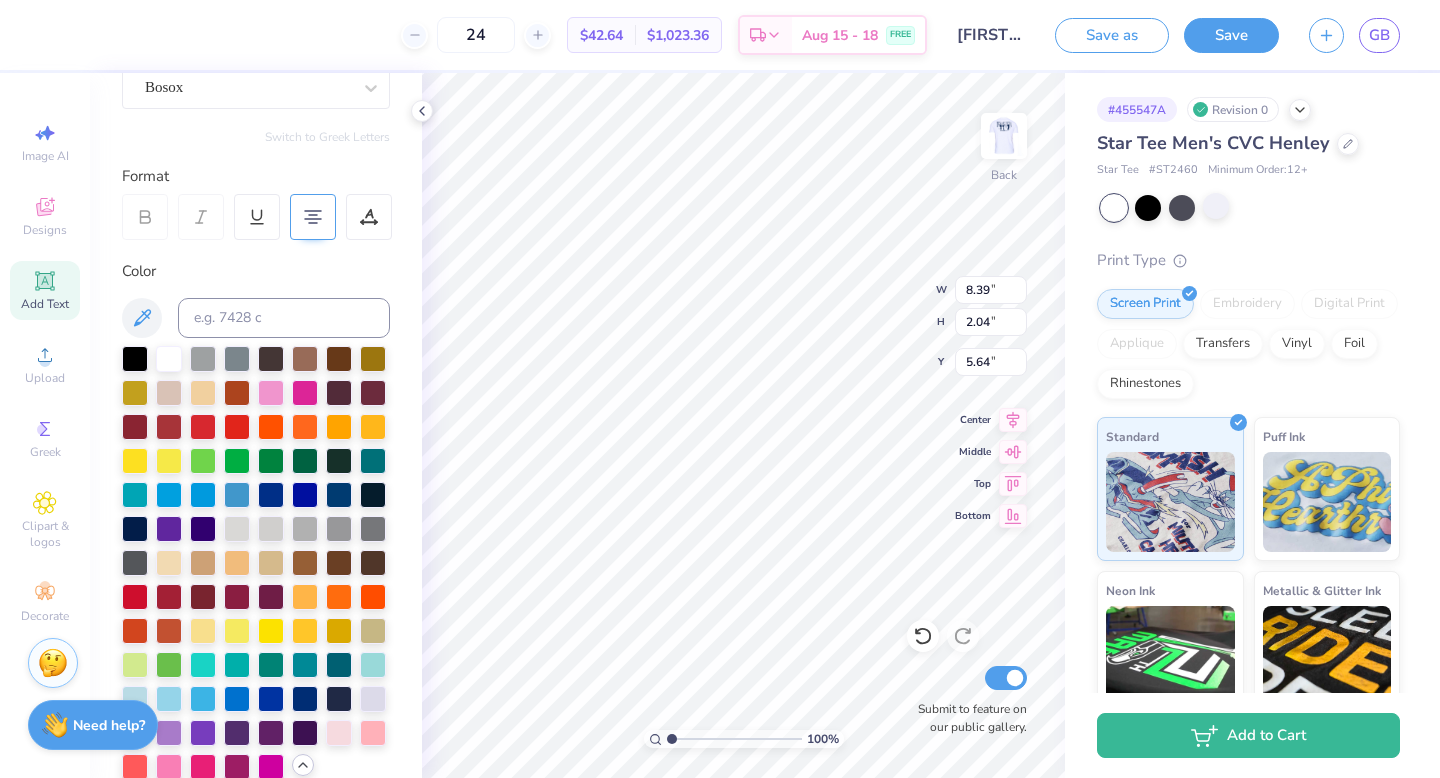 type on "7.86" 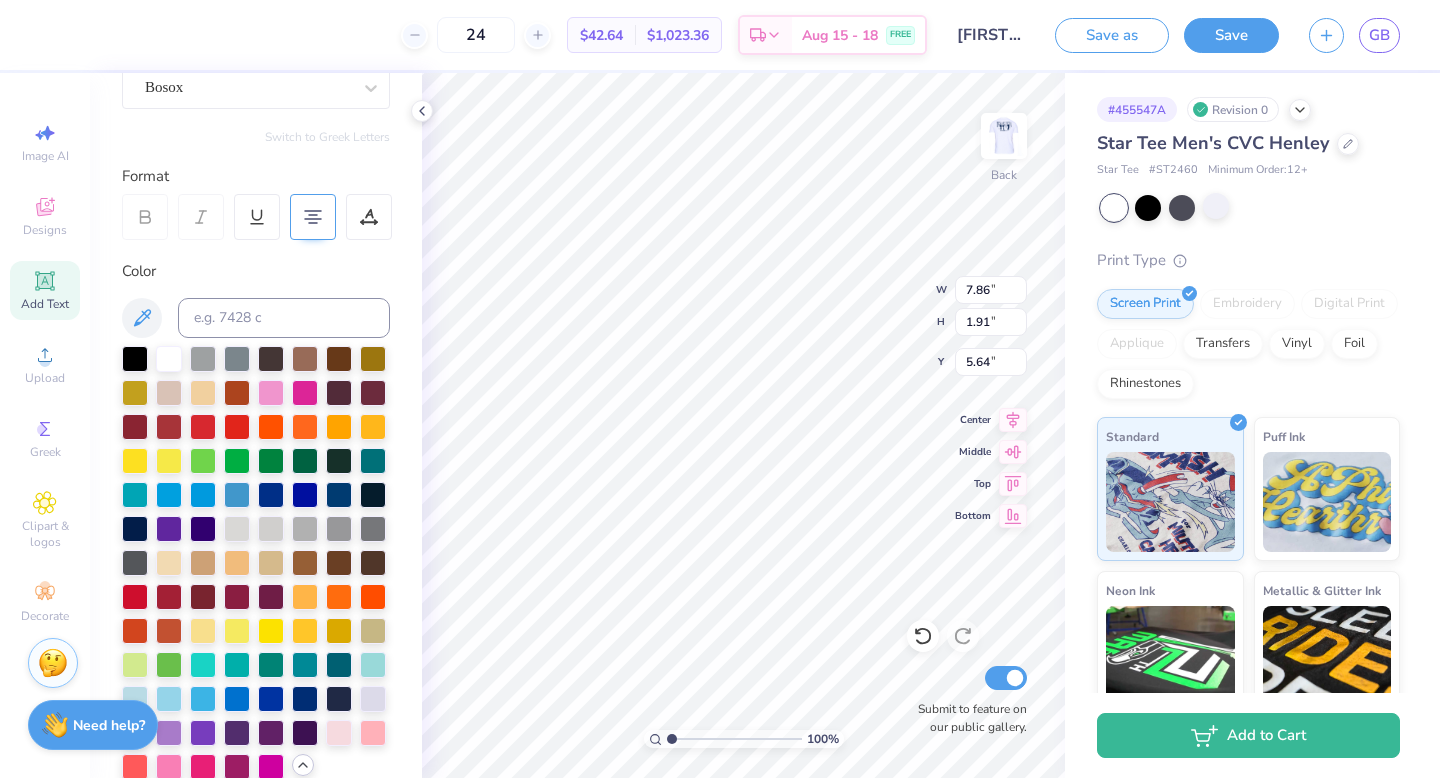 type on "5.62" 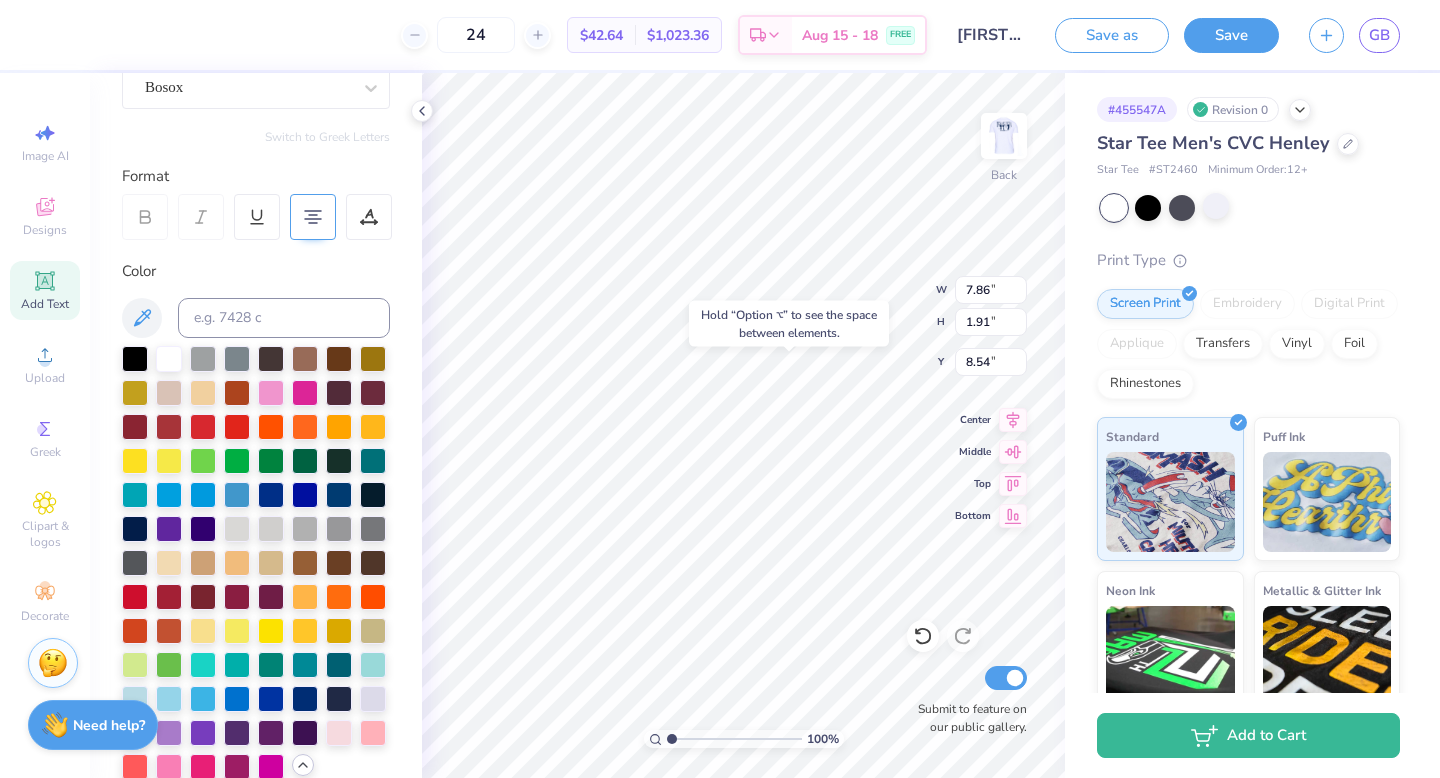 click on "Hold “Option ⌥” to see the space between elements." at bounding box center (789, 324) 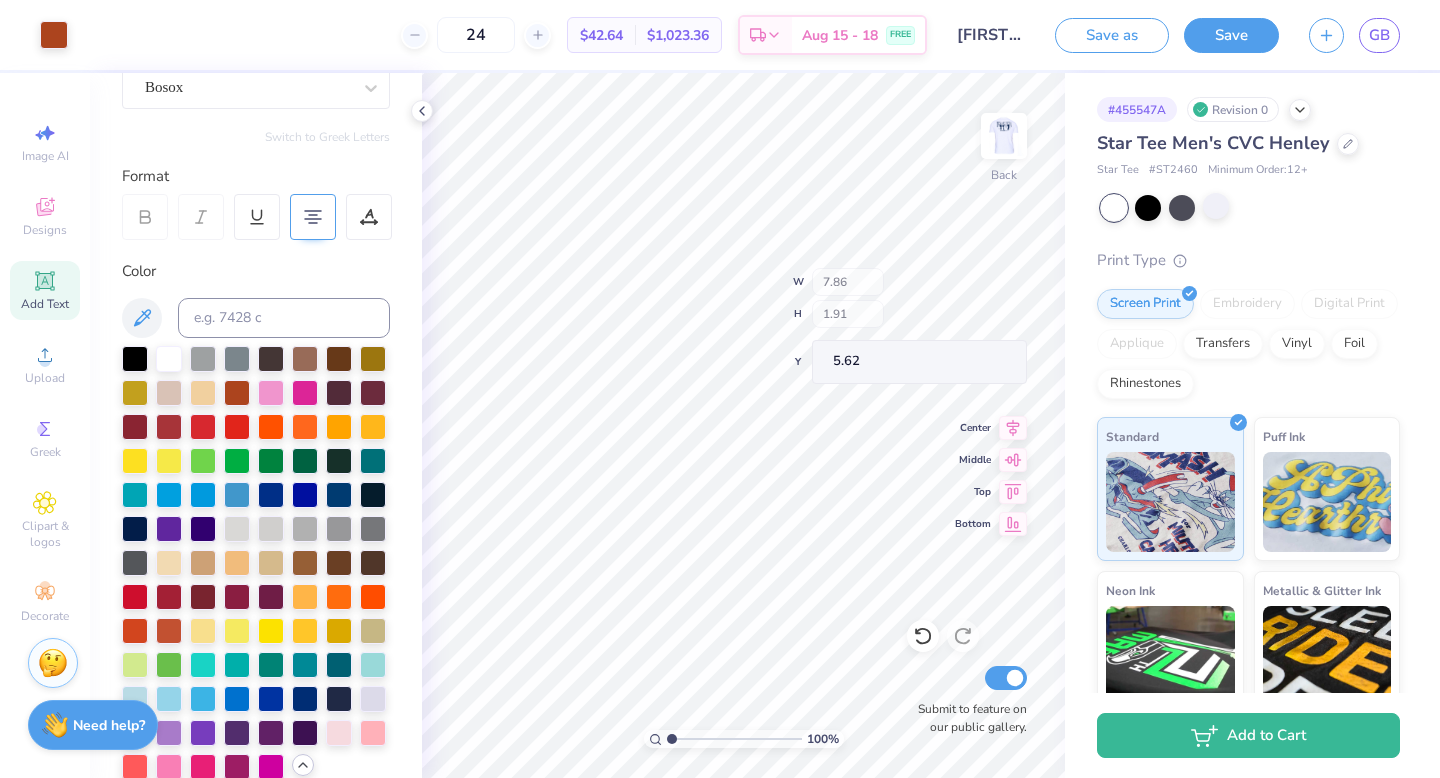 type on "4.17" 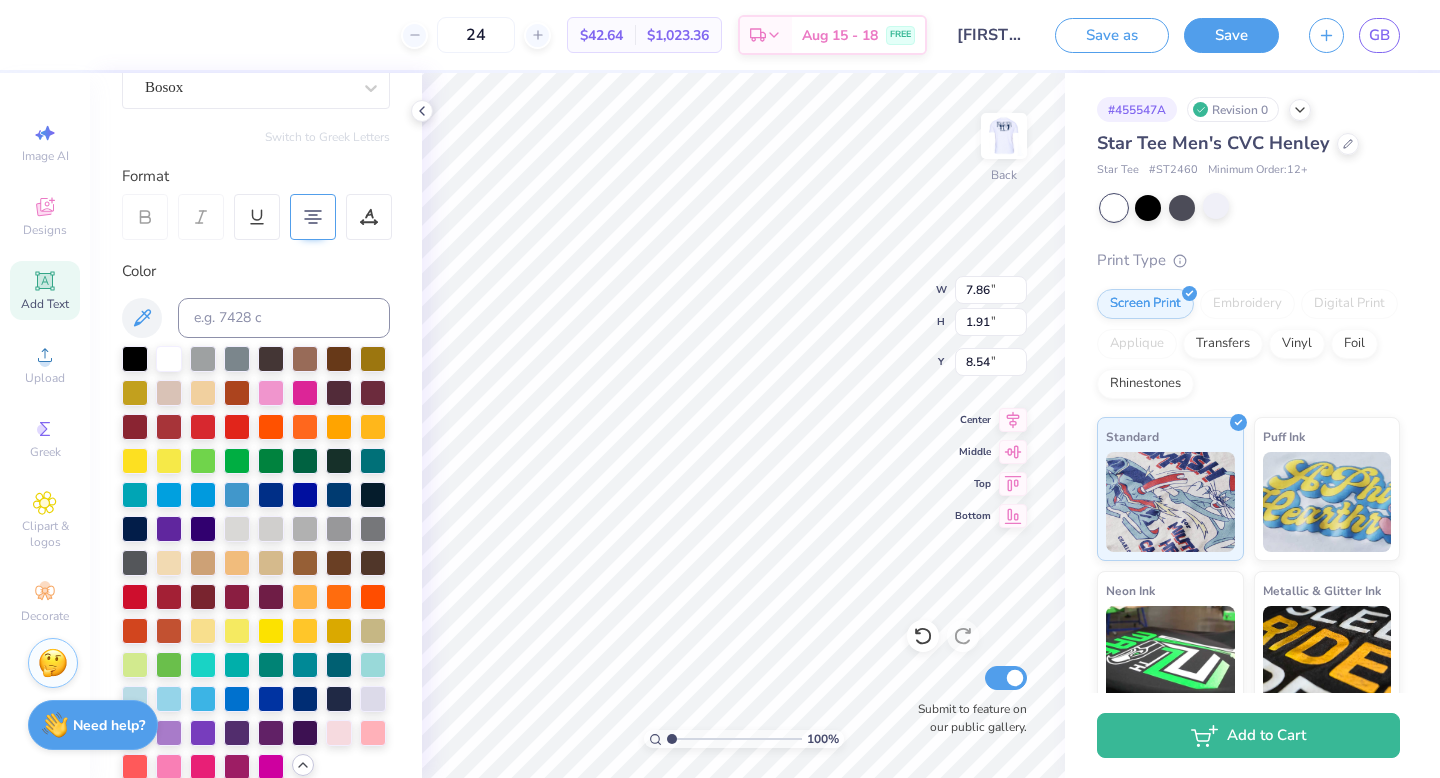 scroll, scrollTop: 0, scrollLeft: 0, axis: both 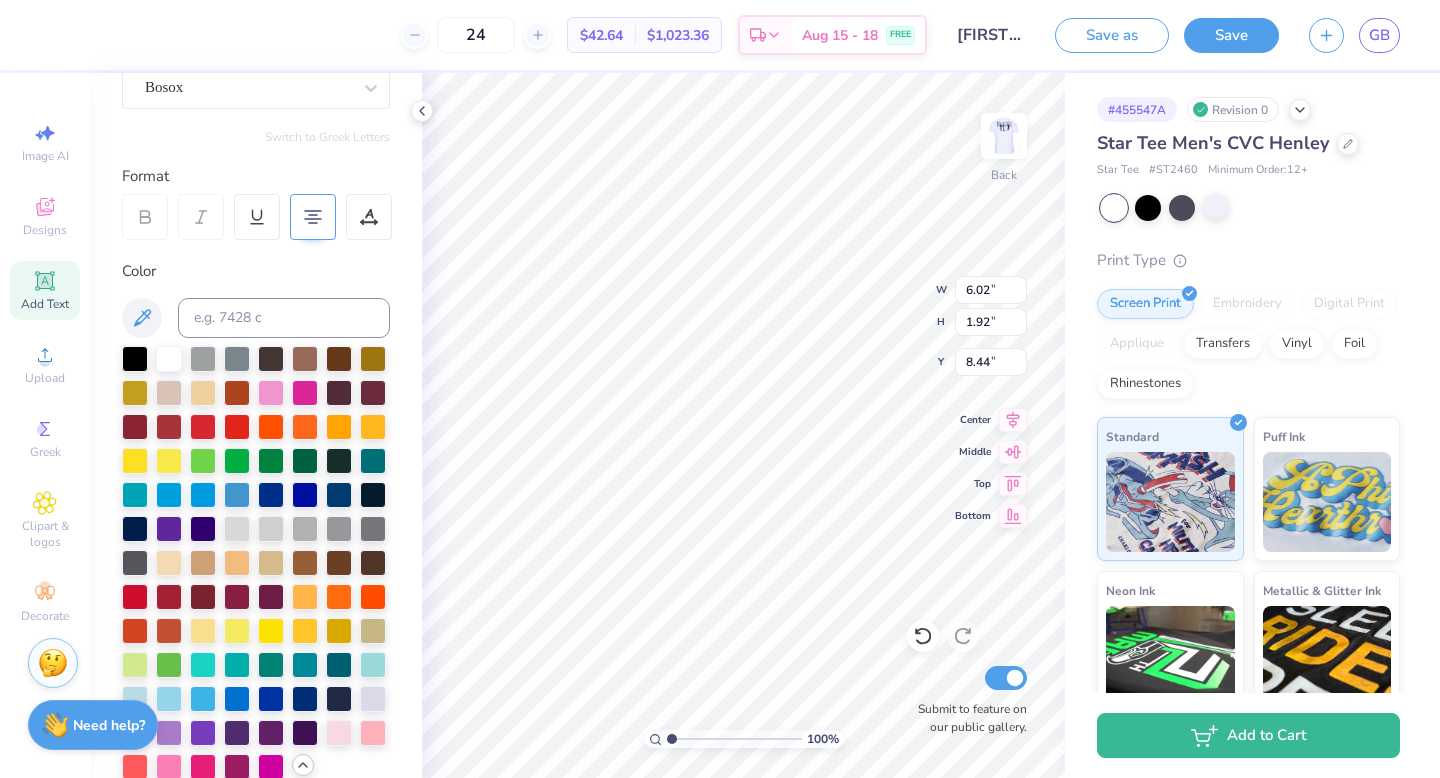 type on "8.44" 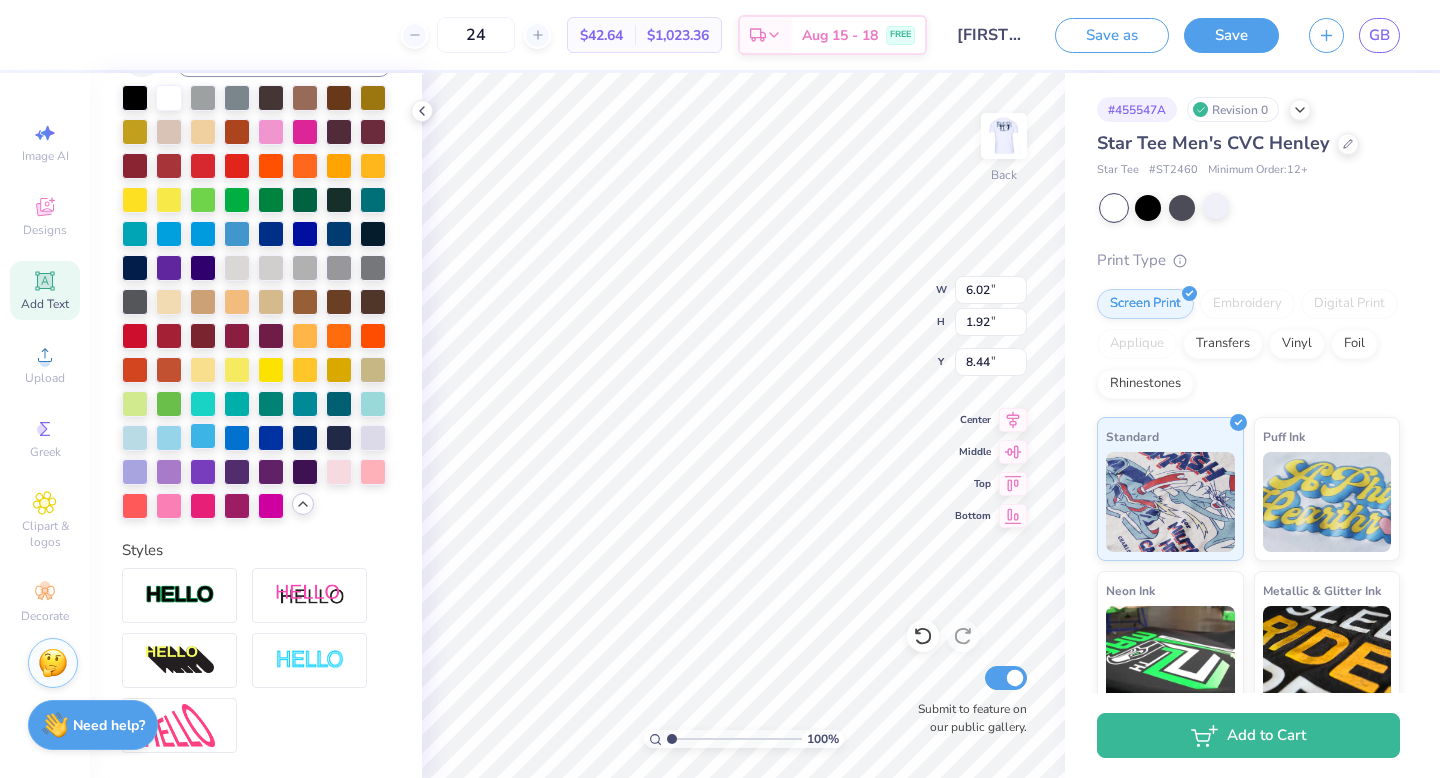 scroll, scrollTop: 360, scrollLeft: 0, axis: vertical 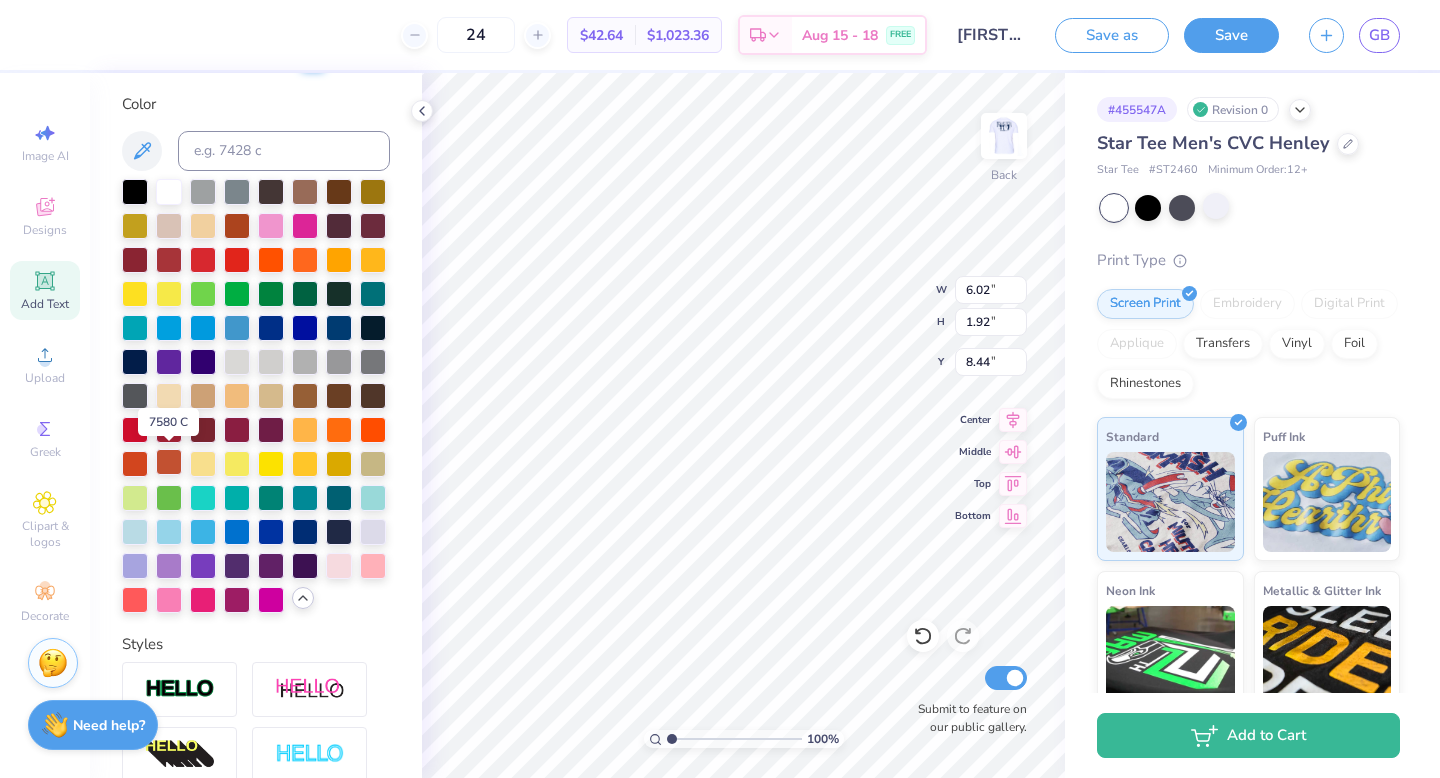click at bounding box center [169, 462] 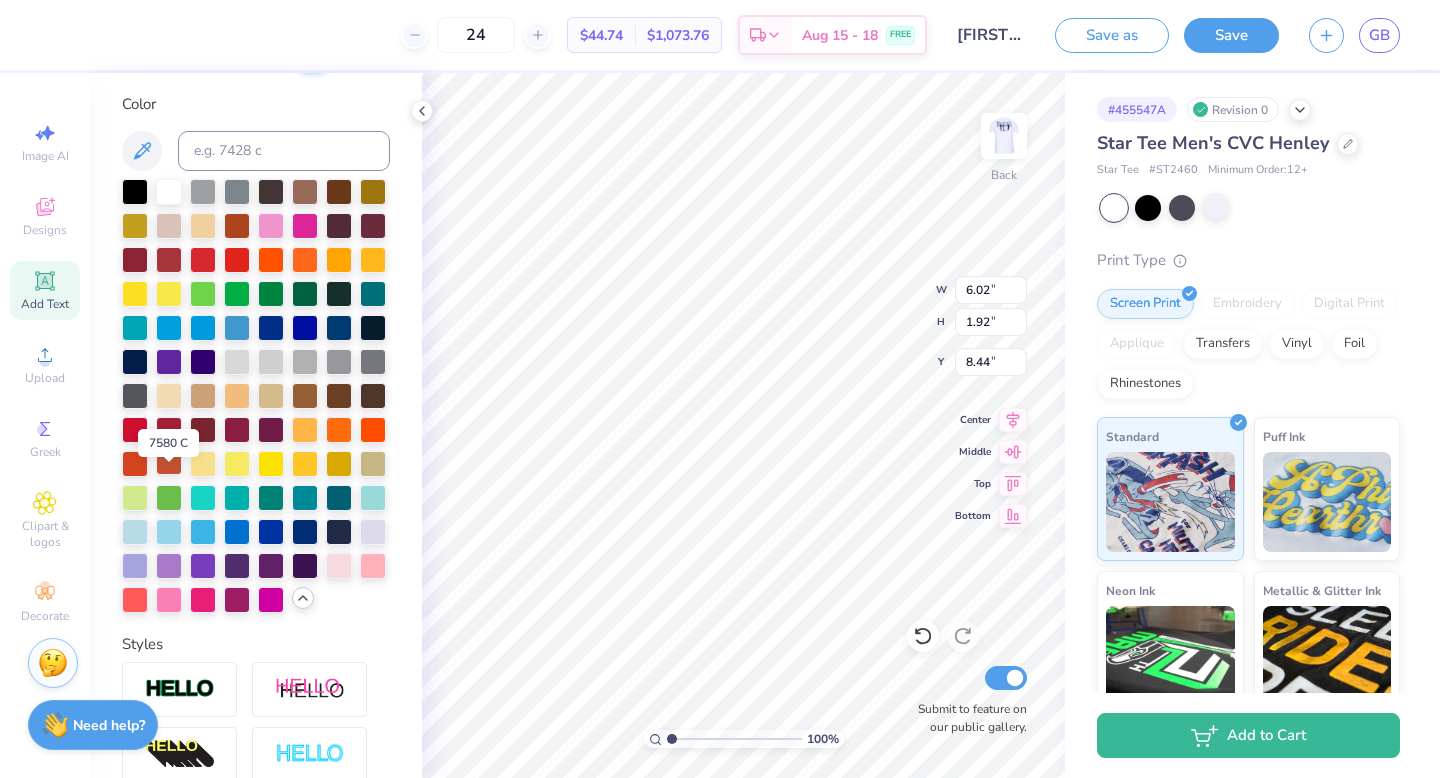 scroll, scrollTop: 306, scrollLeft: 0, axis: vertical 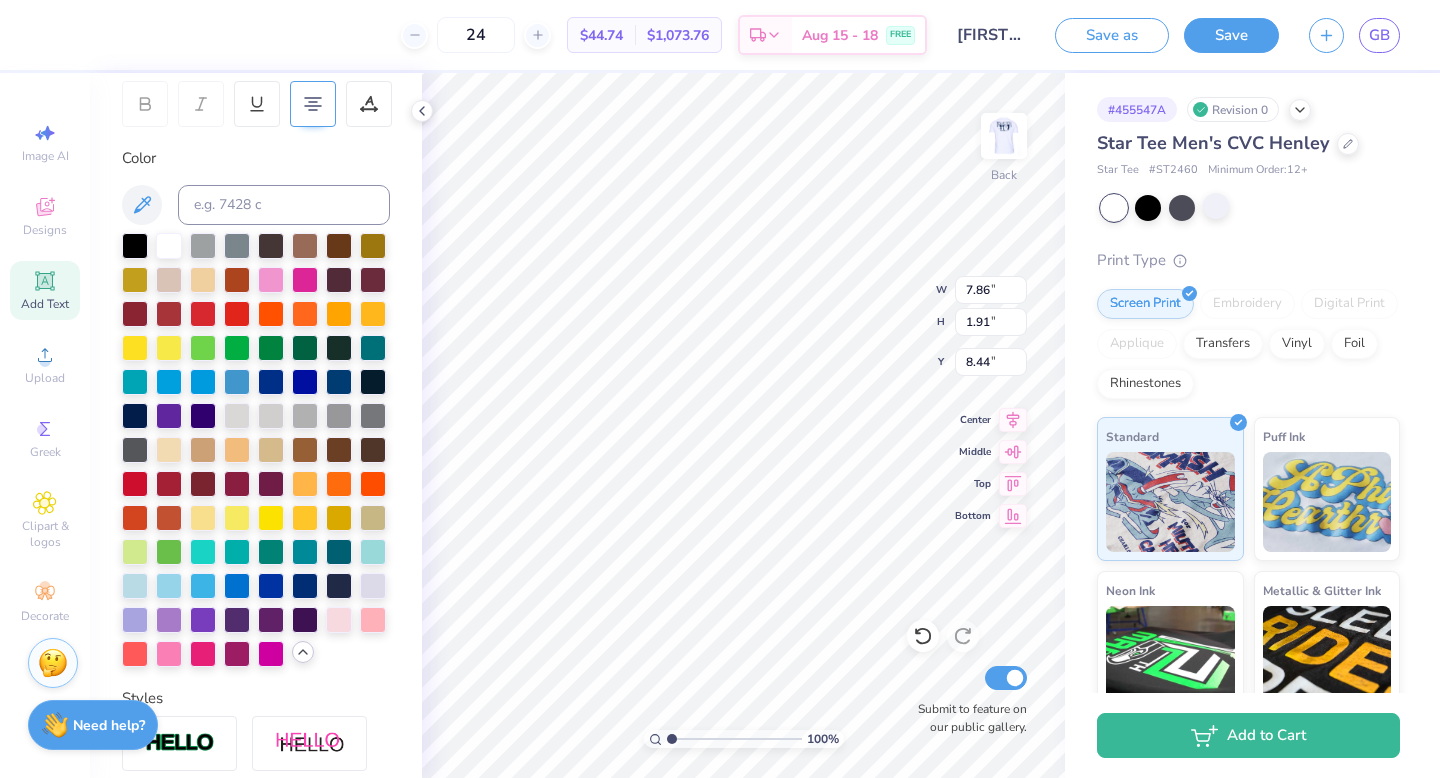 type on "7.86" 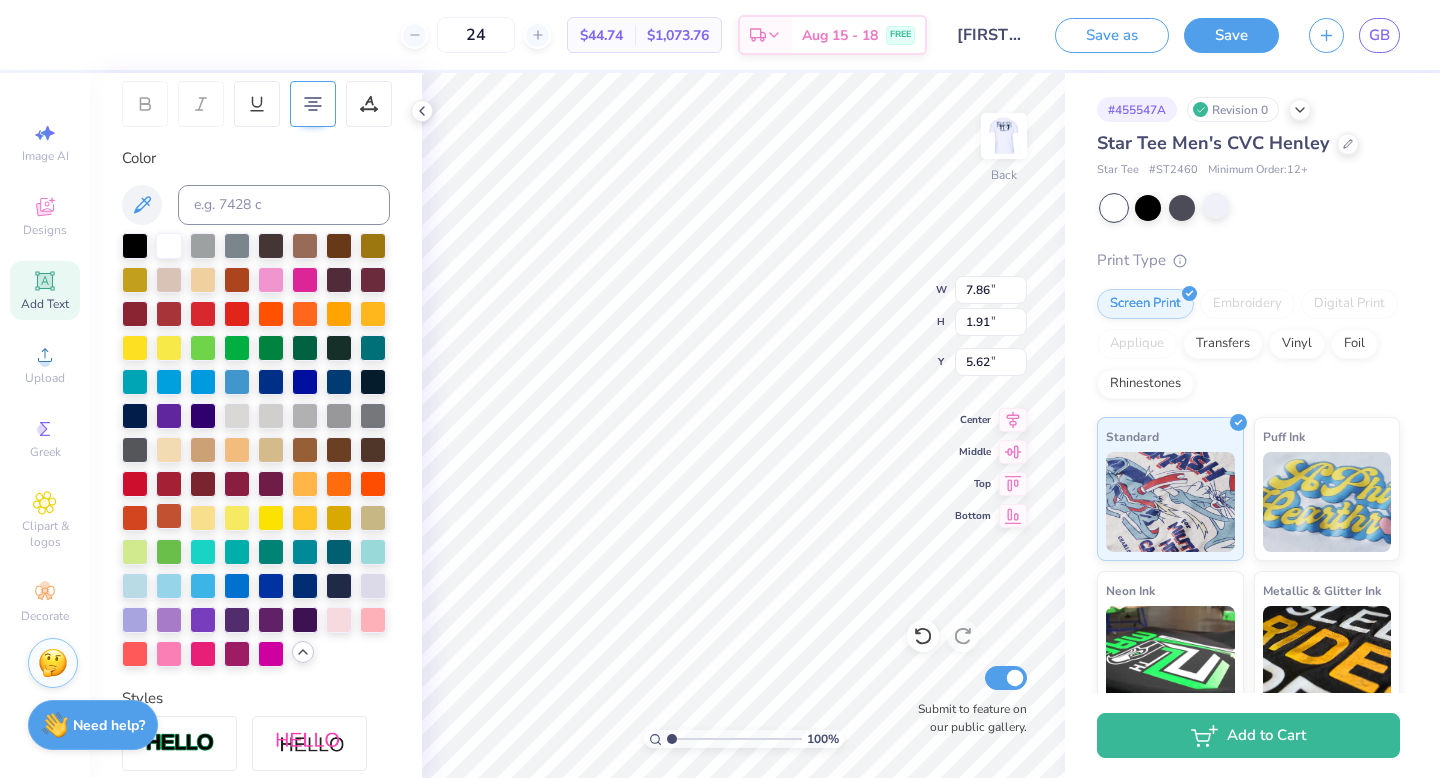 click at bounding box center [169, 516] 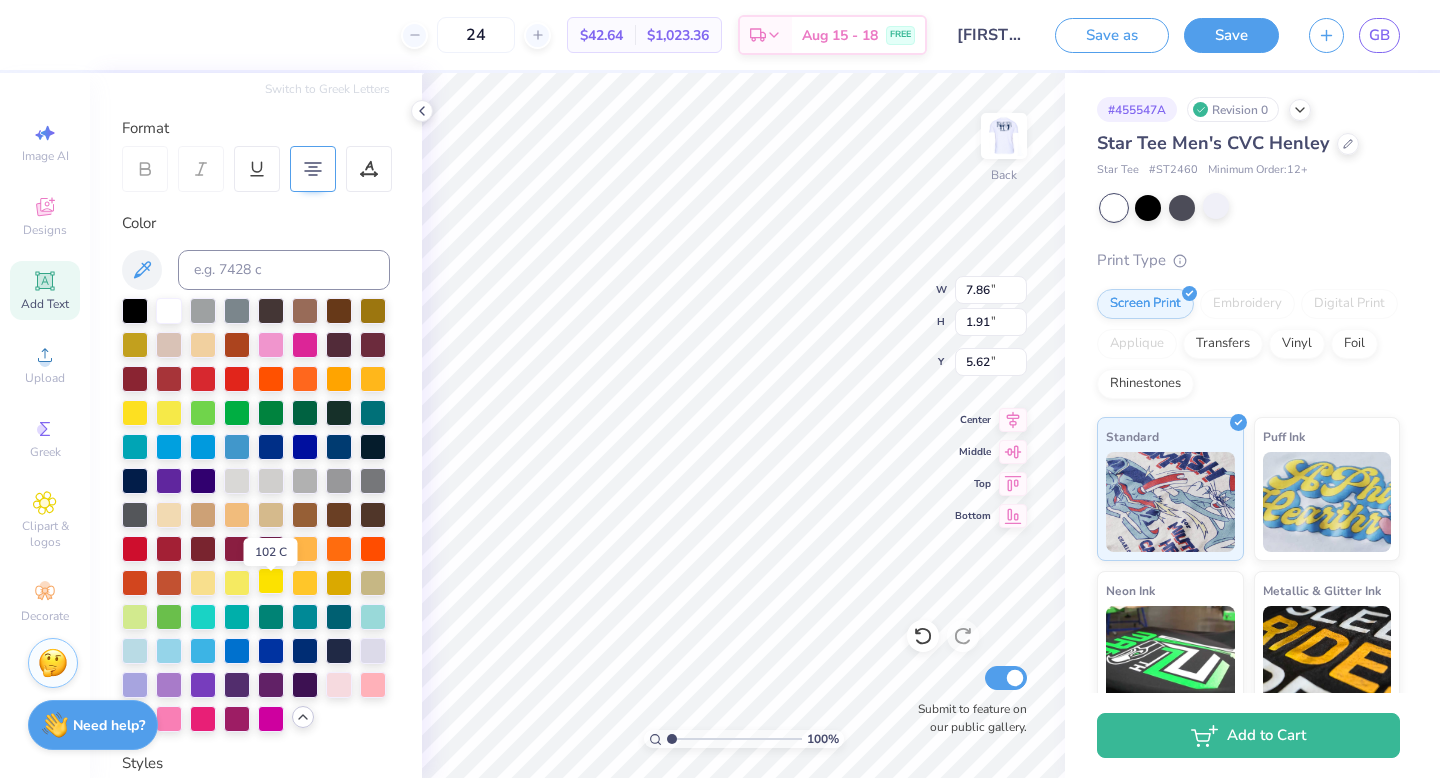 scroll, scrollTop: 230, scrollLeft: 0, axis: vertical 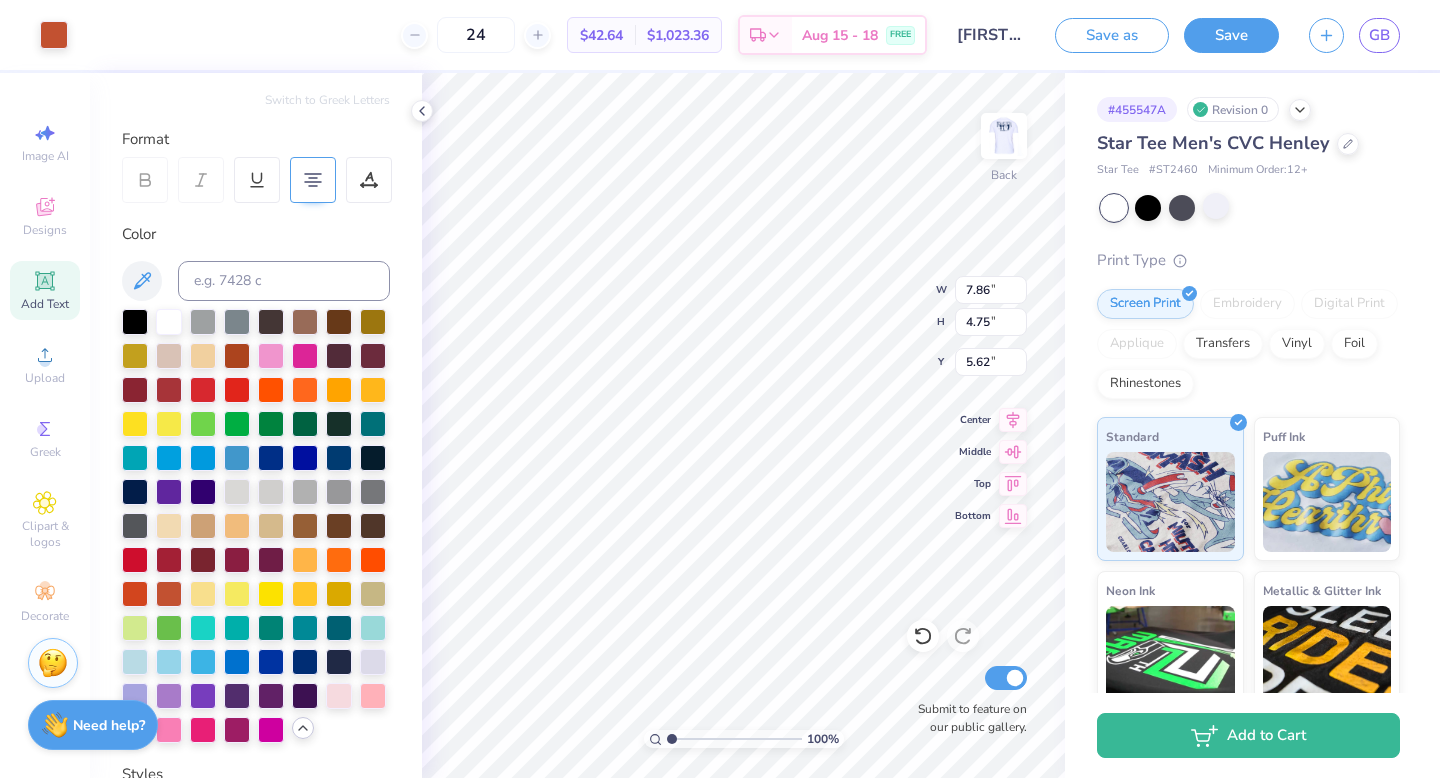 type on "4.75" 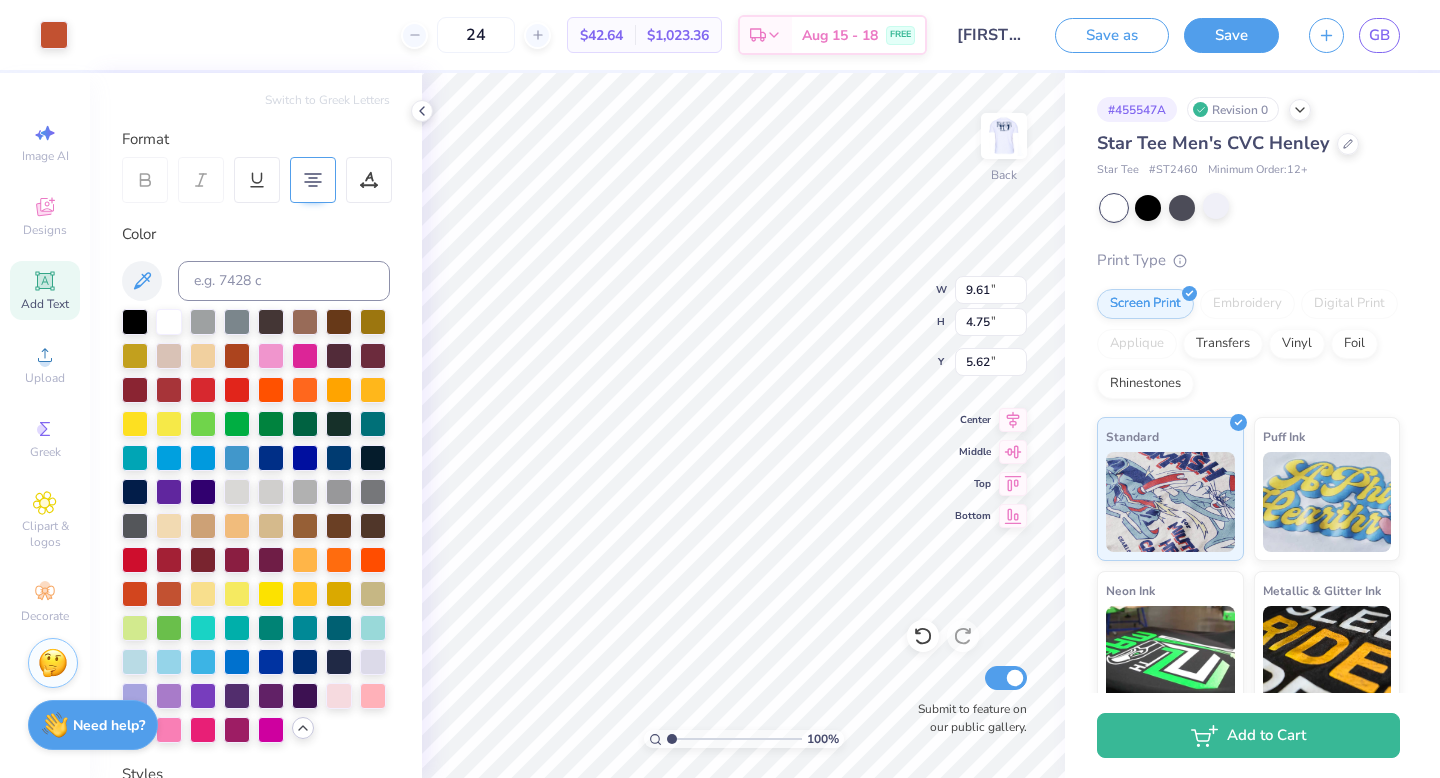 type on "9.61" 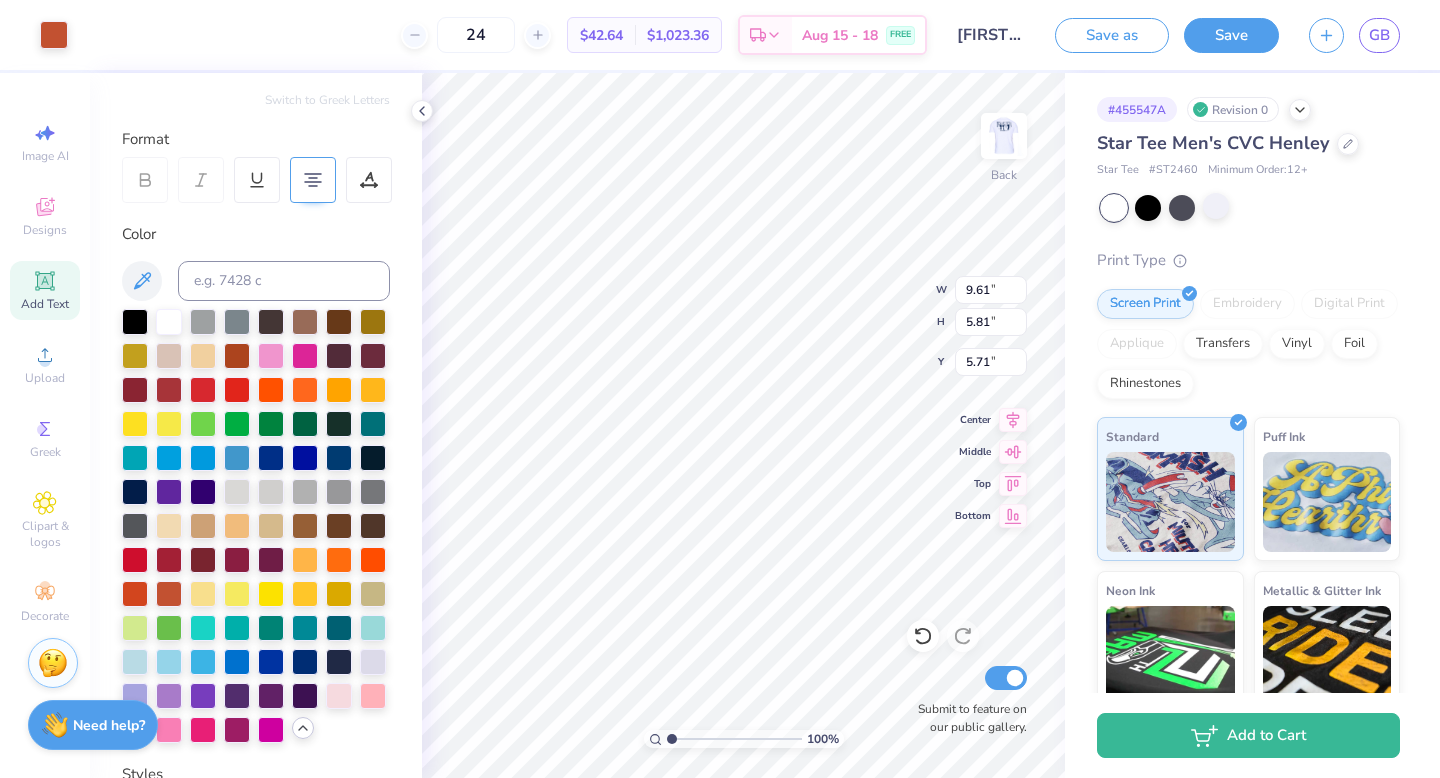 type on "5.71" 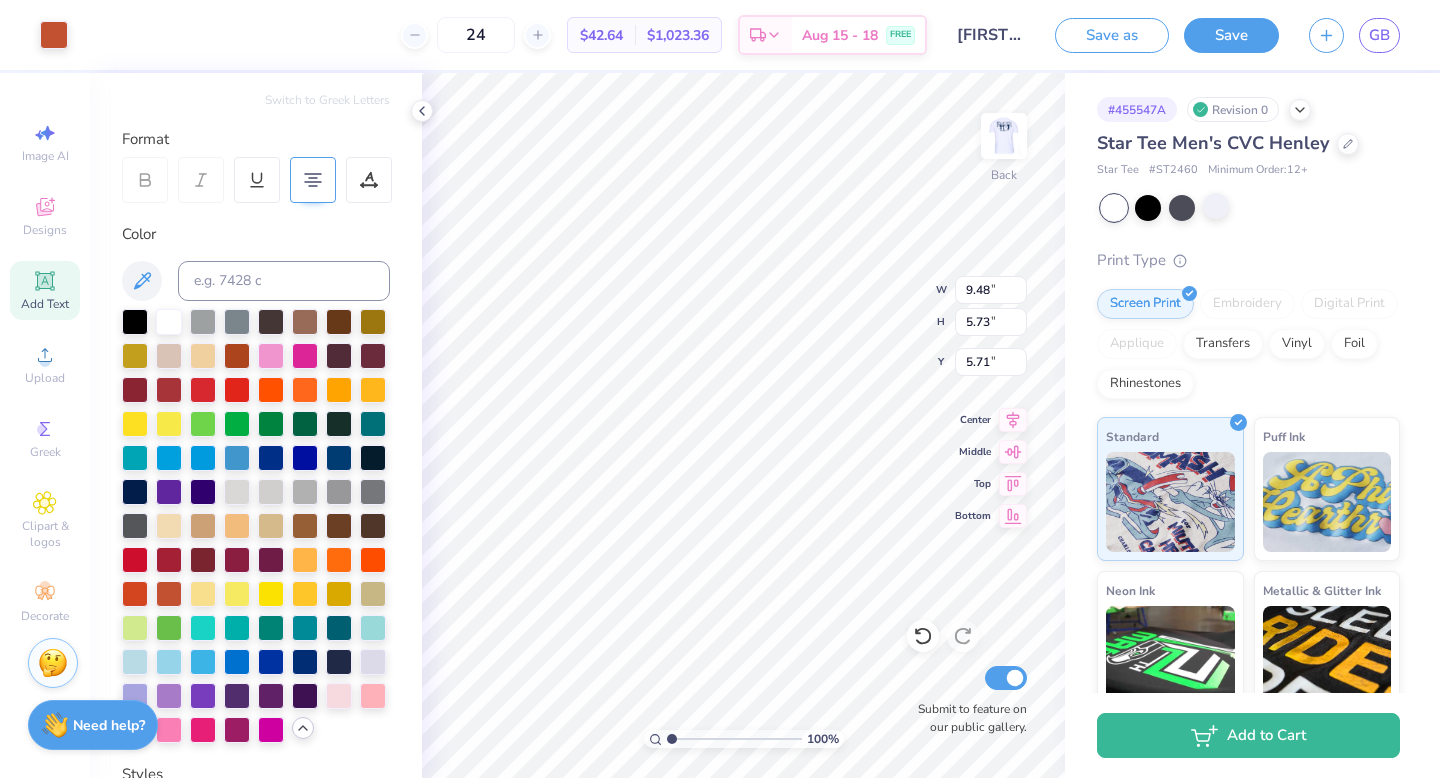 type on "5.73" 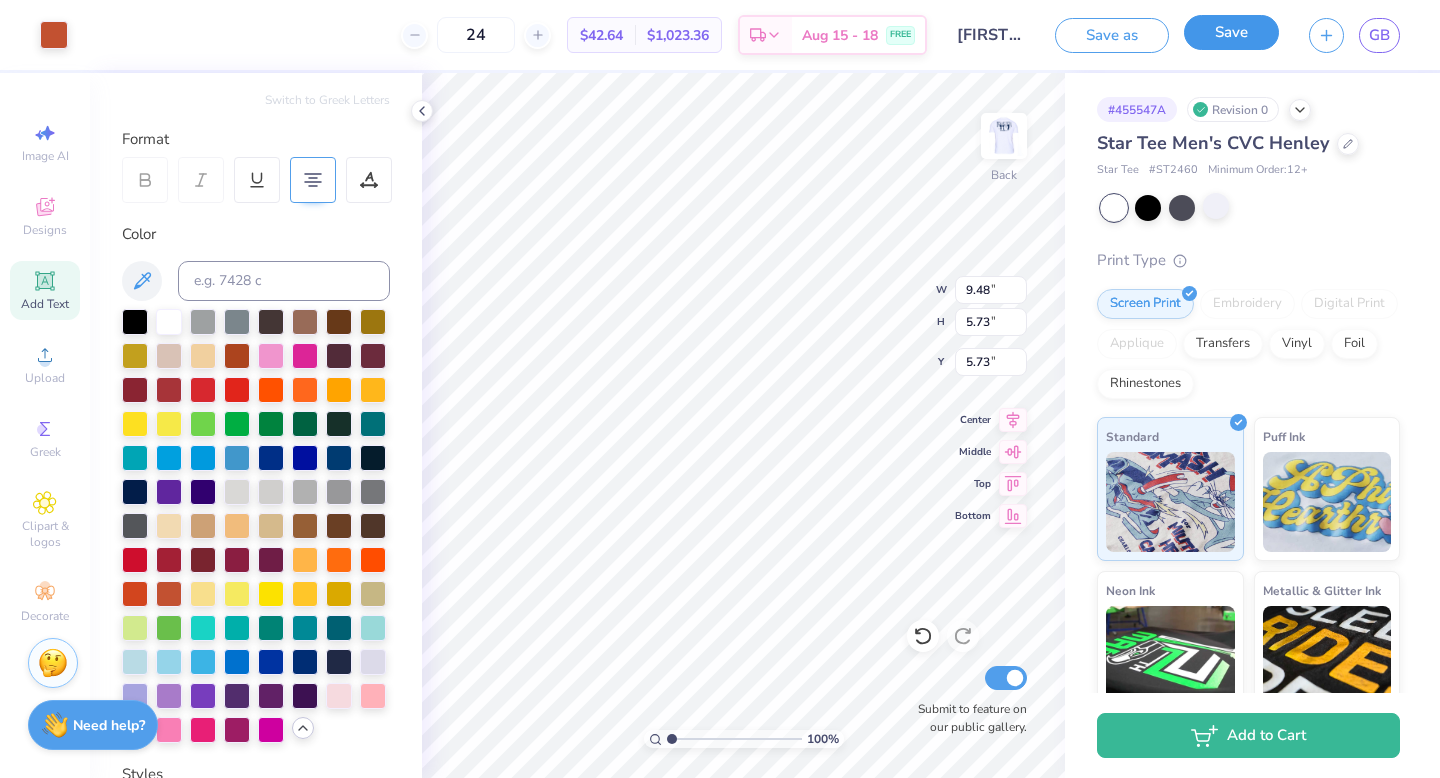 click on "Save" at bounding box center [1231, 32] 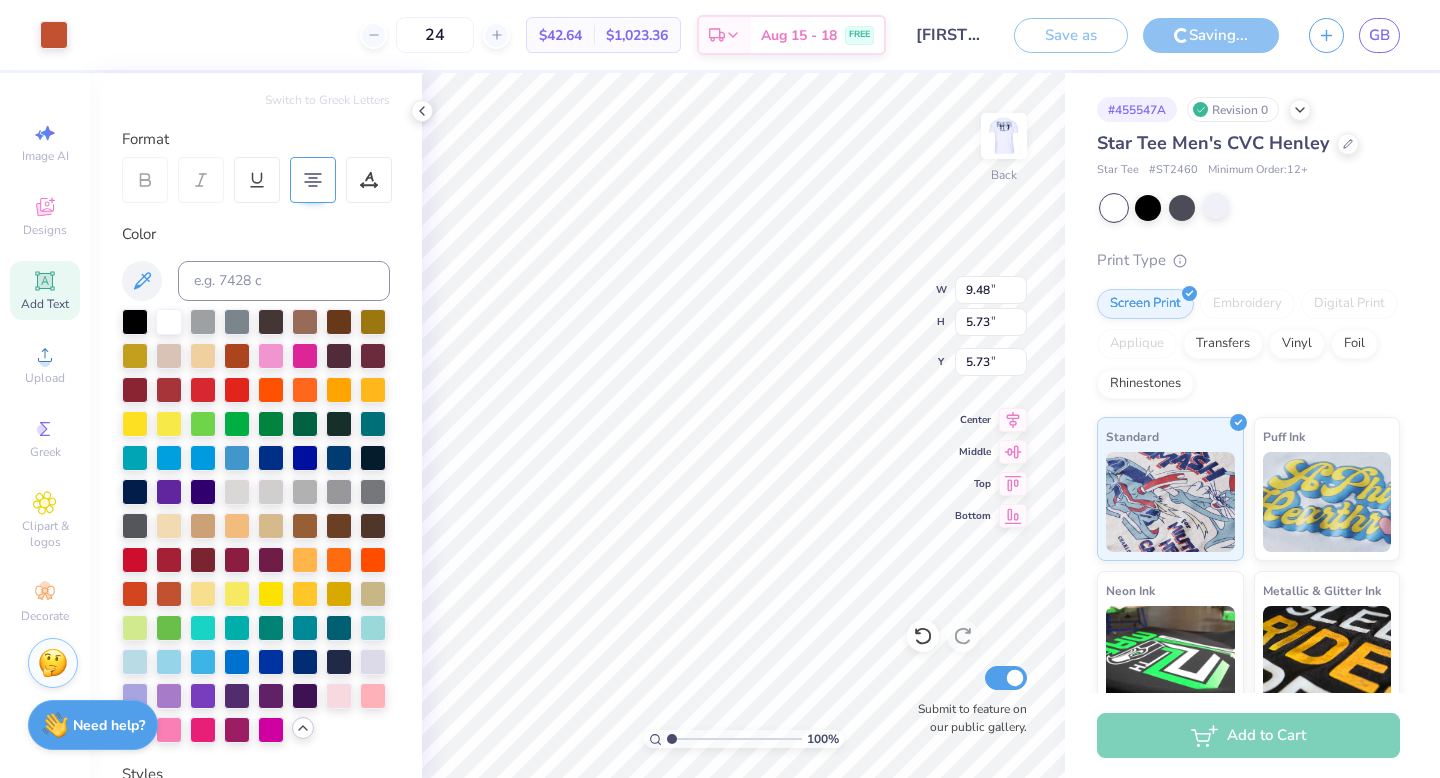 click on "# ST2460" at bounding box center [1173, 170] 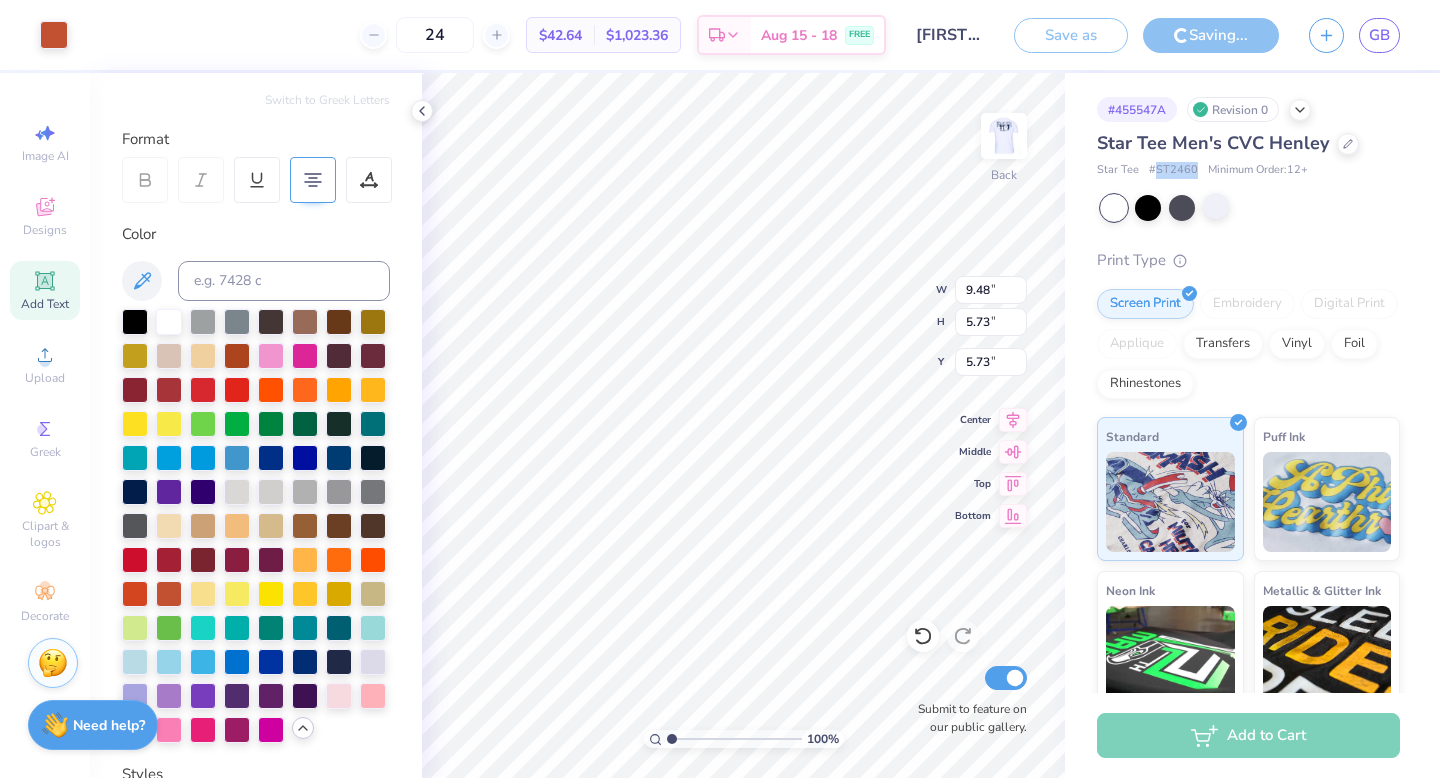 click on "# ST2460" at bounding box center (1173, 170) 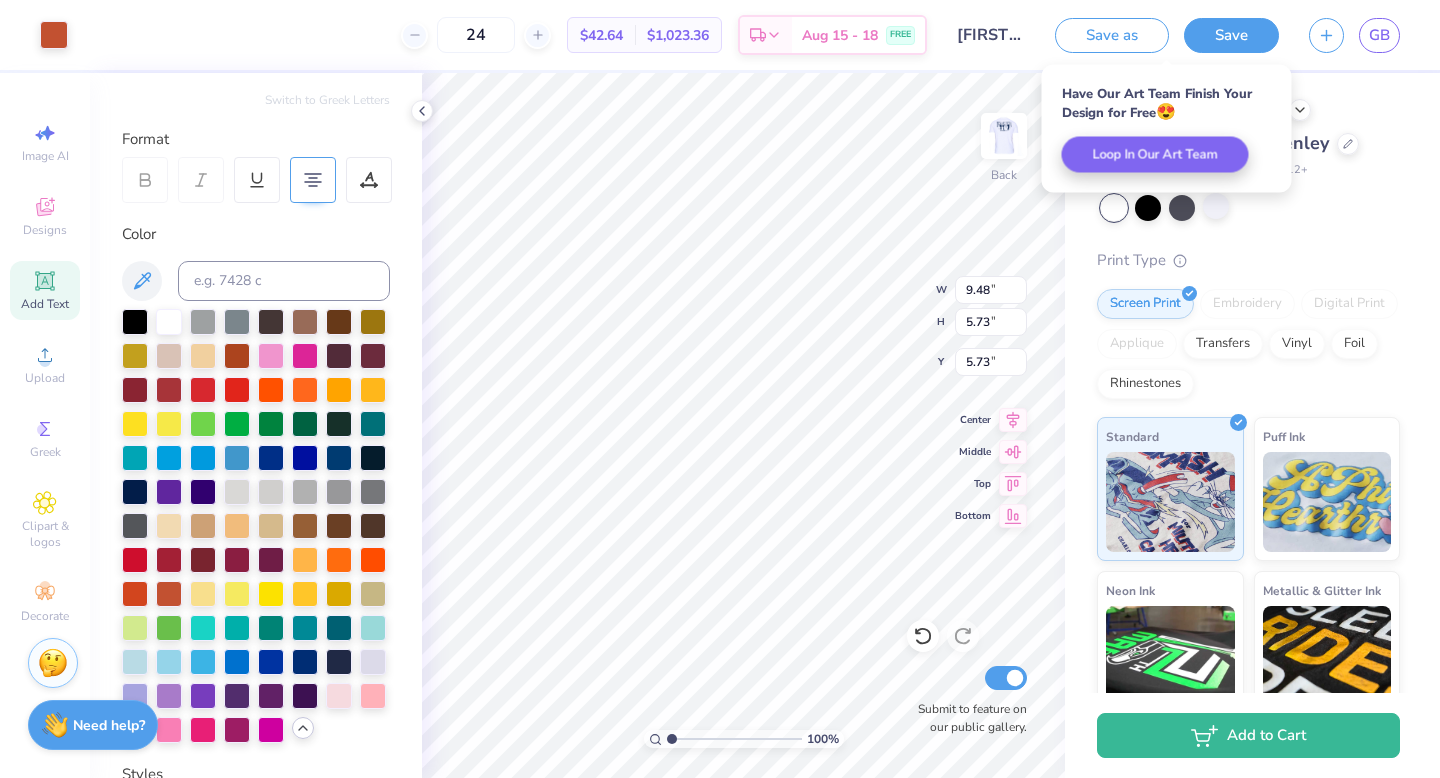click on "Star Tee Men's CVC Henley Star Tee # ST2460 Minimum Order:  12 +   Print Type Screen Print Embroidery Digital Print Applique Transfers Vinyl Foil Rhinestones Standard Puff Ink Neon Ink Metallic & Glitter Ink Glow in the Dark Ink Water based Ink" at bounding box center [1248, 499] 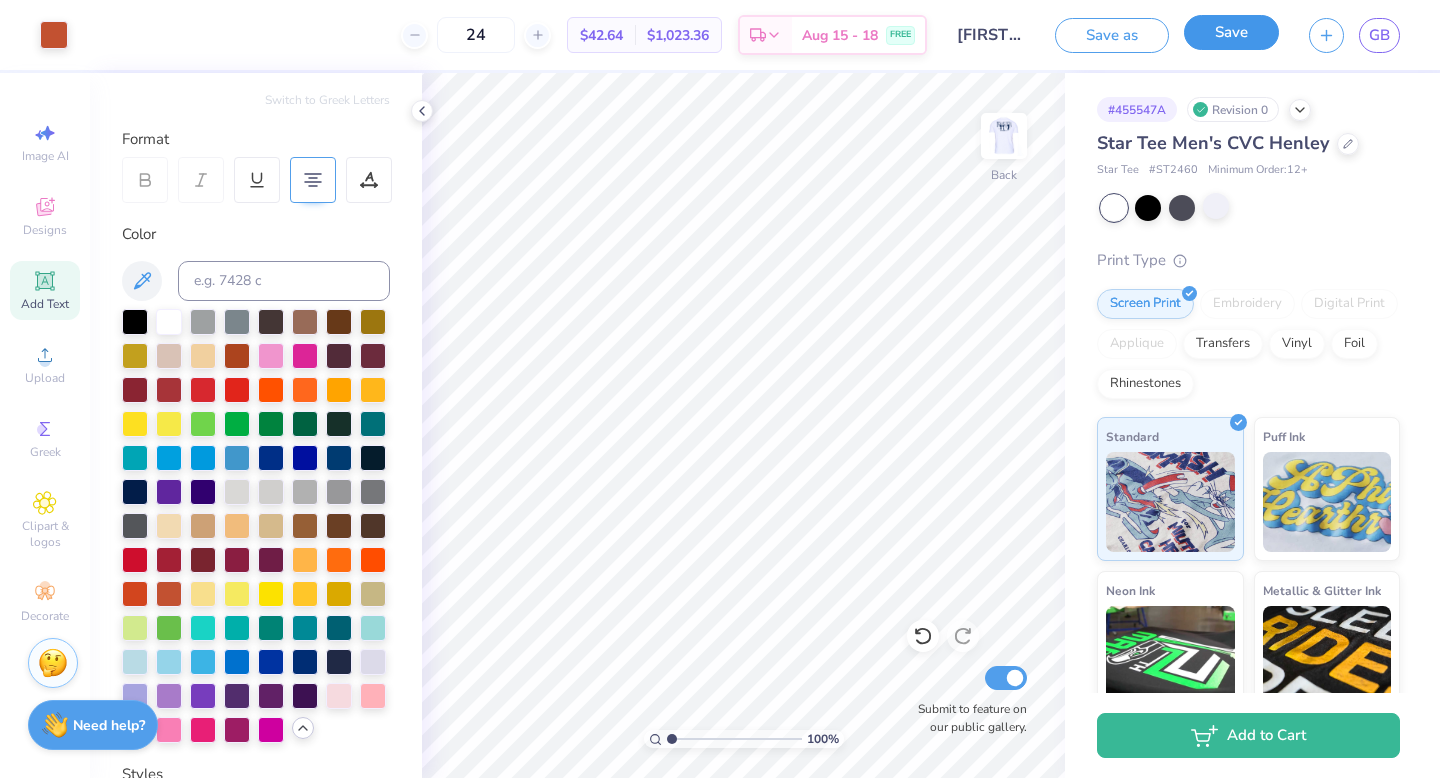 click on "Save" at bounding box center (1231, 32) 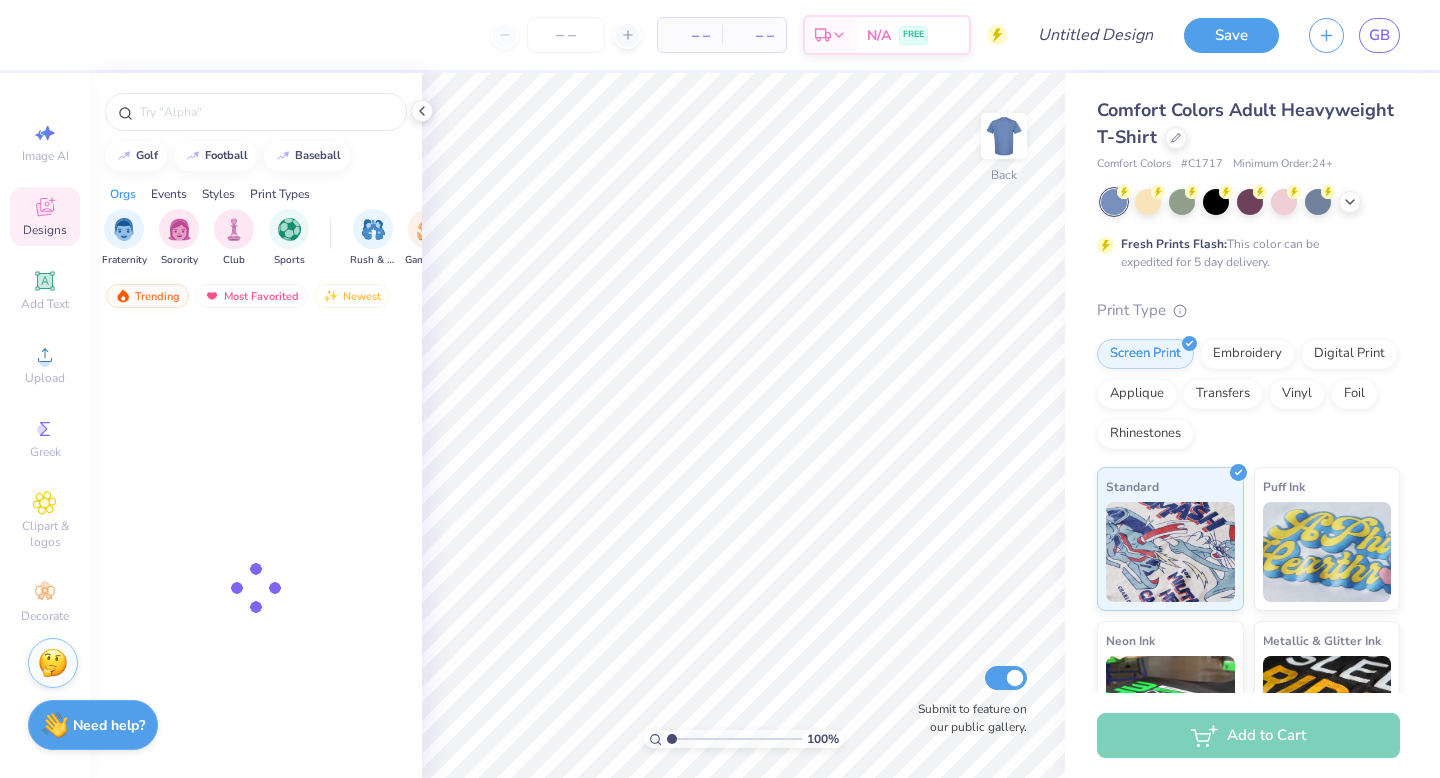 scroll, scrollTop: 0, scrollLeft: 0, axis: both 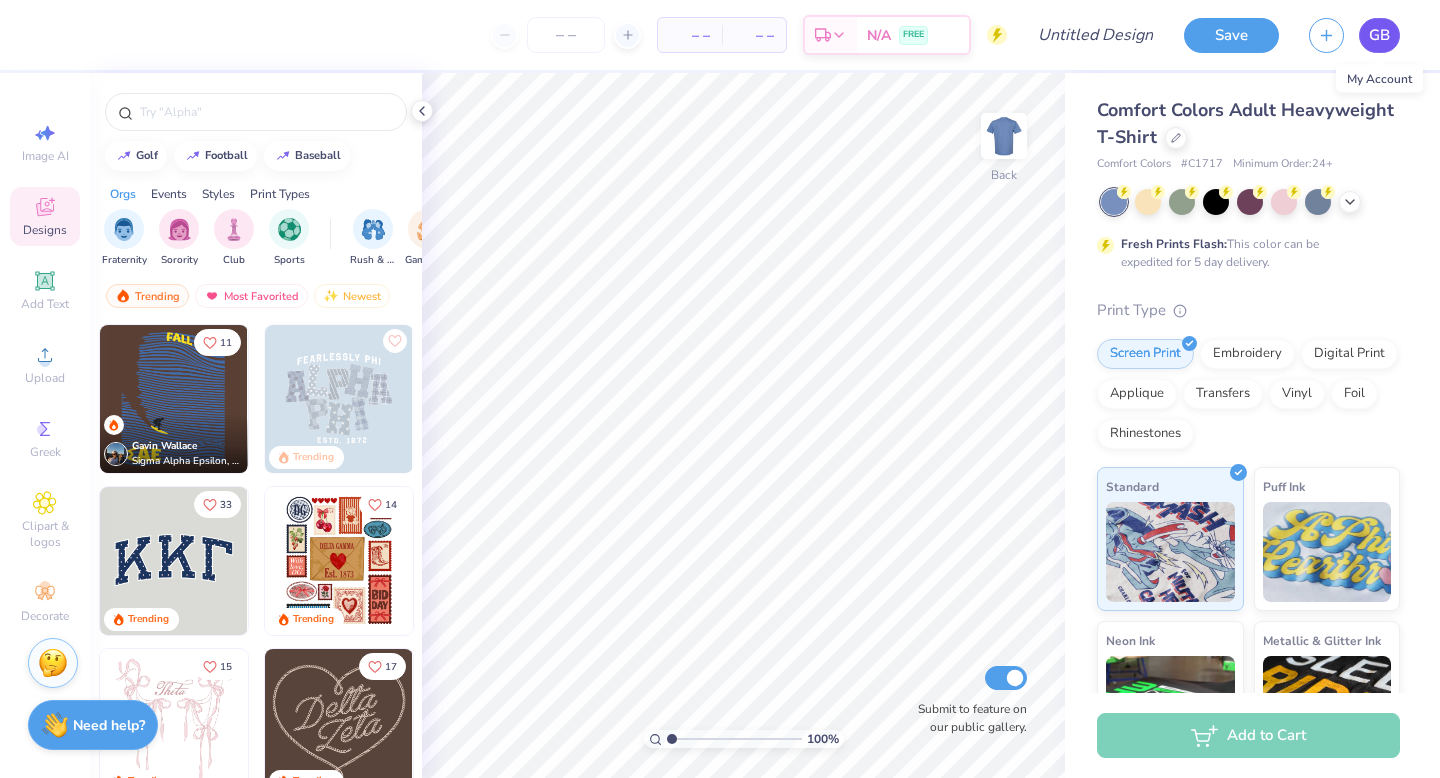 click on "GB" at bounding box center [1379, 35] 